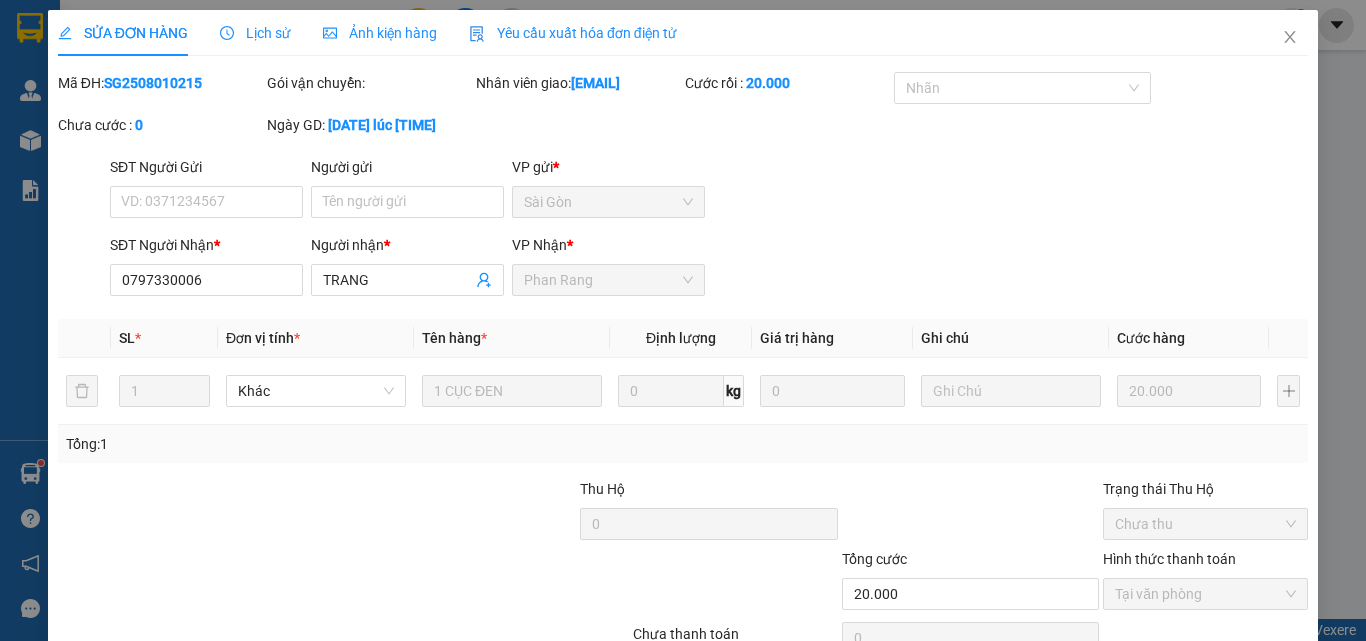 scroll, scrollTop: 0, scrollLeft: 0, axis: both 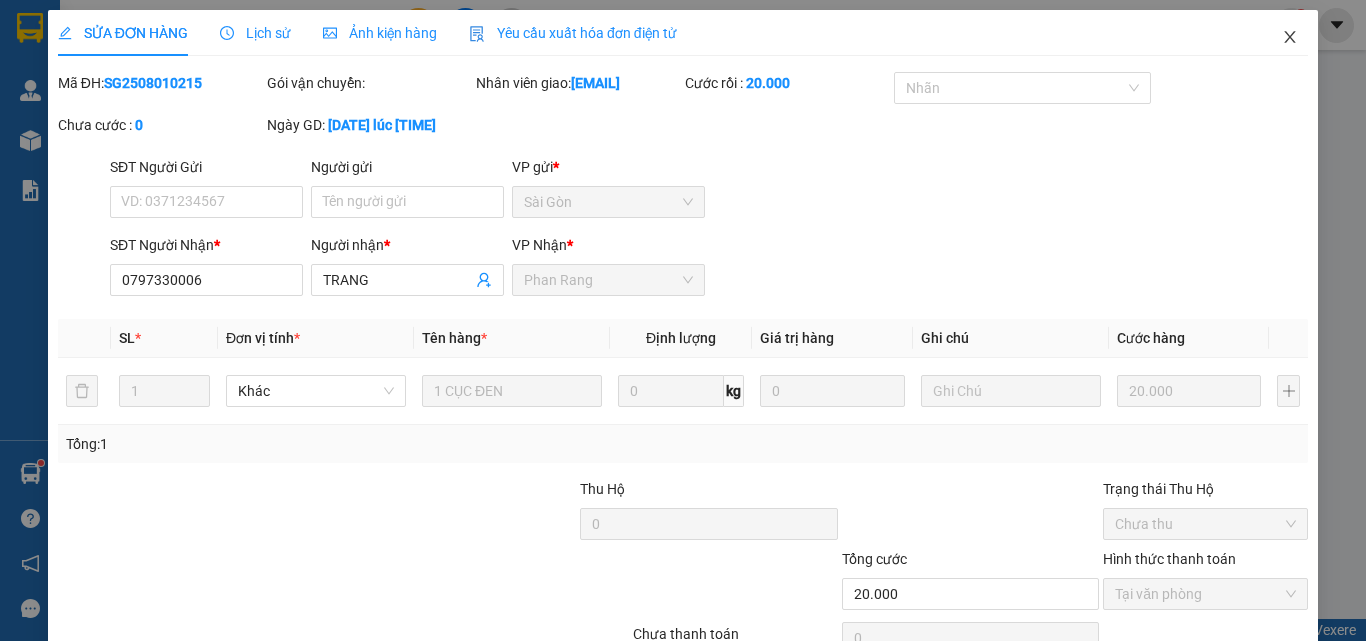 drag, startPoint x: 1277, startPoint y: 36, endPoint x: 169, endPoint y: 11, distance: 1108.282 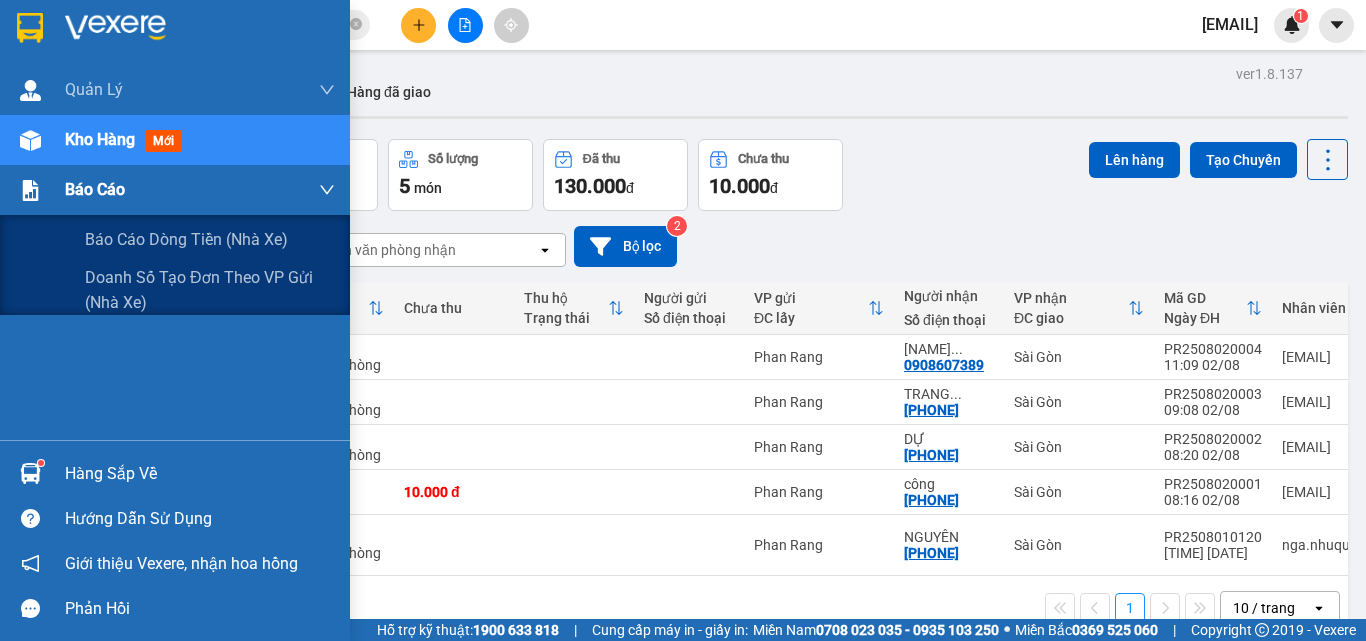 click on "Báo cáo" at bounding box center (95, 189) 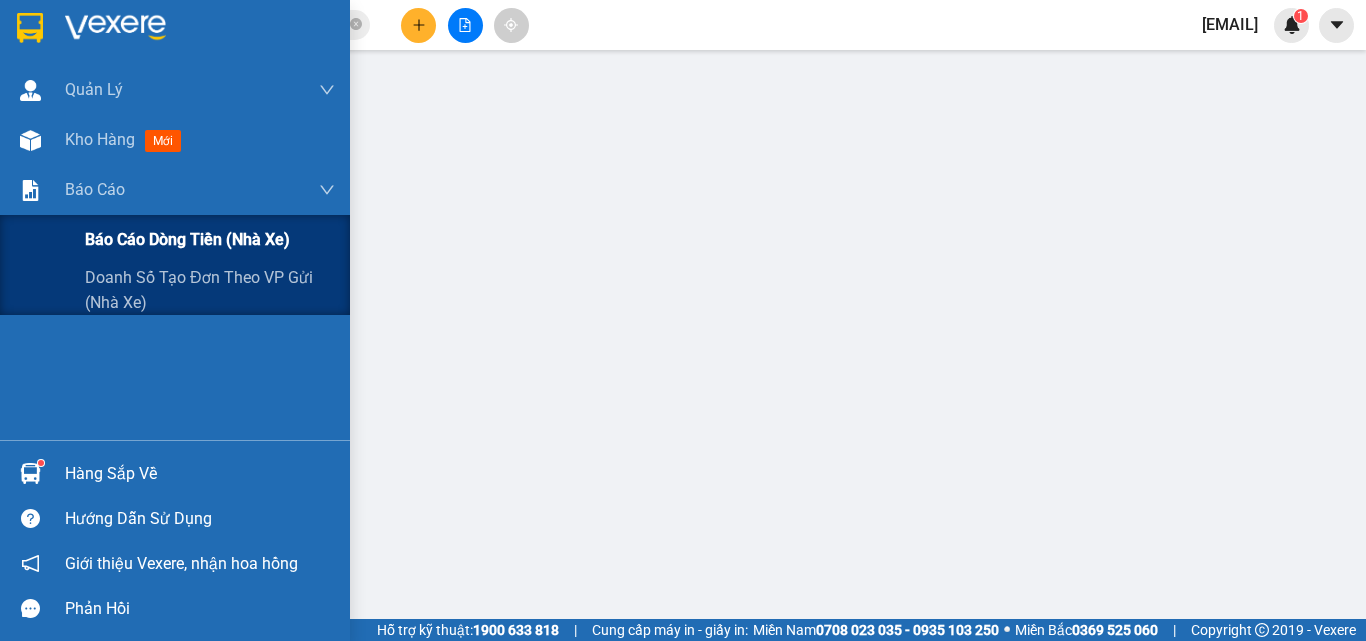 click on "Báo cáo dòng tiền (nhà xe)" at bounding box center (187, 239) 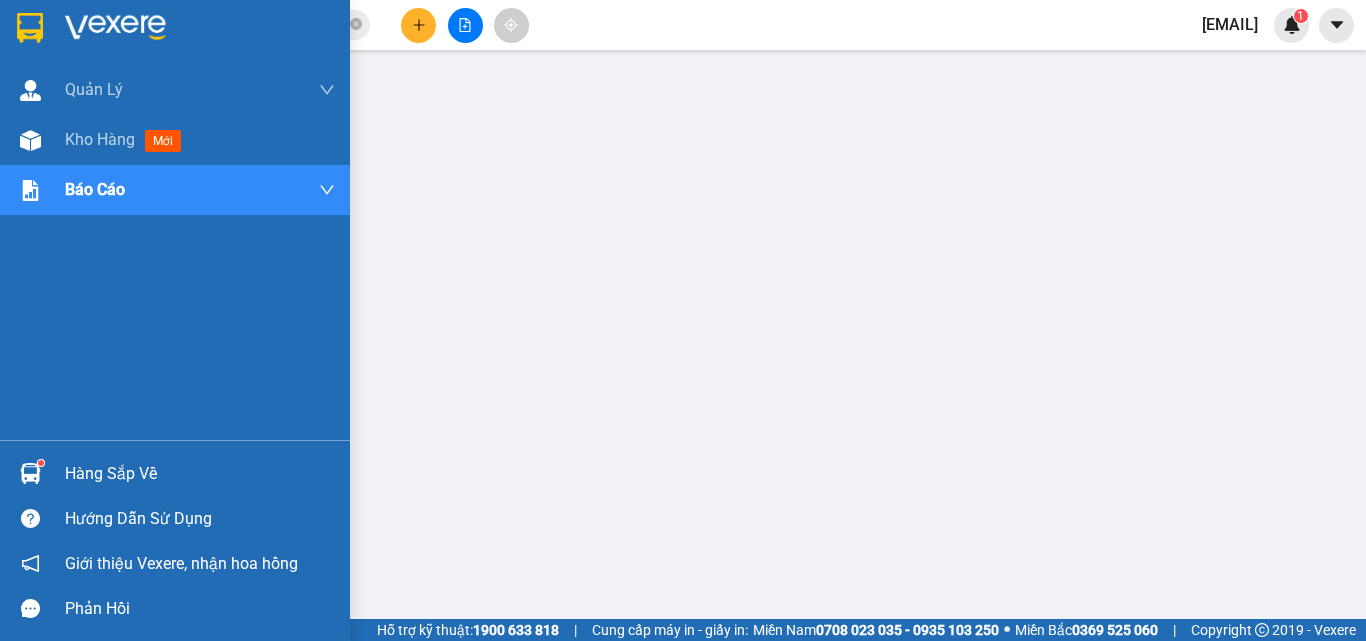 click at bounding box center (115, 28) 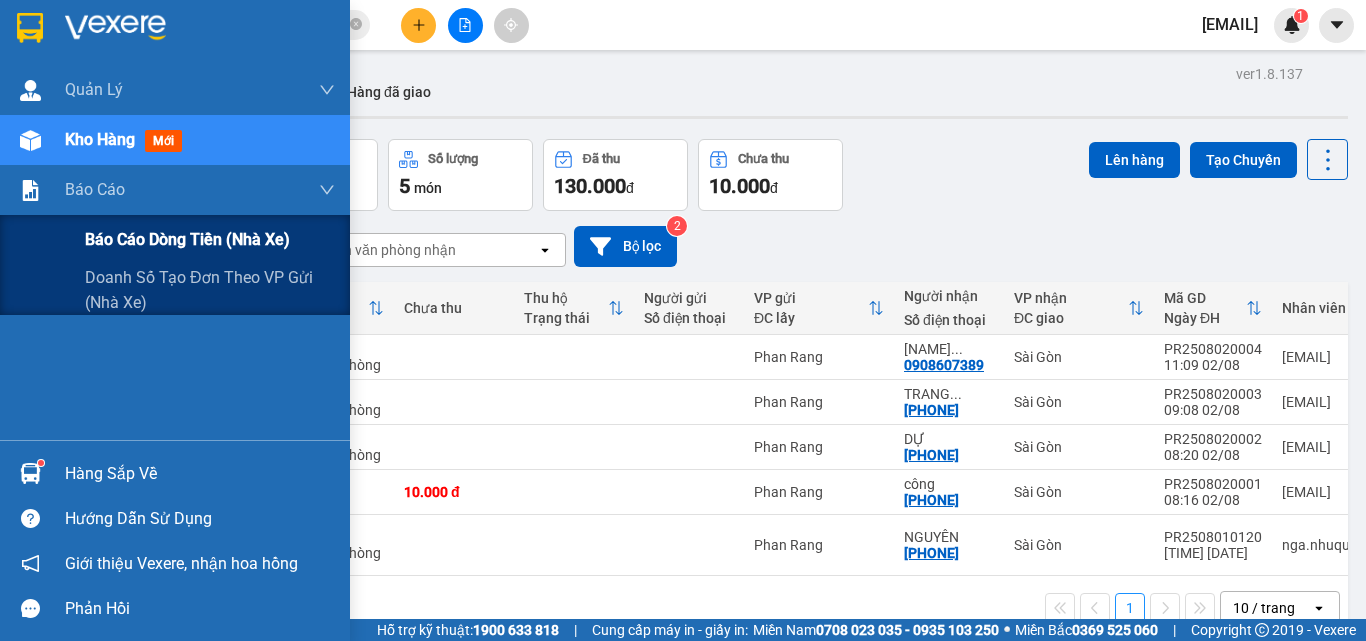 click on "Báo cáo dòng tiền (nhà xe)" at bounding box center [187, 239] 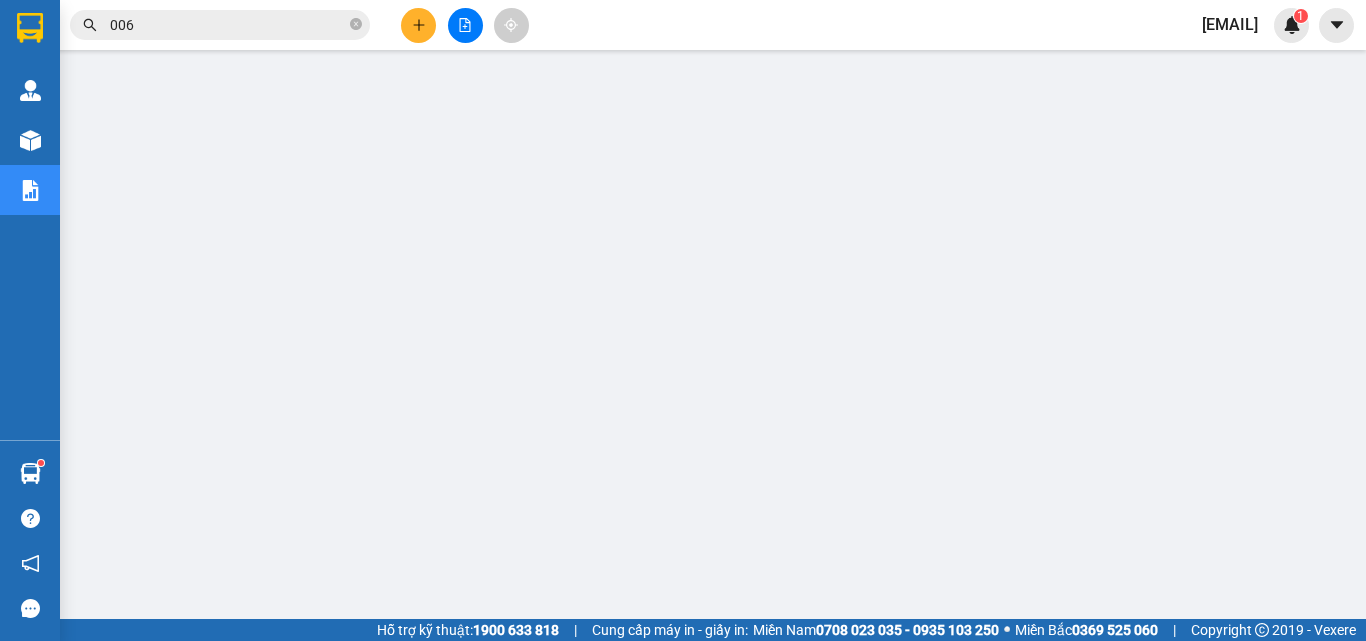 scroll, scrollTop: 0, scrollLeft: 0, axis: both 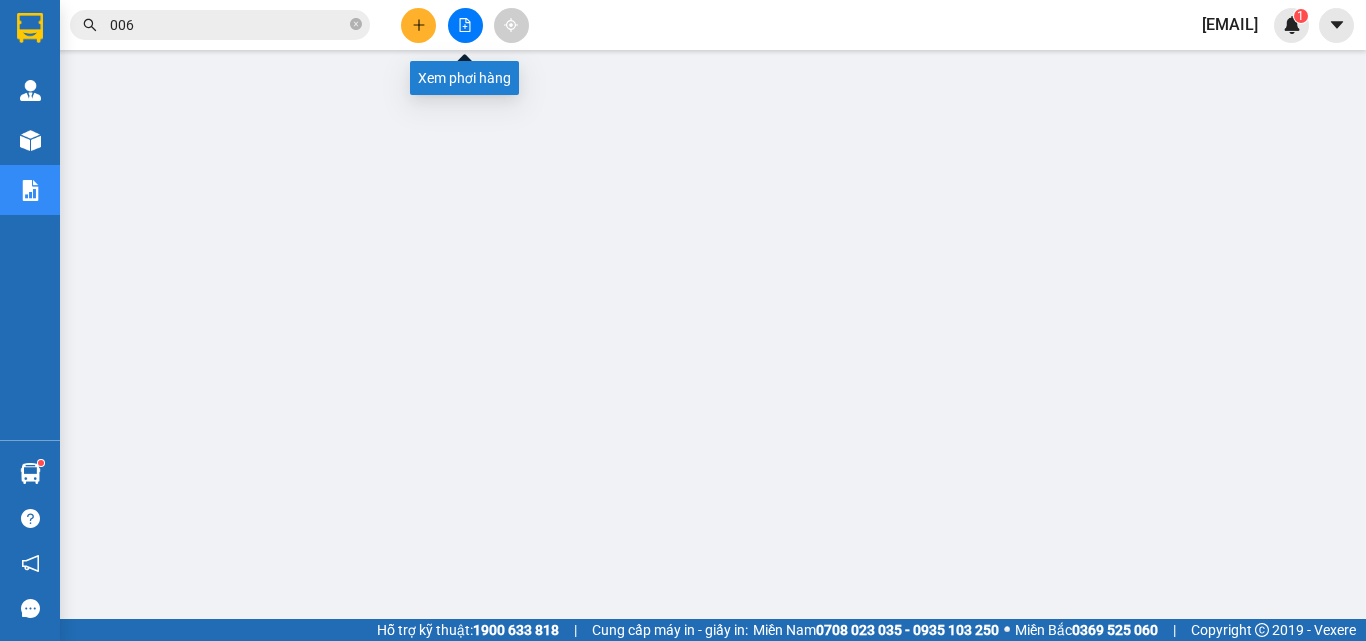 drag, startPoint x: 458, startPoint y: 22, endPoint x: 316, endPoint y: 5, distance: 143.01399 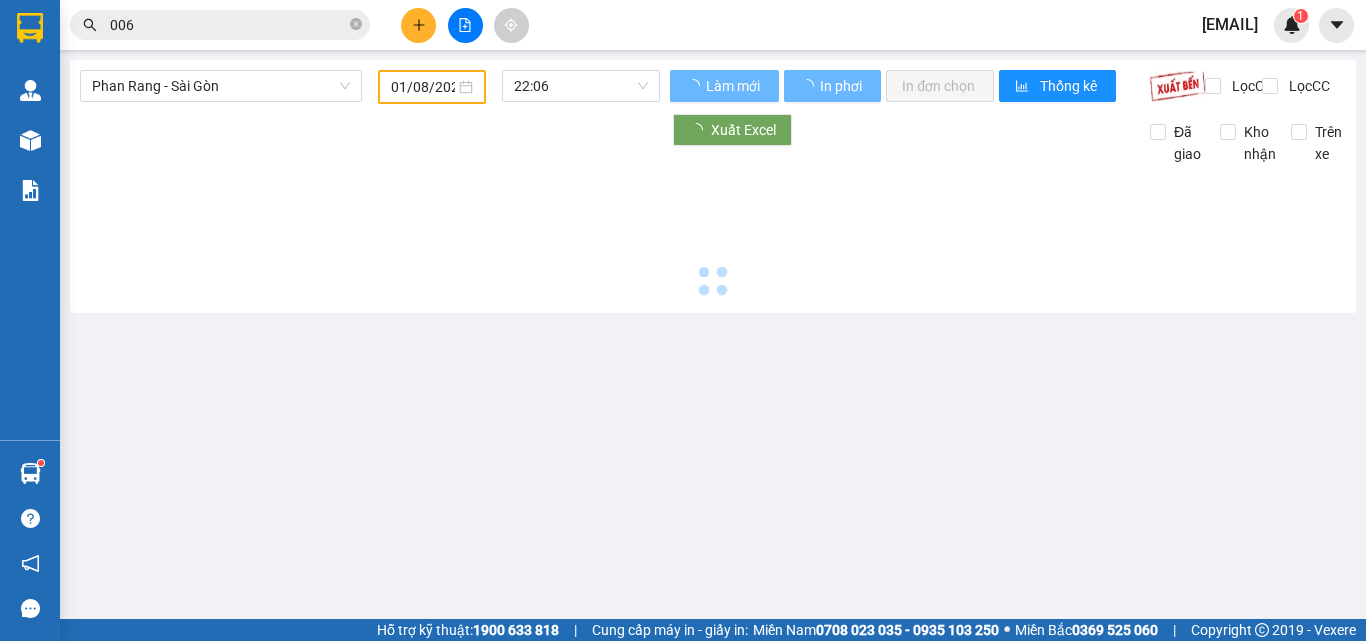 type on "02/08/2025" 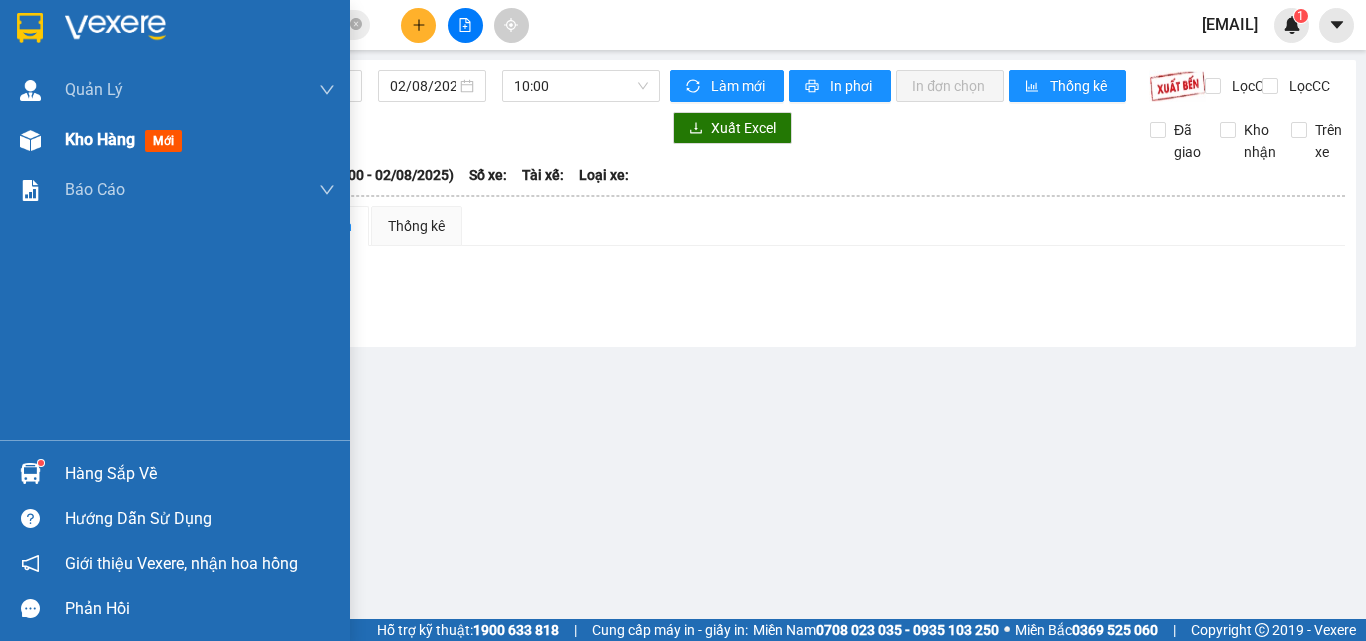 click on "Kho hàng" at bounding box center [100, 139] 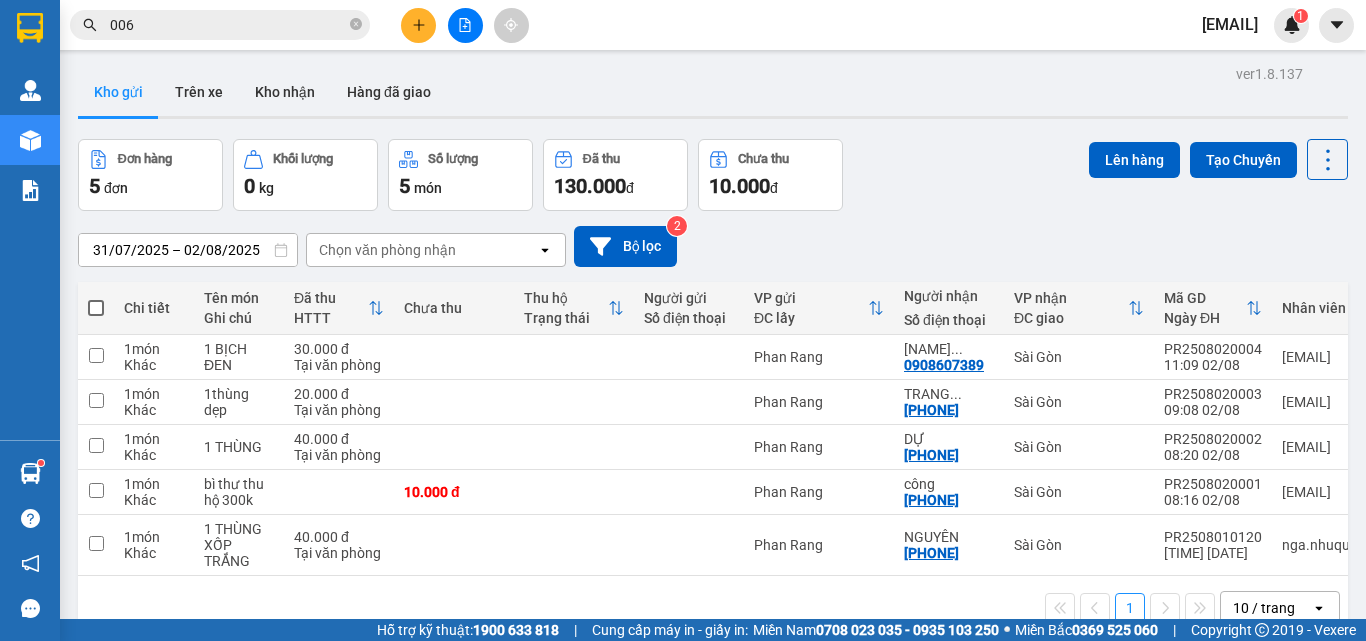 scroll, scrollTop: 92, scrollLeft: 0, axis: vertical 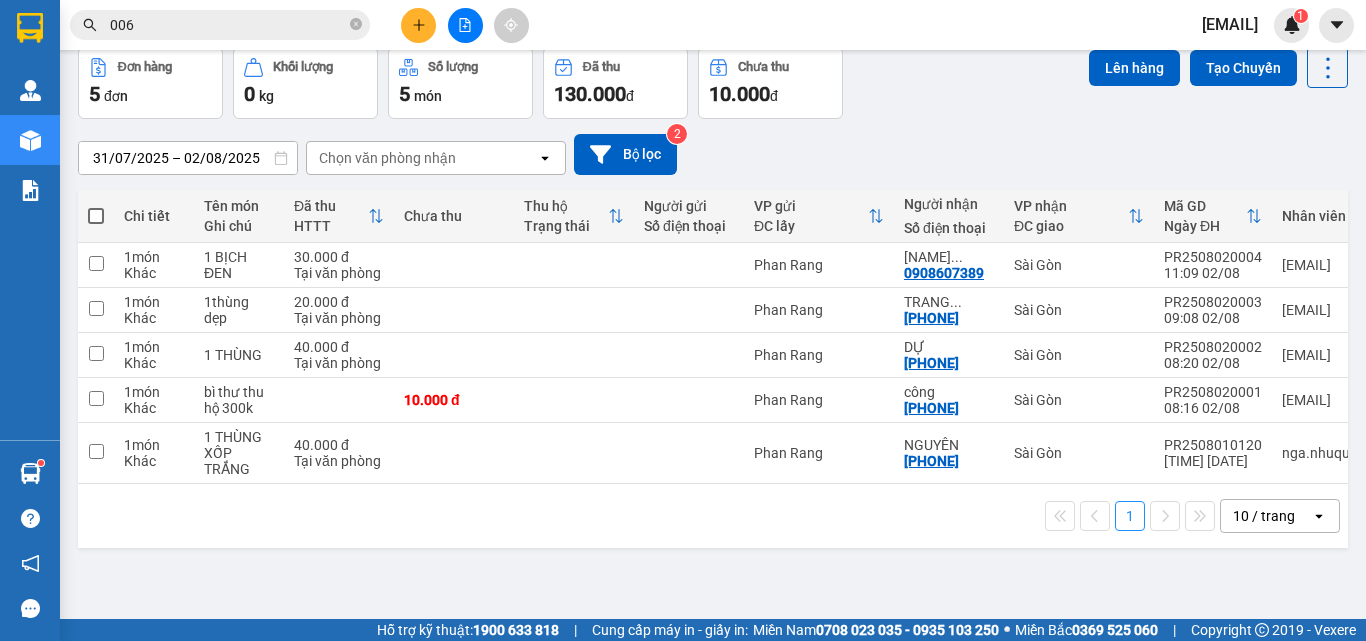 click on "[EMAIL]" at bounding box center (1230, 24) 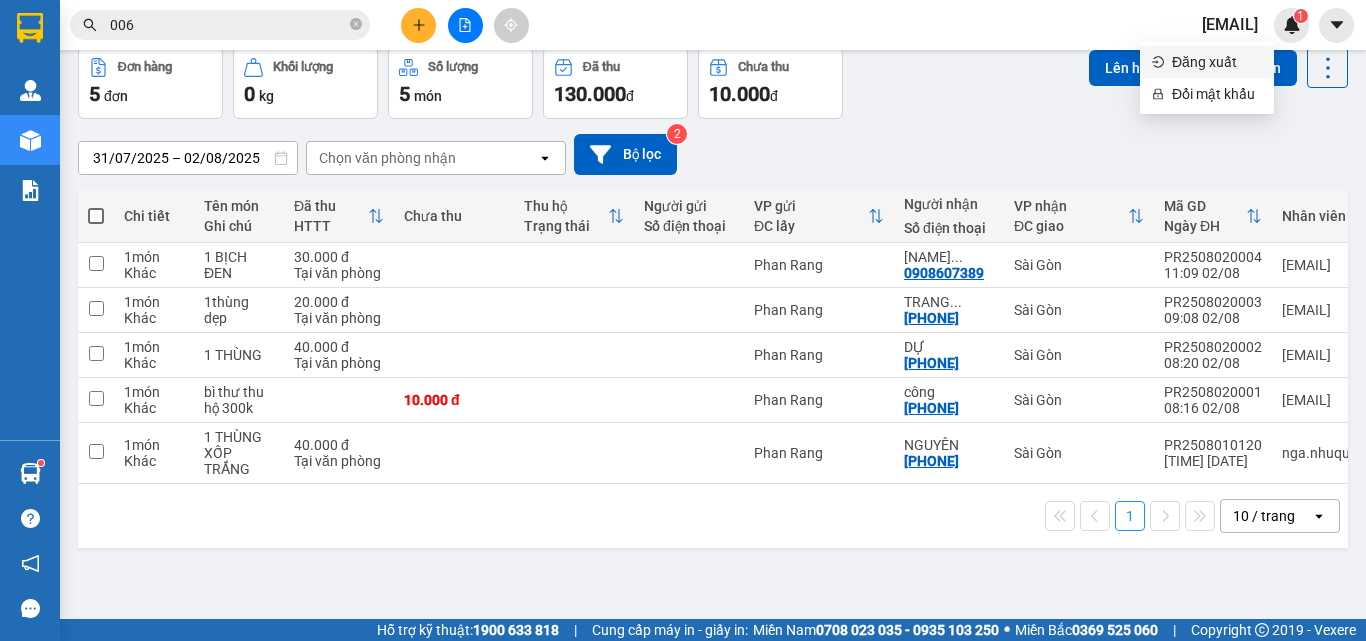 click on "Đăng xuất" at bounding box center (1217, 62) 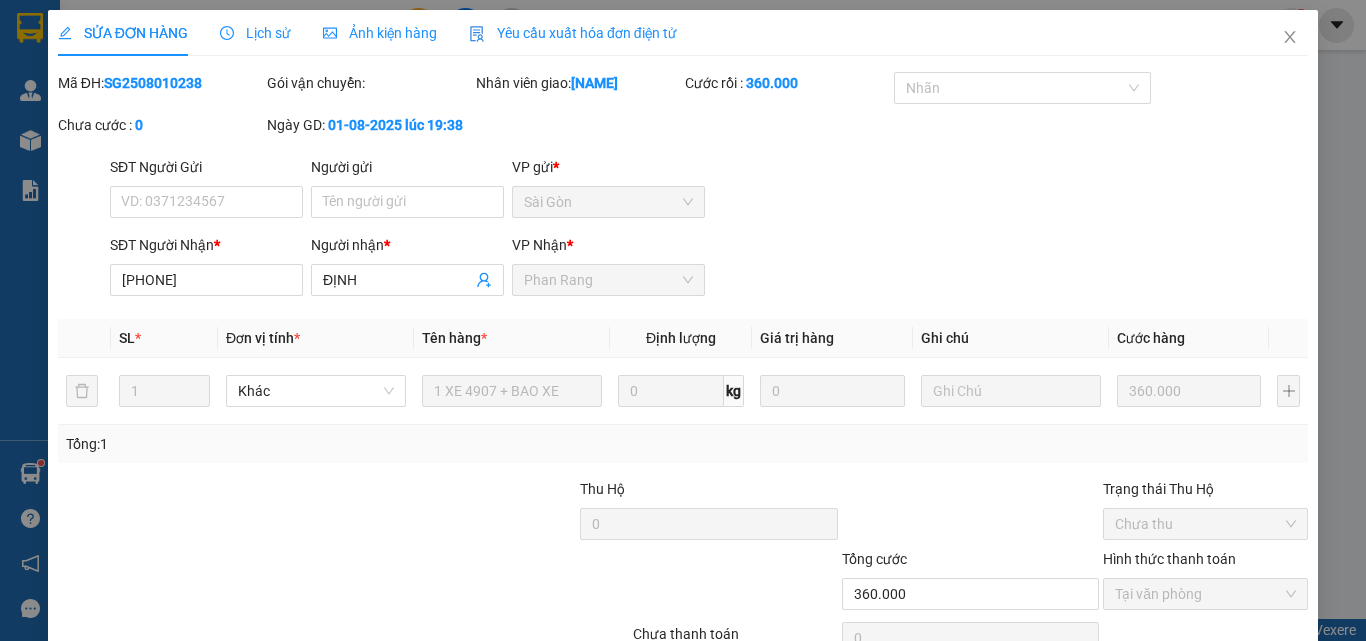 scroll, scrollTop: 0, scrollLeft: 0, axis: both 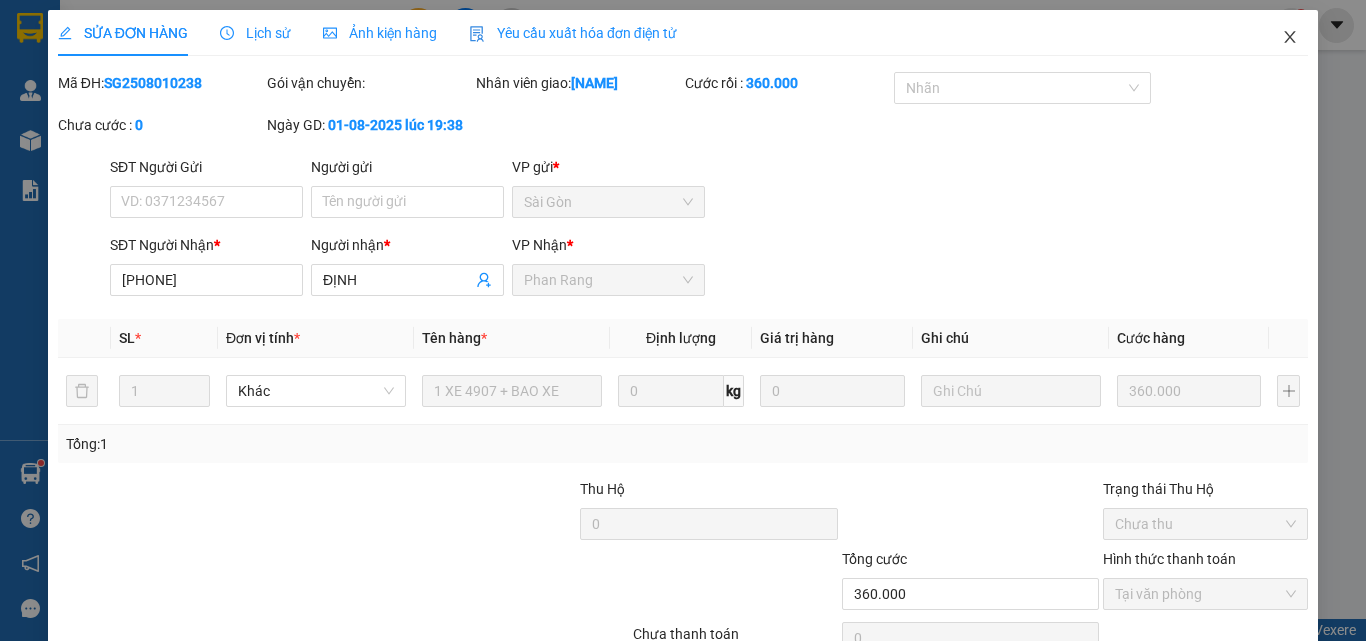 click at bounding box center (1290, 38) 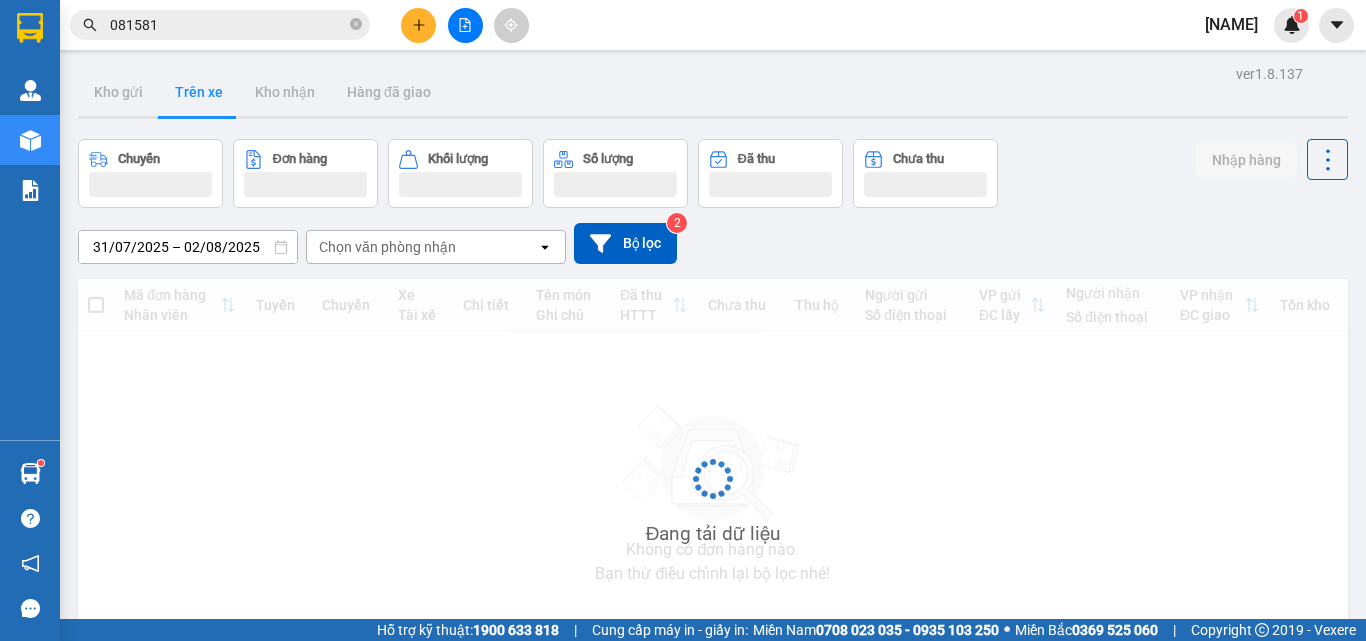 click on "081581" at bounding box center (228, 25) 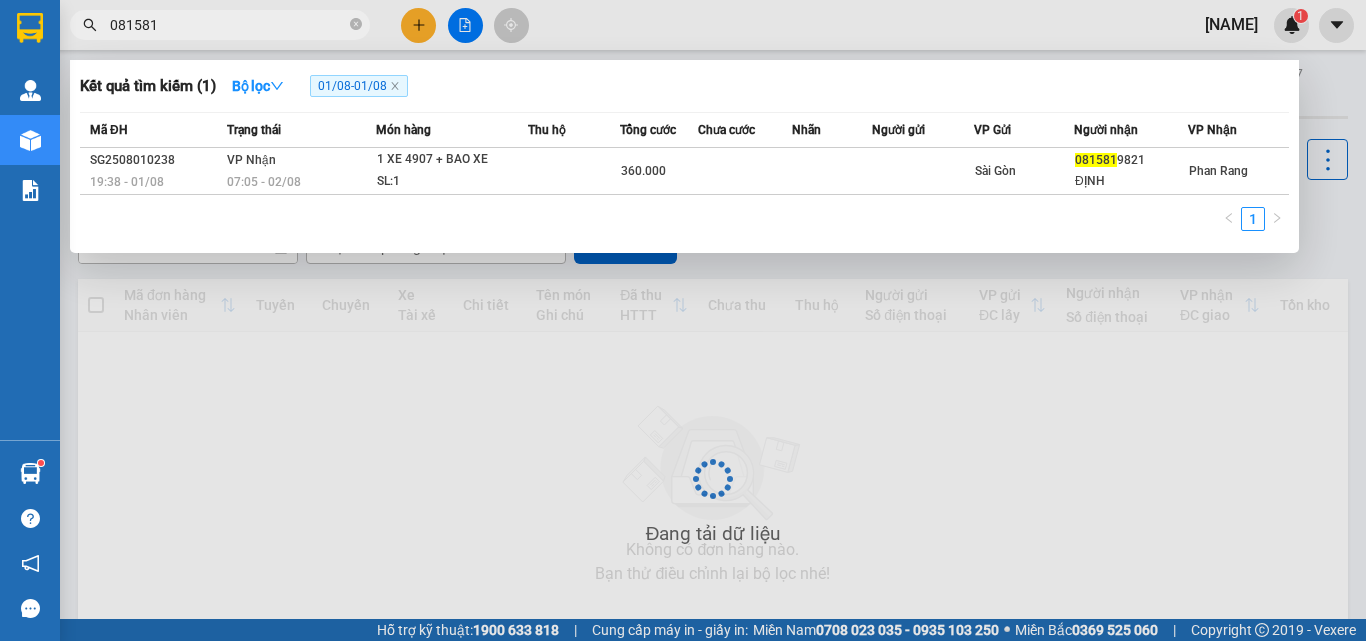 click on "081581" at bounding box center (228, 25) 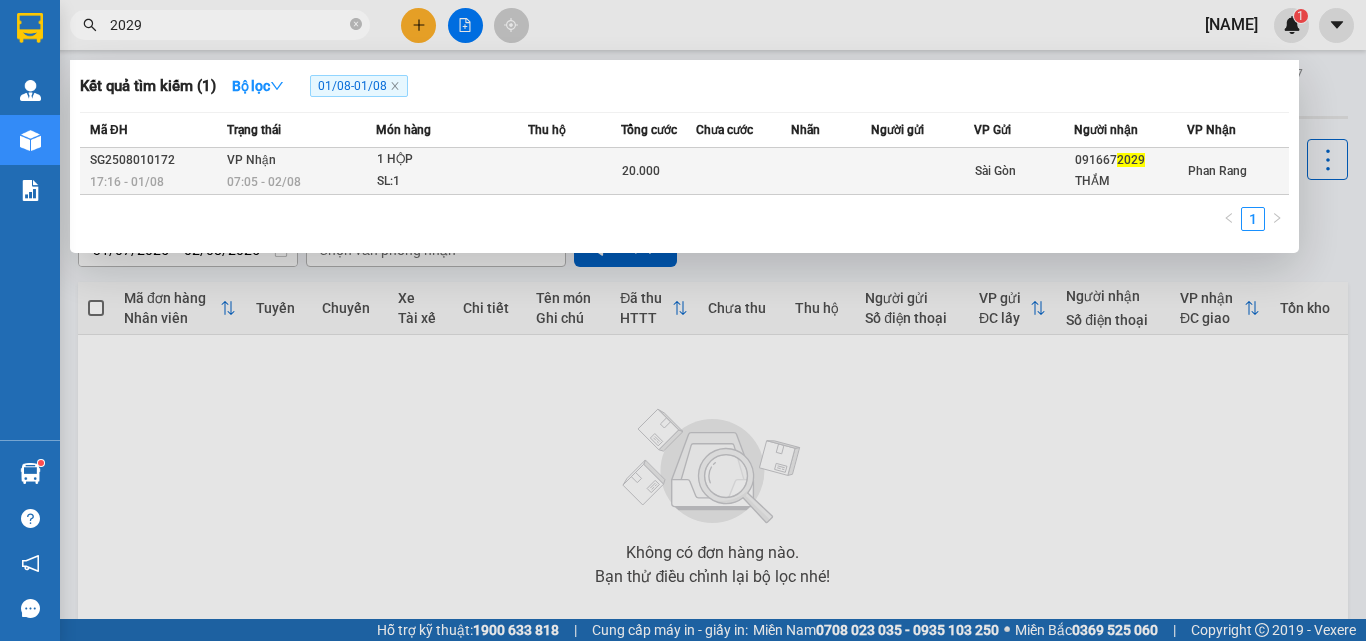 type on "2029" 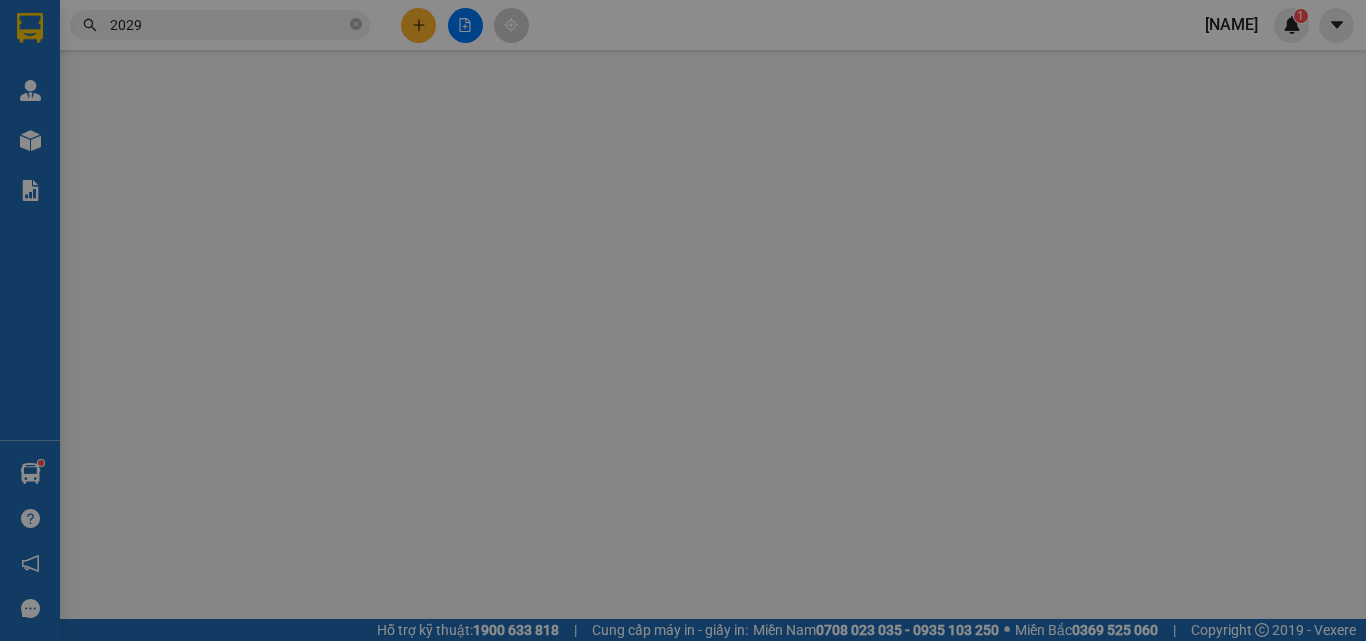 type on "0916672029" 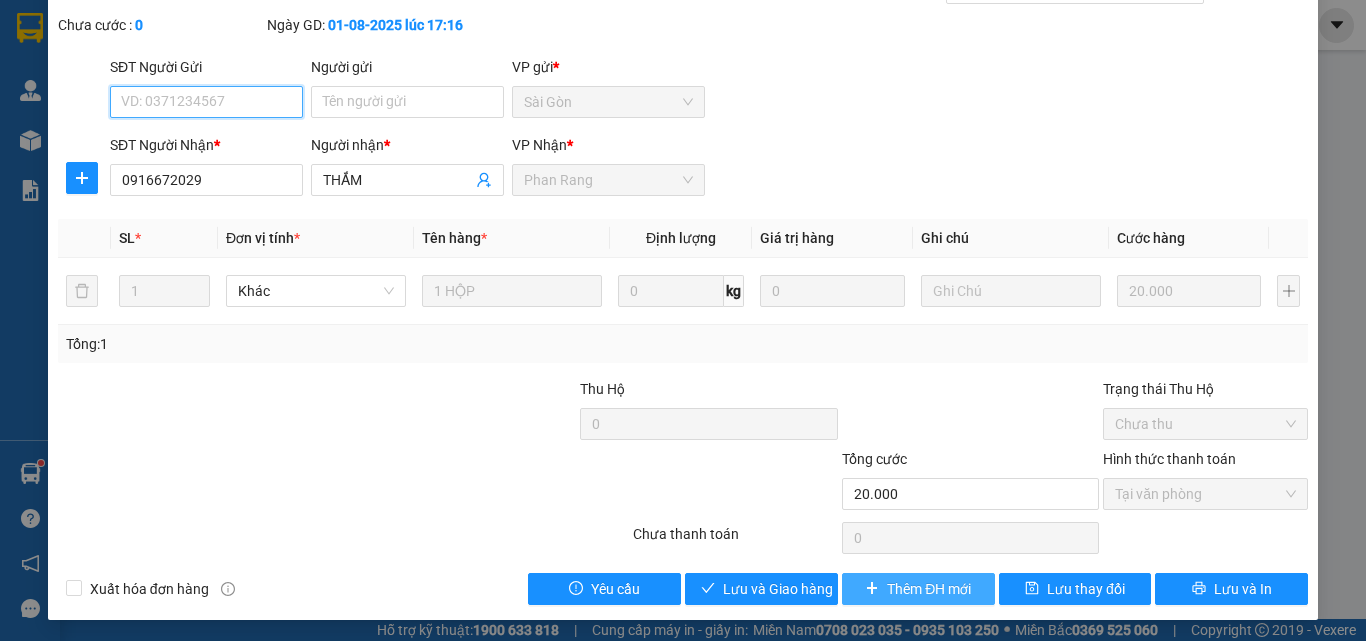scroll, scrollTop: 103, scrollLeft: 0, axis: vertical 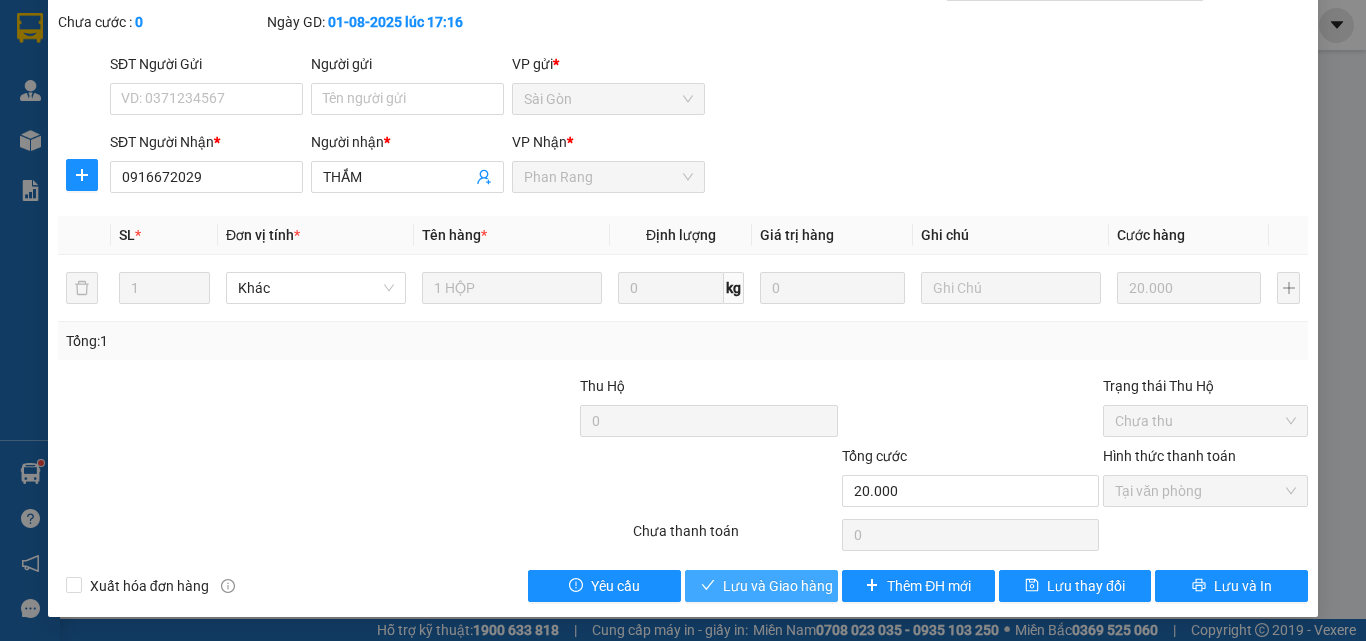 click on "Lưu và Giao hàng" at bounding box center (761, 586) 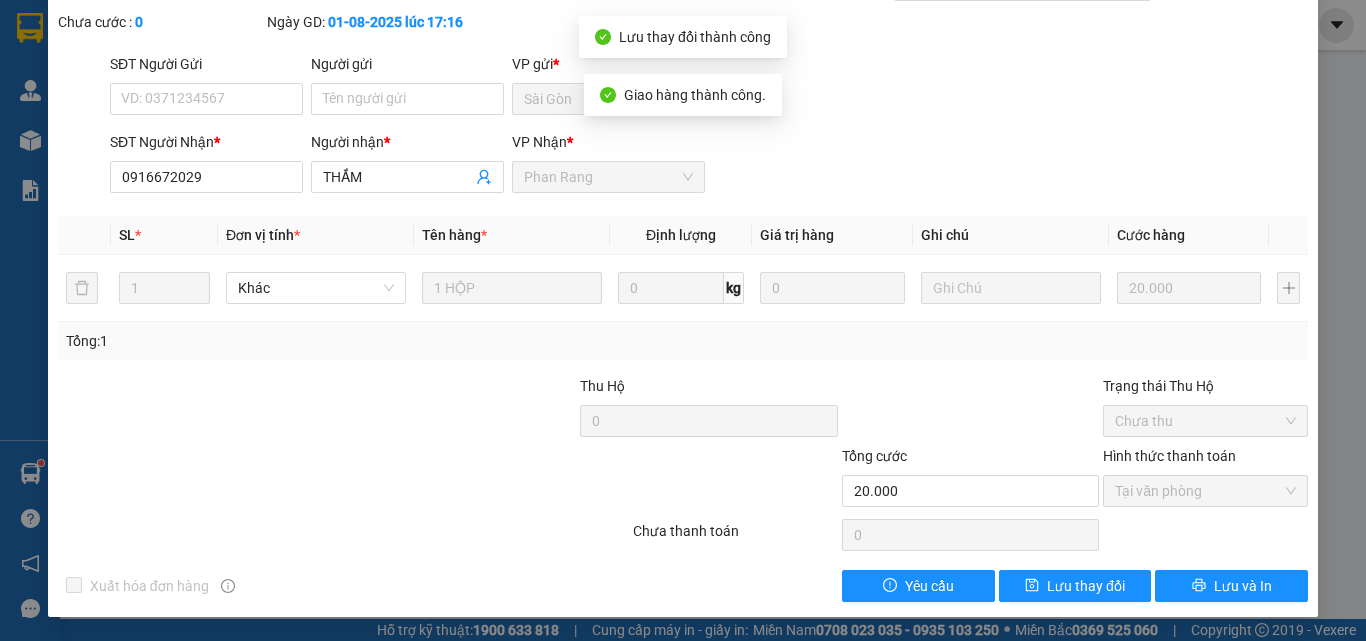 scroll, scrollTop: 0, scrollLeft: 0, axis: both 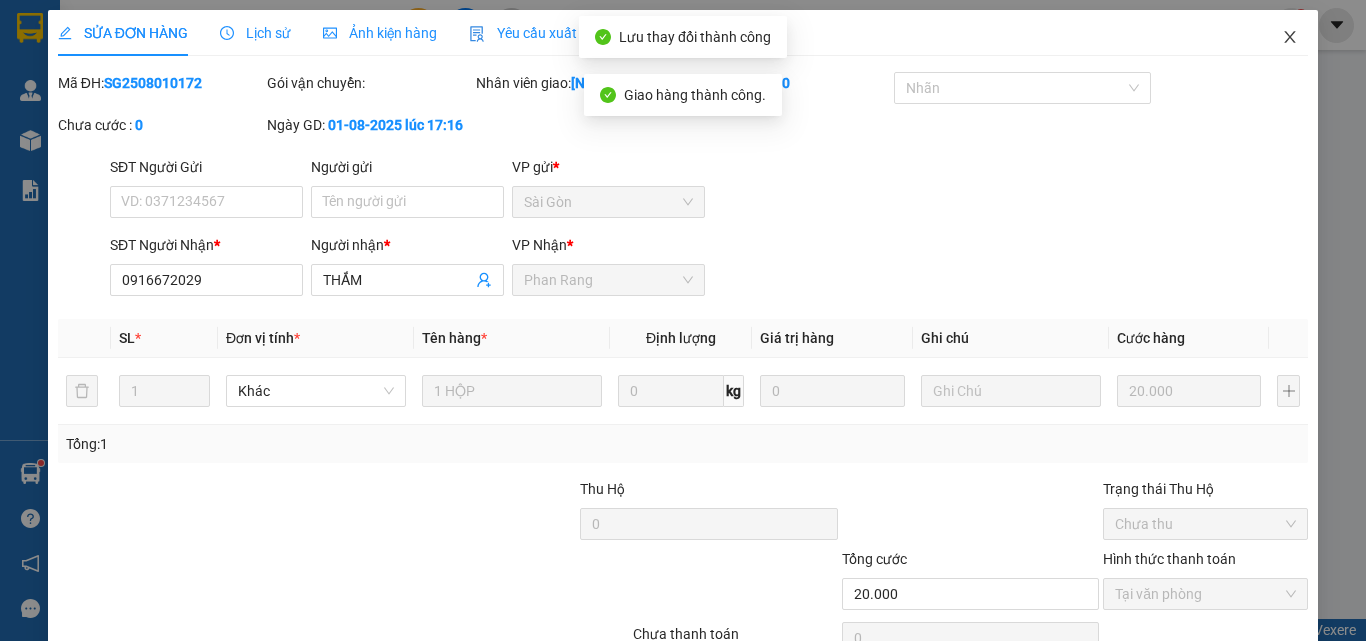 drag, startPoint x: 1272, startPoint y: 29, endPoint x: 1, endPoint y: 43, distance: 1271.0771 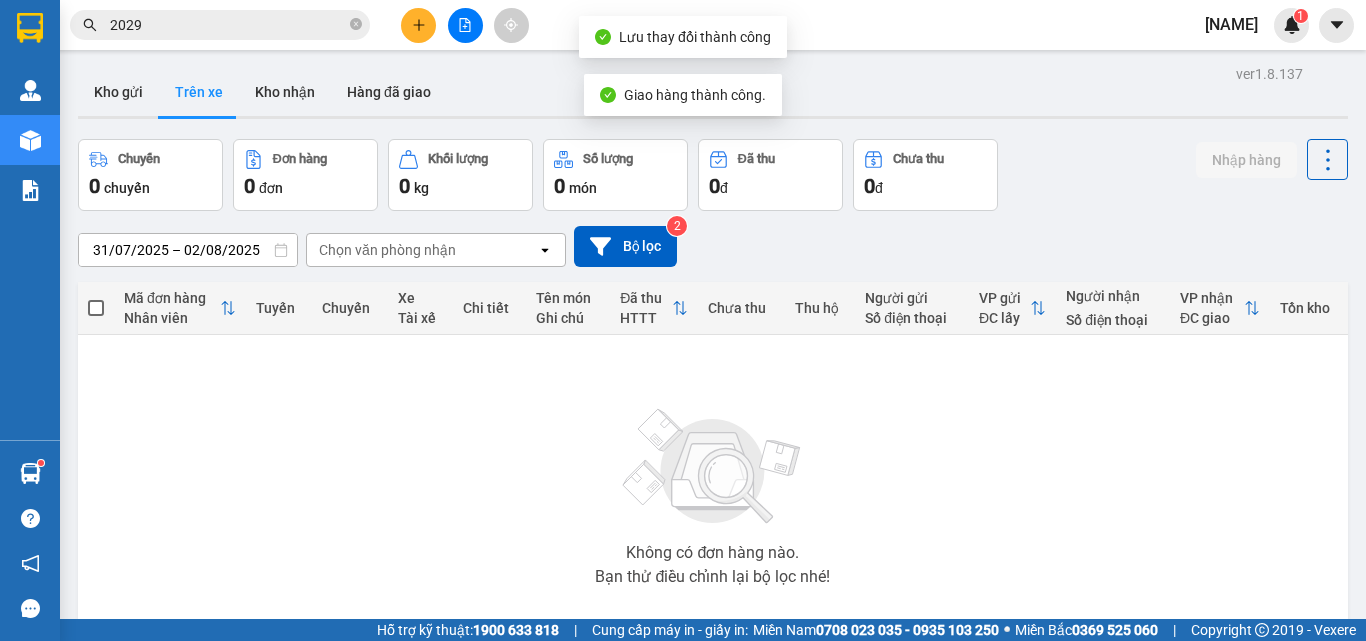 click on "2029" at bounding box center [228, 25] 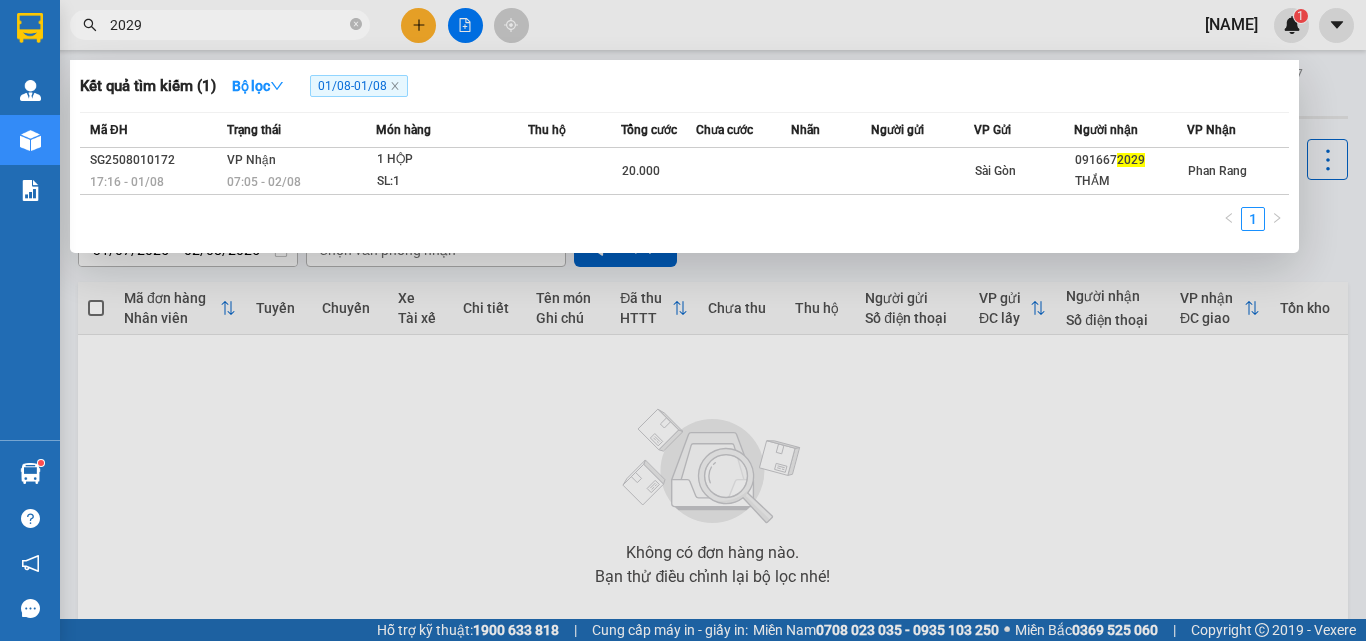 click on "01/08 - 01/08" 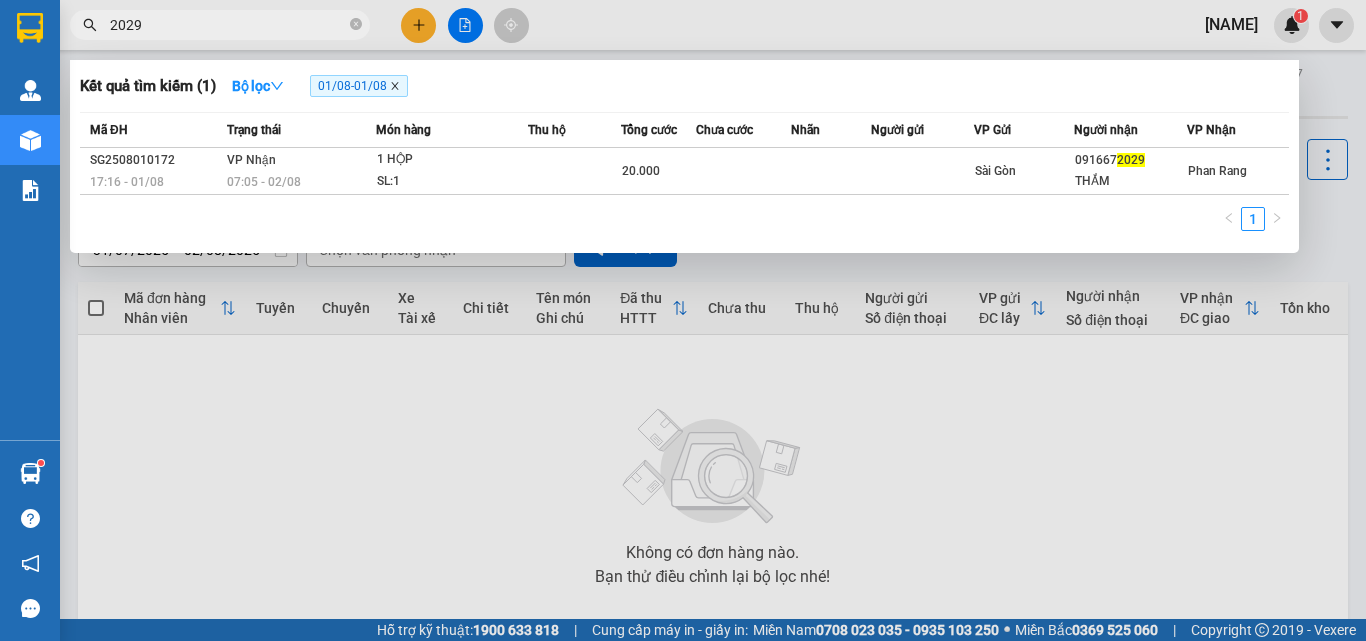 click 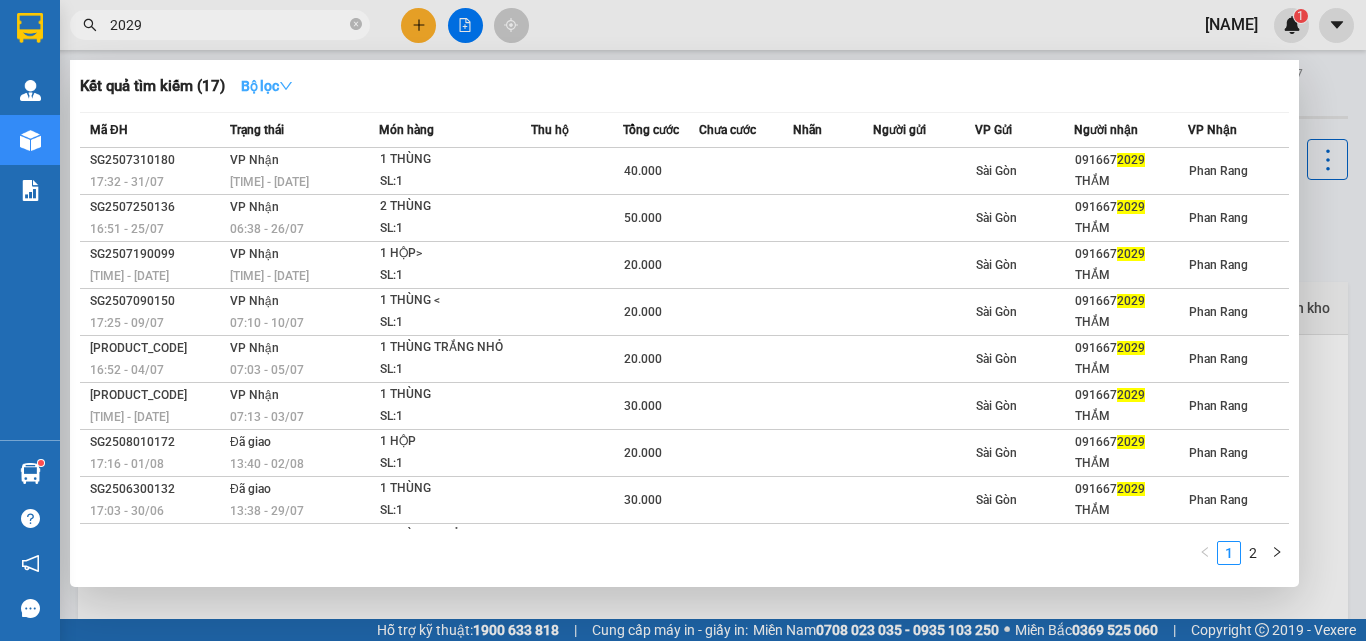 click 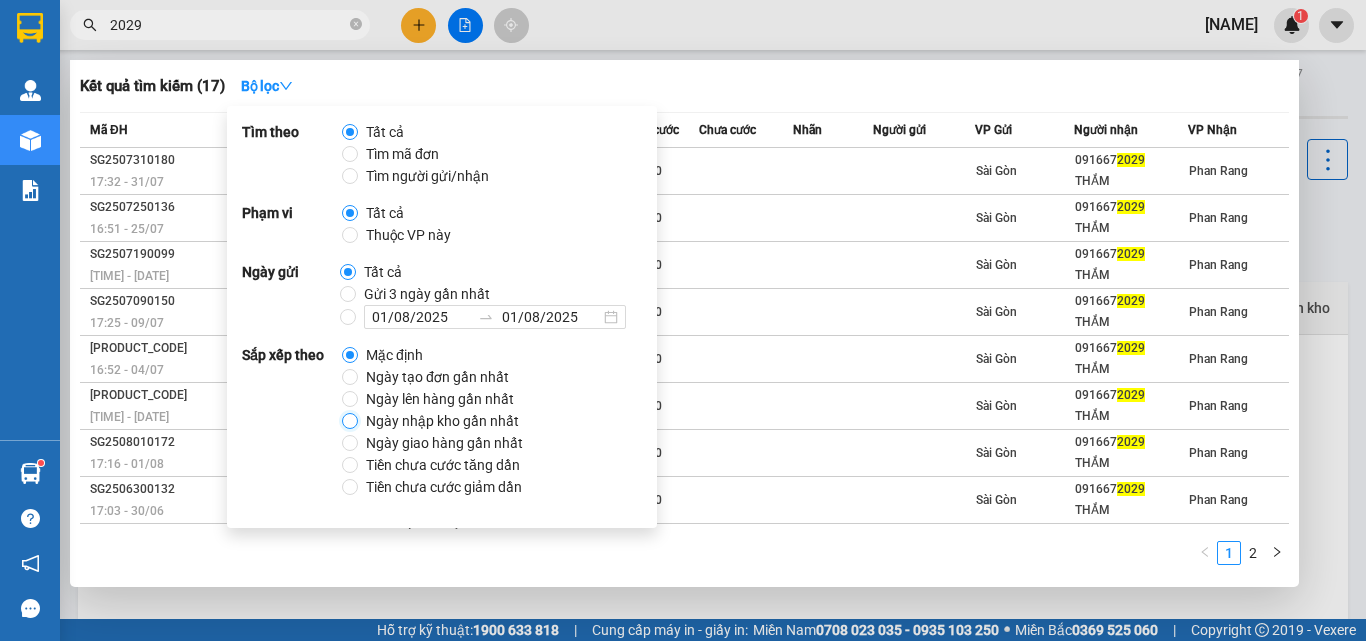 click on "Ngày nhập kho gần nhất" at bounding box center [350, 421] 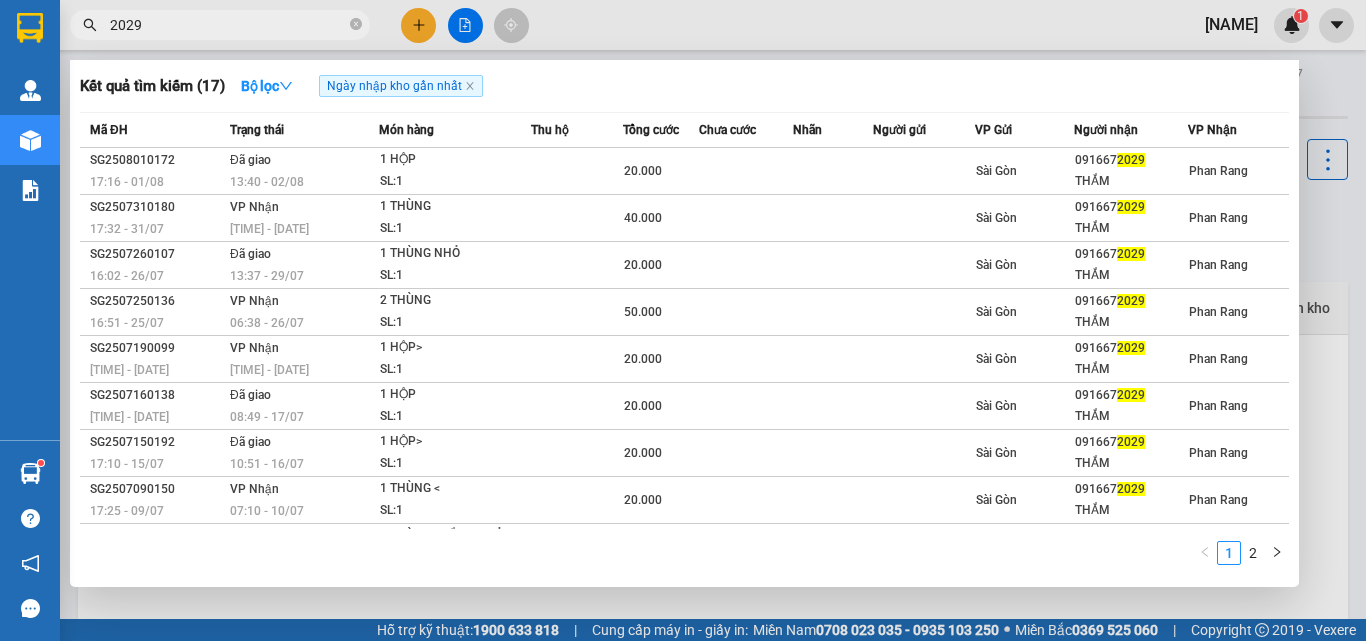 click on "Kết quả tìm kiếm ( 17 )  Bộ lọc  Ngày nhập kho gần nhất" at bounding box center [684, 86] 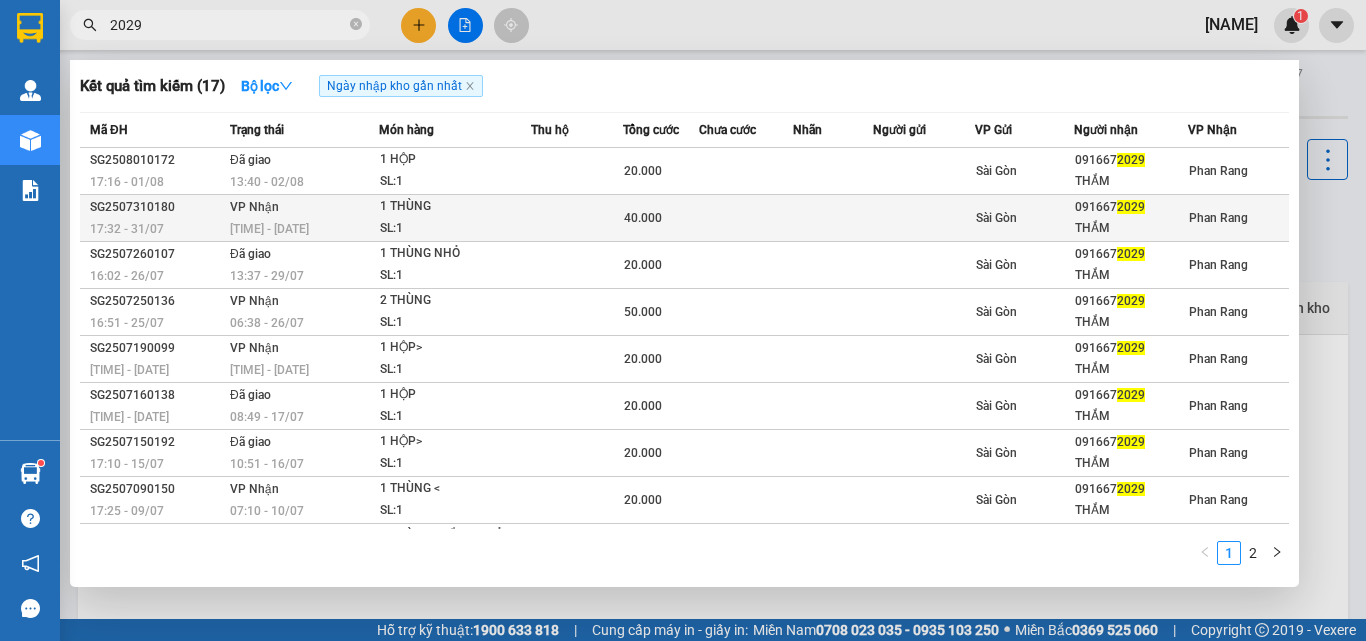 click on "1 THÙNG" at bounding box center (455, 207) 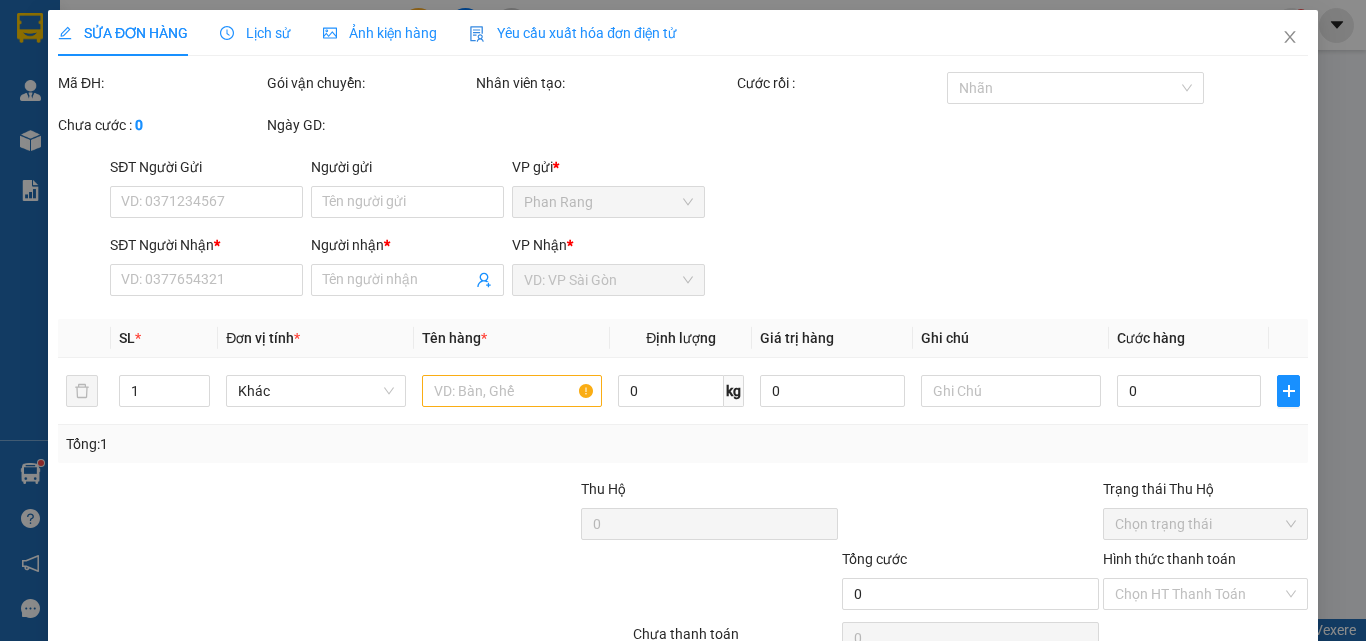 type on "0916672029" 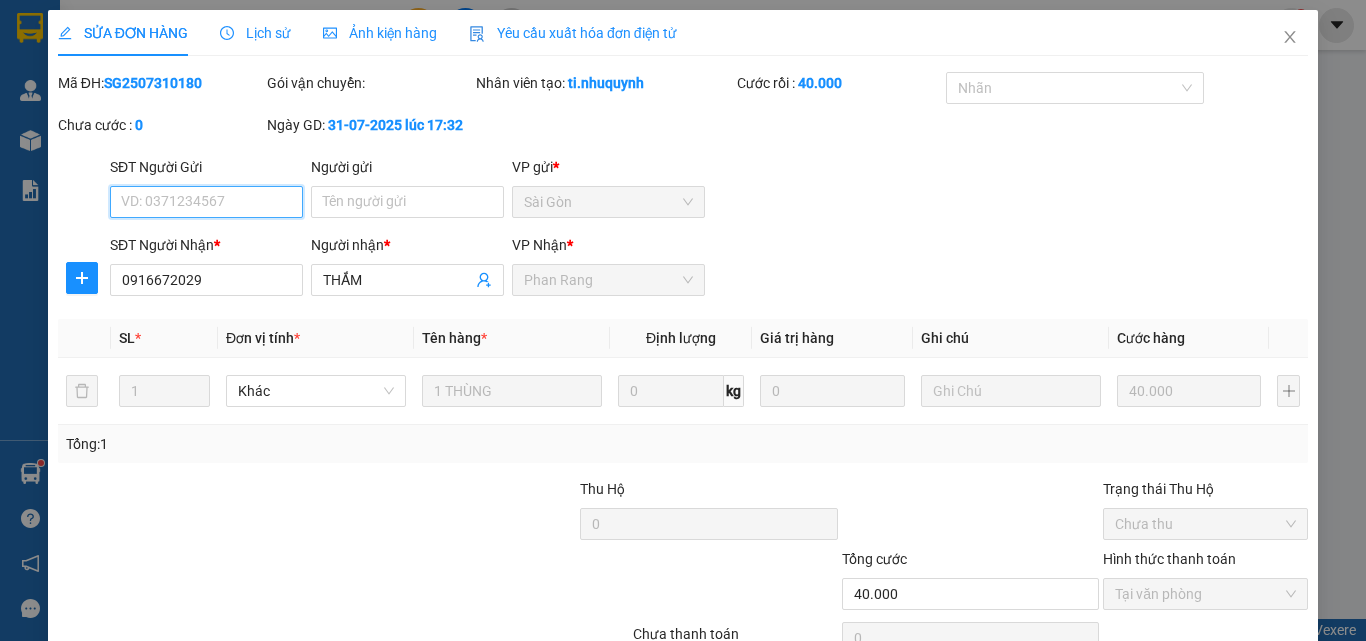 scroll, scrollTop: 102, scrollLeft: 0, axis: vertical 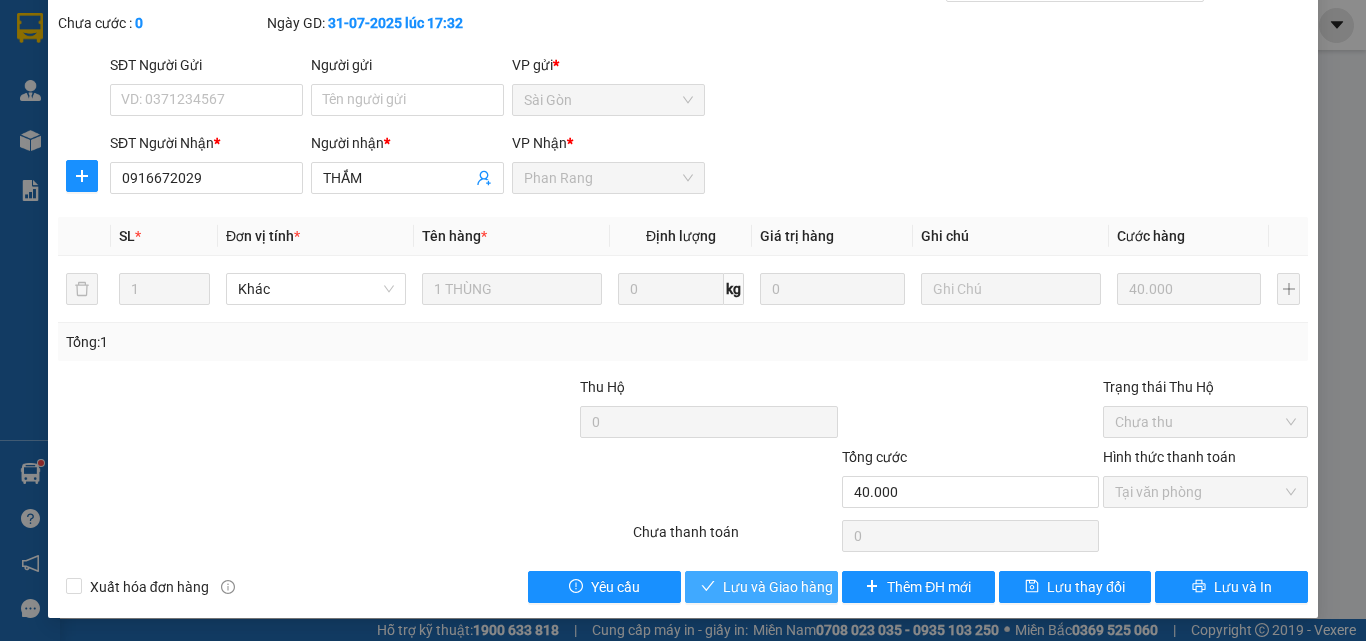drag, startPoint x: 773, startPoint y: 590, endPoint x: 774, endPoint y: 577, distance: 13.038404 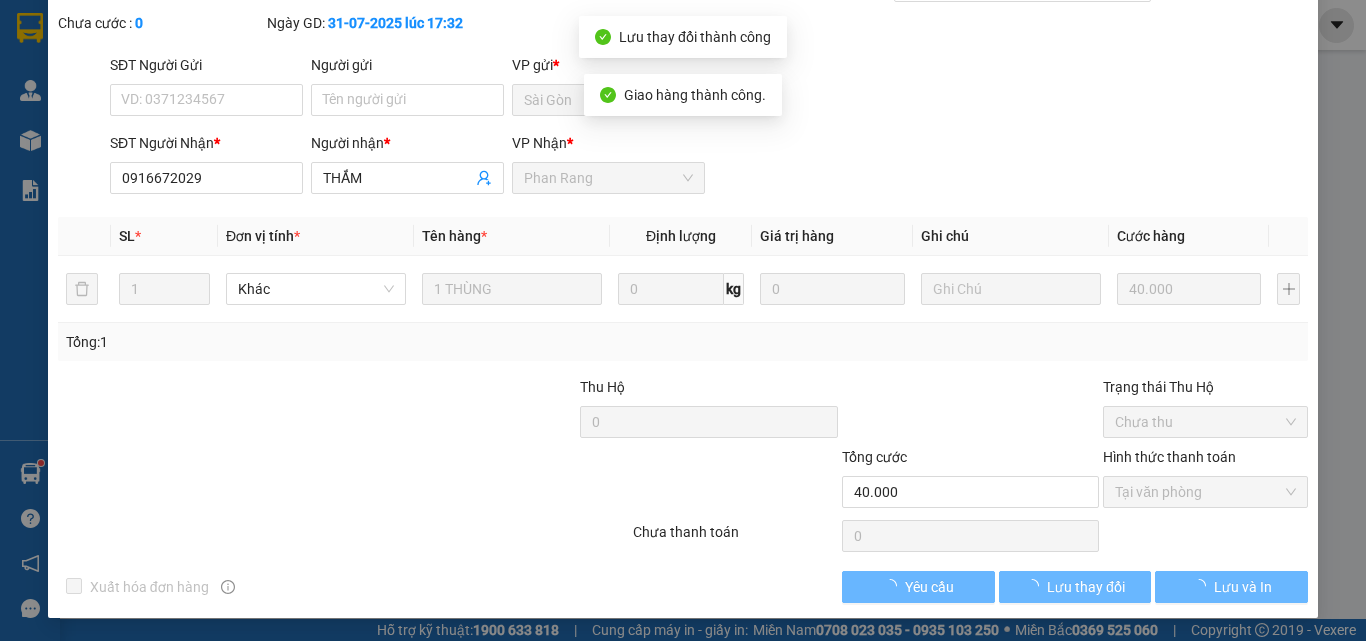 scroll, scrollTop: 0, scrollLeft: 0, axis: both 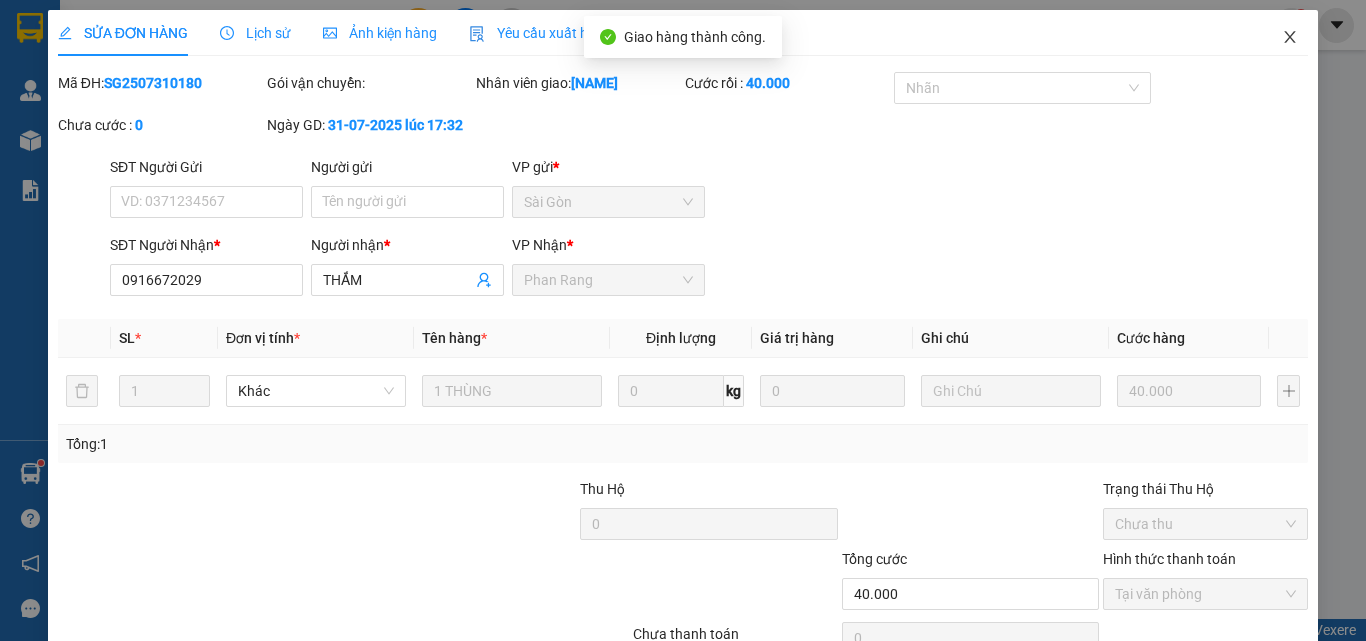 click 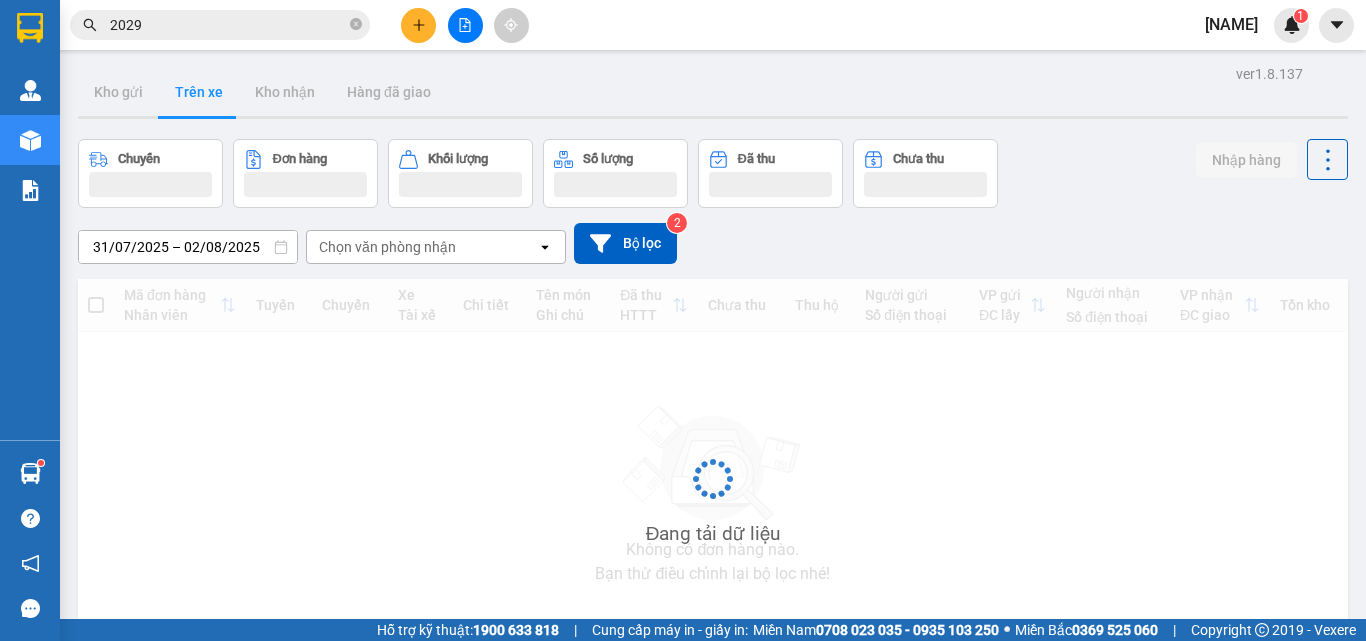 click on "2029" at bounding box center [228, 25] 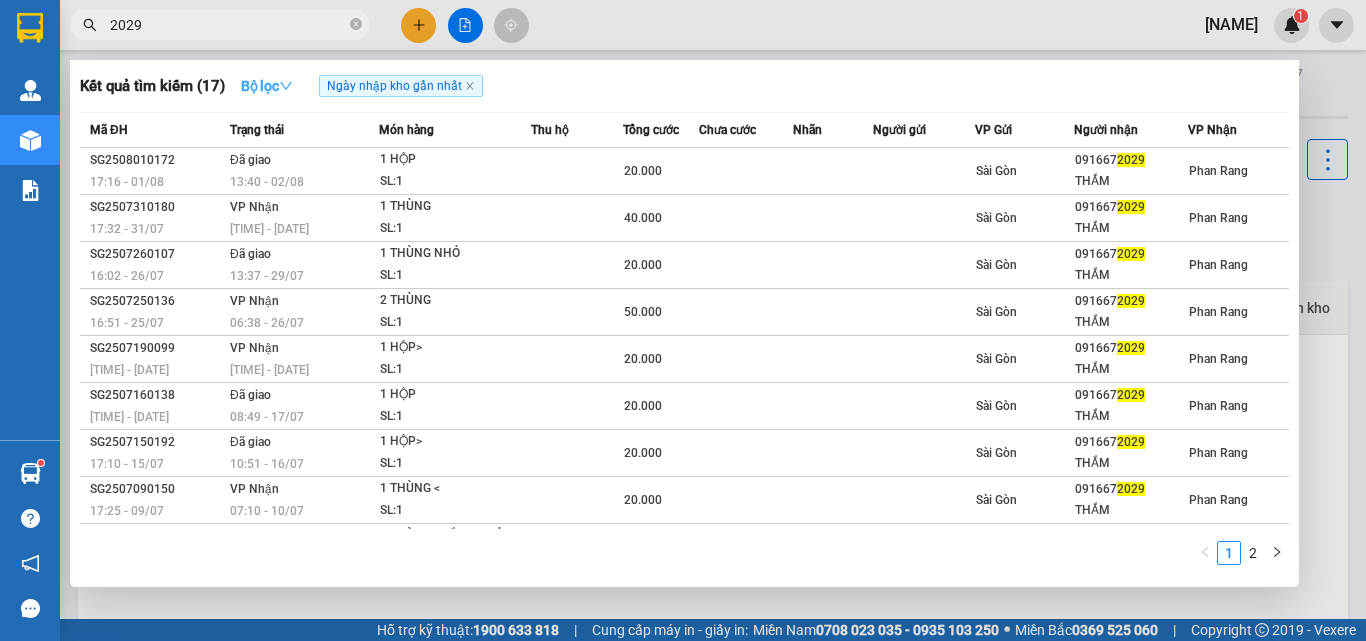 click 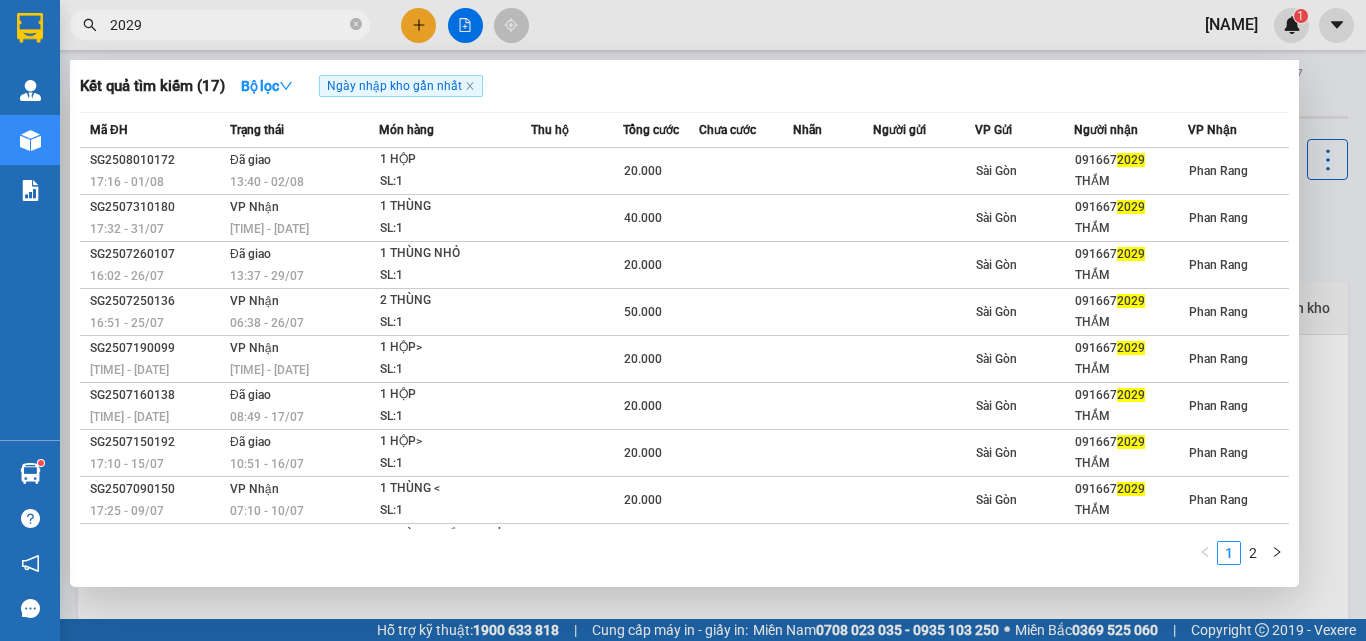 click at bounding box center (683, 320) 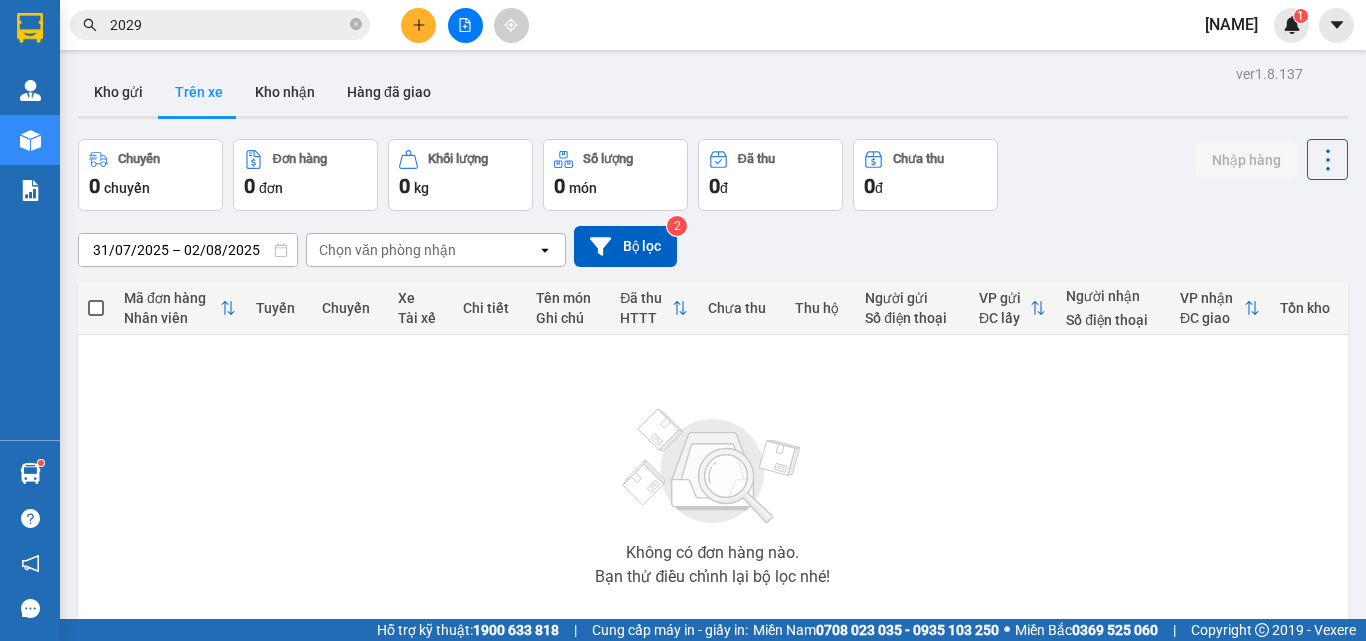click on "2029" at bounding box center (228, 25) 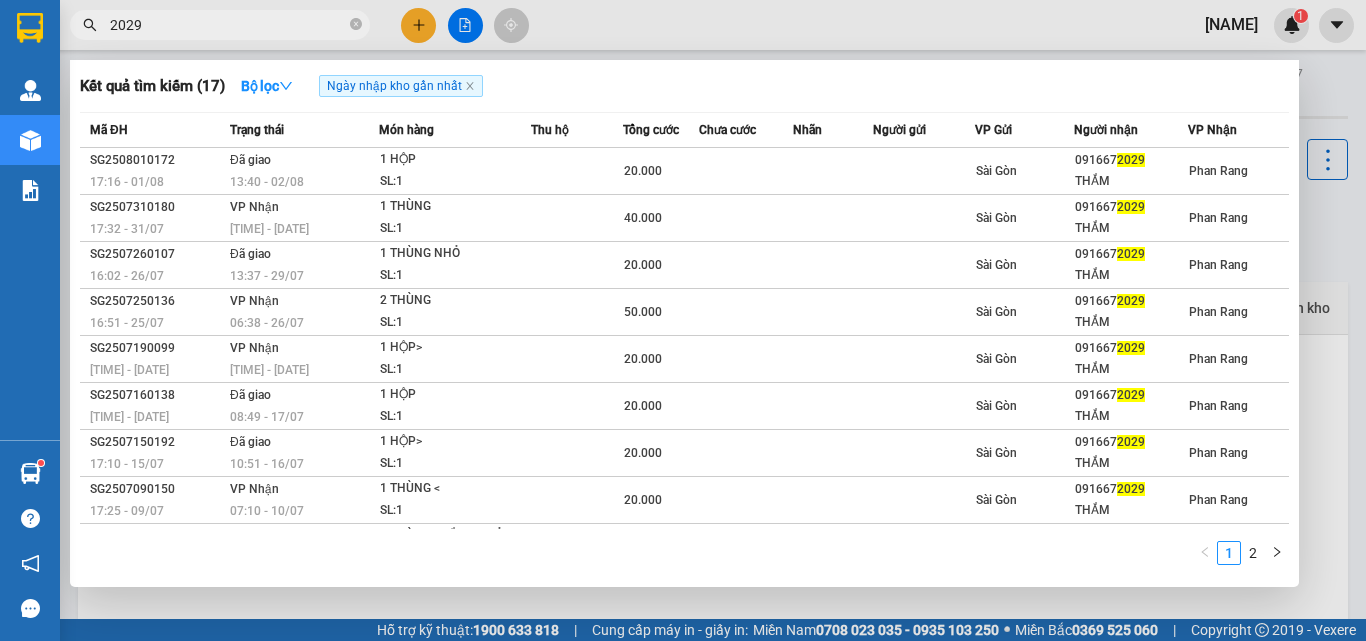 click on "2029" at bounding box center (228, 25) 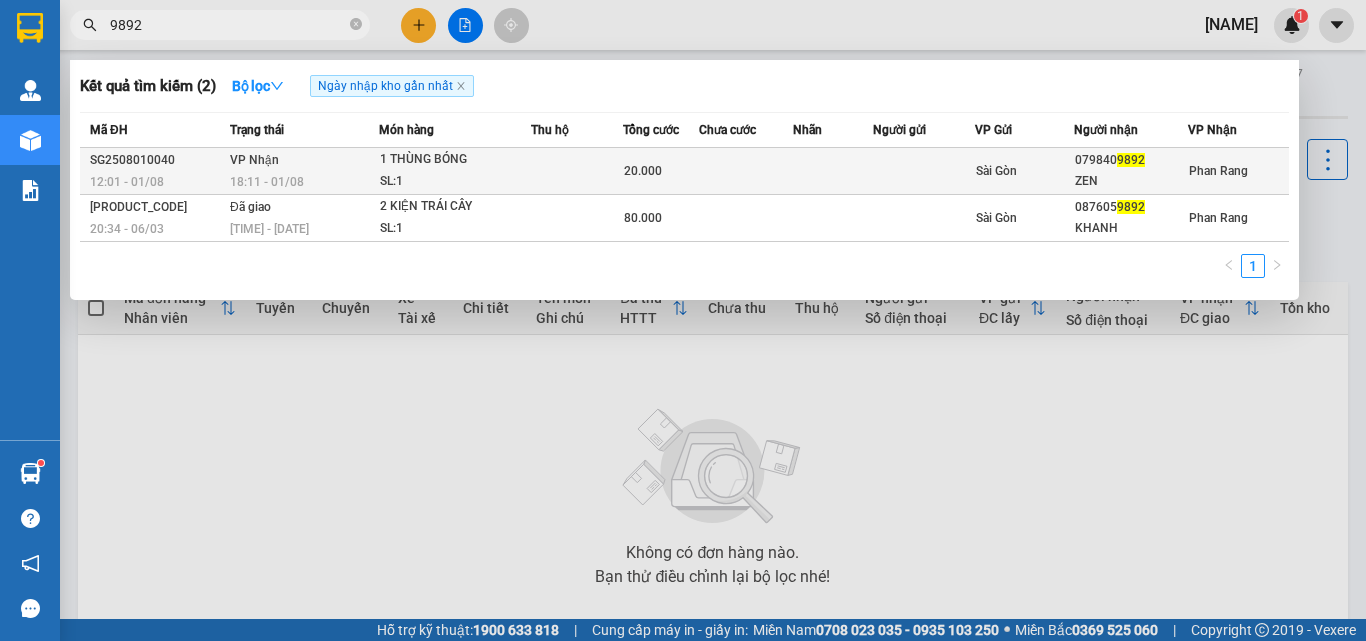 type on "9892" 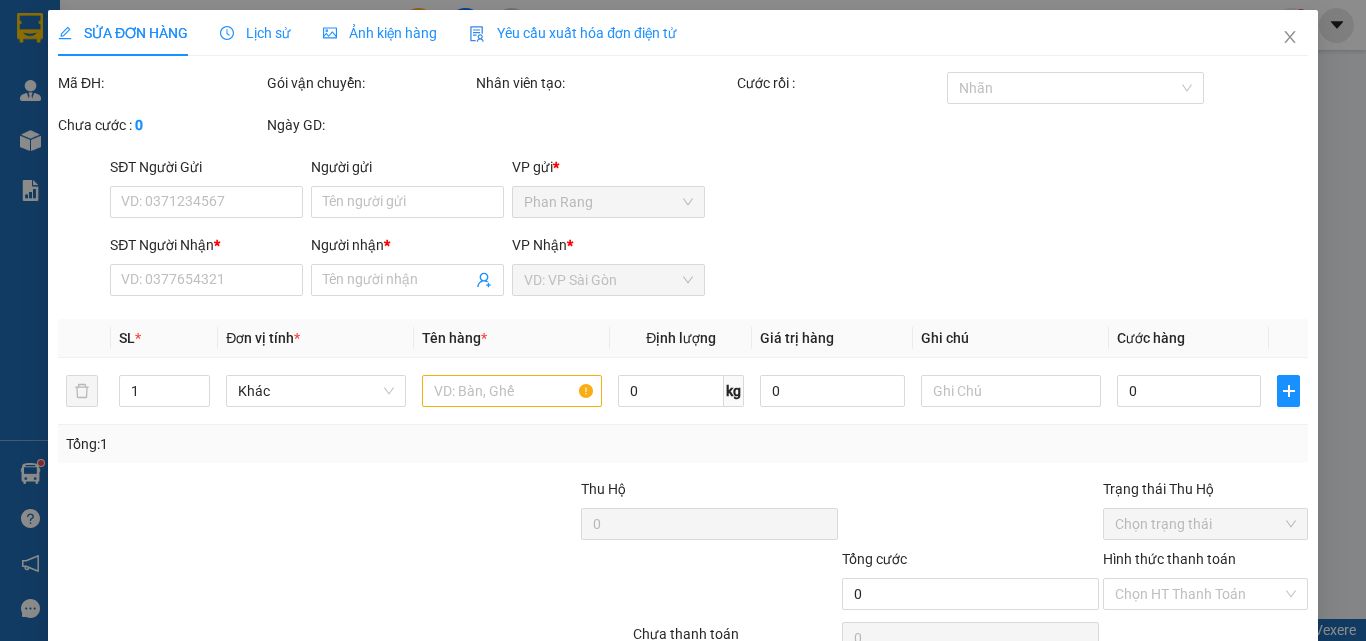 type on "0798409892" 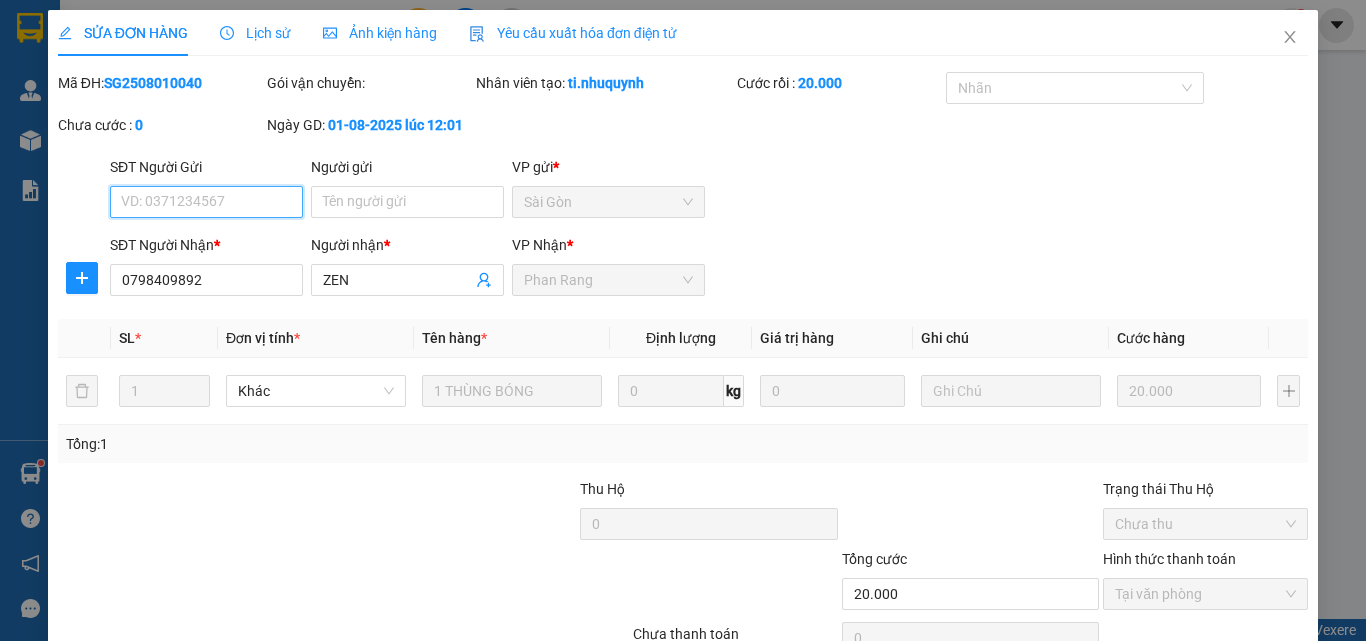 scroll, scrollTop: 103, scrollLeft: 0, axis: vertical 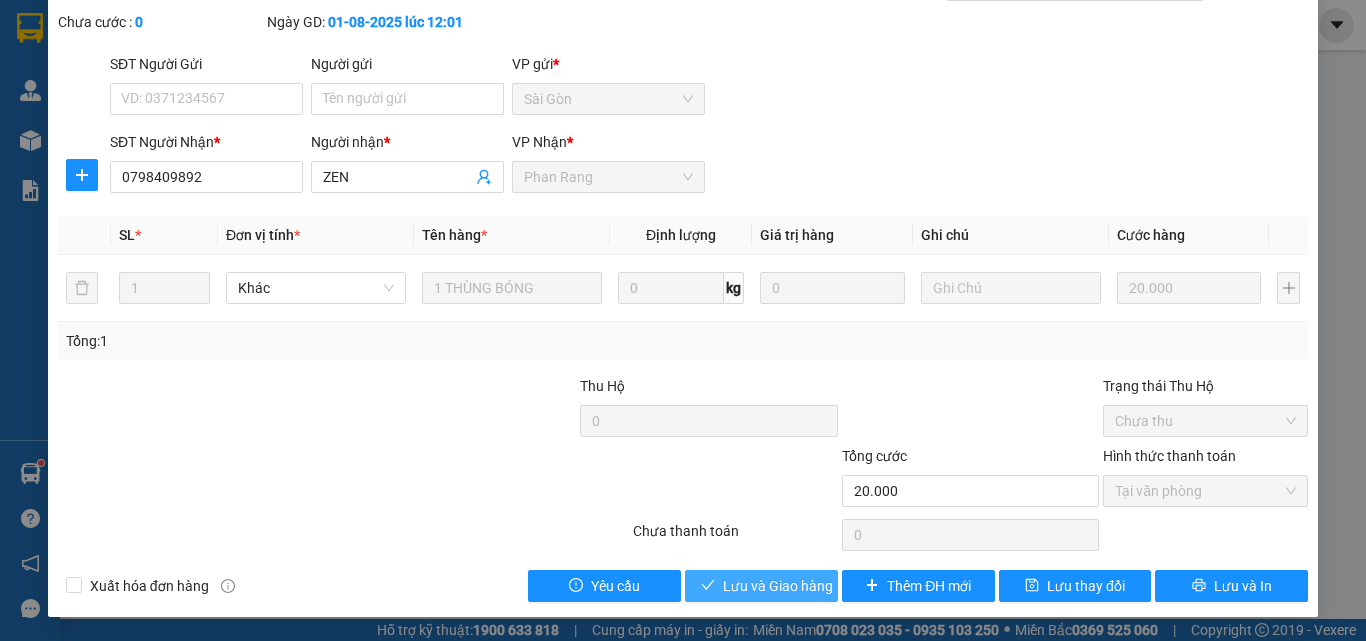 click on "Lưu và Giao hàng" at bounding box center (778, 586) 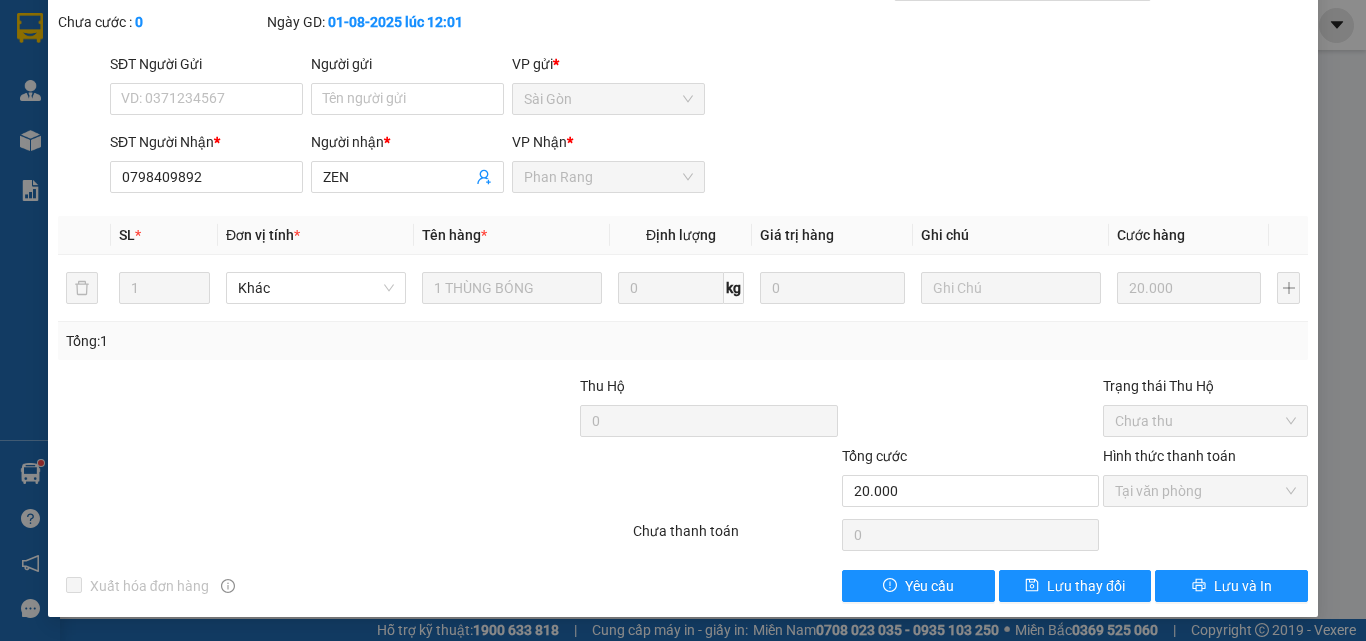 scroll, scrollTop: 0, scrollLeft: 0, axis: both 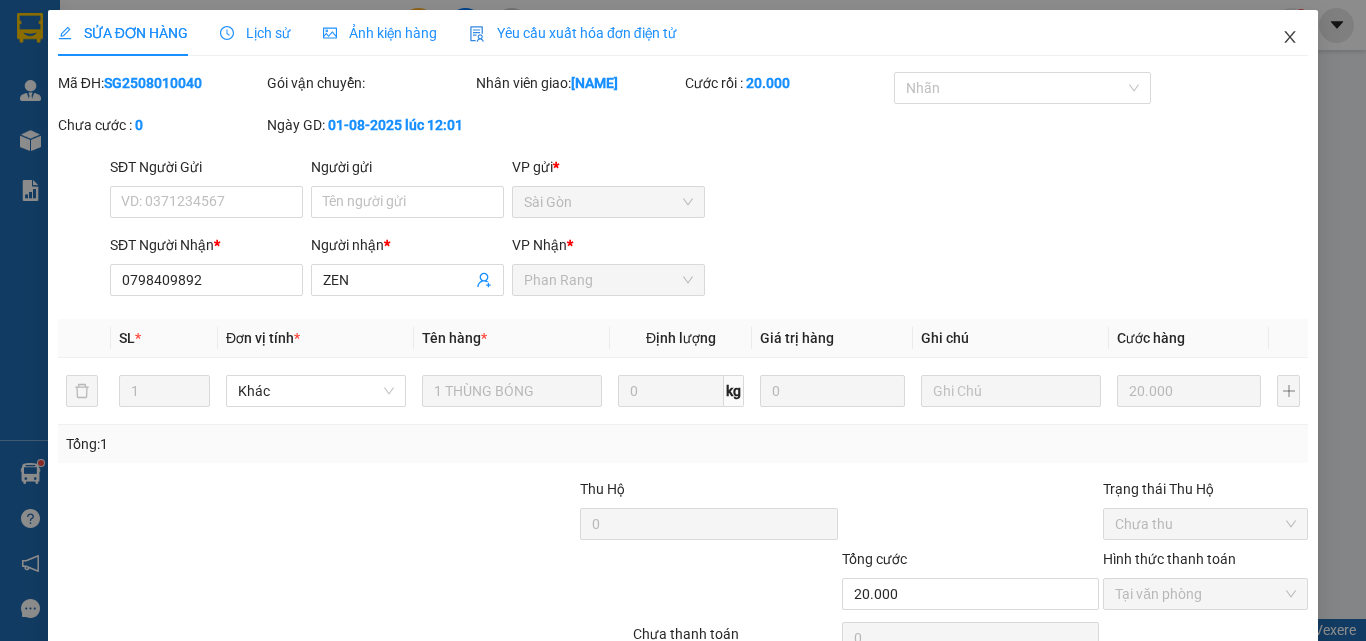 click at bounding box center [1290, 38] 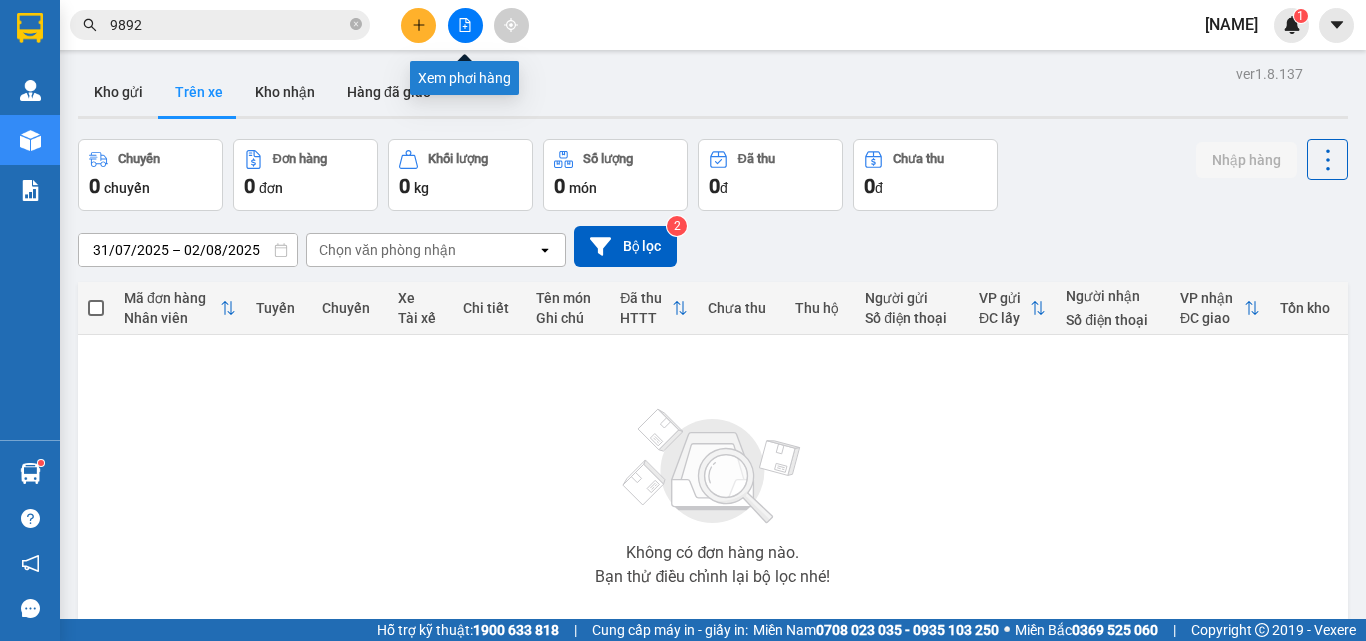 click at bounding box center [465, 25] 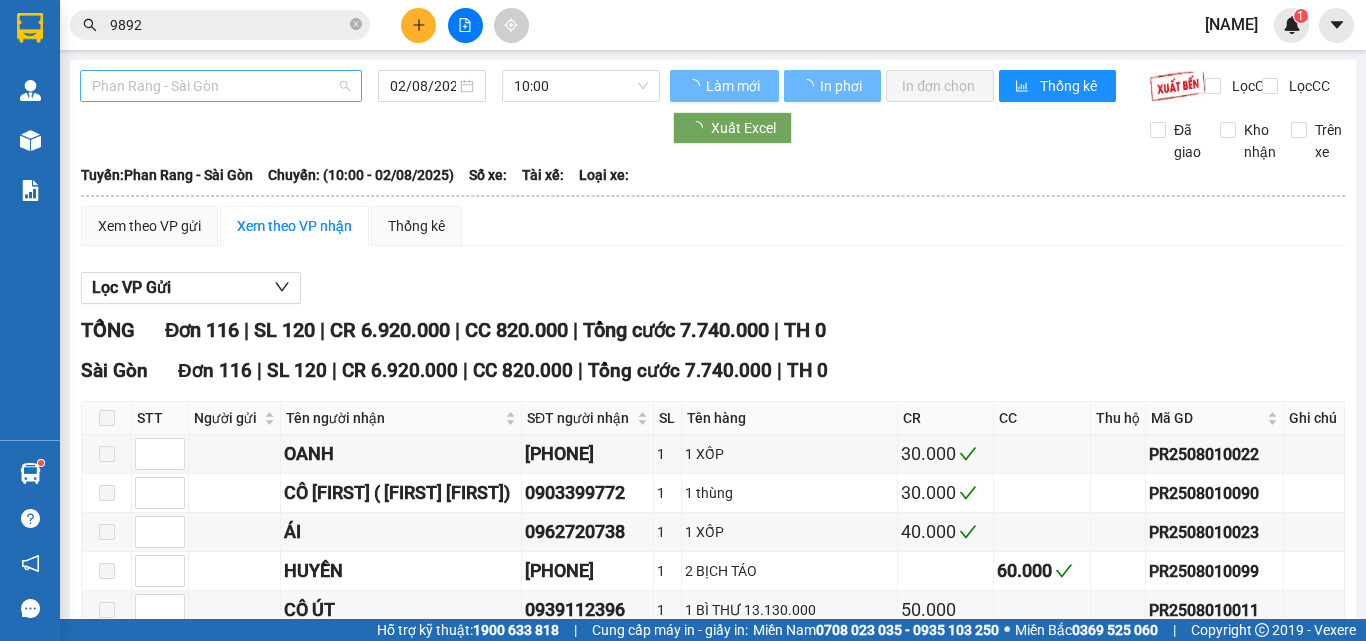 click on "Phan Rang - Sài Gòn" at bounding box center (221, 86) 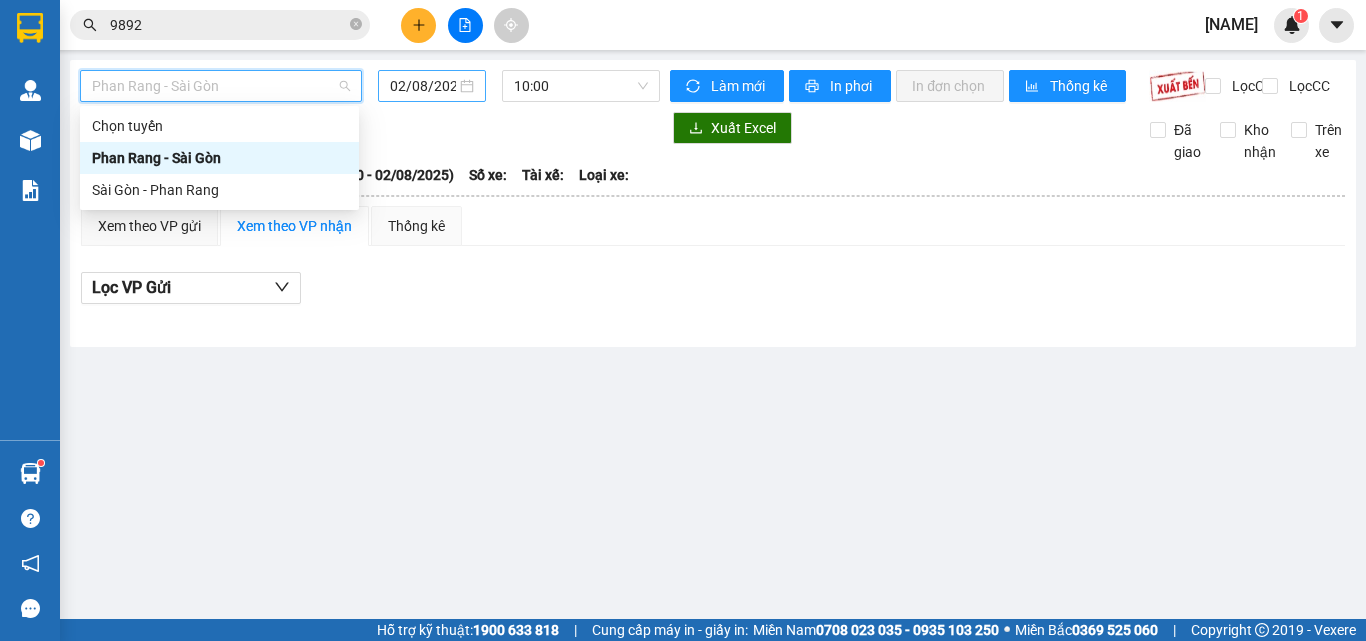 click on "Phan Rang - Sài Gòn 02/08/2025 10:00" at bounding box center [370, 86] 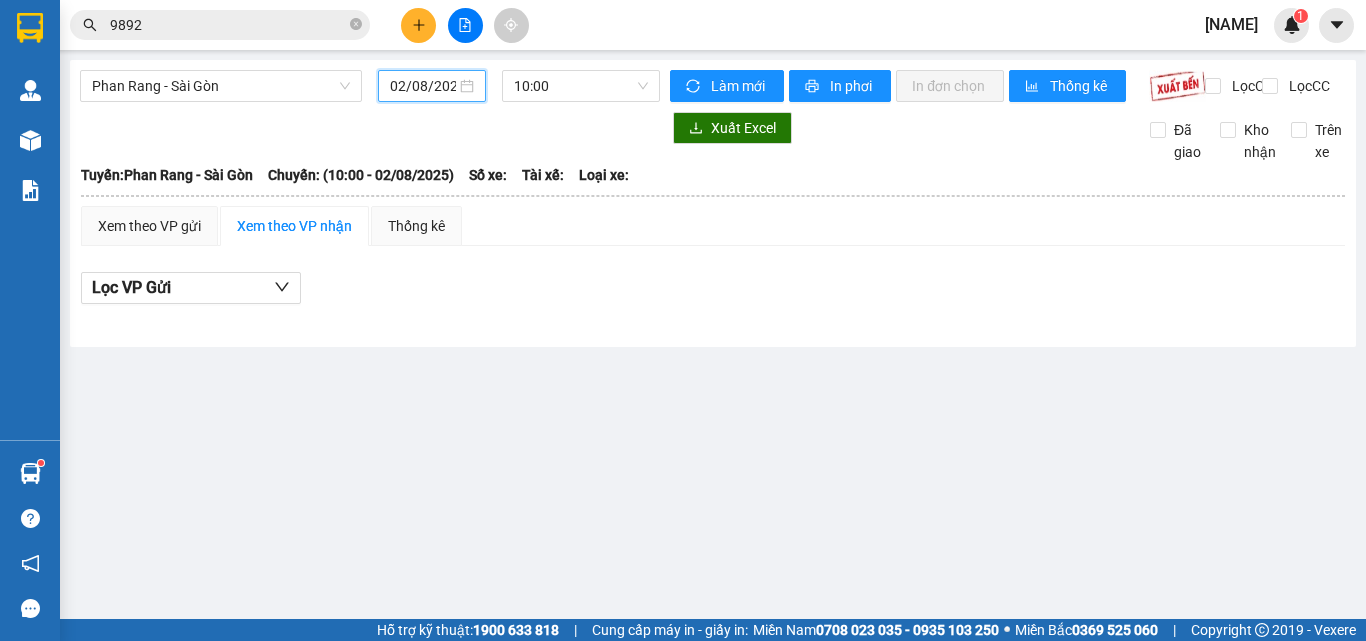 scroll, scrollTop: 0, scrollLeft: 5, axis: horizontal 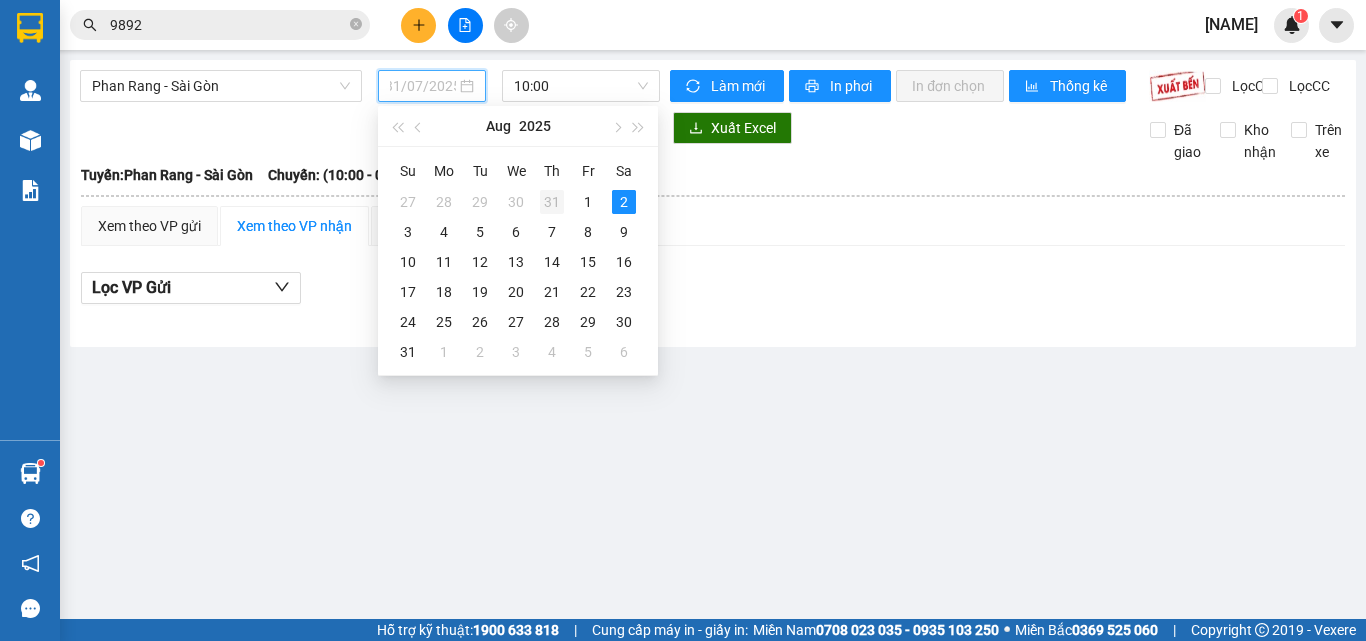 click on "31" at bounding box center (552, 202) 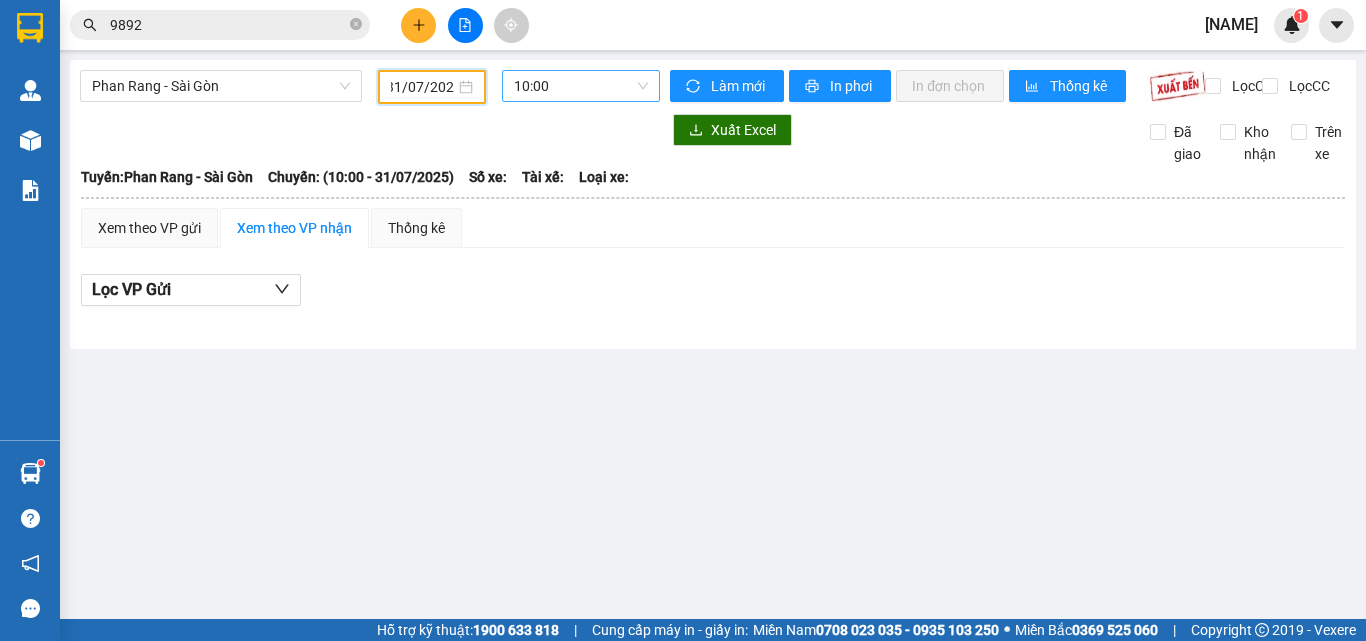 click on "10:00" at bounding box center [581, 86] 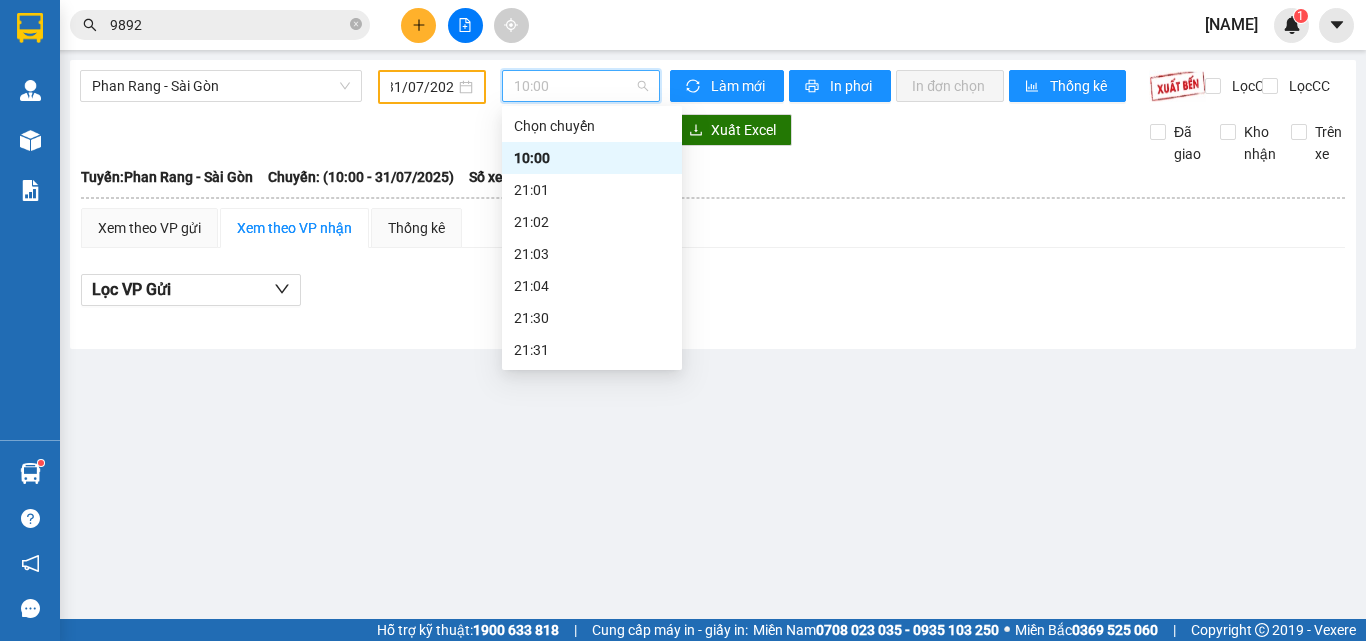 scroll, scrollTop: 0, scrollLeft: 0, axis: both 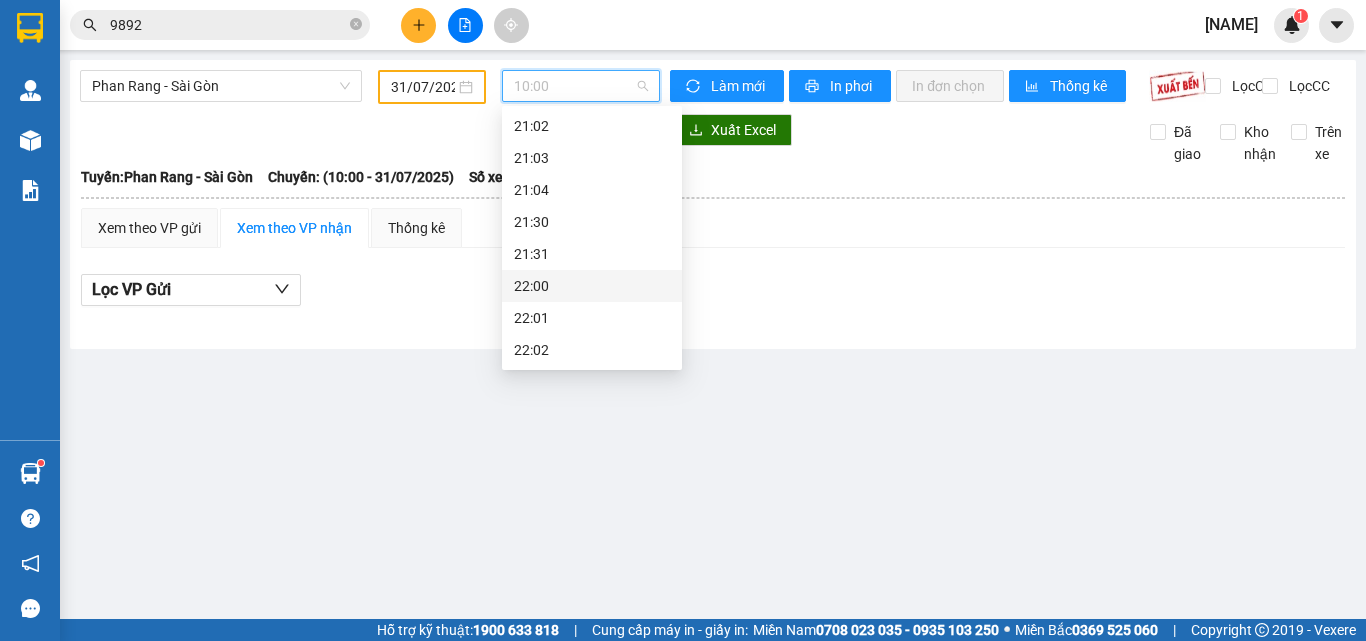 click on "22:00" at bounding box center (592, 286) 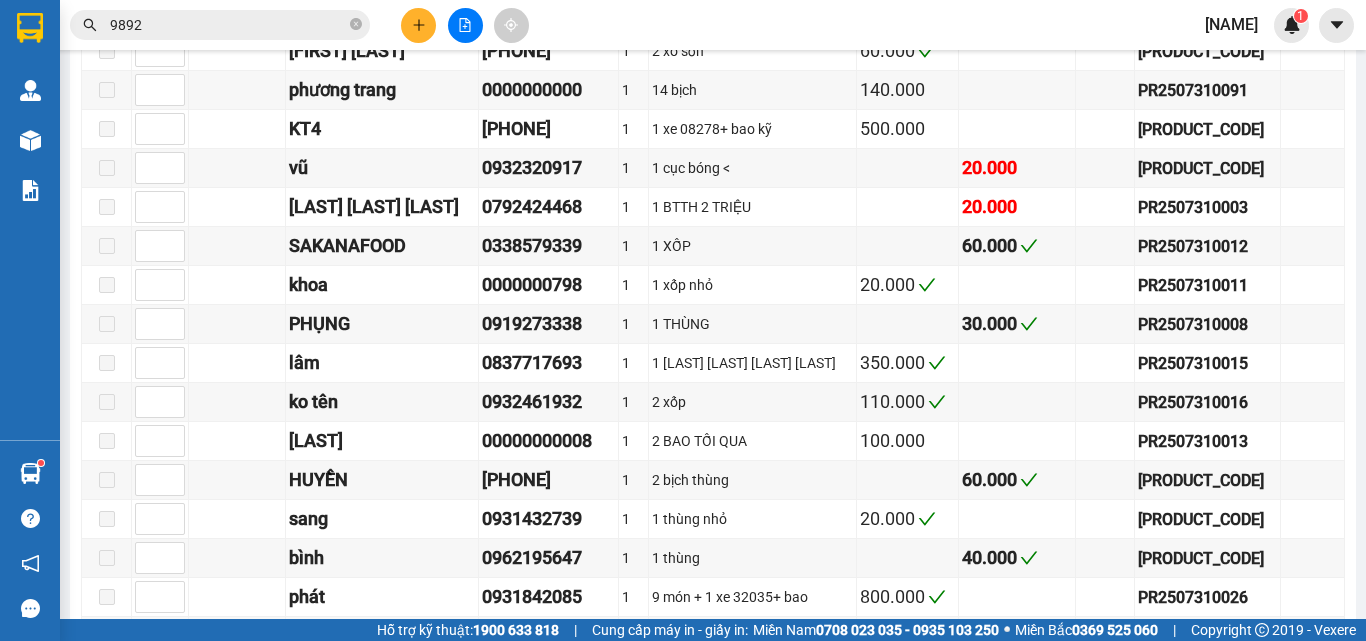 scroll, scrollTop: 0, scrollLeft: 0, axis: both 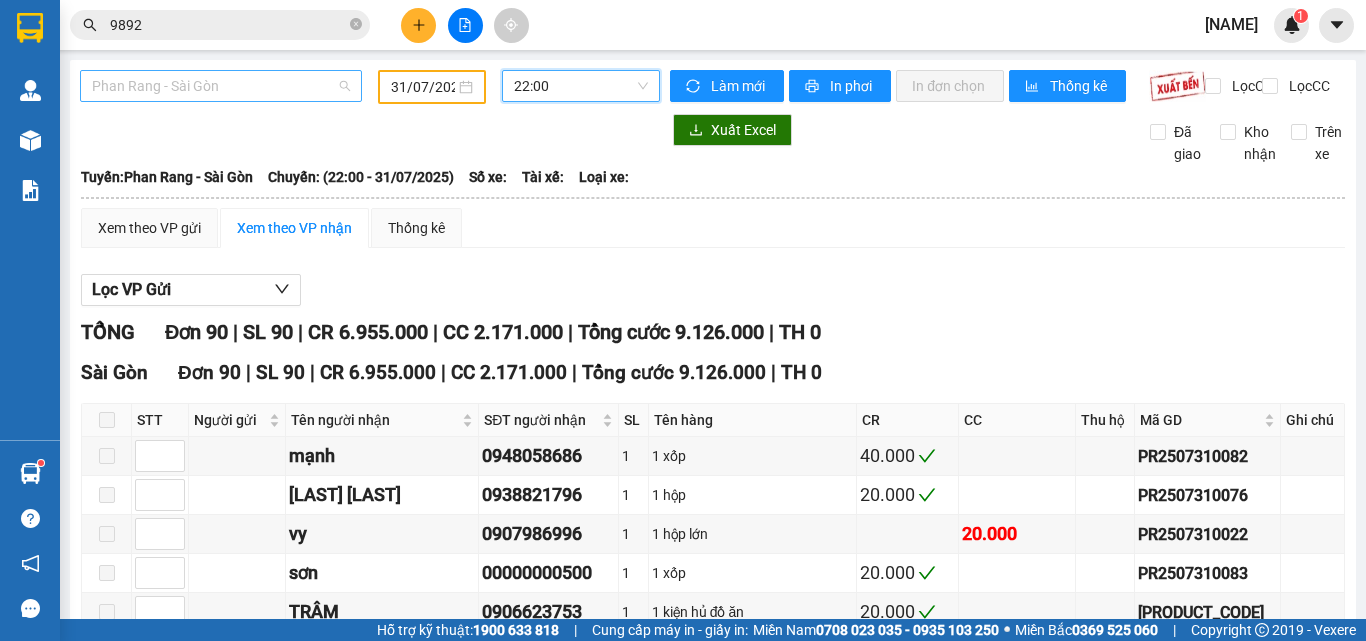 click on "Phan Rang - Sài Gòn" at bounding box center (221, 86) 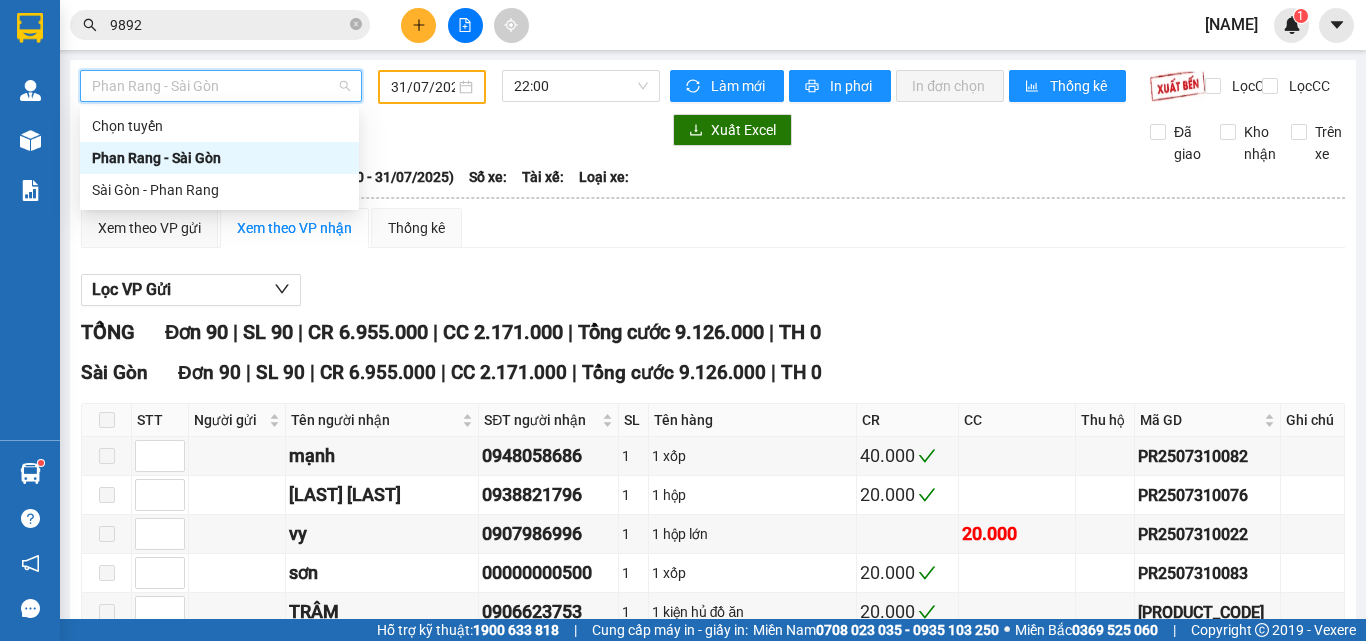 click on "31/07/2025" at bounding box center (423, 87) 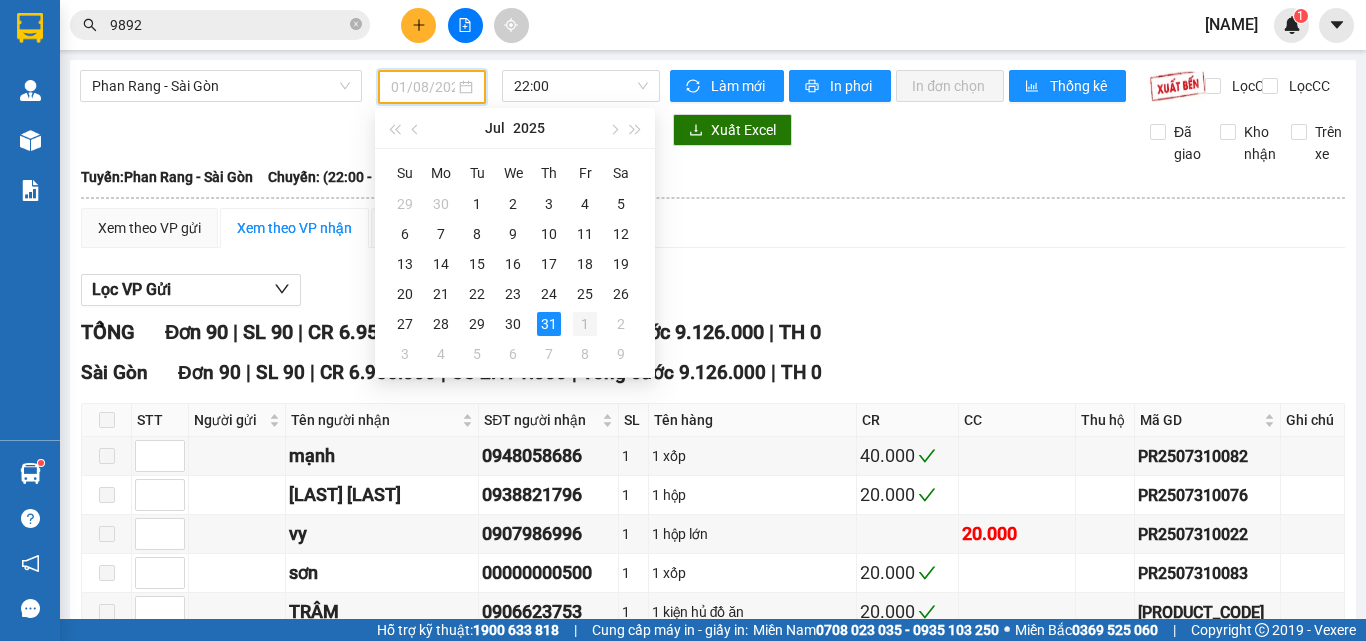 click on "1" at bounding box center [585, 324] 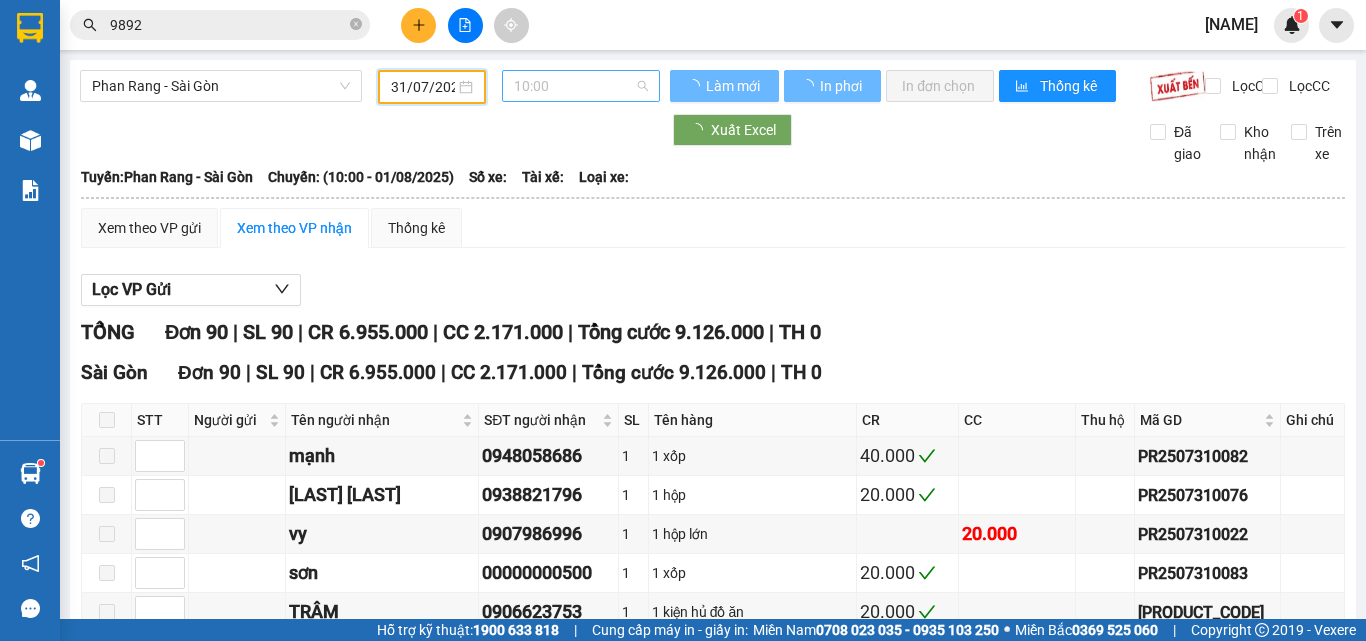 type on "01/08/2025" 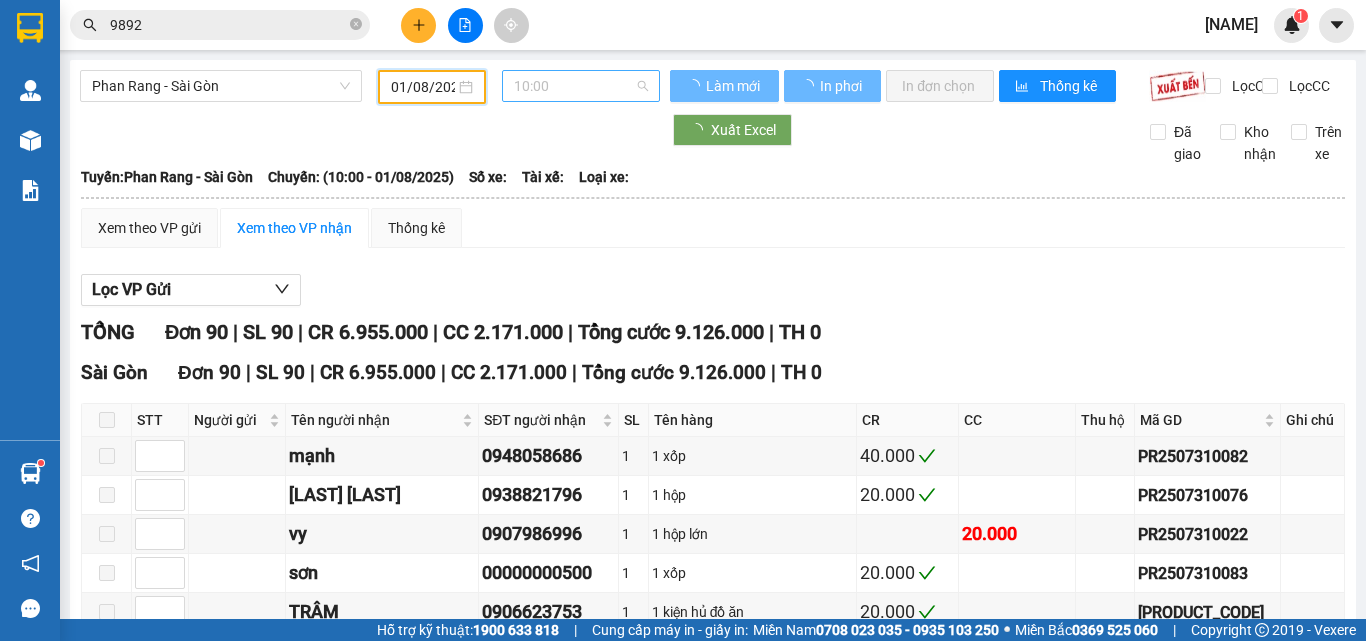 click on "10:00" at bounding box center [581, 86] 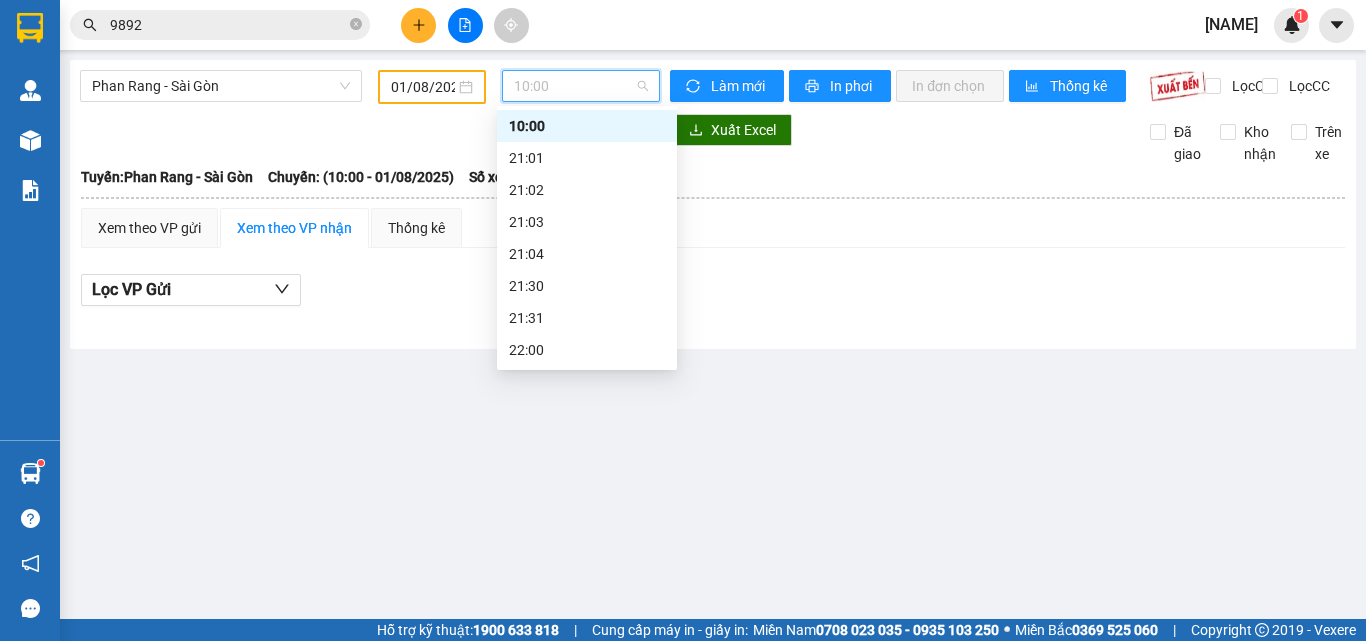 scroll, scrollTop: 96, scrollLeft: 0, axis: vertical 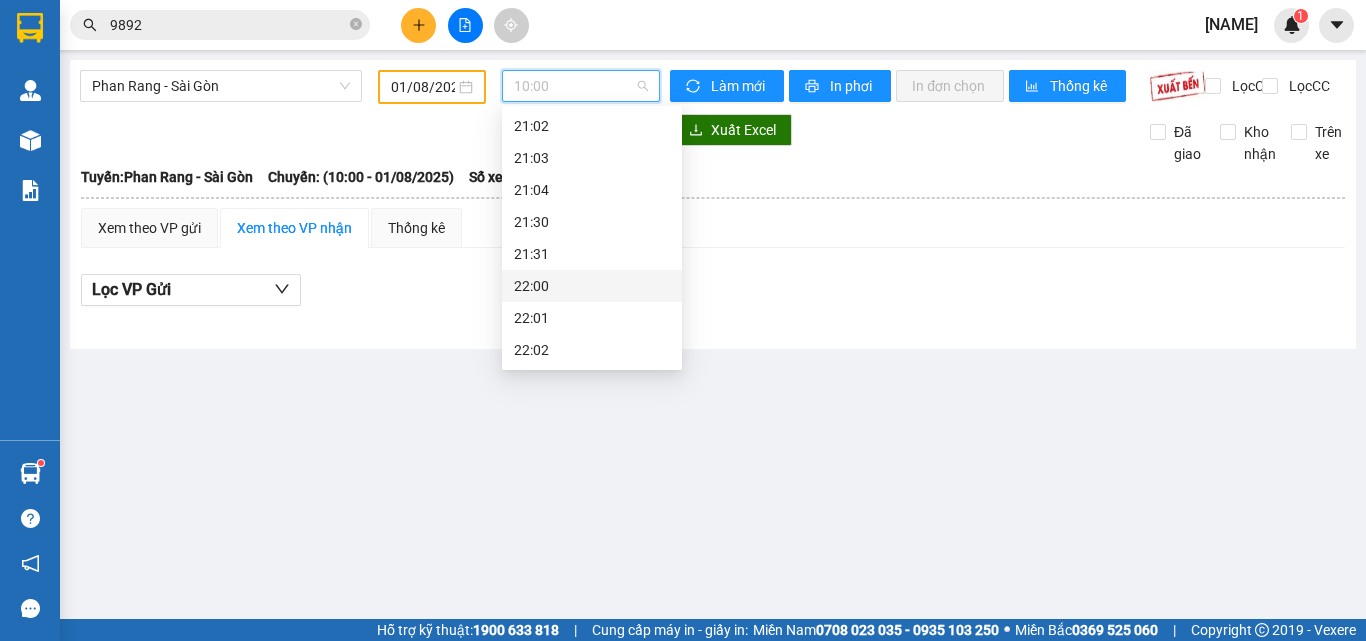 click on "22:00" at bounding box center [592, 286] 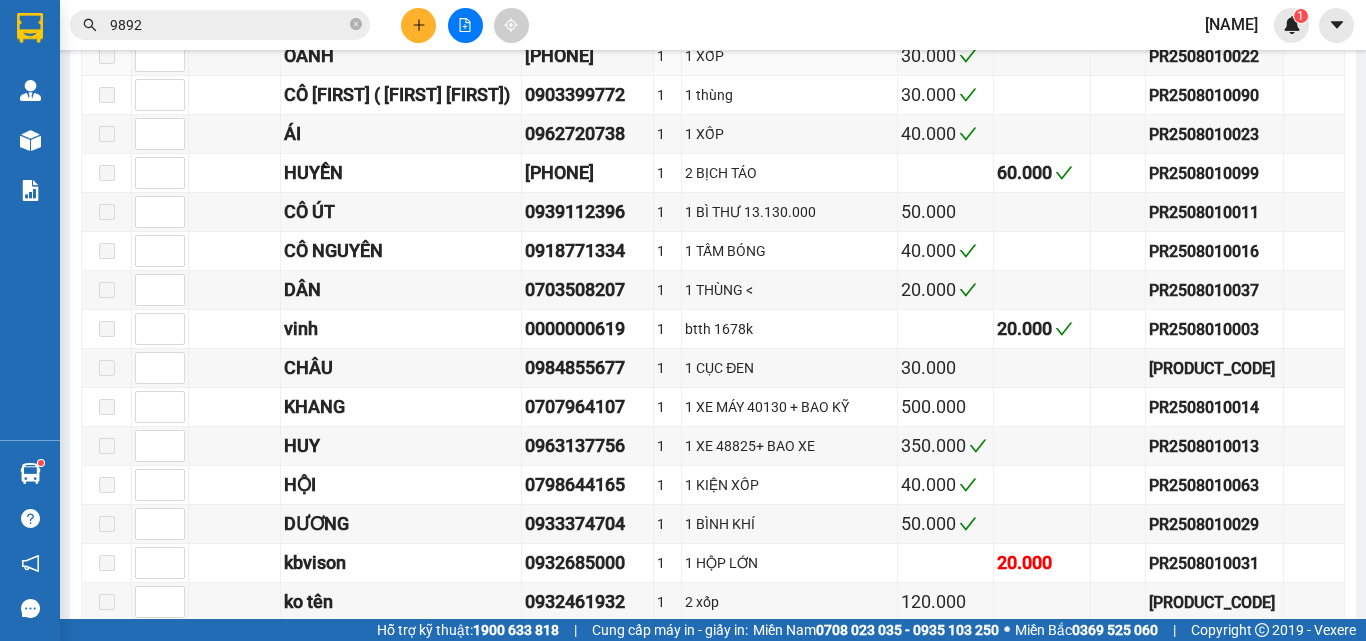 scroll, scrollTop: 100, scrollLeft: 0, axis: vertical 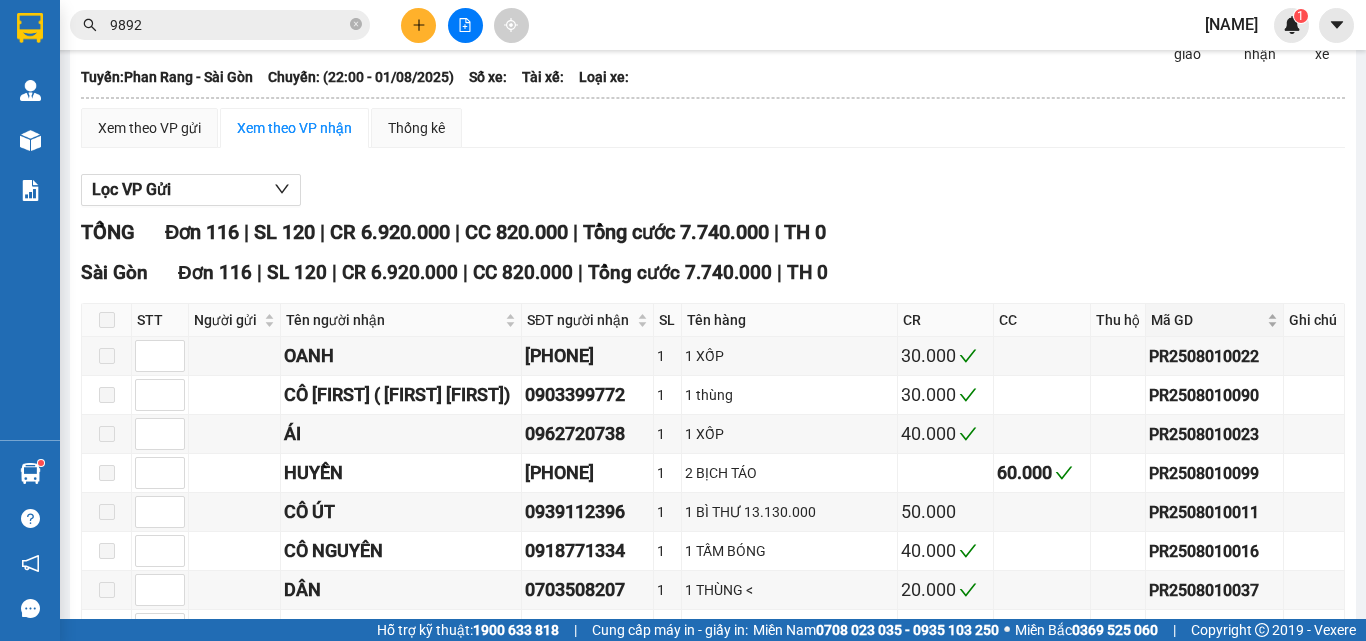 click on "Mã GD" at bounding box center [1207, 320] 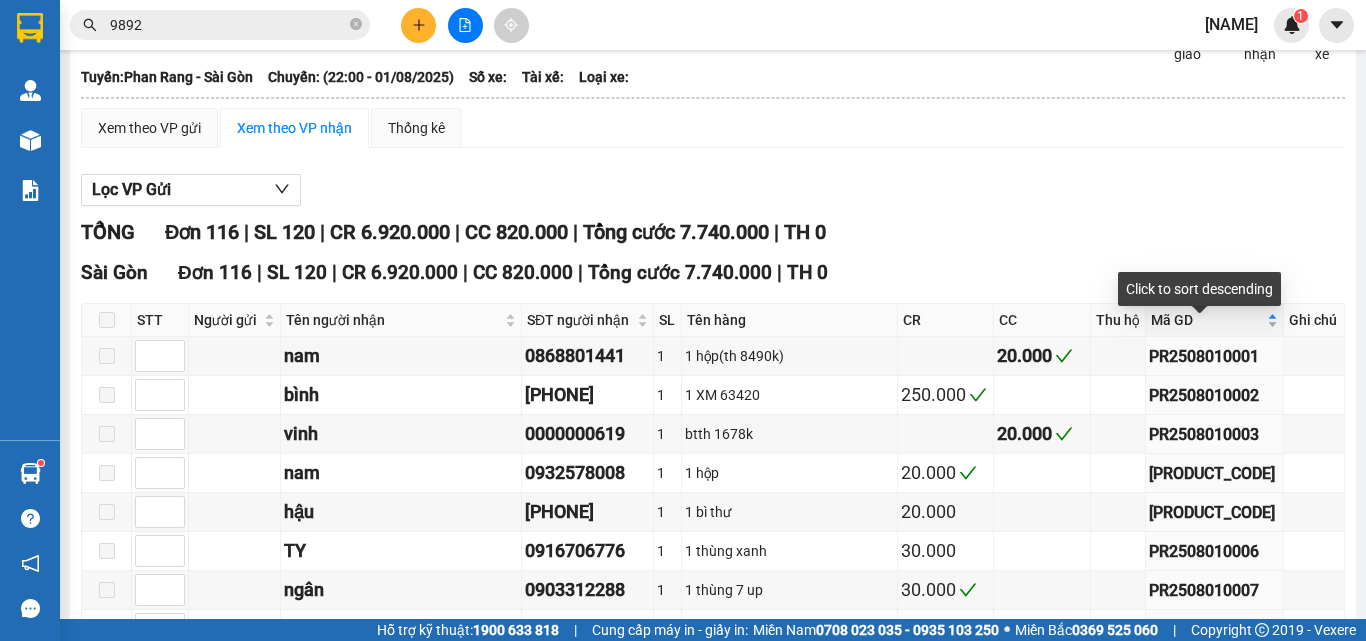 click on "Mã GD" at bounding box center [1207, 320] 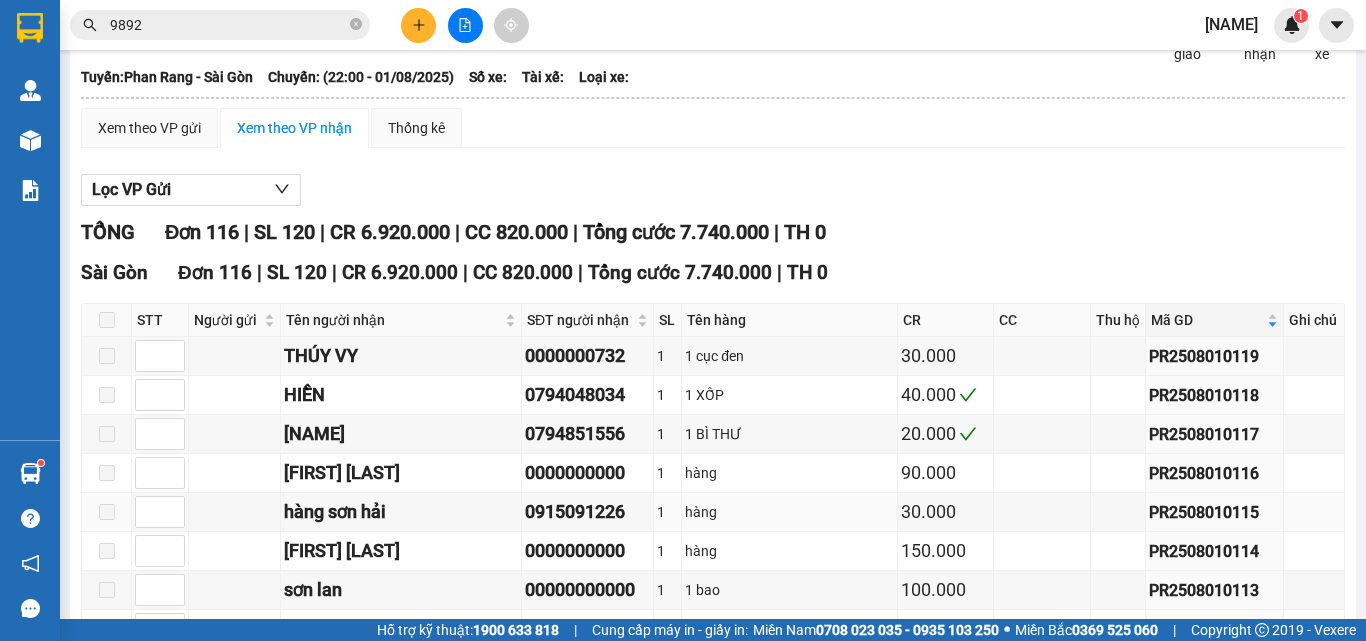 scroll, scrollTop: 300, scrollLeft: 0, axis: vertical 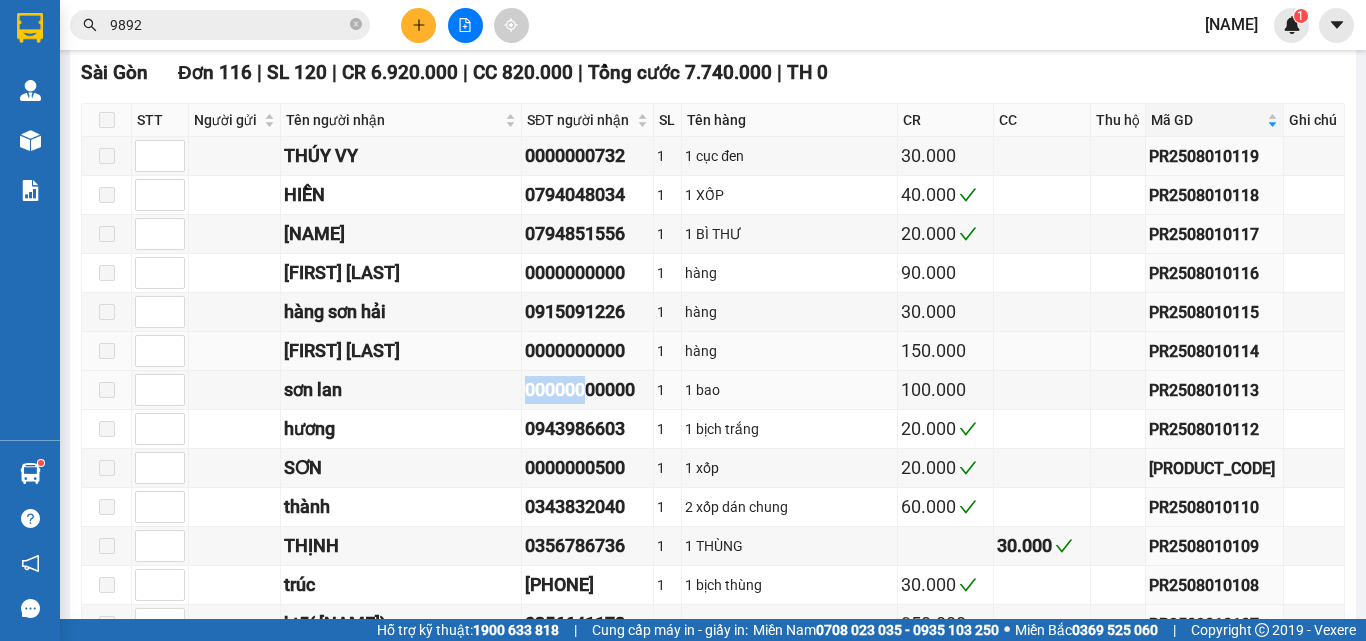 drag, startPoint x: 376, startPoint y: 403, endPoint x: 690, endPoint y: 373, distance: 315.42987 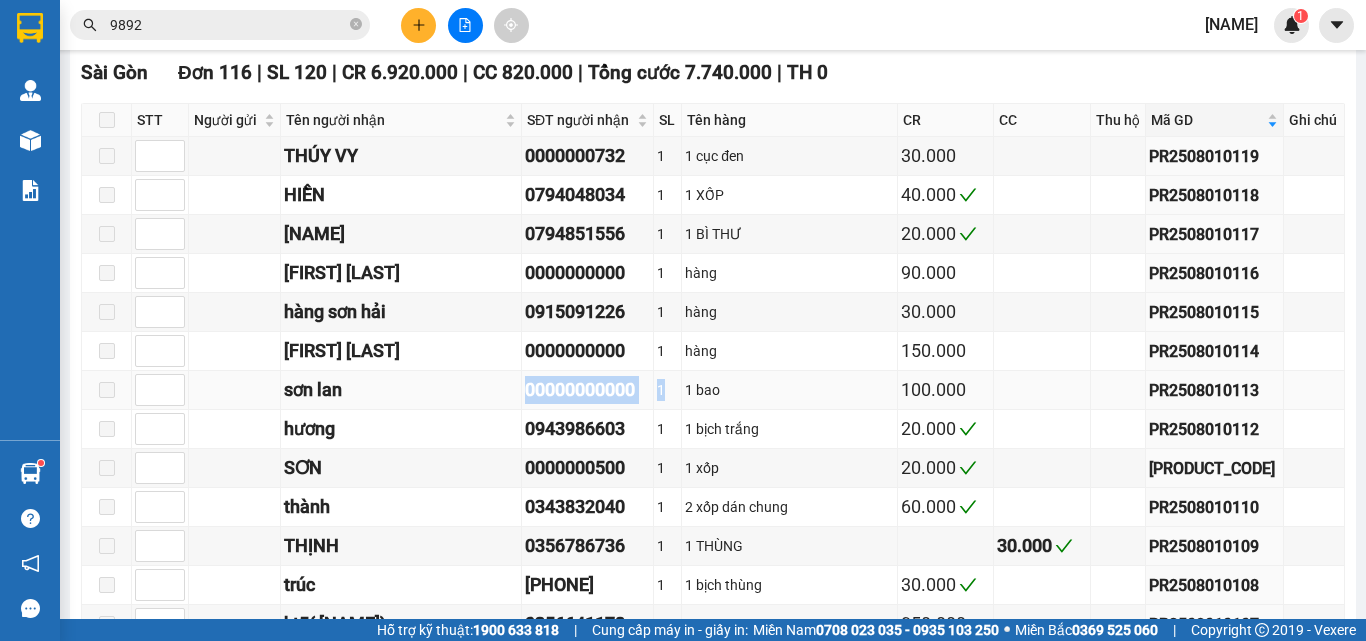 drag, startPoint x: 577, startPoint y: 411, endPoint x: 654, endPoint y: 393, distance: 79.07591 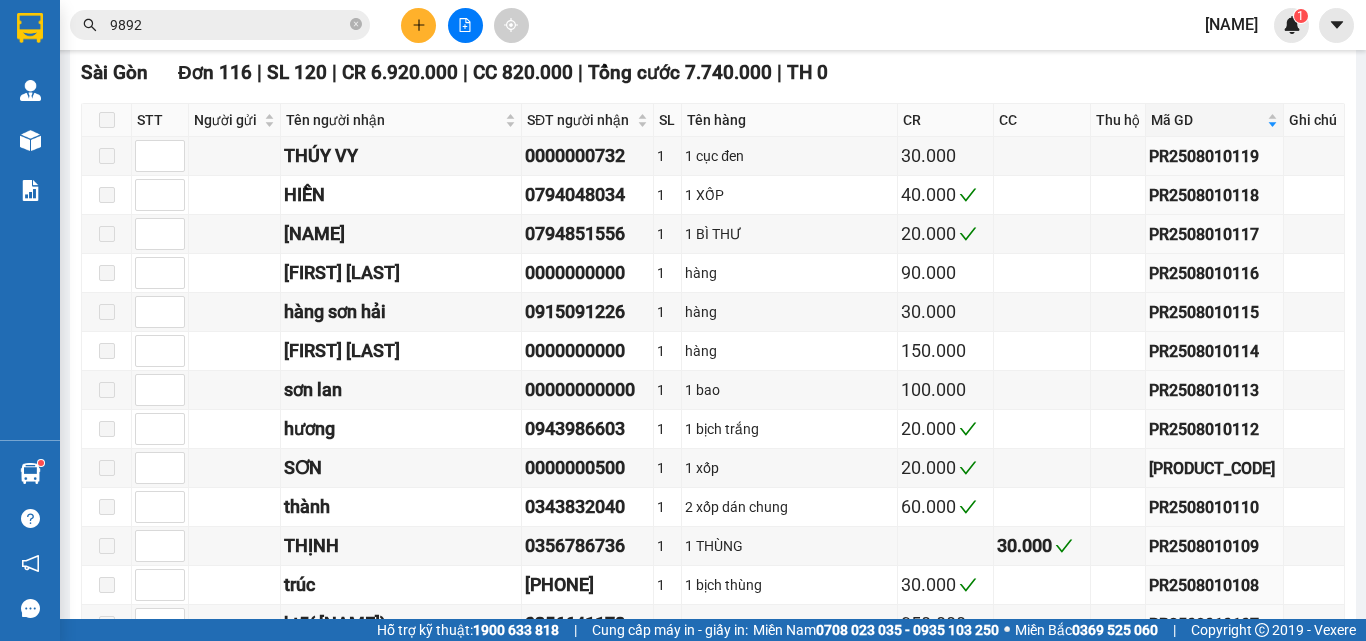 click on "thu.nhuquynh" at bounding box center [1231, 24] 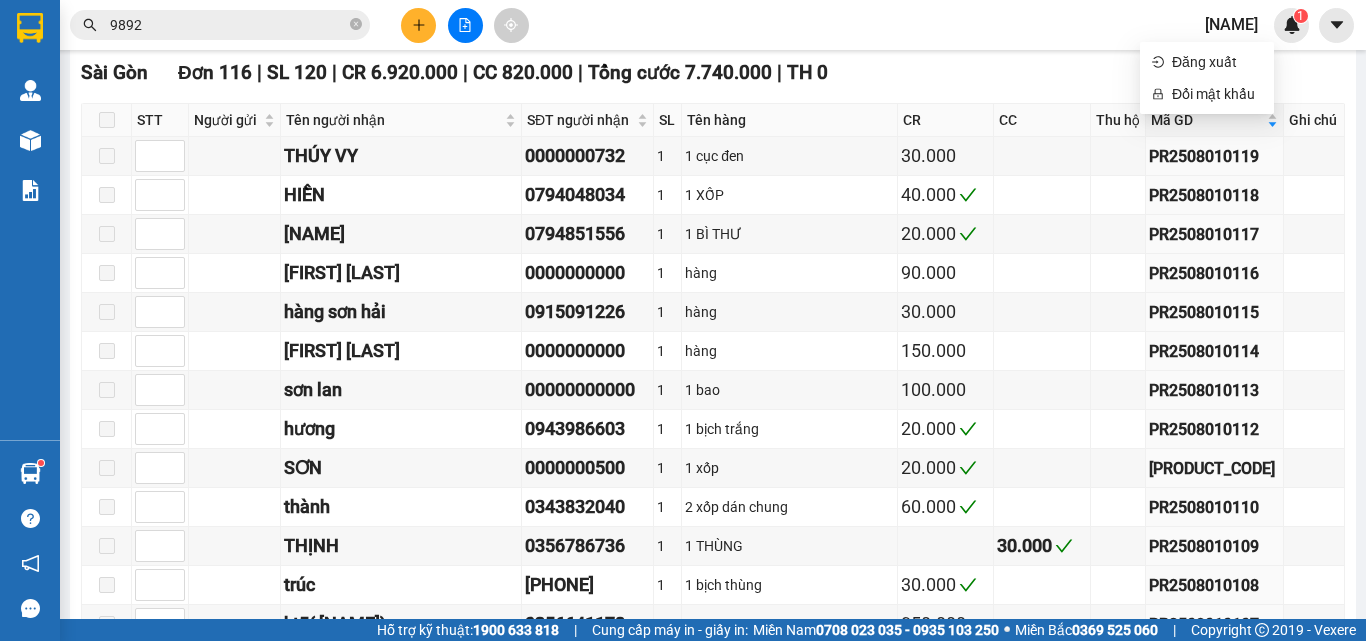 scroll, scrollTop: 100, scrollLeft: 0, axis: vertical 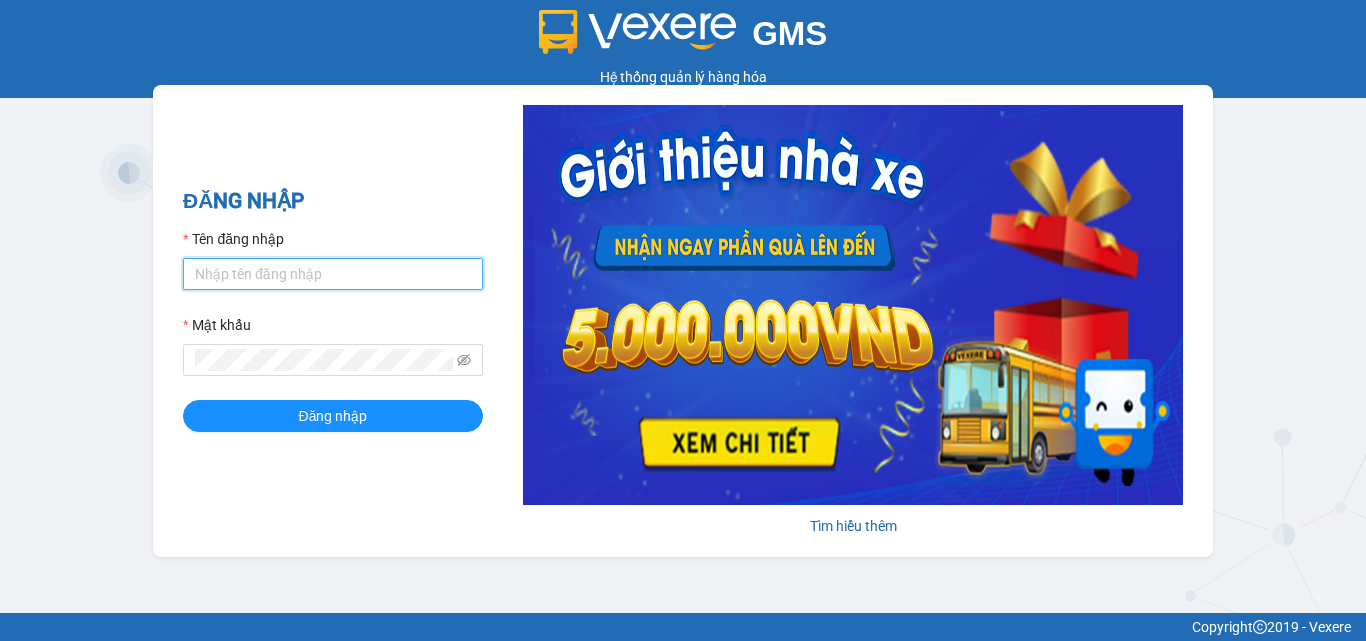 click on "Tên đăng nhập" at bounding box center (333, 274) 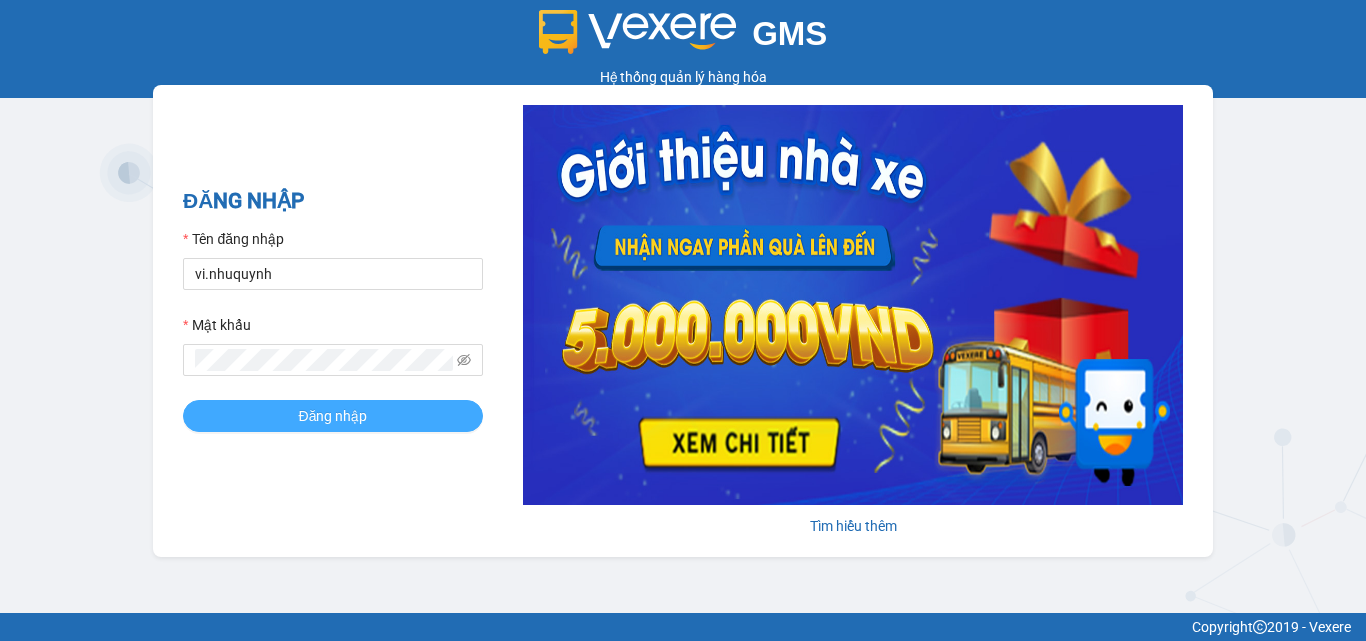 click on "Đăng nhập" at bounding box center [333, 416] 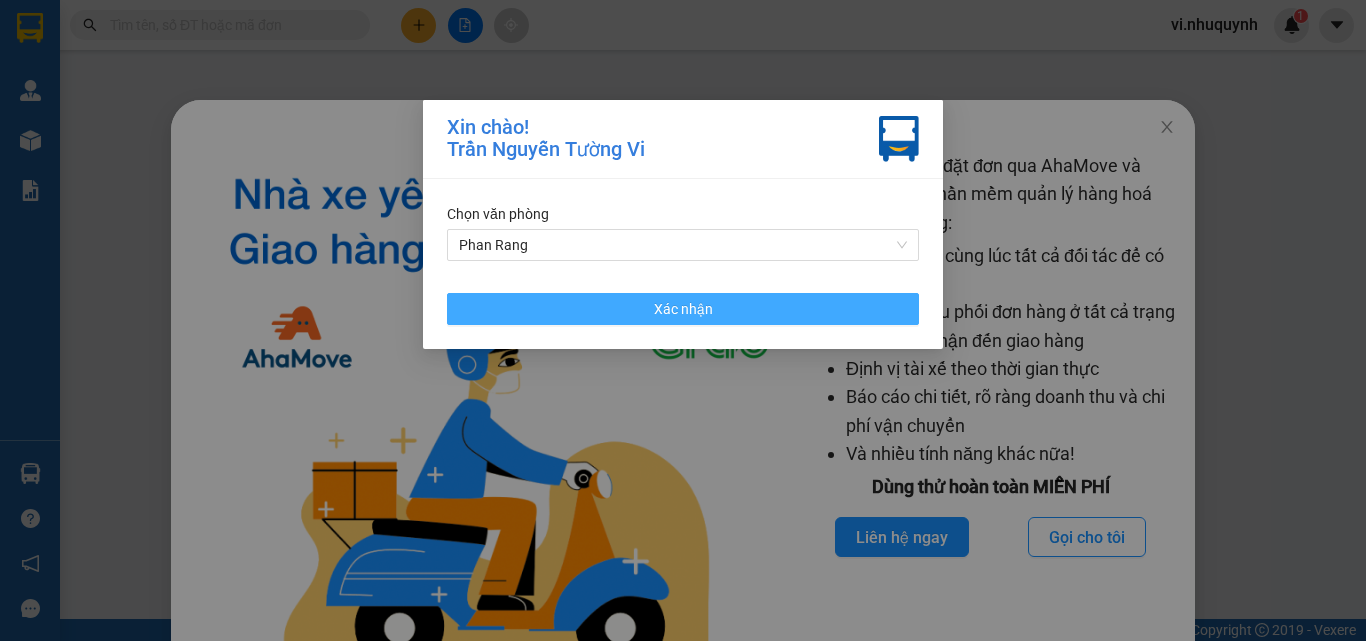 click on "Xác nhận" at bounding box center (683, 309) 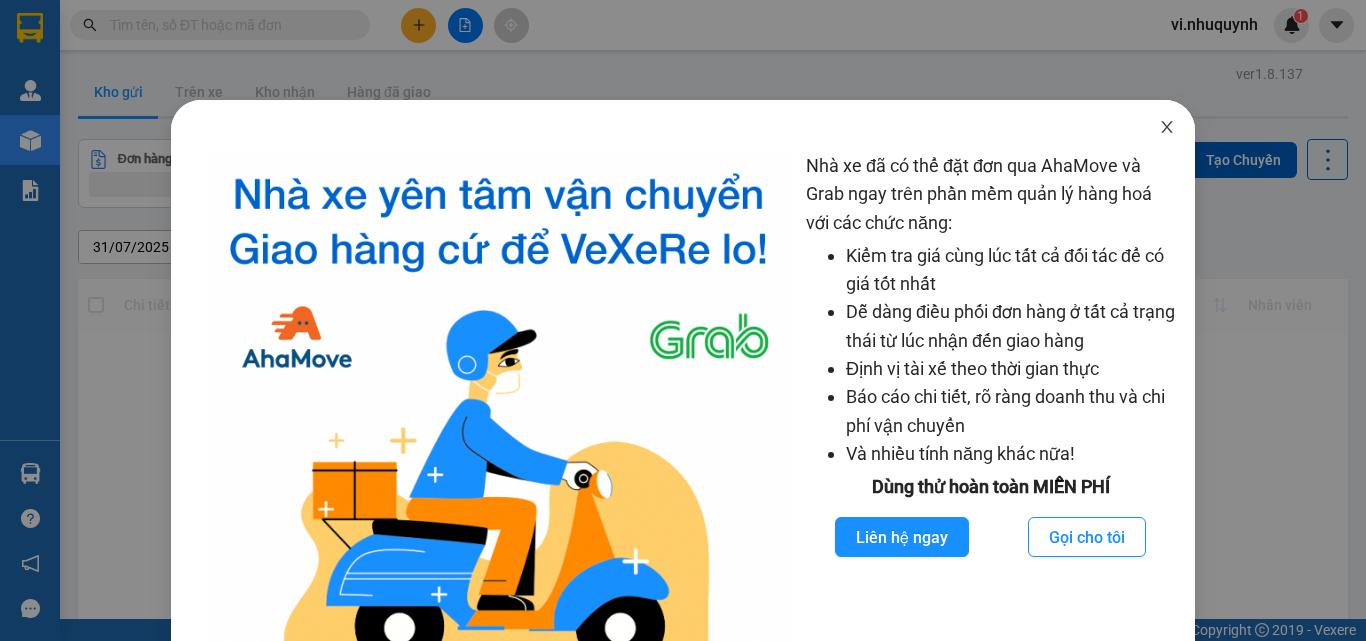click 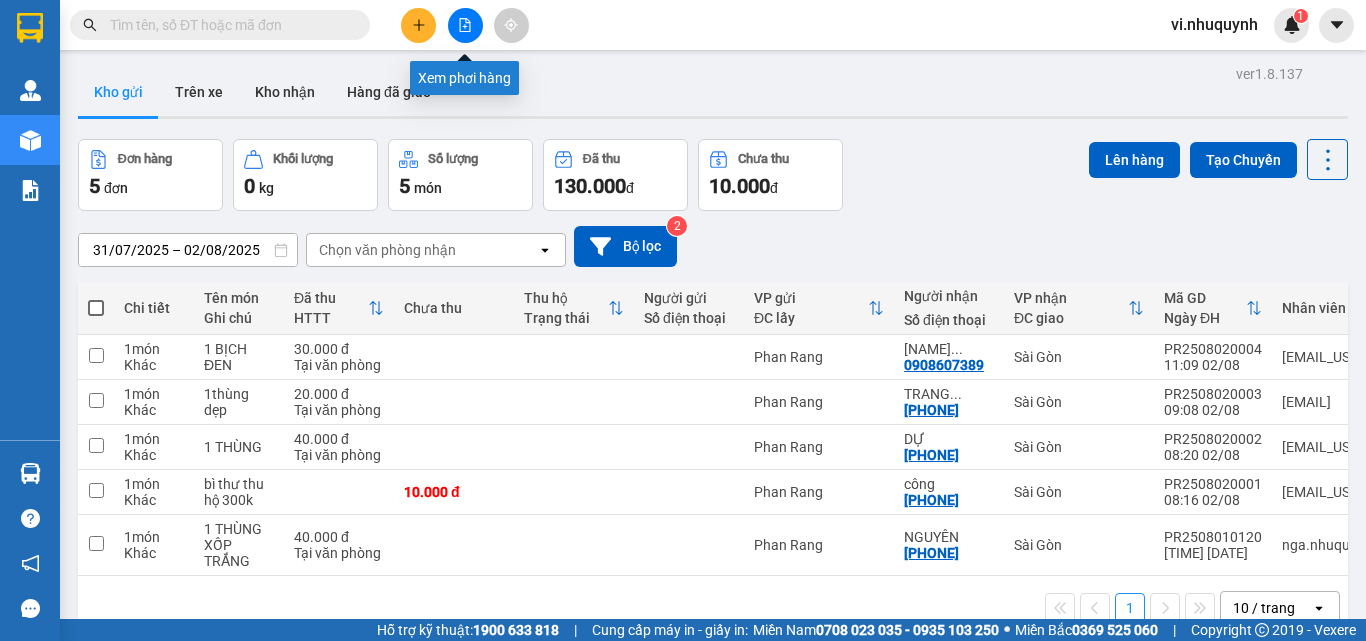 click at bounding box center (465, 25) 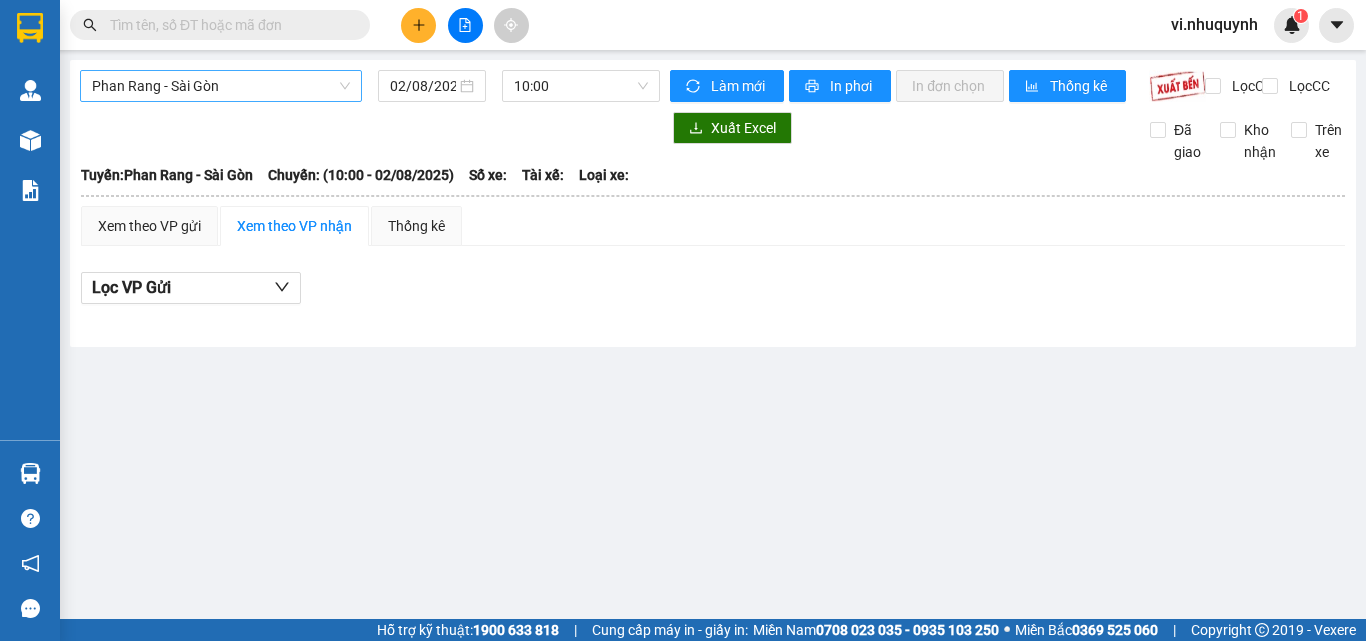 click on "Phan Rang - Sài Gòn" at bounding box center [221, 86] 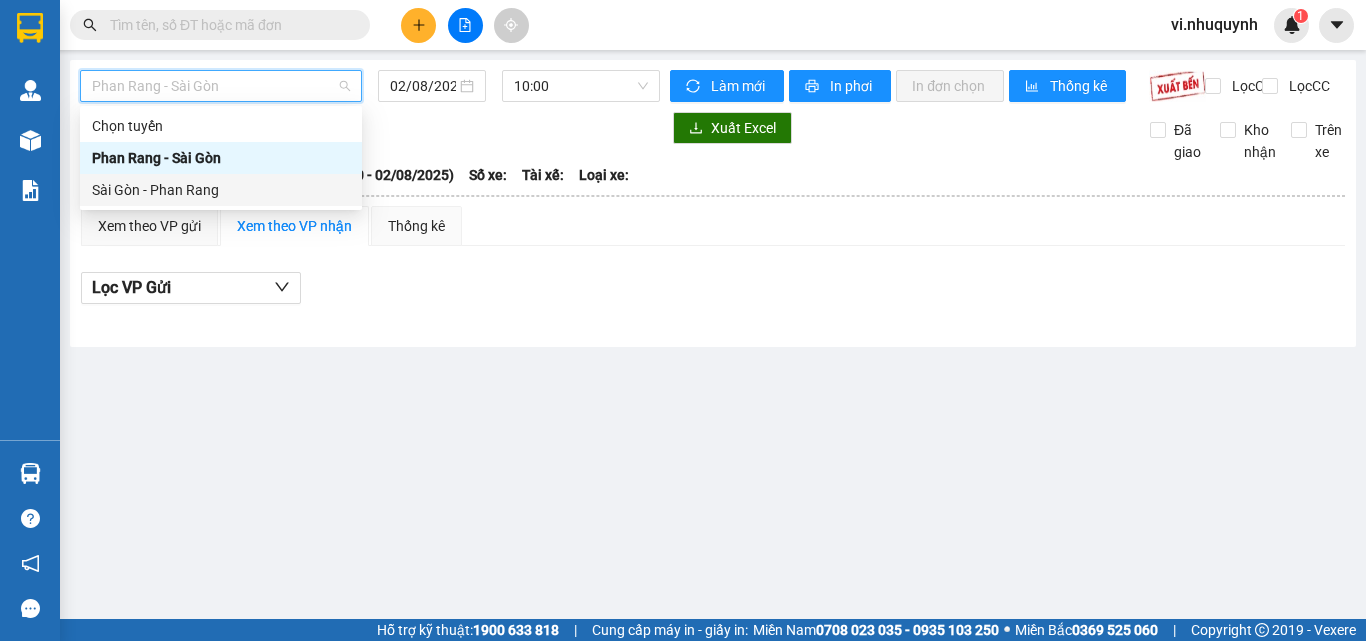 click on "Sài Gòn - Phan Rang" at bounding box center [221, 190] 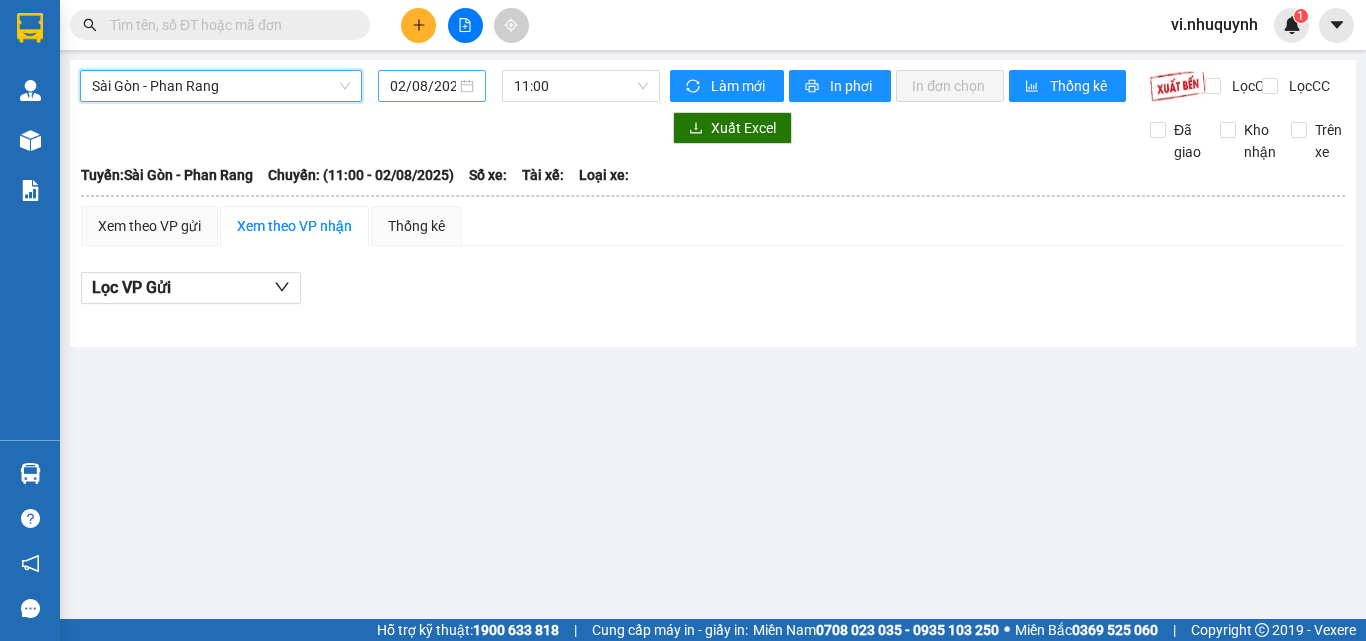 click on "02/08/2025" at bounding box center [432, 86] 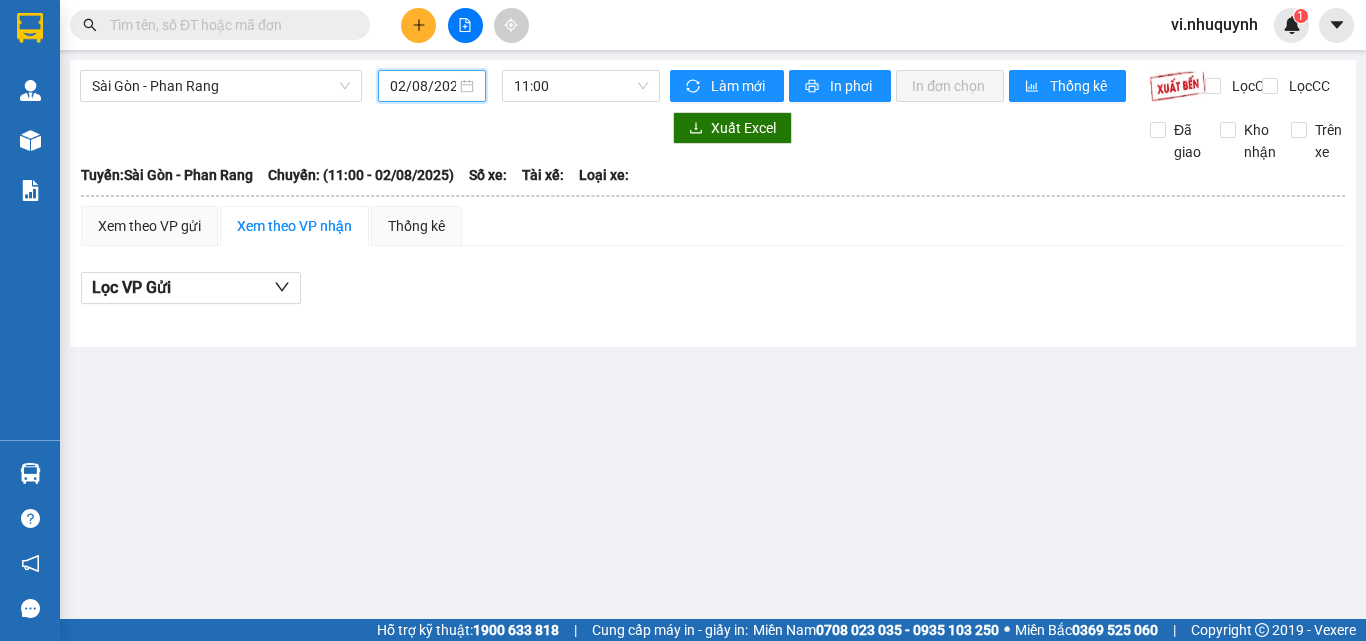scroll, scrollTop: 0, scrollLeft: 5, axis: horizontal 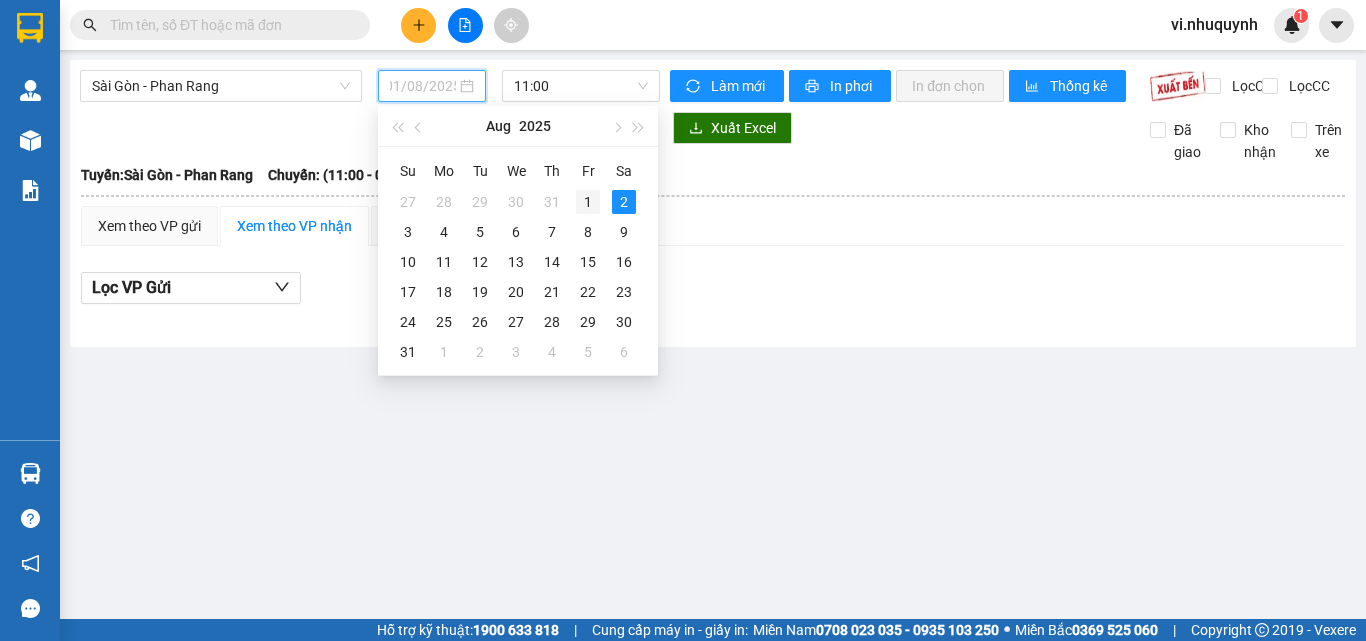 click on "1" at bounding box center (588, 202) 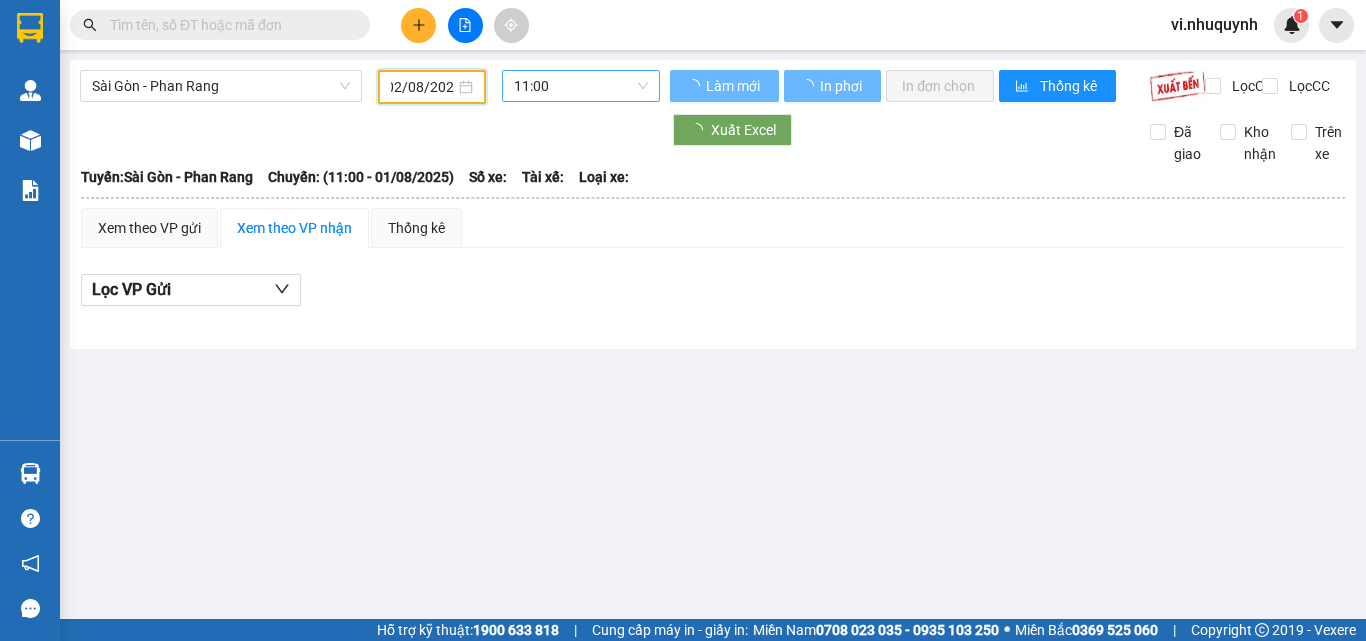 type on "01/08/2025" 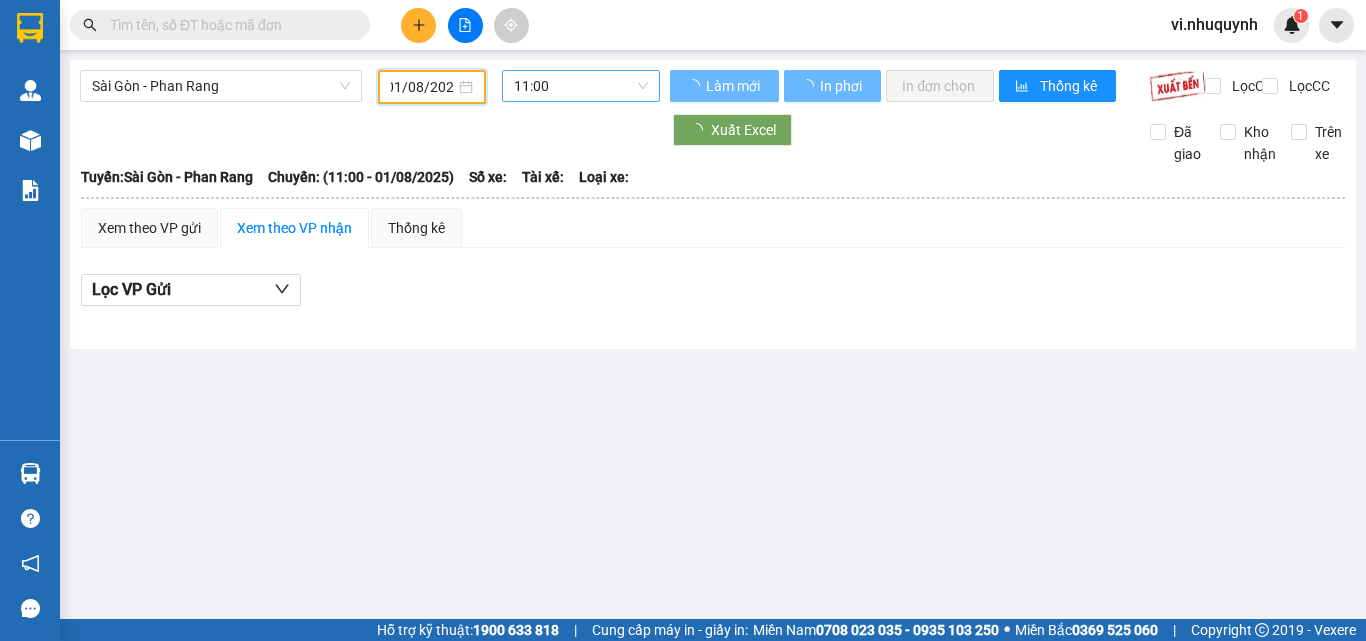 click on "11:00" at bounding box center [581, 86] 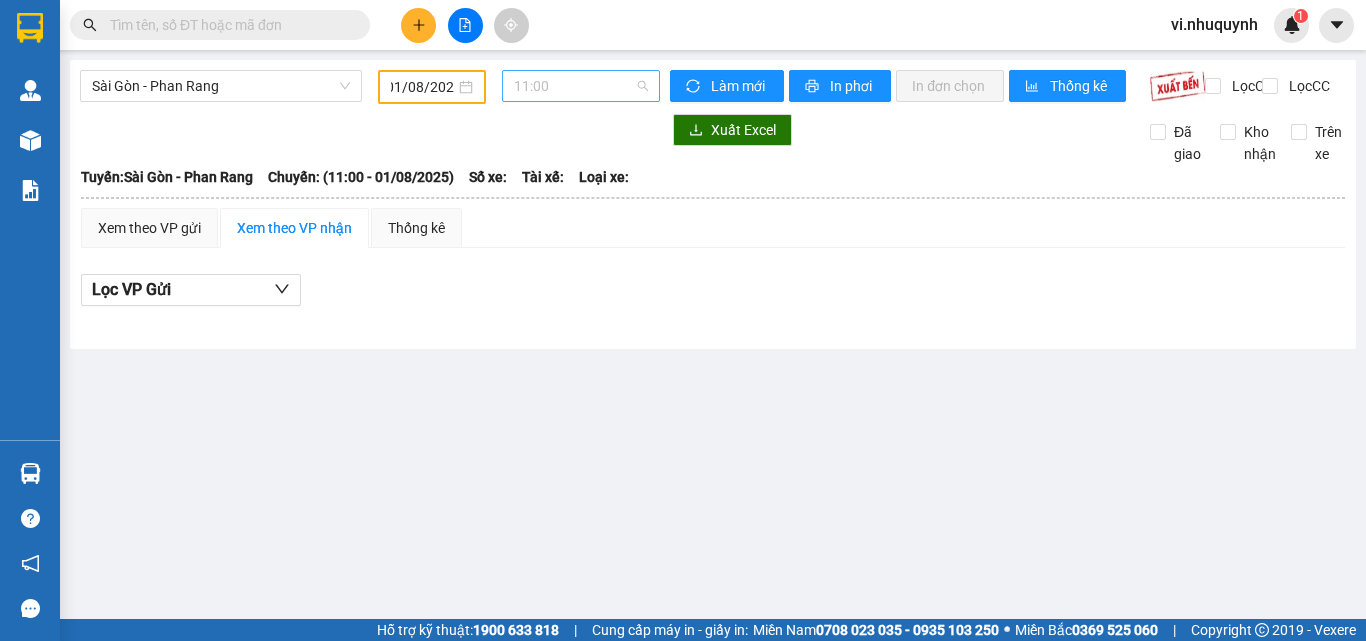 scroll, scrollTop: 0, scrollLeft: 0, axis: both 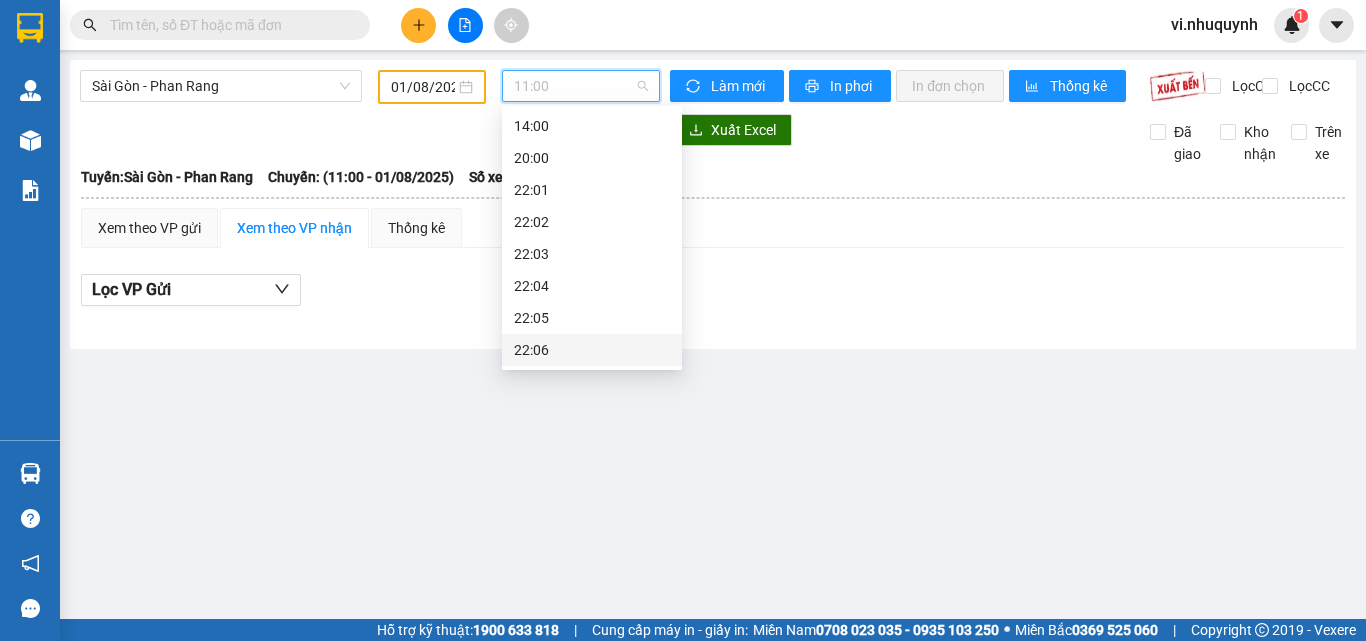click on "22:06" at bounding box center (592, 350) 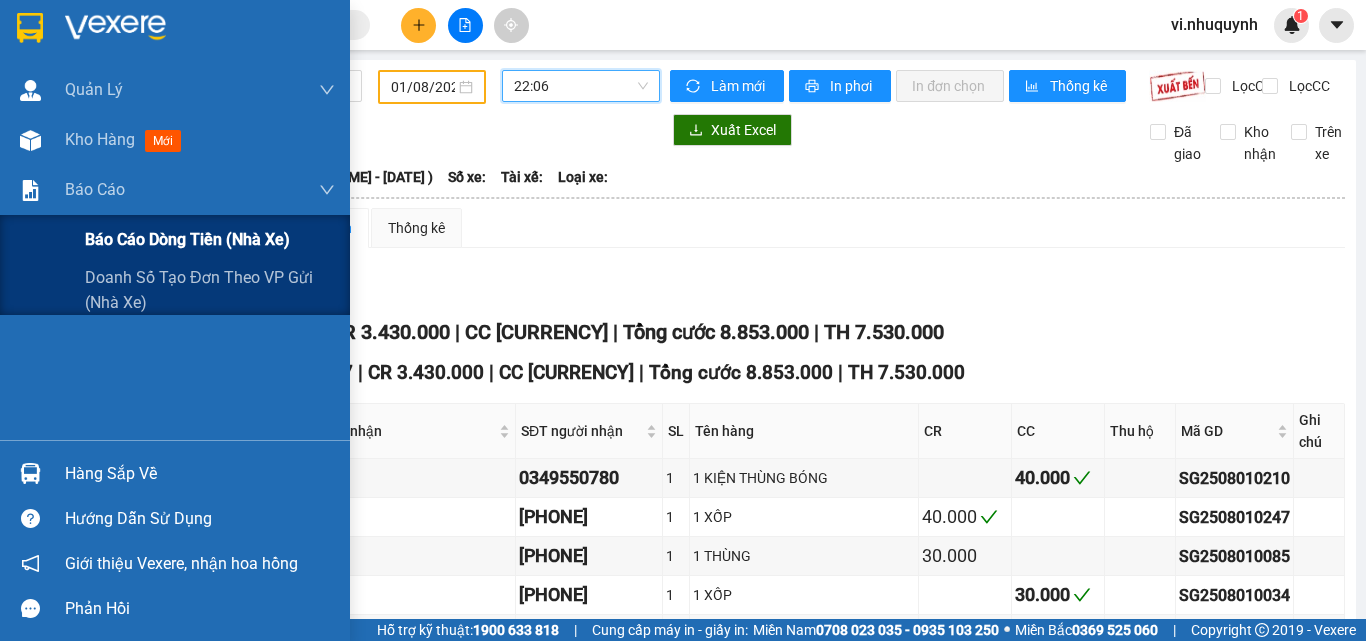 click on "Báo cáo dòng tiền (nhà xe)" at bounding box center (187, 239) 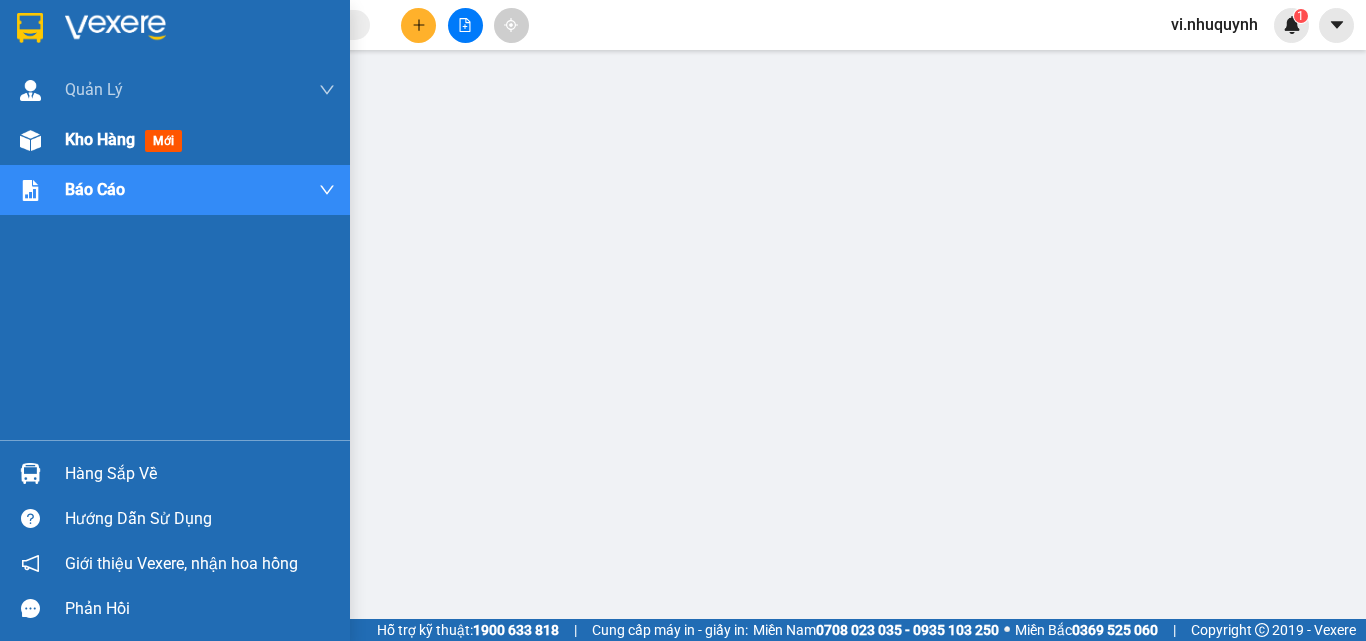 click on "Kho hàng" at bounding box center [100, 139] 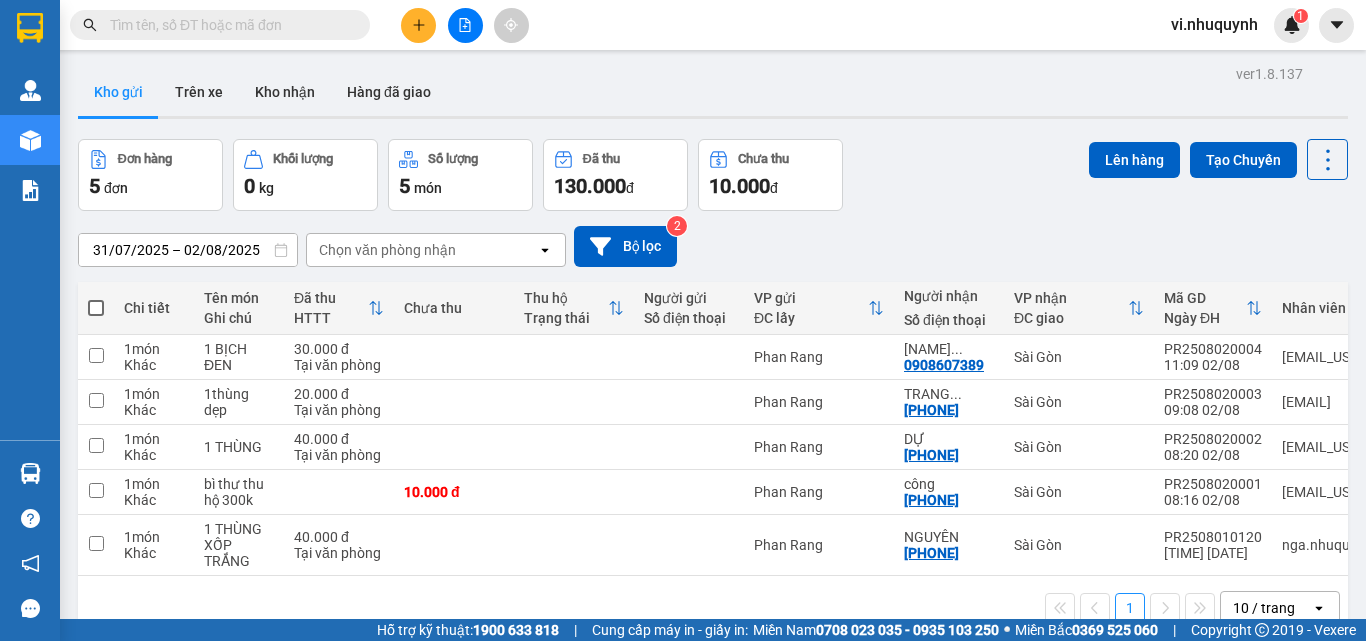 click at bounding box center [228, 25] 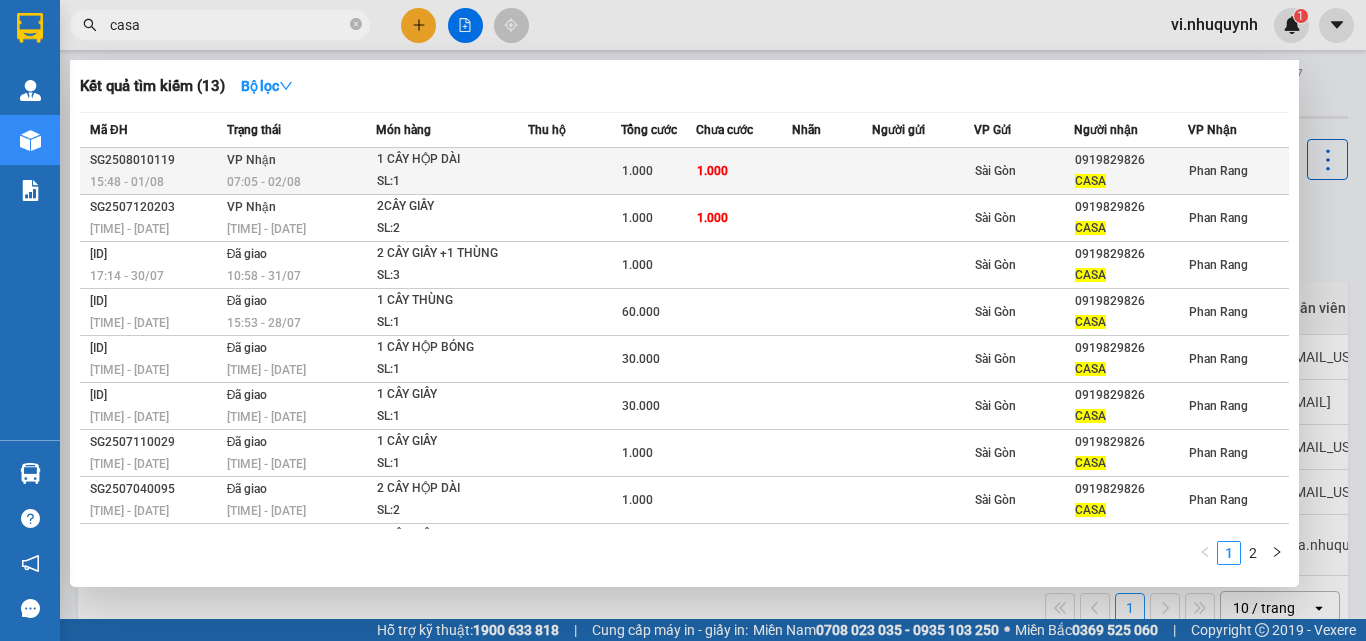 type on "casa" 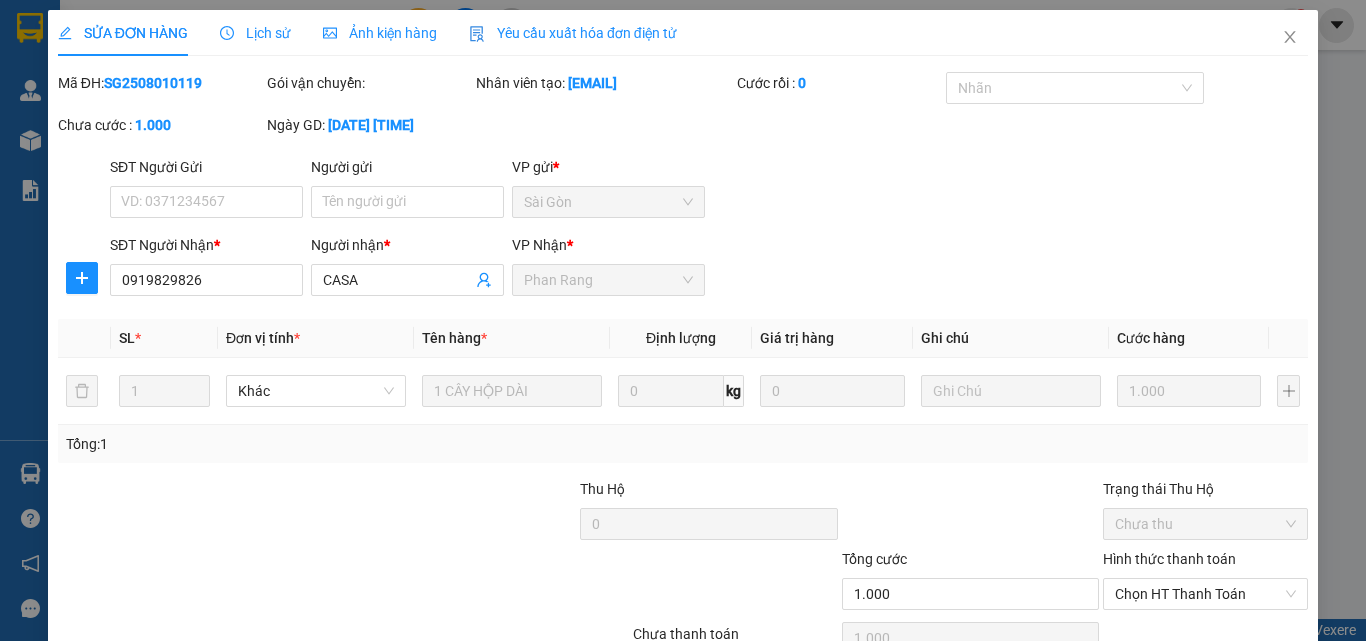 type on "0919829826" 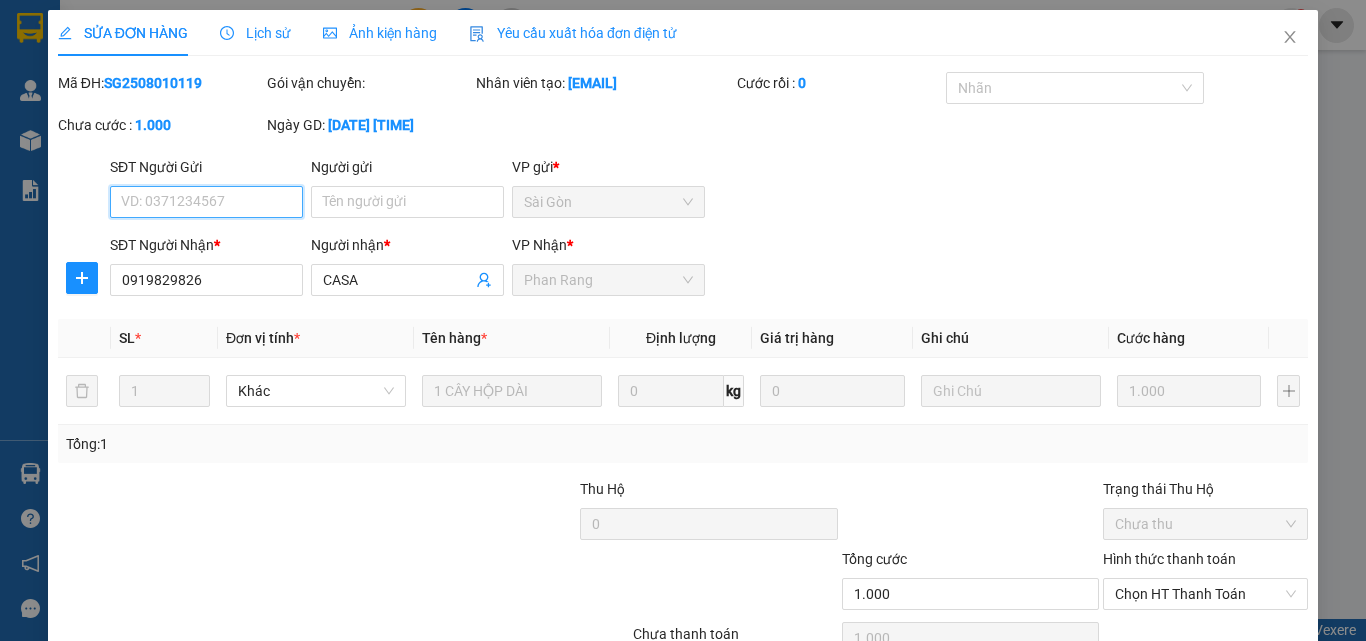 scroll, scrollTop: 96, scrollLeft: 0, axis: vertical 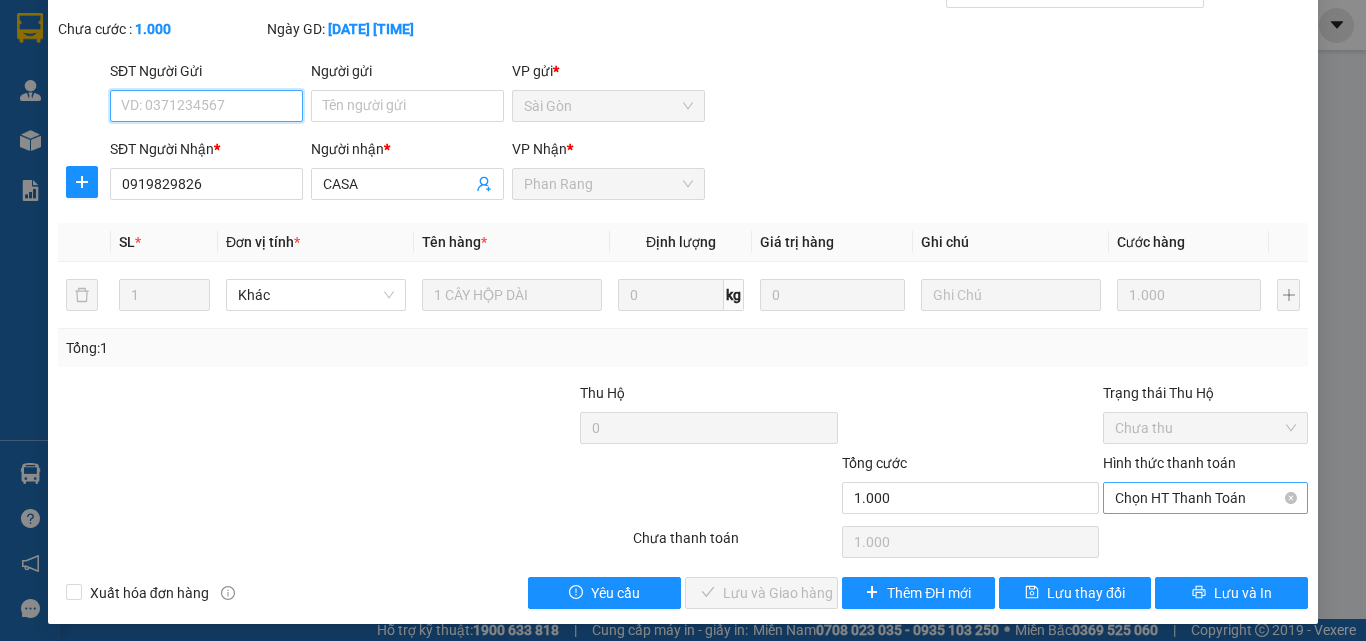 click on "Chọn HT Thanh Toán" at bounding box center [1205, 498] 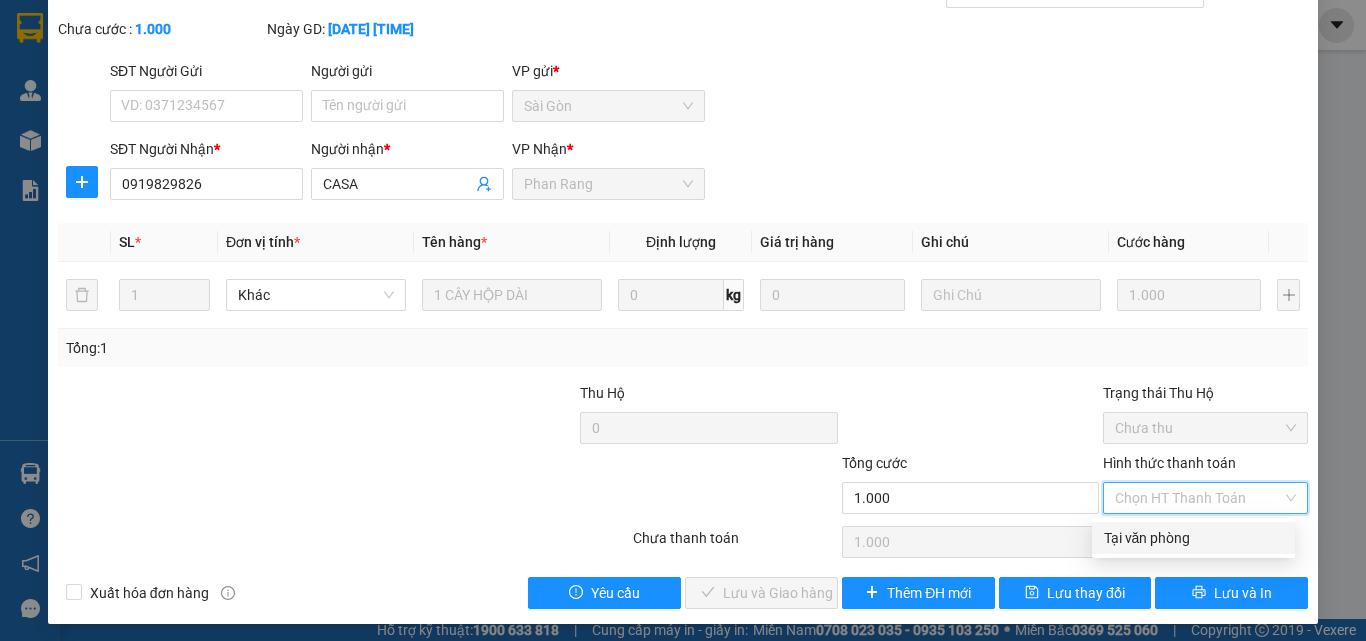 click on "Tại văn phòng" at bounding box center (1193, 538) 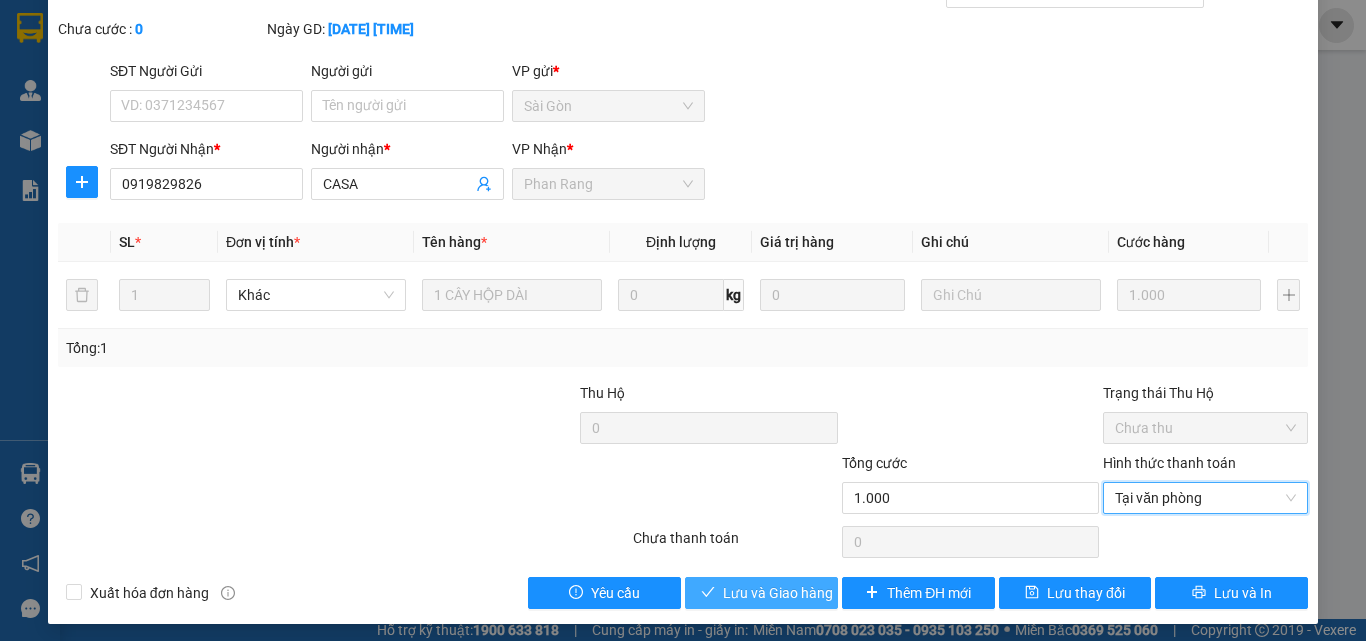 click on "Lưu và Giao hàng" at bounding box center [778, 593] 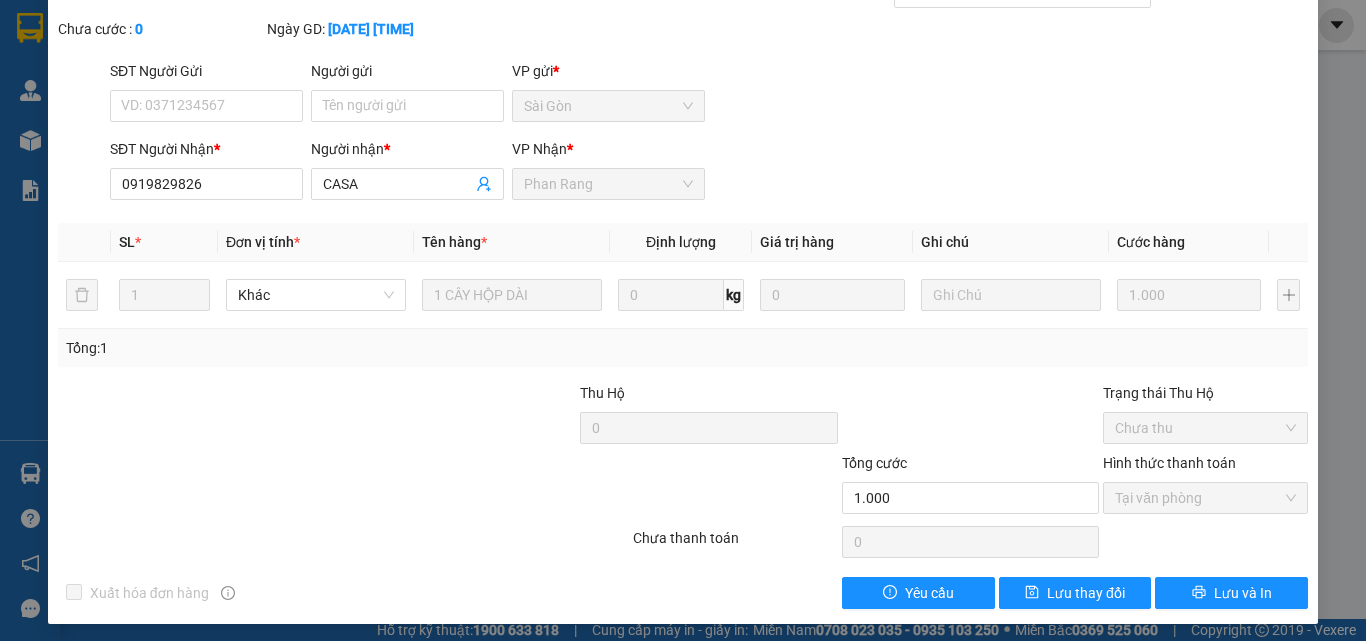 scroll, scrollTop: 0, scrollLeft: 0, axis: both 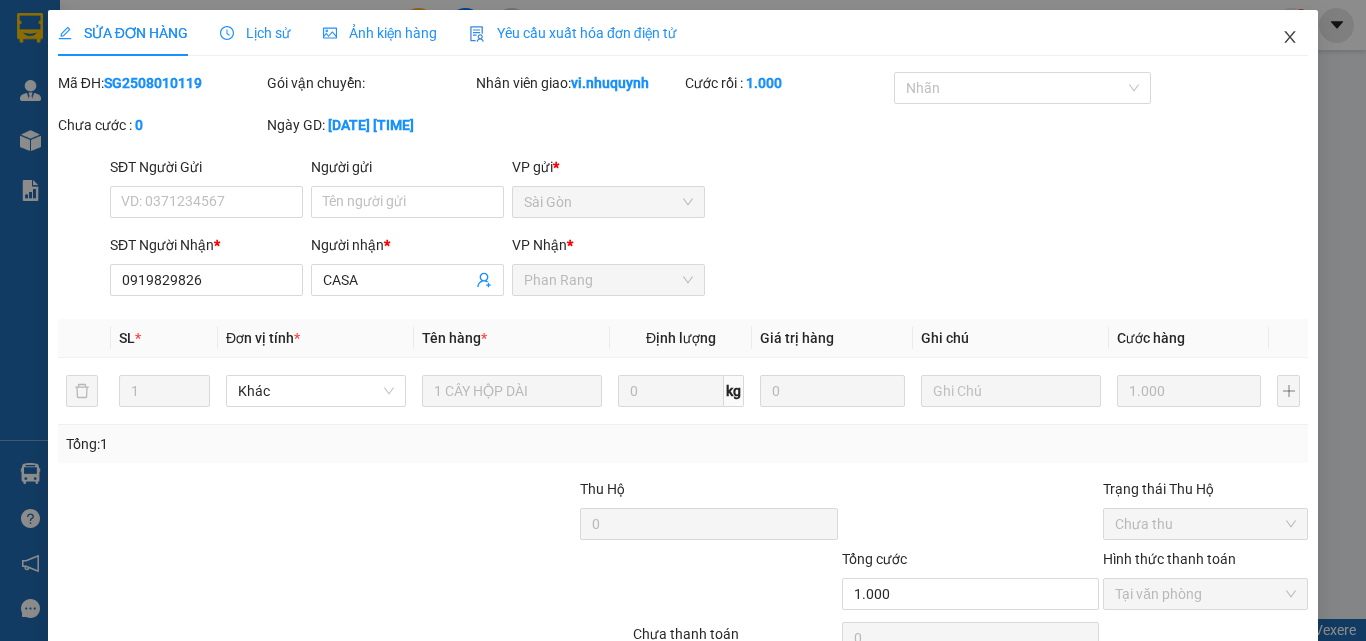 click 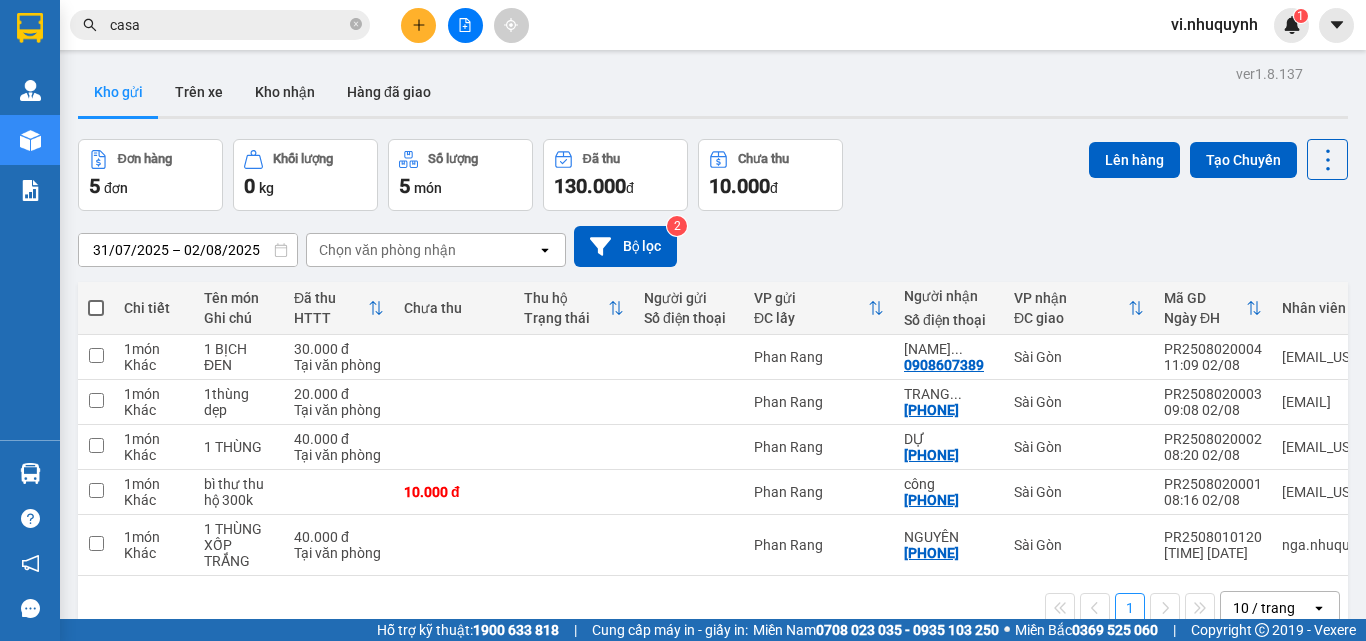 click on "casa" at bounding box center (228, 25) 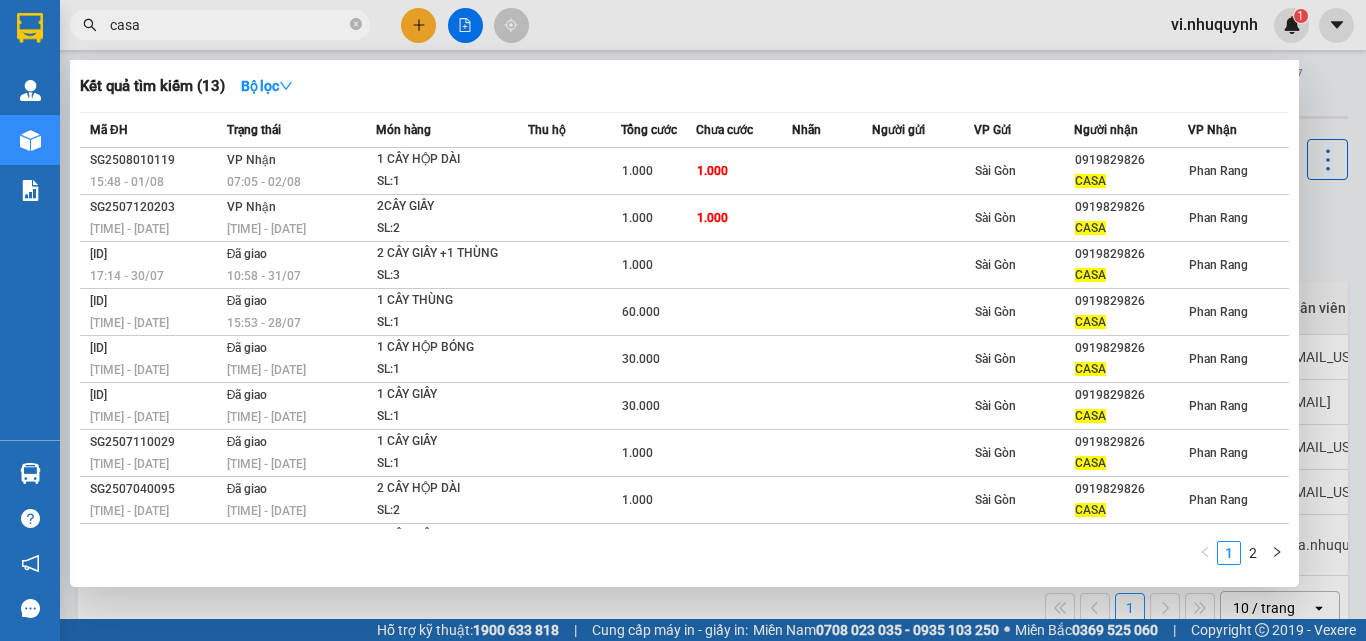 click on "casa" at bounding box center [228, 25] 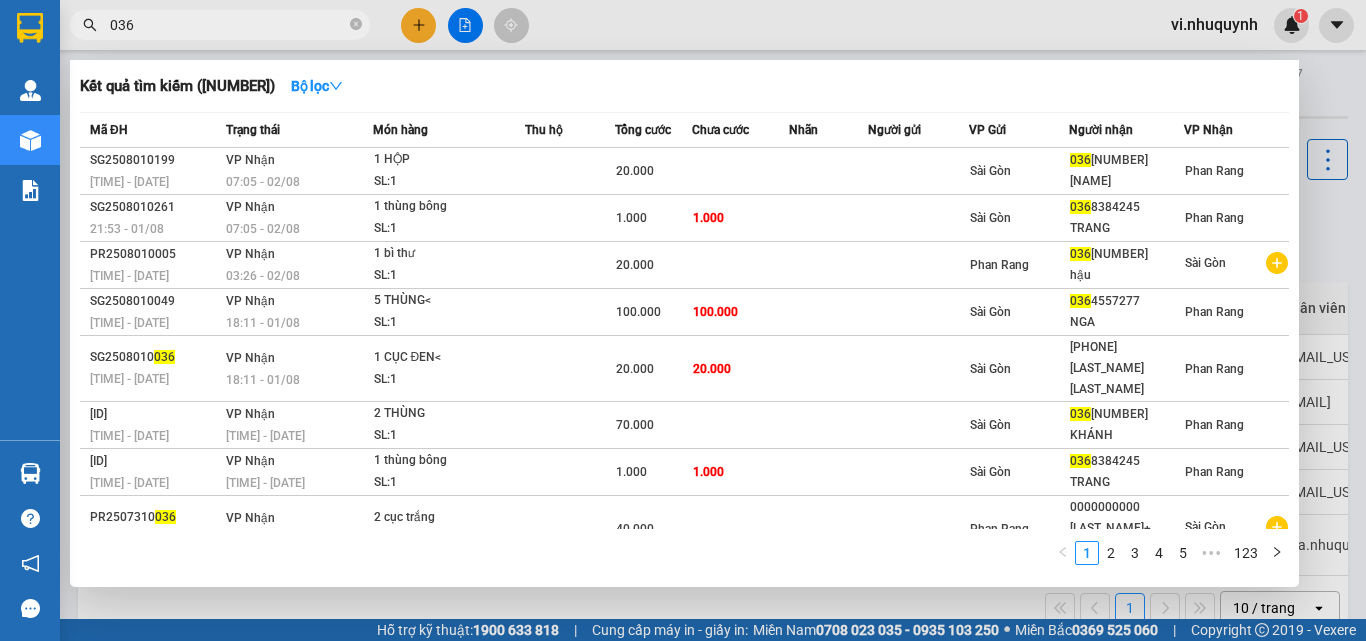 click on "036" at bounding box center [228, 25] 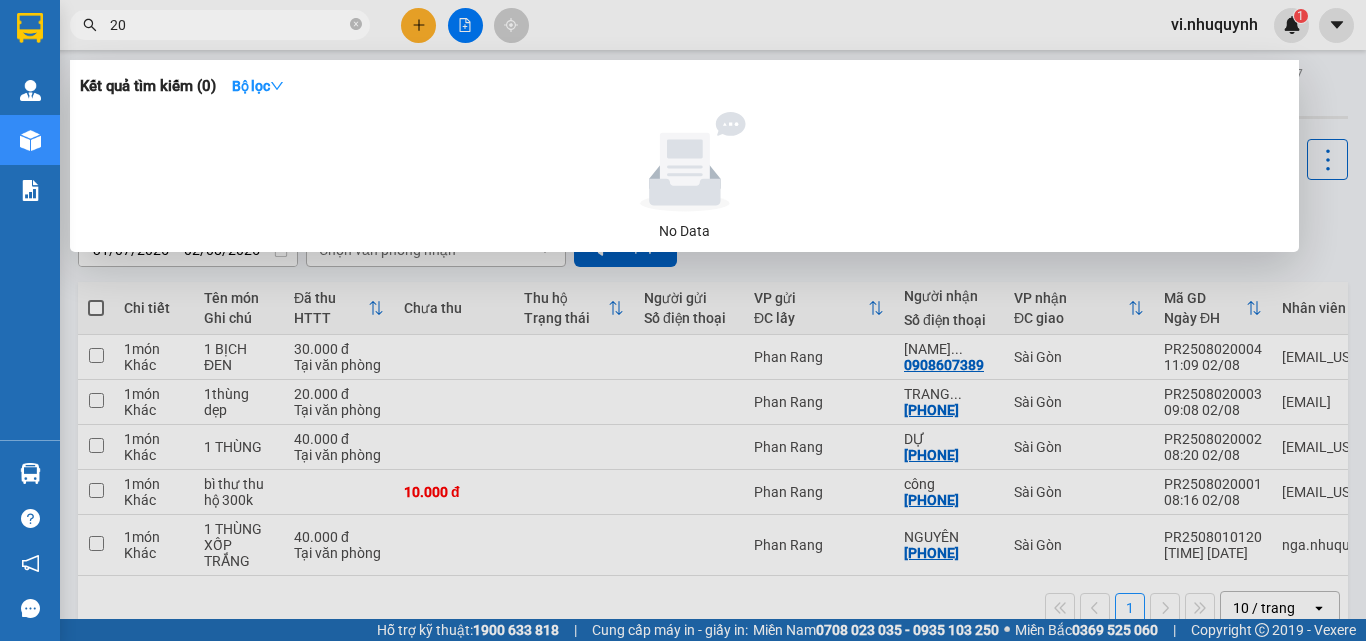 type on "2" 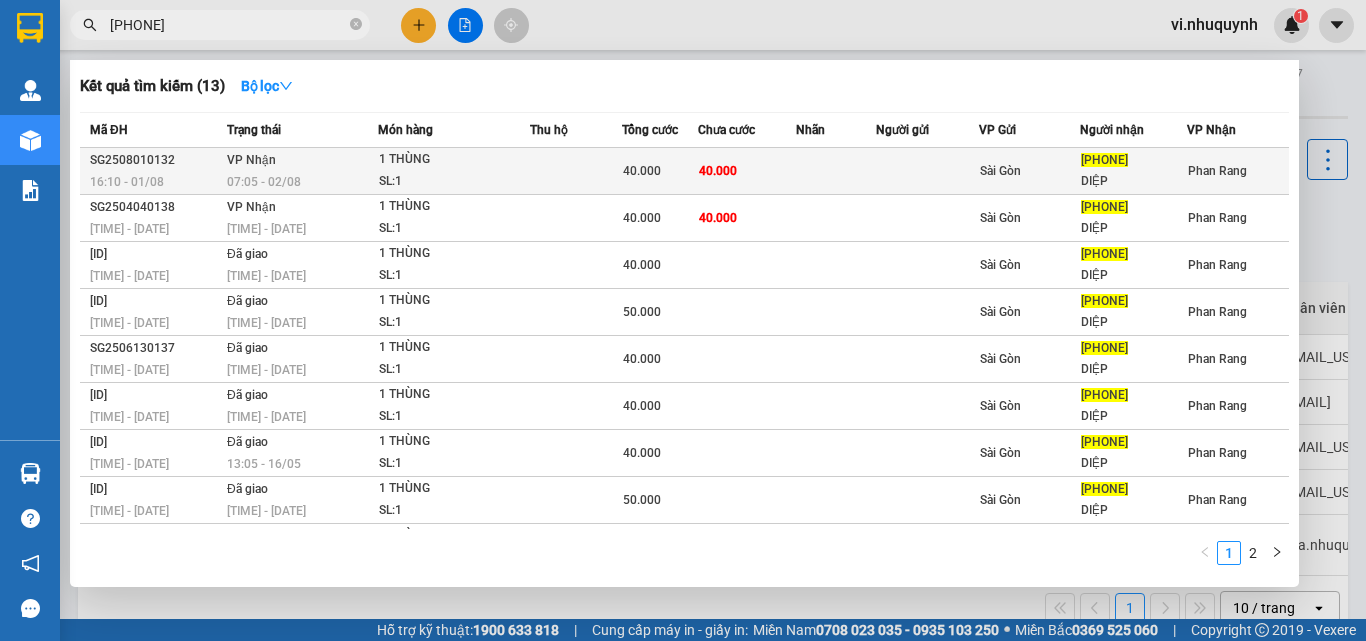 type on "0944567026" 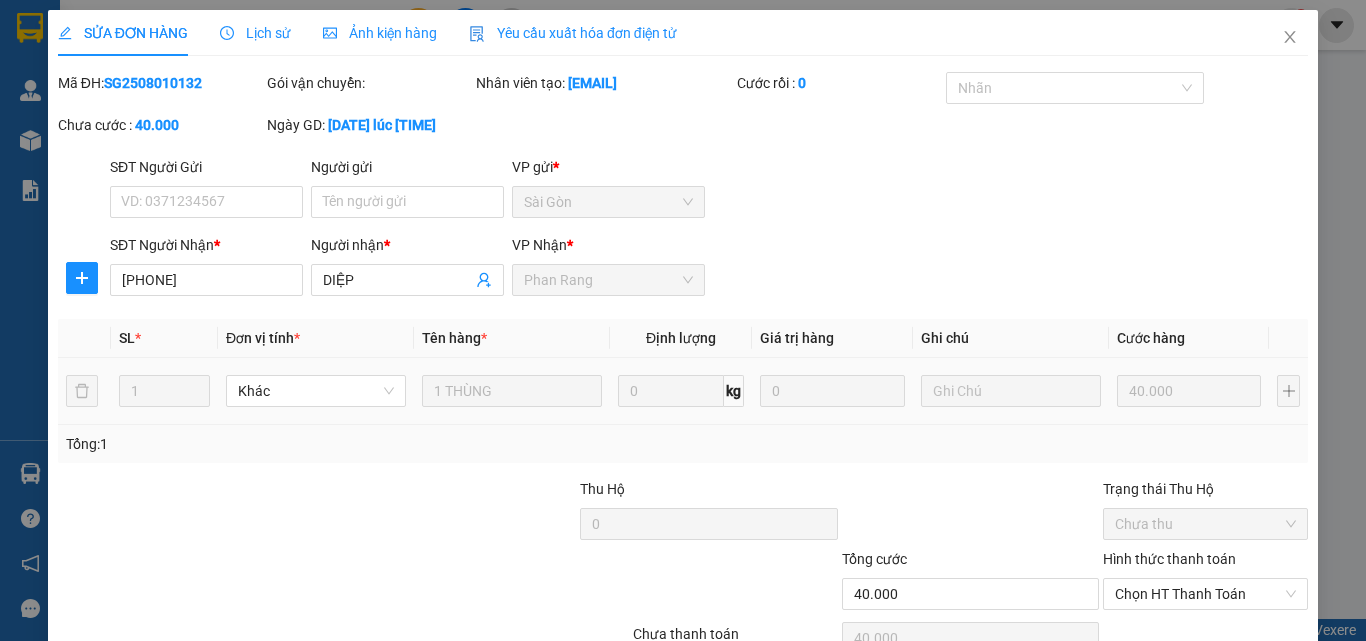 type on "0944567026" 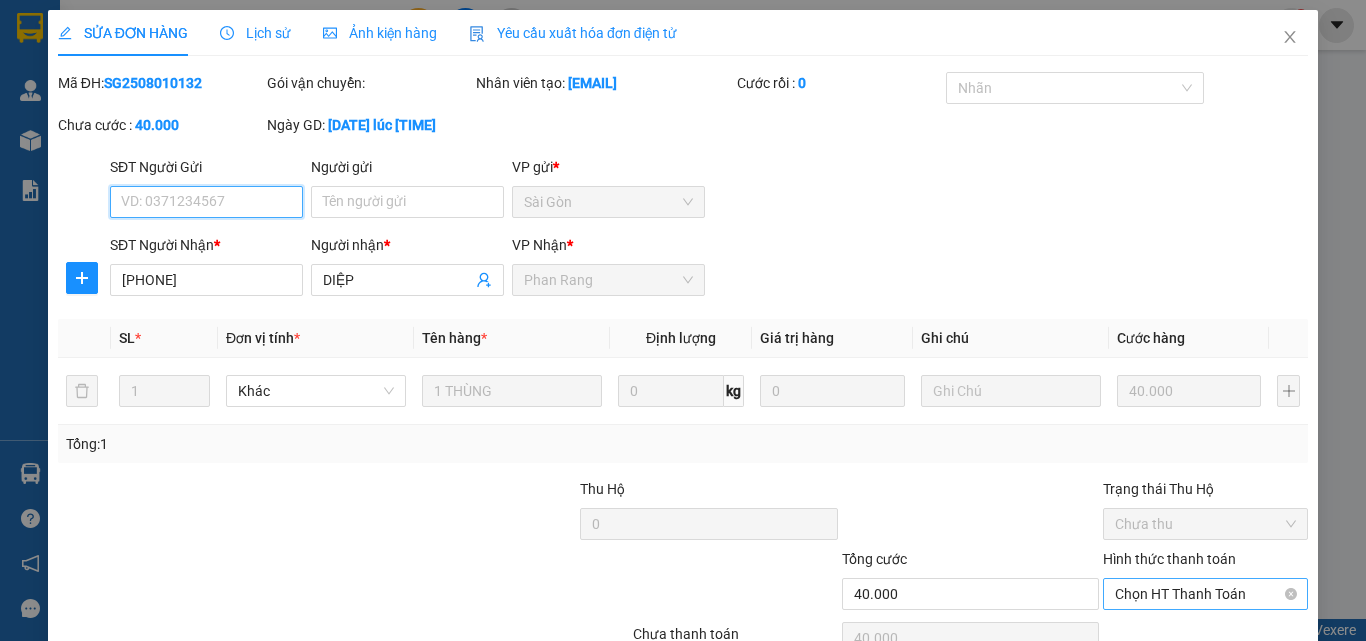 scroll, scrollTop: 103, scrollLeft: 0, axis: vertical 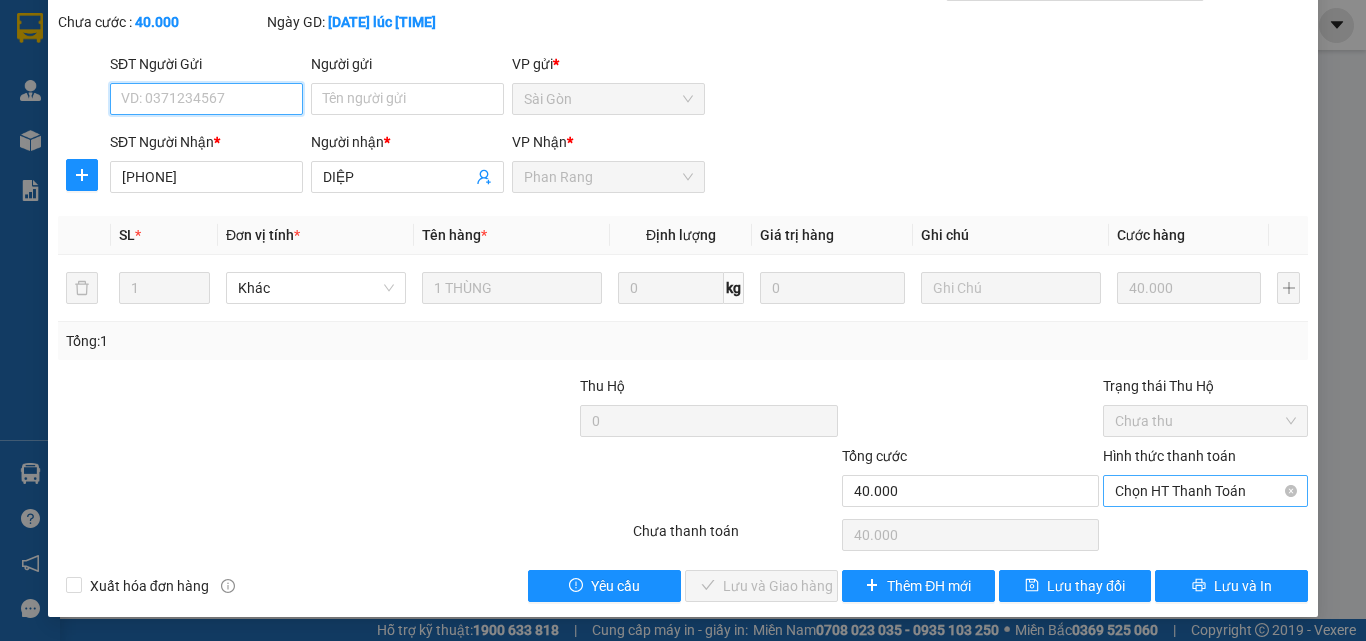 click on "Chọn HT Thanh Toán" at bounding box center (1205, 491) 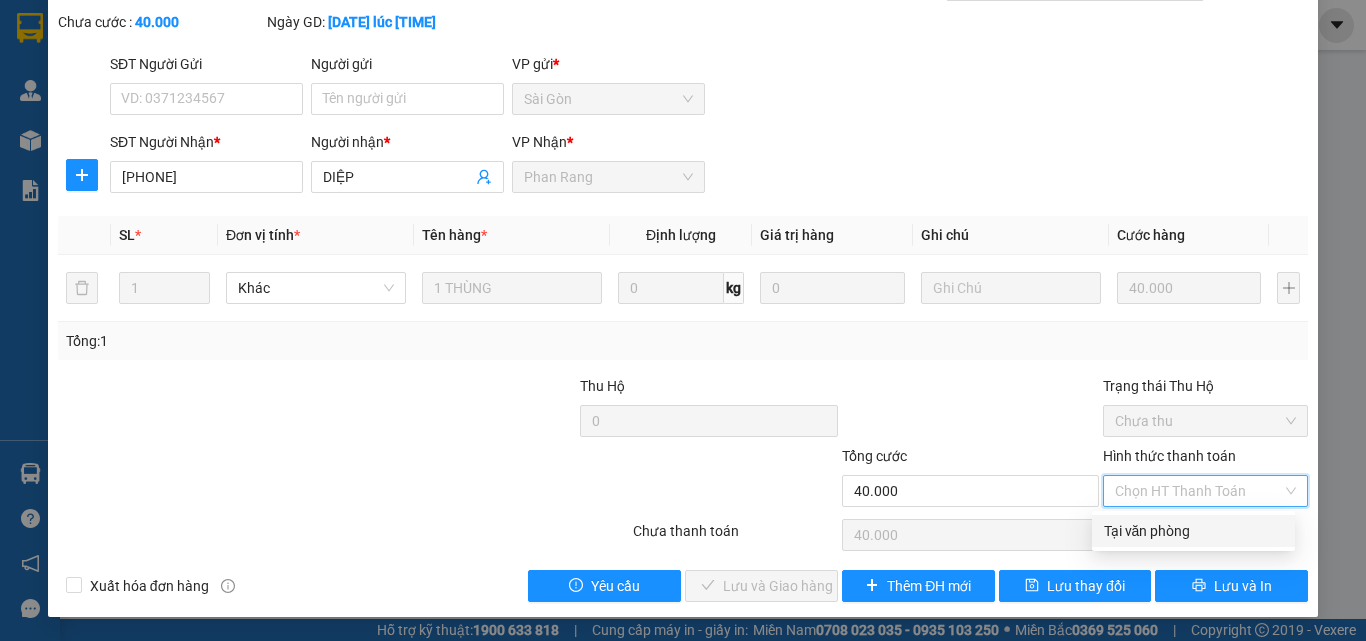click on "Tại văn phòng" at bounding box center [1193, 531] 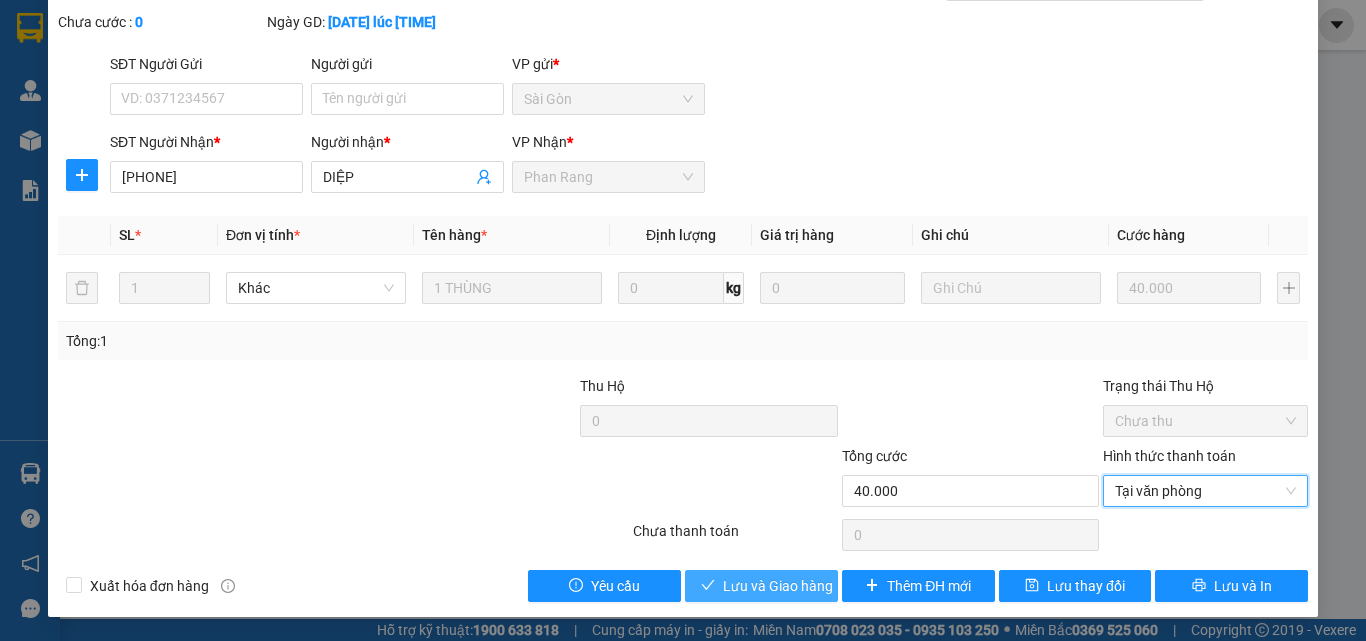 click on "Lưu và Giao hàng" at bounding box center (778, 586) 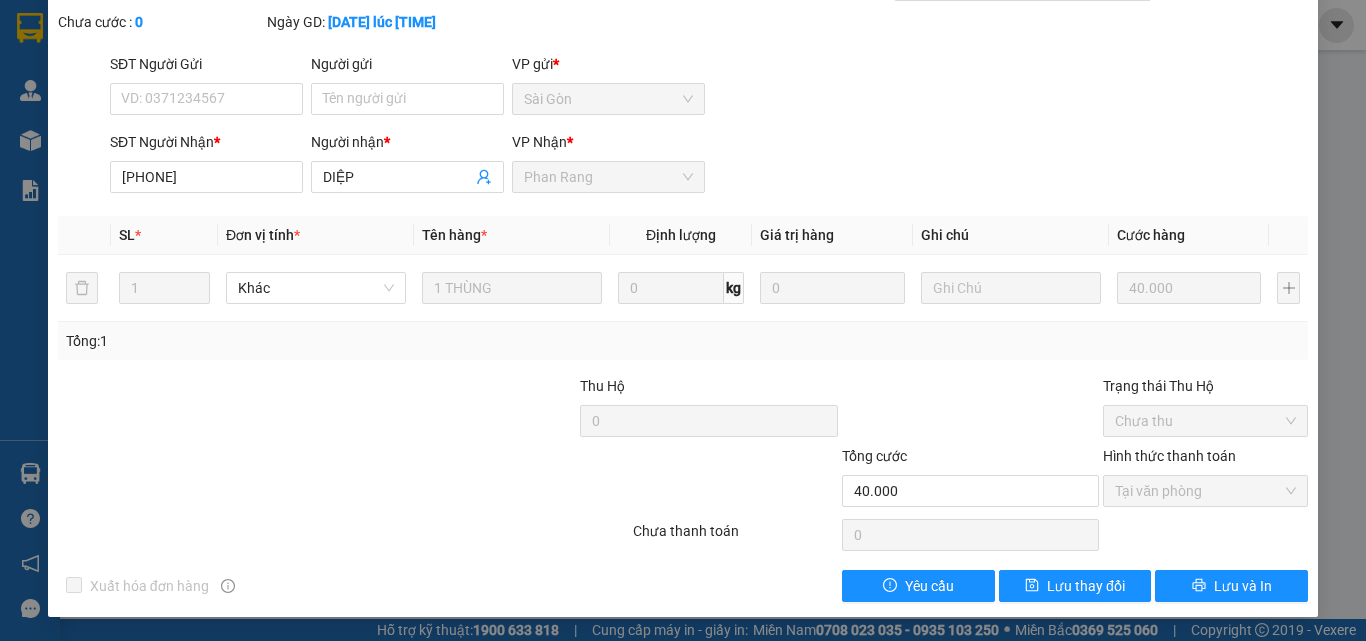 scroll, scrollTop: 0, scrollLeft: 0, axis: both 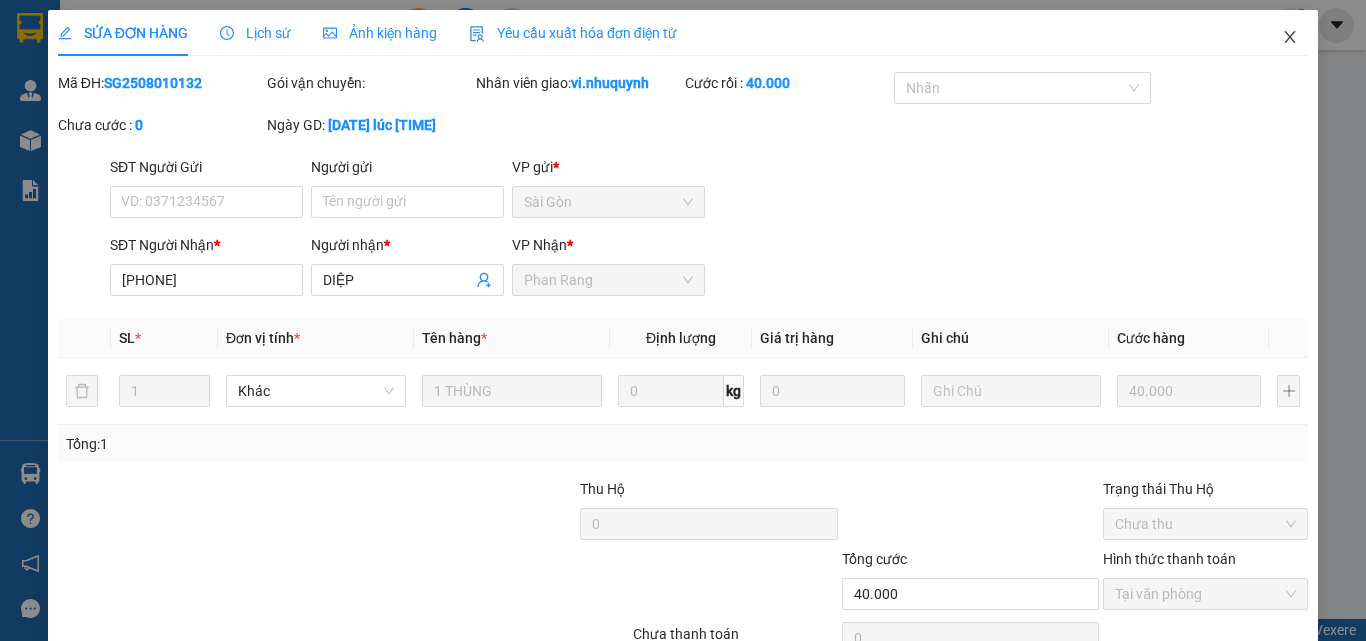 click 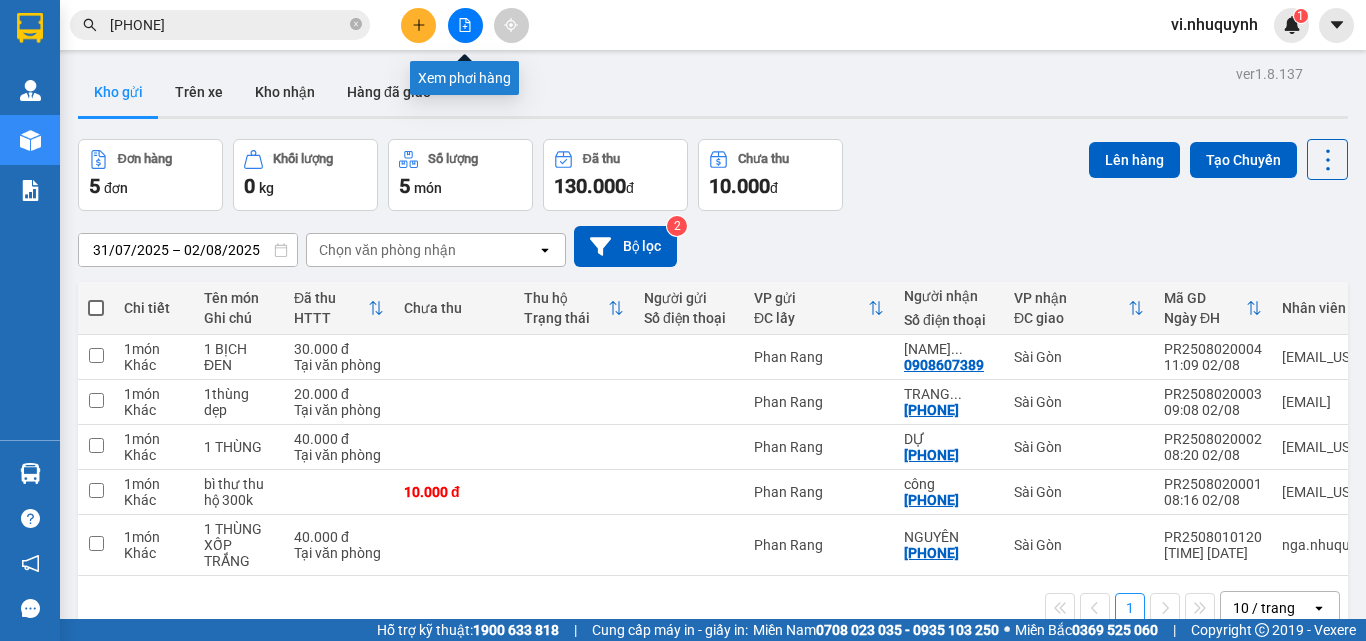 click at bounding box center [465, 25] 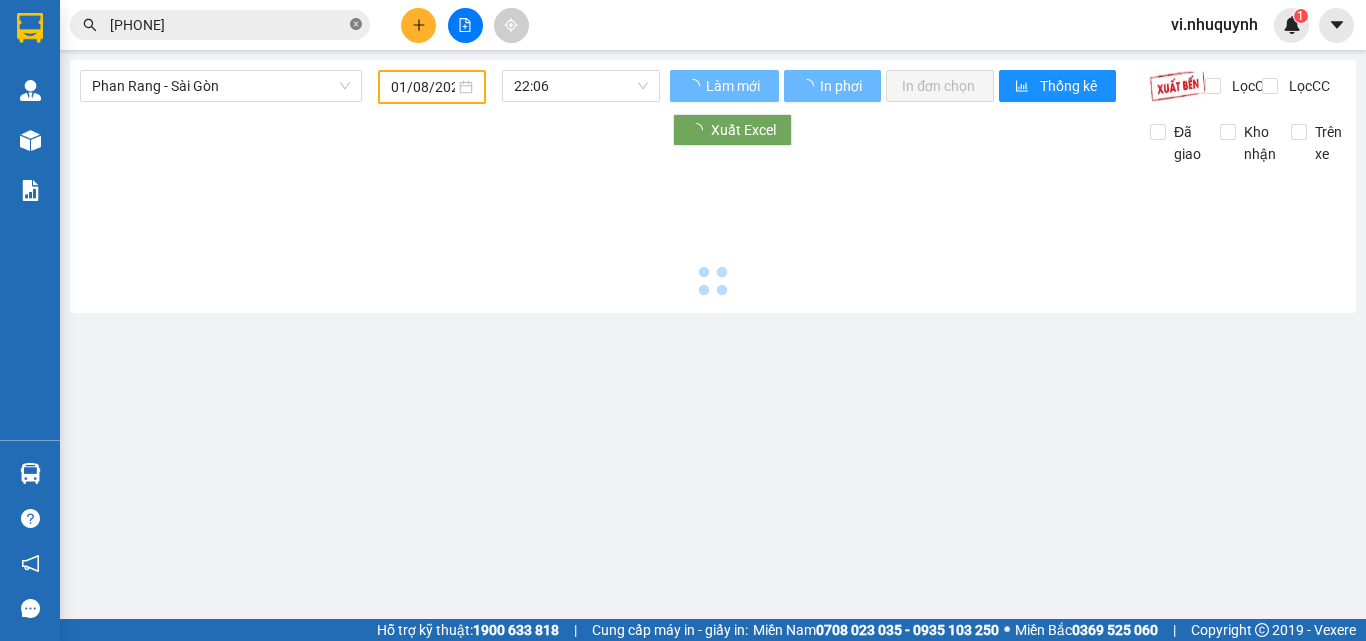 click 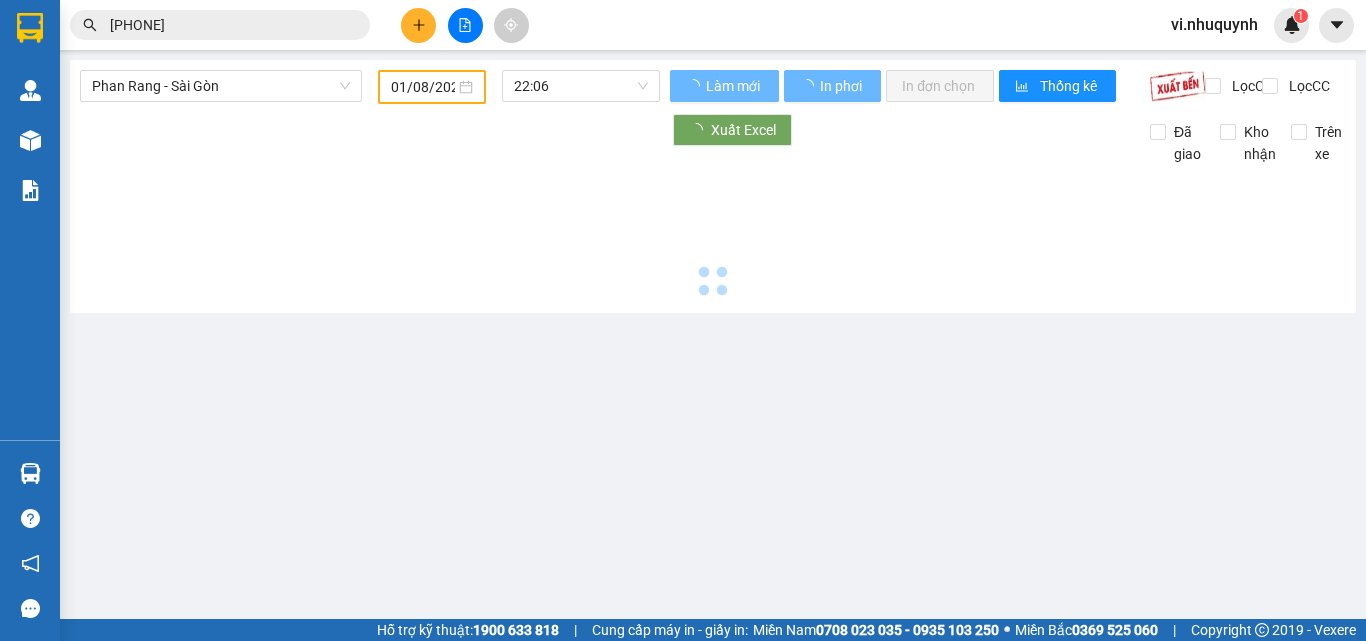 type 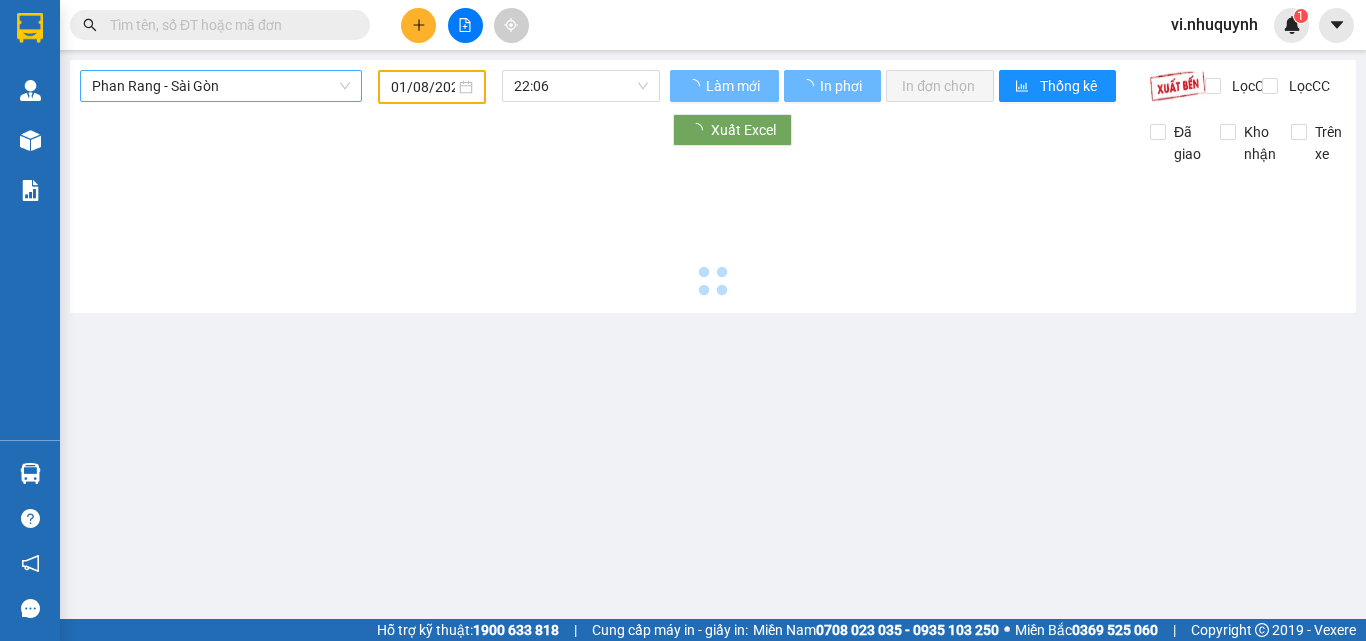 type on "02/08/2025" 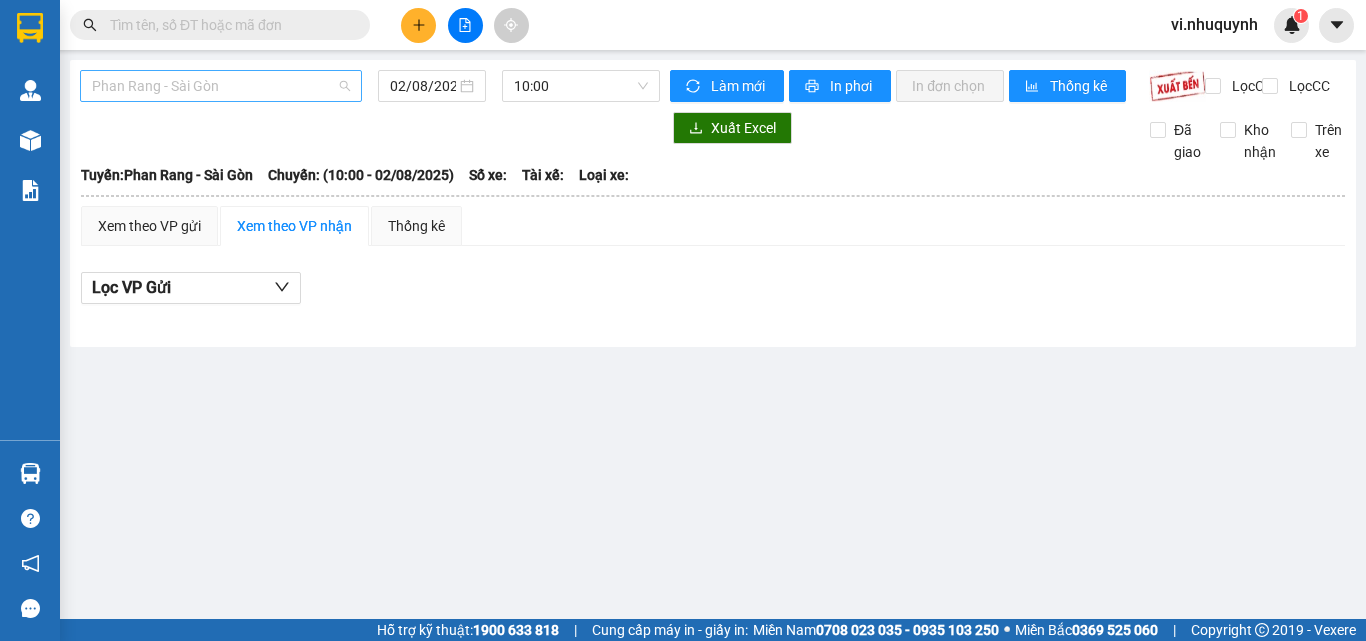click on "Phan Rang - Sài Gòn" at bounding box center [221, 86] 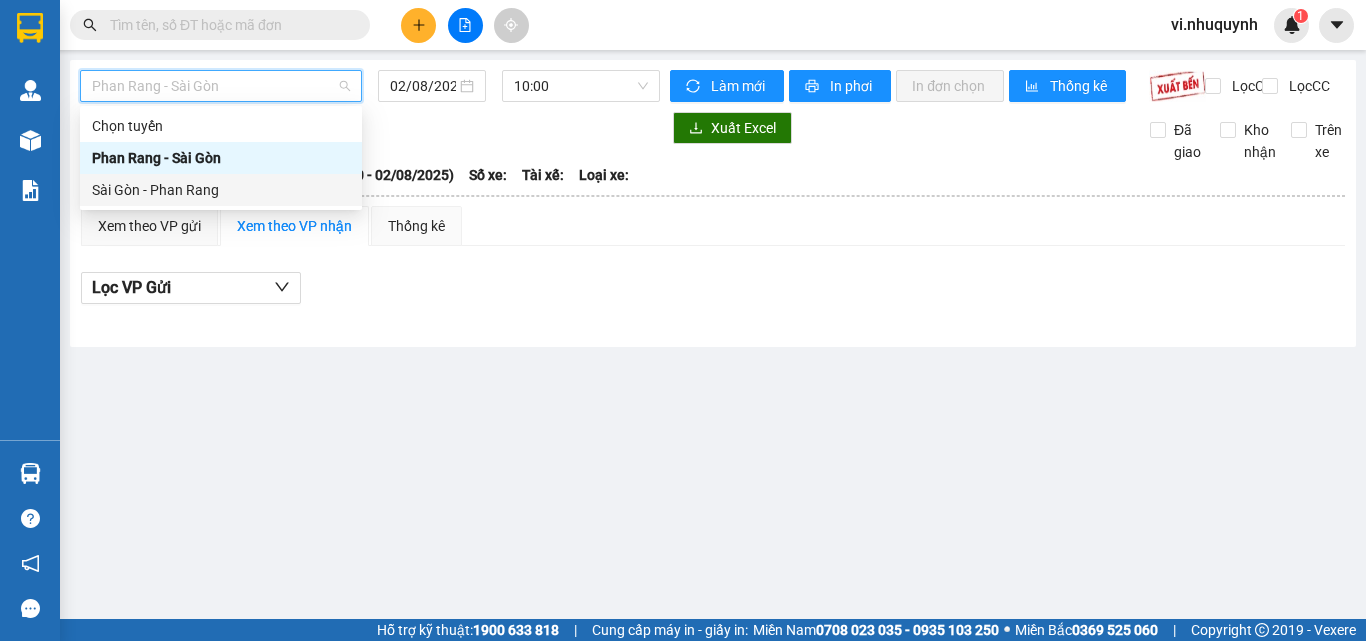 click on "Sài Gòn - Phan Rang" at bounding box center (221, 190) 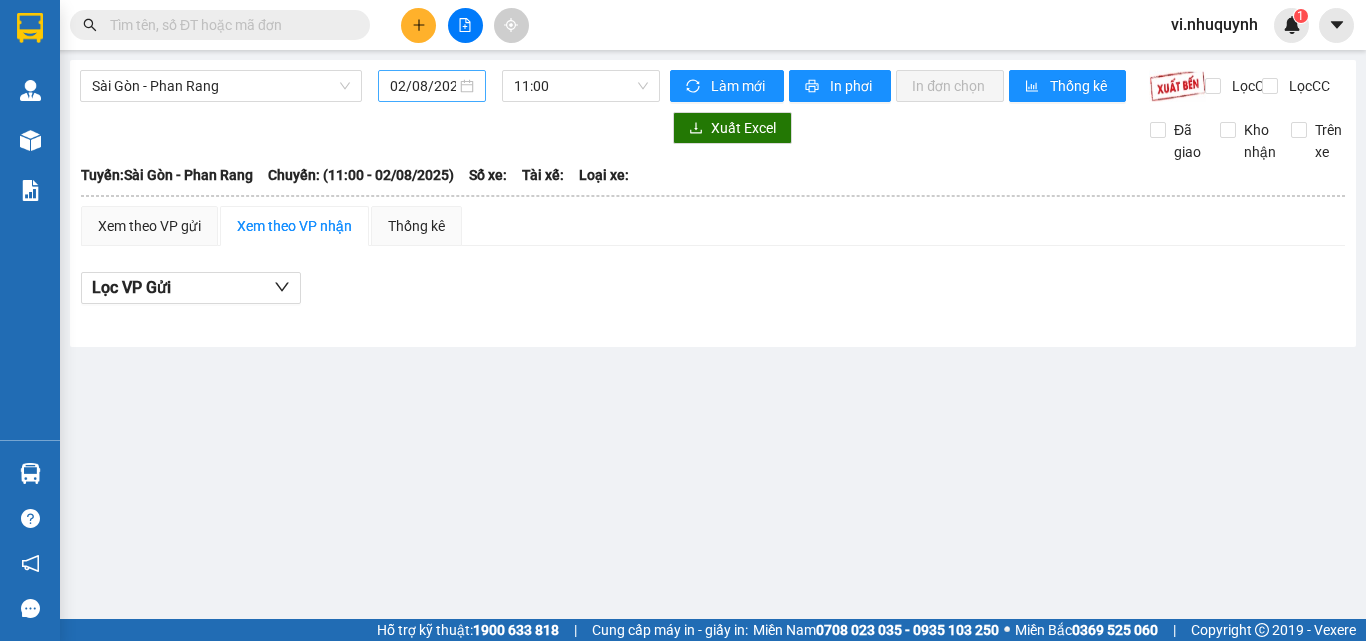 click on "02/08/2025" at bounding box center (432, 86) 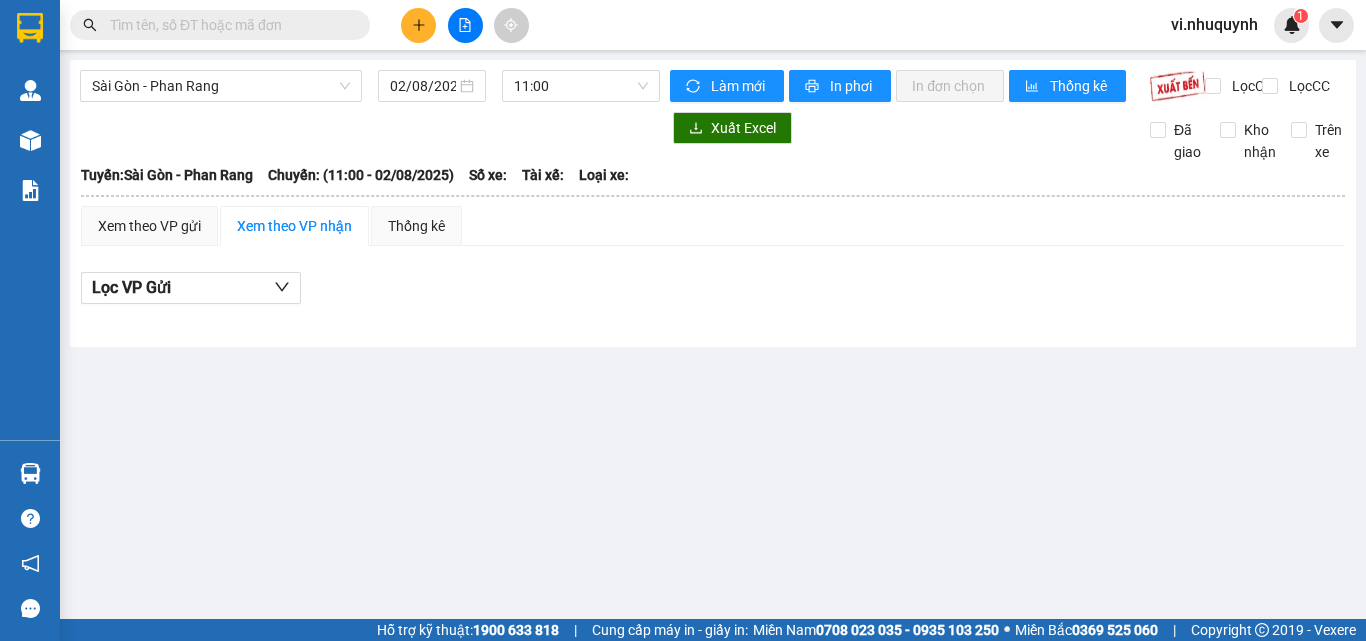 scroll, scrollTop: 0, scrollLeft: 5, axis: horizontal 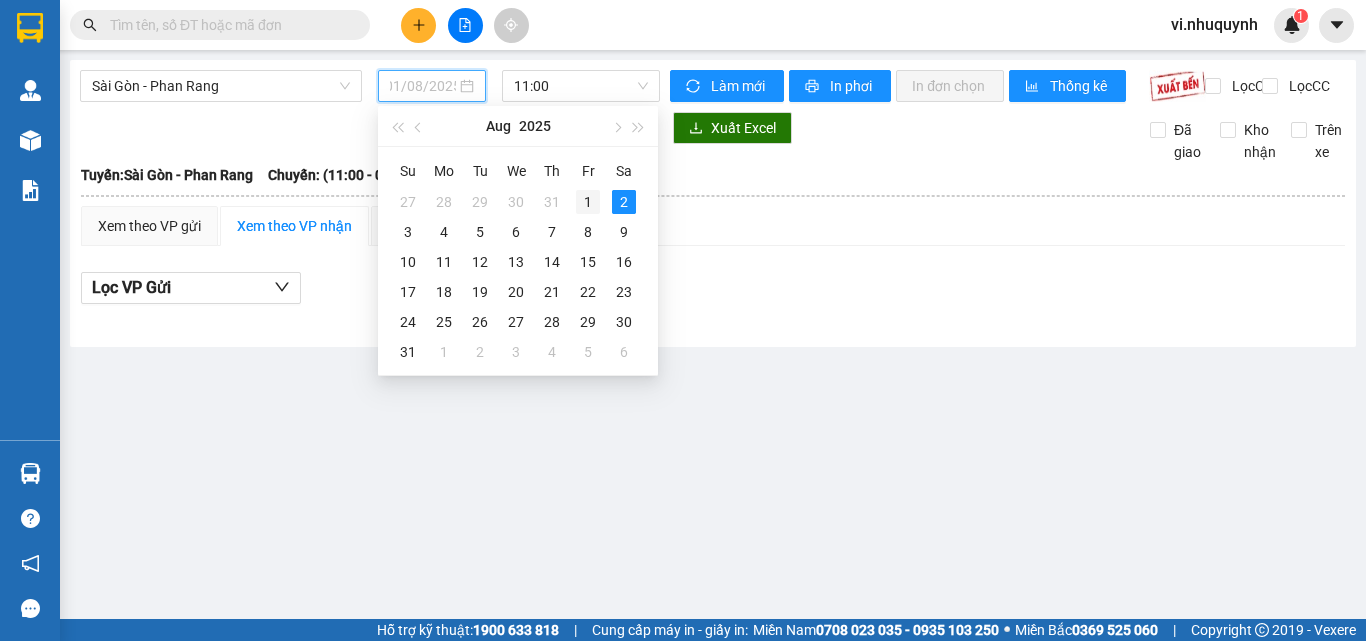 click on "1" at bounding box center [588, 202] 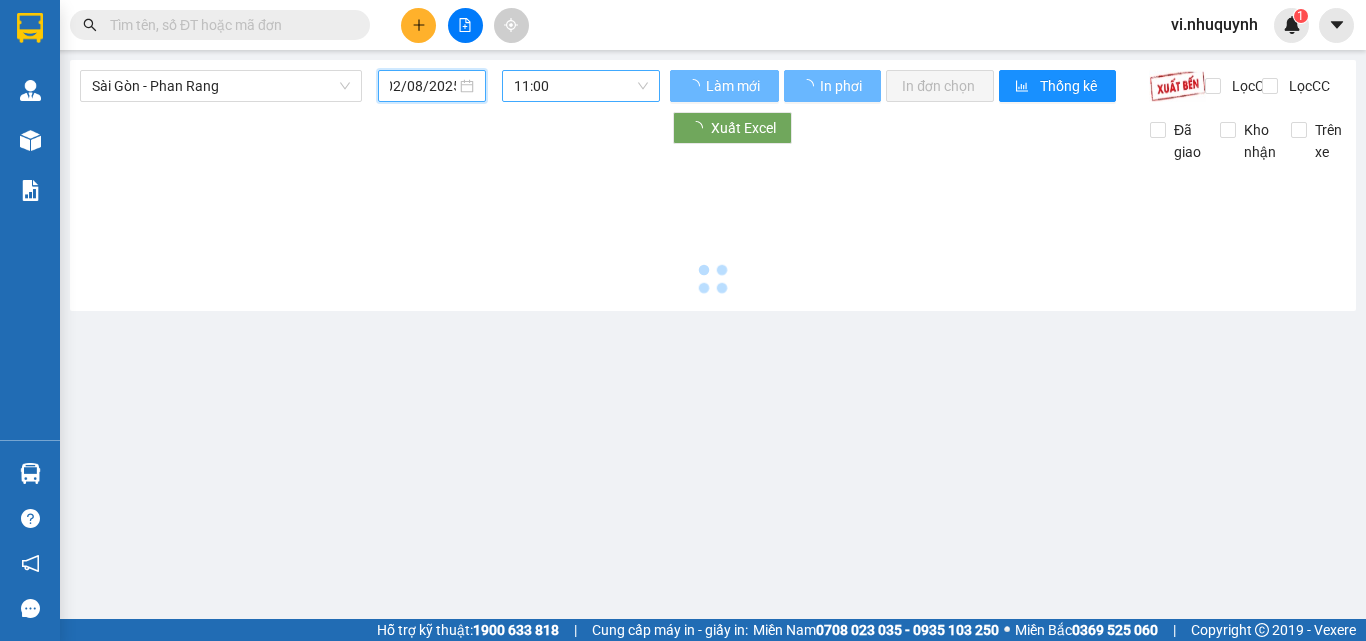 type on "01/08/2025" 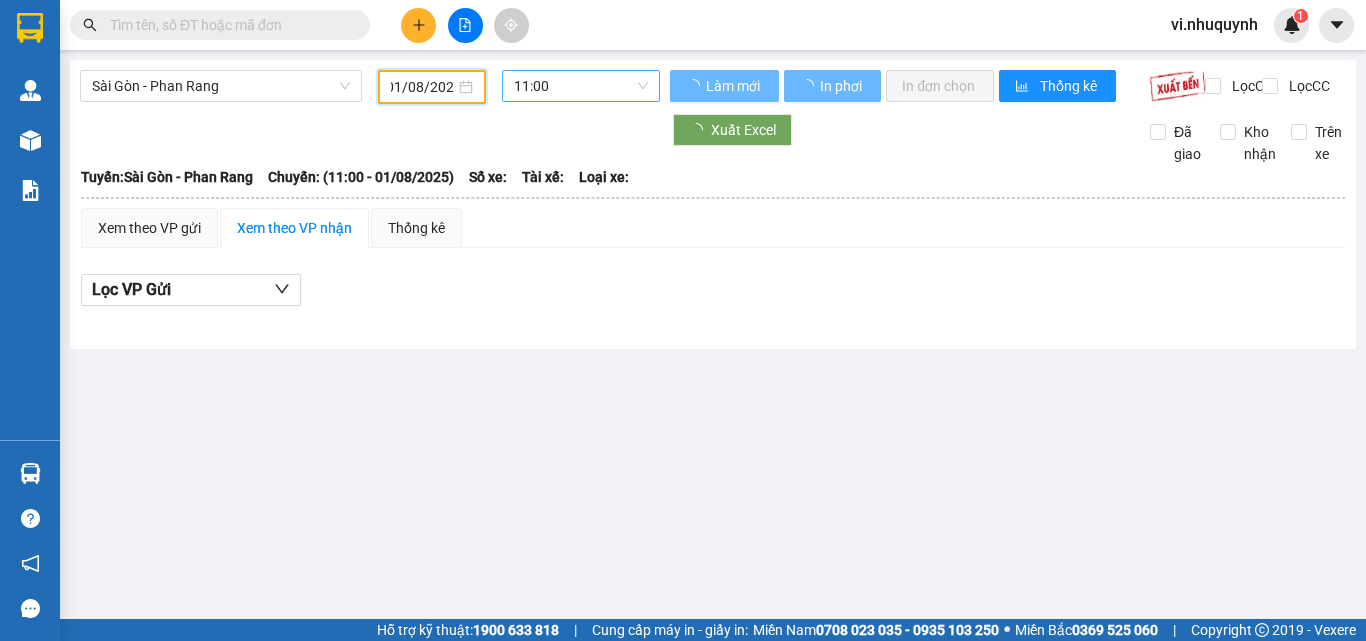 click on "11:00" at bounding box center [581, 86] 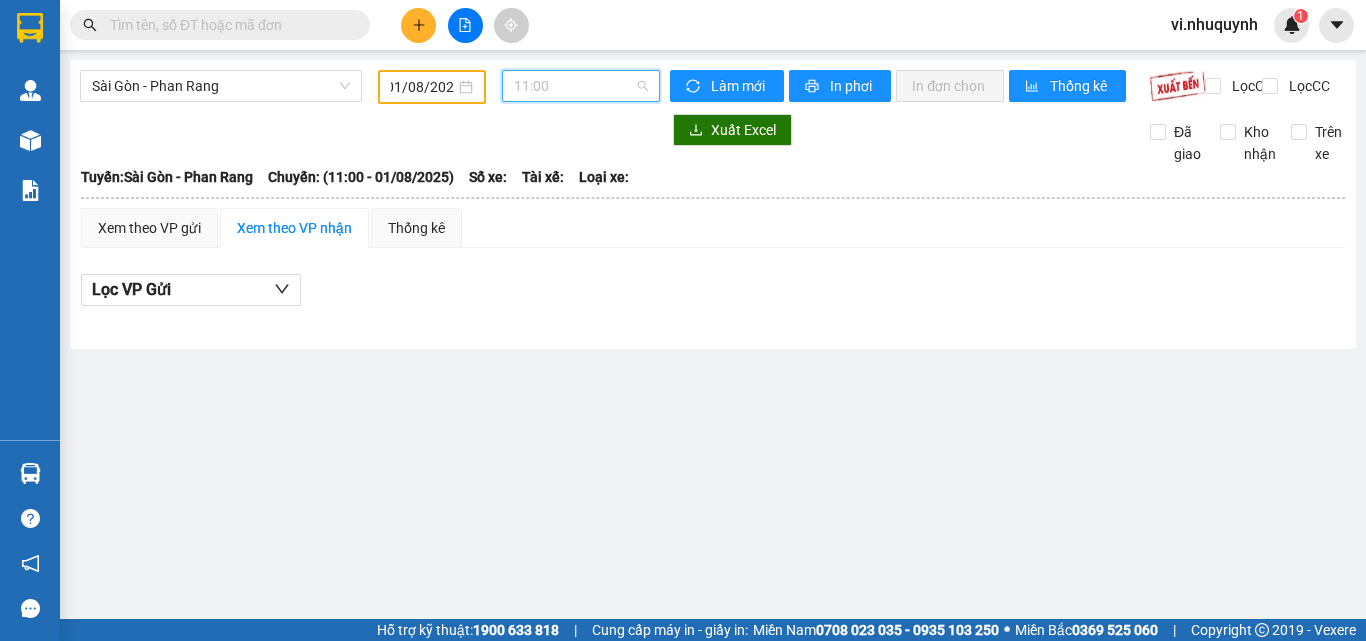 scroll, scrollTop: 0, scrollLeft: 0, axis: both 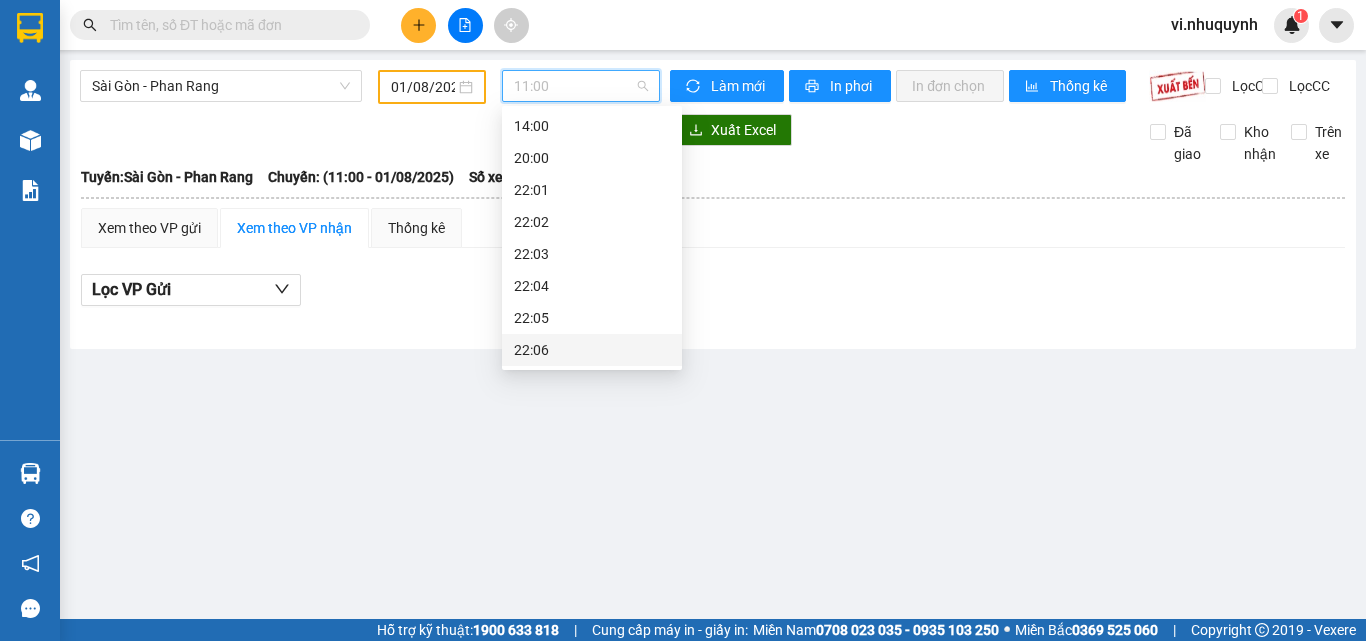 click on "22:06" at bounding box center (592, 350) 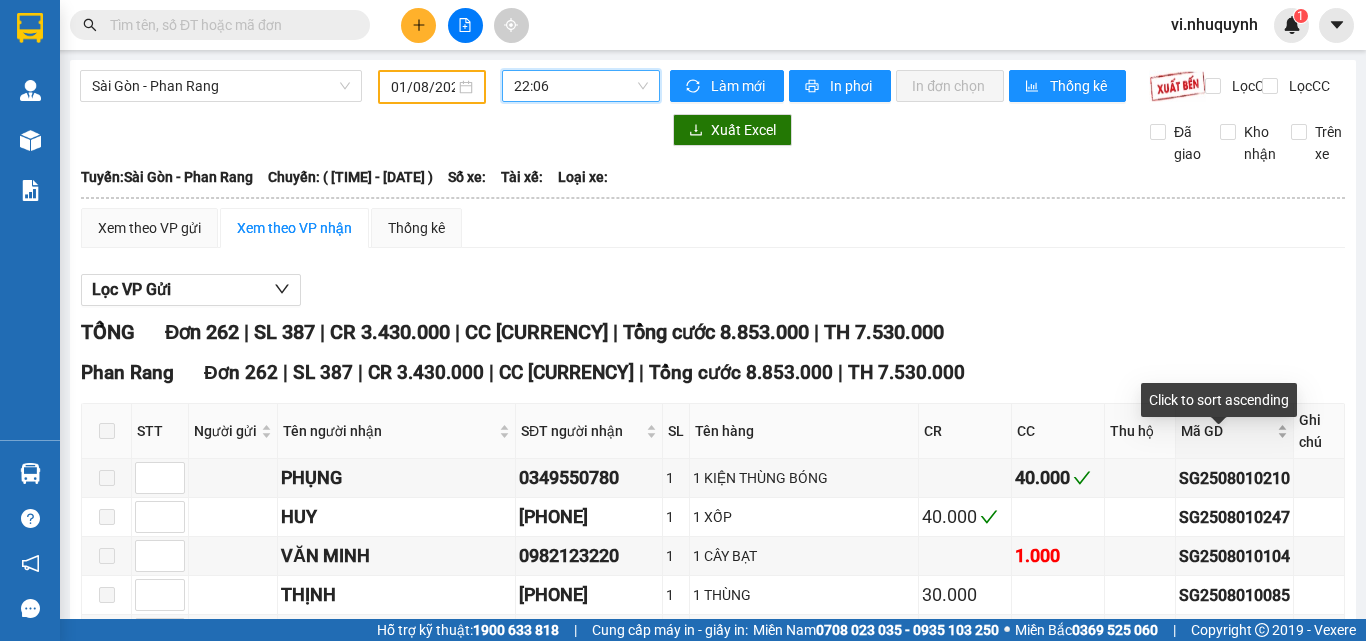 click on "Mã GD" at bounding box center (1234, 431) 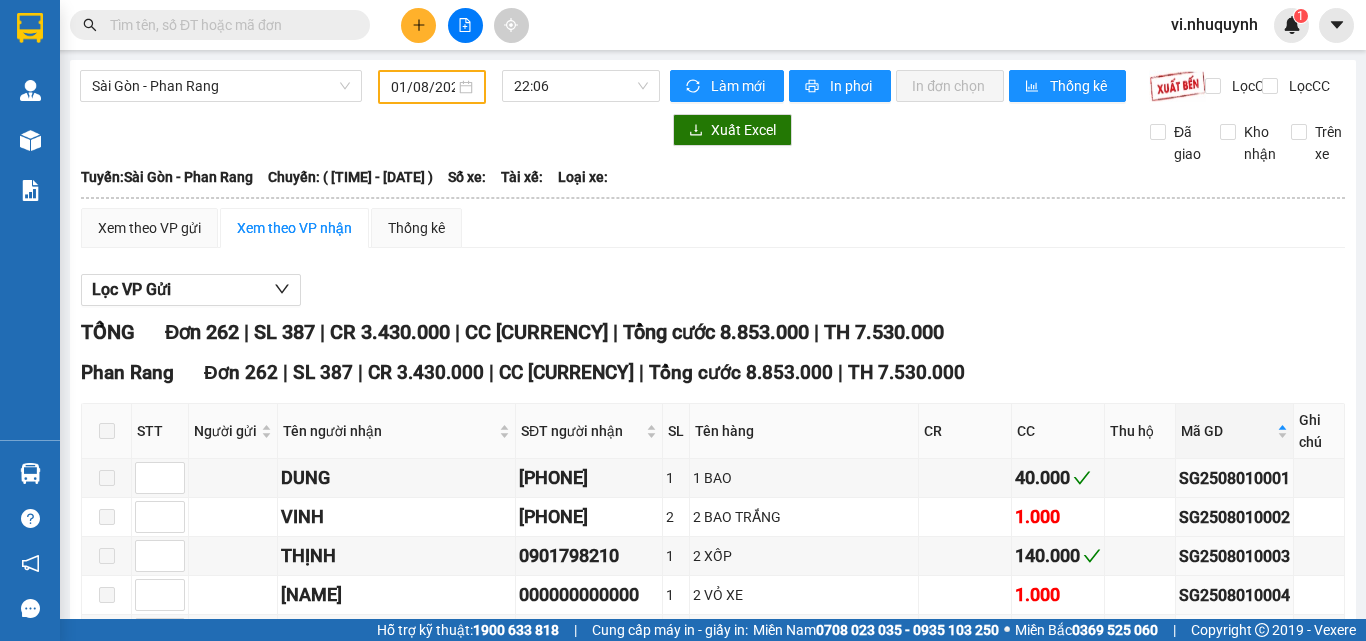 scroll, scrollTop: 300, scrollLeft: 0, axis: vertical 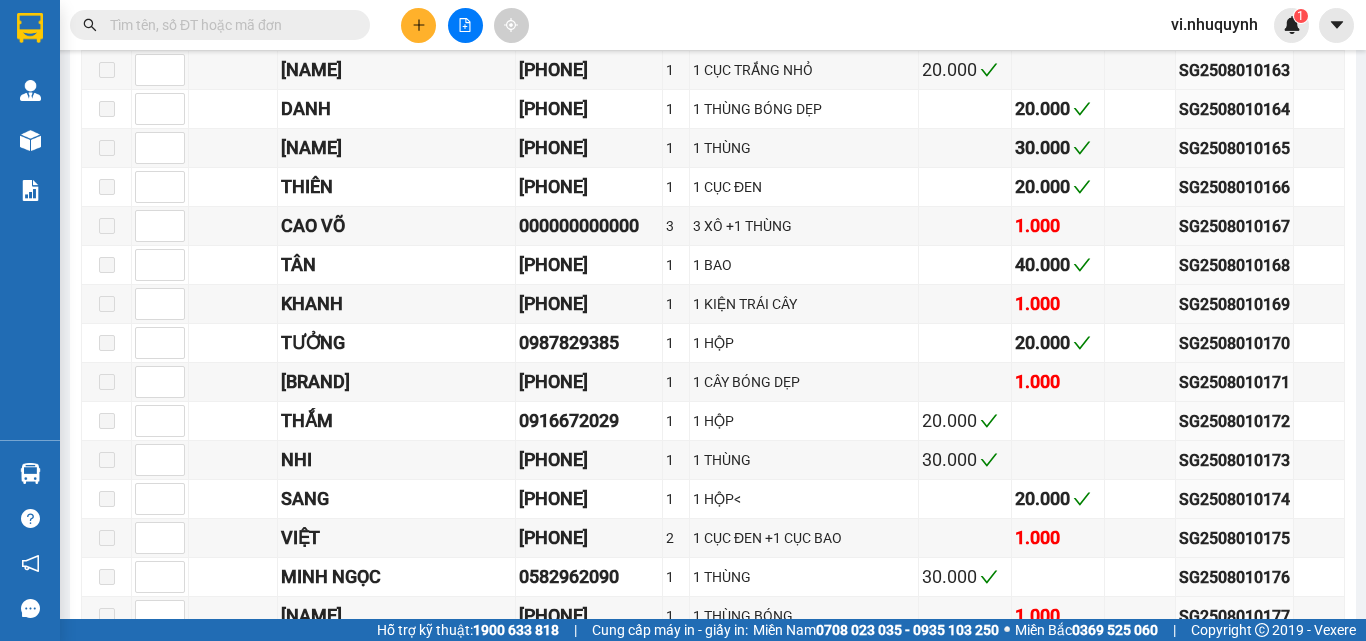 click on "Sài Gòn - Phan Rang 01/08/2025 22:06     Làm mới In phơi In đơn chọn Thống kê Lọc  CR Lọc  CC Xuất Excel Đã giao Kho nhận Trên xe Như Quỳnh   Đường Trần Nhân Tông, Chợ Động Khu K1, phường Thanh Sơn, TP. Phan Rang-Tháp Chàm, Tỉnh Ninh Thuận 14:45 - 02/08/2025 Tuyến:  Sài Gòn - Phan Rang Chuyến:   (22:06 - 01/08/2025) Tuyến:  Sài Gòn - Phan Rang Chuyến:   (22:06 - 01/08/2025) Số xe:  Tài xế:  Loại xe:  Xem theo VP gửi Xem theo VP nhận Thống kê Lọc VP Gửi TỔNG Đơn   262 | SL   387 | CR   3.430.000 | CC   5.423.000 | Tổng cước   8.853.000 | TH   7.530.000 Phan Rang Đơn   262 | SL   387 | CR   3.430.000 | CC   5.423.000 | Tổng cước   8.853.000 | TH   7.530.000 STT Người gửi Tên người nhận SĐT người nhận SL Tên hàng CR CC Thu hộ Mã GD Ghi chú Ký nhận                             DUNG 0931568677 1 1 BAO 40.000 SG2508010001   VINH 0938897099 2 2  BAO TRẮNG  1.000 SG2508010002   1" at bounding box center [683, 309] 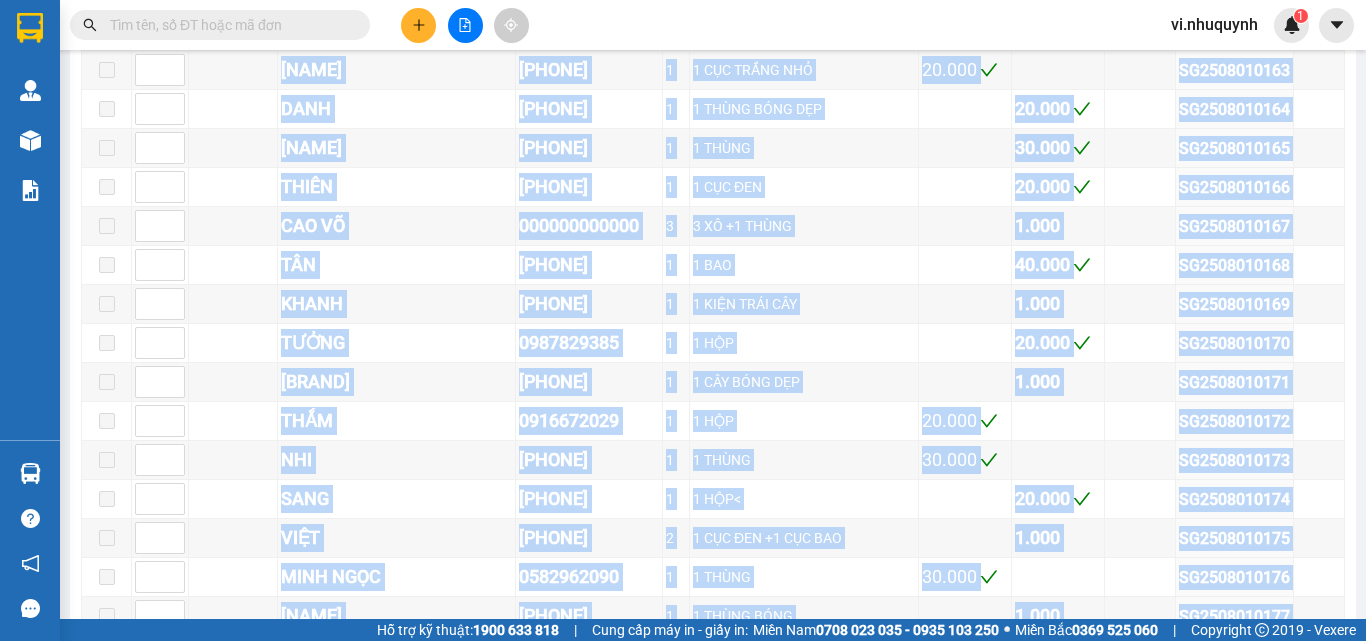 click on "Sài Gòn - Phan Rang 01/08/2025 22:06     Làm mới In phơi In đơn chọn Thống kê Lọc  CR Lọc  CC Xuất Excel Đã giao Kho nhận Trên xe Như Quỳnh   Đường Trần Nhân Tông, Chợ Động Khu K1, phường Thanh Sơn, TP. Phan Rang-Tháp Chàm, Tỉnh Ninh Thuận 14:45 - 02/08/2025 Tuyến:  Sài Gòn - Phan Rang Chuyến:   (22:06 - 01/08/2025) Tuyến:  Sài Gòn - Phan Rang Chuyến:   (22:06 - 01/08/2025) Số xe:  Tài xế:  Loại xe:  Xem theo VP gửi Xem theo VP nhận Thống kê Lọc VP Gửi TỔNG Đơn   262 | SL   387 | CR   3.430.000 | CC   5.423.000 | Tổng cước   8.853.000 | TH   7.530.000 Phan Rang Đơn   262 | SL   387 | CR   3.430.000 | CC   5.423.000 | Tổng cước   8.853.000 | TH   7.530.000 STT Người gửi Tên người nhận SĐT người nhận SL Tên hàng CR CC Thu hộ Mã GD Ghi chú Ký nhận                             DUNG 0931568677 1 1 BAO 40.000 SG2508010001   VINH 0938897099 2 2  BAO TRẮNG  1.000 SG2508010002   1" at bounding box center [683, 309] 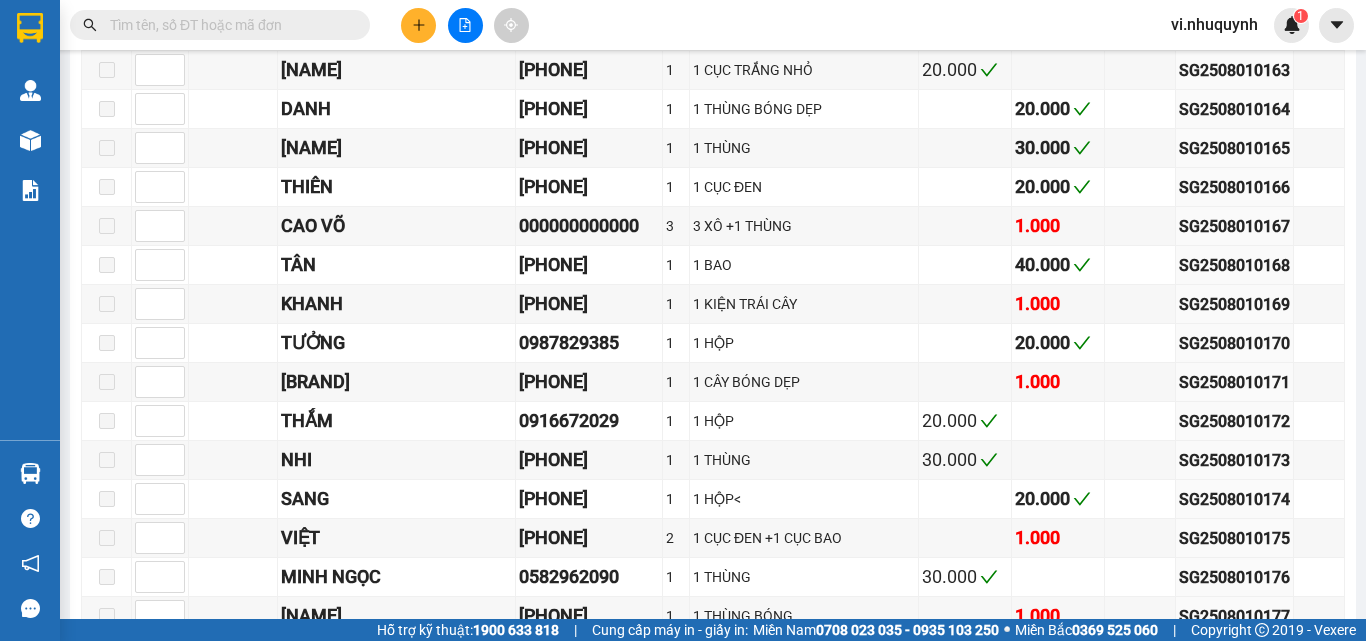 click on "Sài Gòn - Phan Rang 01/08/2025 22:06     Làm mới In phơi In đơn chọn Thống kê Lọc  CR Lọc  CC Xuất Excel Đã giao Kho nhận Trên xe Như Quỳnh   Đường Trần Nhân Tông, Chợ Động Khu K1, phường Thanh Sơn, TP. Phan Rang-Tháp Chàm, Tỉnh Ninh Thuận 14:45 - 02/08/2025 Tuyến:  Sài Gòn - Phan Rang Chuyến:   (22:06 - 01/08/2025) Tuyến:  Sài Gòn - Phan Rang Chuyến:   (22:06 - 01/08/2025) Số xe:  Tài xế:  Loại xe:  Xem theo VP gửi Xem theo VP nhận Thống kê Lọc VP Gửi TỔNG Đơn   262 | SL   387 | CR   3.430.000 | CC   5.423.000 | Tổng cước   8.853.000 | TH   7.530.000 Phan Rang Đơn   262 | SL   387 | CR   3.430.000 | CC   5.423.000 | Tổng cước   8.853.000 | TH   7.530.000 STT Người gửi Tên người nhận SĐT người nhận SL Tên hàng CR CC Thu hộ Mã GD Ghi chú Ký nhận                             DUNG 0931568677 1 1 BAO 40.000 SG2508010001   VINH 0938897099 2 2  BAO TRẮNG  1.000 SG2508010002   1" at bounding box center [683, 309] 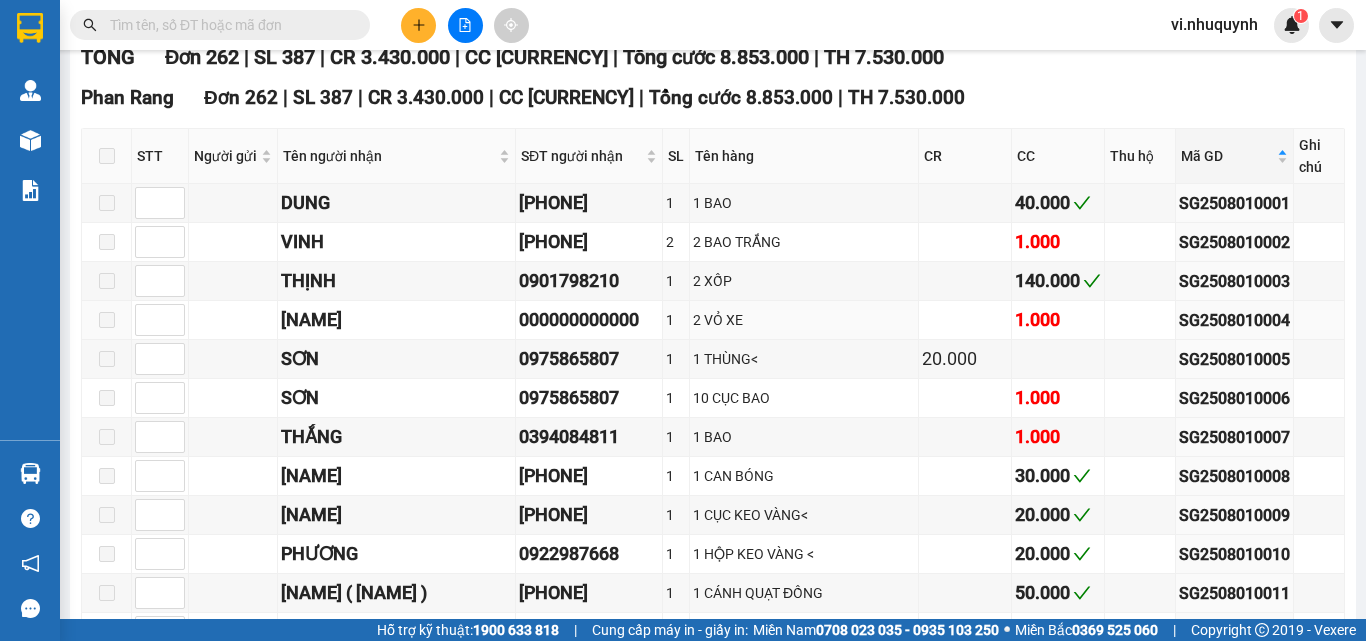 scroll, scrollTop: 175, scrollLeft: 0, axis: vertical 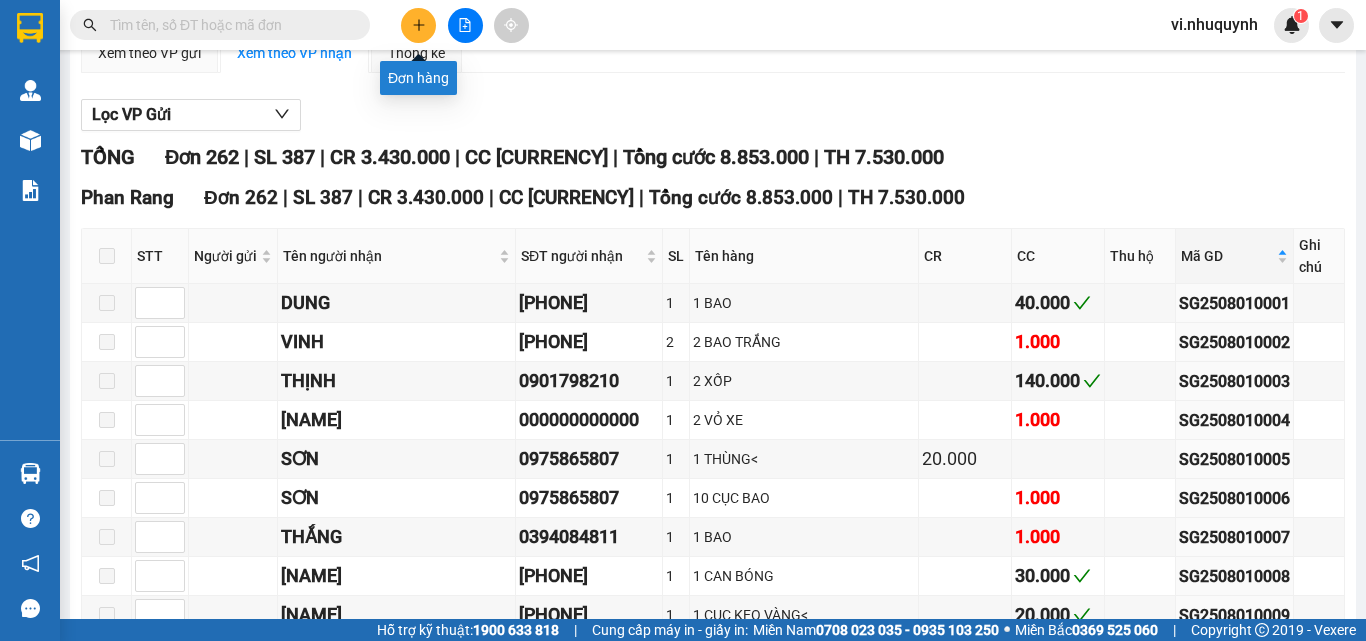 click at bounding box center [418, 25] 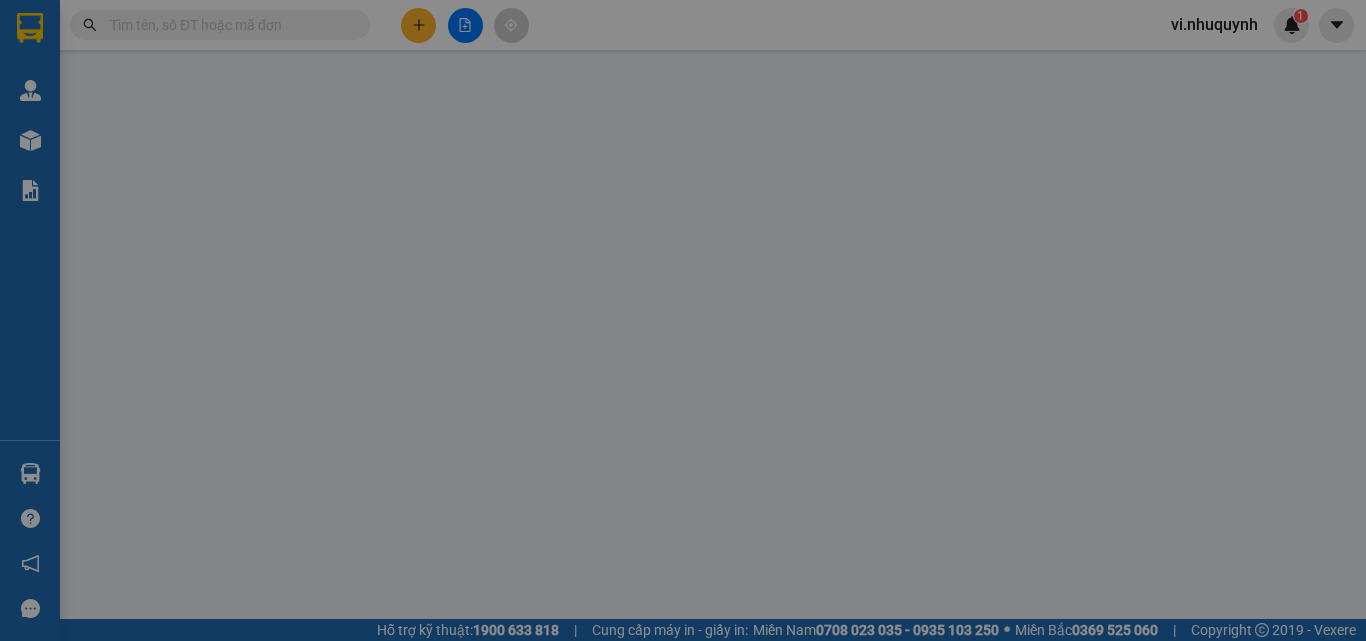 scroll, scrollTop: 0, scrollLeft: 0, axis: both 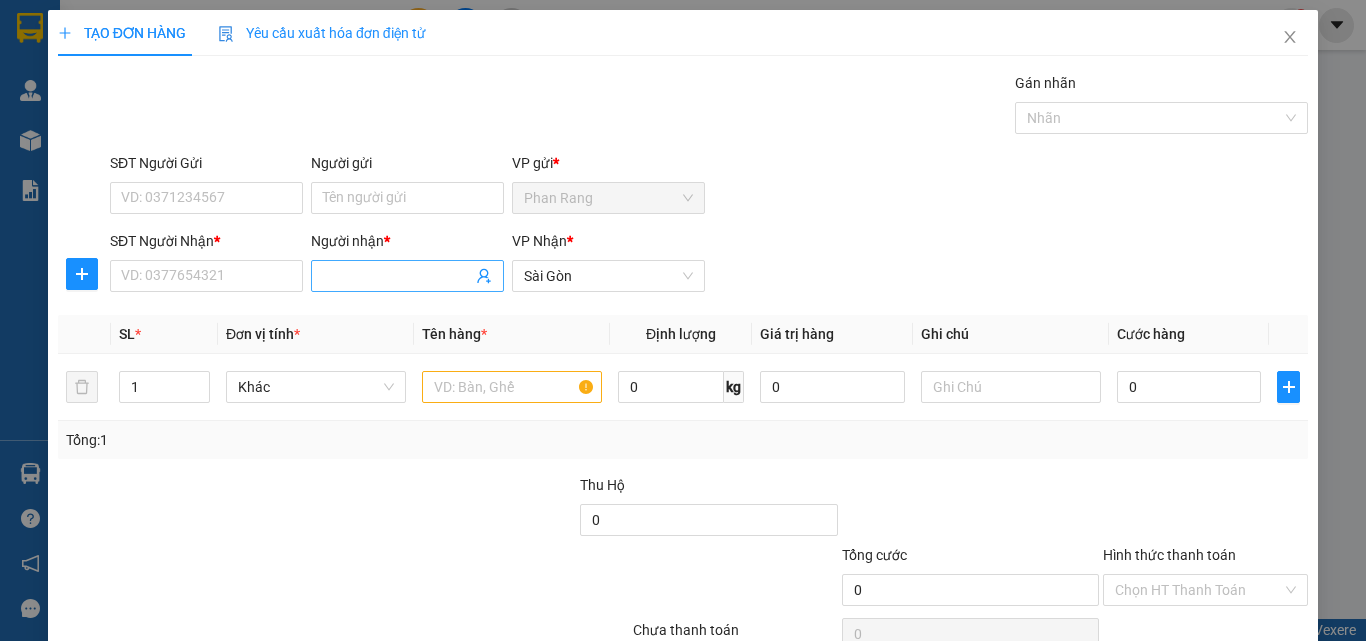 click on "Người nhận  *" at bounding box center [397, 276] 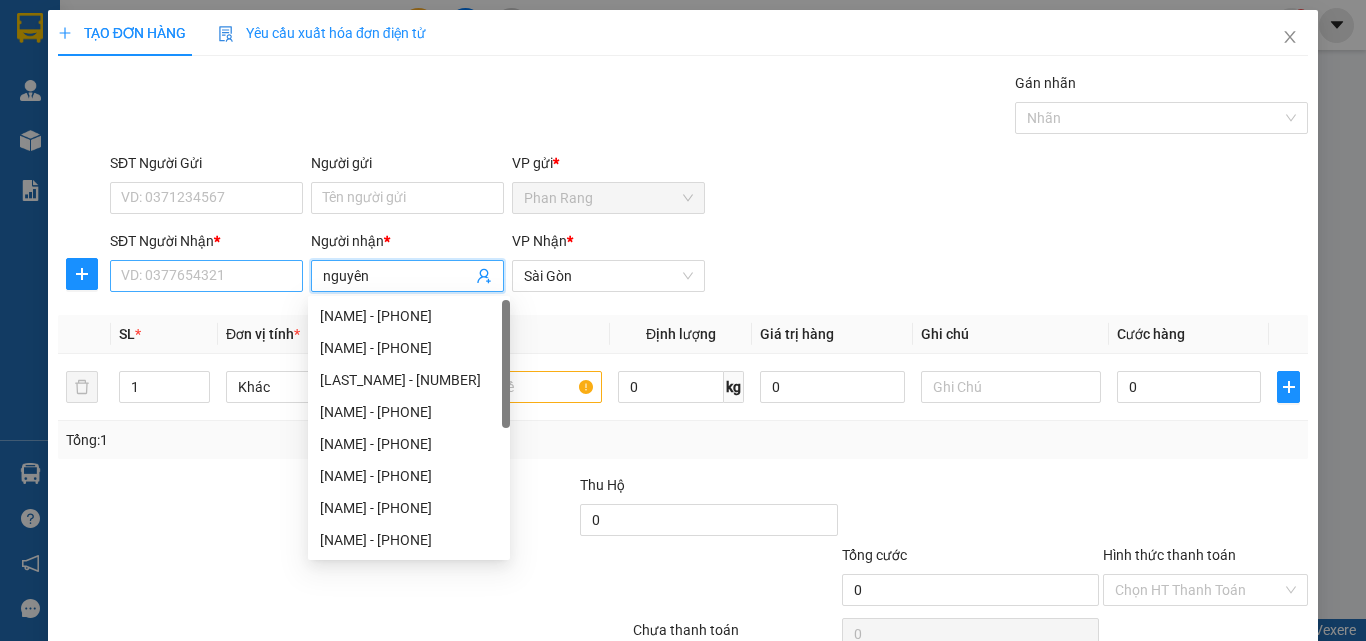 type on "nguyên" 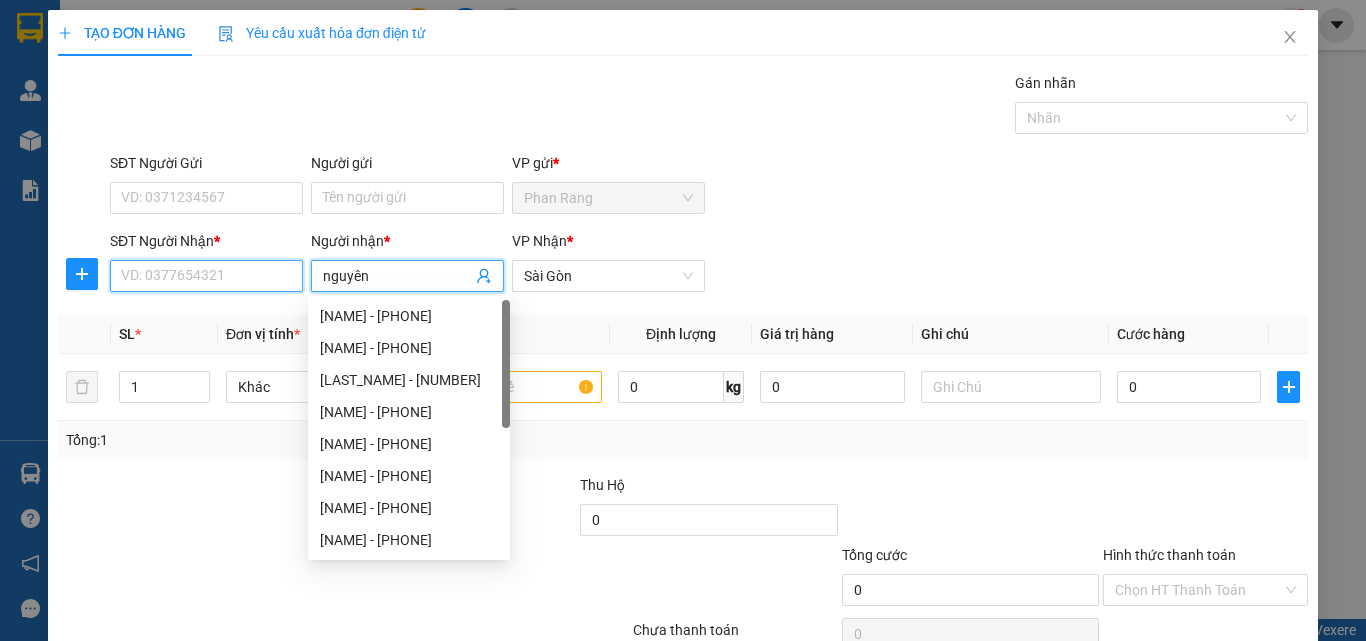 click on "SĐT Người Nhận  *" at bounding box center [206, 276] 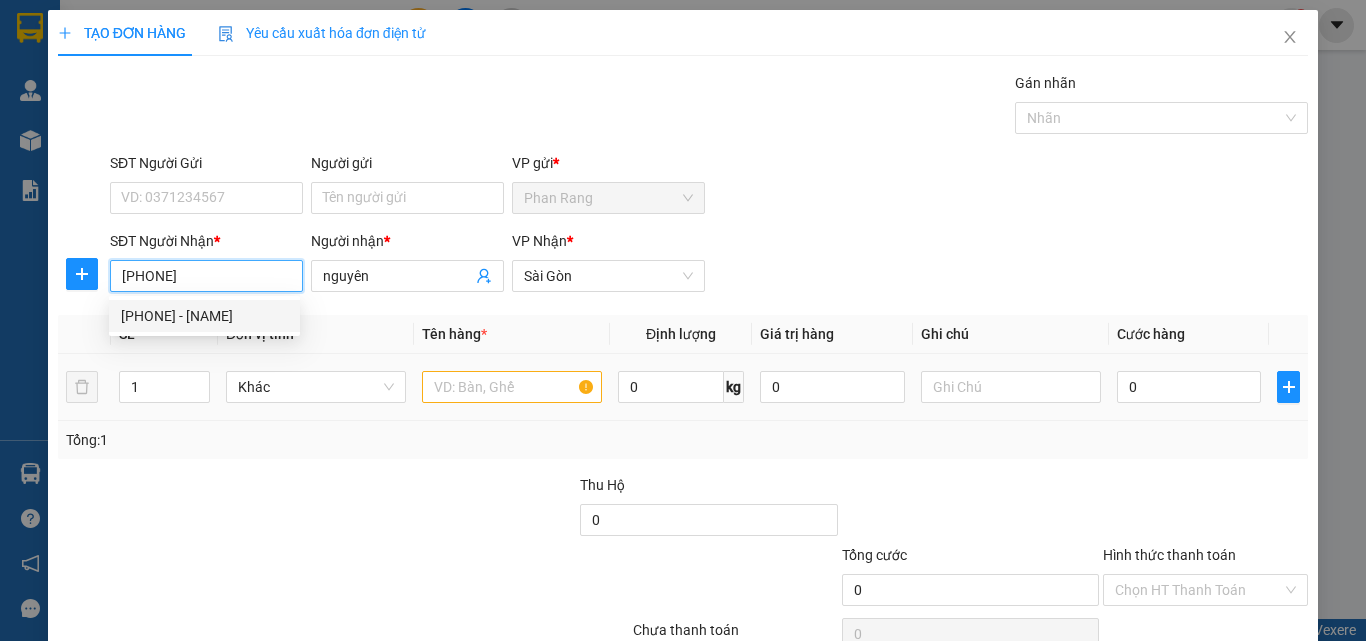 type on "0974416323" 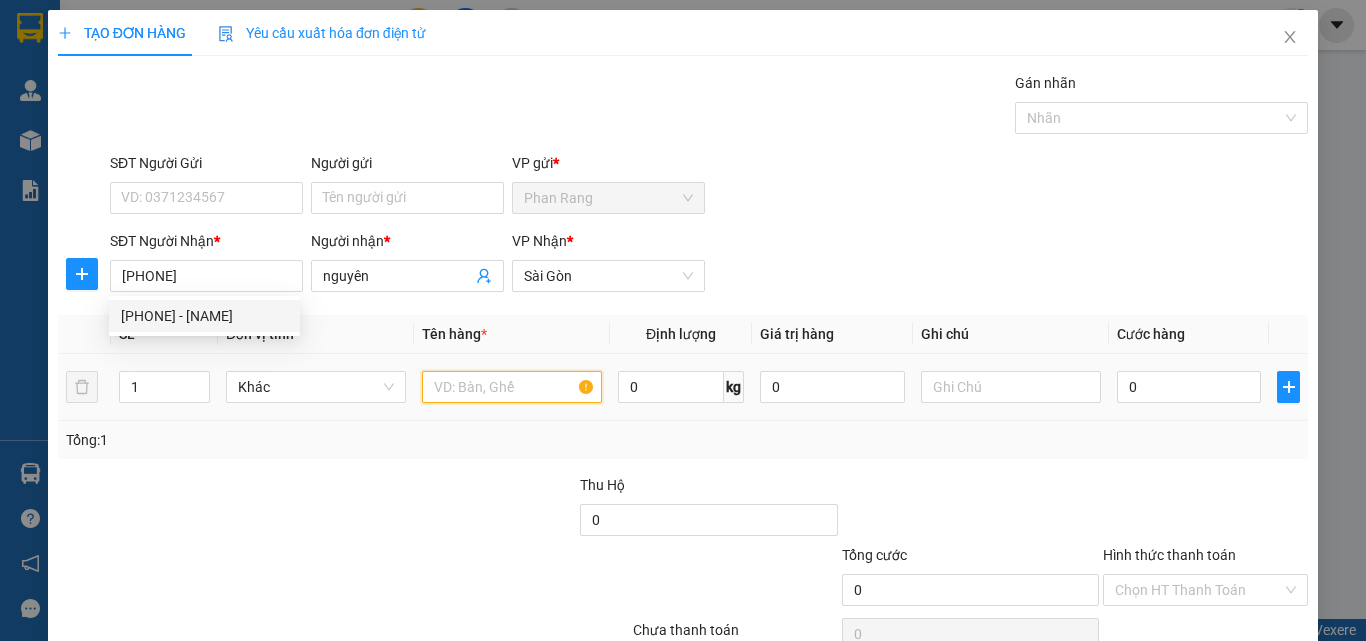 click at bounding box center [512, 387] 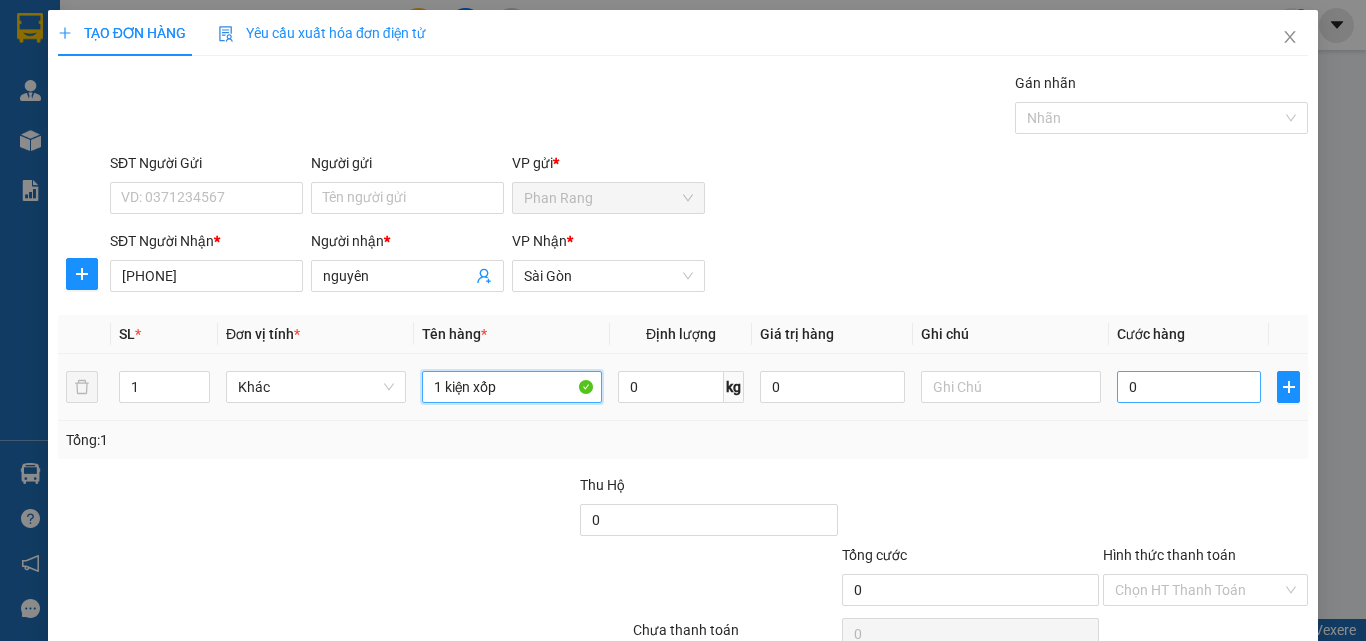 type on "1 kiện xốp" 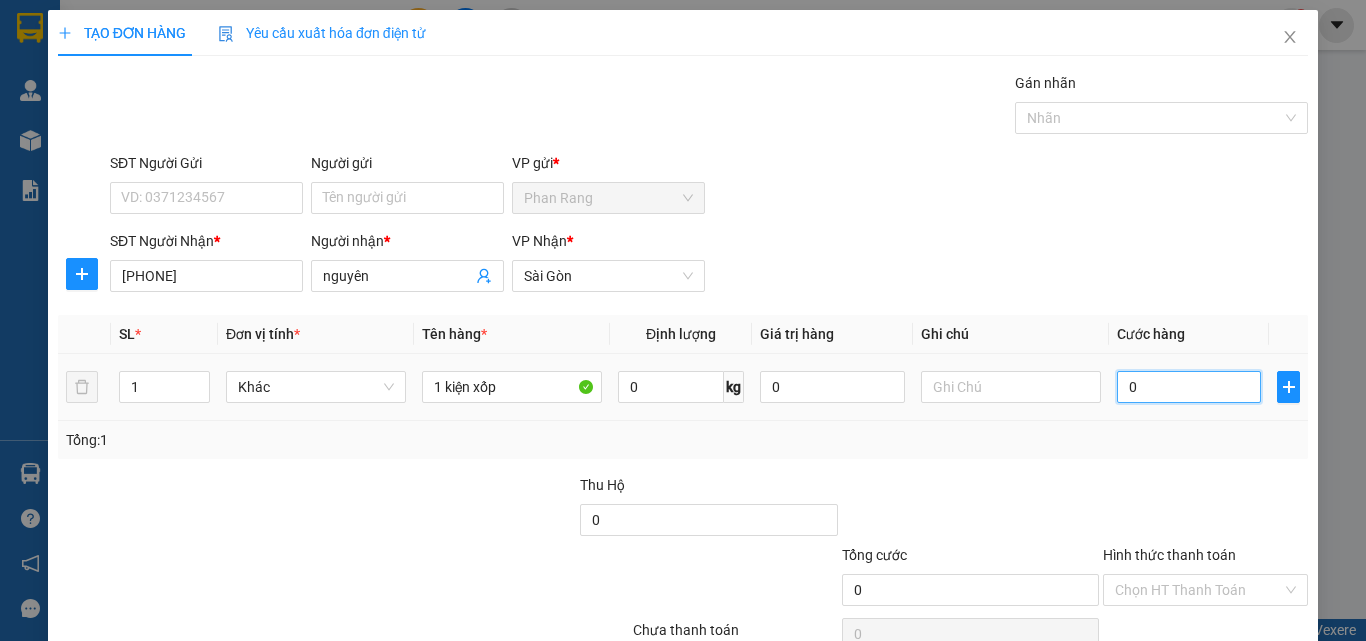 click on "0" at bounding box center [1189, 387] 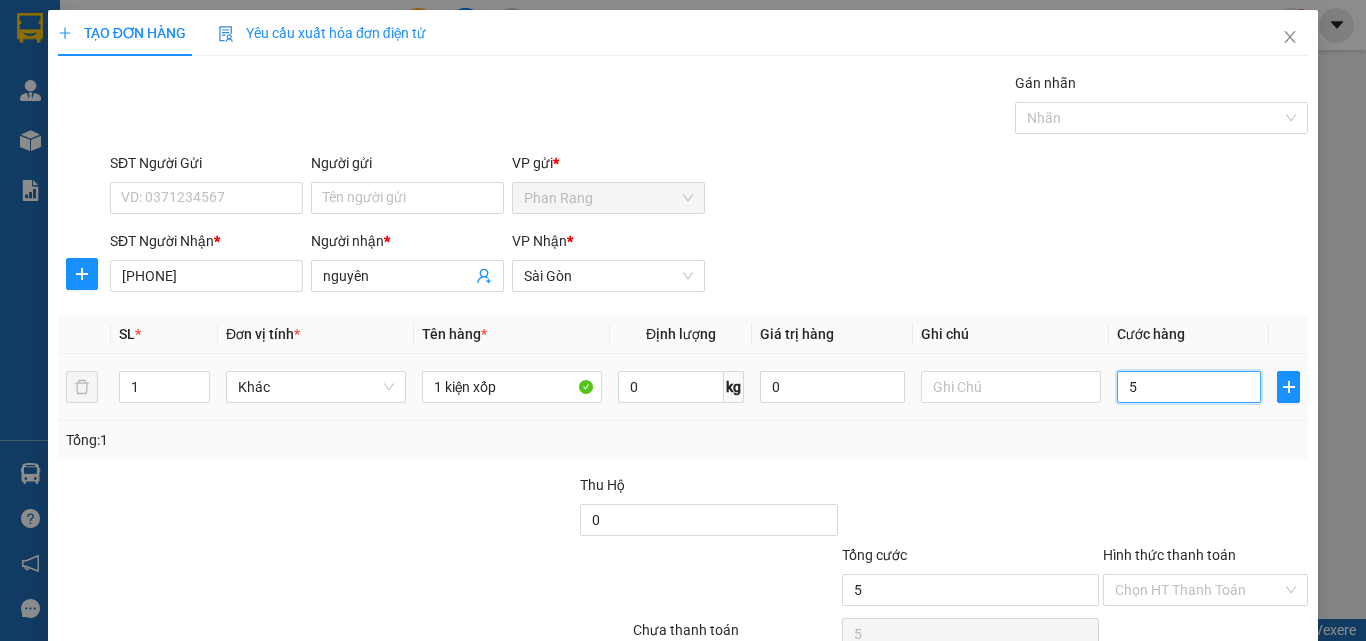 type on "50" 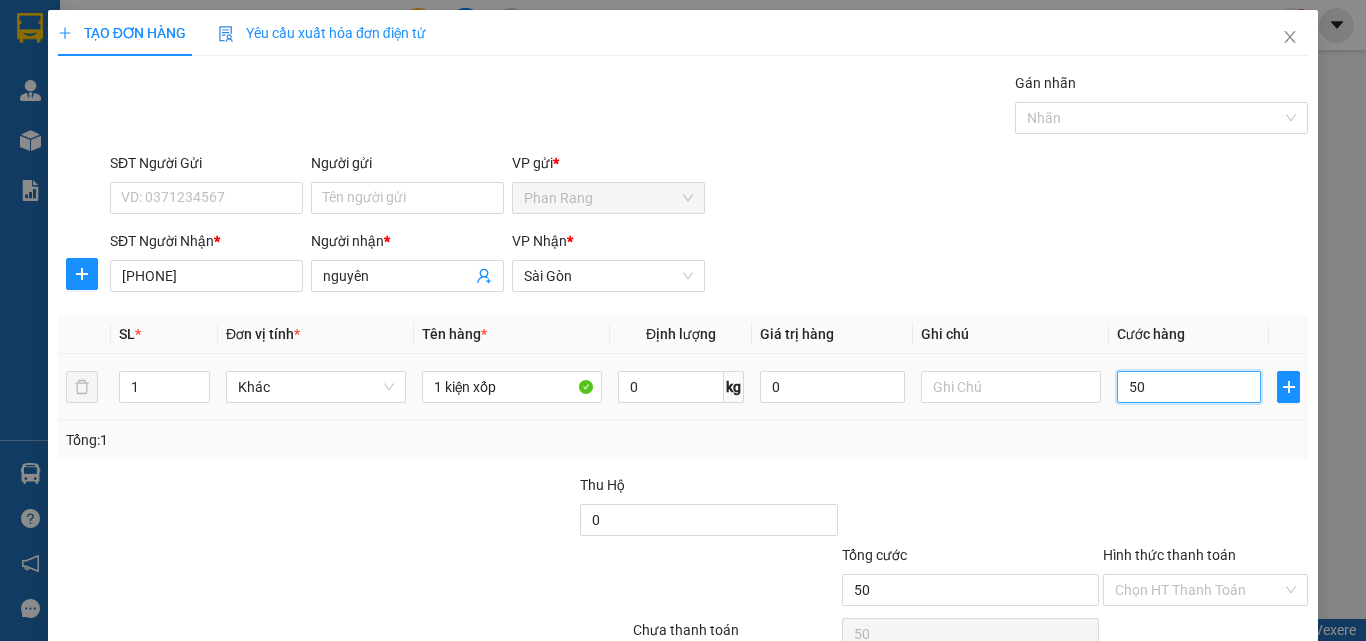 type on "500" 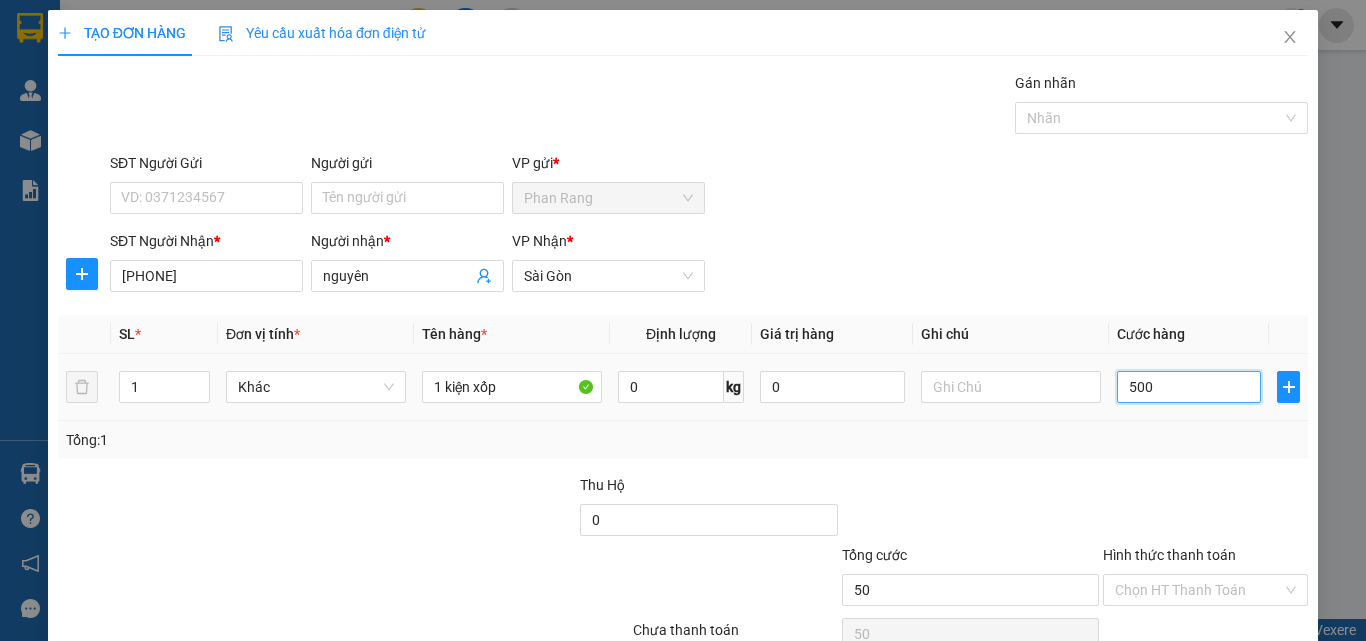 type on "500" 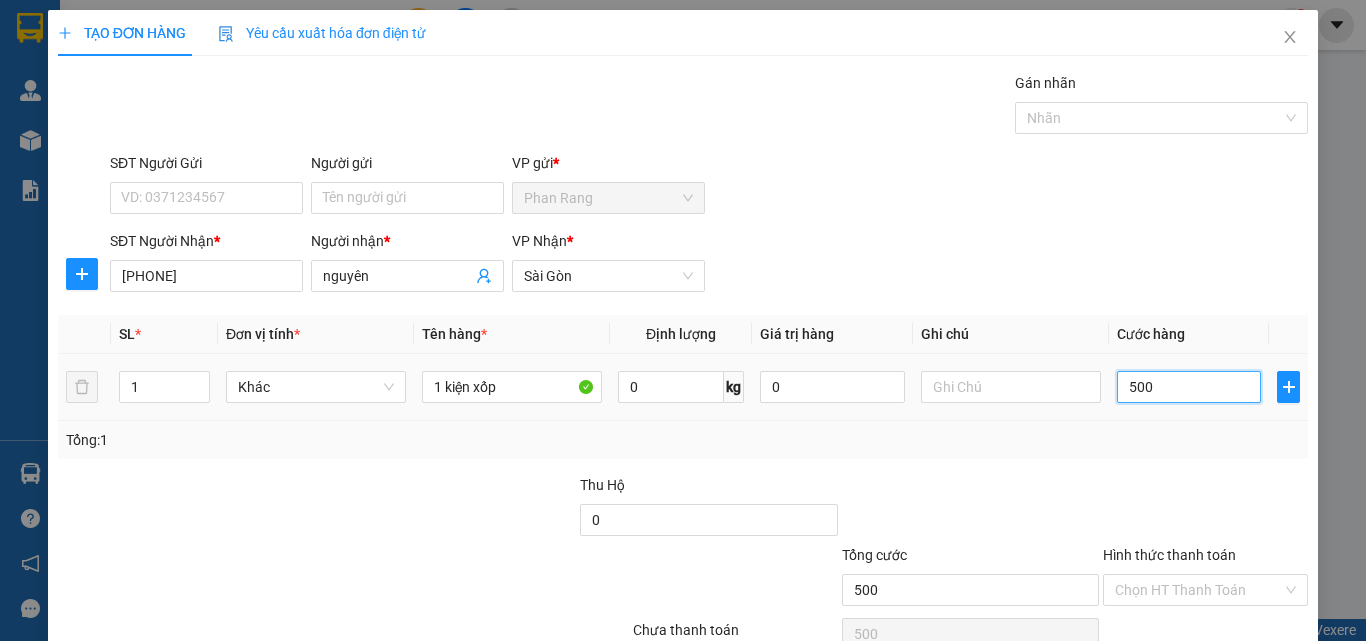 type on "5.000" 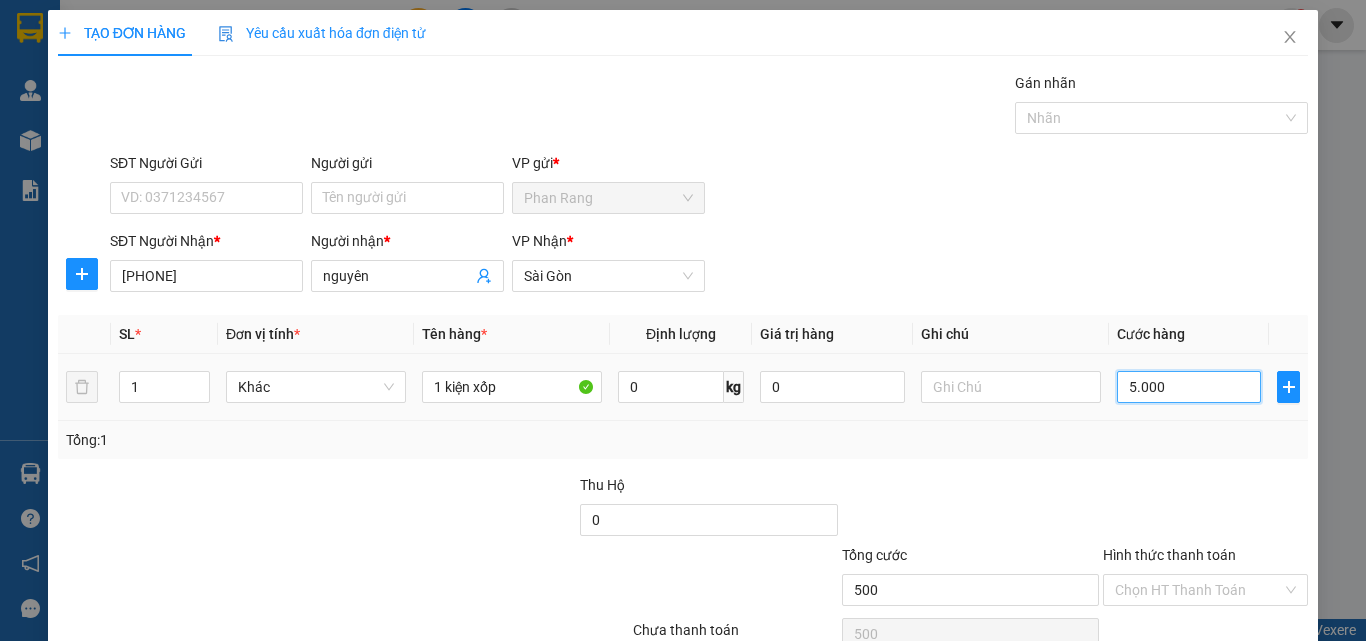 type on "5.000" 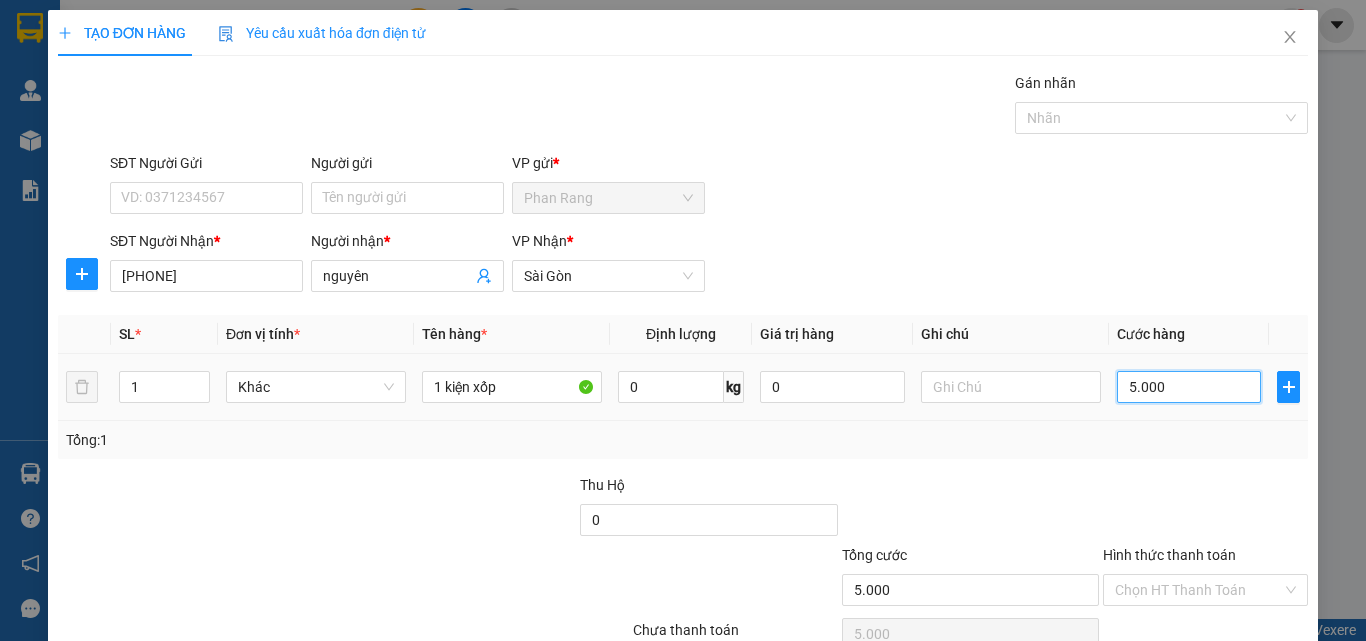type on "50.000" 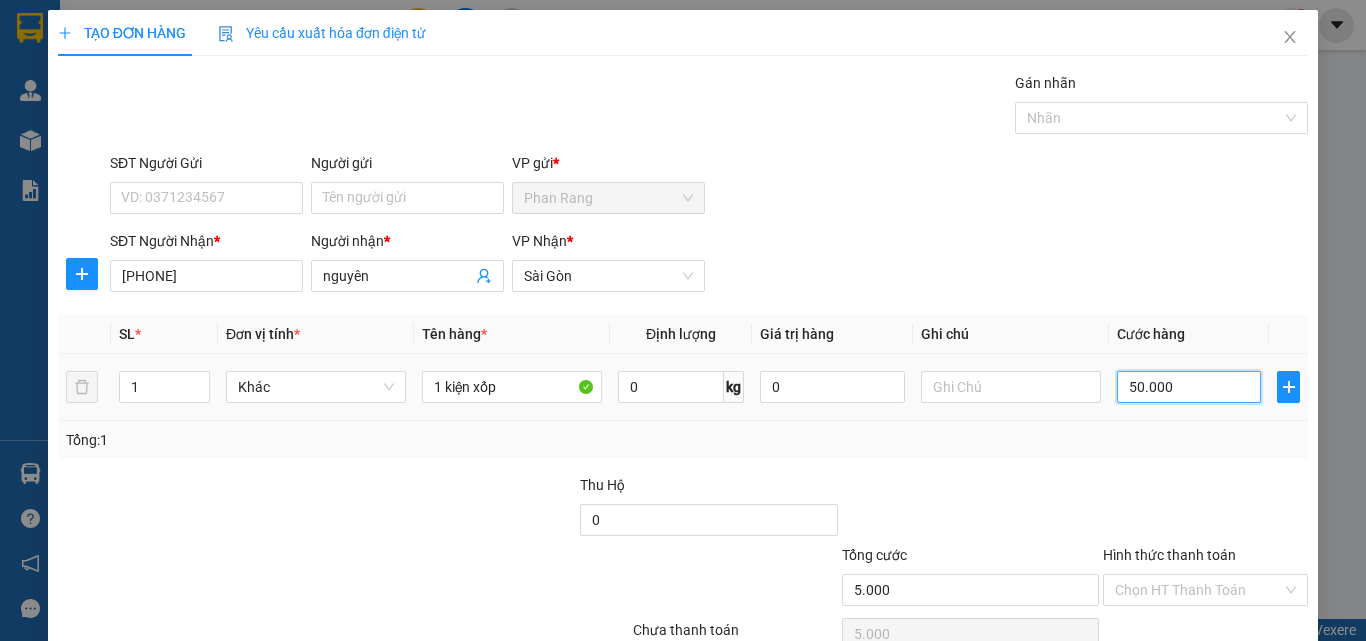 type on "50.000" 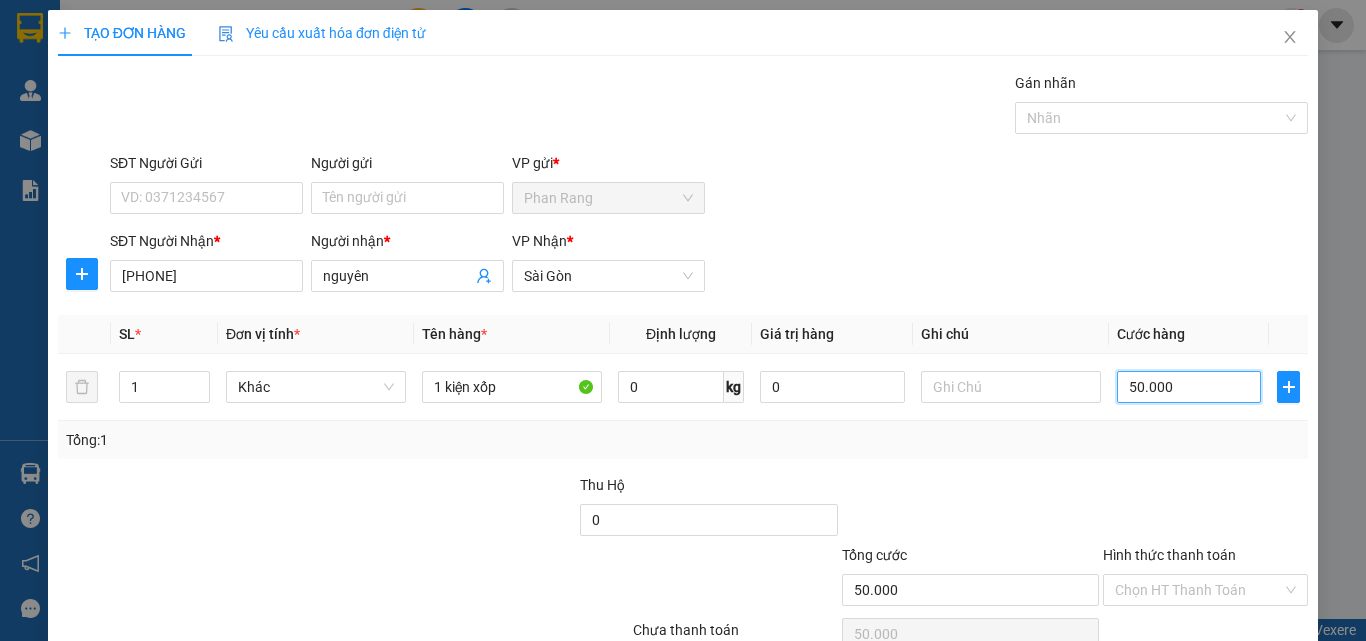 scroll, scrollTop: 99, scrollLeft: 0, axis: vertical 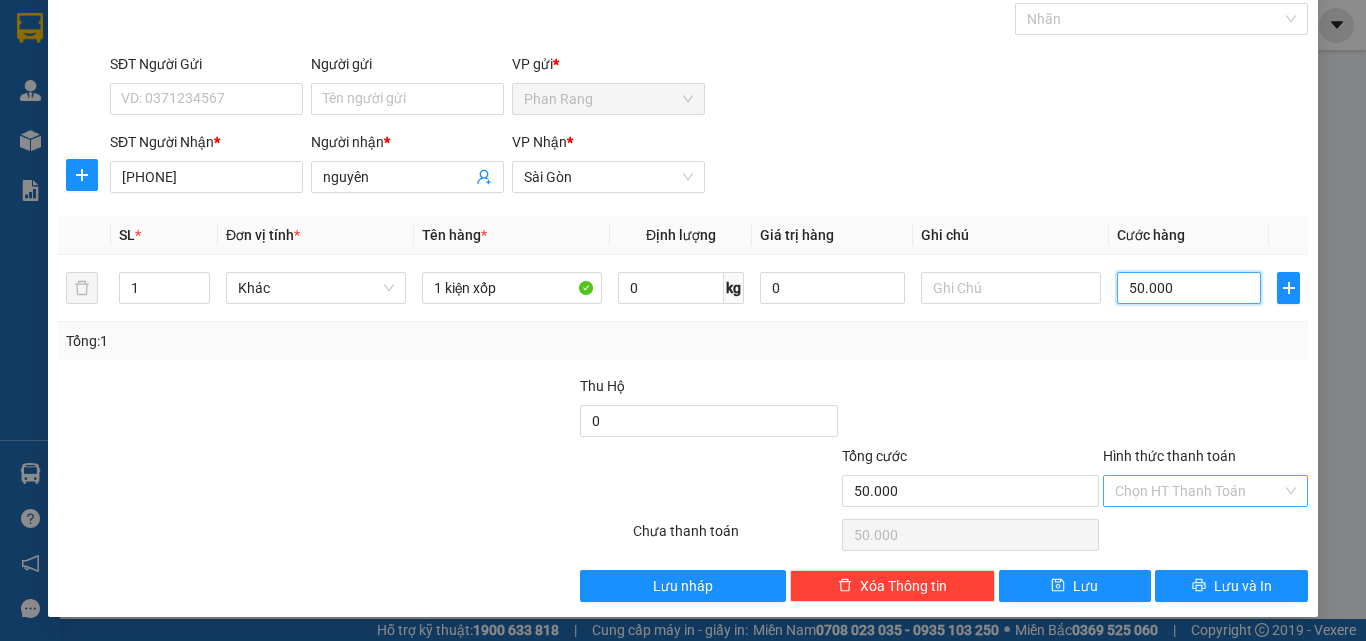 type on "50.000" 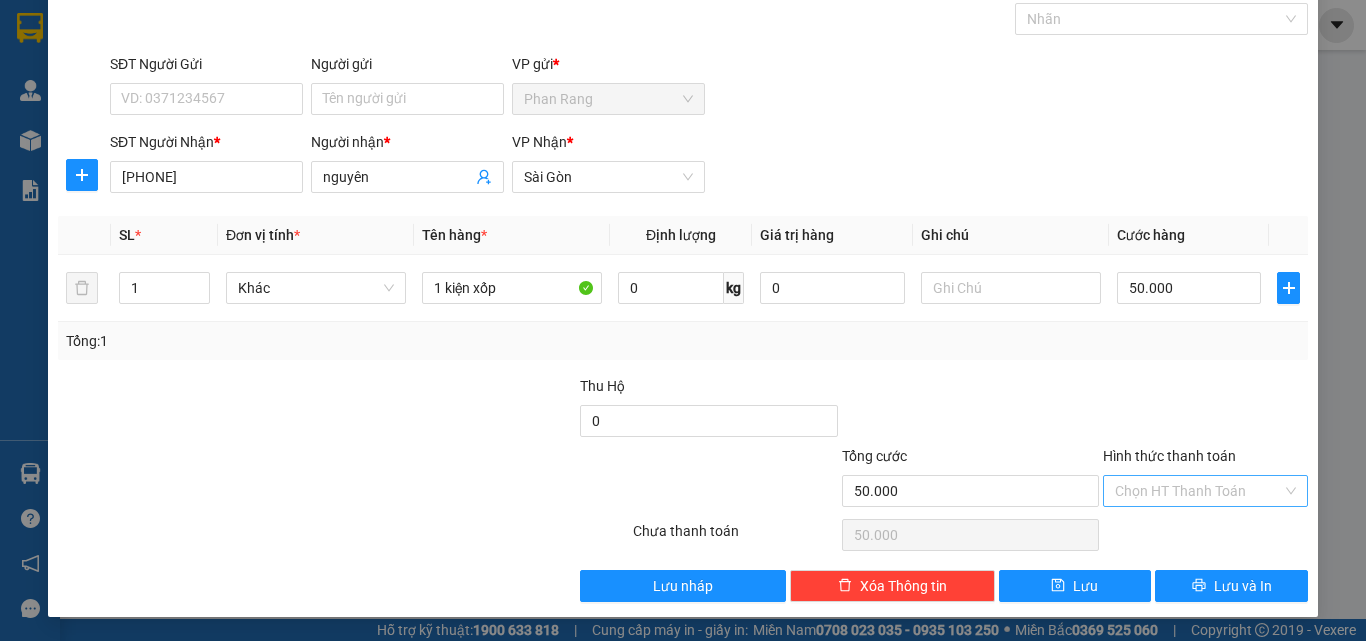 click on "Hình thức thanh toán" at bounding box center [1198, 491] 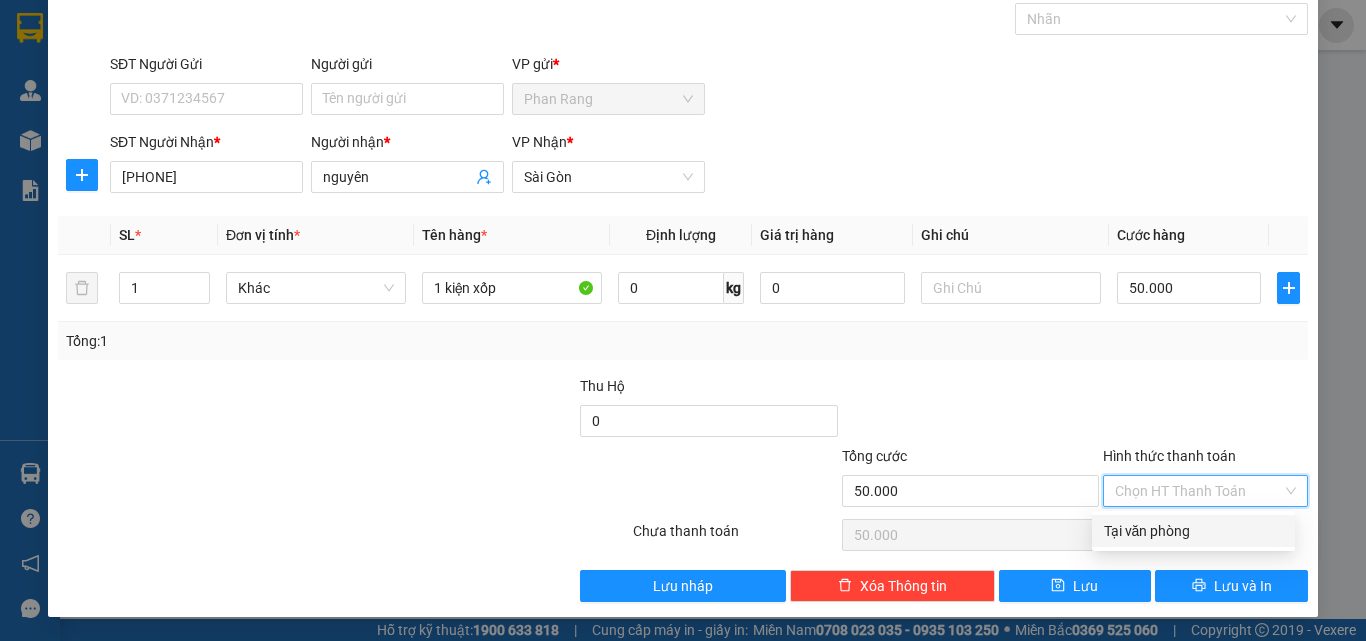 click on "Tại văn phòng" at bounding box center [1193, 531] 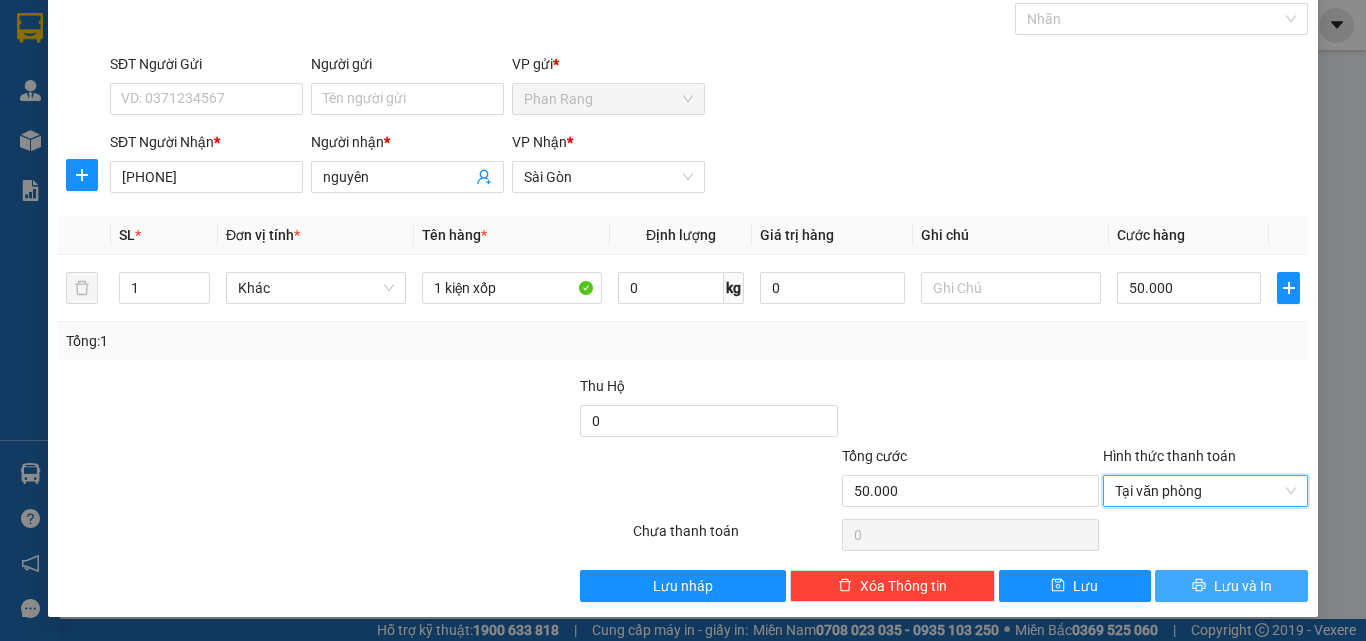 click on "Lưu và In" at bounding box center [1243, 586] 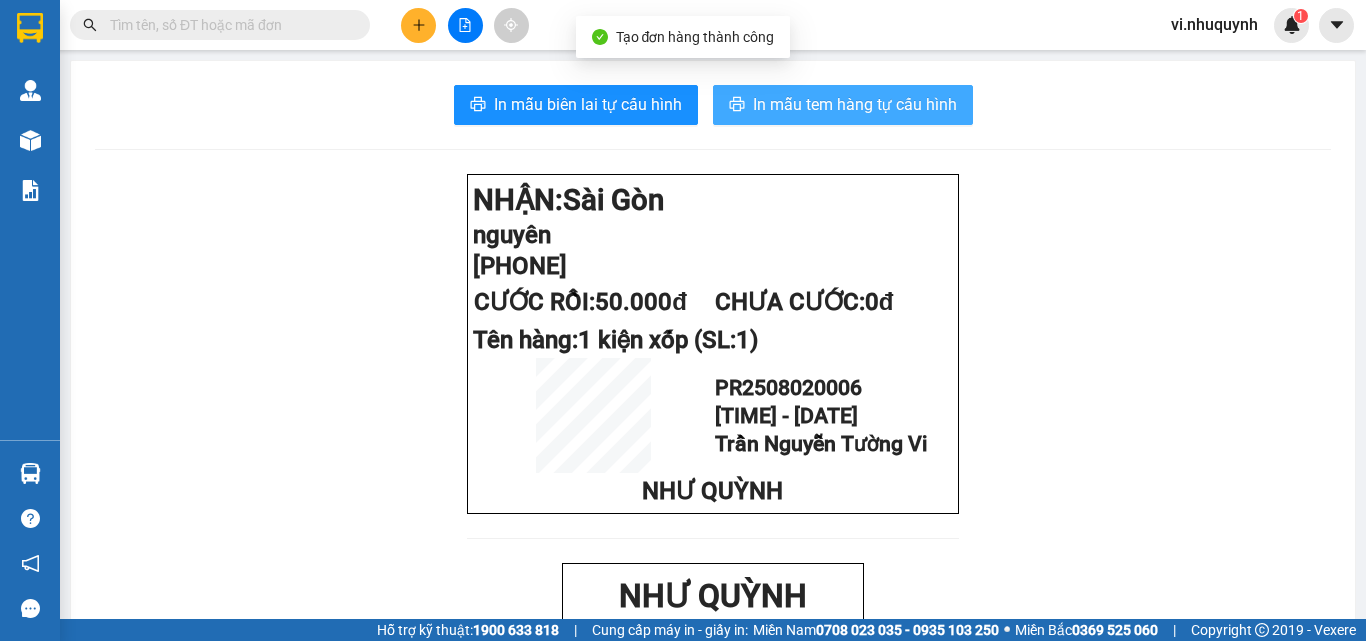 click on "In mẫu tem hàng tự cấu hình" at bounding box center [855, 104] 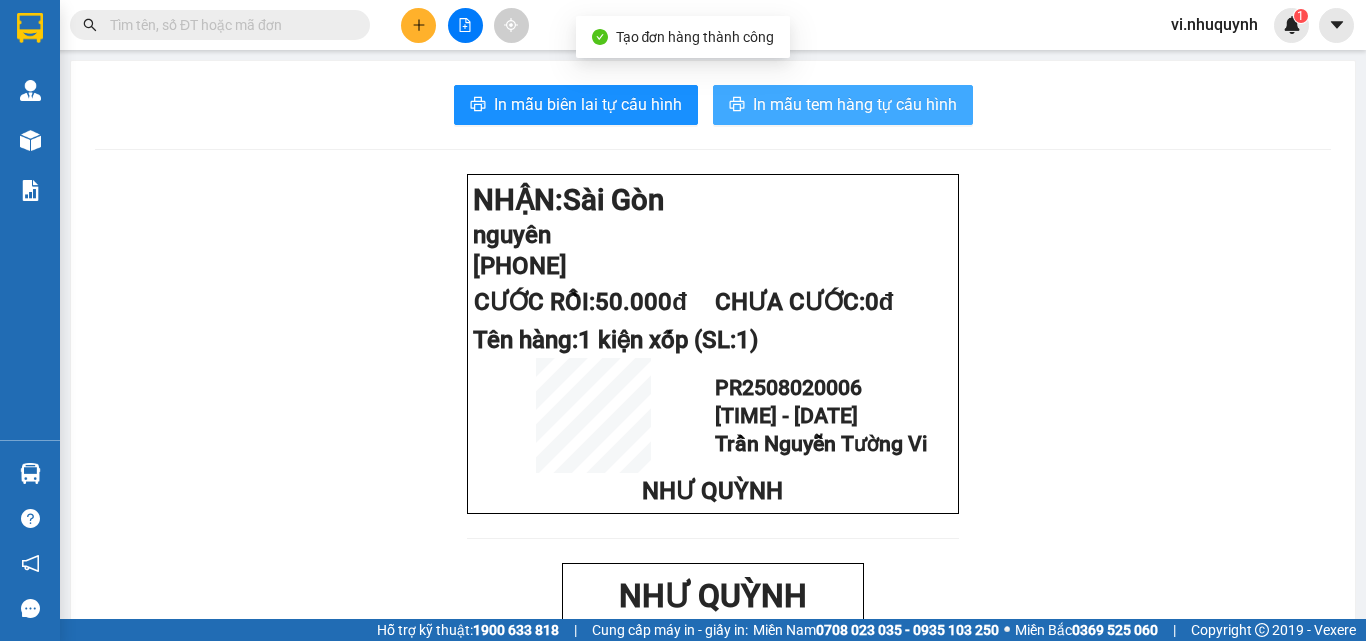 scroll, scrollTop: 0, scrollLeft: 0, axis: both 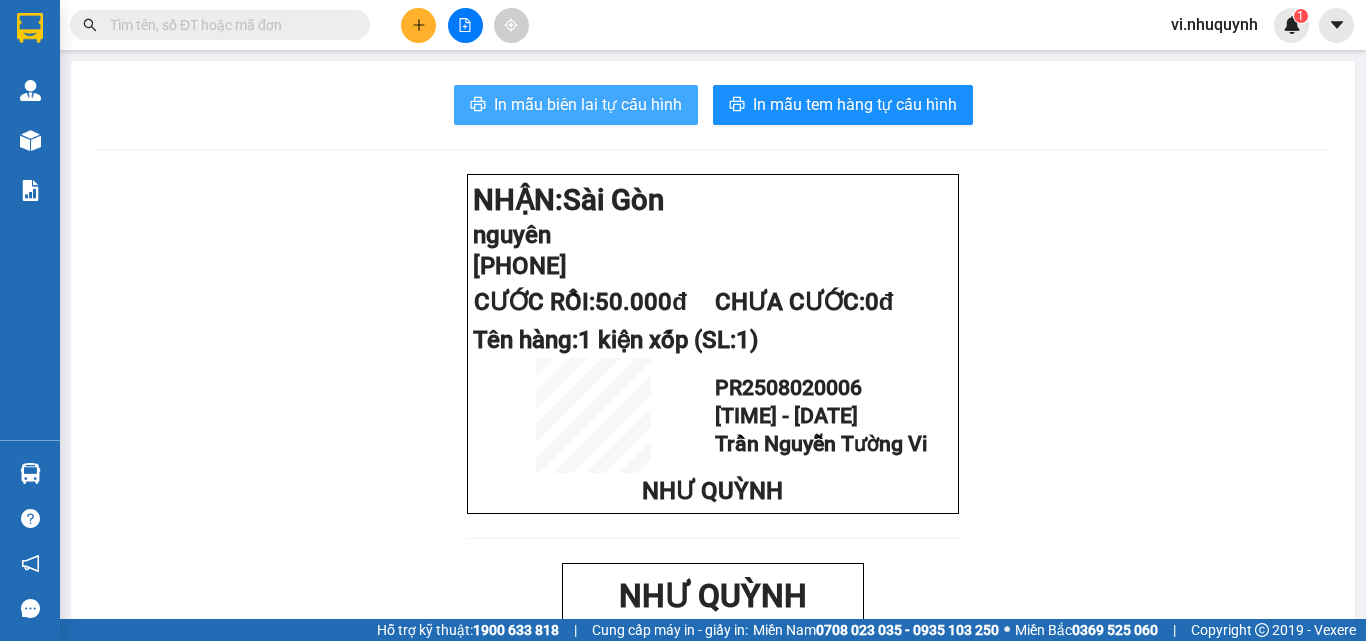 click on "In mẫu biên lai tự cấu hình" at bounding box center [588, 104] 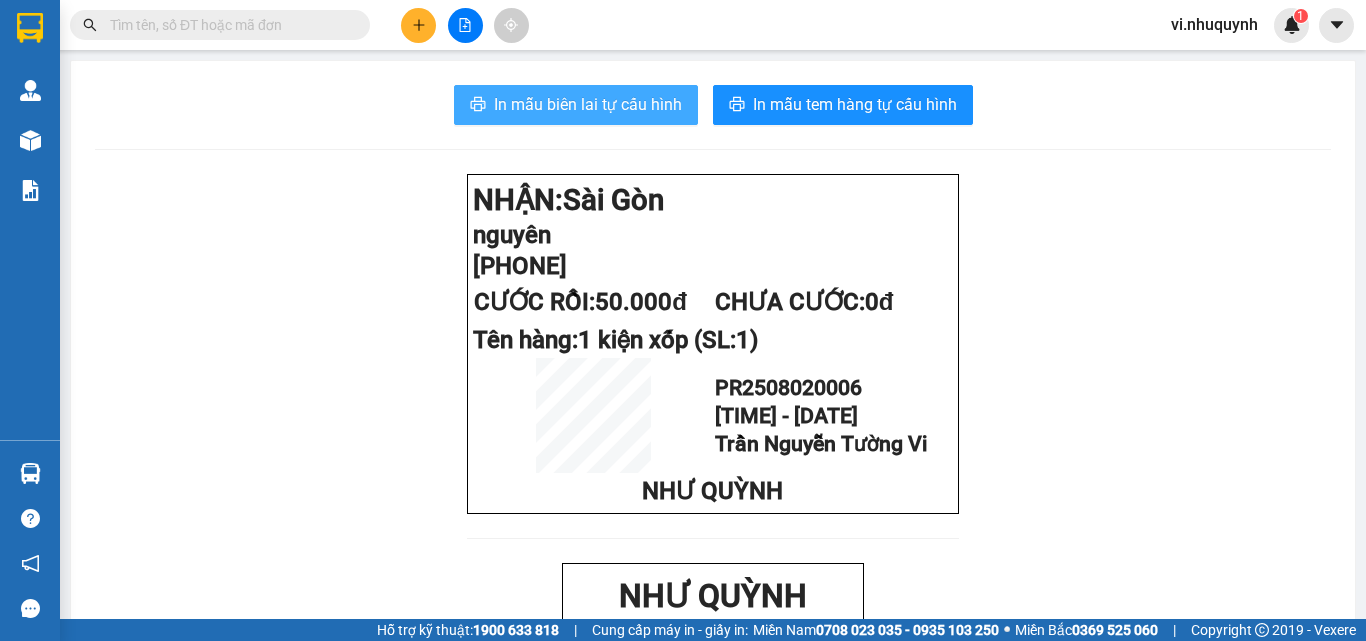 scroll, scrollTop: 0, scrollLeft: 0, axis: both 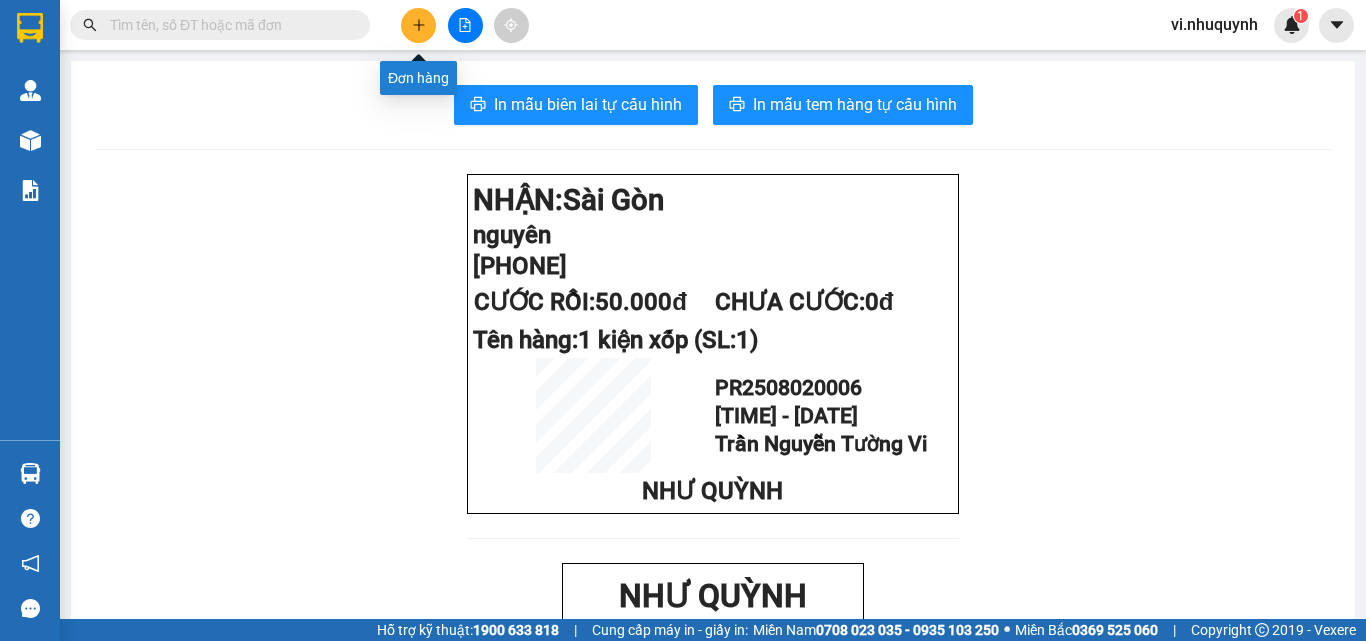 click 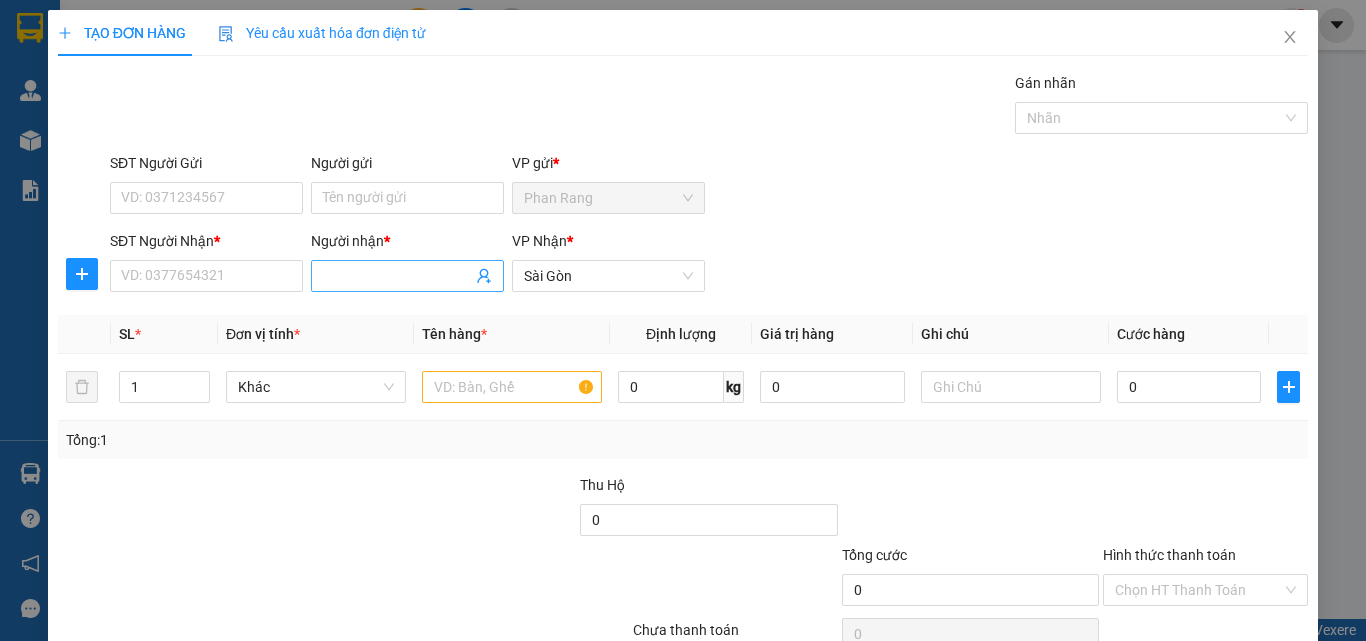 click on "Người nhận  *" at bounding box center (397, 276) 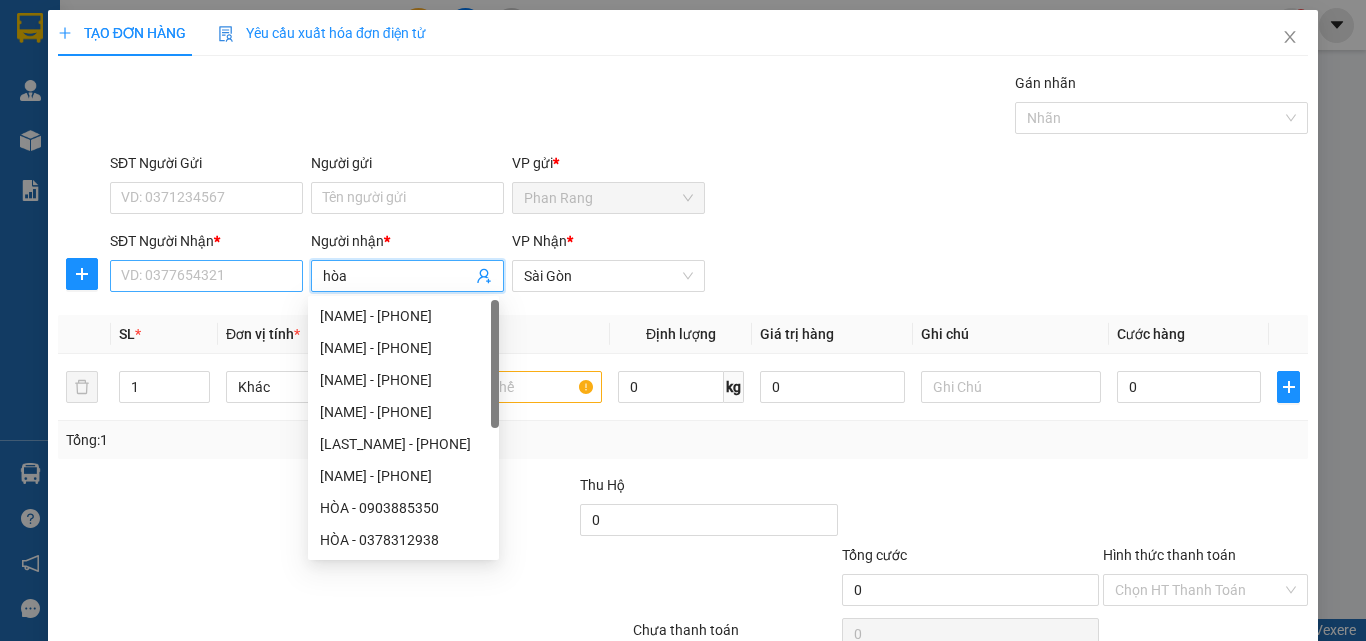 type on "hòa" 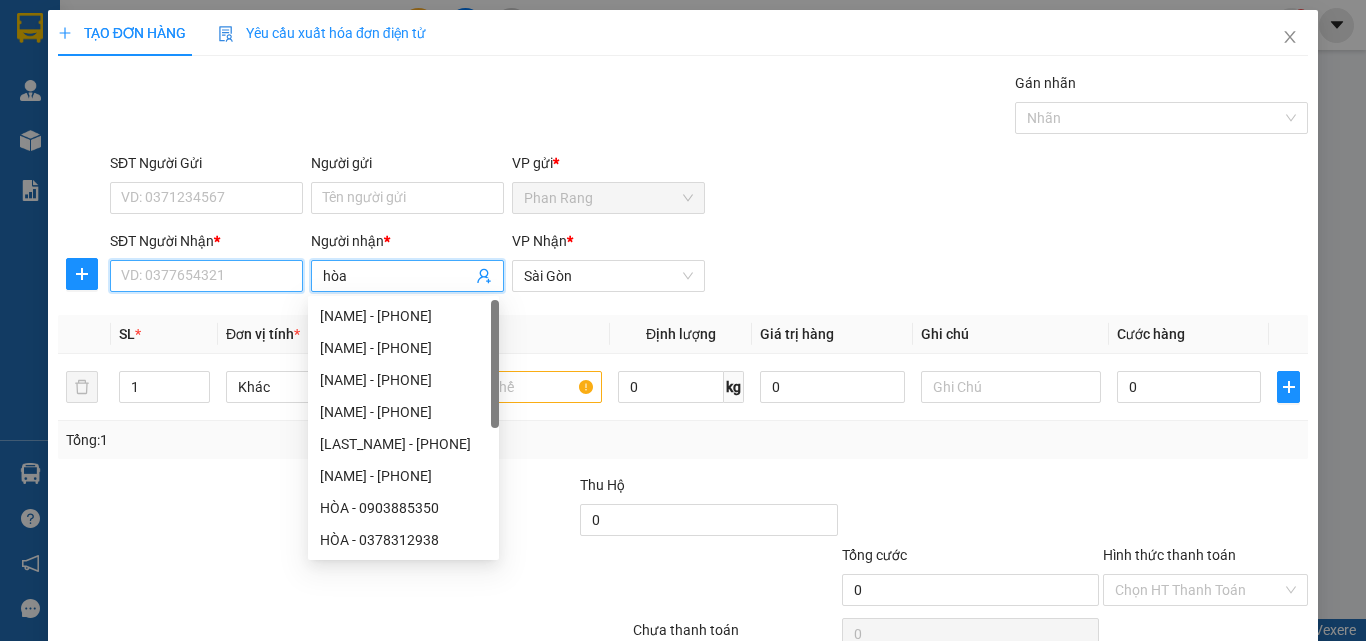 click on "SĐT Người Nhận  *" at bounding box center (206, 276) 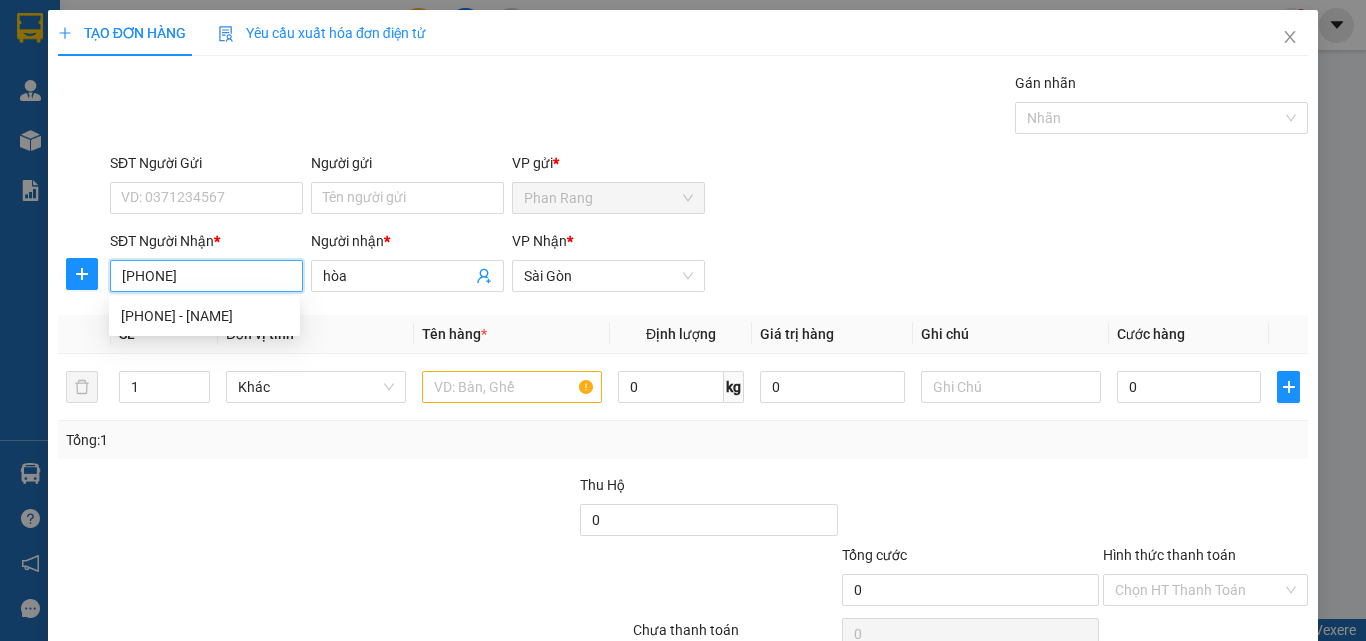 type on "0937019589" 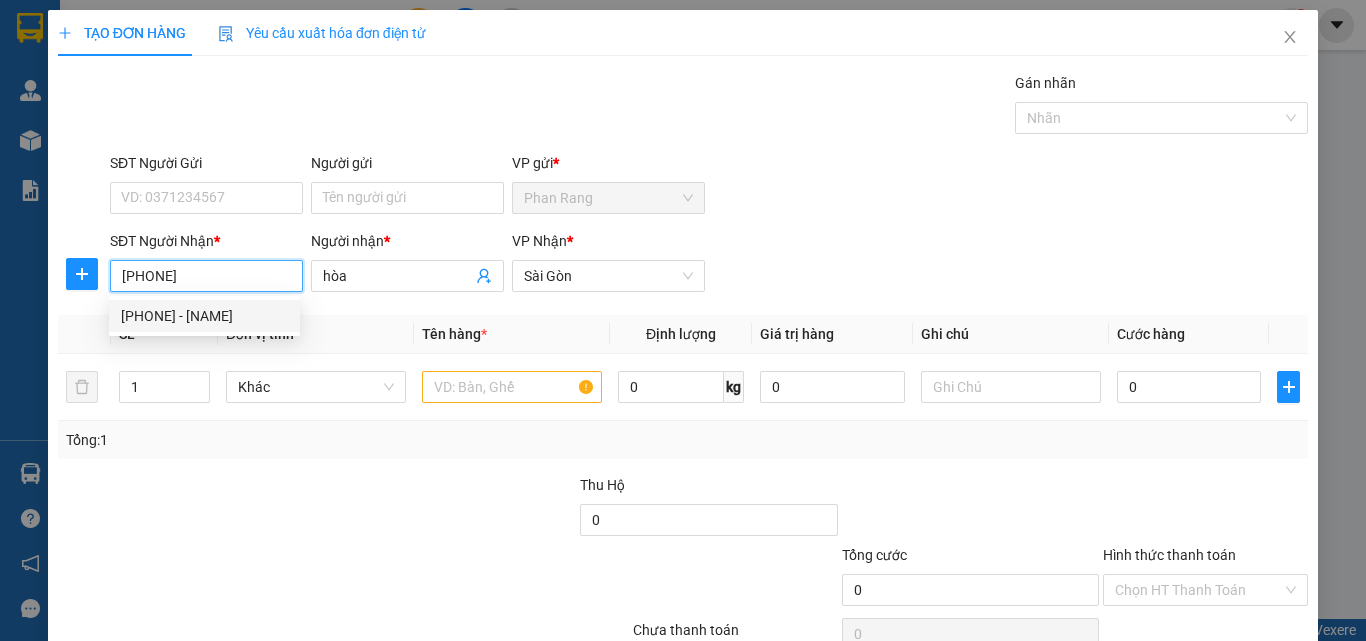 click on "0937019589 - hòa" at bounding box center (204, 316) 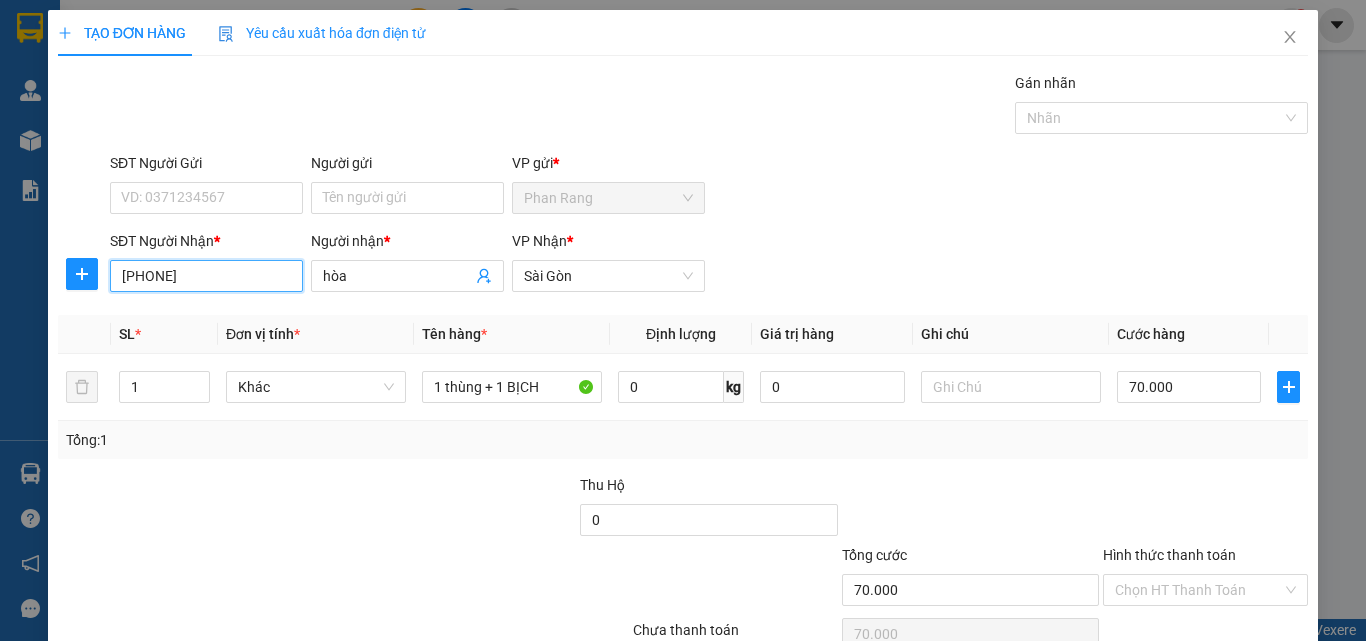 type on "0937019589" 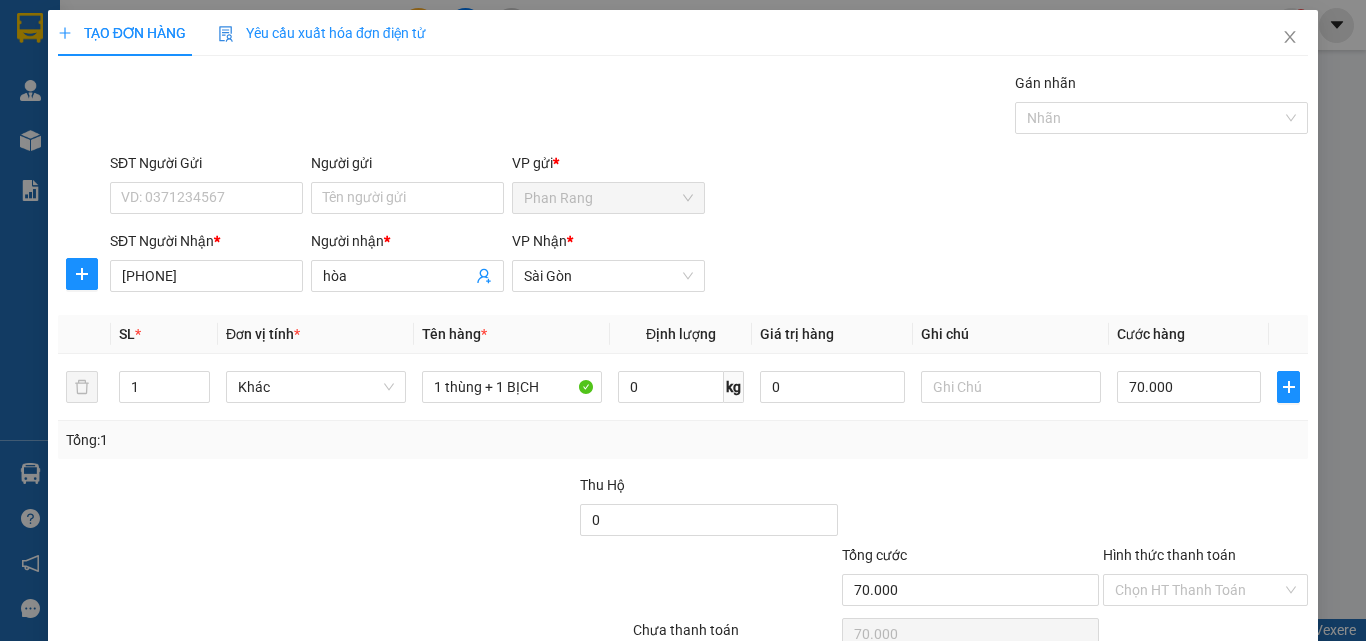 click on "Đơn vị tính  *" at bounding box center (263, 334) 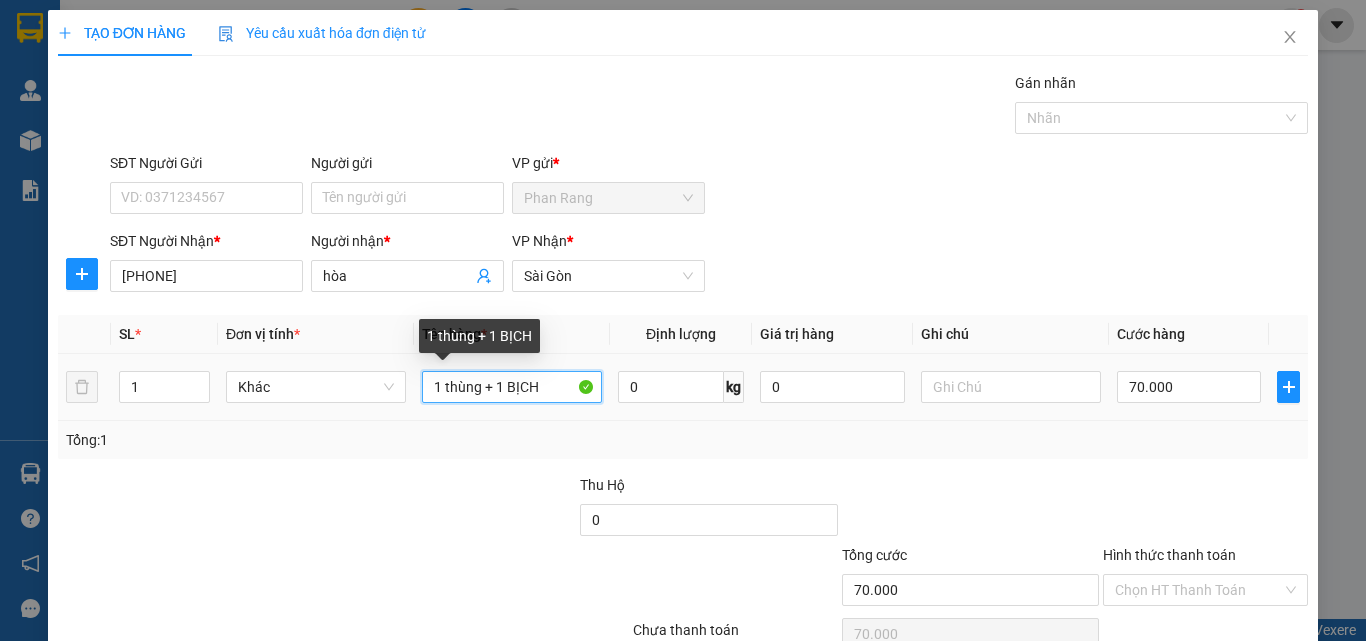 drag, startPoint x: 547, startPoint y: 386, endPoint x: 407, endPoint y: 382, distance: 140.05713 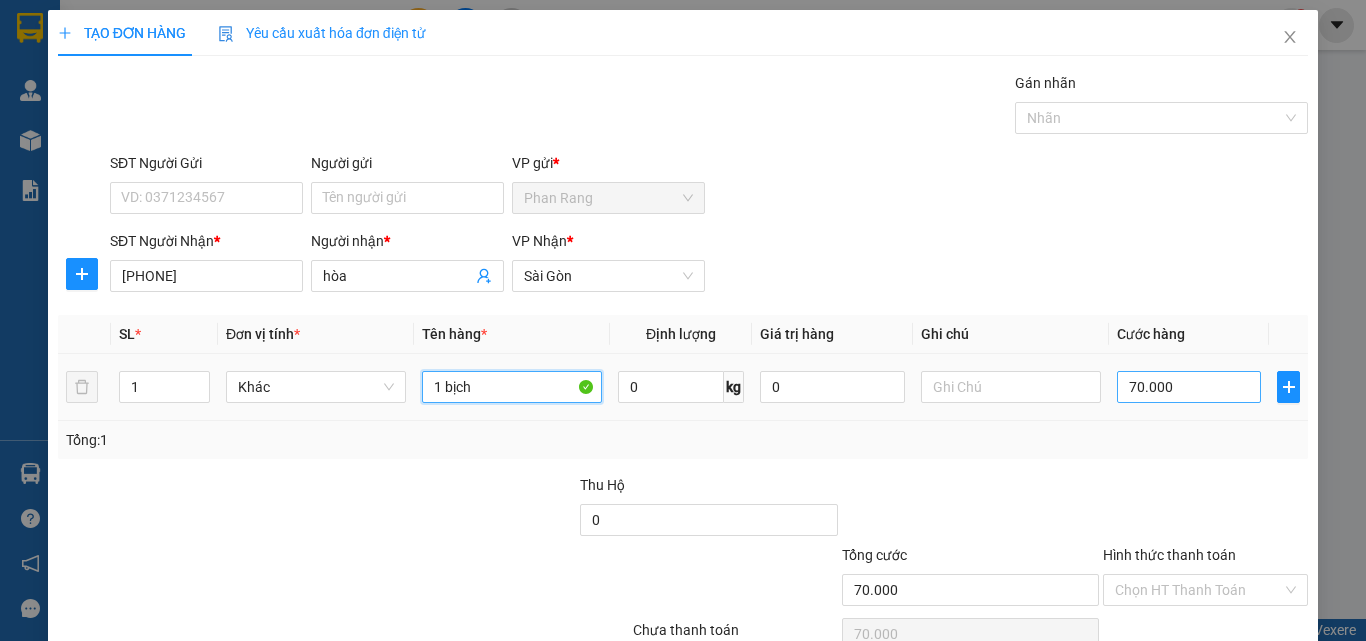 type on "1 bịch" 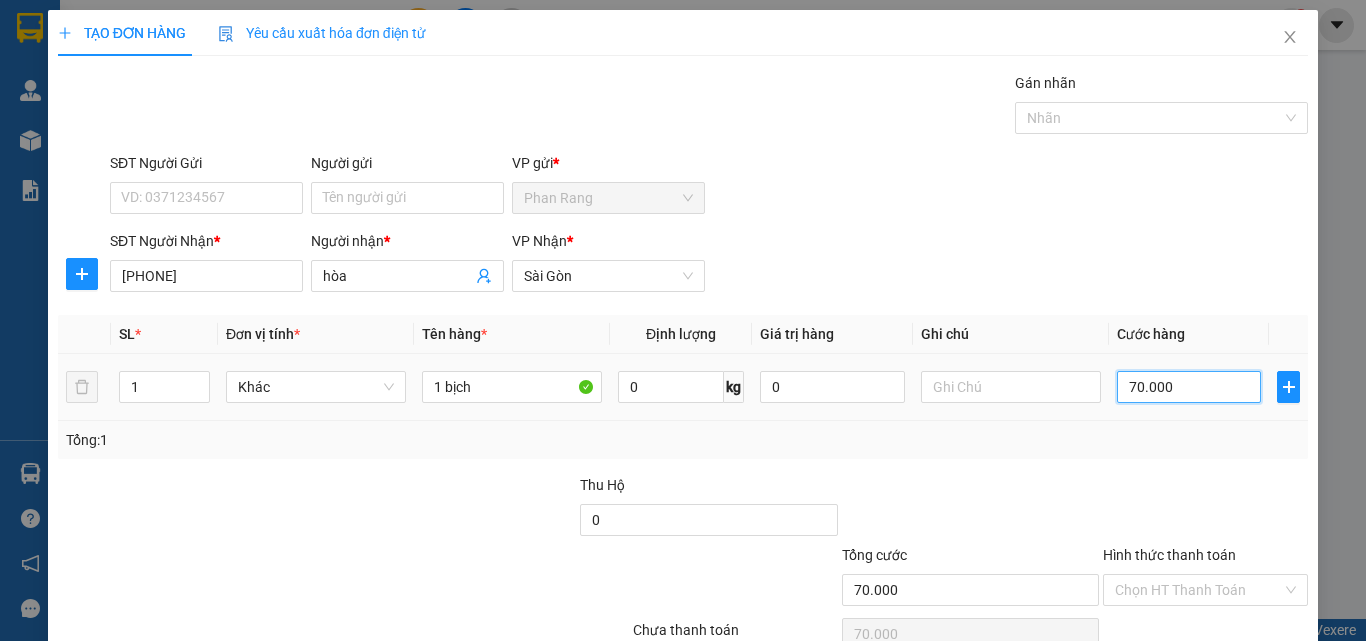 click on "70.000" at bounding box center [1189, 387] 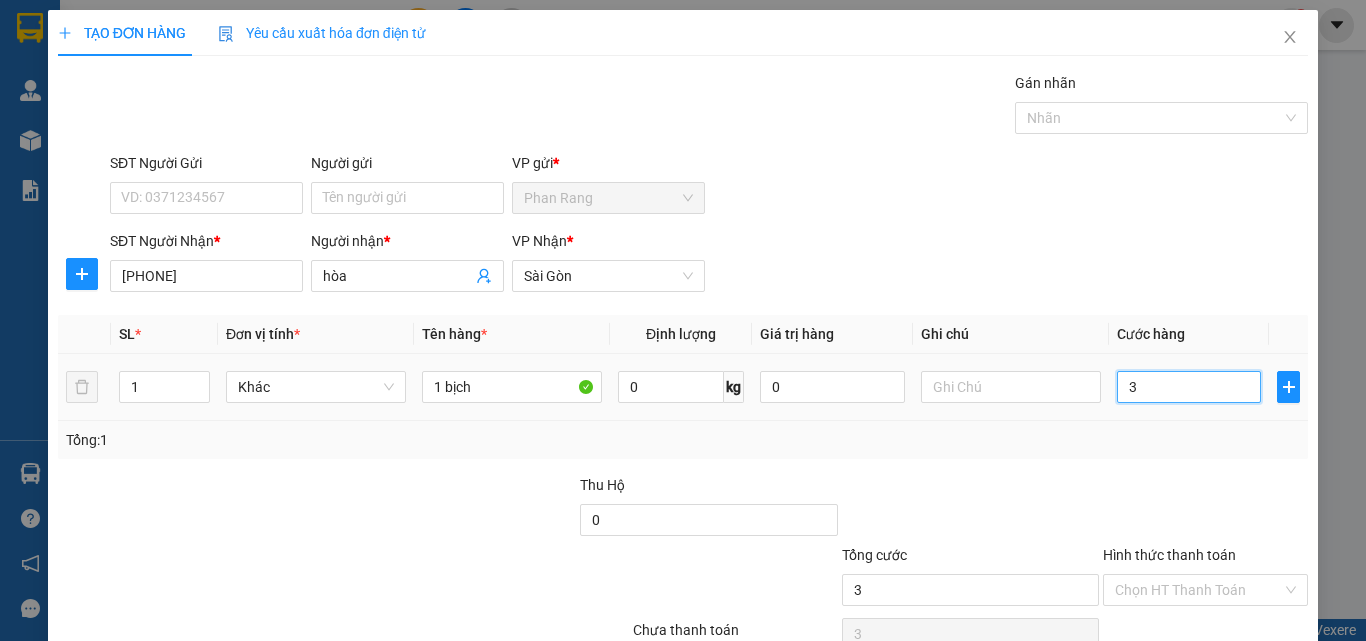 type on "30" 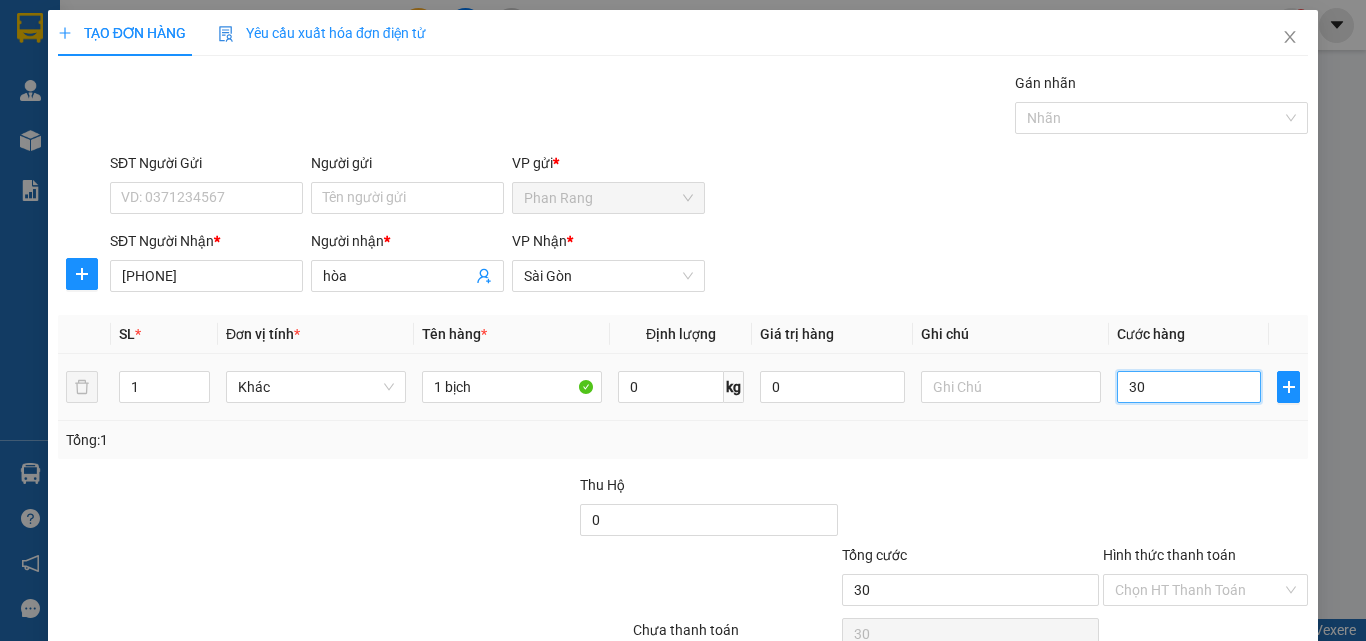 type on "300" 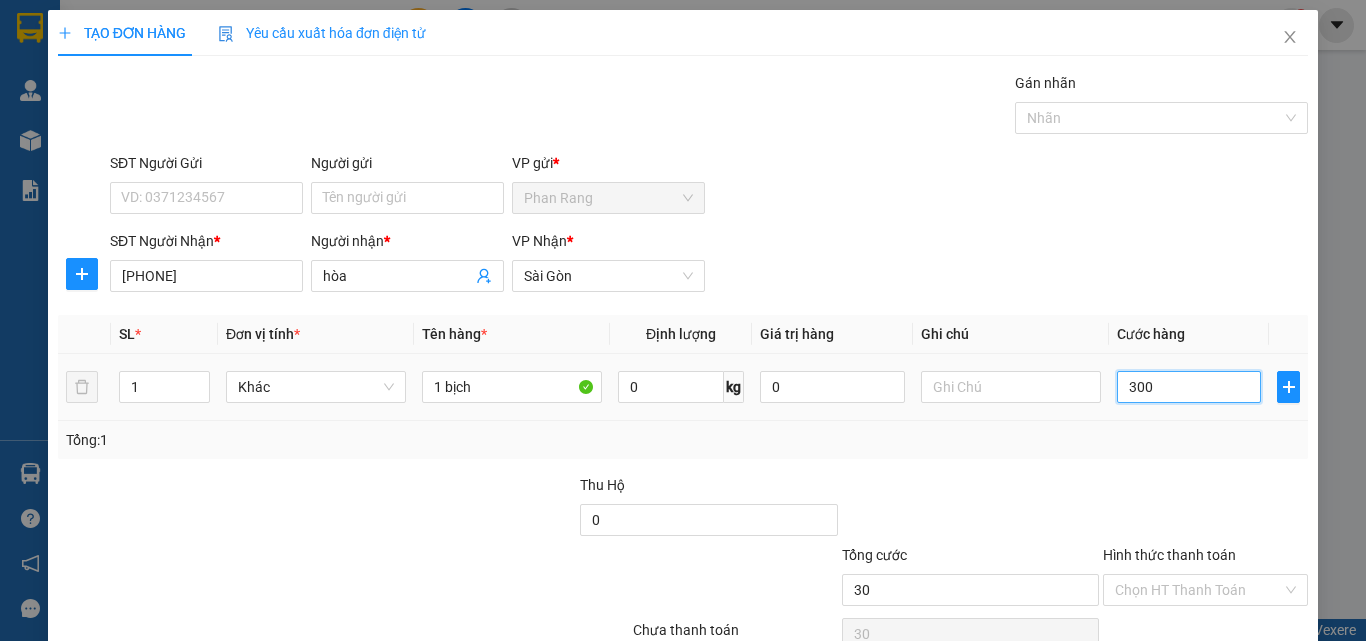 type on "300" 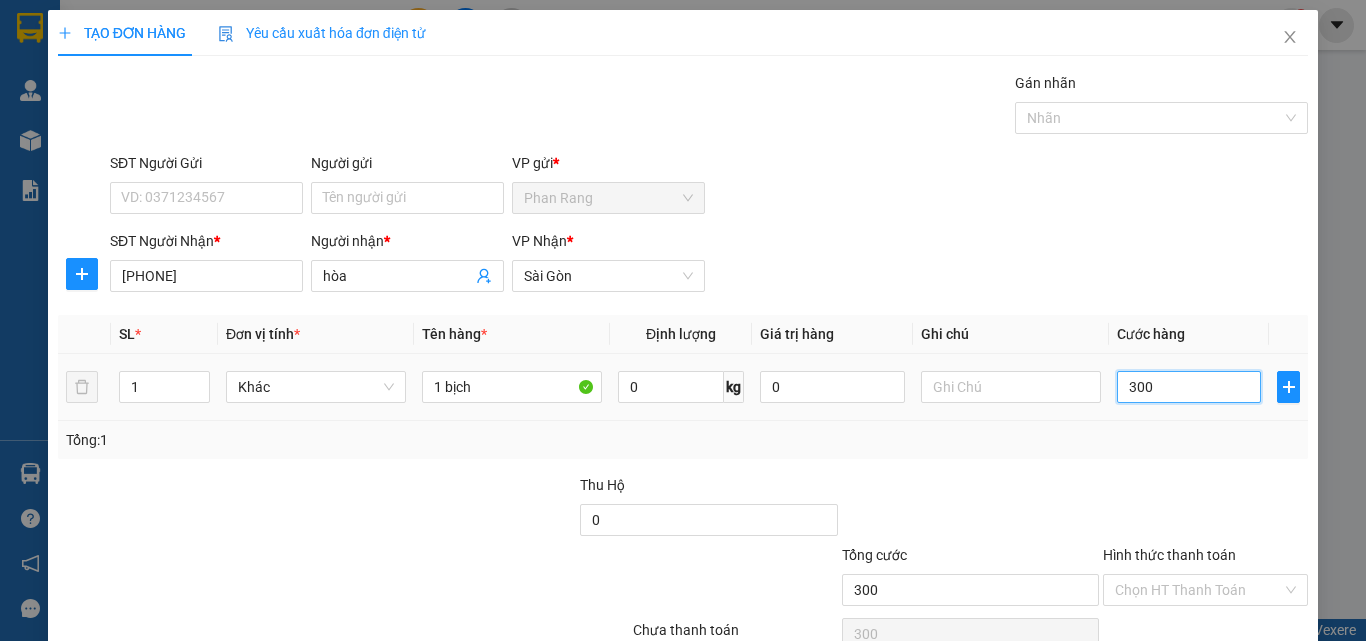 type on "3.000" 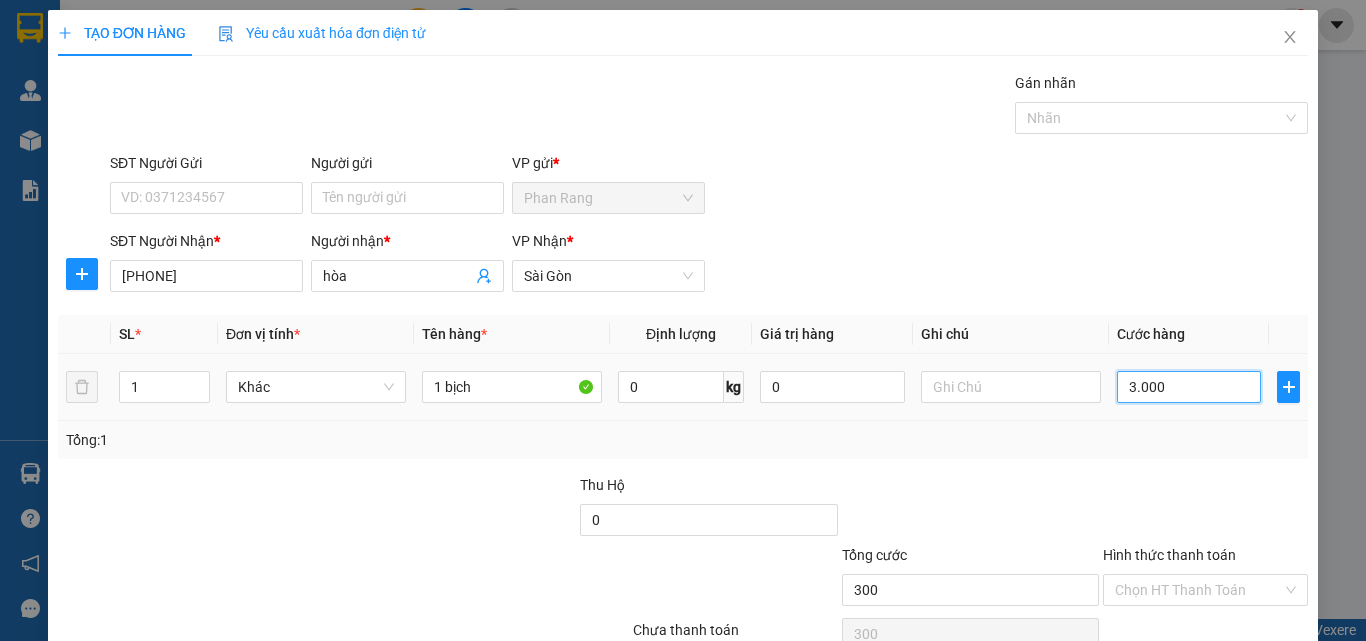 type on "3.000" 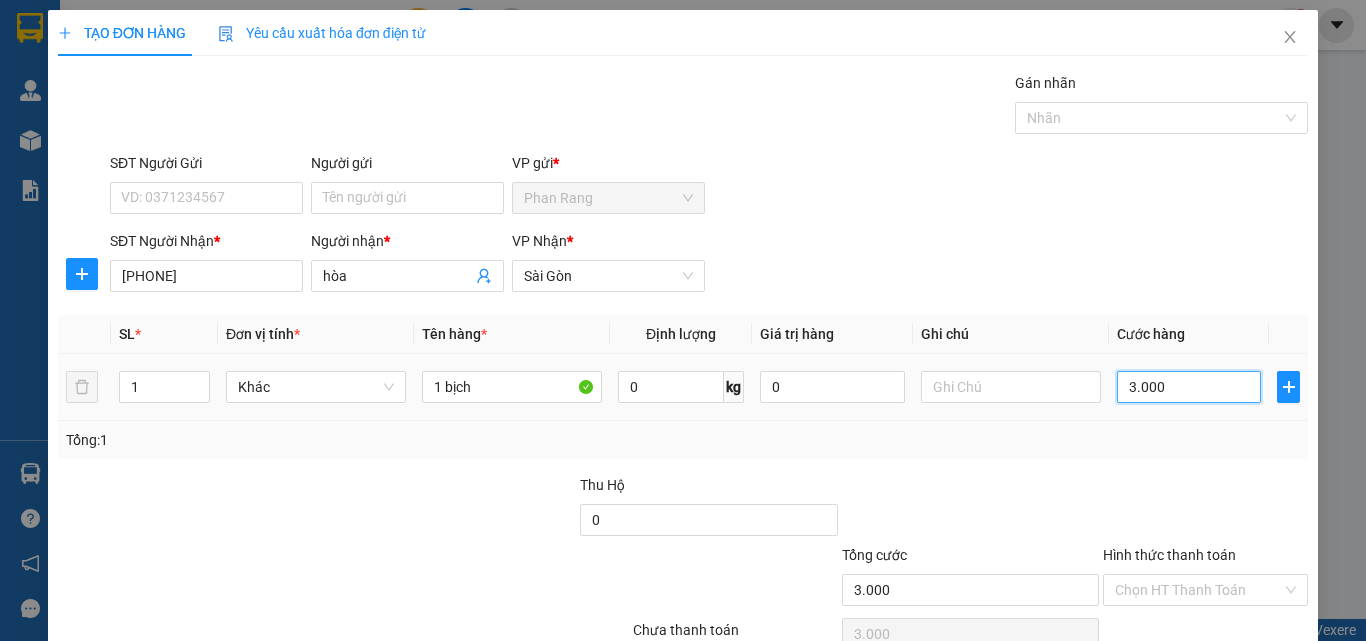type on "30.000" 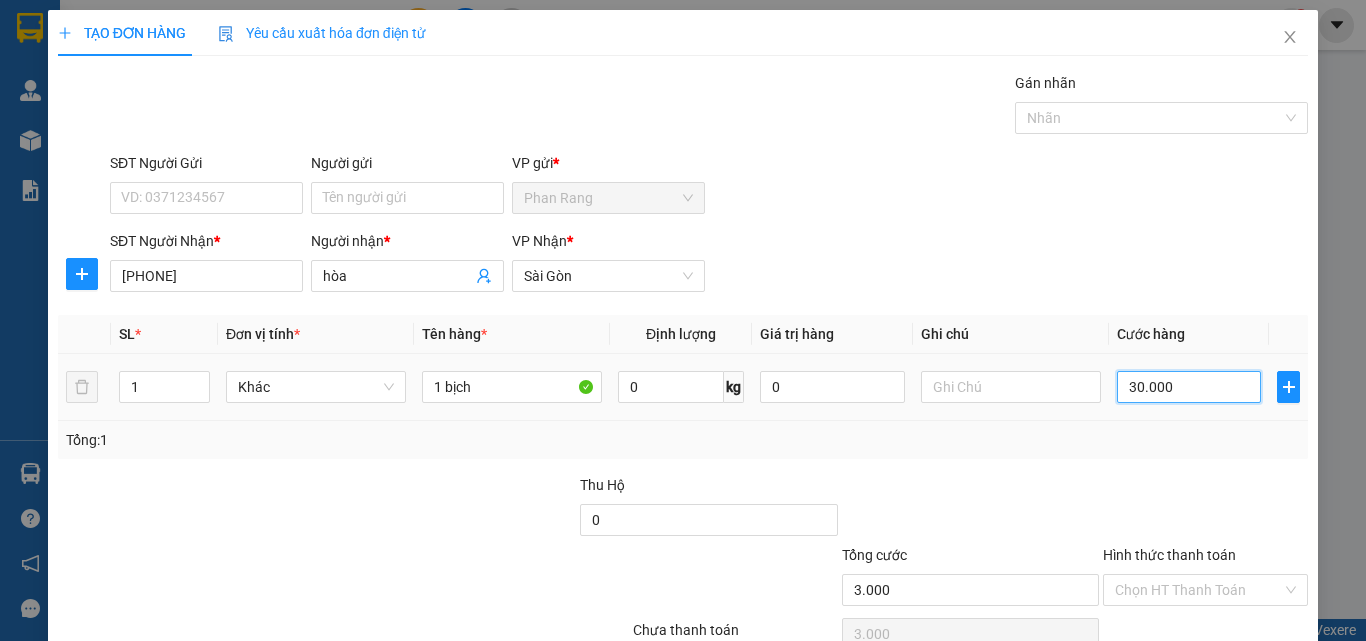 type on "30.000" 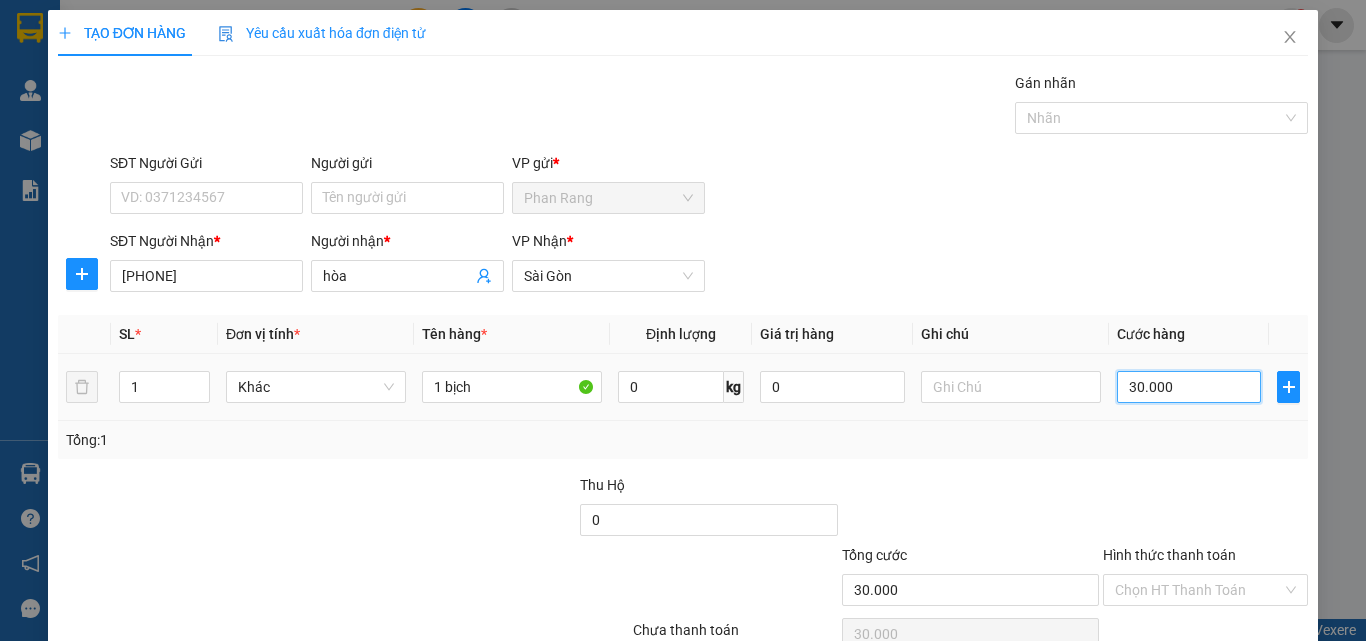scroll, scrollTop: 99, scrollLeft: 0, axis: vertical 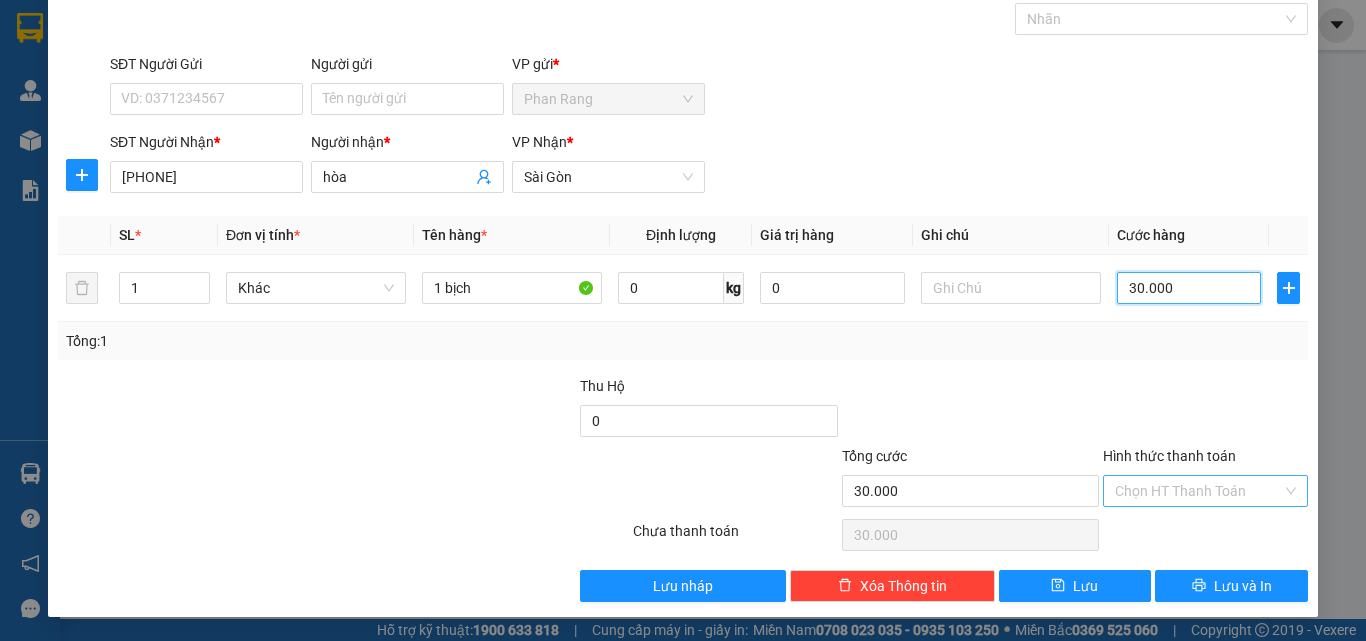 type on "30.000" 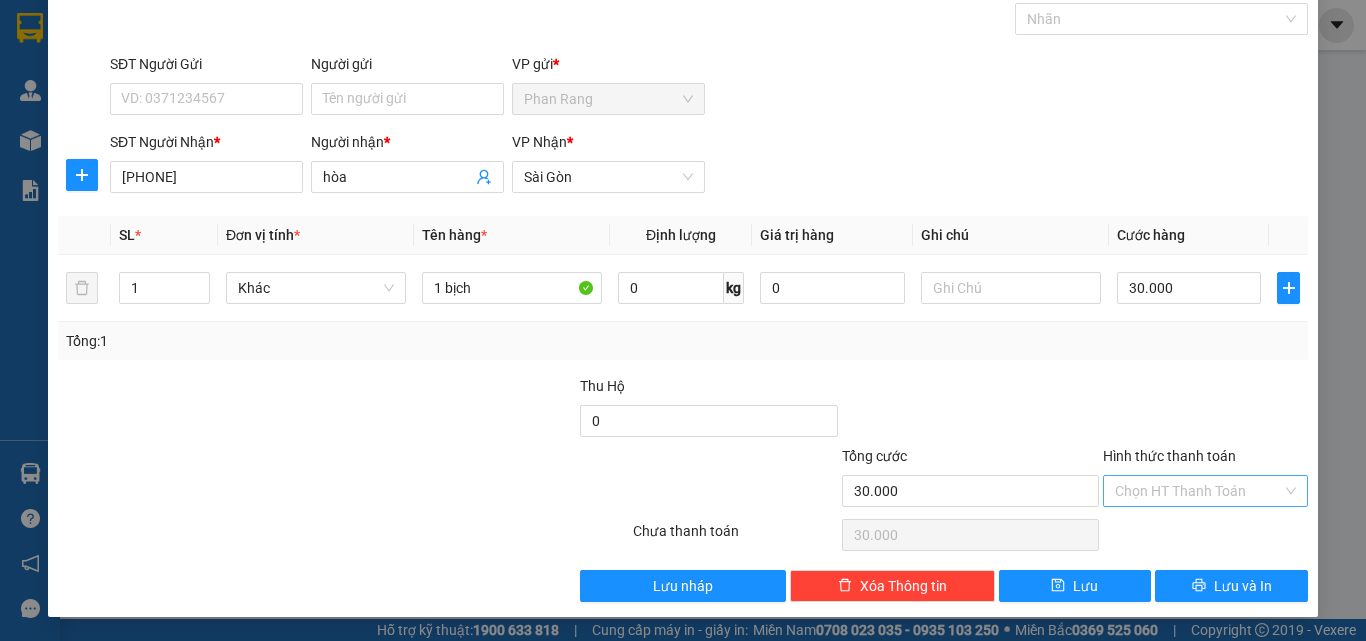 click on "Hình thức thanh toán" at bounding box center [1198, 491] 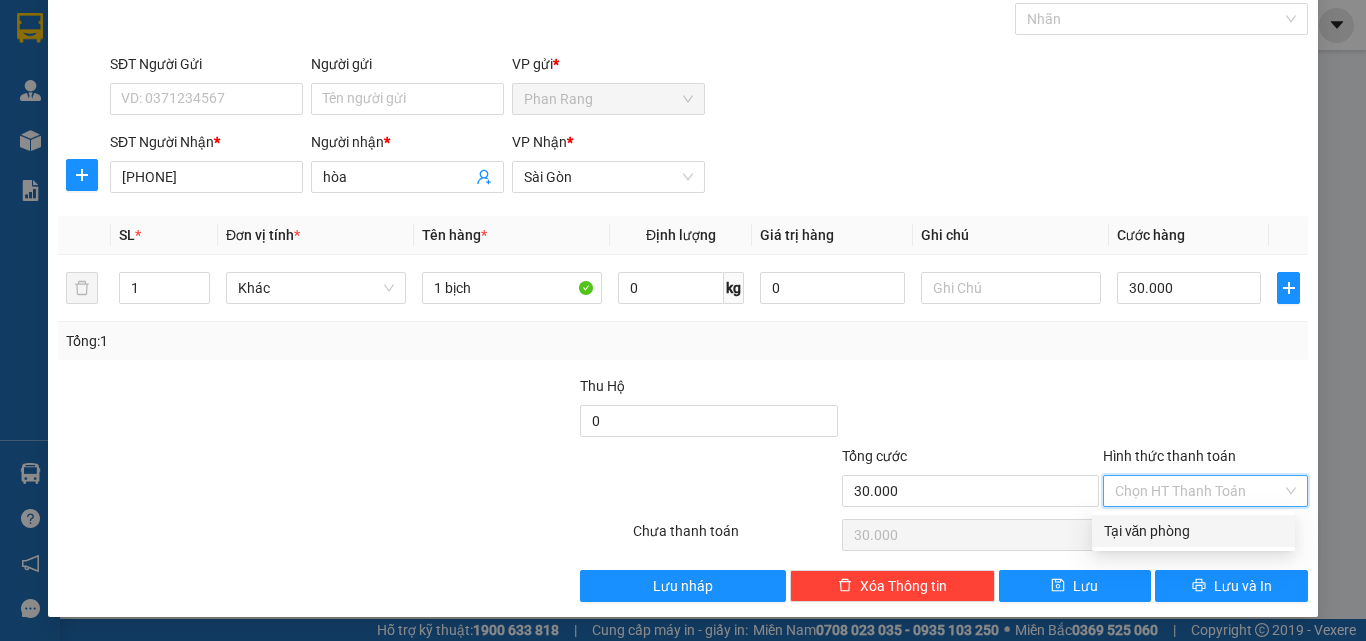 click on "Tổng:  1" at bounding box center (683, 341) 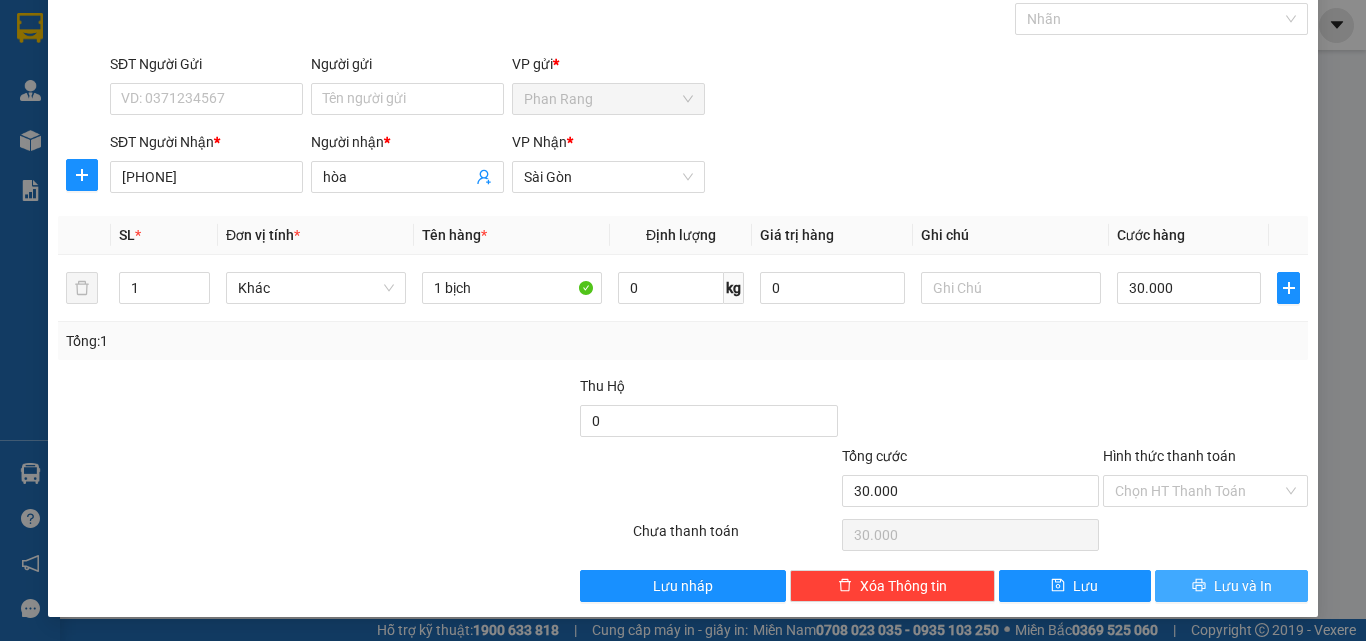 click on "Lưu và In" at bounding box center [1243, 586] 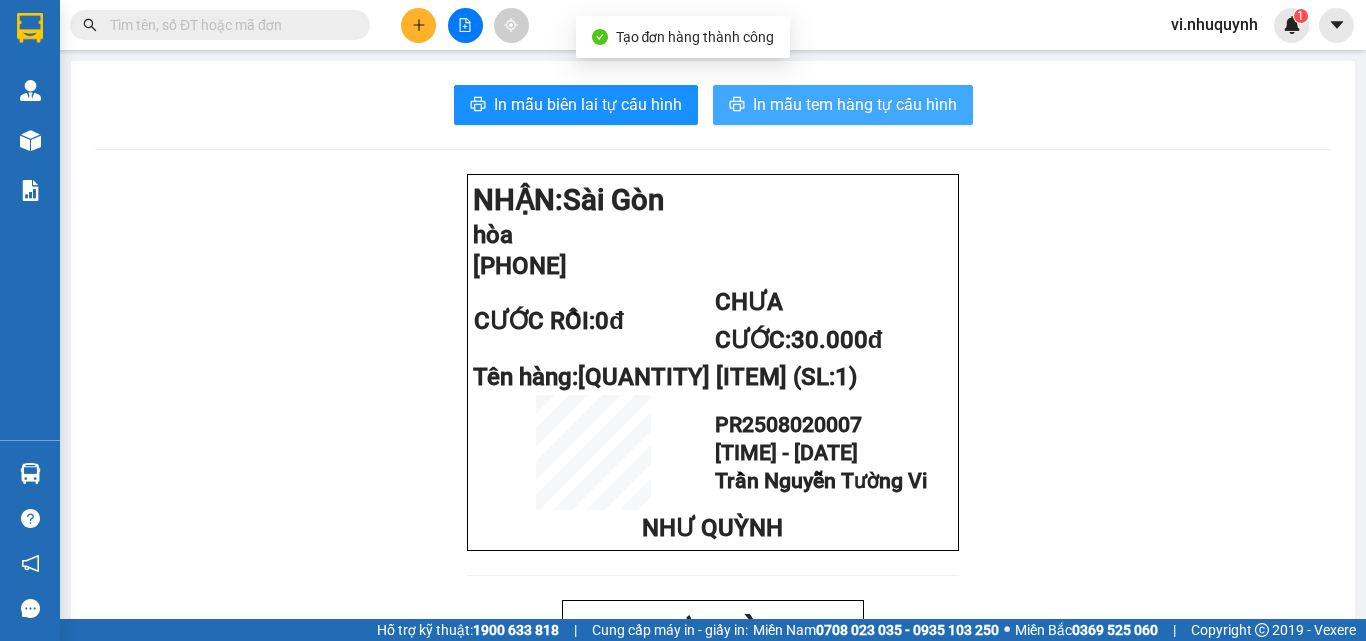 click on "In mẫu tem hàng tự cấu hình" at bounding box center (855, 104) 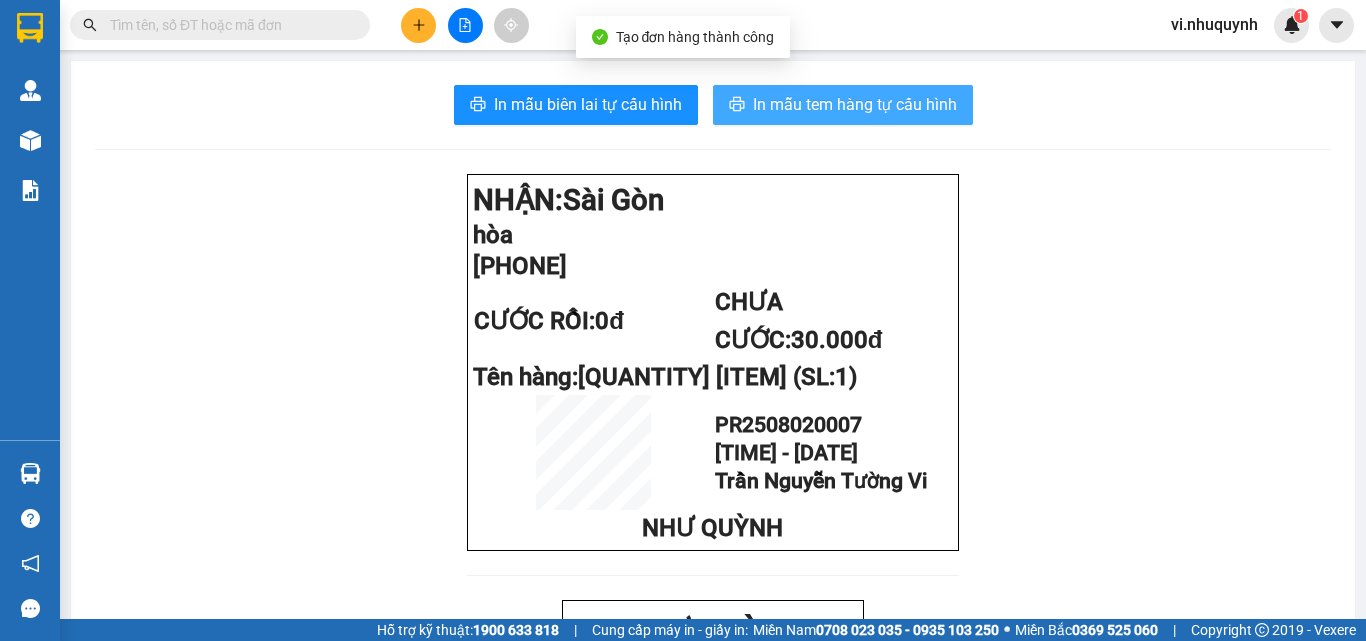scroll, scrollTop: 0, scrollLeft: 0, axis: both 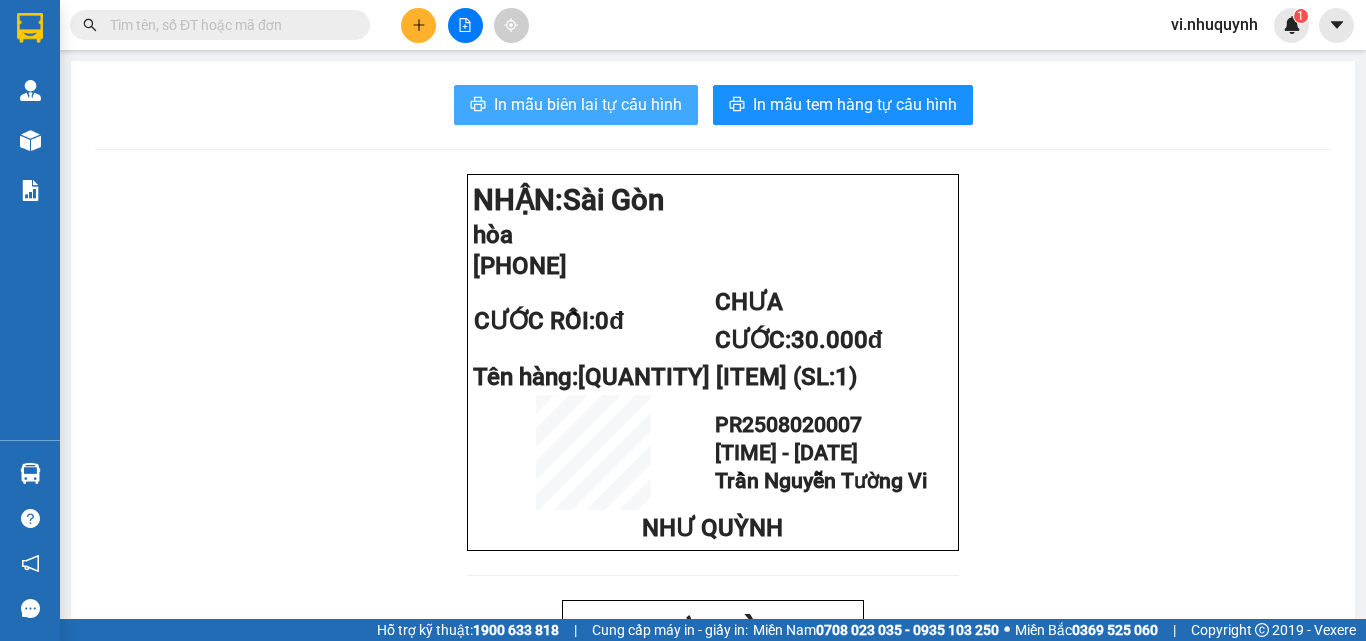 click on "In mẫu biên lai tự cấu hình" at bounding box center [576, 105] 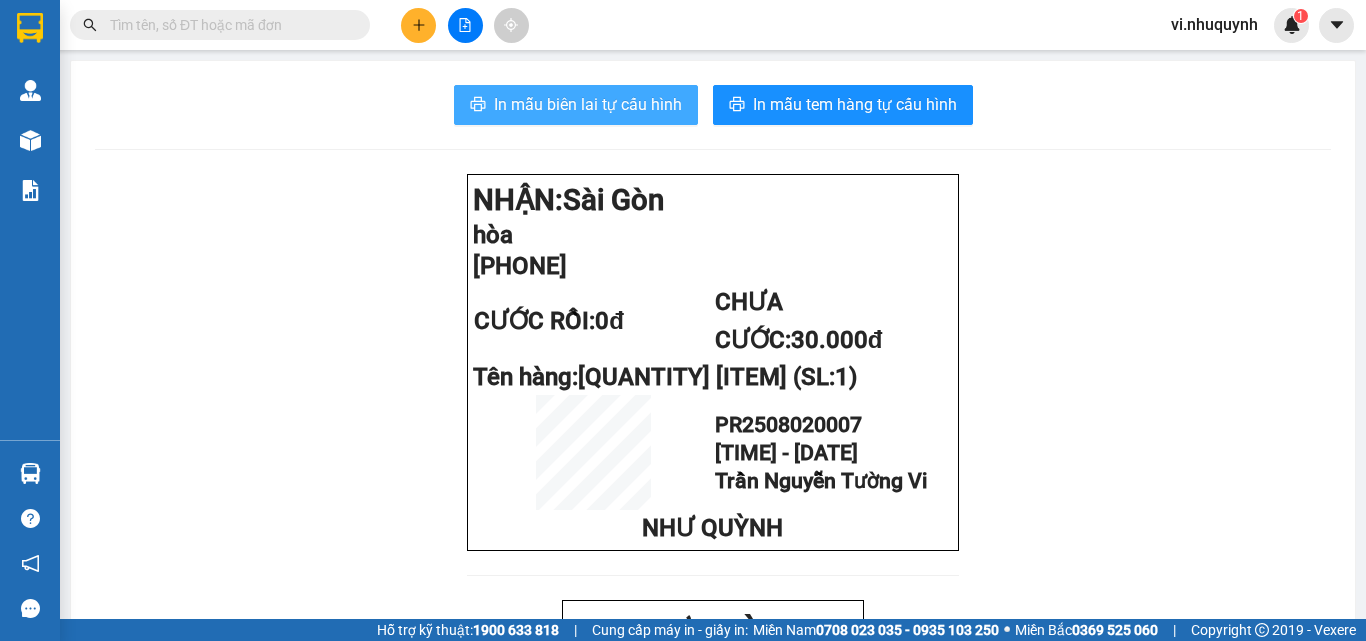 scroll, scrollTop: 0, scrollLeft: 0, axis: both 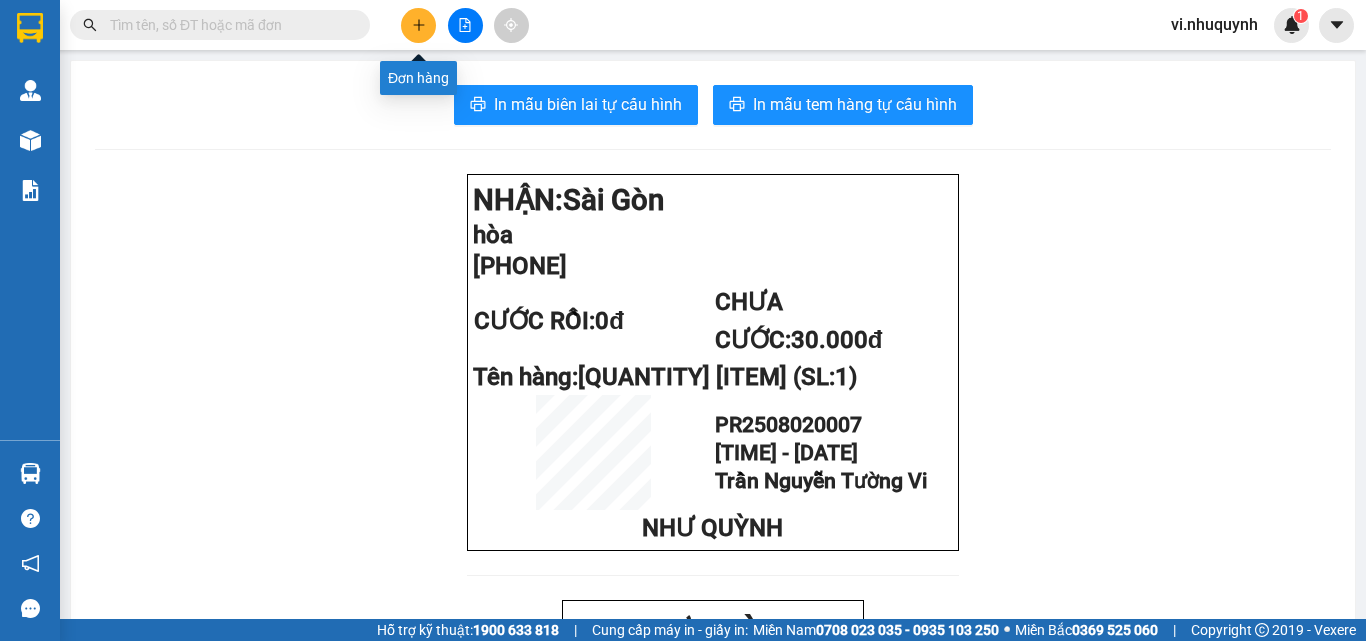 click 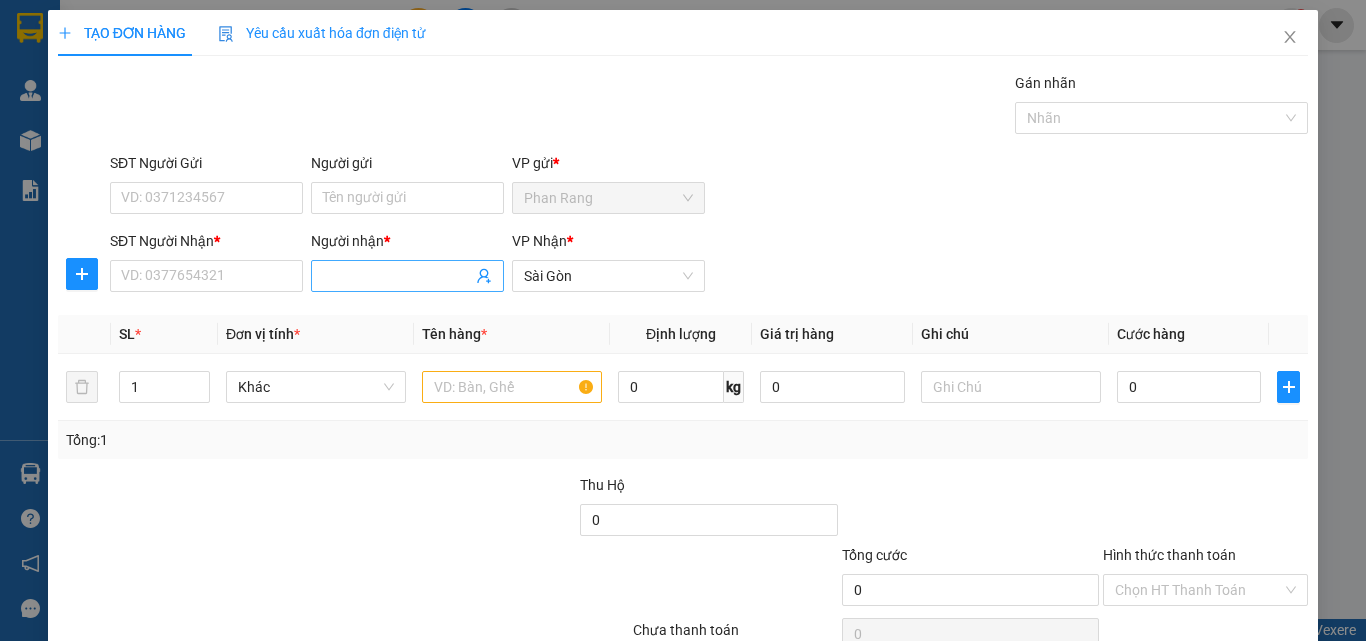 click on "Người nhận  *" at bounding box center (397, 276) 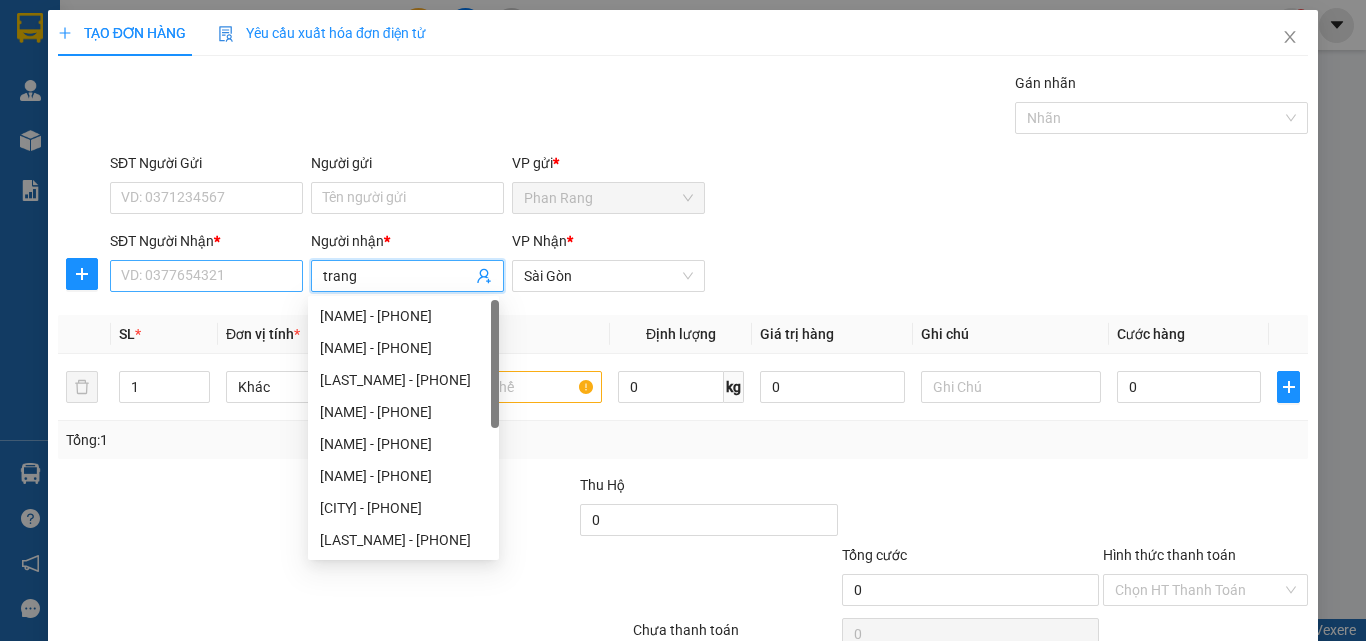 type on "trang" 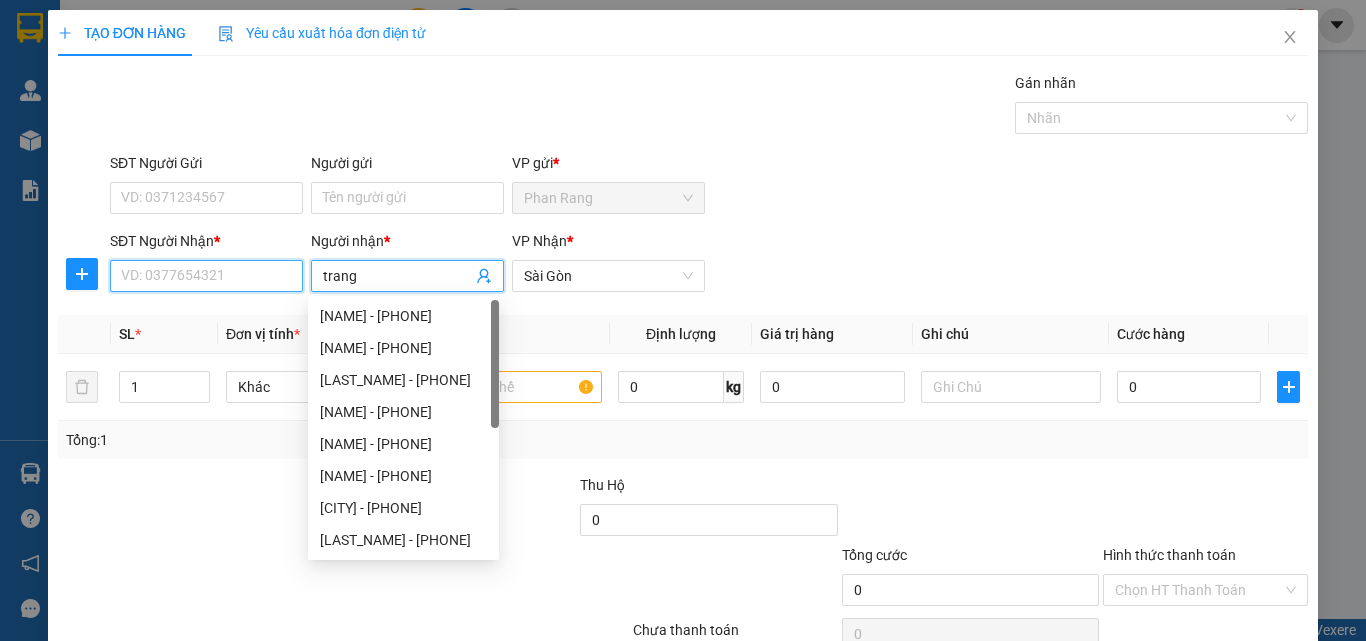 click on "SĐT Người Nhận  *" at bounding box center (206, 276) 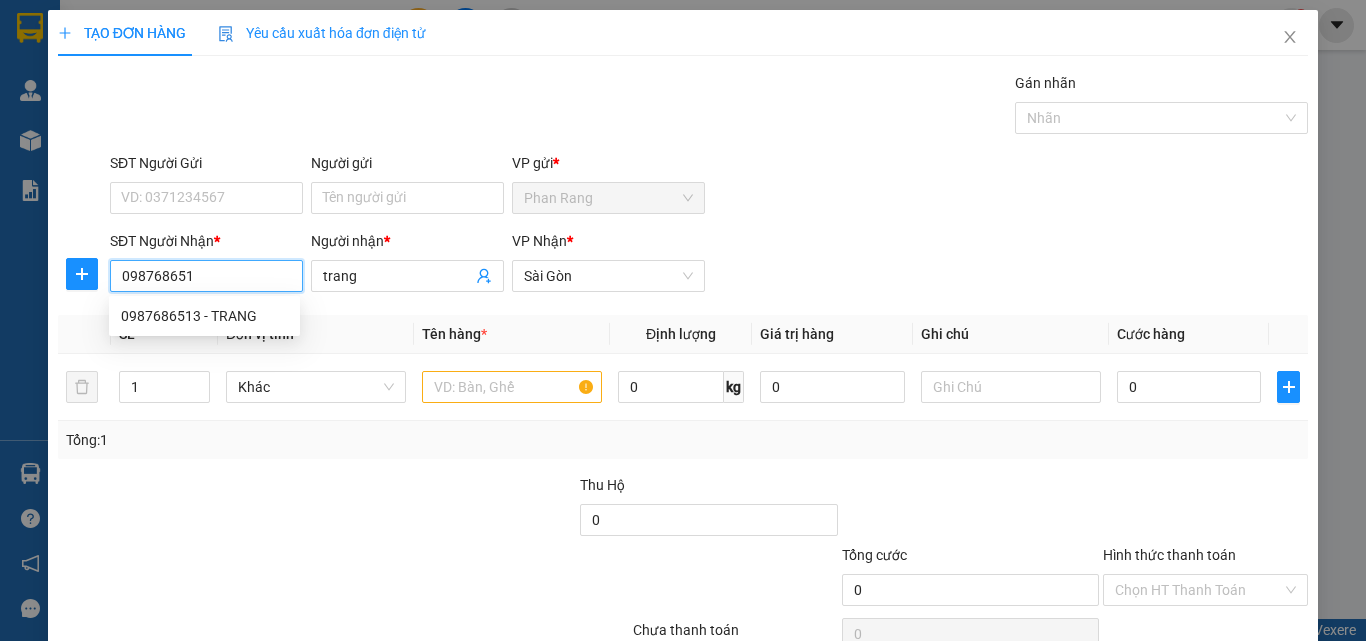 type on "0987686513" 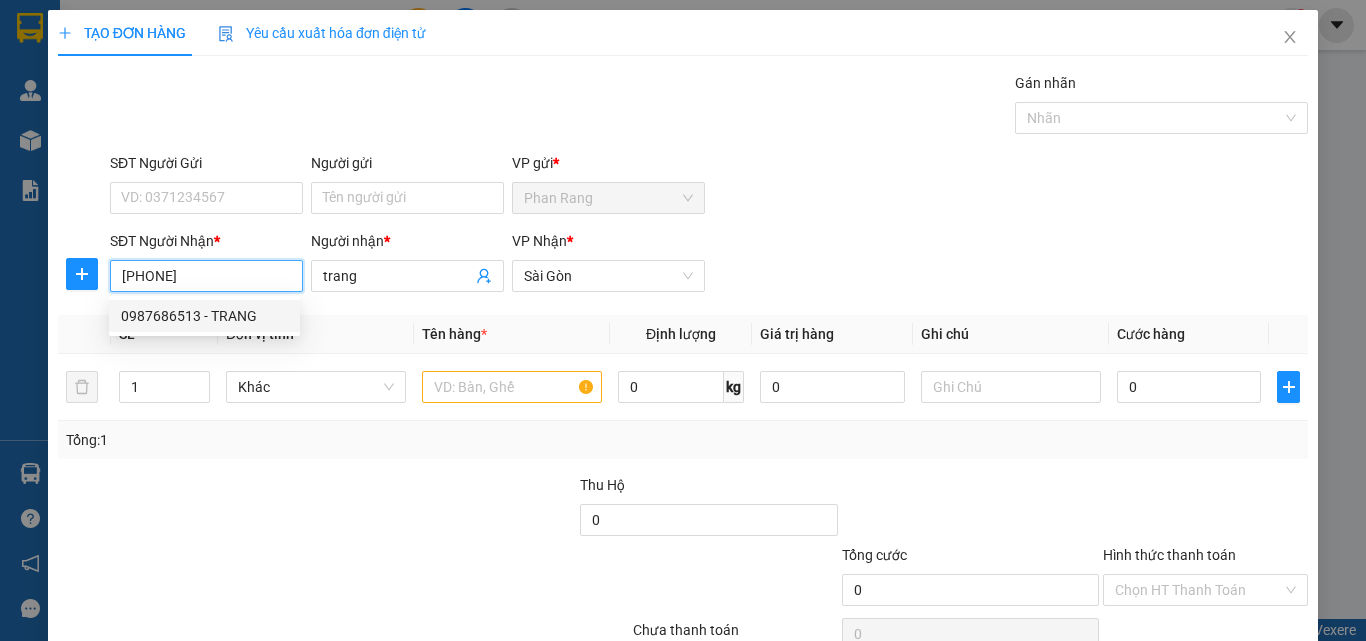 drag, startPoint x: 237, startPoint y: 321, endPoint x: 273, endPoint y: 329, distance: 36.878178 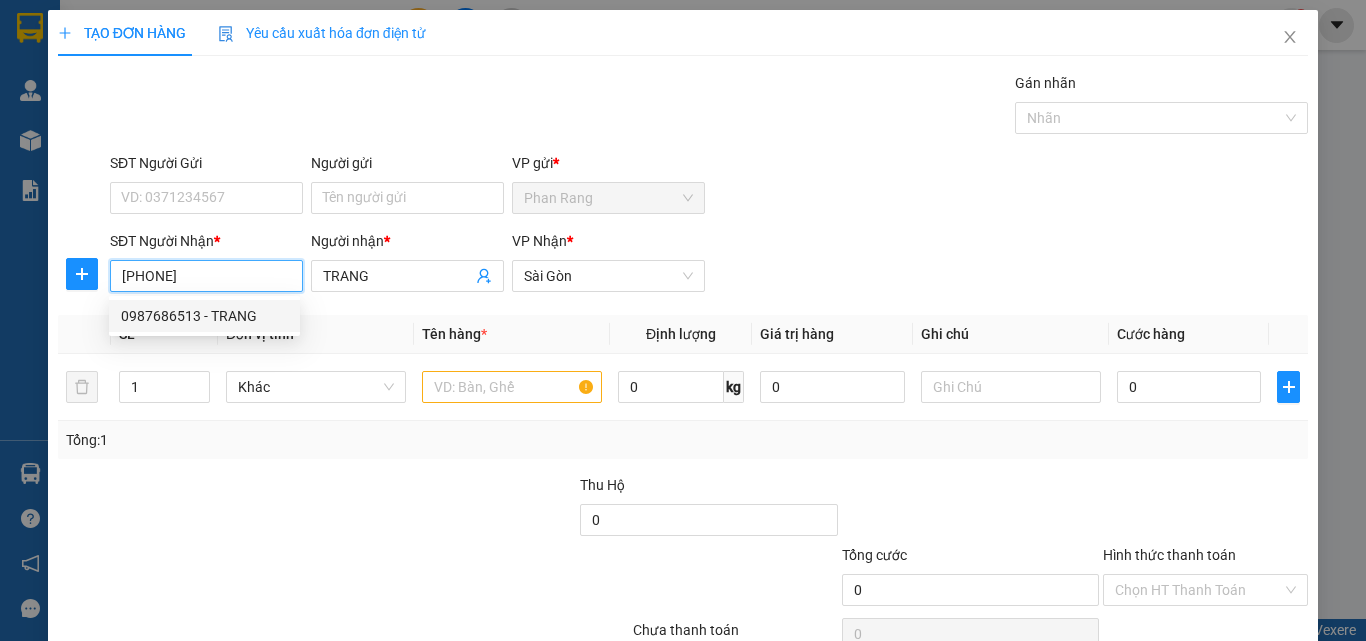 type on "70.000" 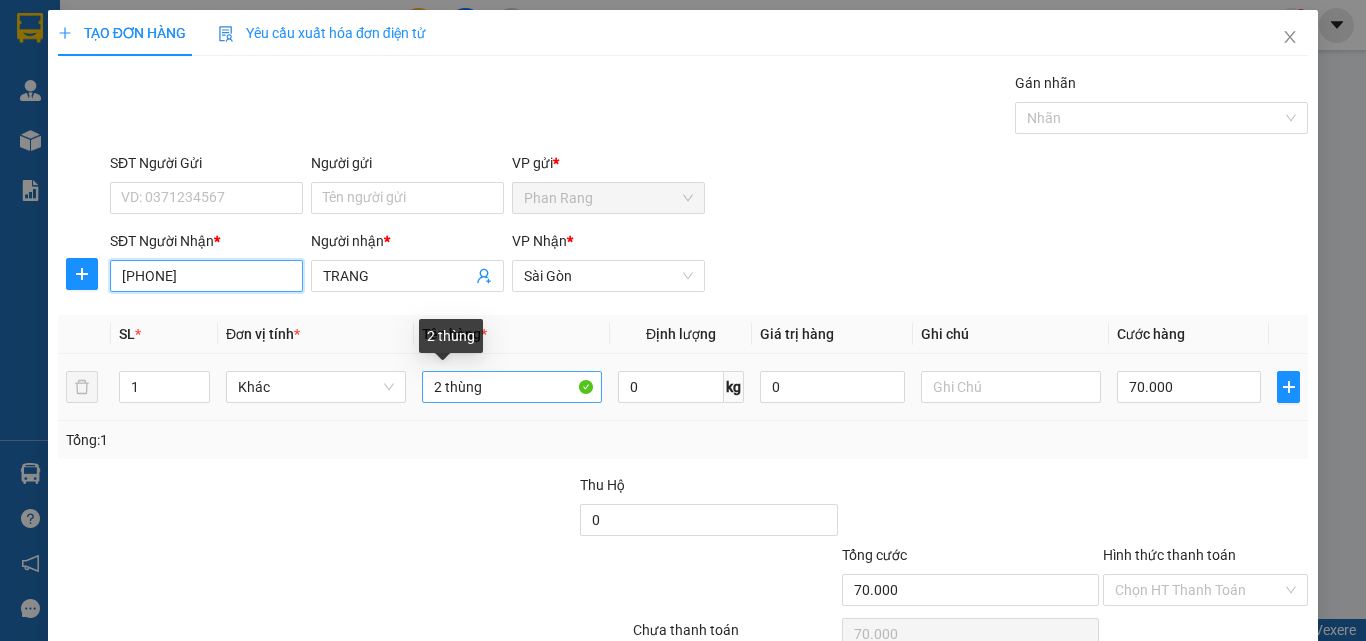 type on "0987686513" 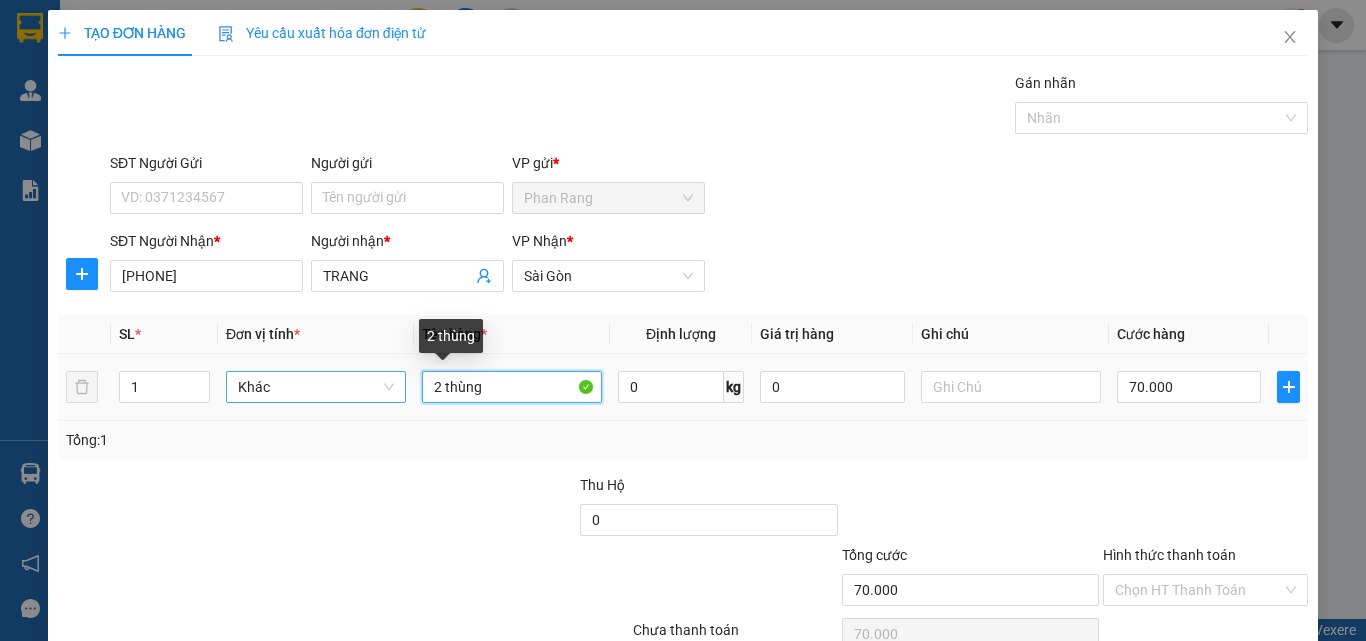 drag, startPoint x: 432, startPoint y: 387, endPoint x: 372, endPoint y: 397, distance: 60.827625 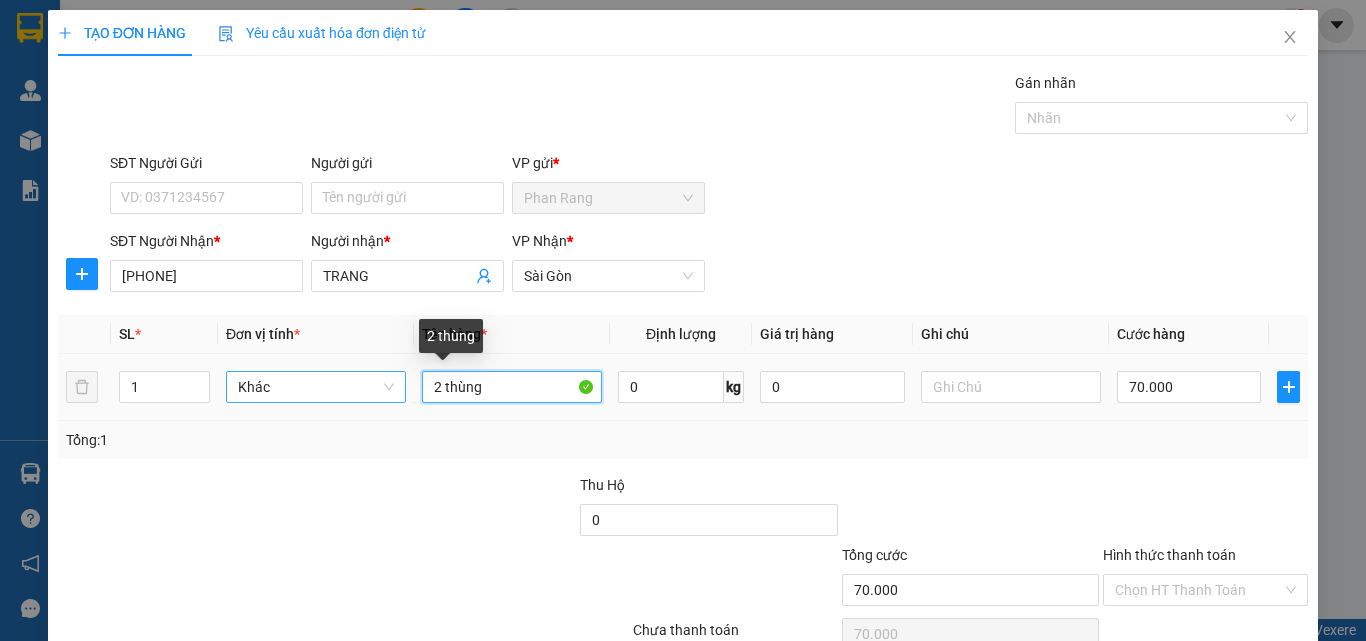 click on "1 Khác 2 thùng 0 kg 0 70.000" at bounding box center [683, 387] 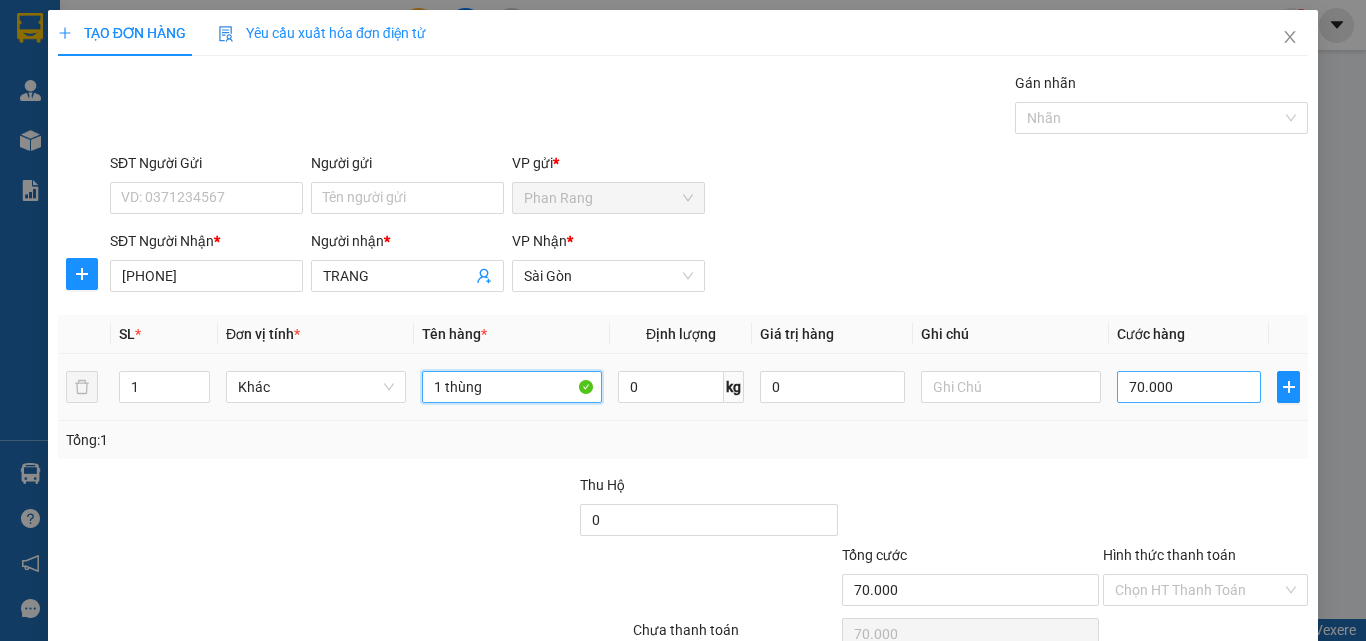 type on "1 thùng" 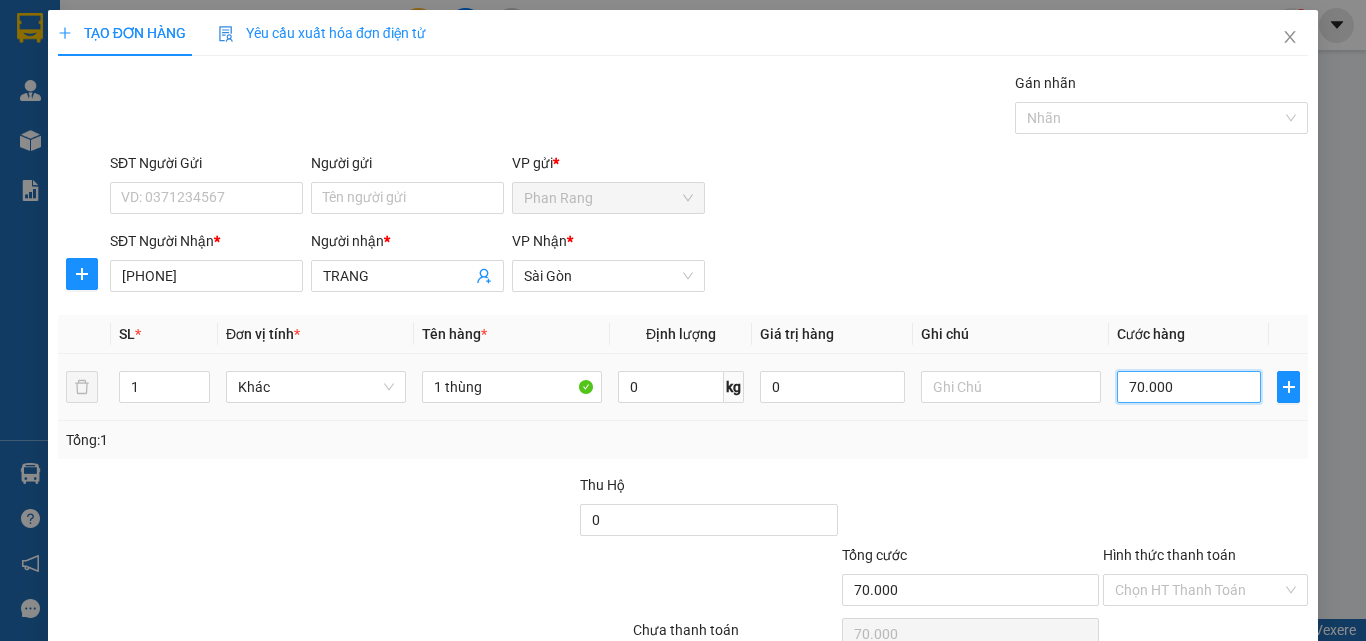 click on "70.000" at bounding box center [1189, 387] 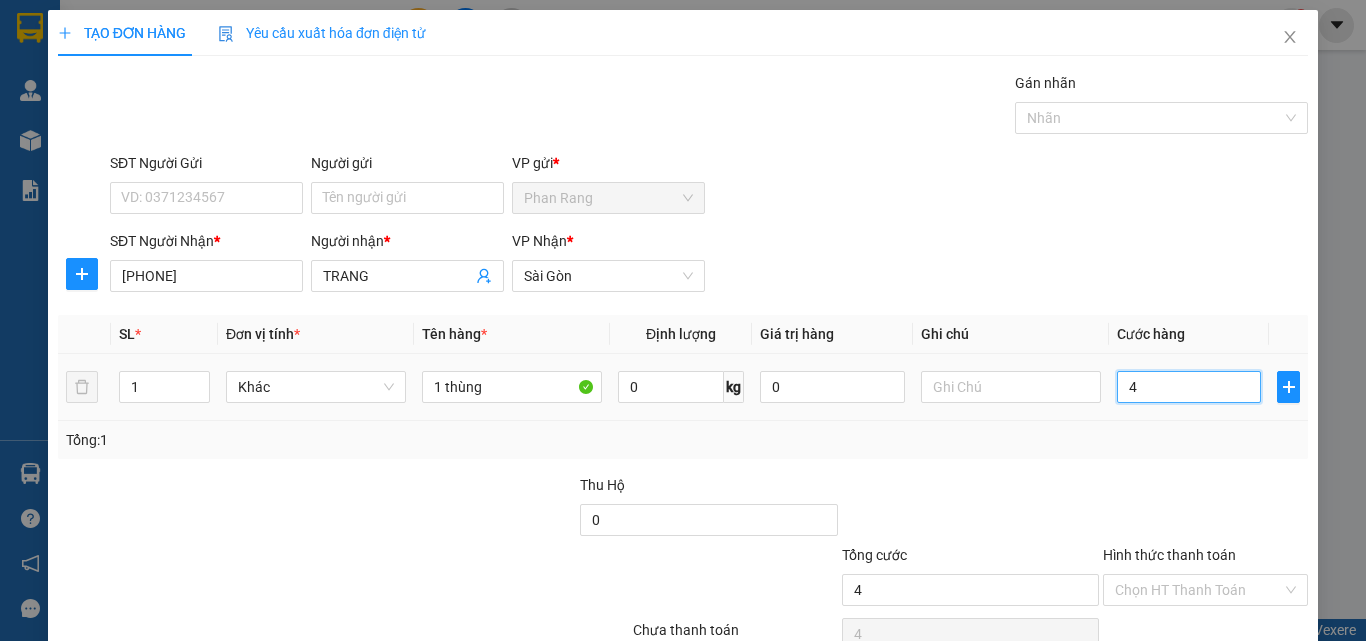 type on "40" 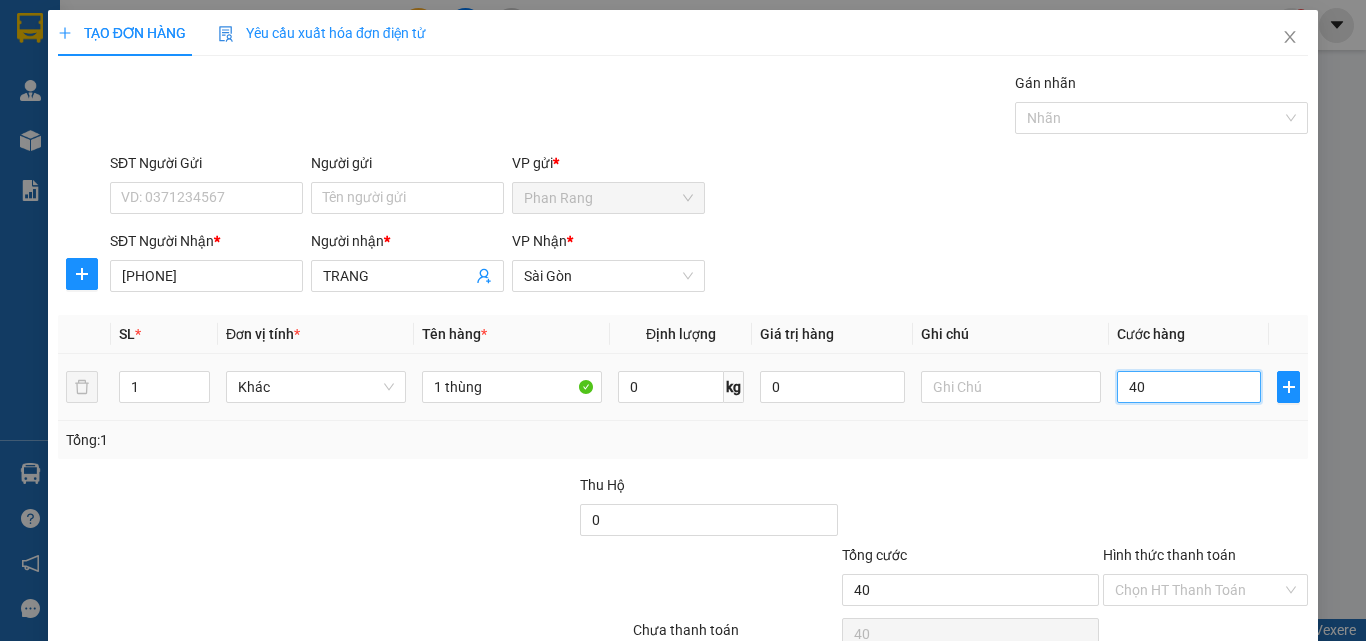 type on "400" 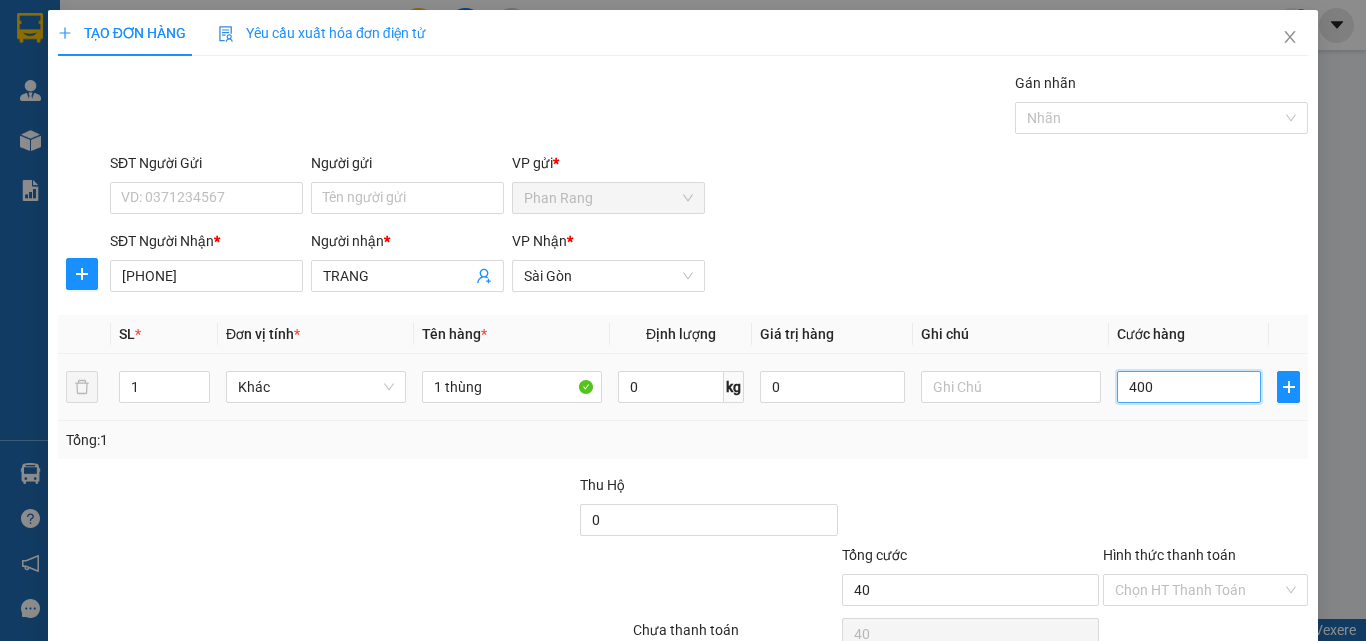 type on "400" 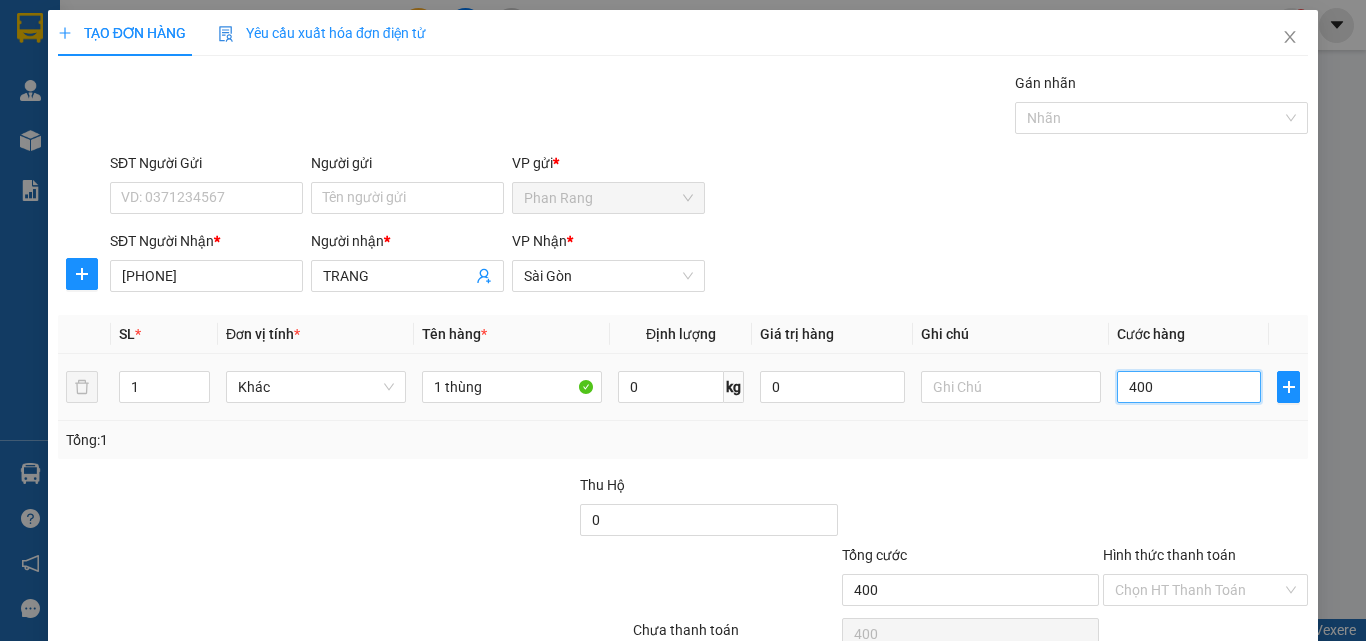 type on "4.000" 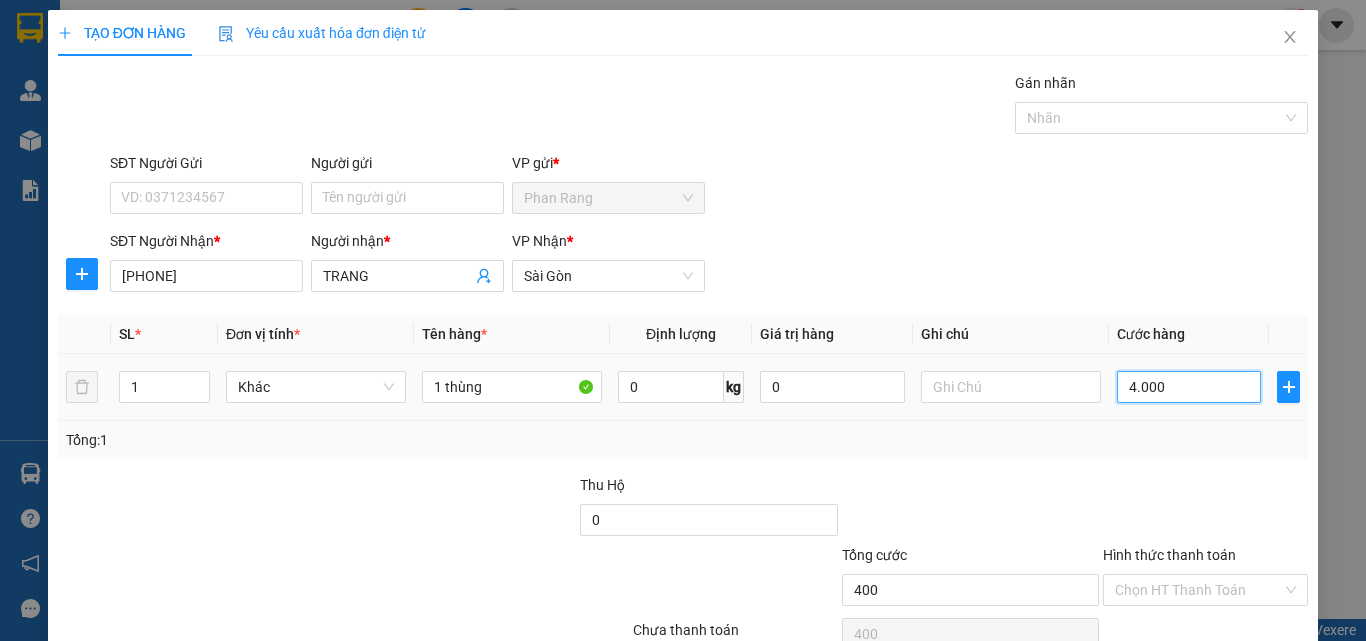 type on "4.000" 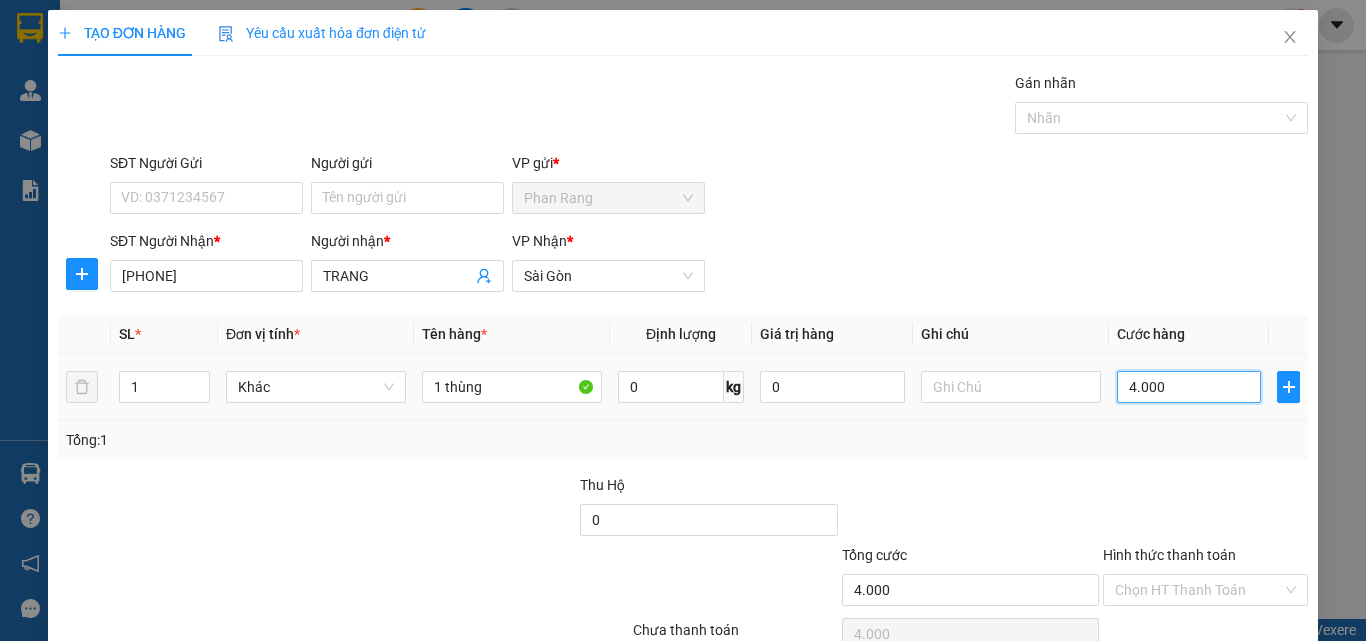 type on "40.000" 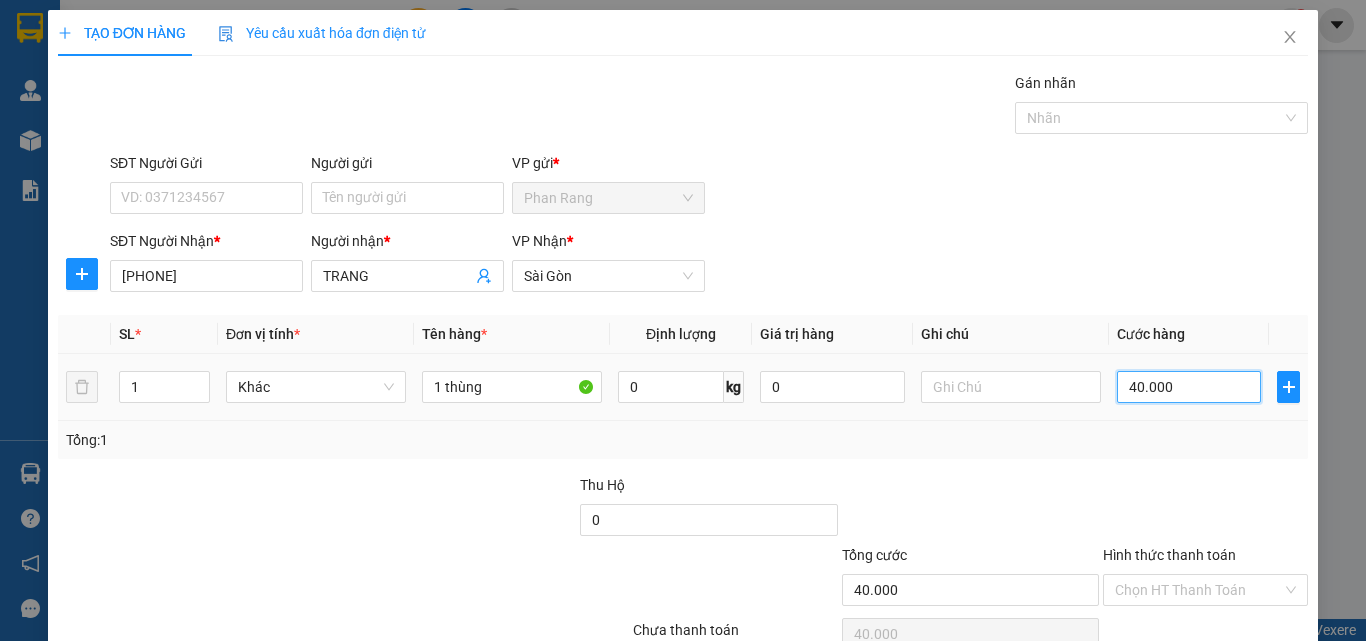 scroll, scrollTop: 99, scrollLeft: 0, axis: vertical 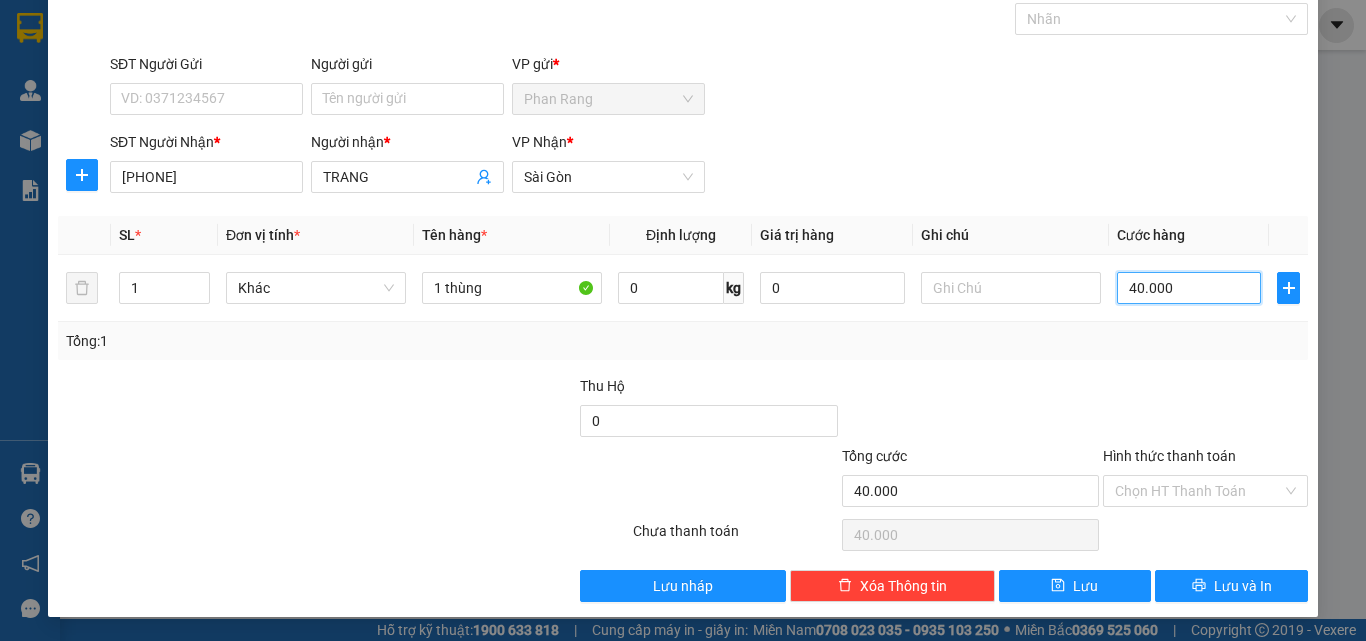 type on "40.000" 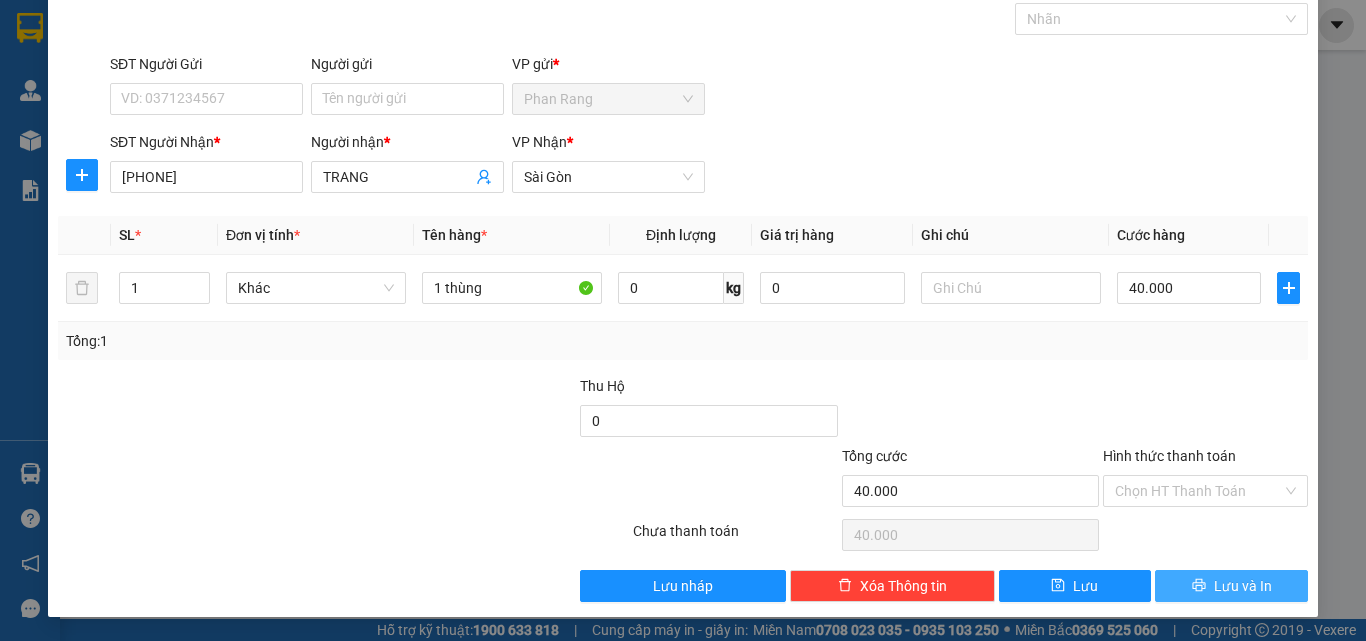click on "Lưu và In" at bounding box center (1243, 586) 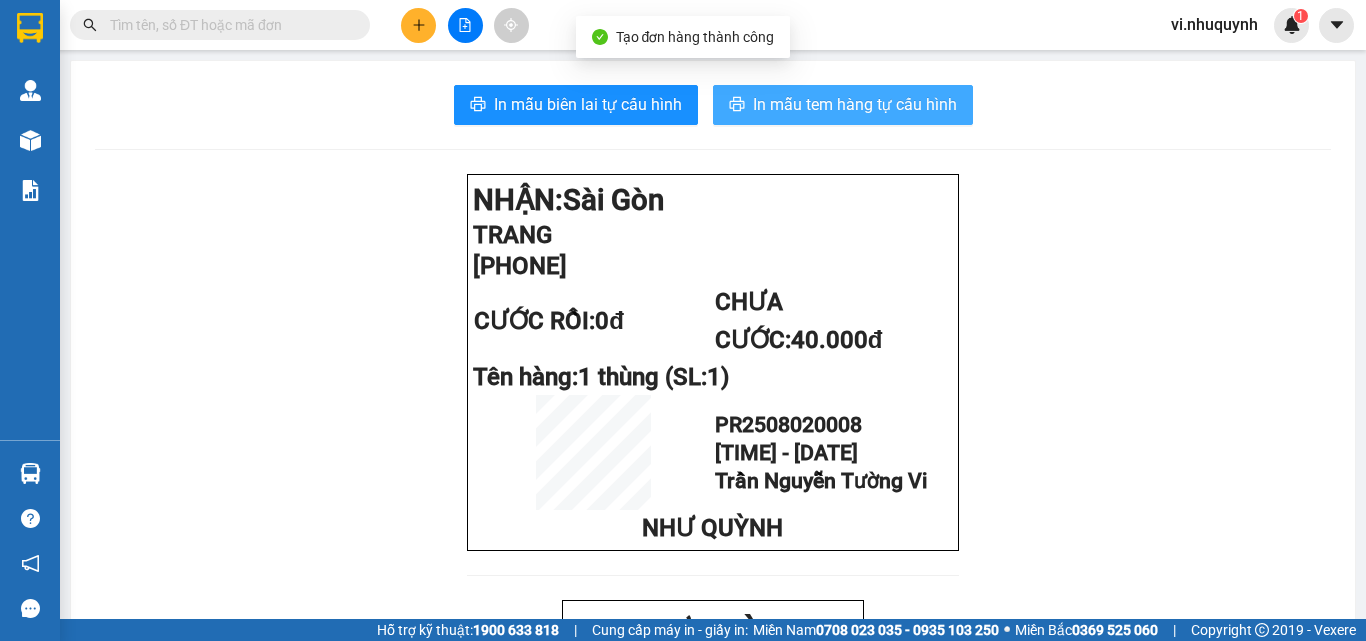 click on "In mẫu tem hàng tự cấu hình" at bounding box center (855, 104) 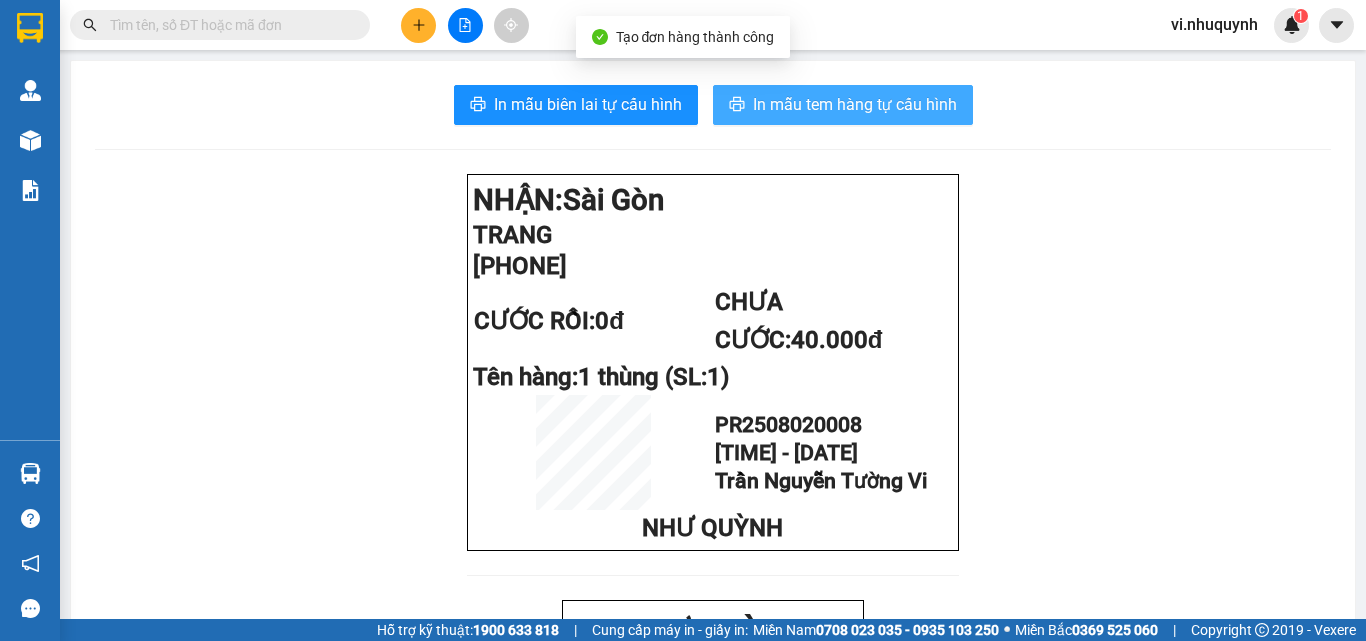 scroll, scrollTop: 0, scrollLeft: 0, axis: both 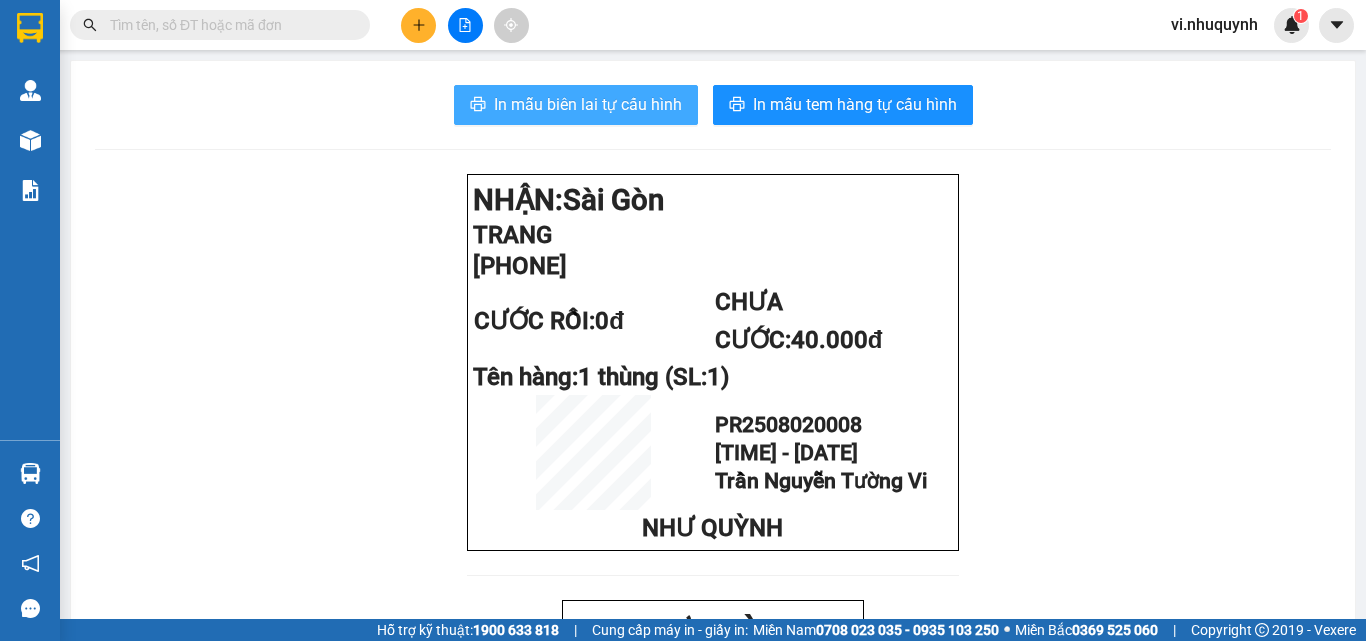 click on "In mẫu biên lai tự cấu hình" at bounding box center (576, 105) 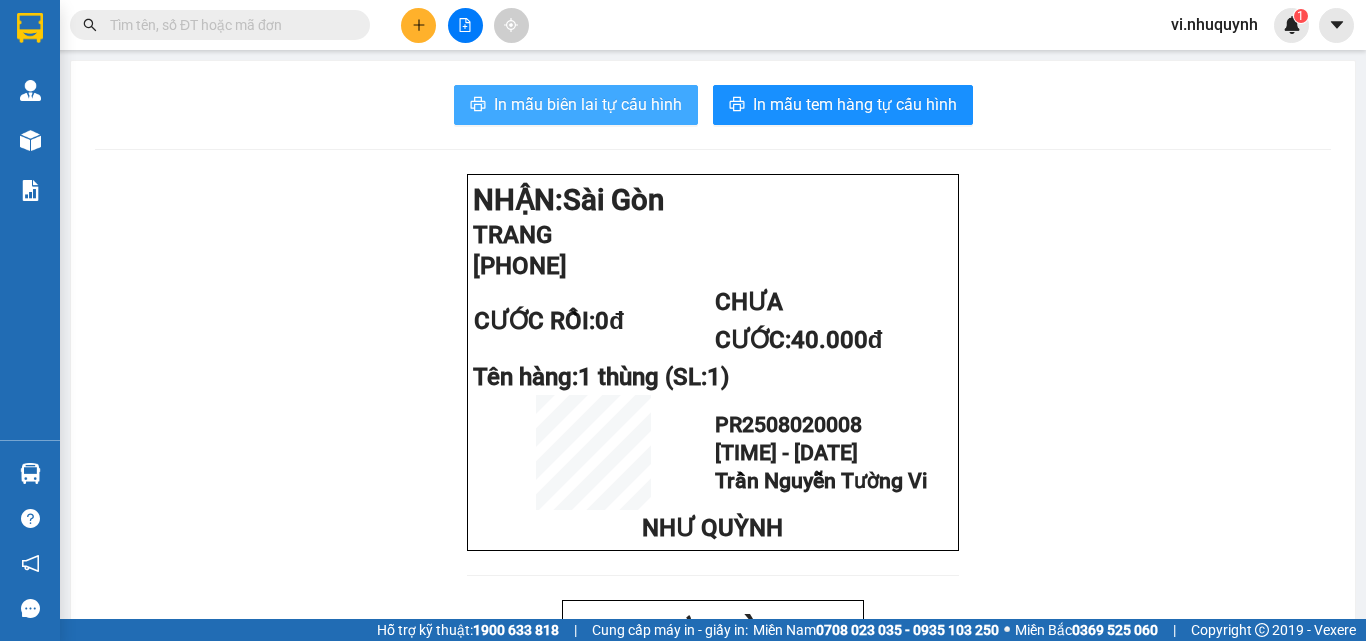 scroll, scrollTop: 0, scrollLeft: 0, axis: both 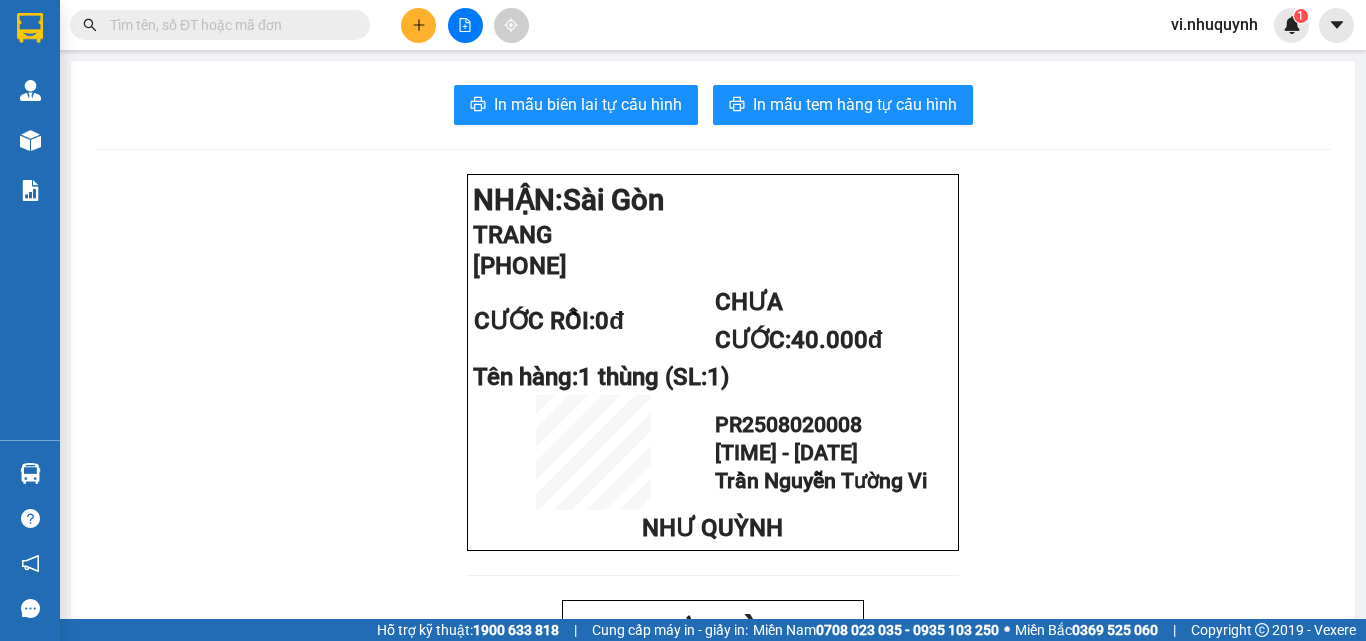 click 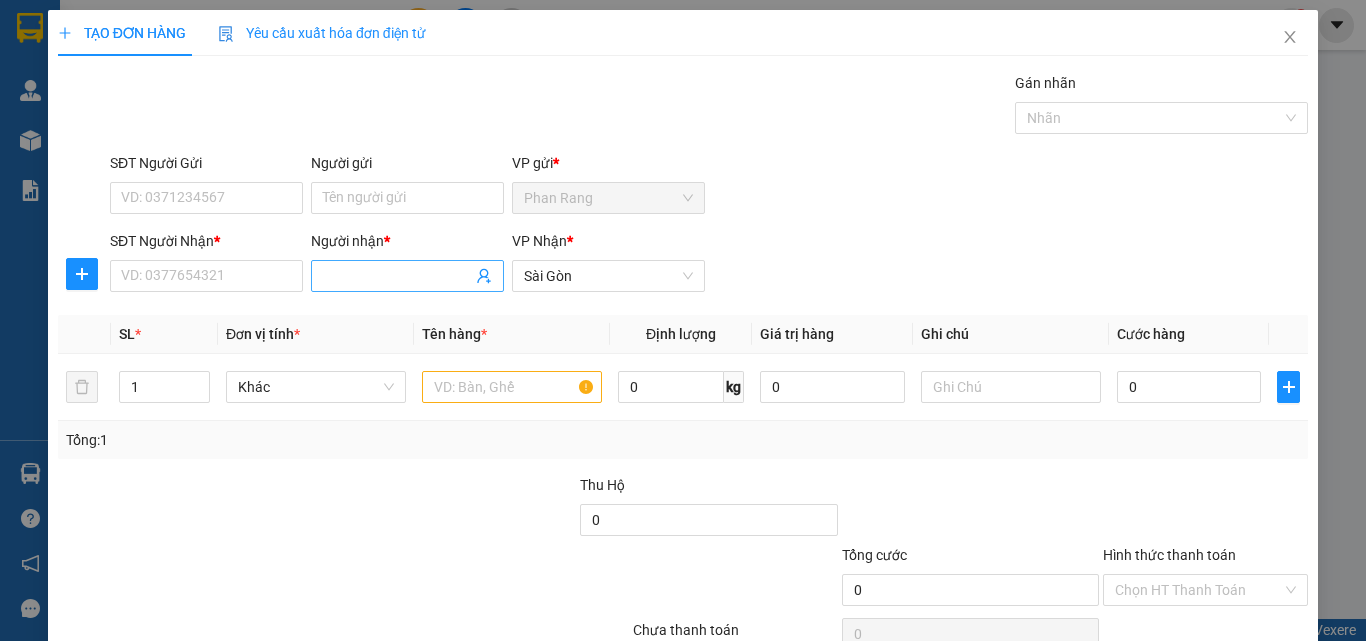 click on "Người nhận  *" at bounding box center (397, 276) 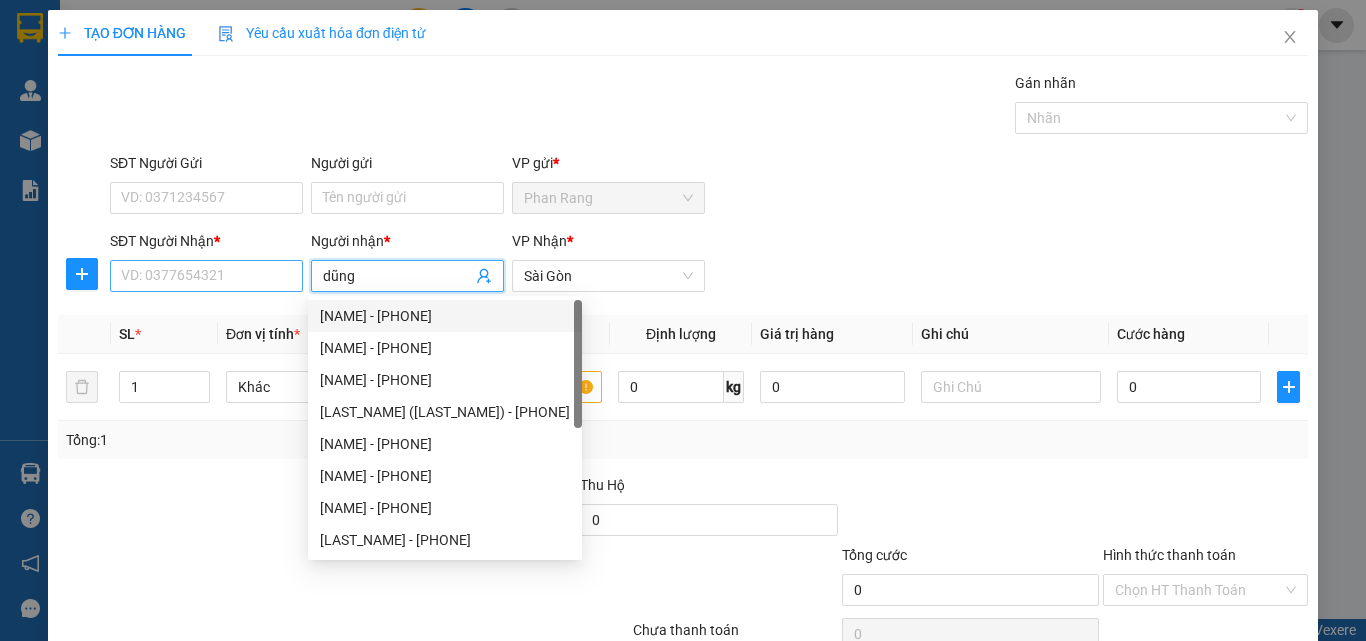 type on "dũng" 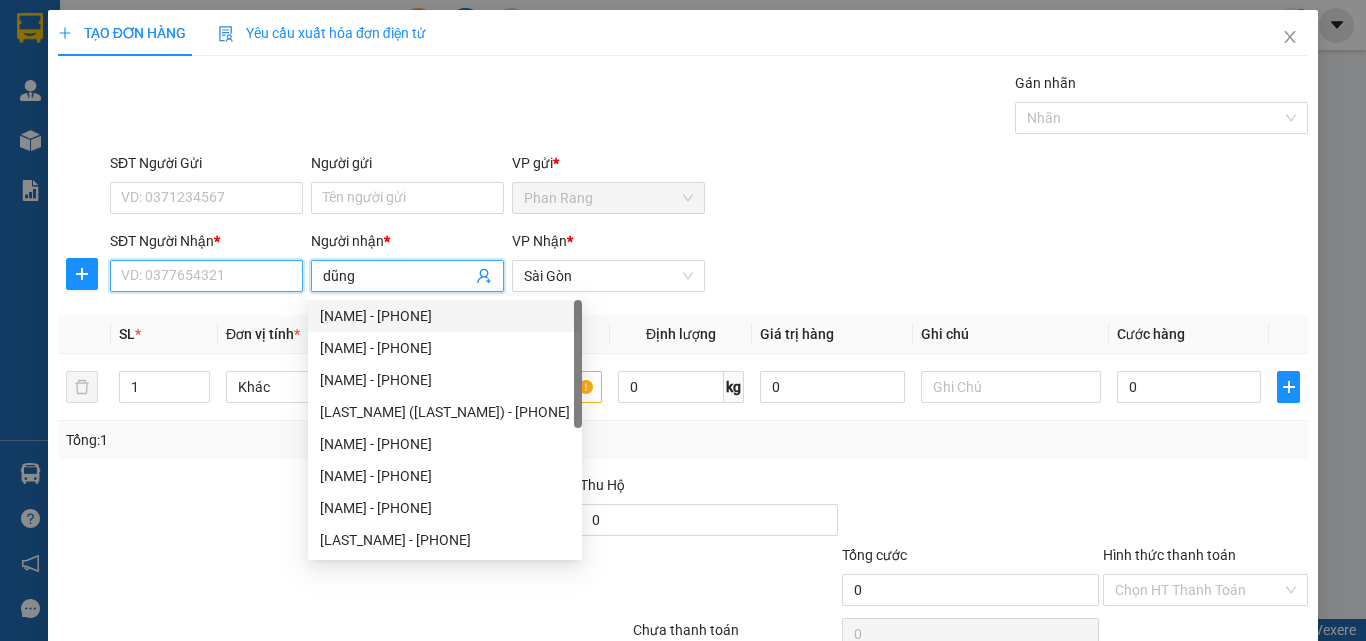 click on "SĐT Người Nhận  *" at bounding box center (206, 276) 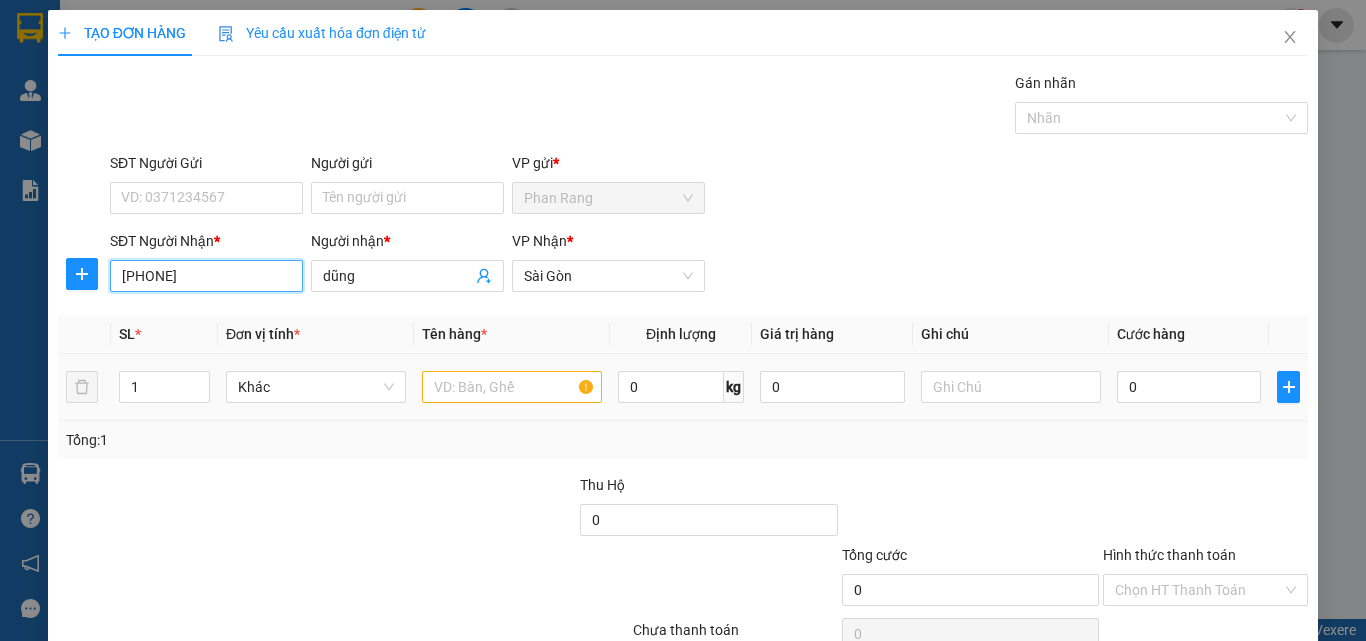 type on "0908567330" 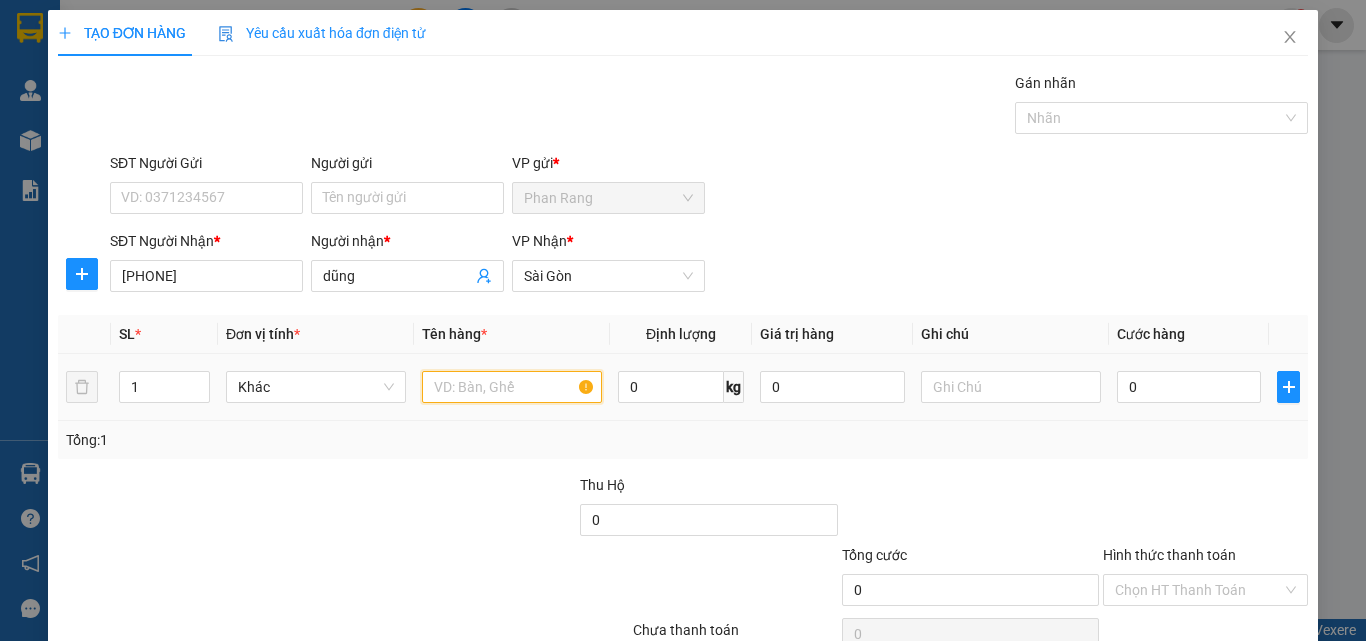 click at bounding box center [512, 387] 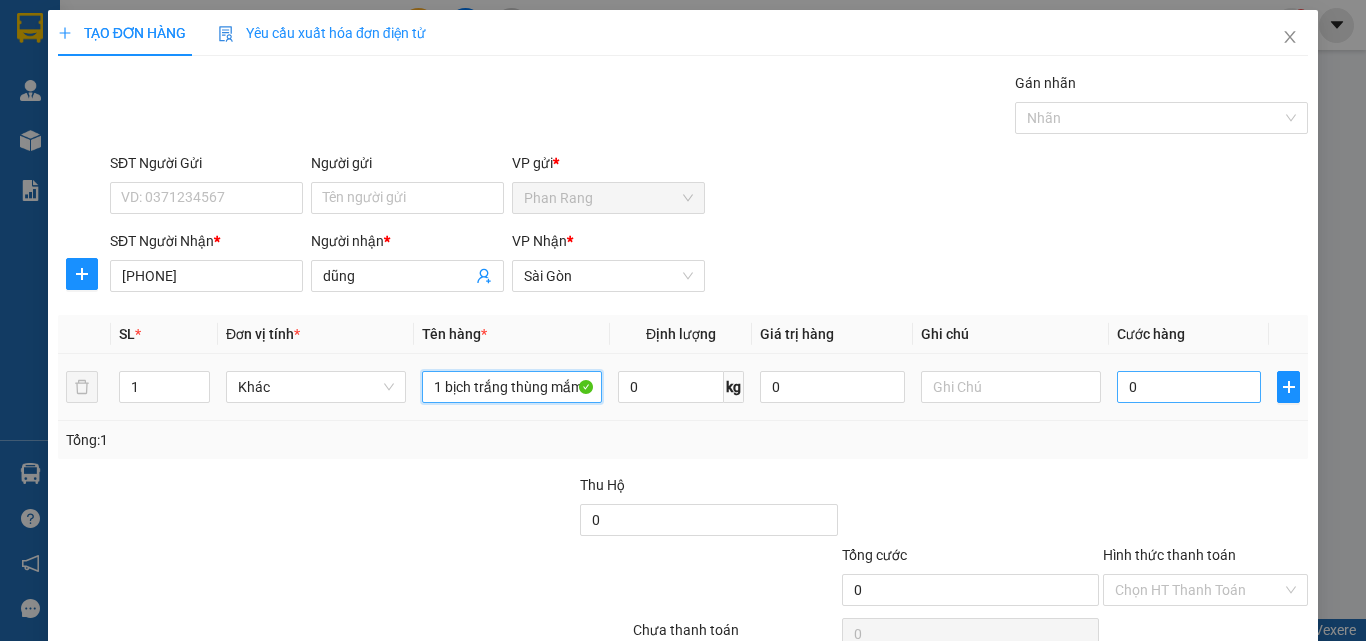 type on "1 bịch trắng thùng mắm" 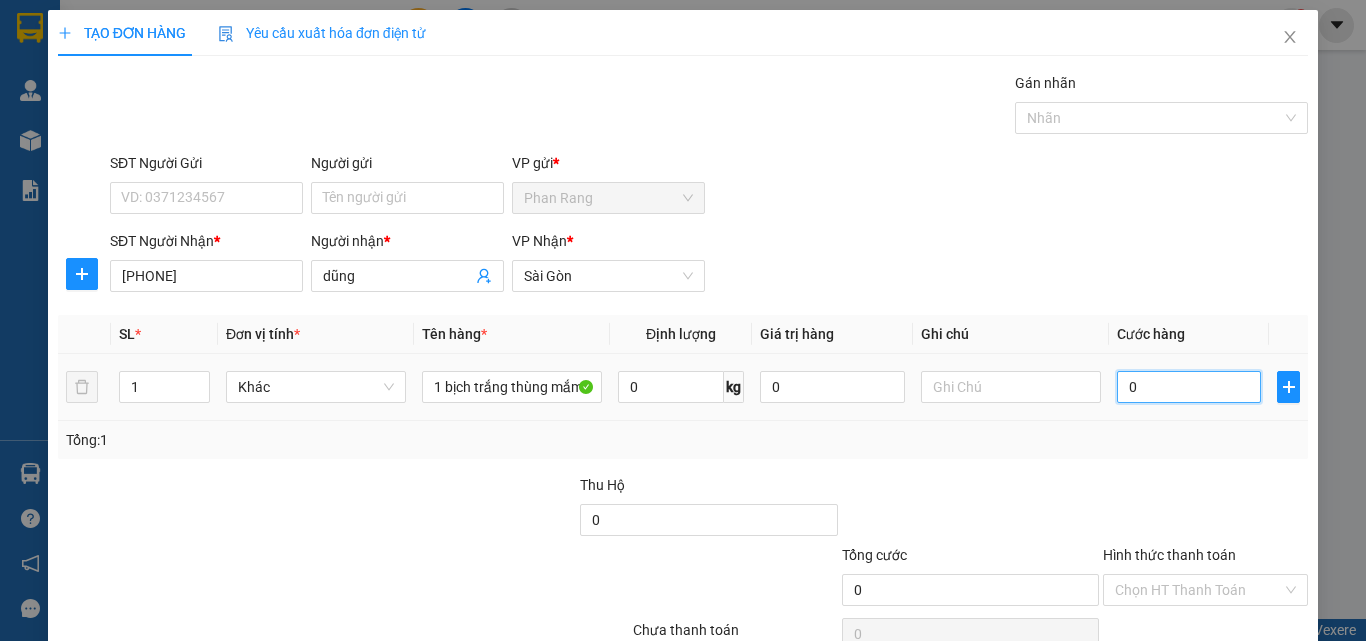 click on "0" at bounding box center (1189, 387) 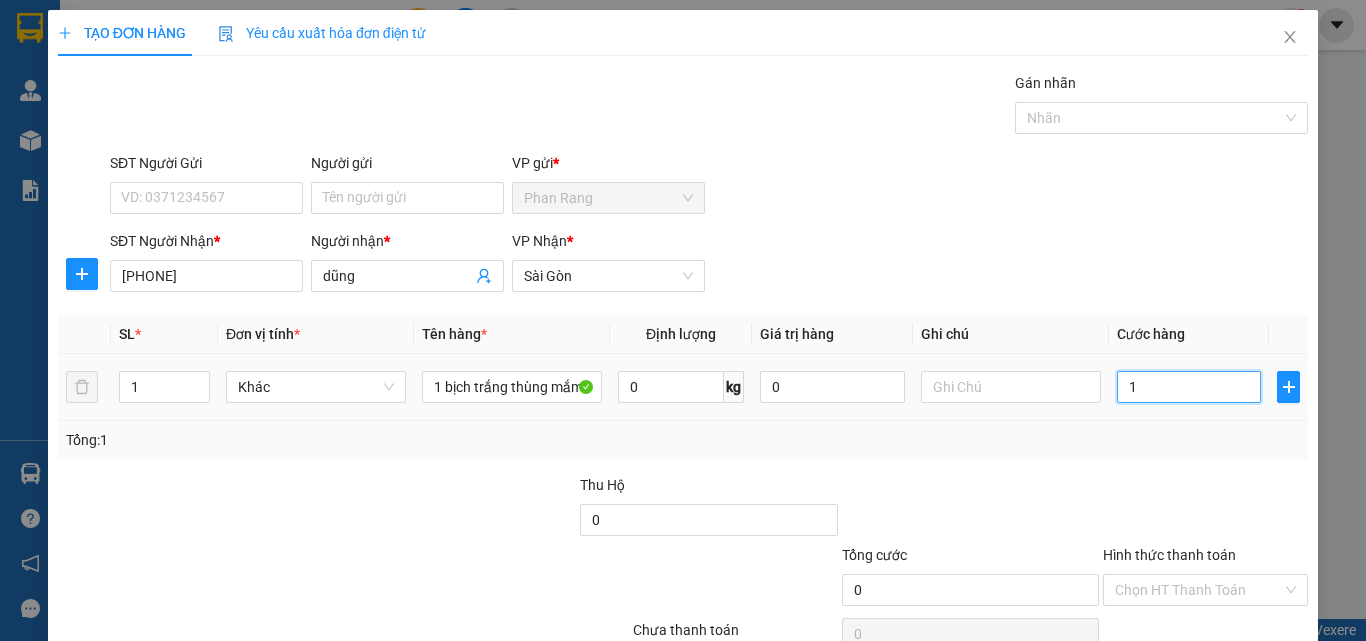 type on "1" 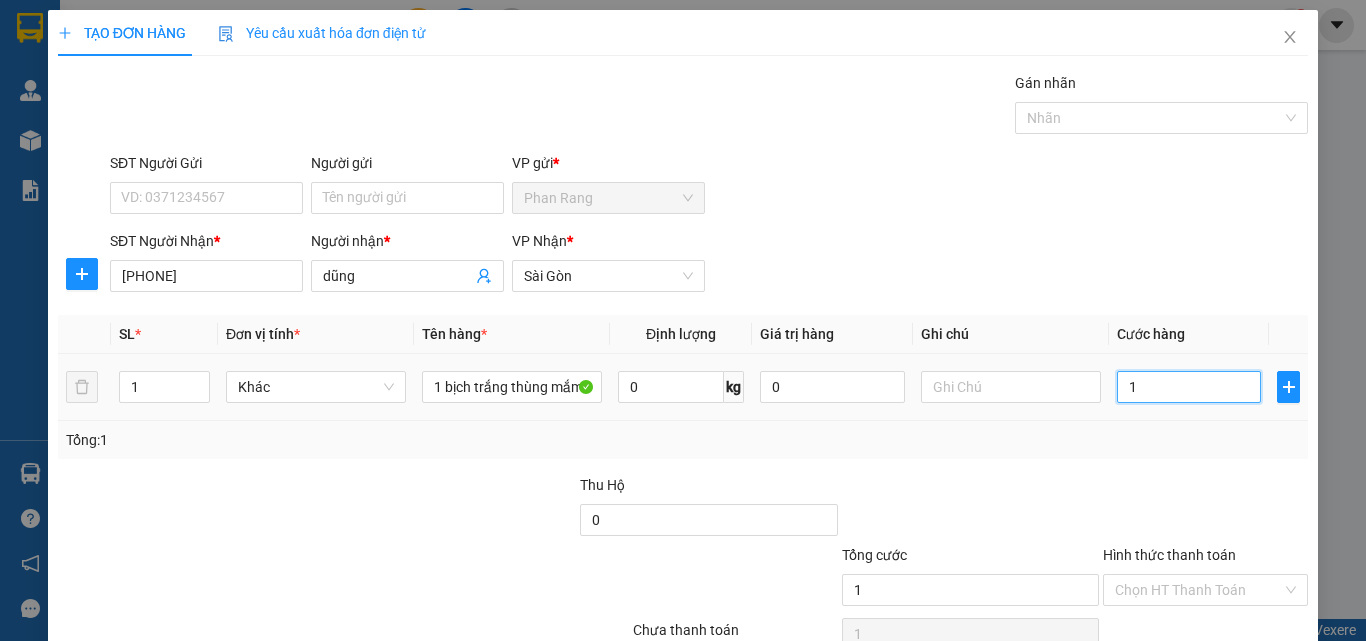 type on "10" 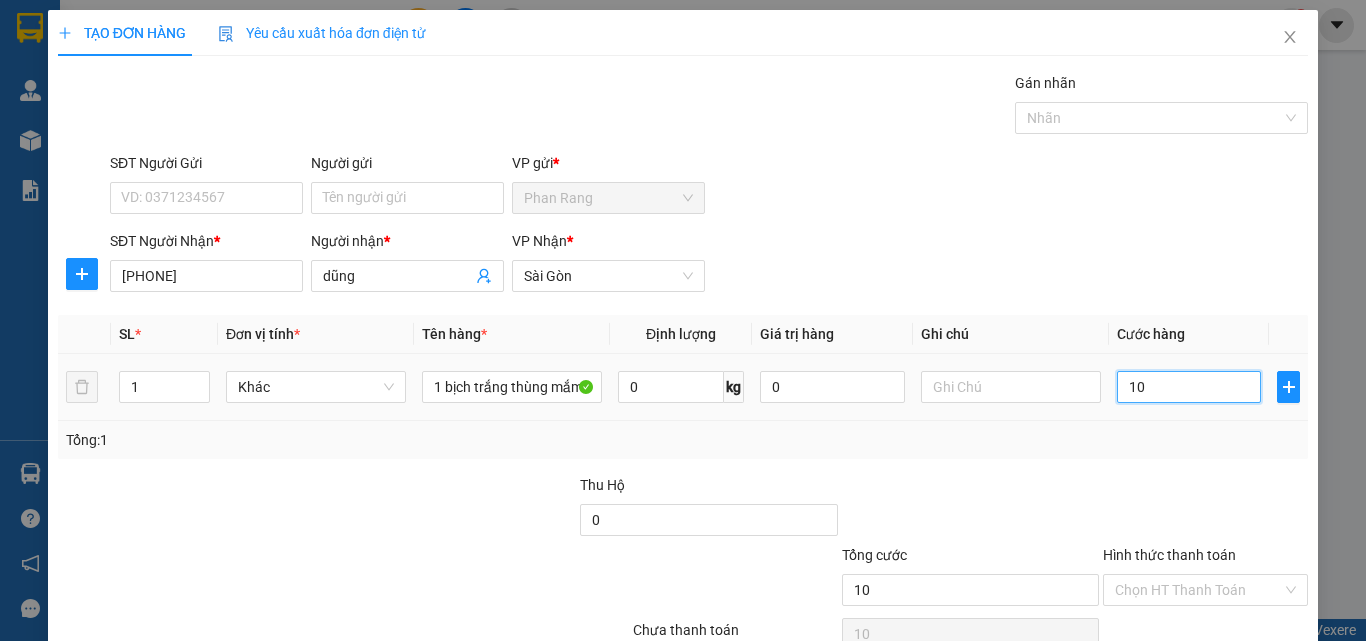 type on "100" 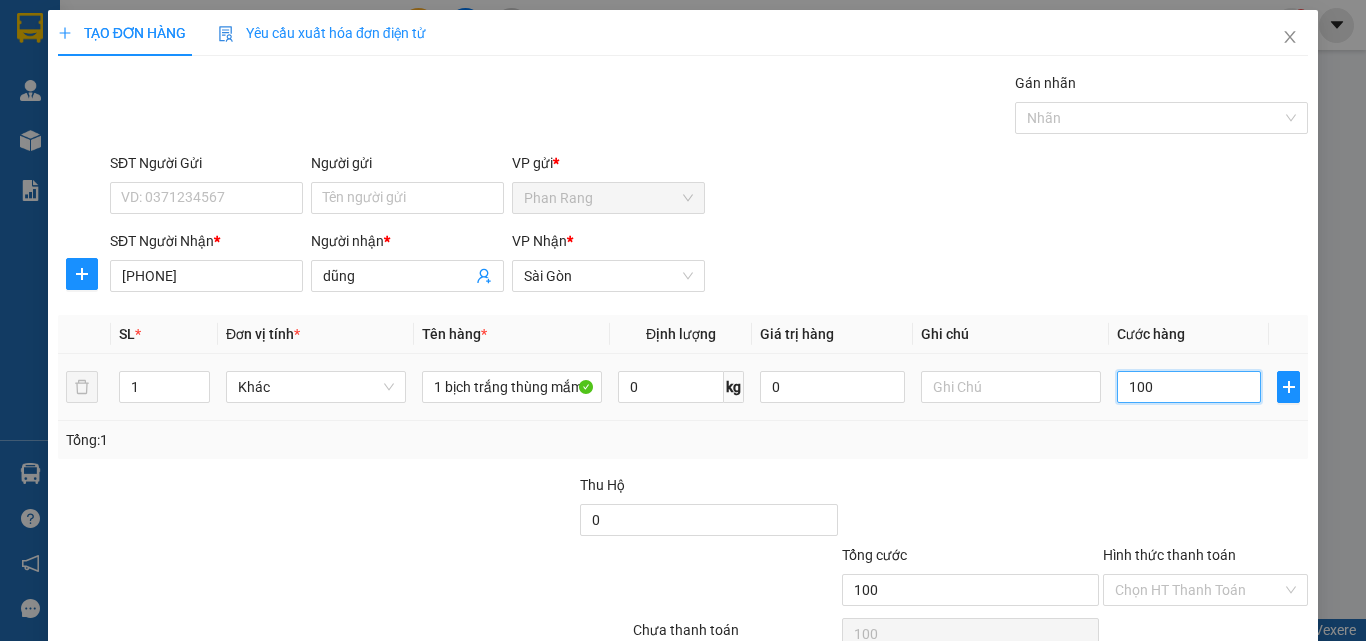 type on "1.000" 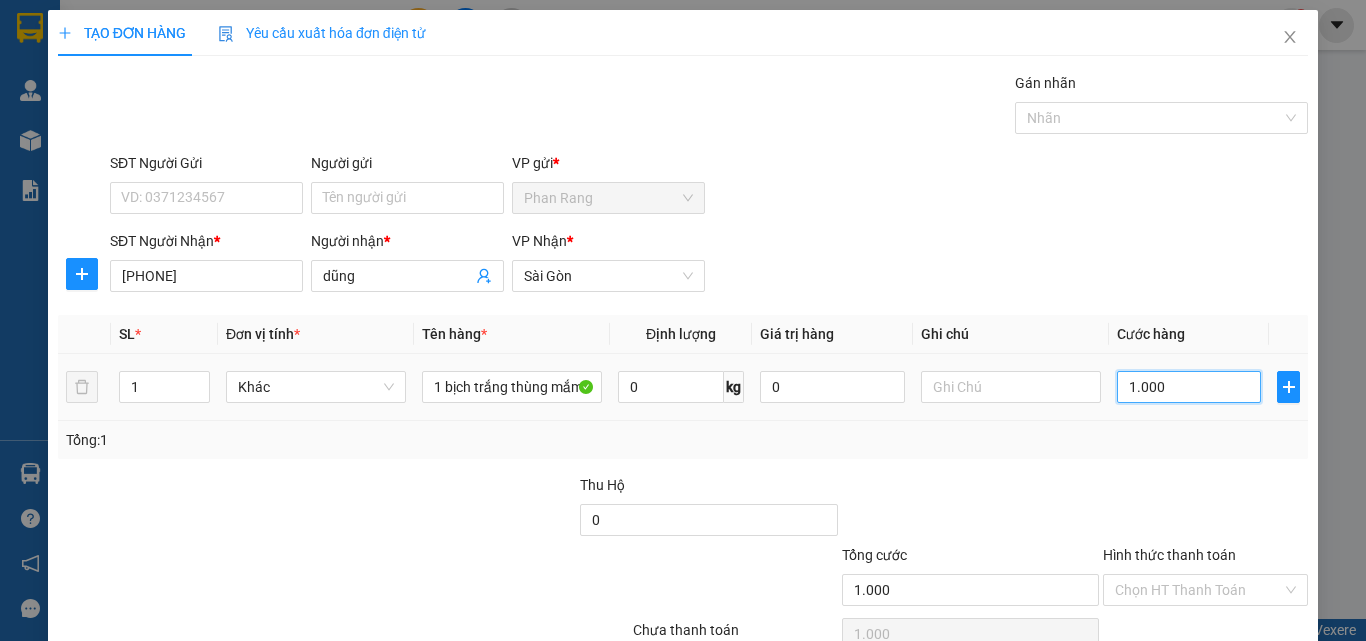 type on "10.000" 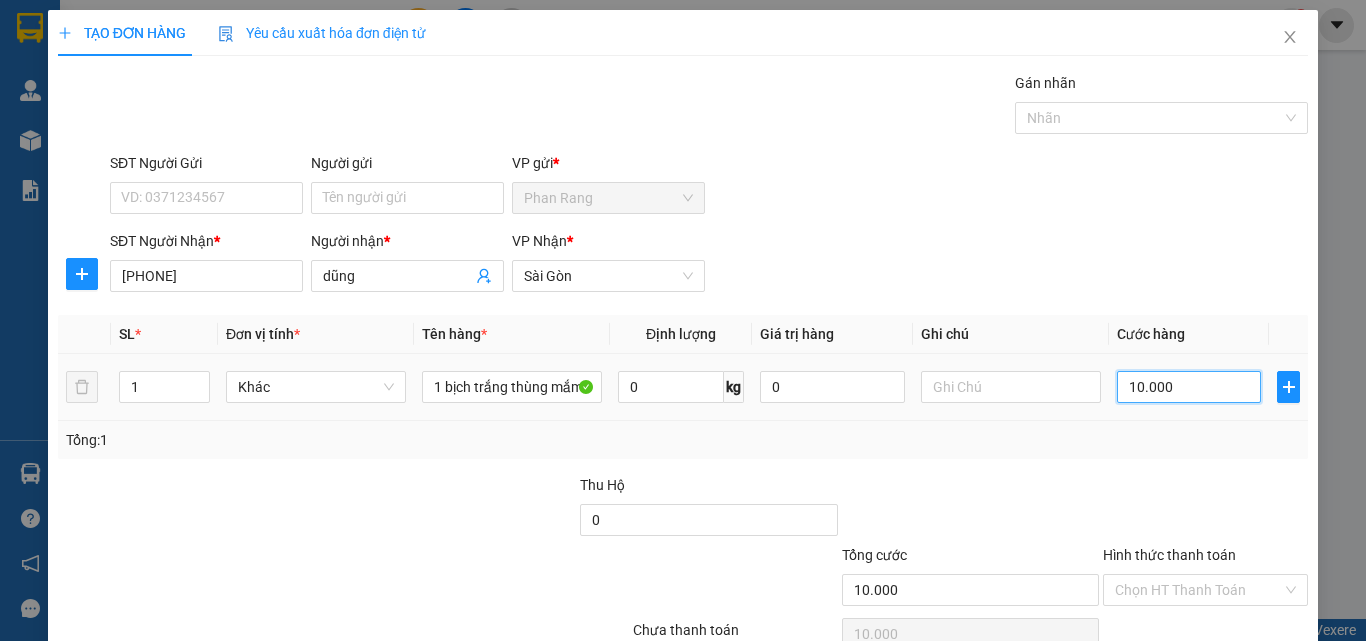 type on "100.000" 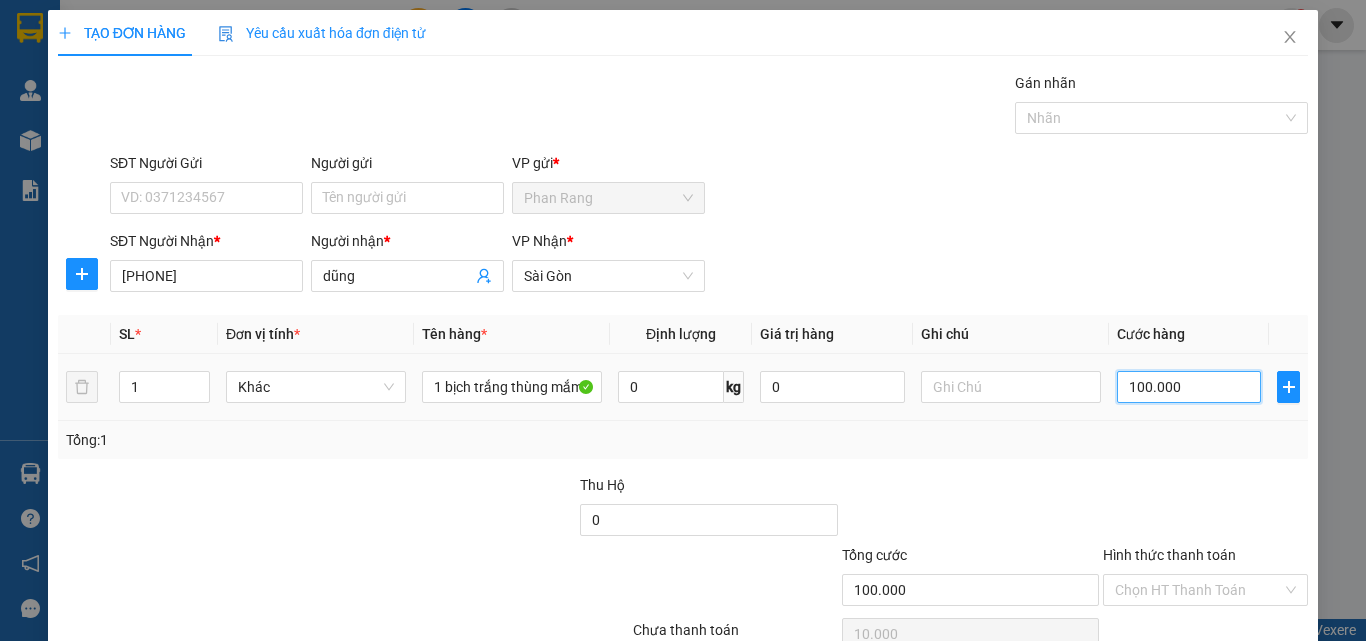 type on "100.000" 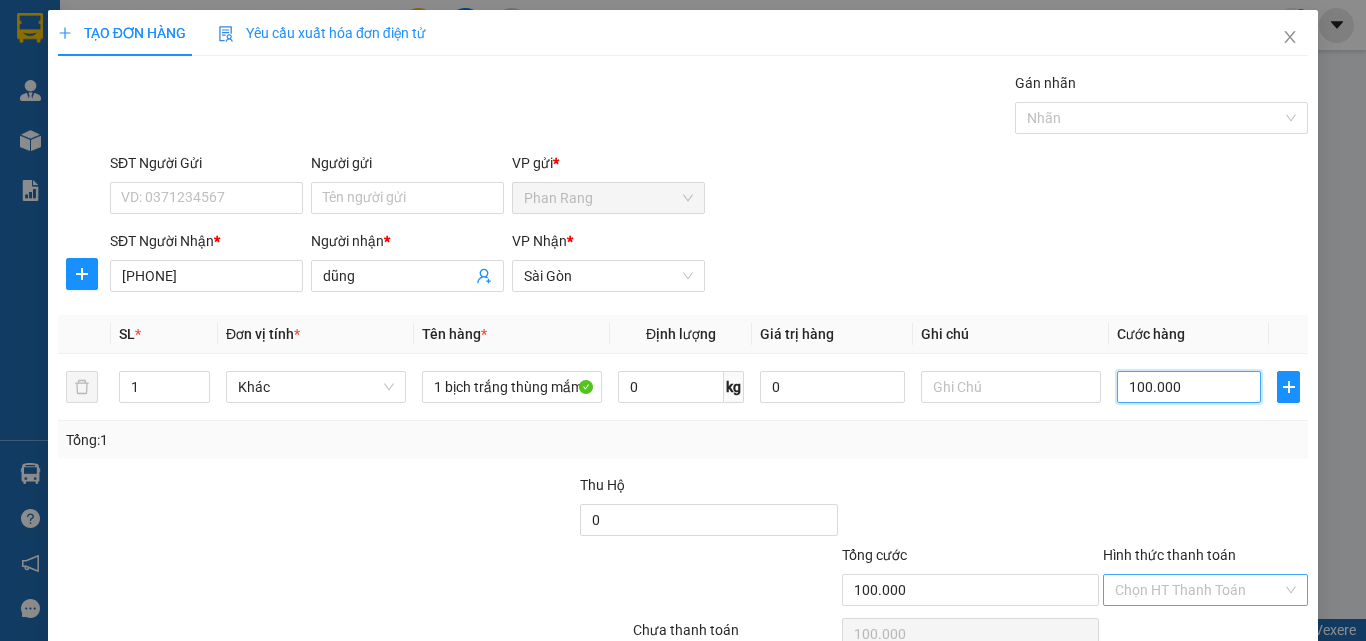 scroll, scrollTop: 99, scrollLeft: 0, axis: vertical 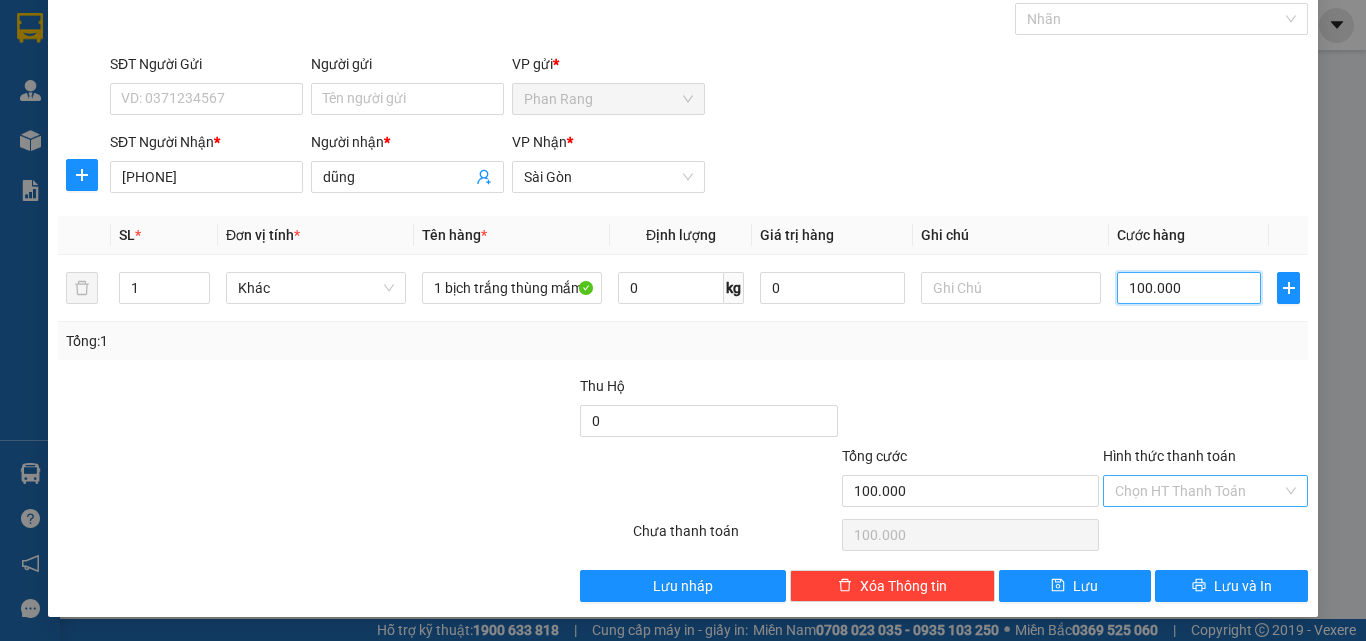 type on "100.000" 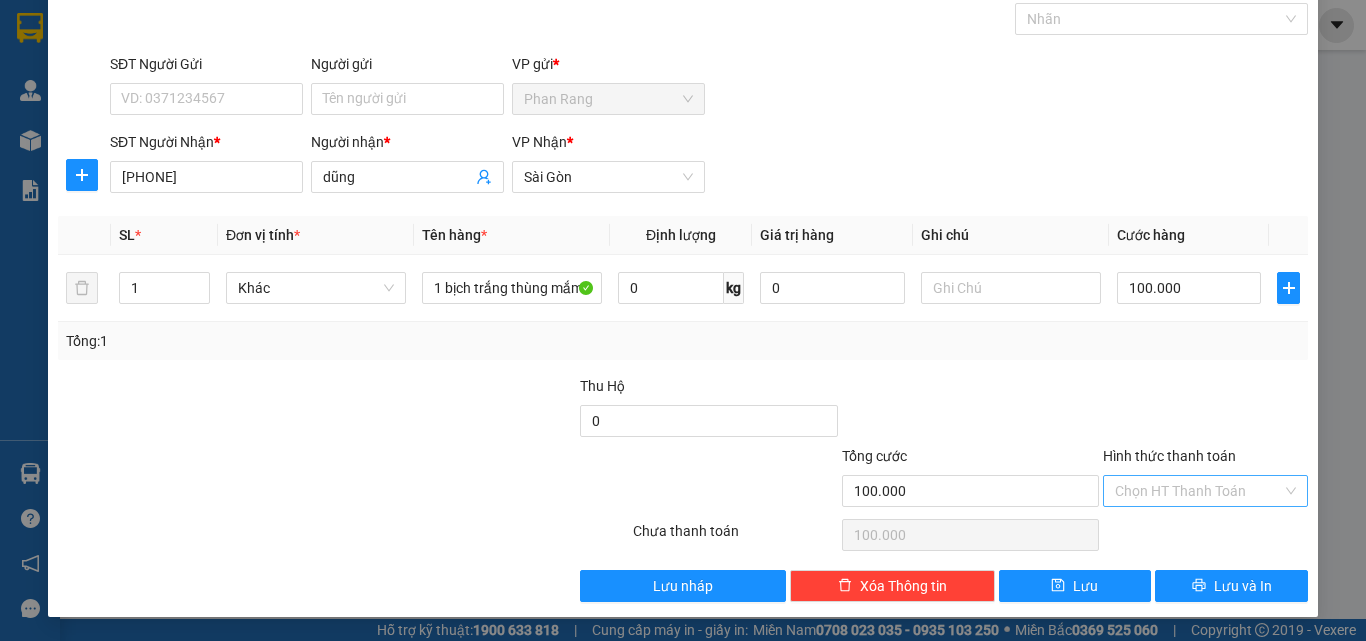 click on "Hình thức thanh toán" at bounding box center (1198, 491) 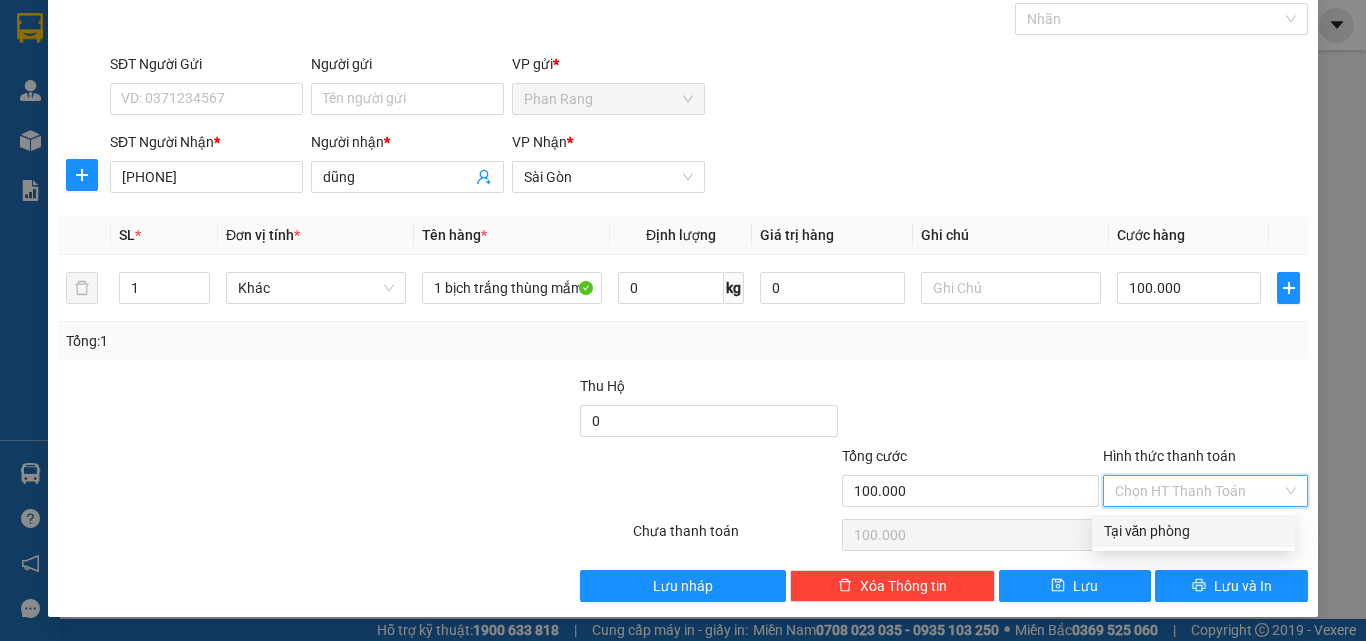 click on "Tại văn phòng" at bounding box center (1193, 531) 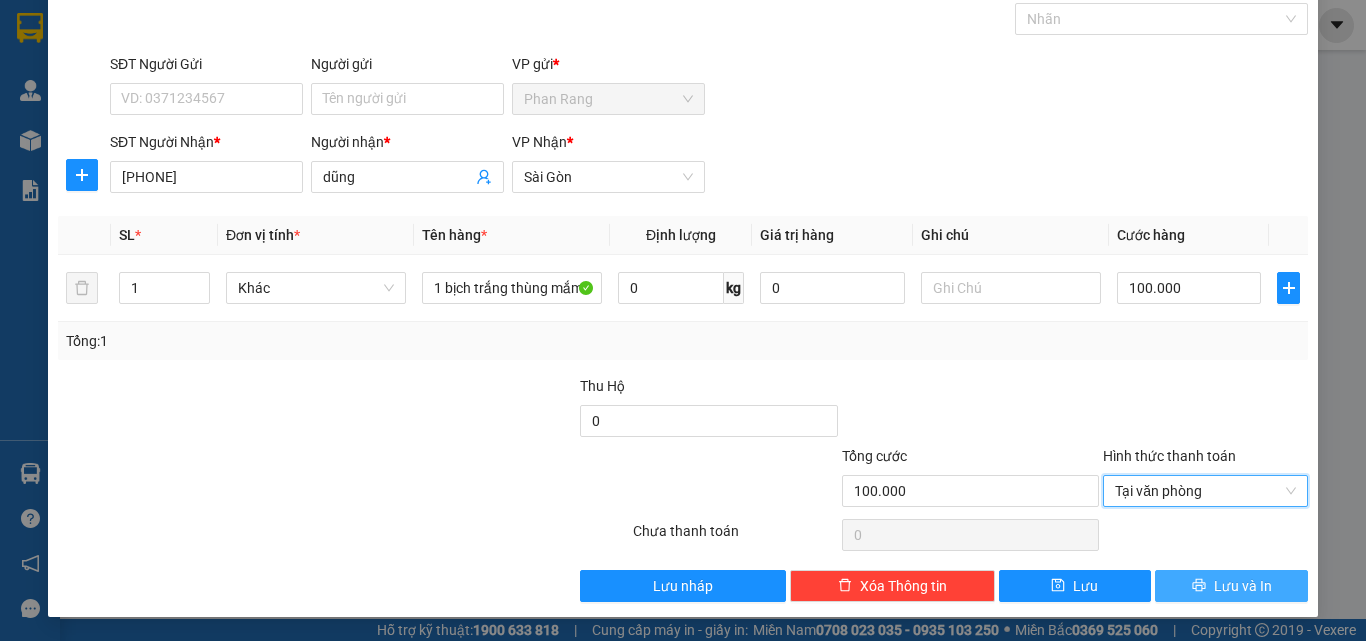 click on "Lưu và In" at bounding box center [1243, 586] 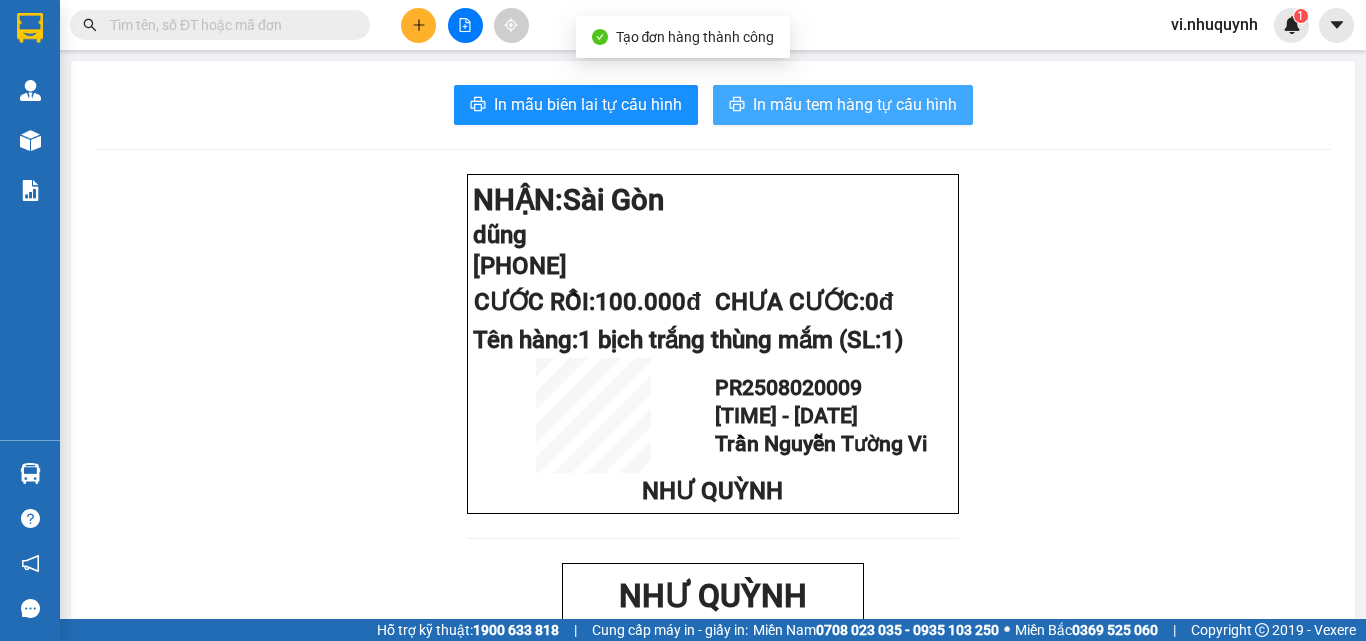 click on "In mẫu tem hàng tự cấu hình" at bounding box center (855, 104) 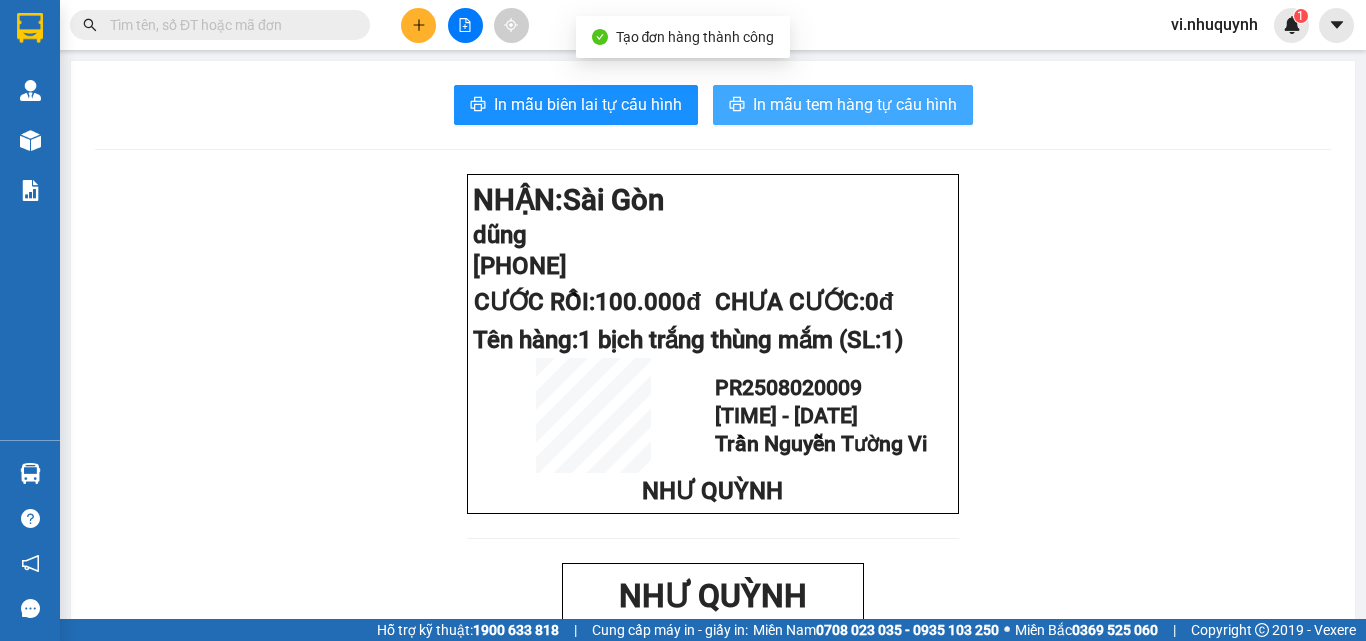 scroll, scrollTop: 0, scrollLeft: 0, axis: both 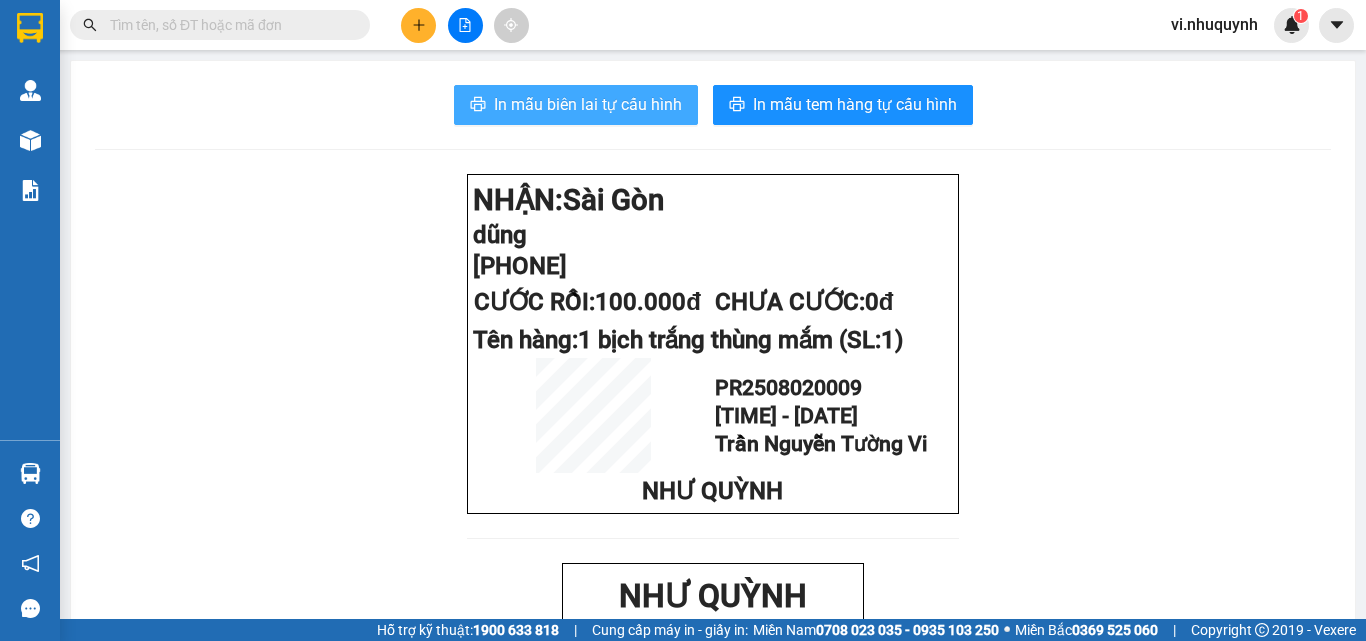 click on "In mẫu biên lai tự cấu hình" at bounding box center [588, 104] 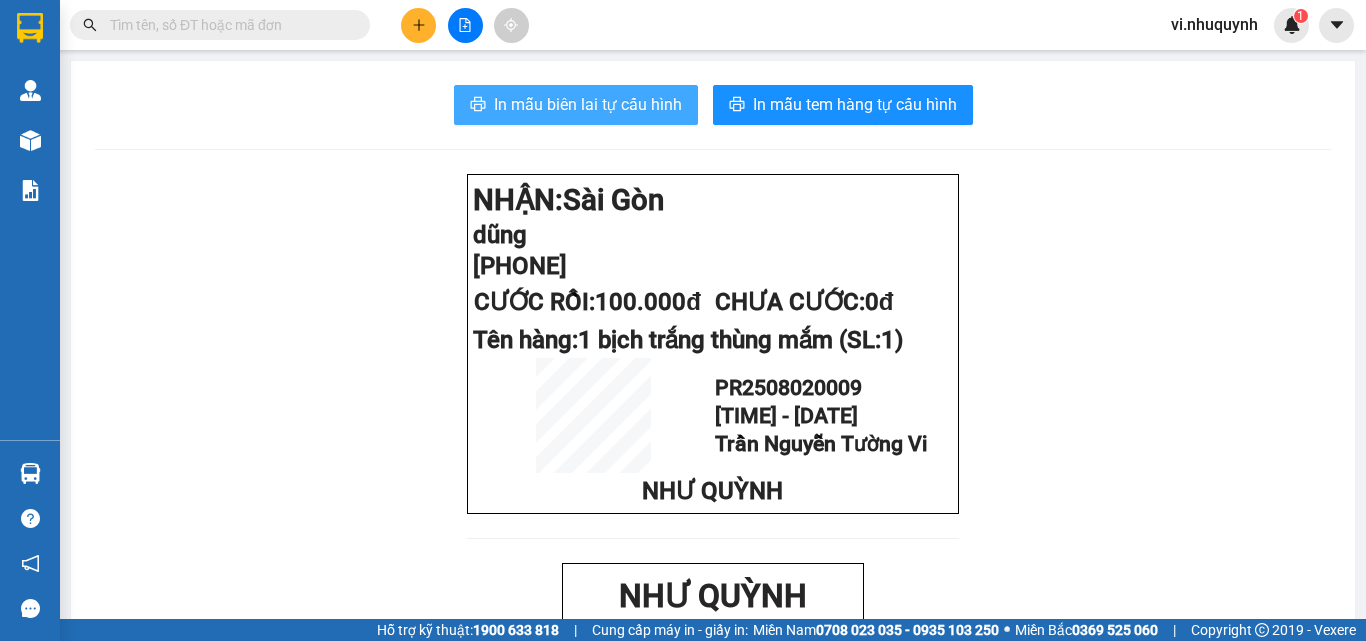 scroll, scrollTop: 0, scrollLeft: 0, axis: both 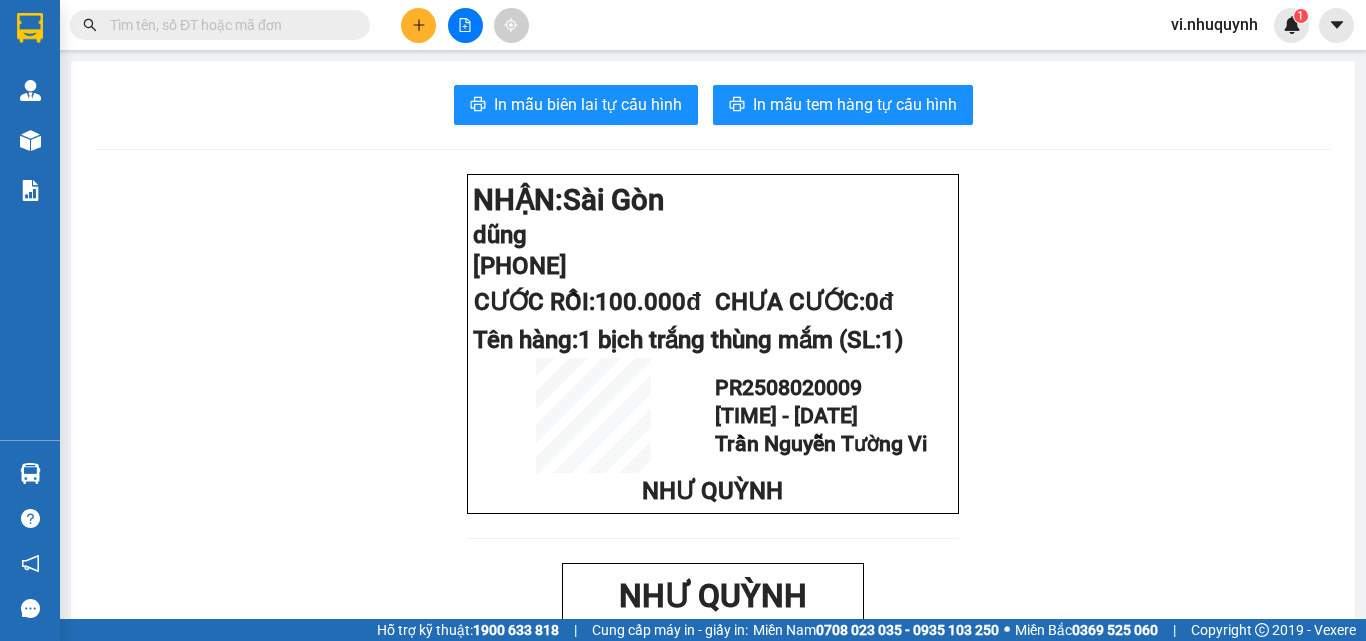click at bounding box center (418, 25) 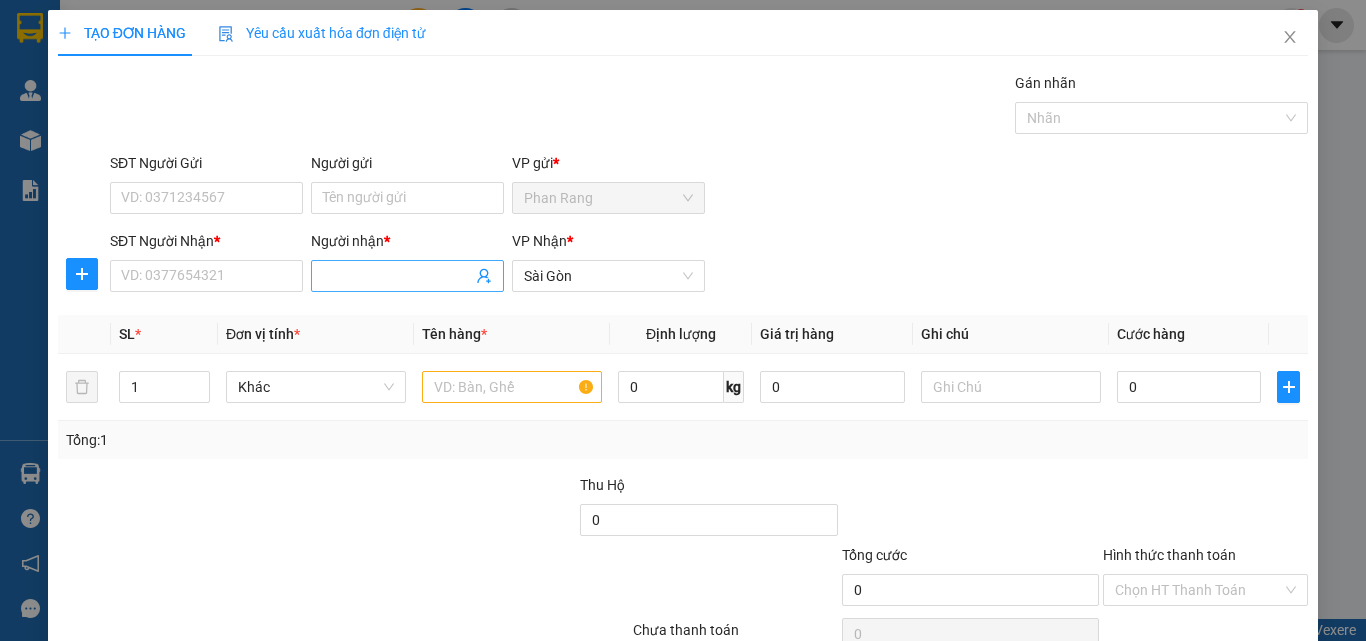 click on "Người nhận  *" at bounding box center [397, 276] 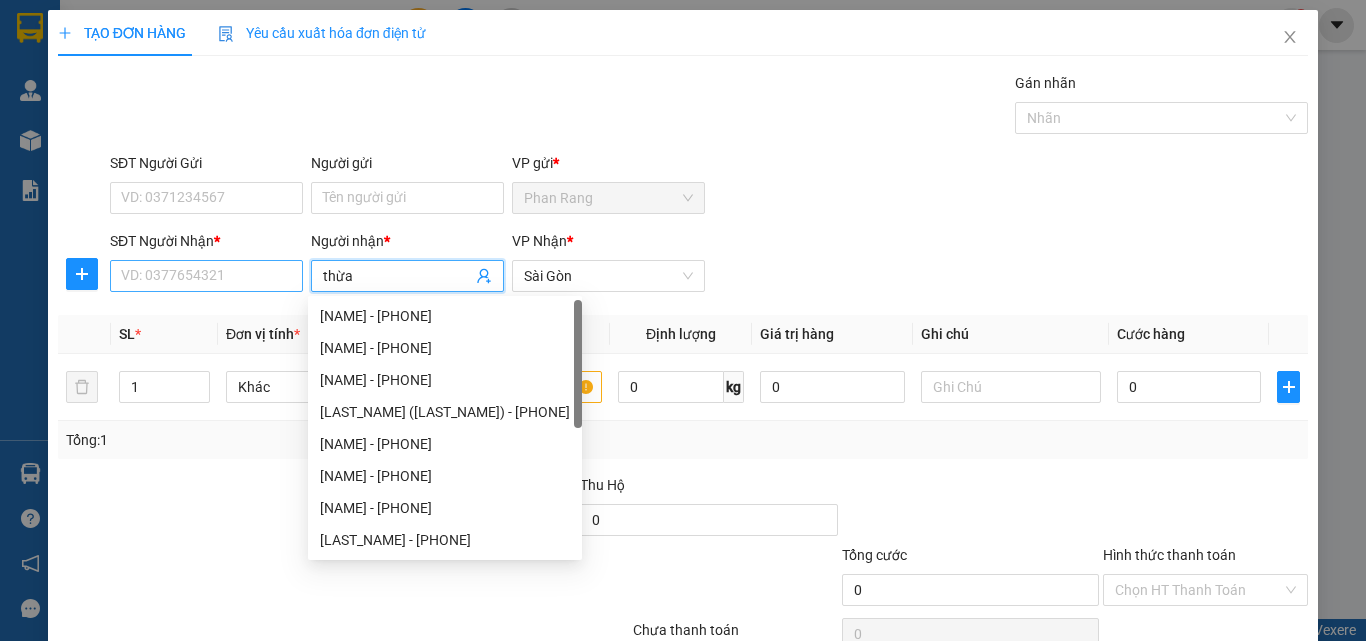 type on "thừa" 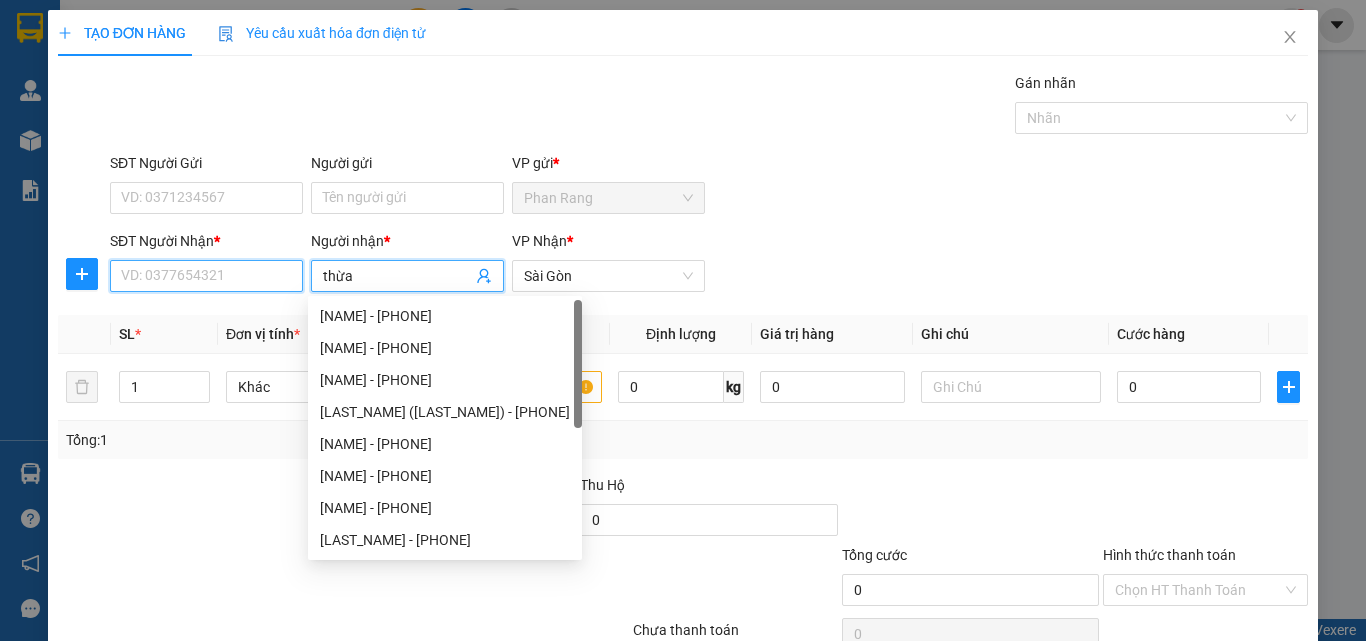 click on "SĐT Người Nhận  *" at bounding box center [206, 276] 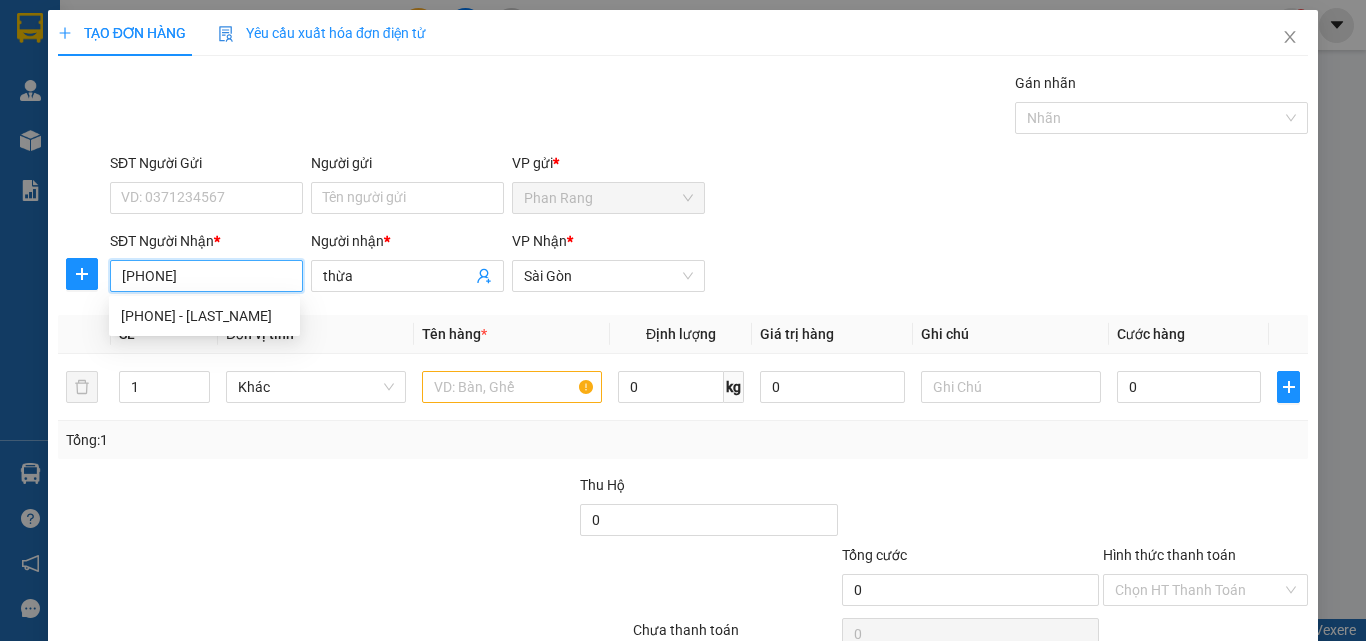 type on "0369382364" 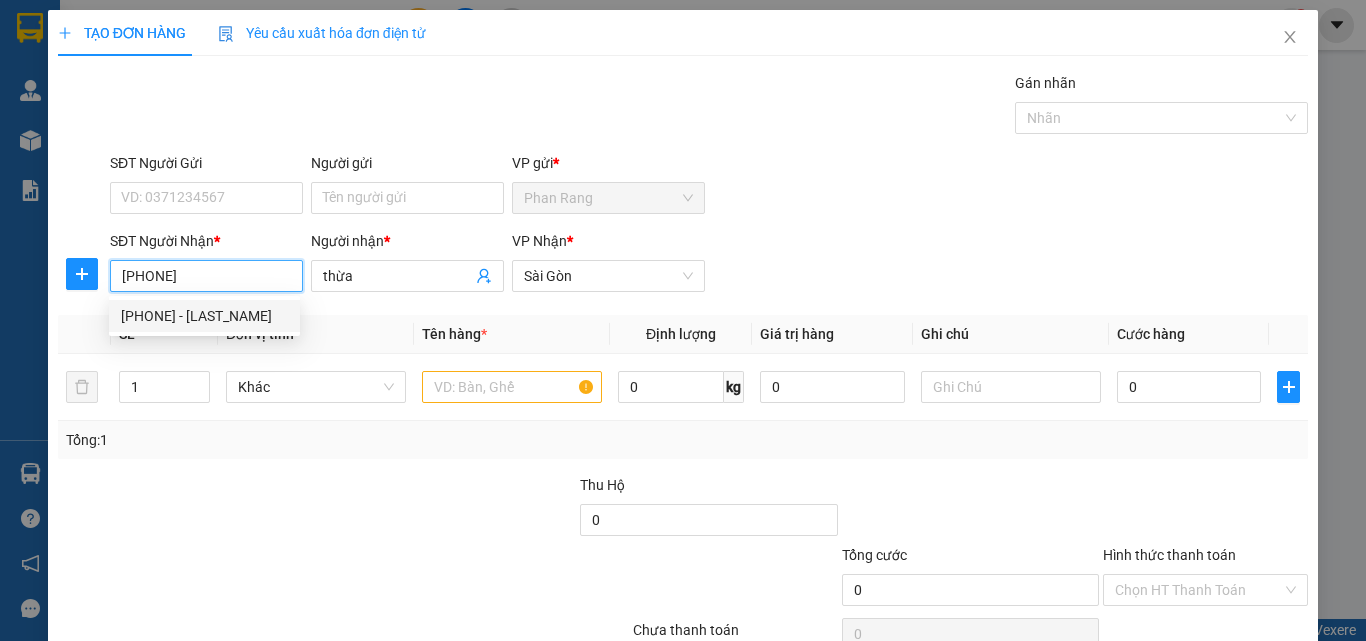 click on "0369382364 - thừa" at bounding box center [204, 316] 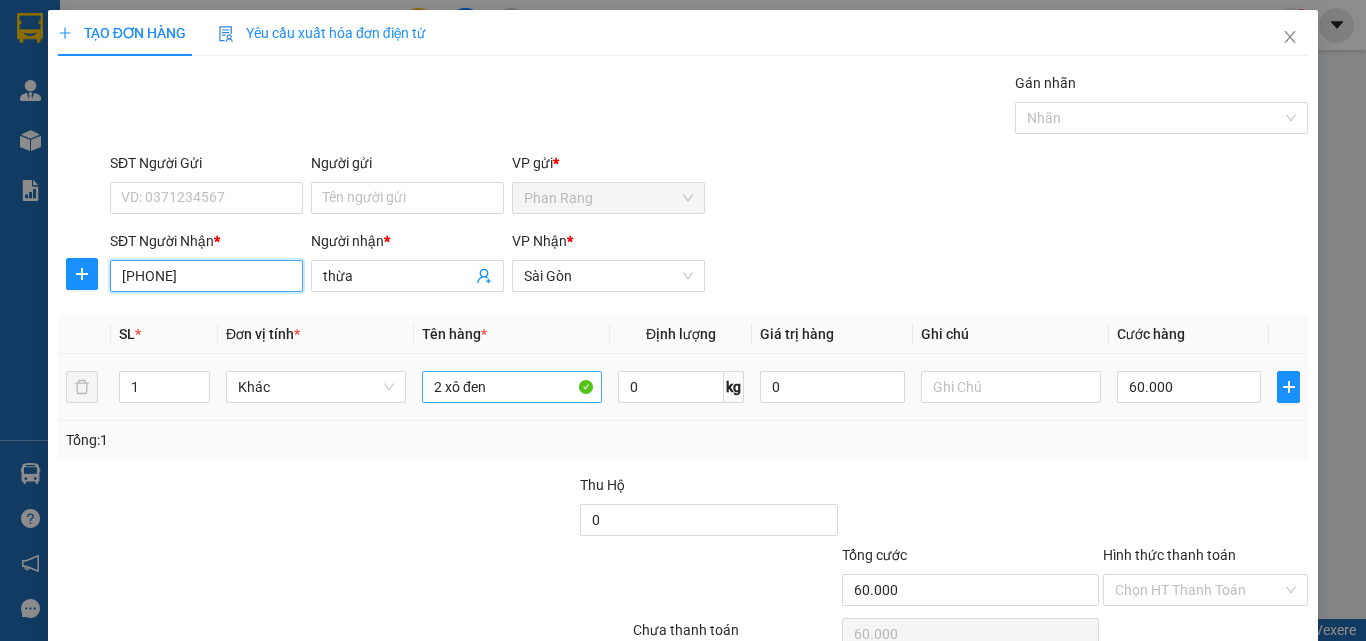 scroll, scrollTop: 99, scrollLeft: 0, axis: vertical 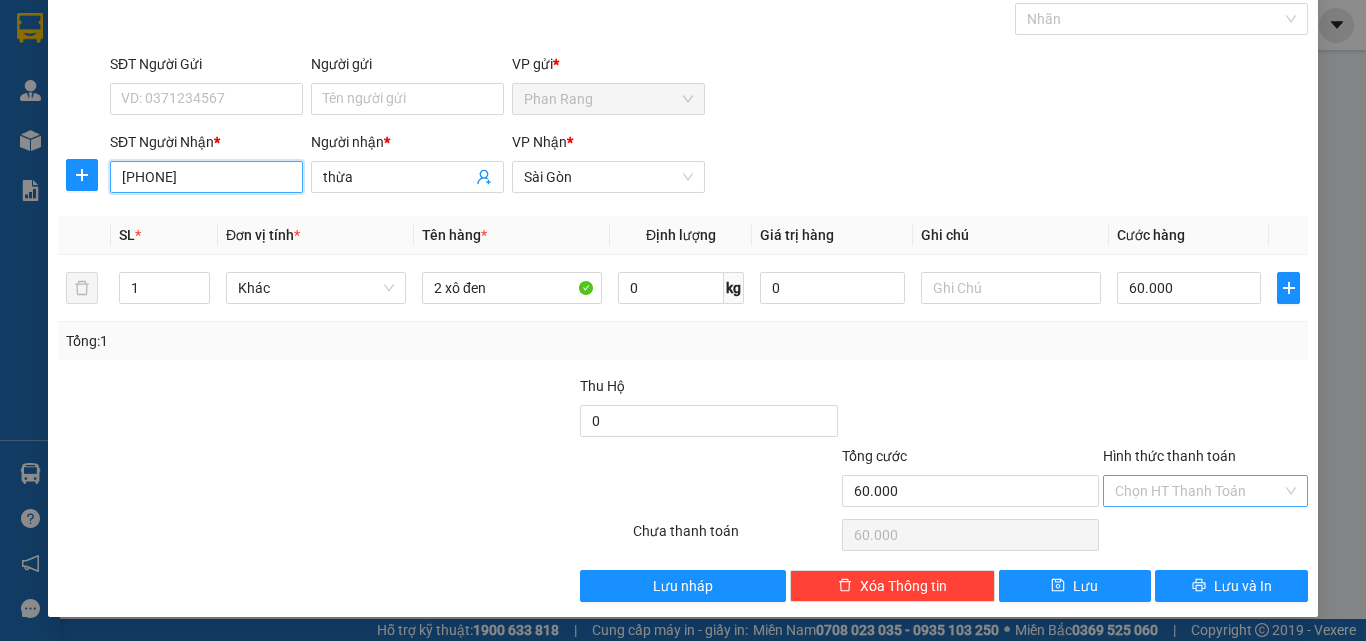 type on "0369382364" 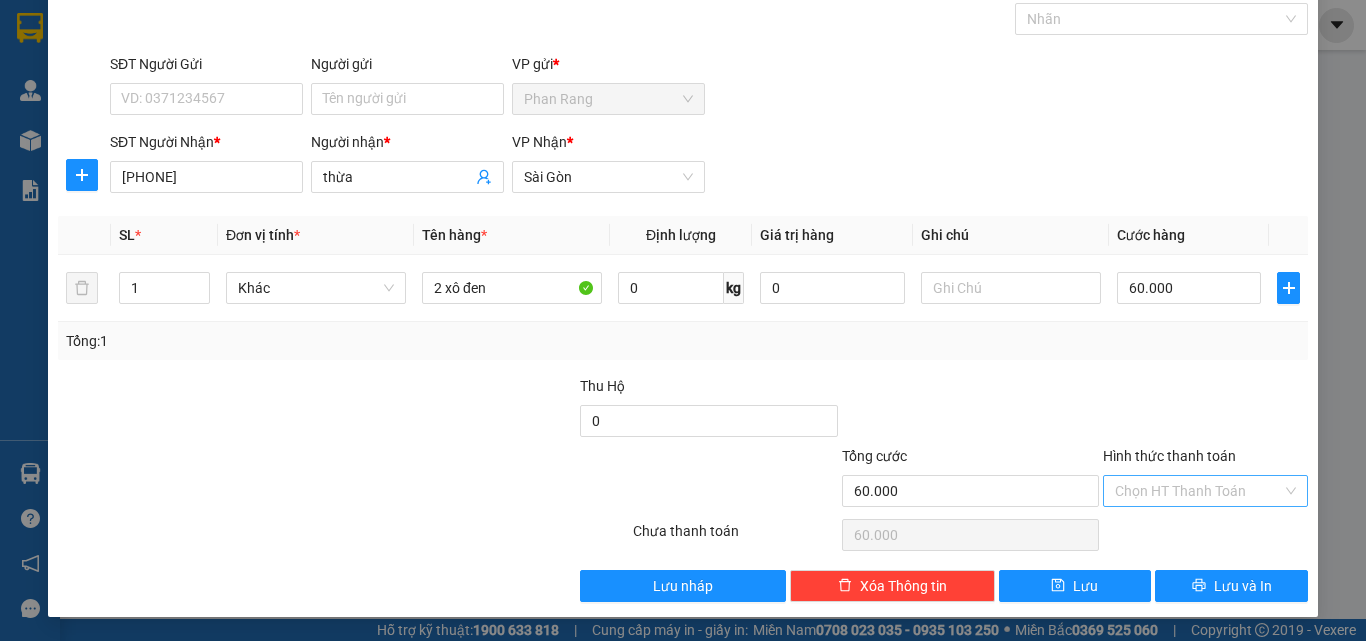 click on "Hình thức thanh toán" at bounding box center [1198, 491] 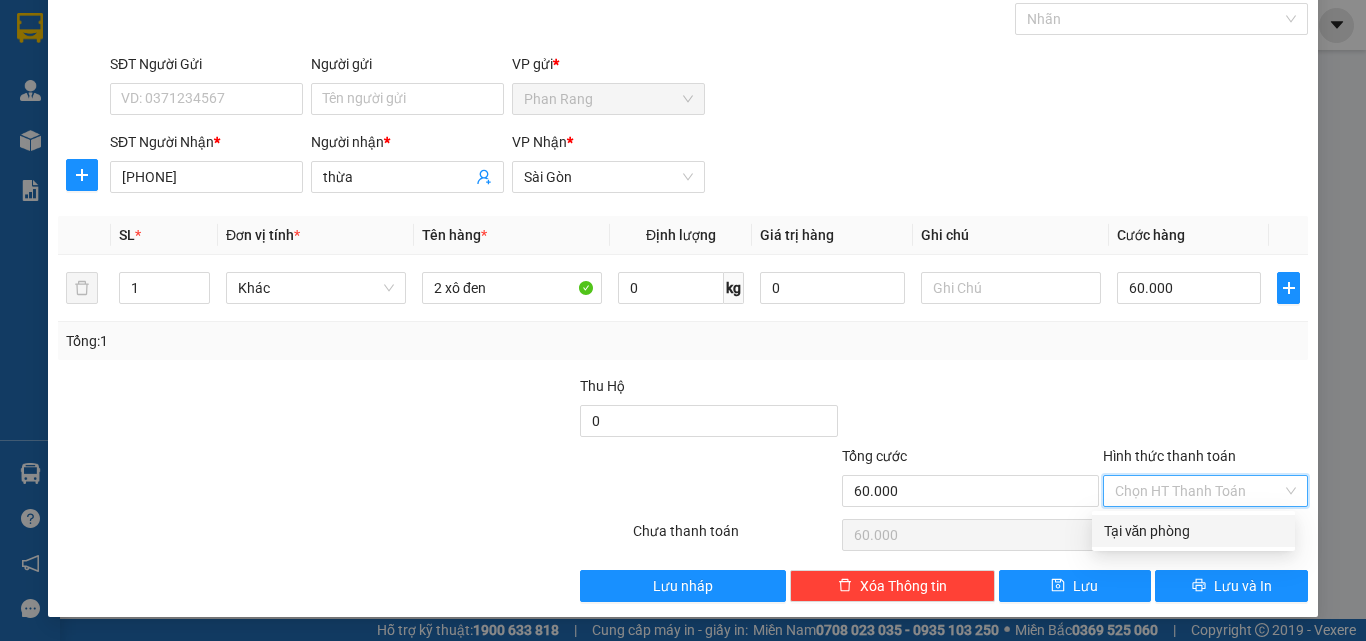 click on "Tại văn phòng" at bounding box center [1193, 531] 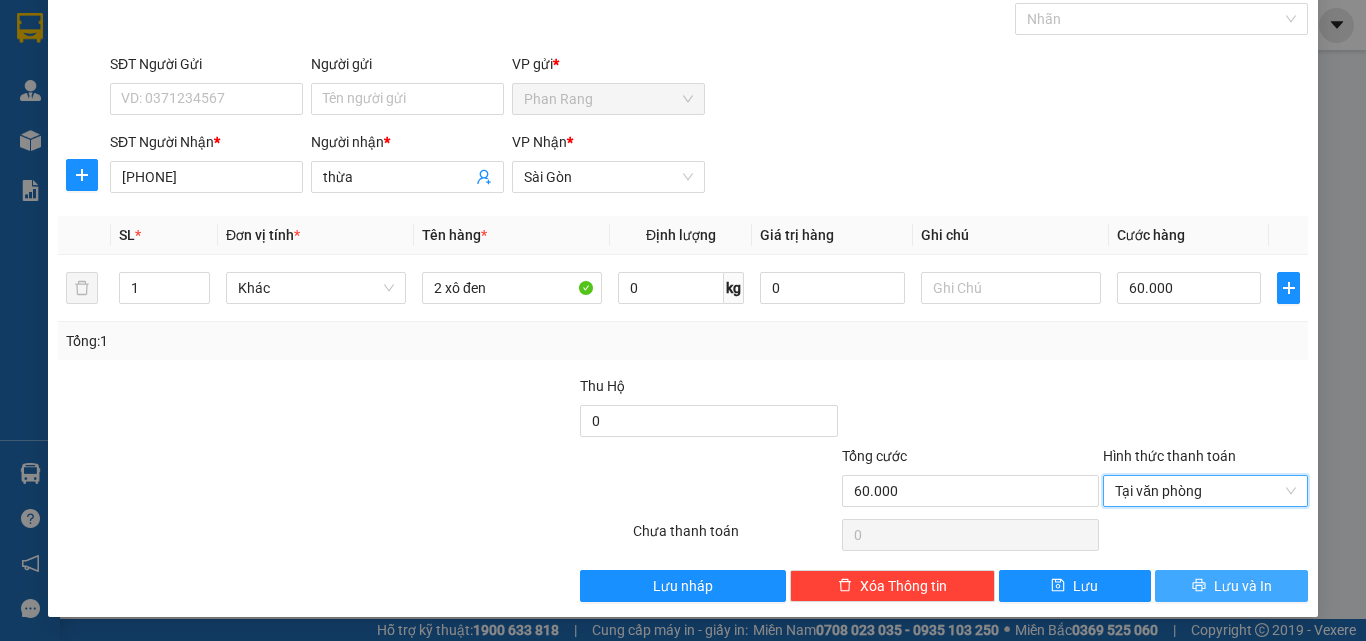 click on "Lưu và In" at bounding box center (1243, 586) 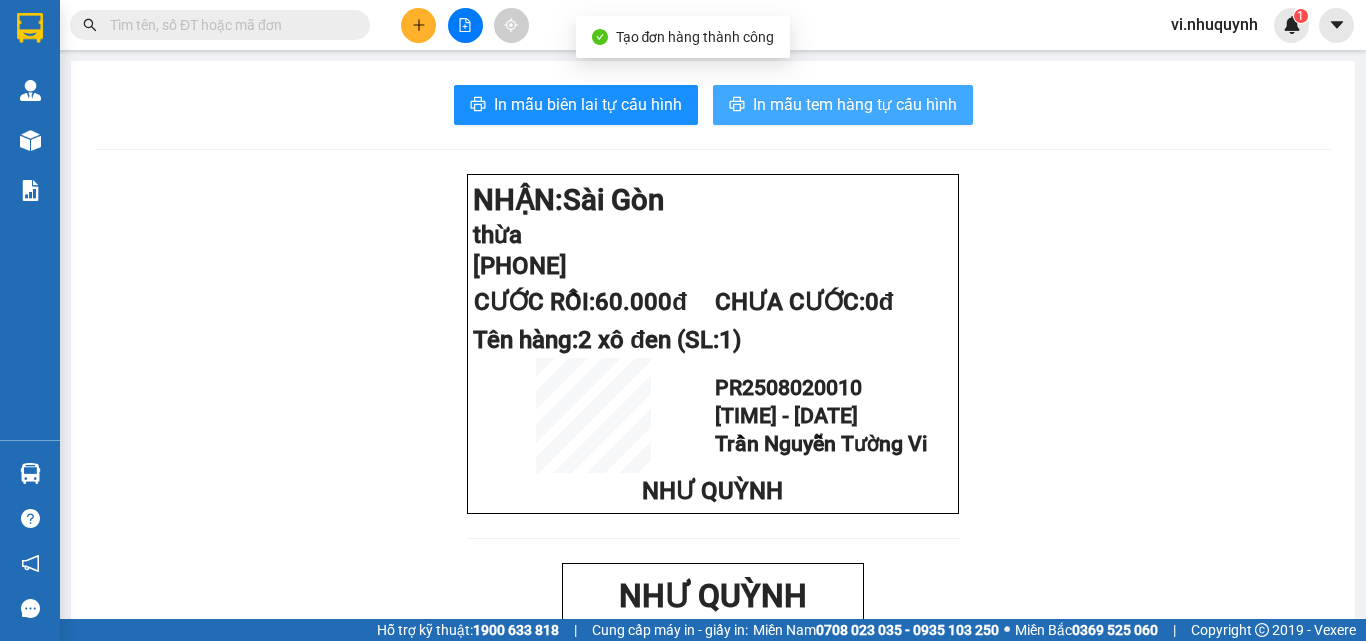 click on "In mẫu tem hàng tự cấu hình" at bounding box center (855, 104) 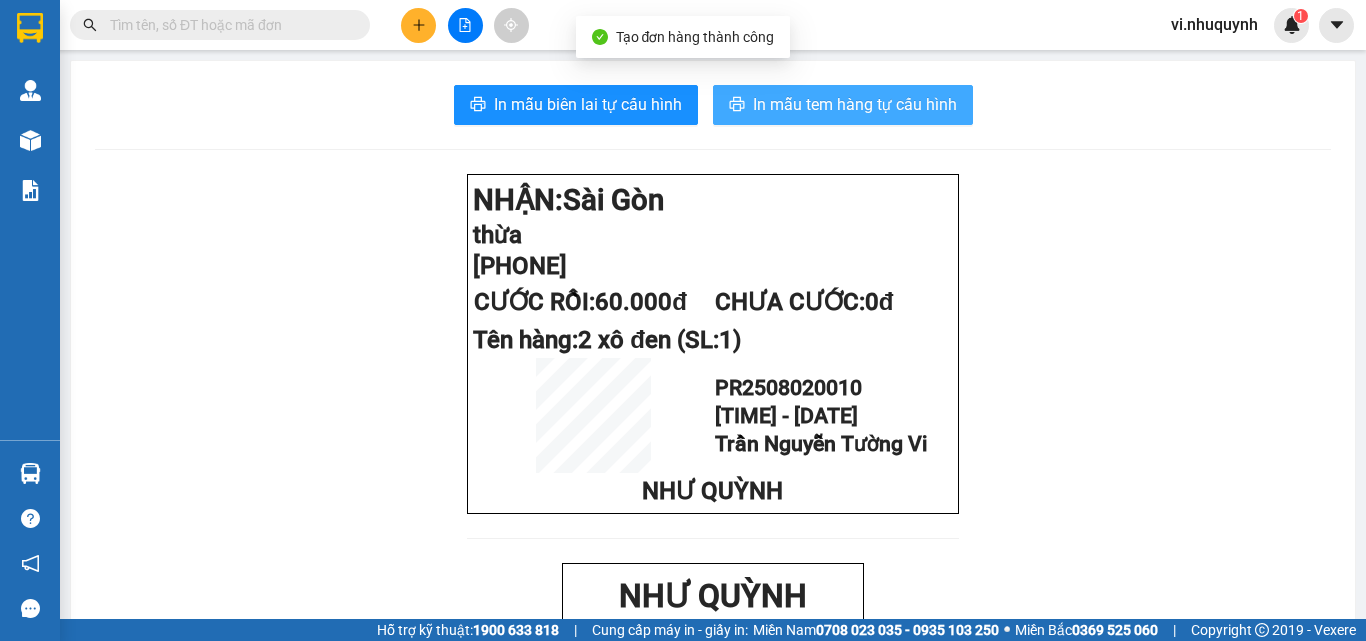 scroll, scrollTop: 0, scrollLeft: 0, axis: both 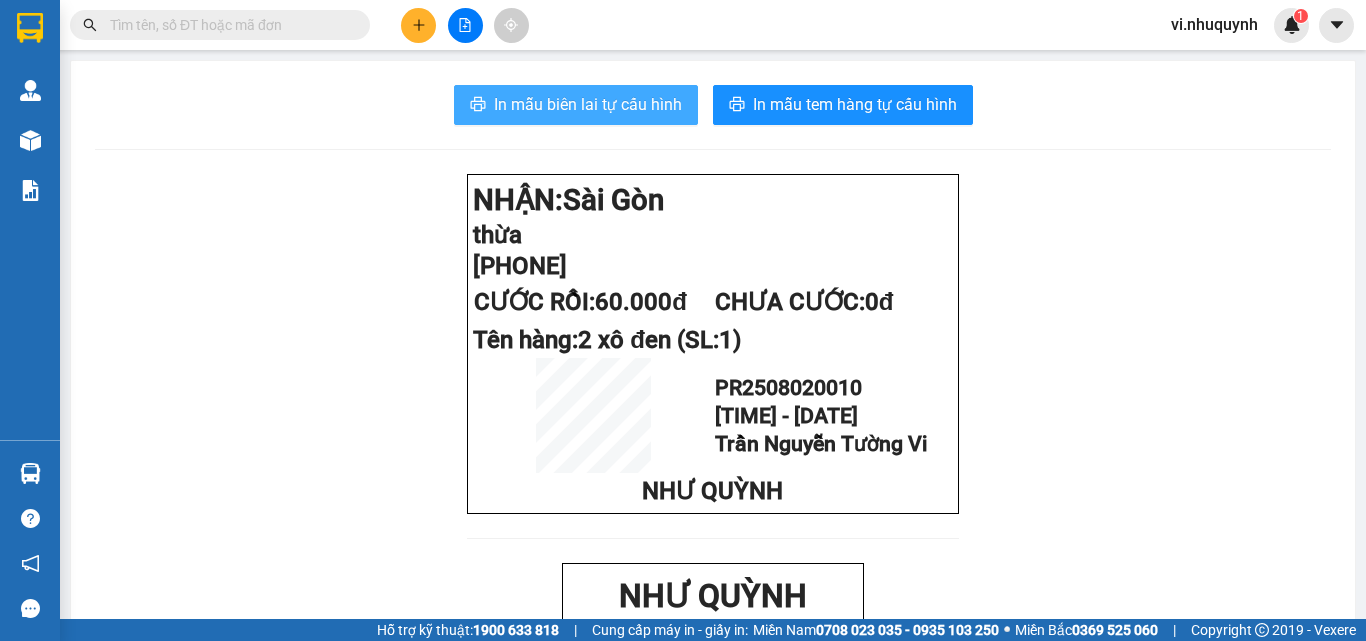 click on "In mẫu biên lai tự cấu hình" at bounding box center [588, 104] 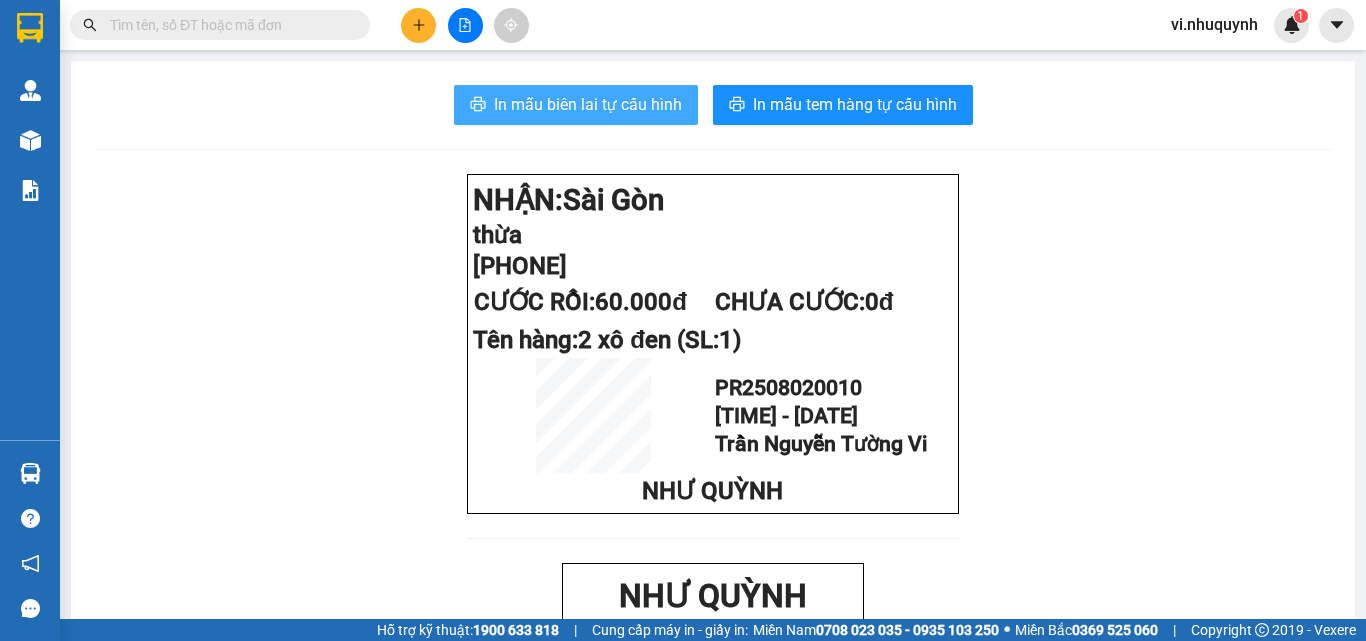scroll, scrollTop: 0, scrollLeft: 0, axis: both 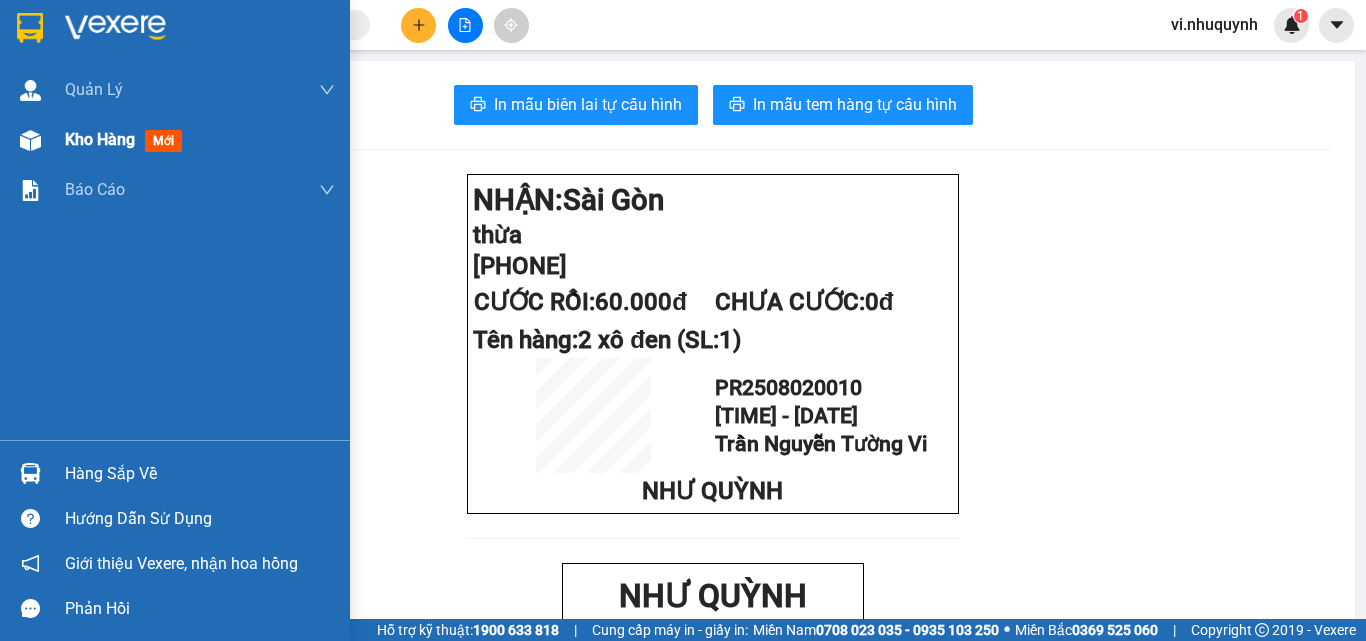 click on "Kho hàng" at bounding box center [100, 139] 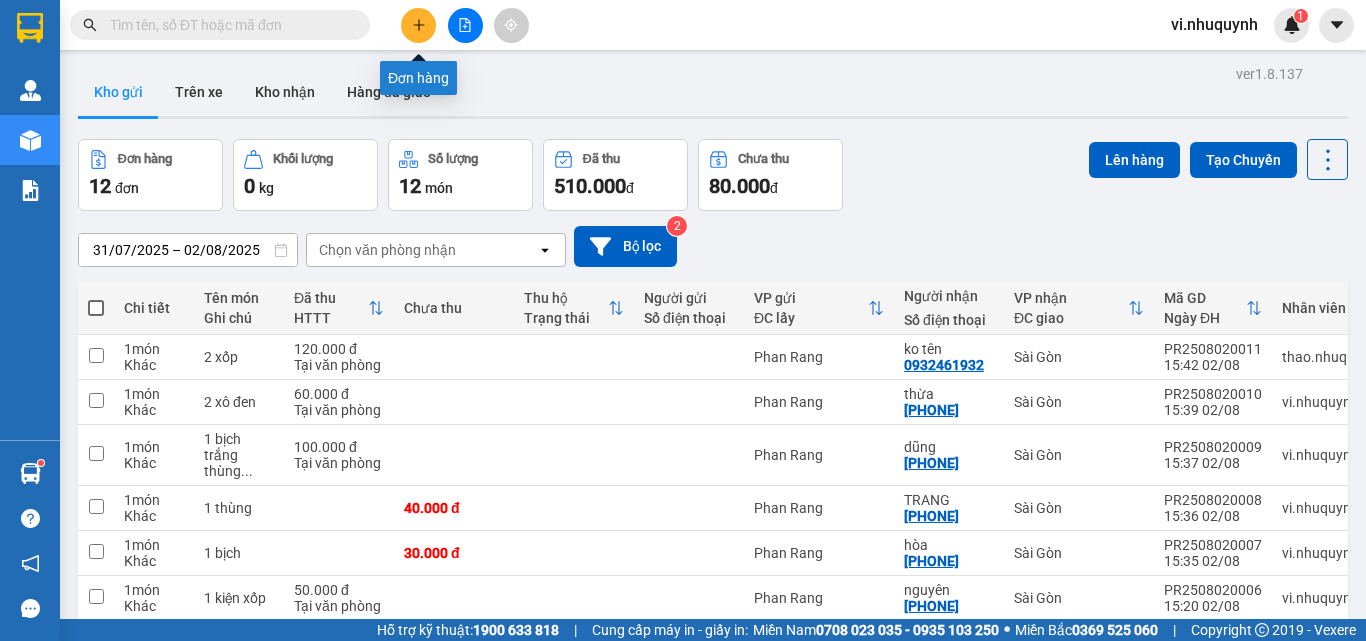 click 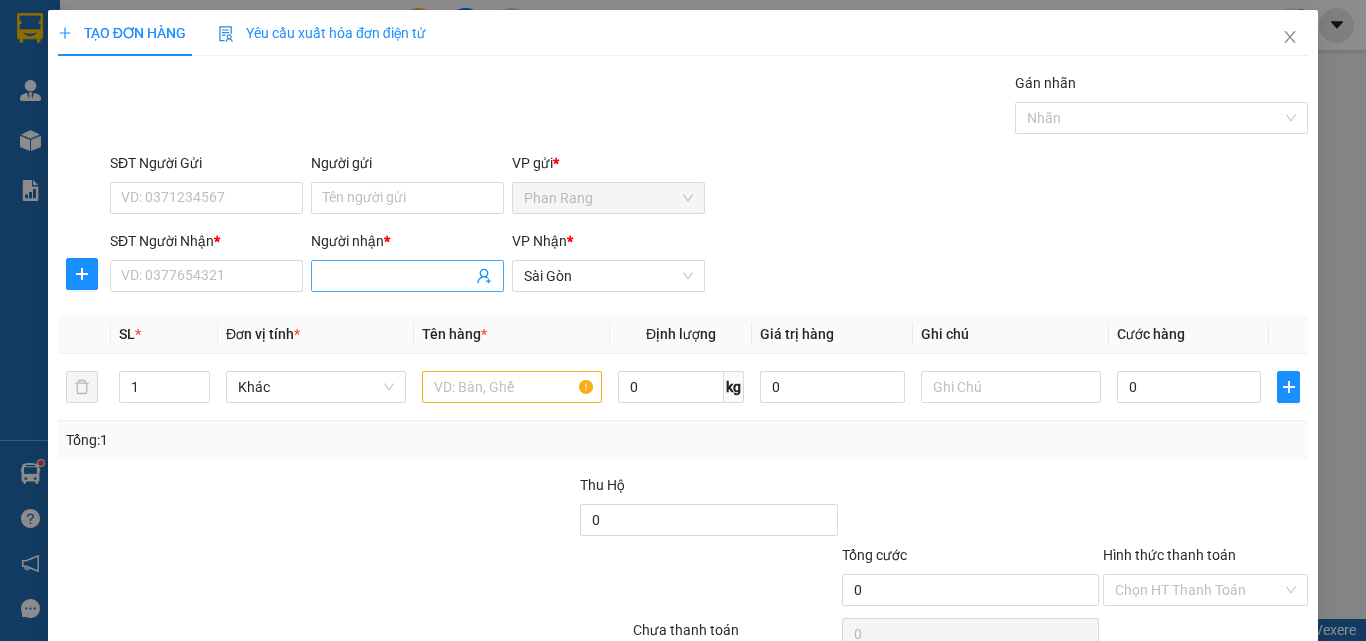 click on "Người nhận  *" at bounding box center (397, 276) 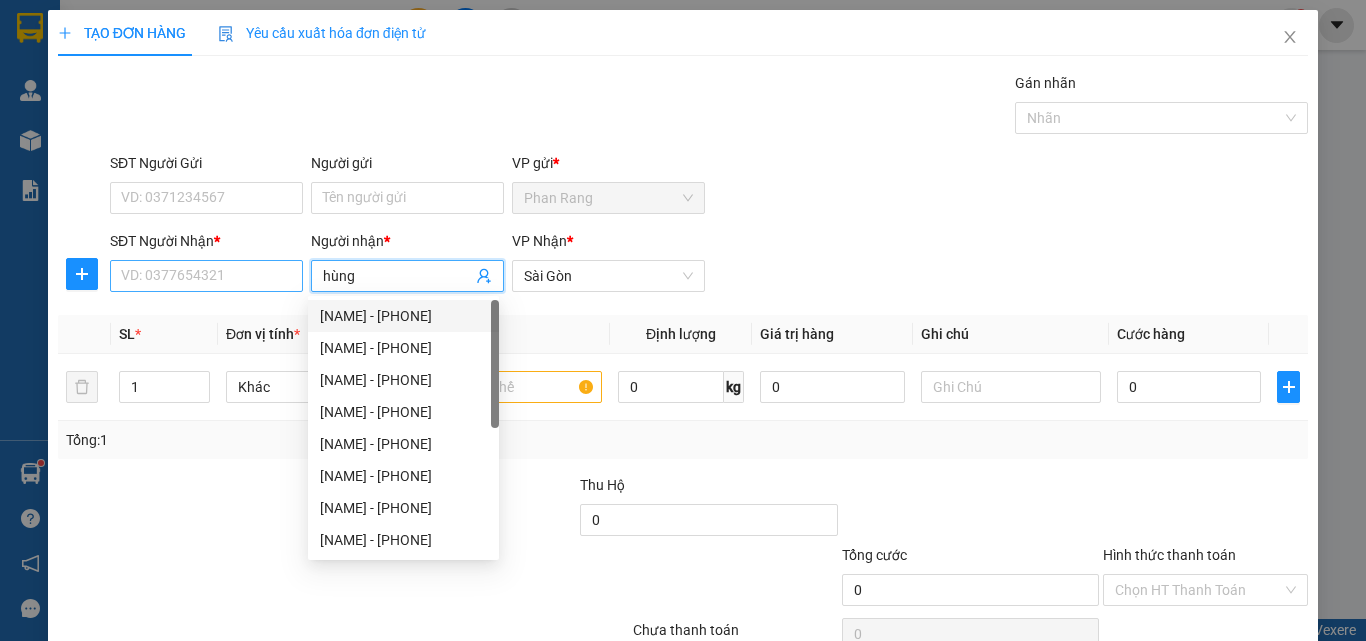 type on "hùng" 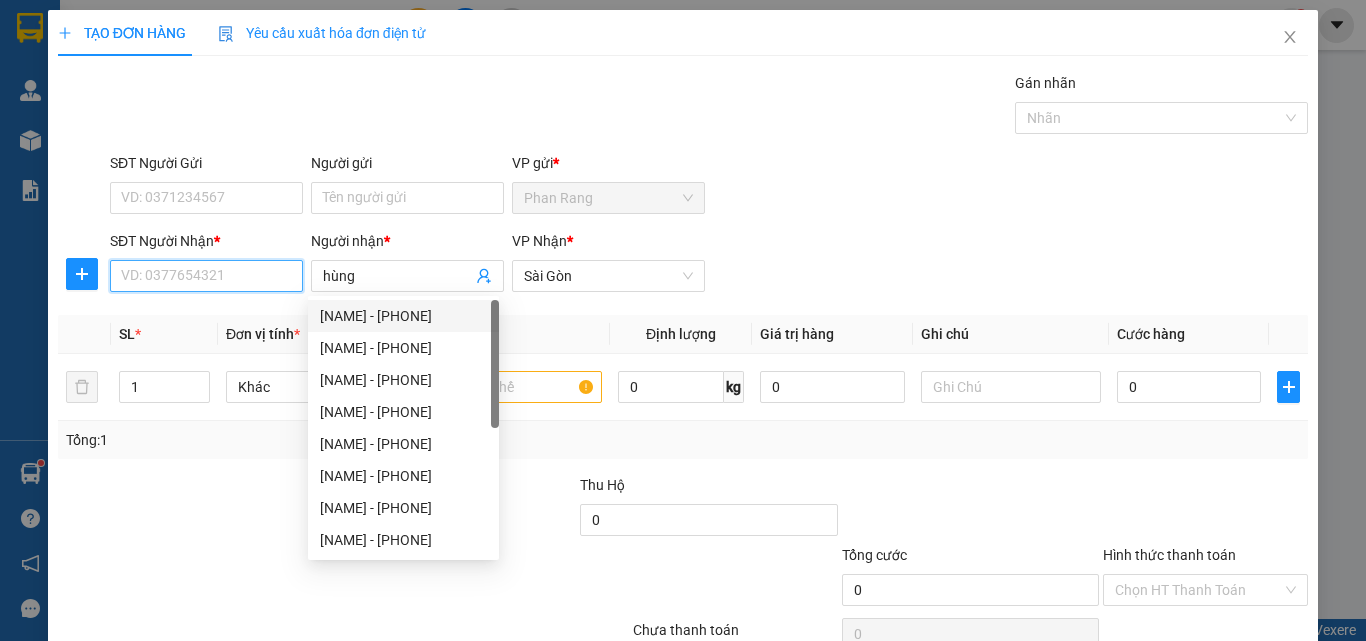click on "SĐT Người Nhận  *" at bounding box center [206, 276] 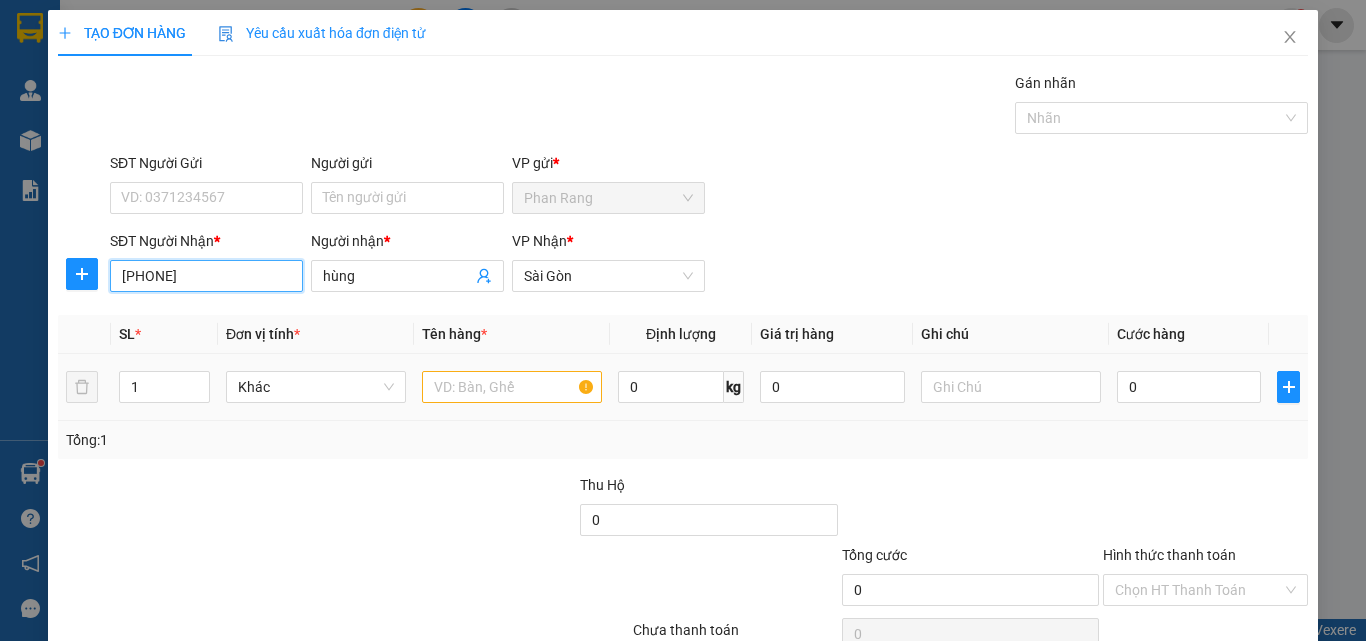 type on "0903570239" 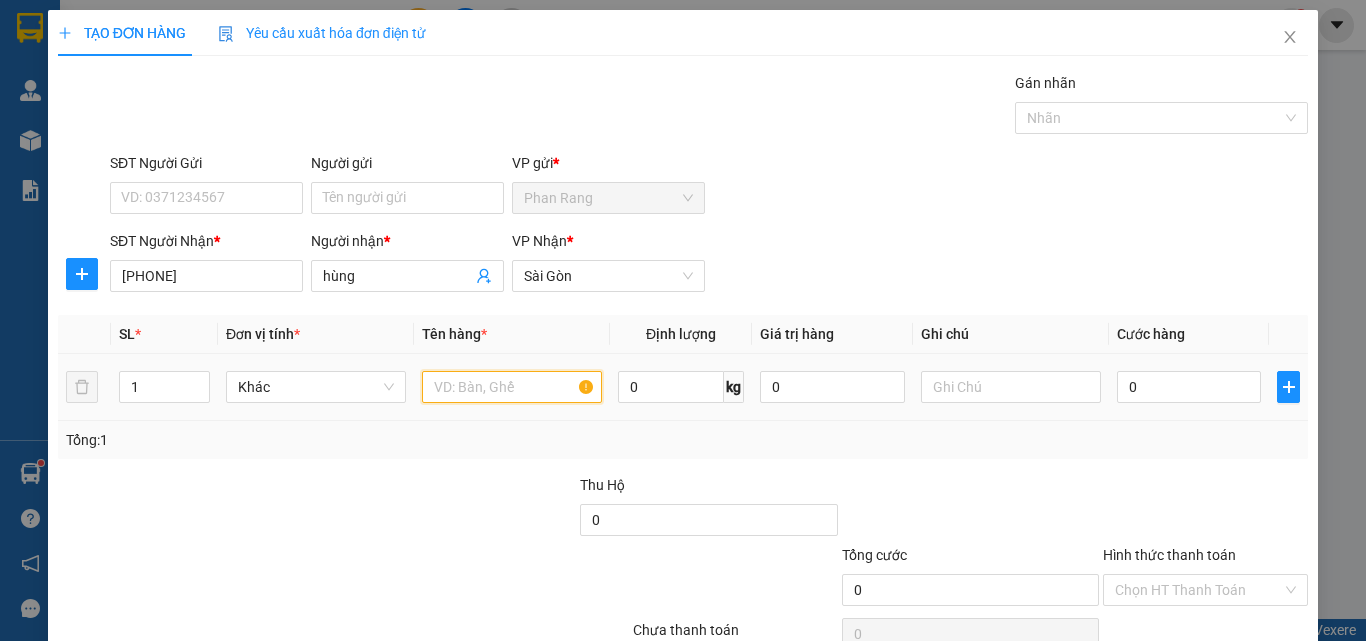 click at bounding box center (512, 387) 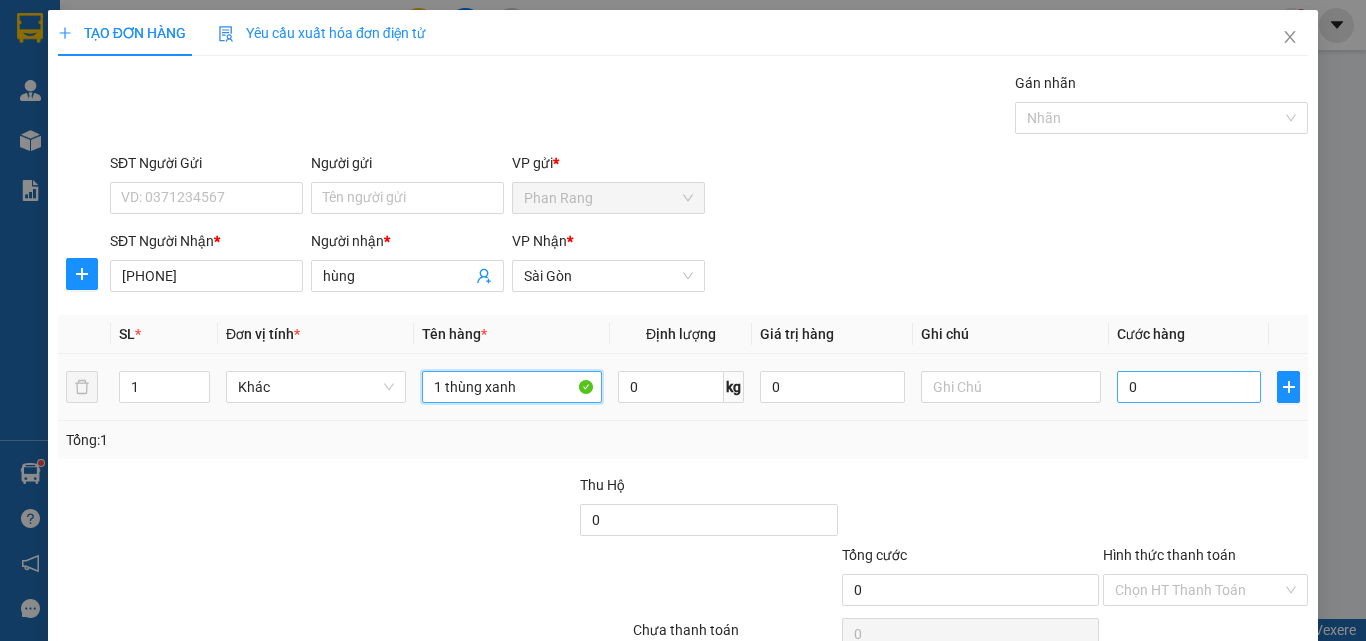 type on "1 thùng xanh" 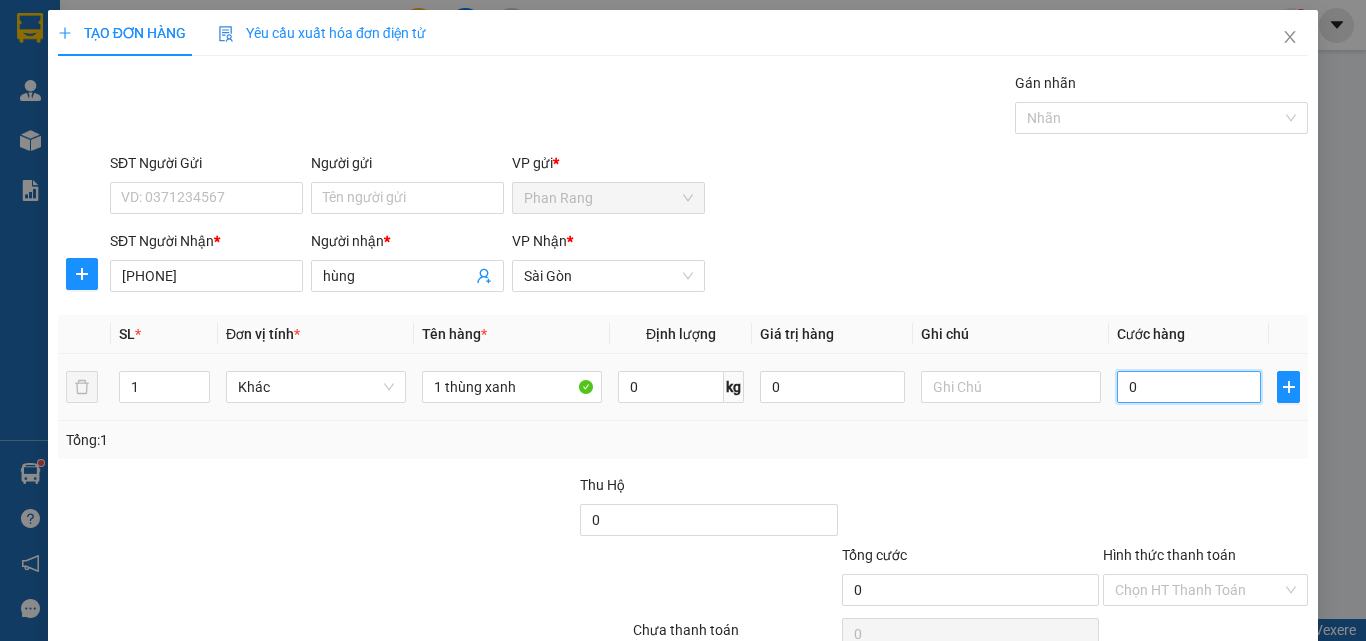 click on "0" at bounding box center [1189, 387] 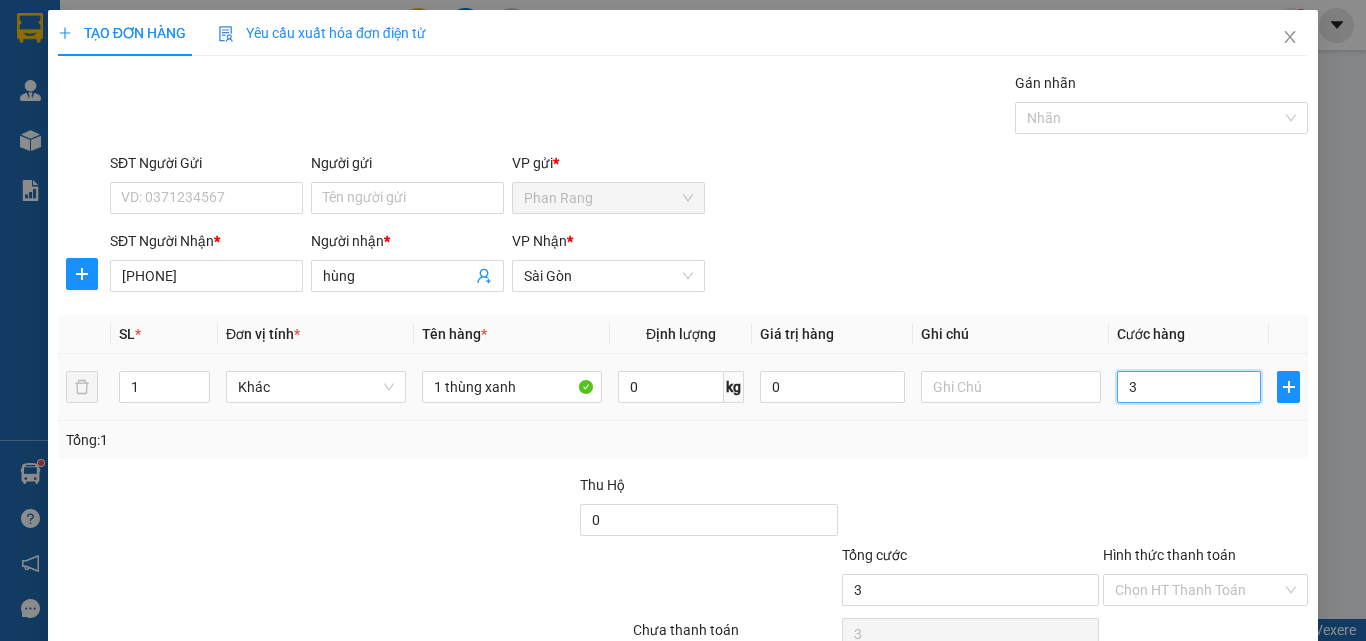 type on "30" 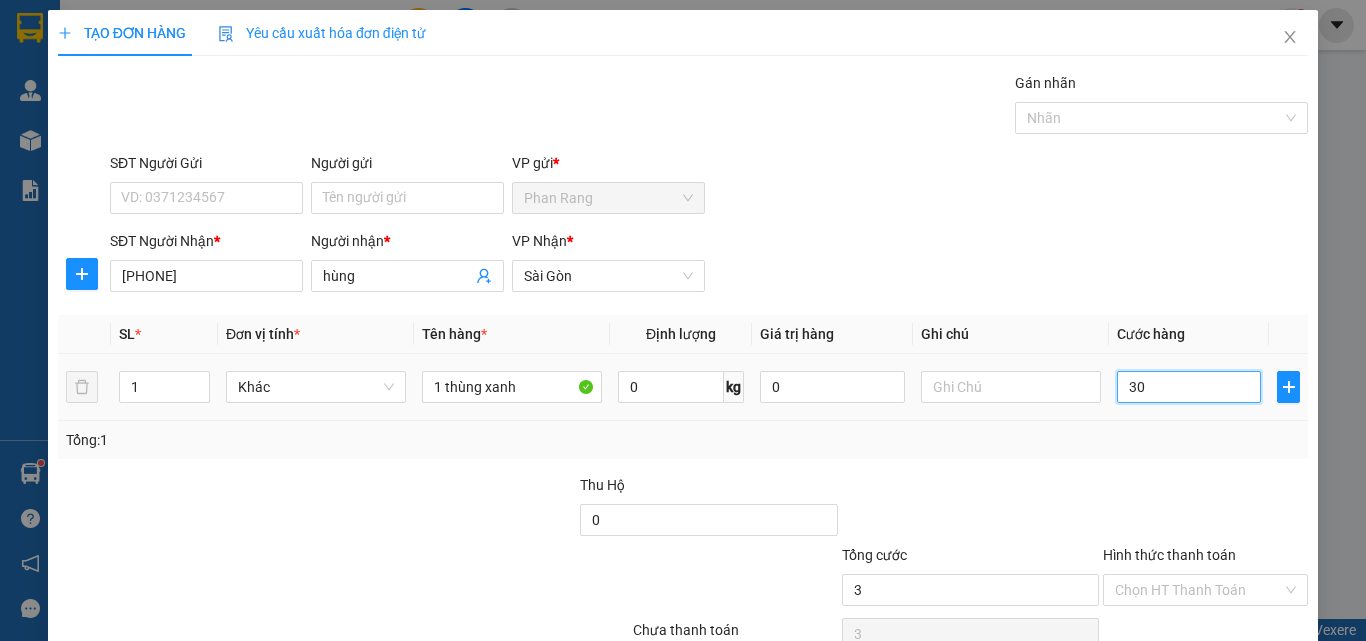 type on "30" 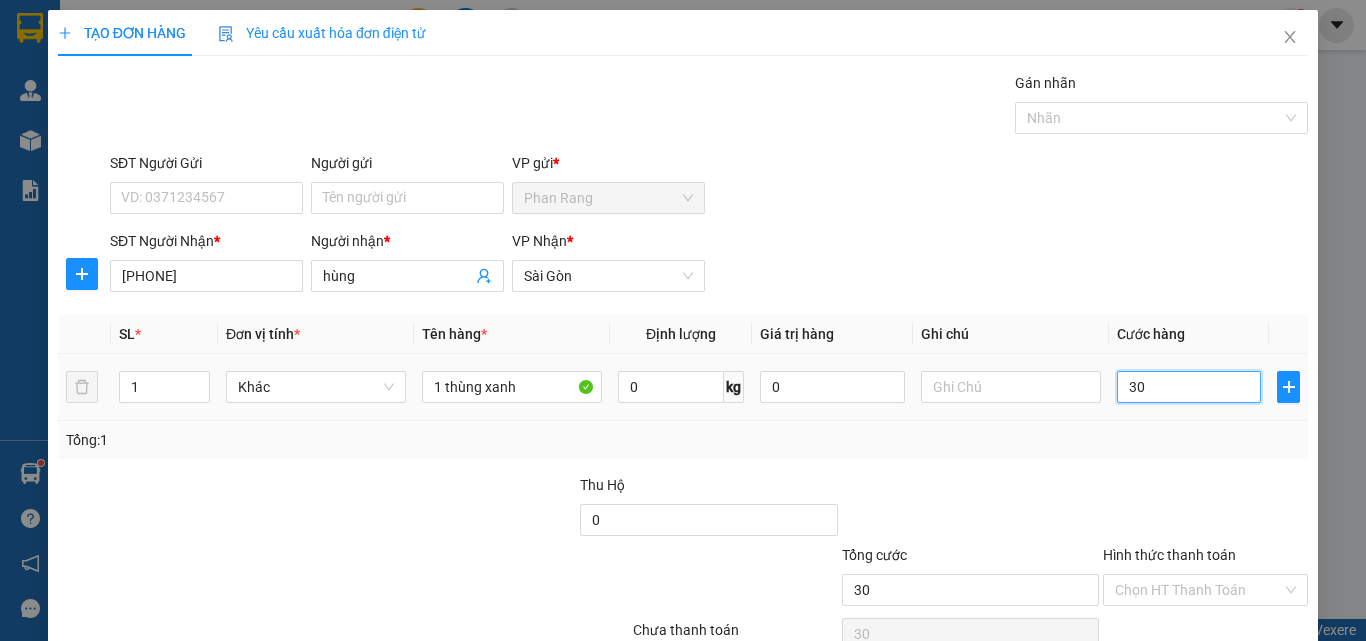 type on "300" 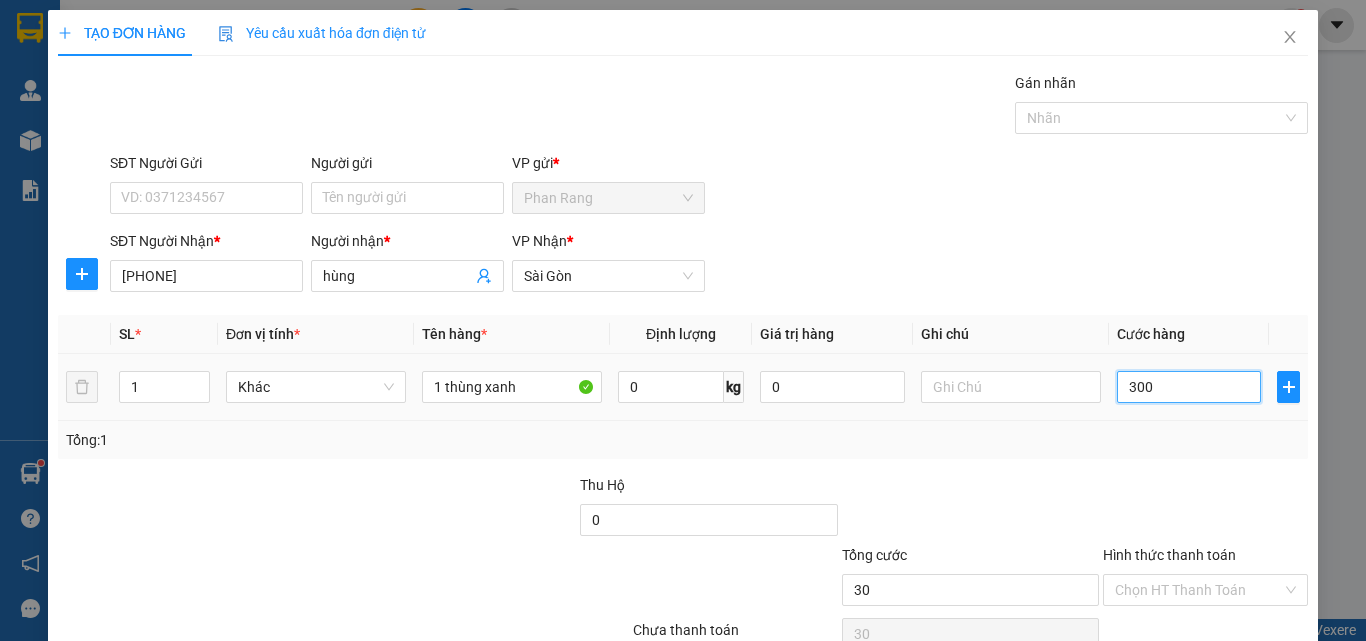 type on "300" 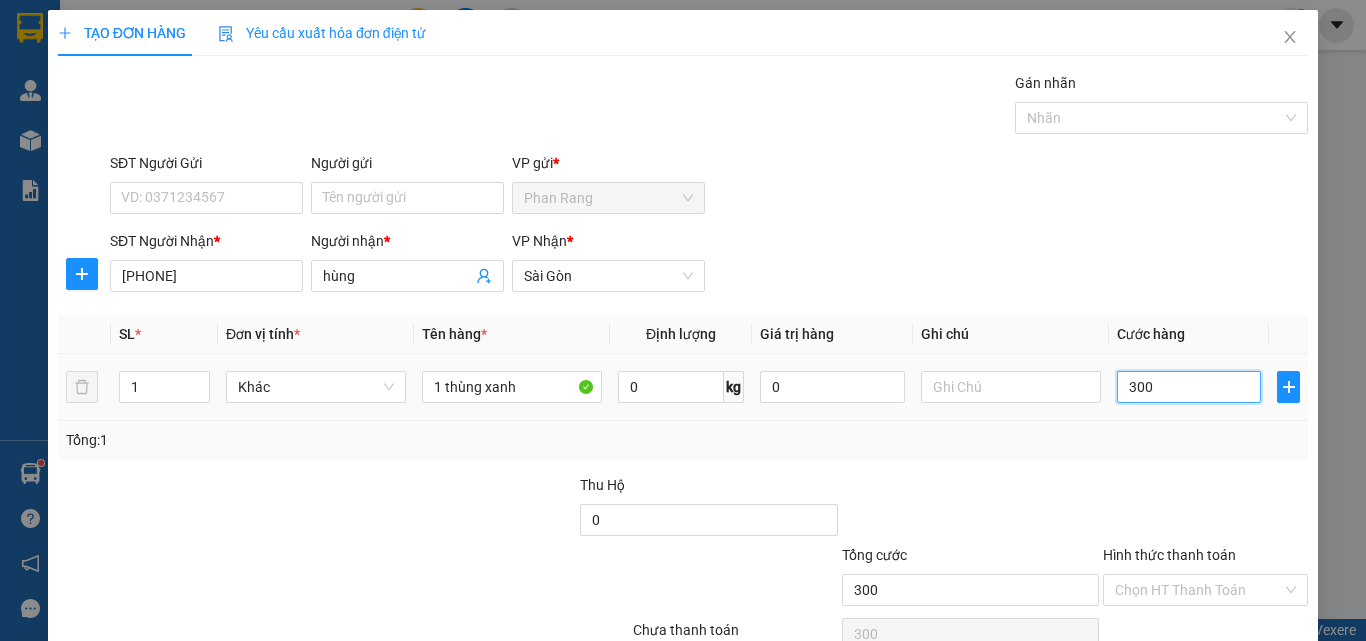 type on "3.000" 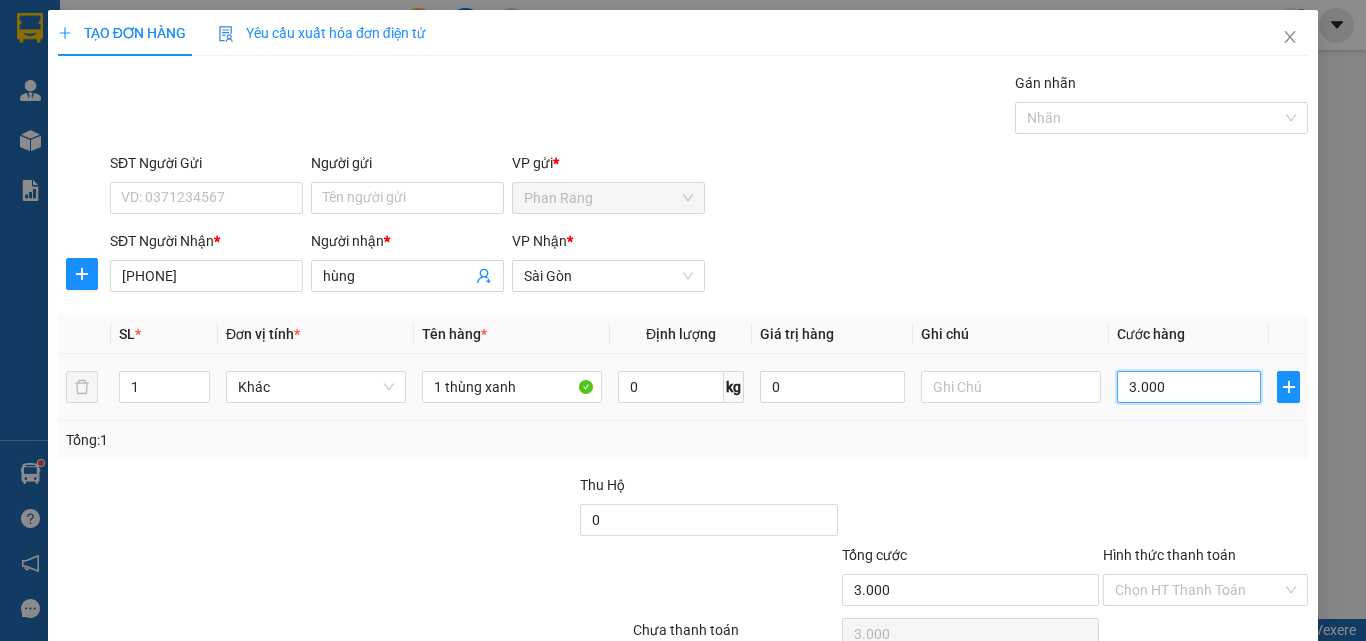 type on "30.000" 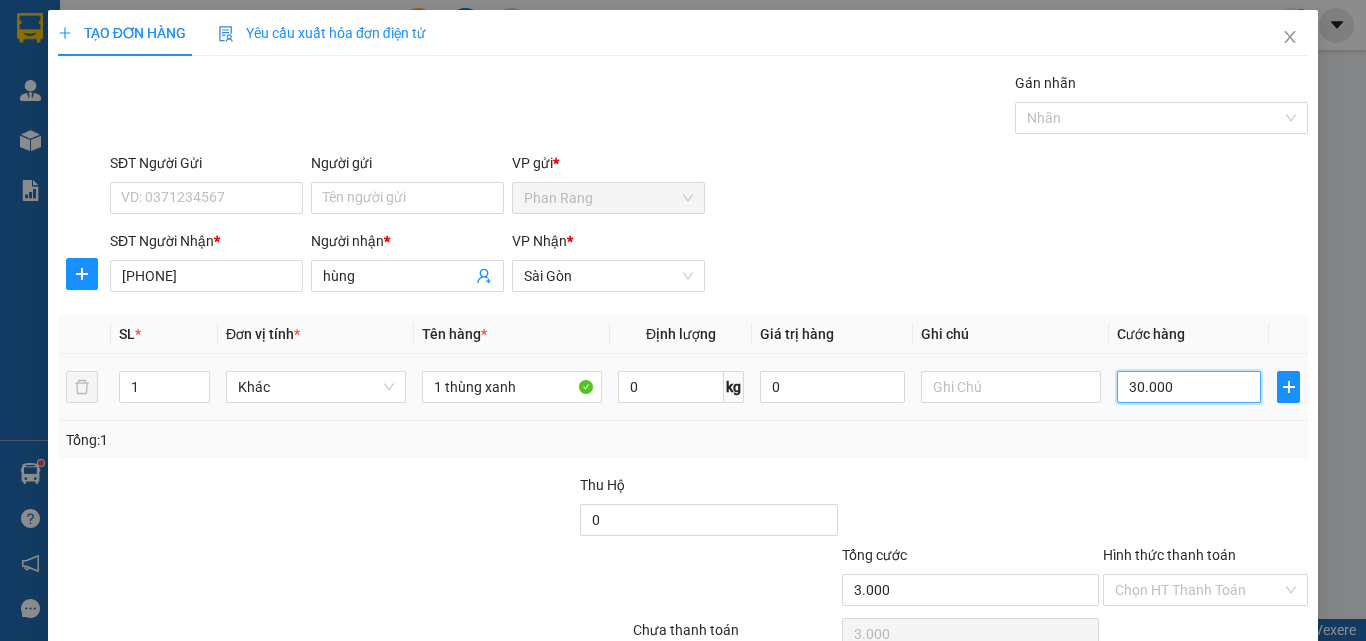 type on "30.000" 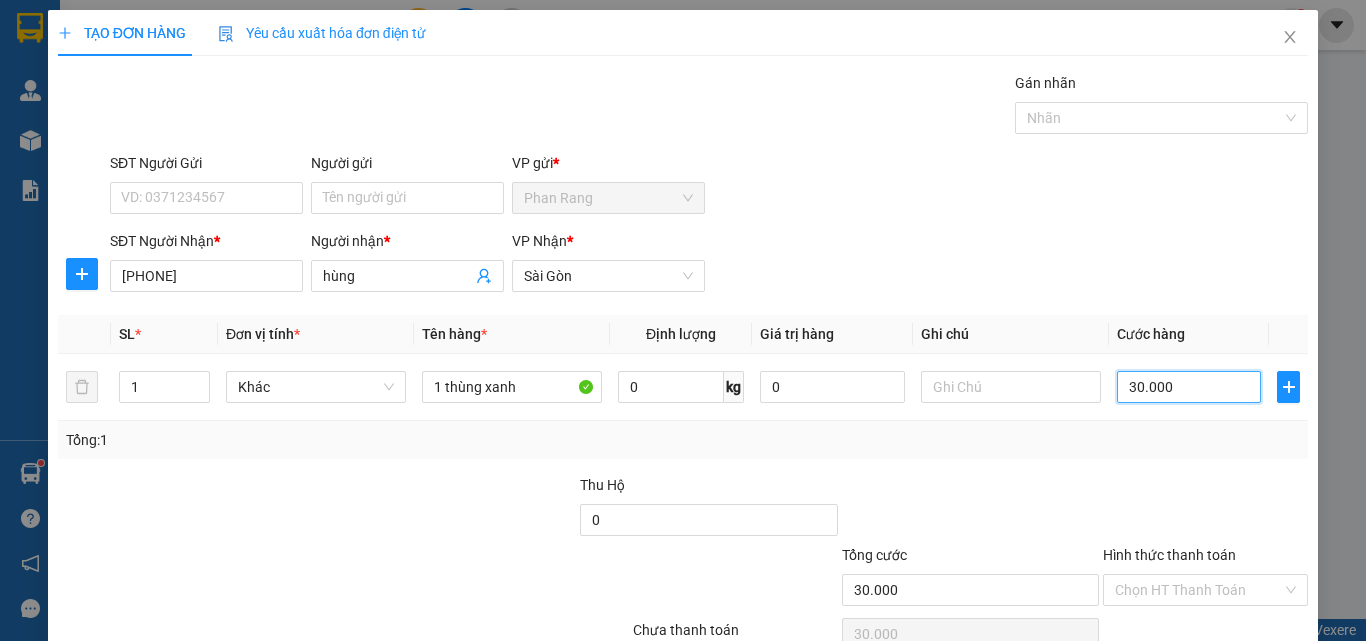 scroll, scrollTop: 99, scrollLeft: 0, axis: vertical 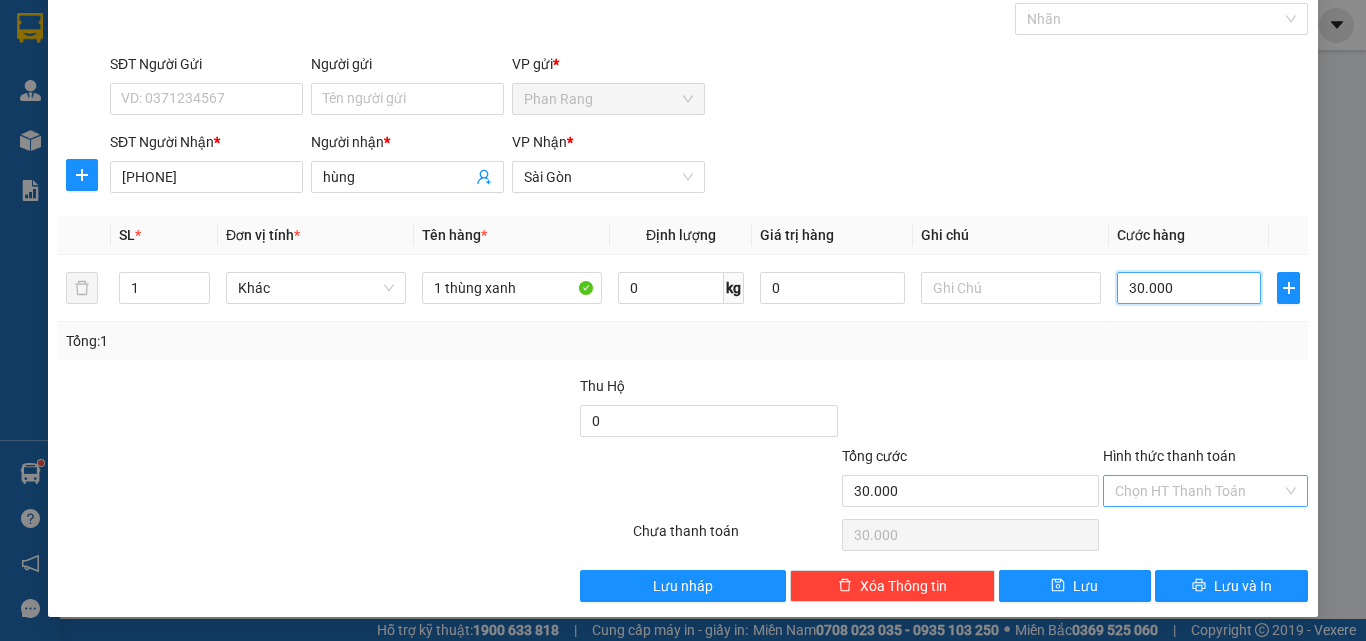 type on "30.000" 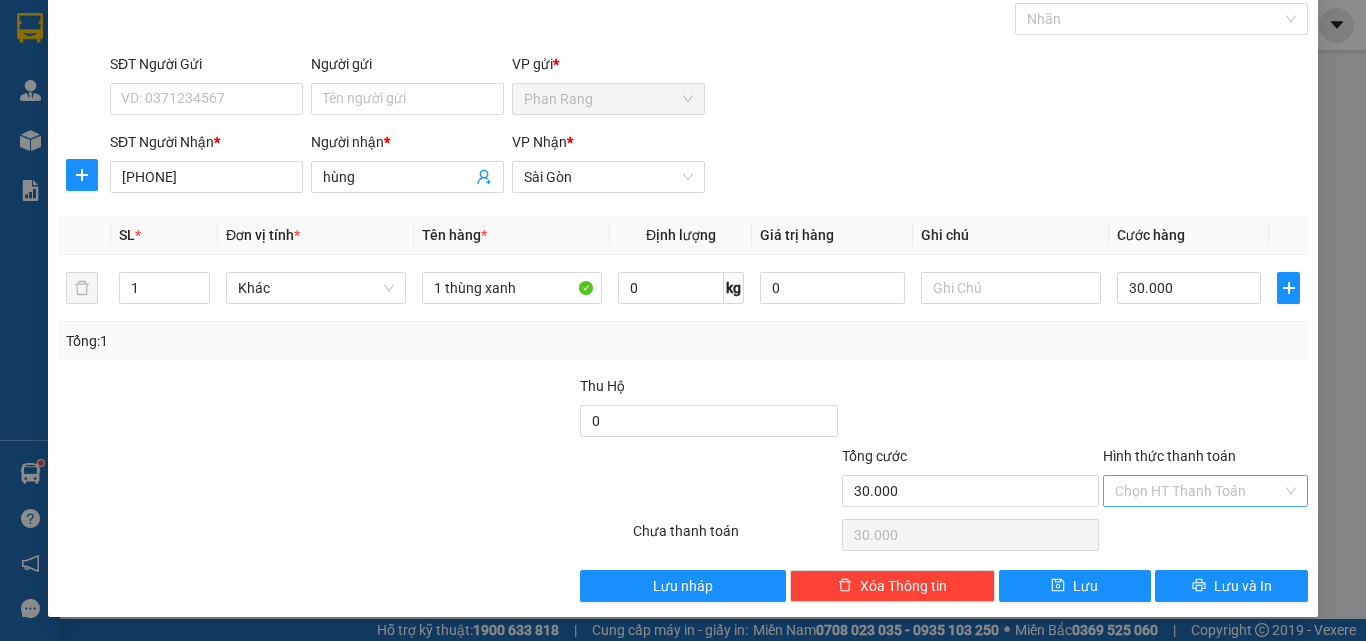 click on "Hình thức thanh toán" at bounding box center (1198, 491) 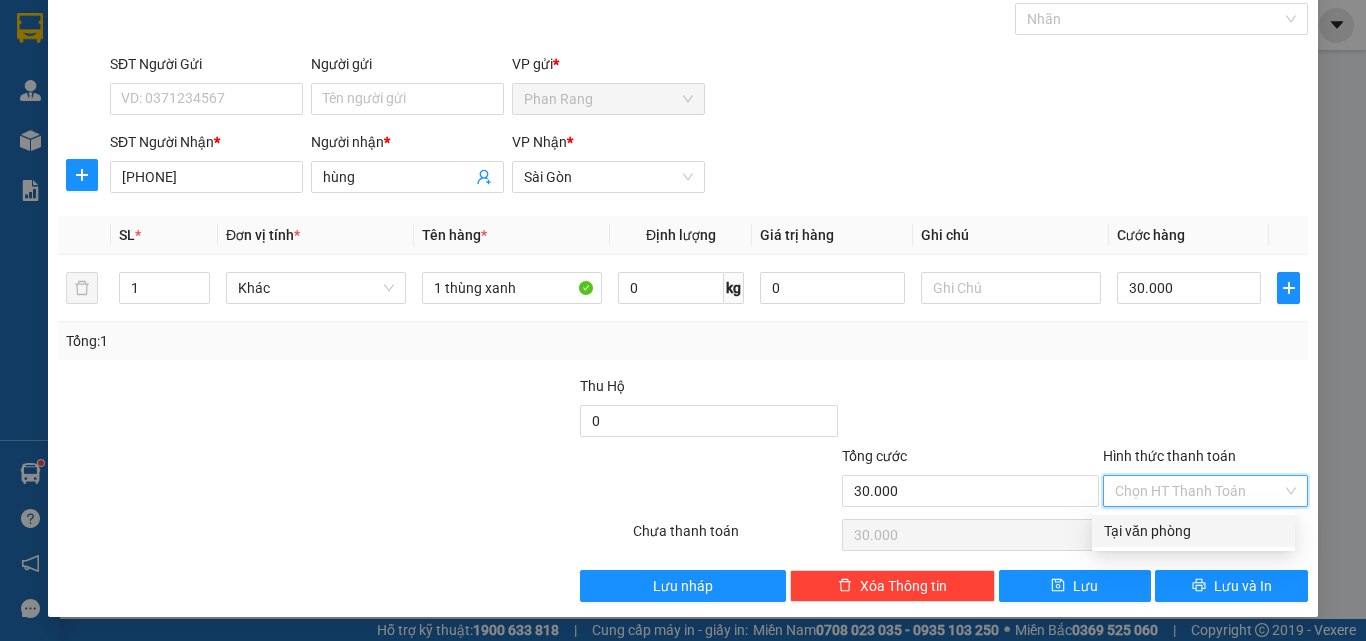 click on "Tại văn phòng" at bounding box center (1193, 531) 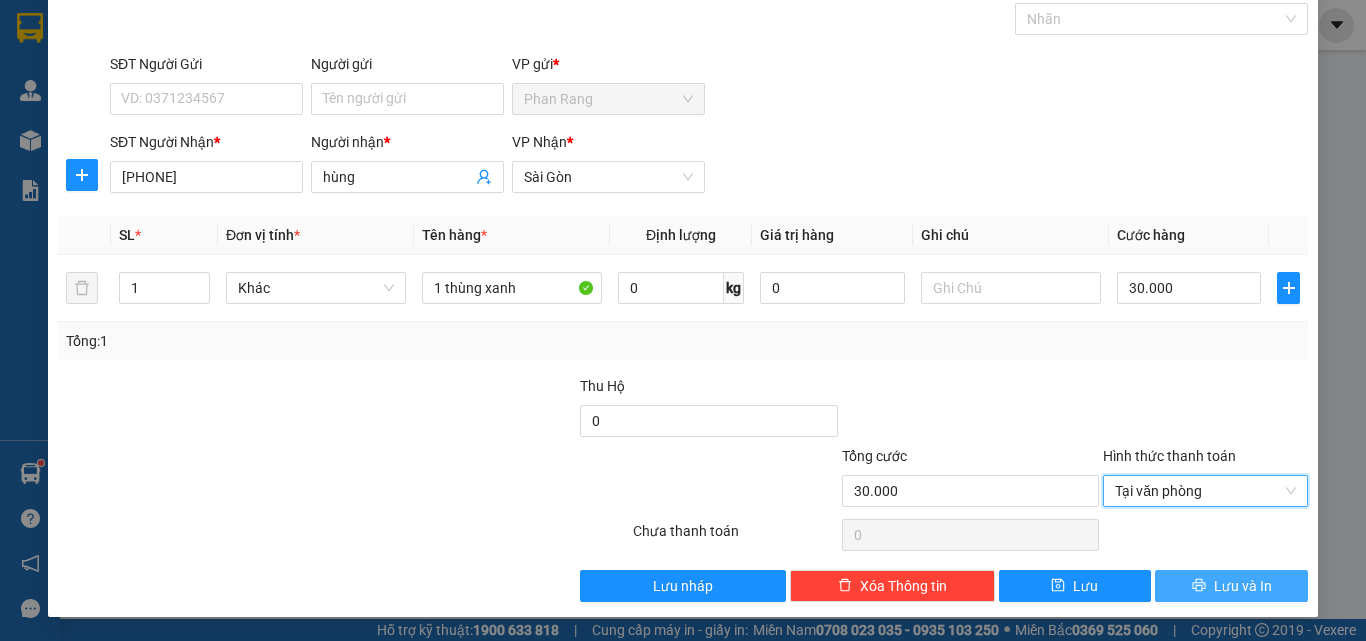 click on "Lưu và In" at bounding box center [1231, 586] 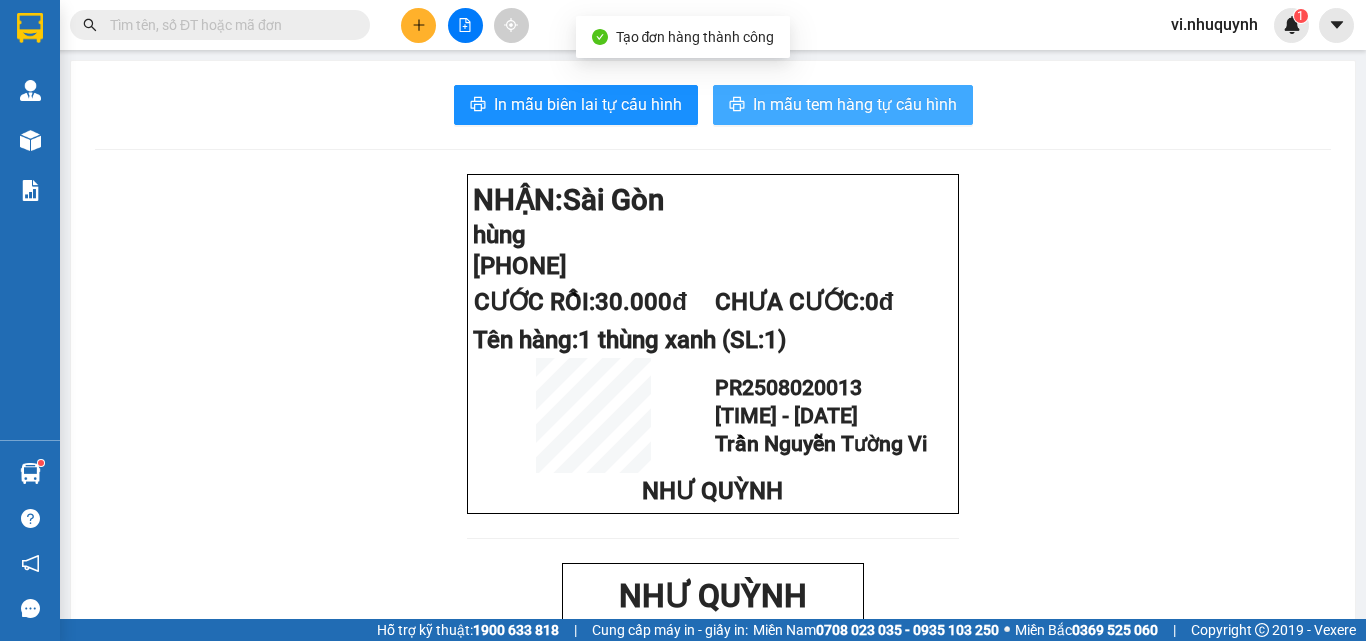 click on "In mẫu tem hàng tự cấu hình" at bounding box center [855, 104] 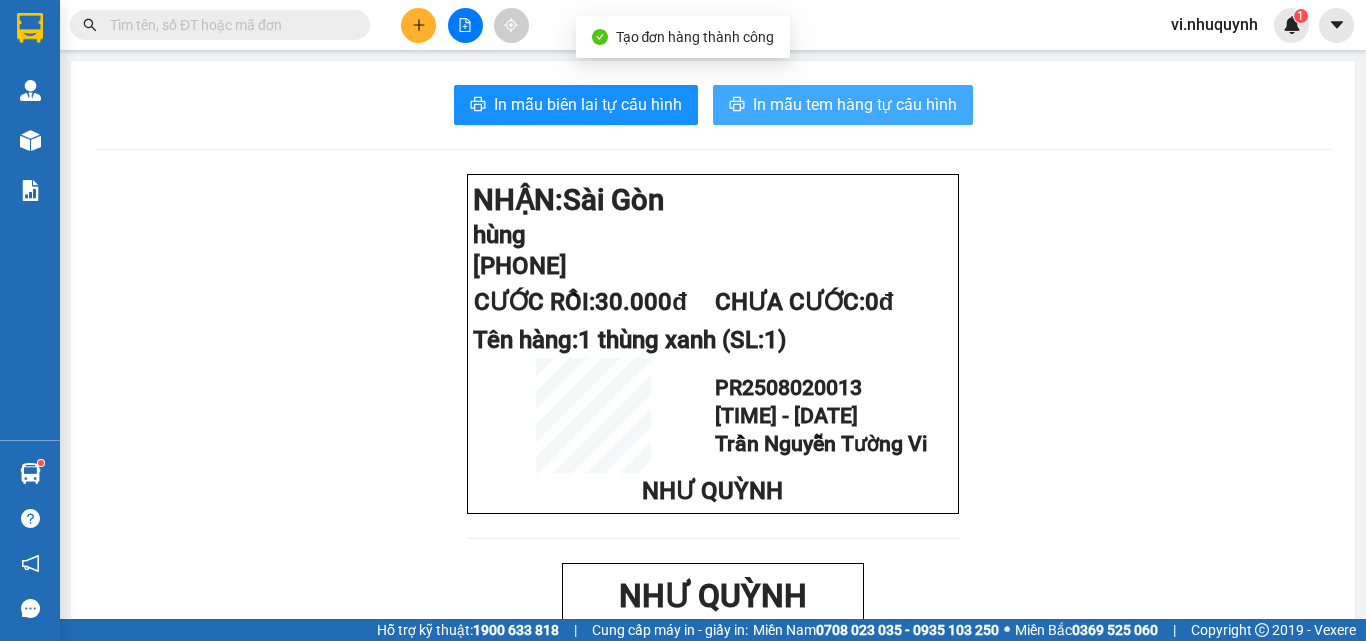 scroll, scrollTop: 0, scrollLeft: 0, axis: both 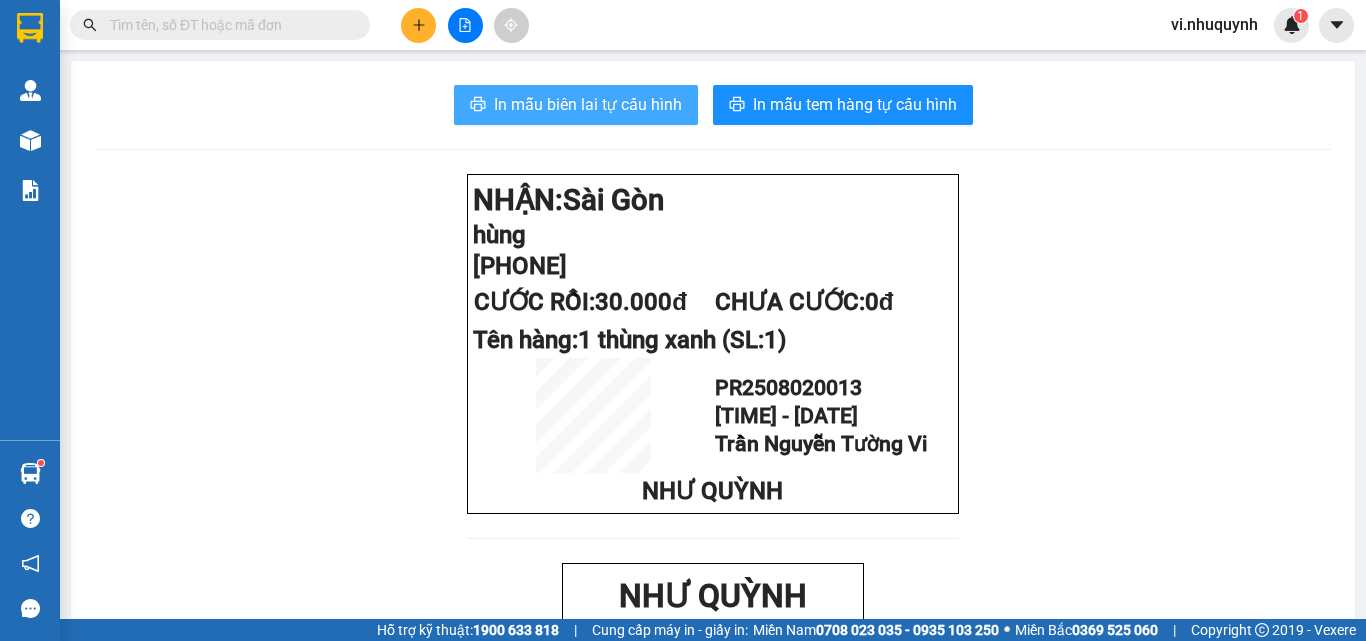click on "In mẫu biên lai tự cấu hình" at bounding box center [588, 104] 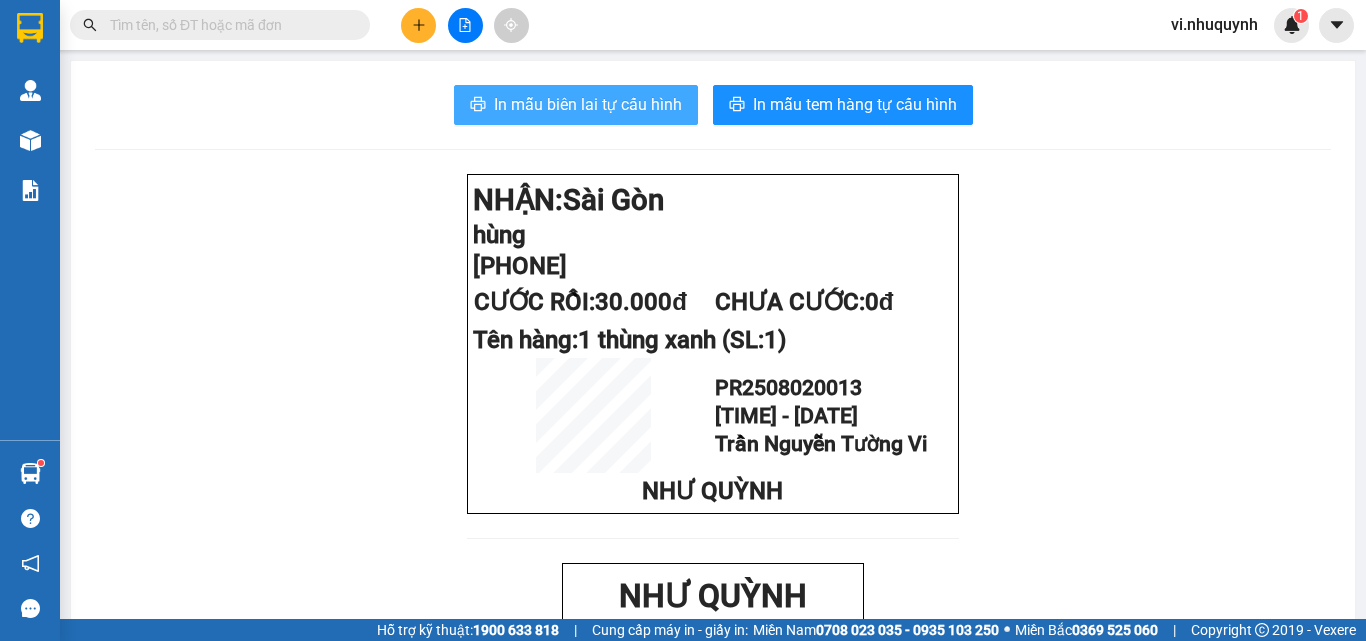 scroll, scrollTop: 0, scrollLeft: 0, axis: both 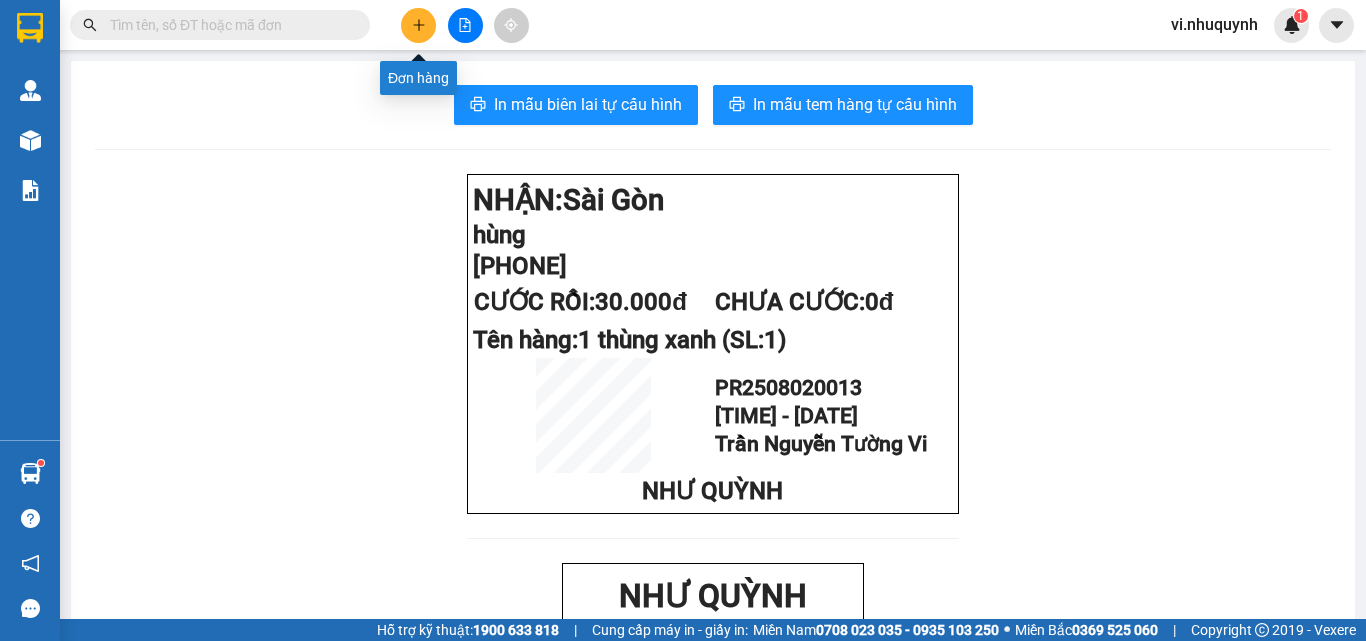 click 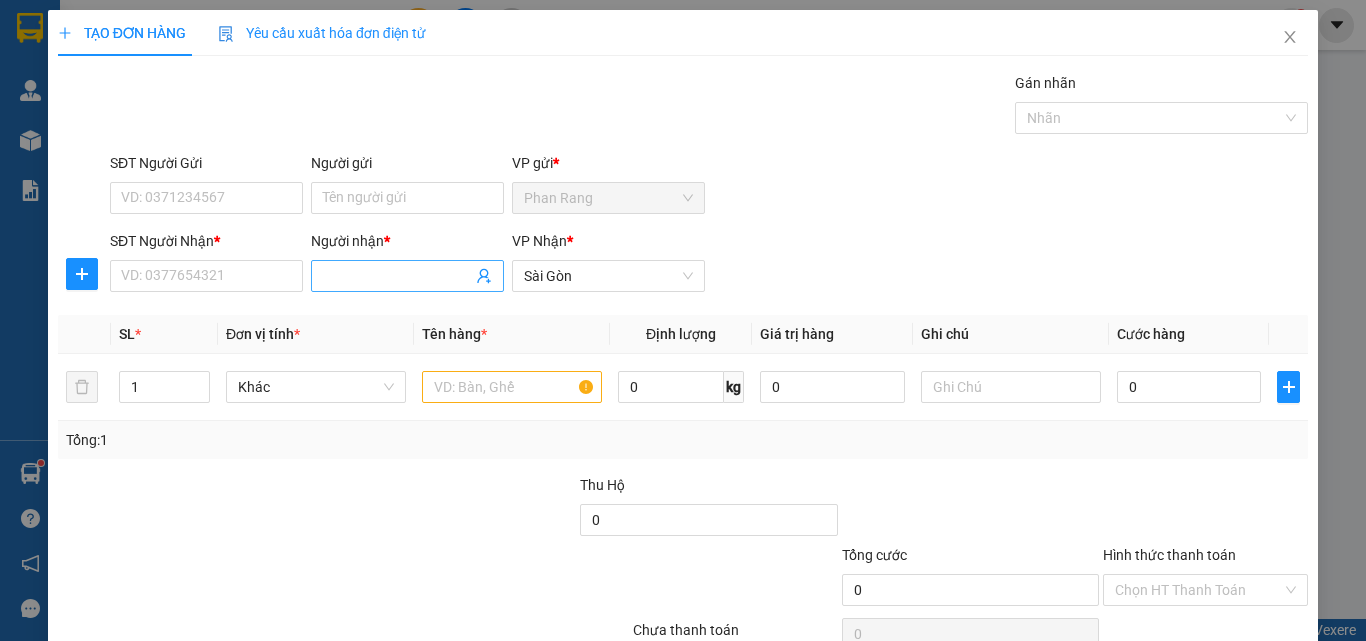 click on "Người nhận  *" at bounding box center [397, 276] 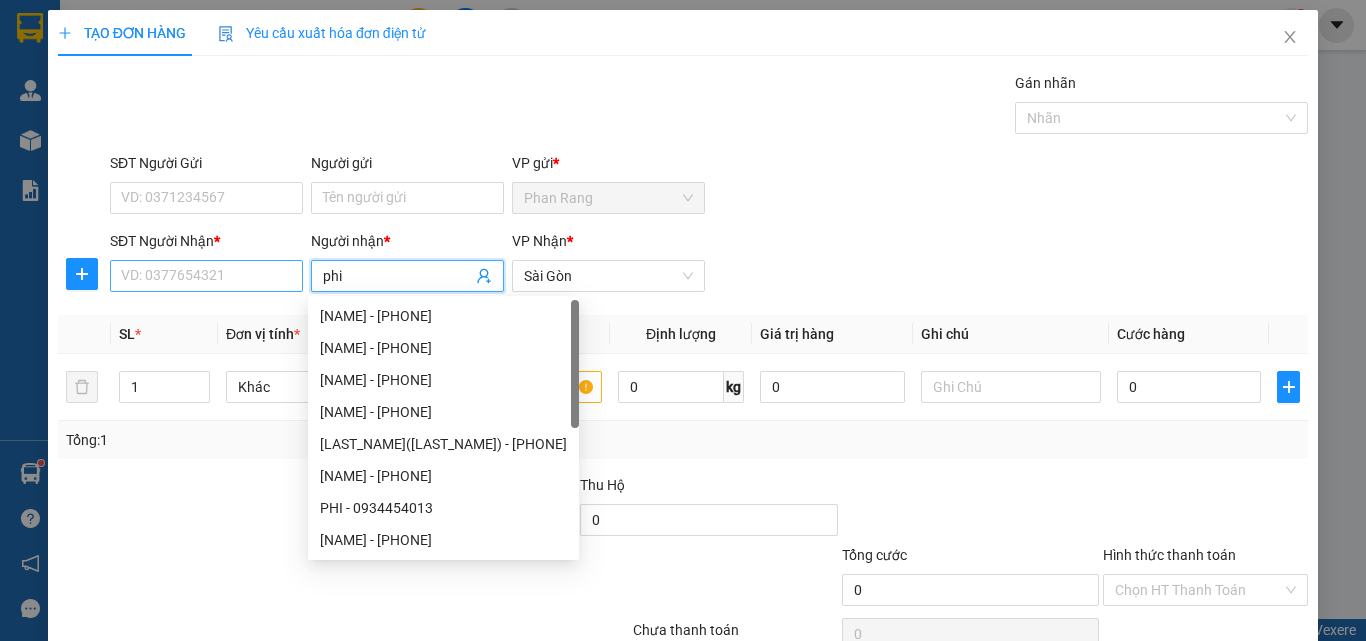 type on "phi" 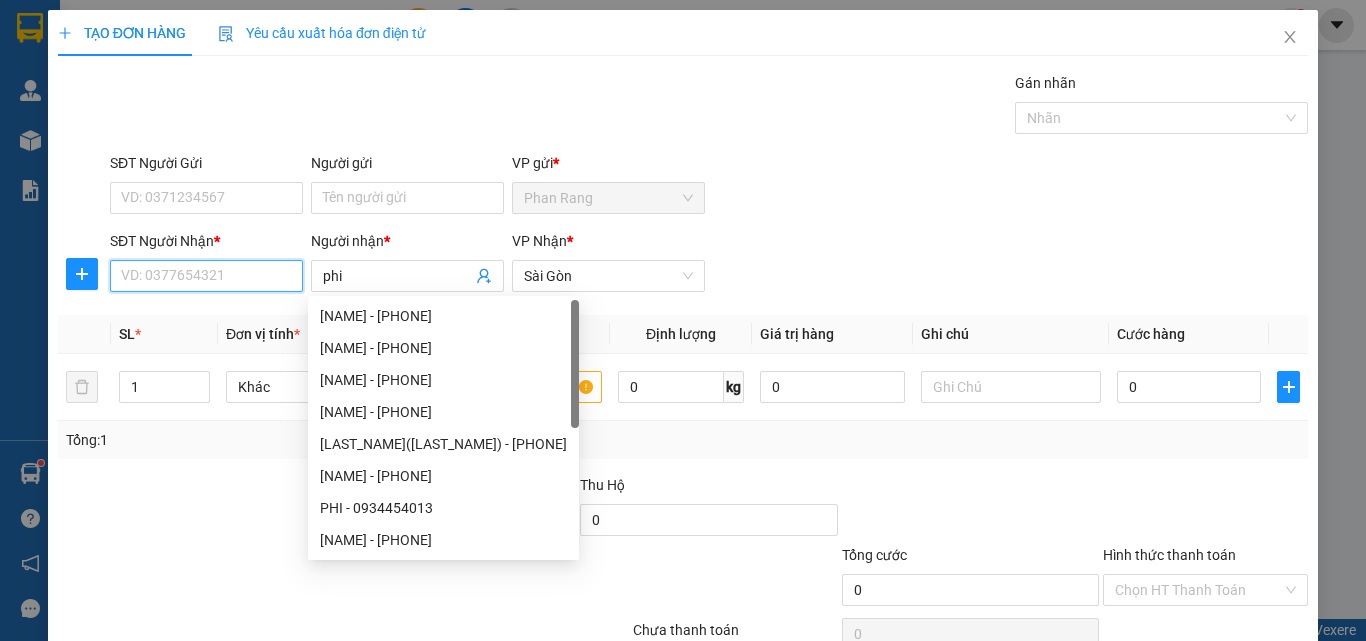 click on "SĐT Người Nhận  *" at bounding box center (206, 276) 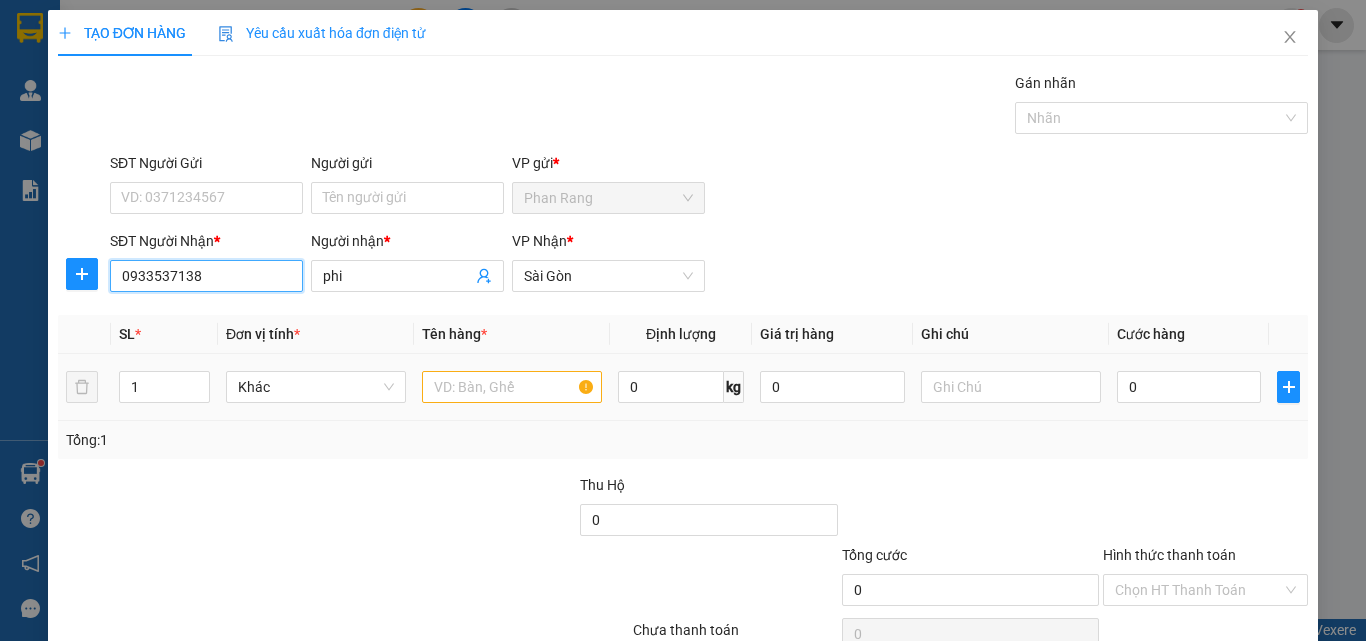 type on "0933537138" 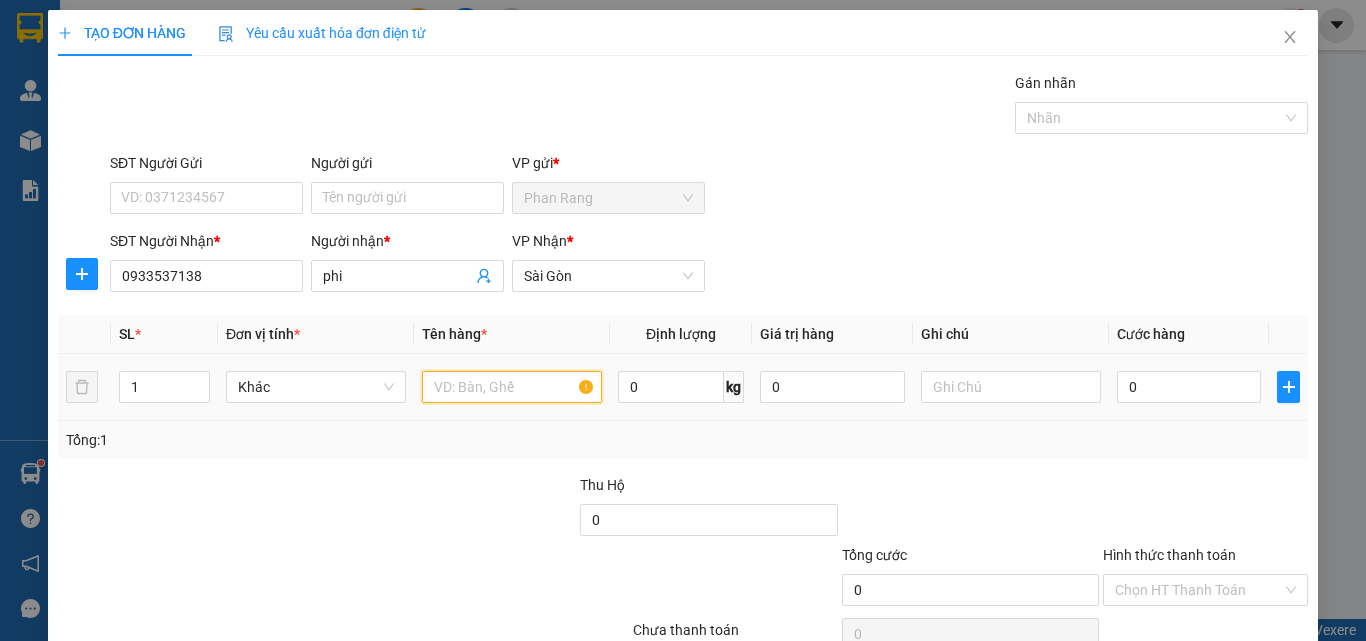 click at bounding box center (512, 387) 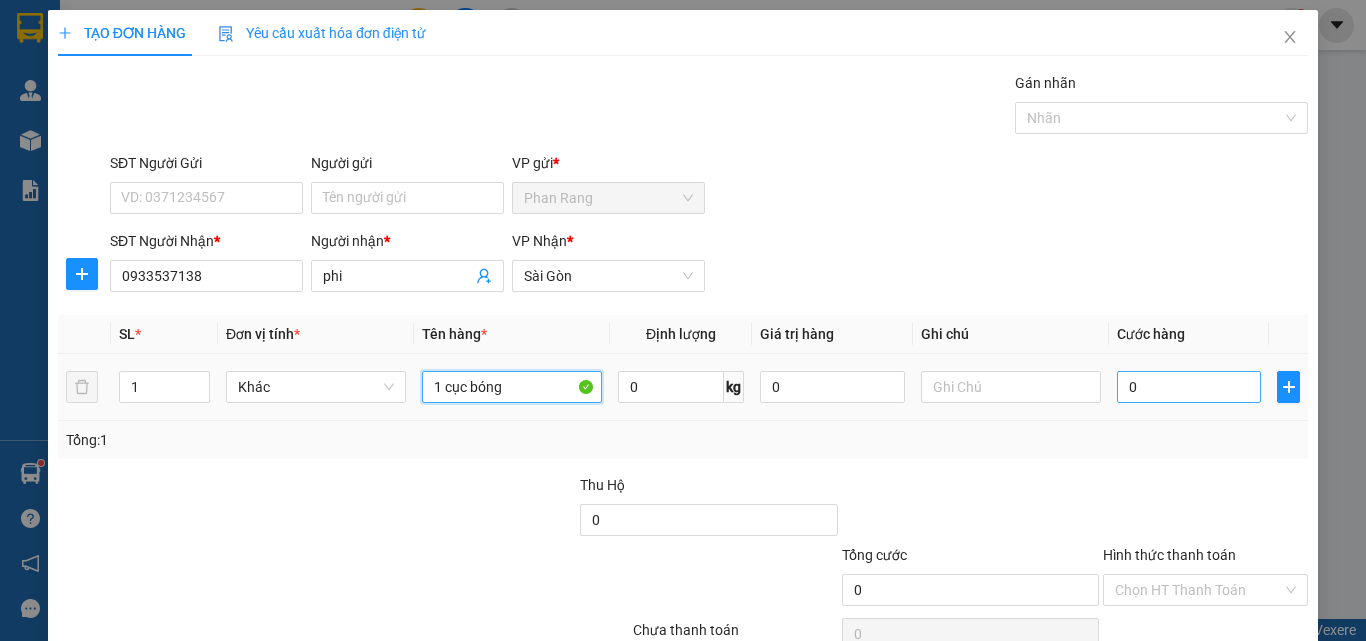 type on "1 cục bóng" 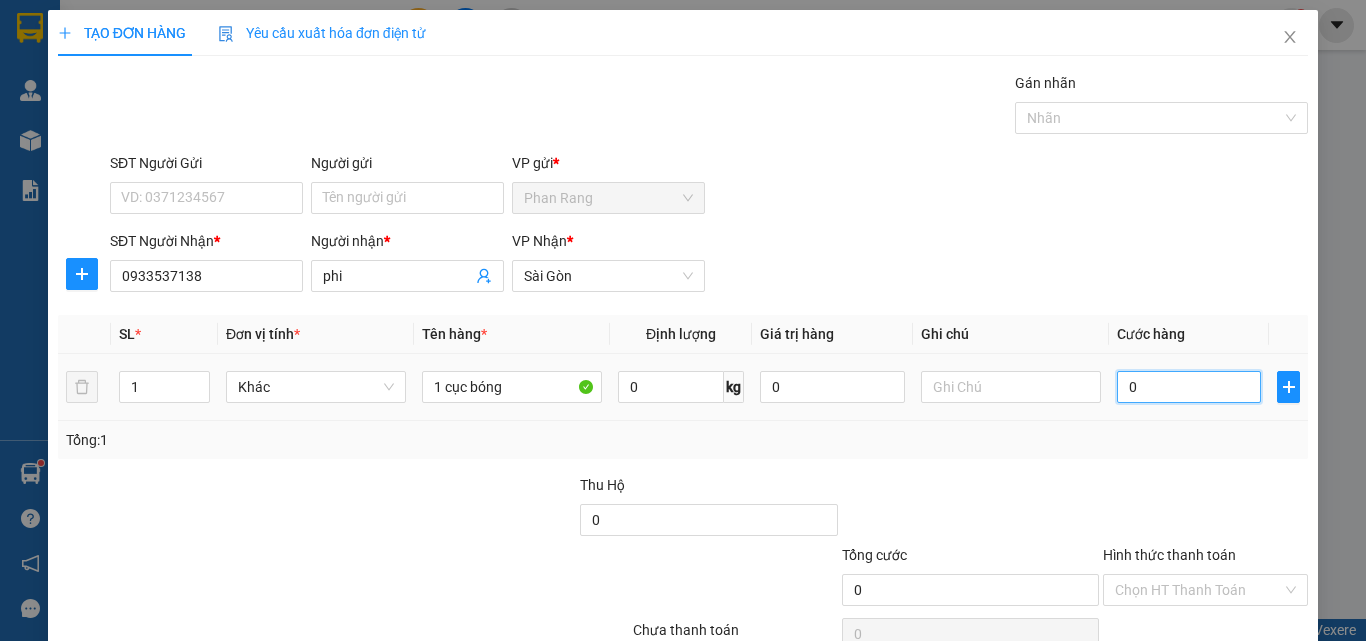 click on "0" at bounding box center [1189, 387] 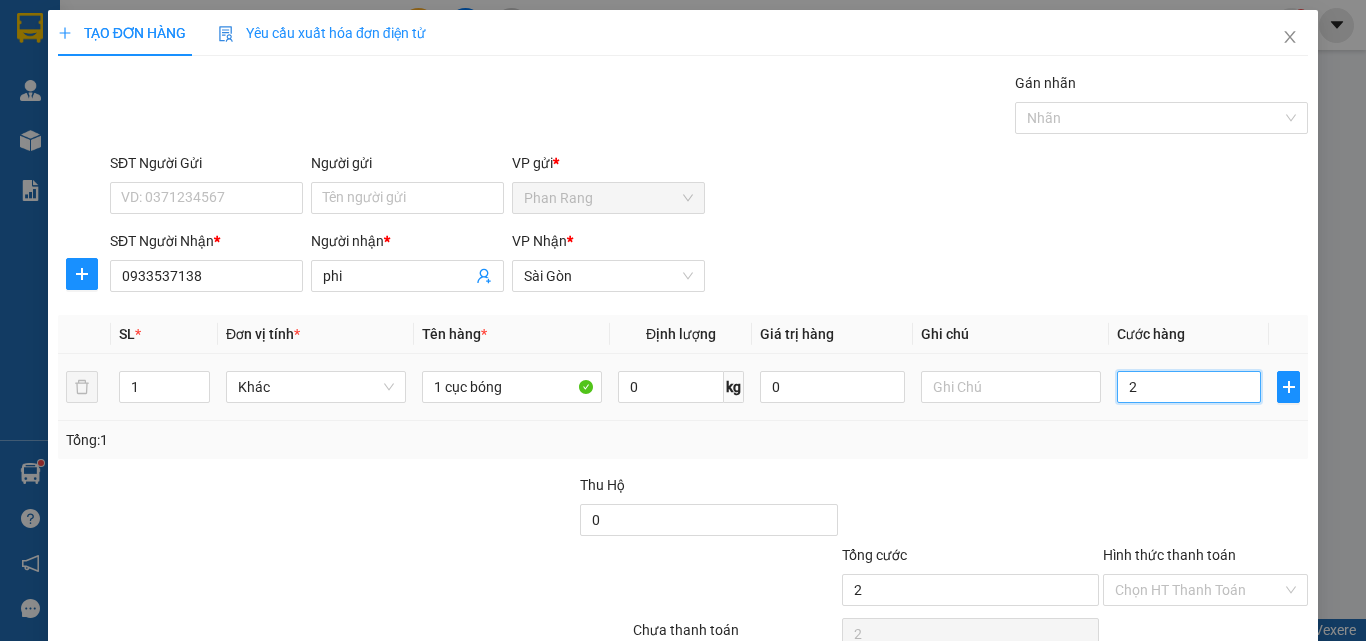 type on "20" 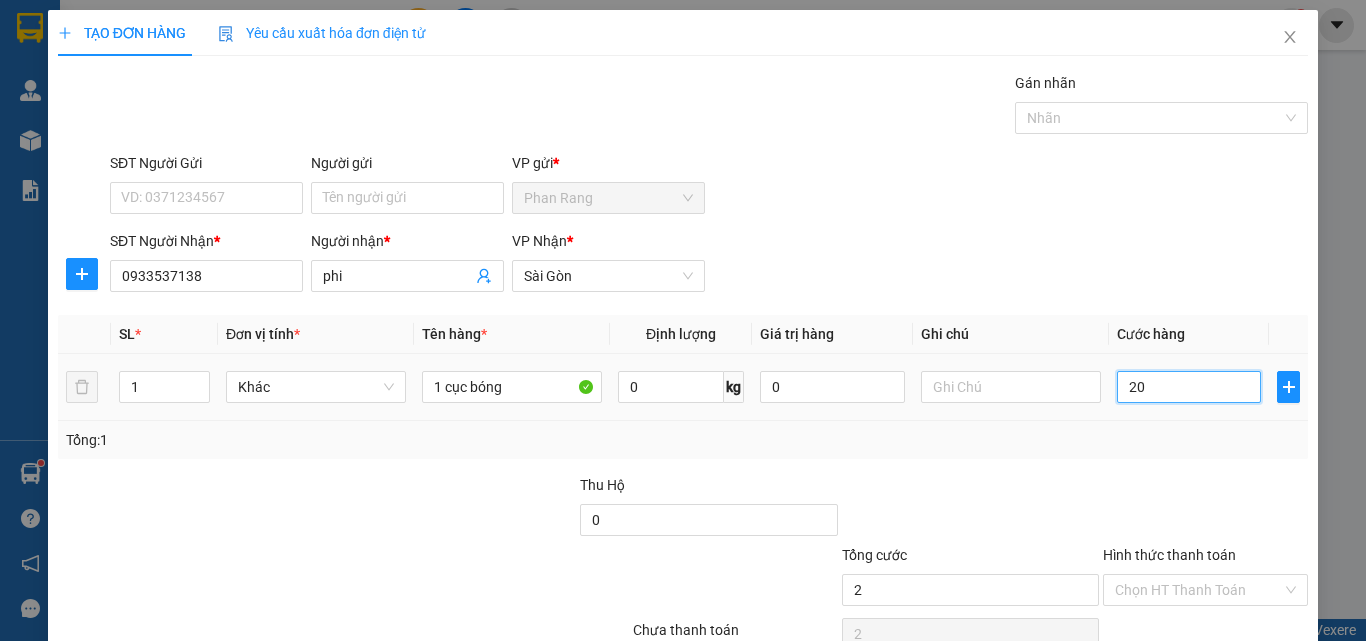 type on "20" 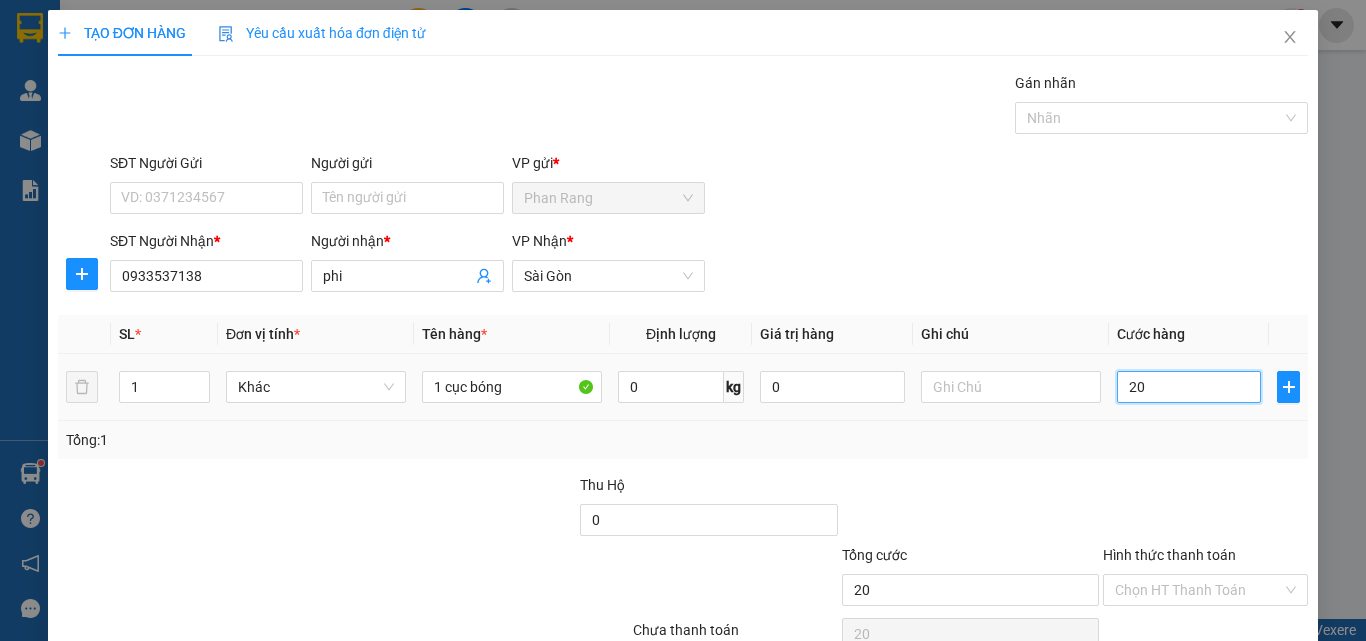 type on "200" 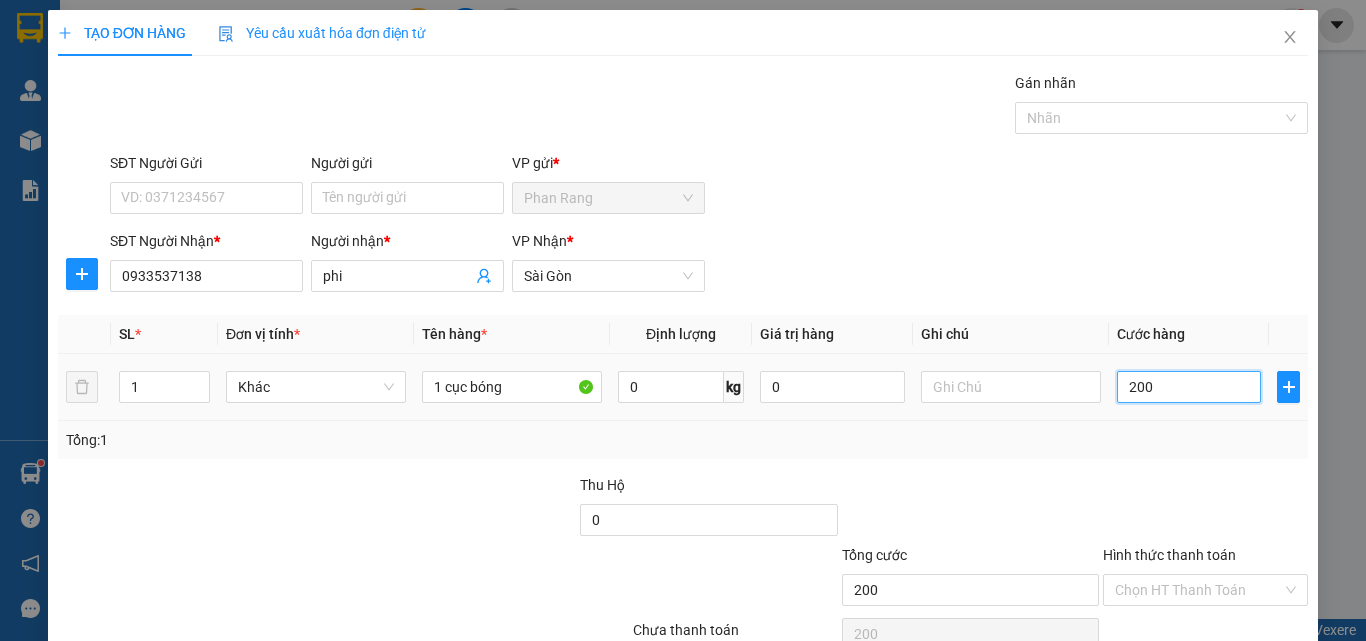 type on "2.000" 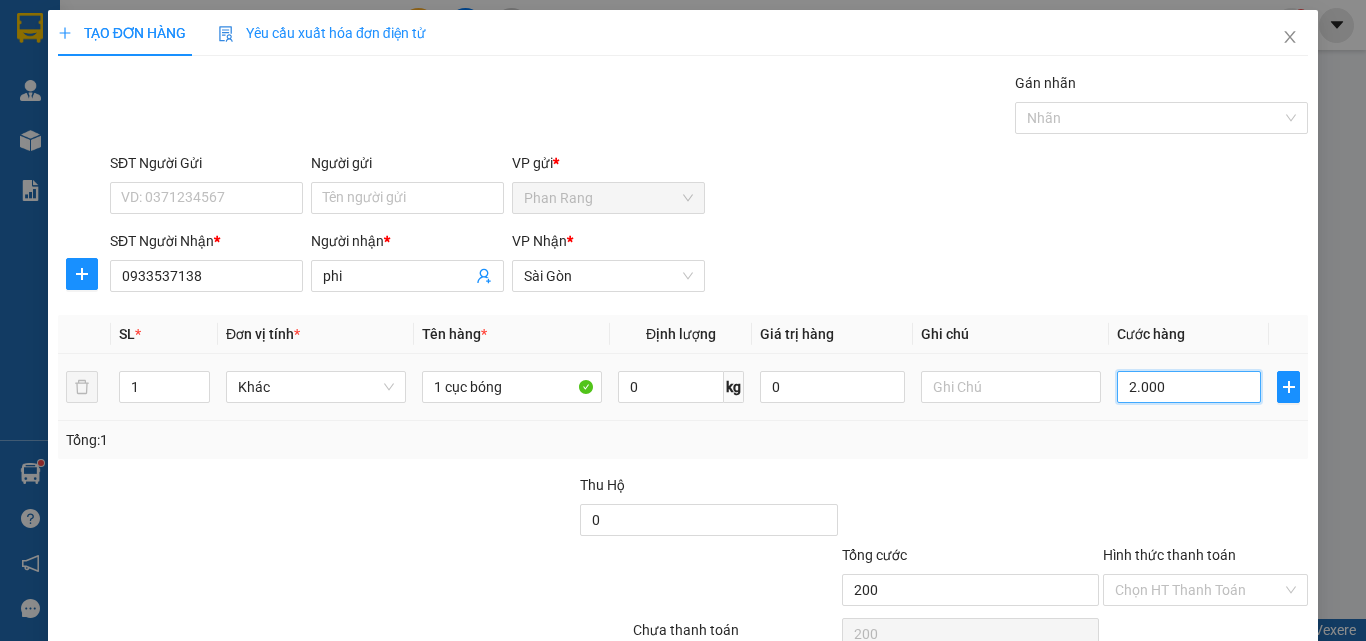 type on "2.000" 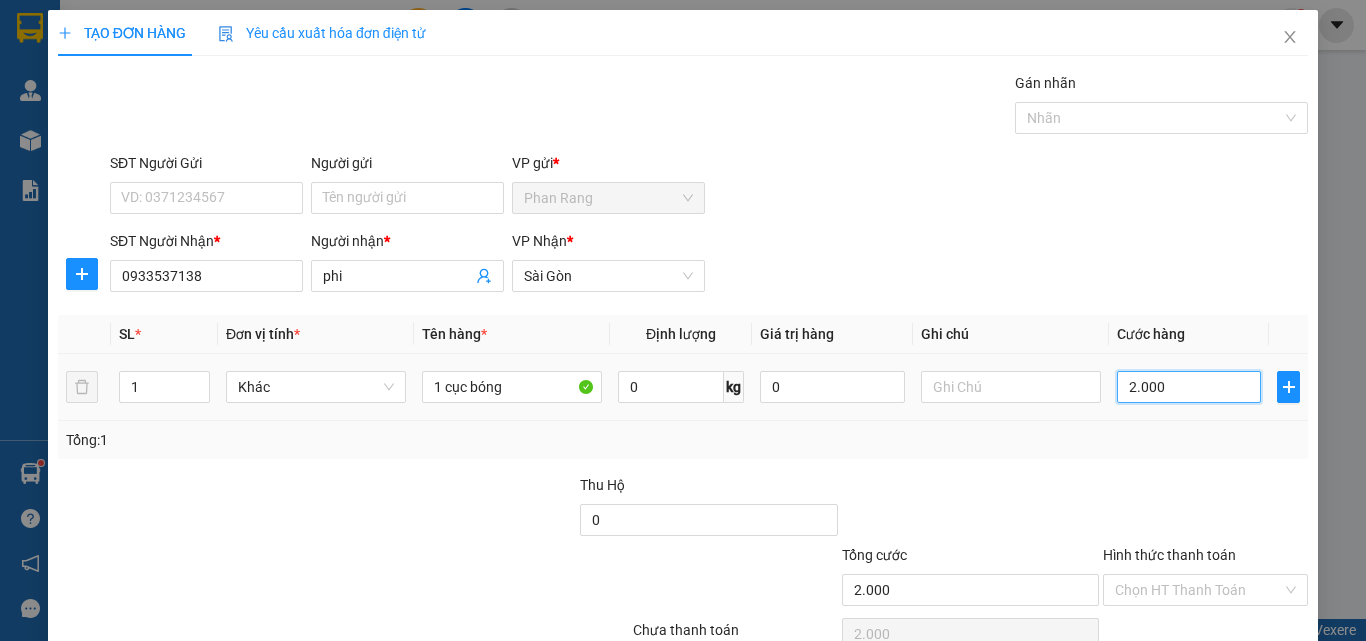type on "20.000" 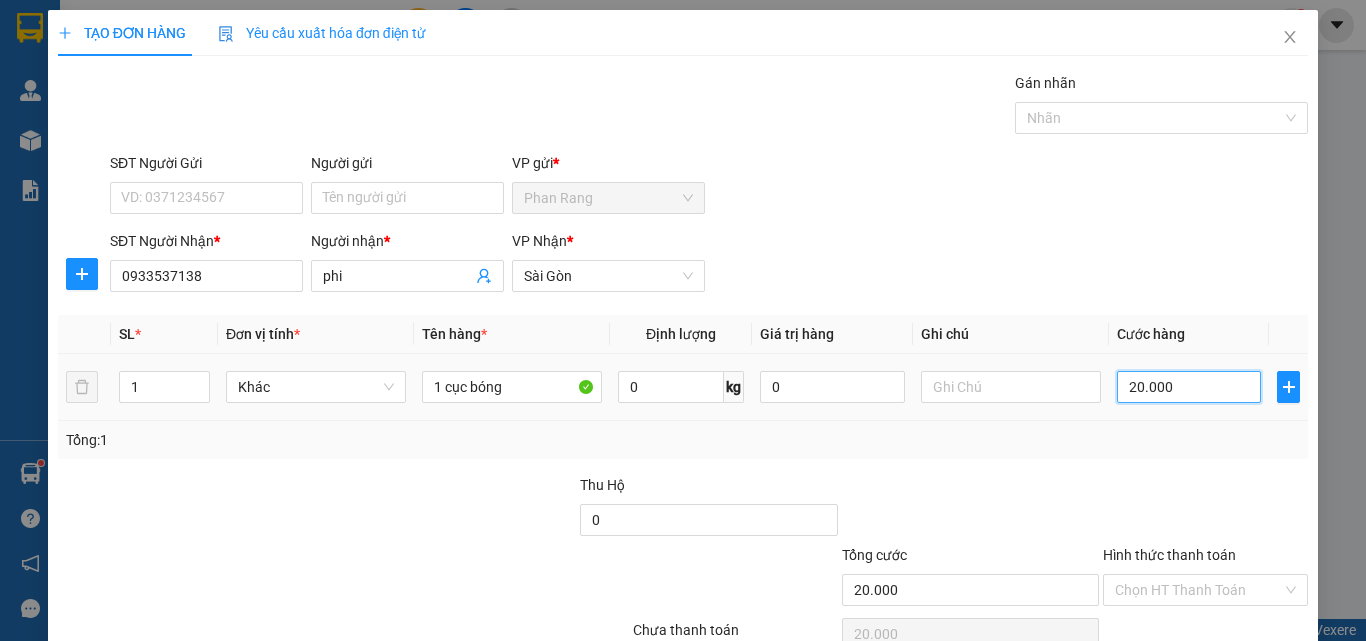 scroll, scrollTop: 99, scrollLeft: 0, axis: vertical 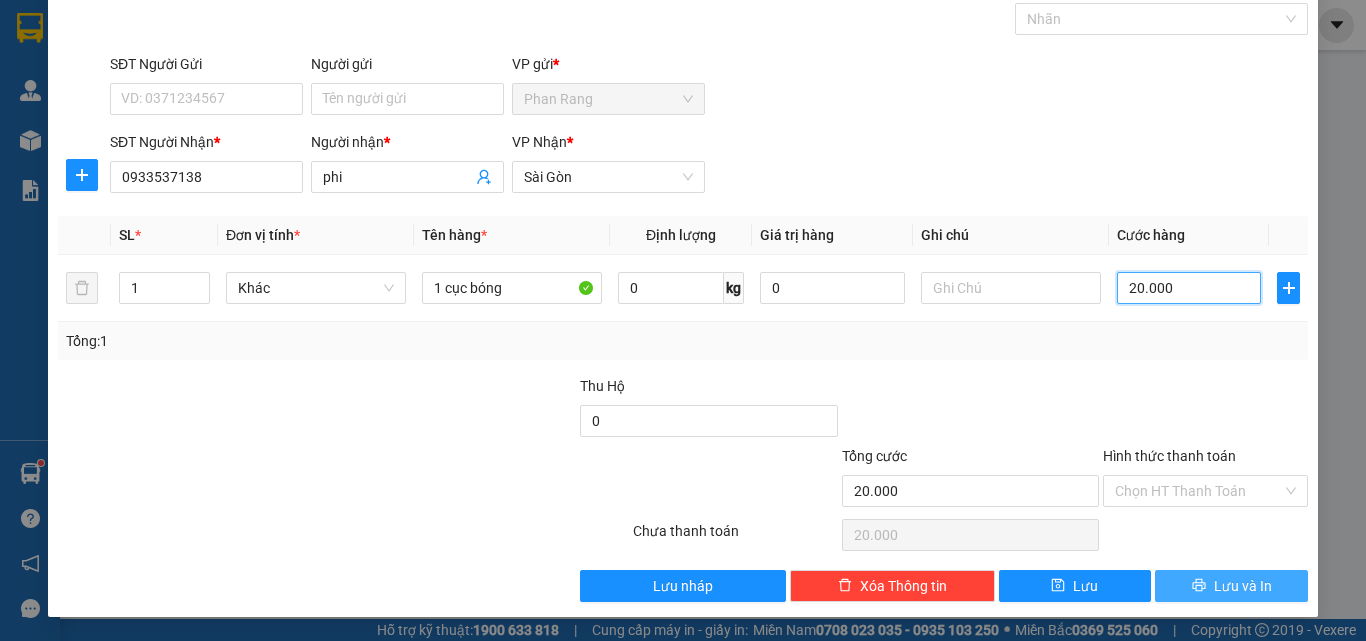 type on "20.000" 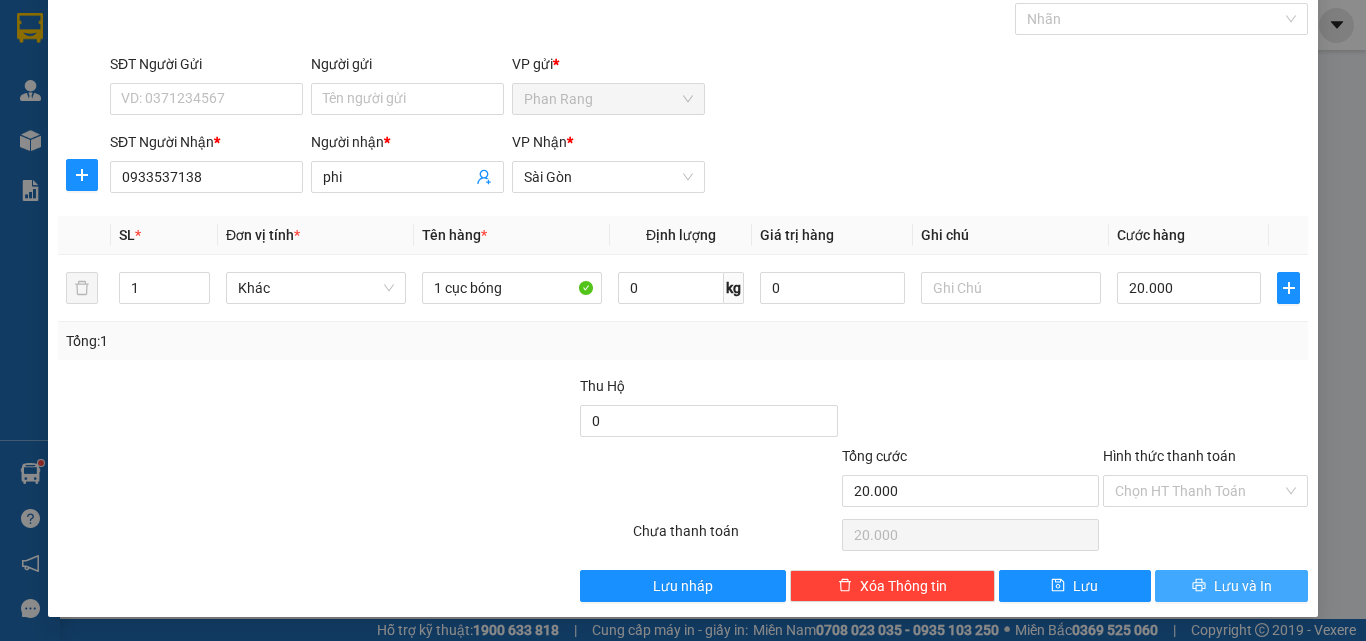 click on "Lưu và In" at bounding box center (1243, 586) 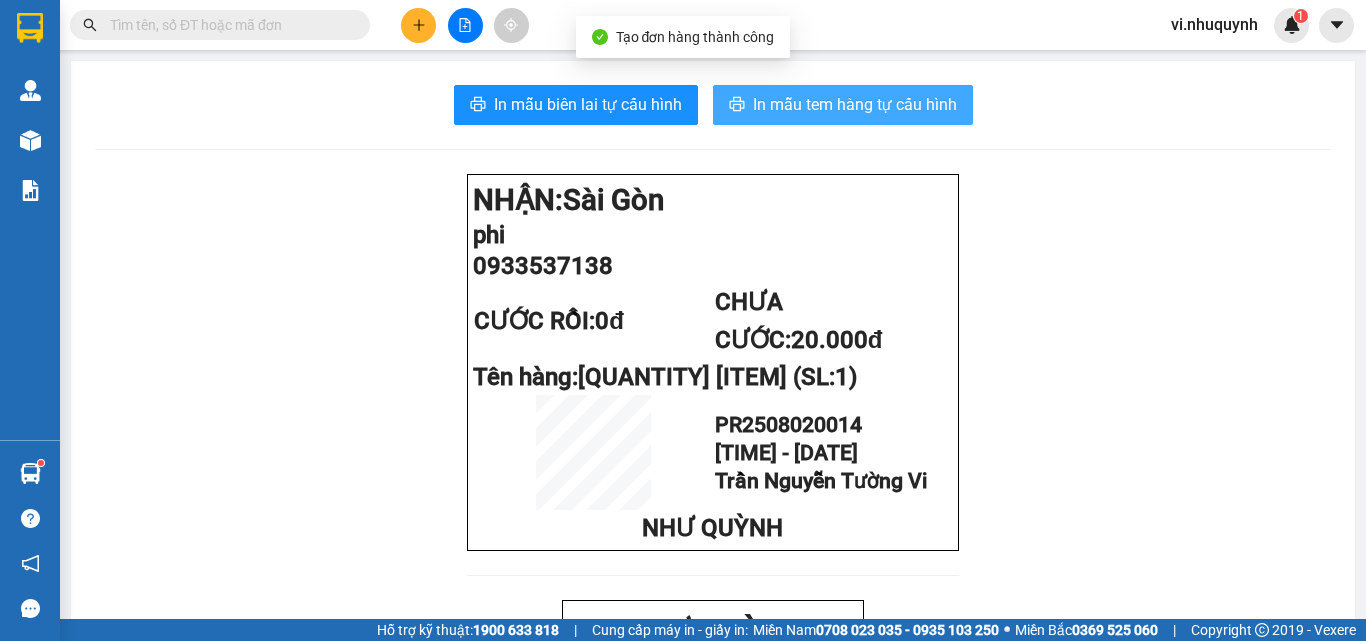 click on "In mẫu tem hàng tự cấu hình" at bounding box center (855, 104) 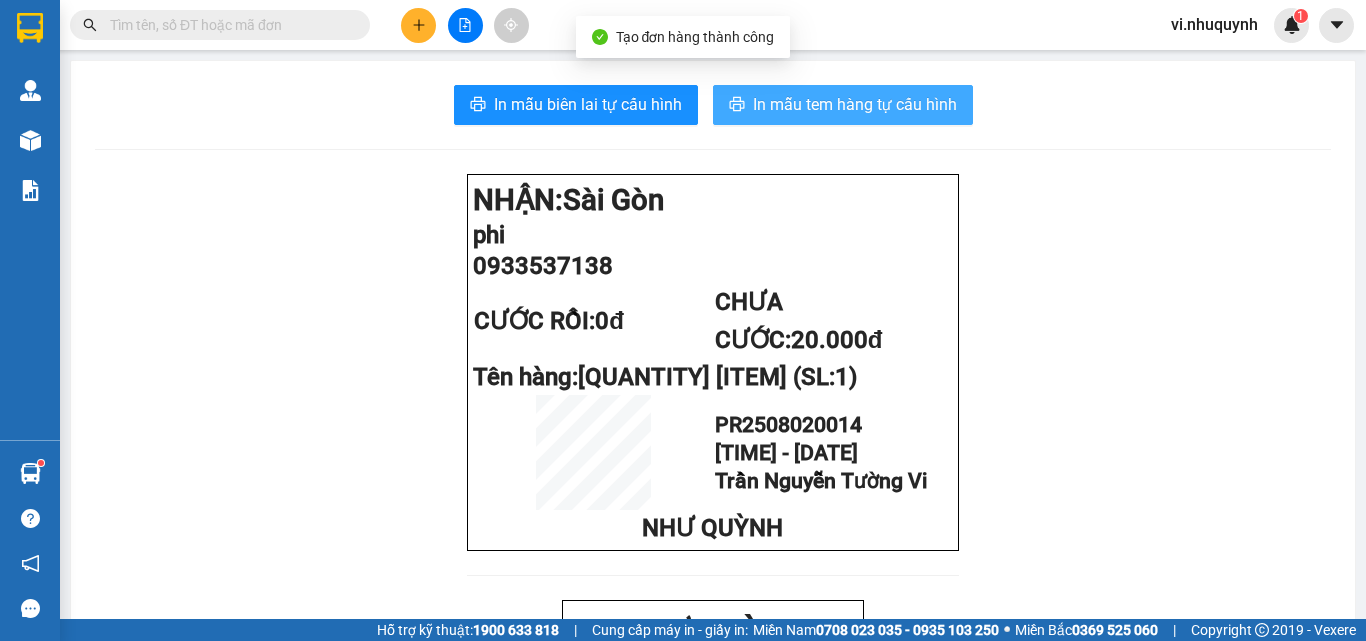 scroll, scrollTop: 0, scrollLeft: 0, axis: both 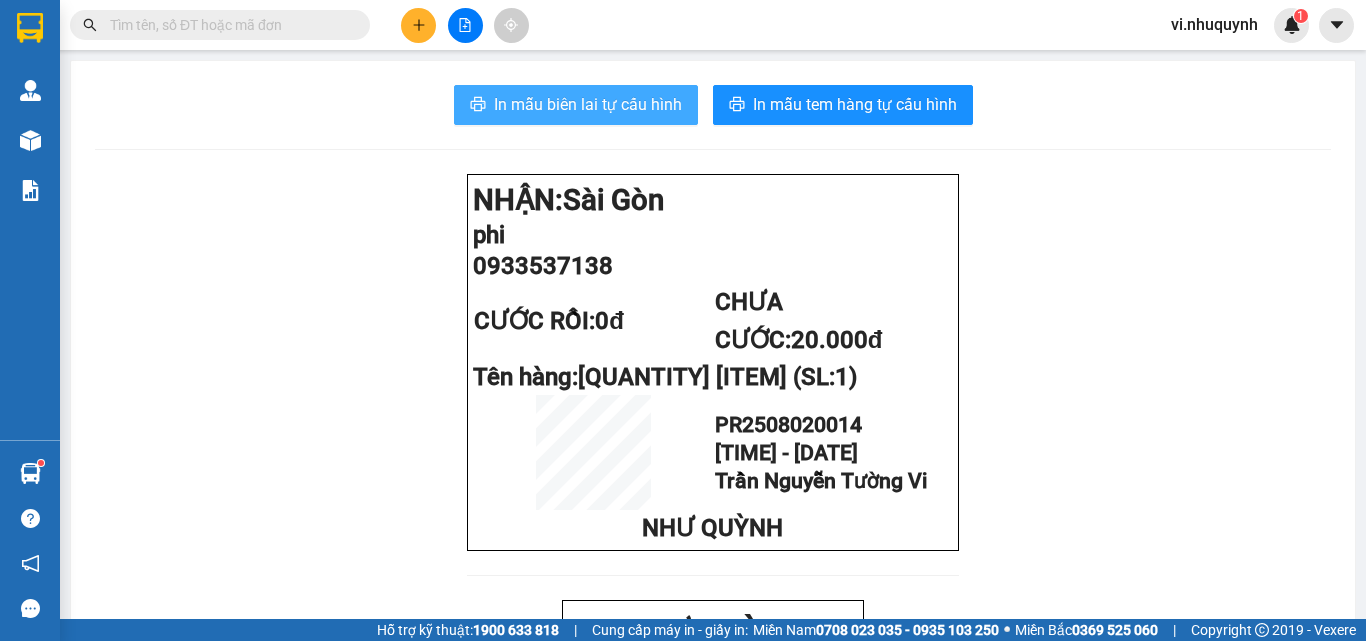 click on "In mẫu biên lai tự cấu hình" at bounding box center [588, 104] 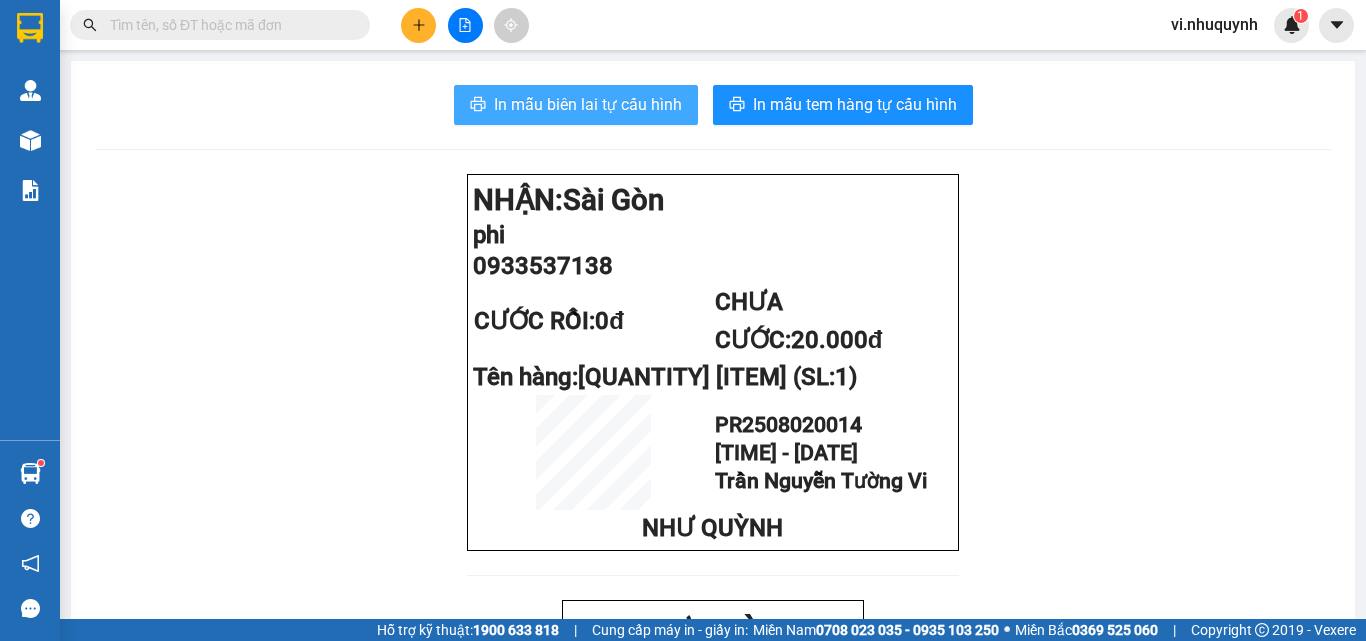 scroll, scrollTop: 0, scrollLeft: 0, axis: both 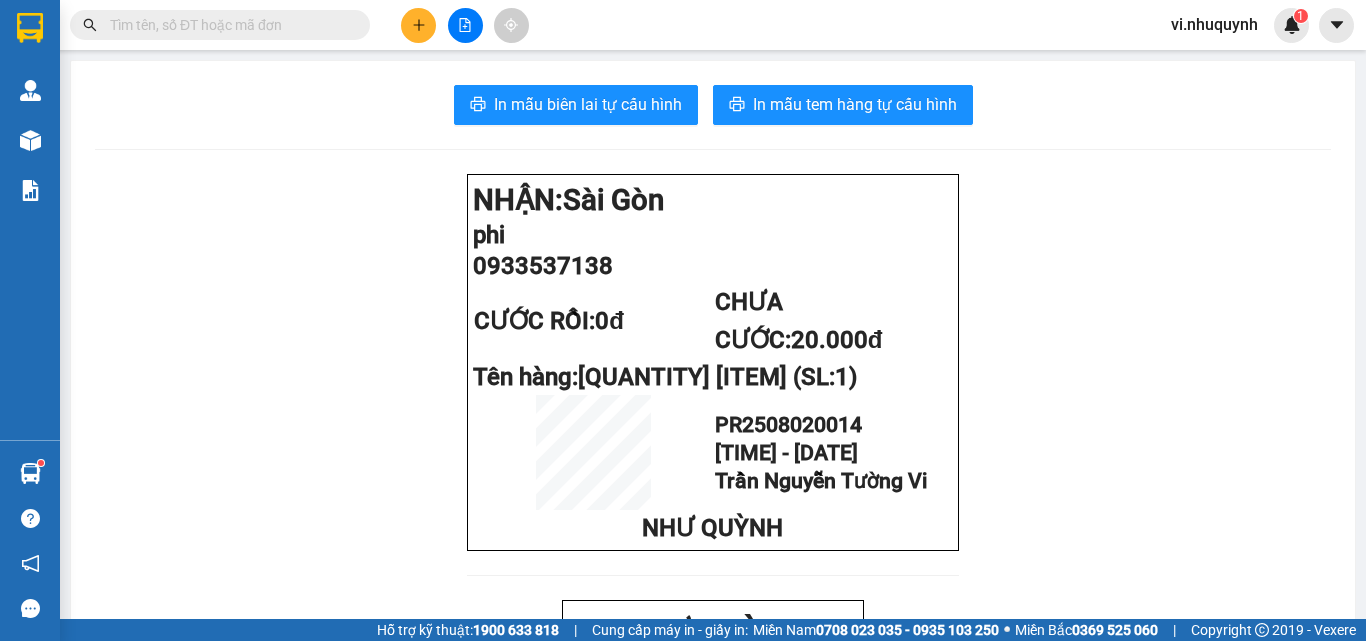 click at bounding box center [228, 25] 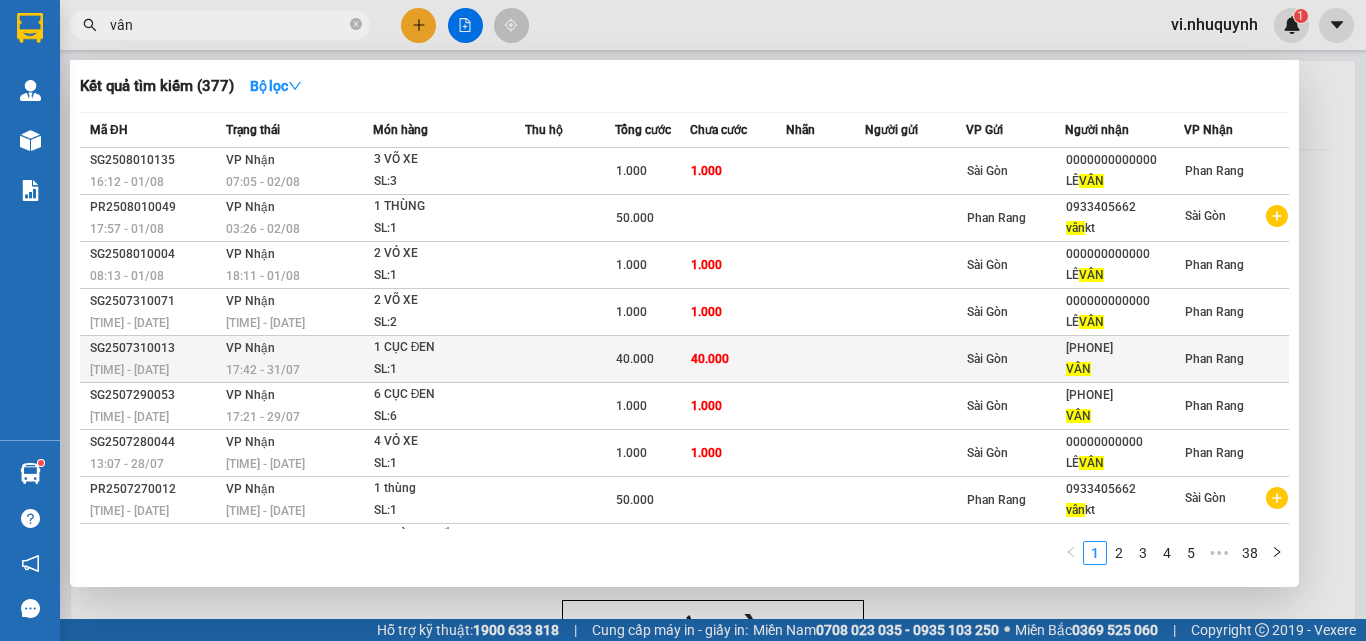 type on "vân" 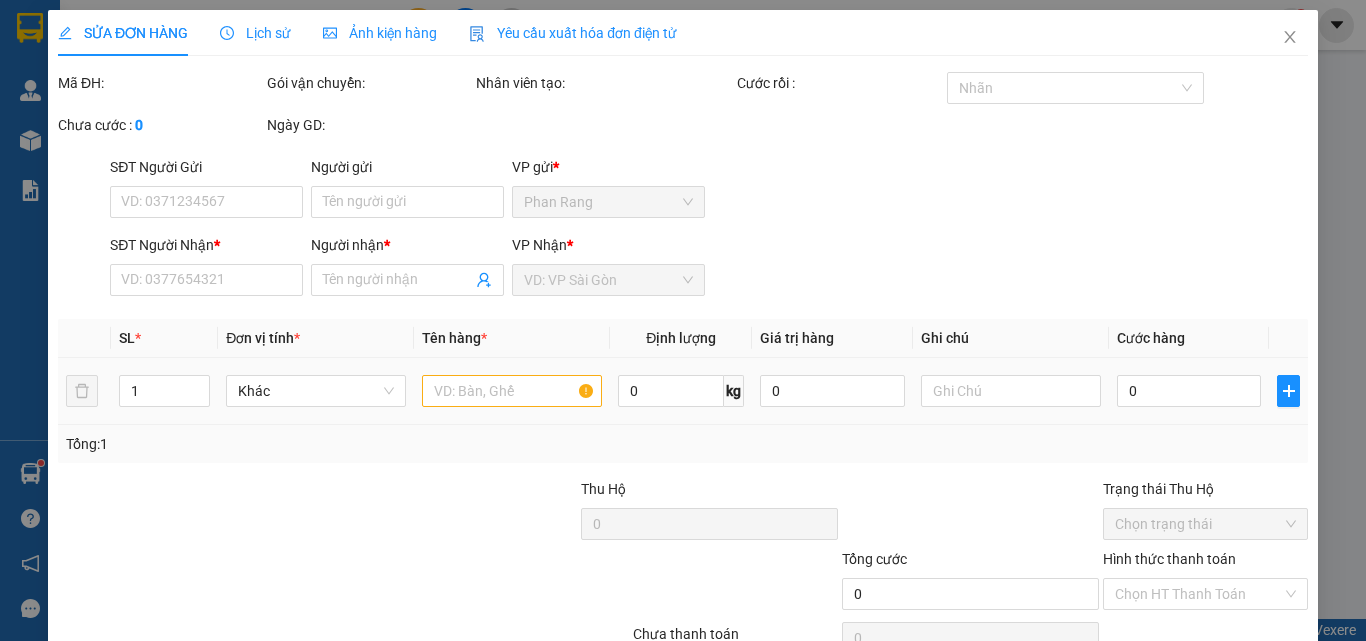 type on "0903189654" 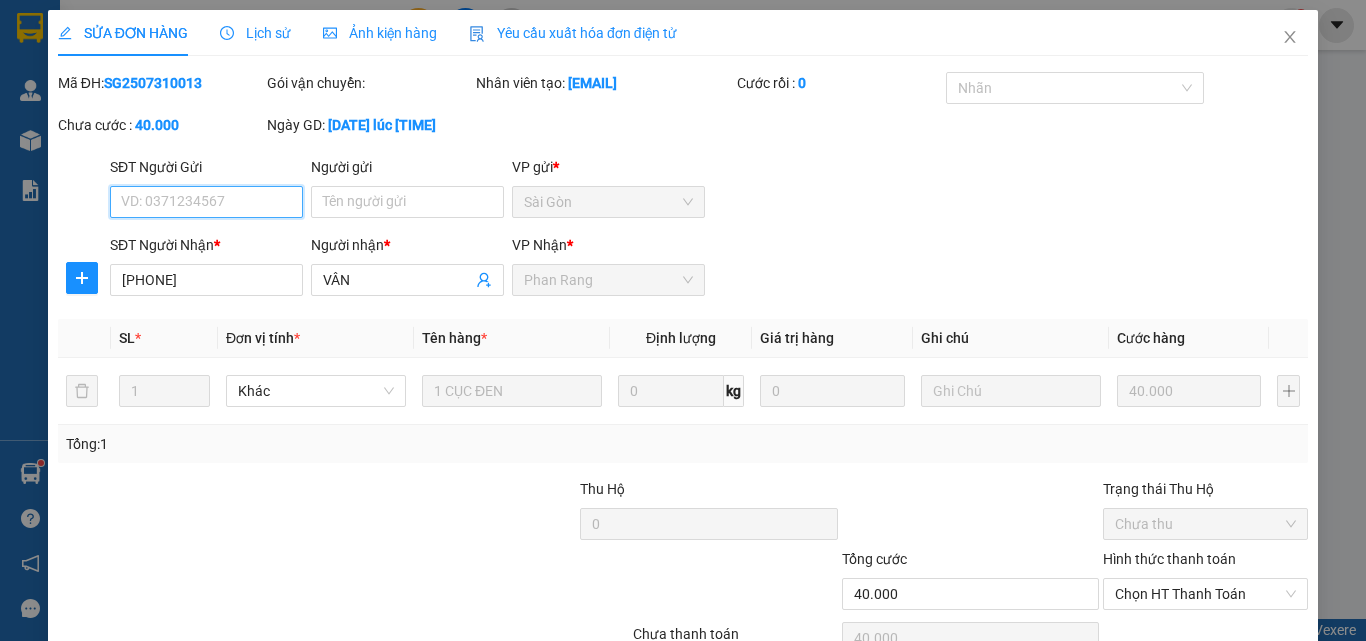 scroll, scrollTop: 93, scrollLeft: 0, axis: vertical 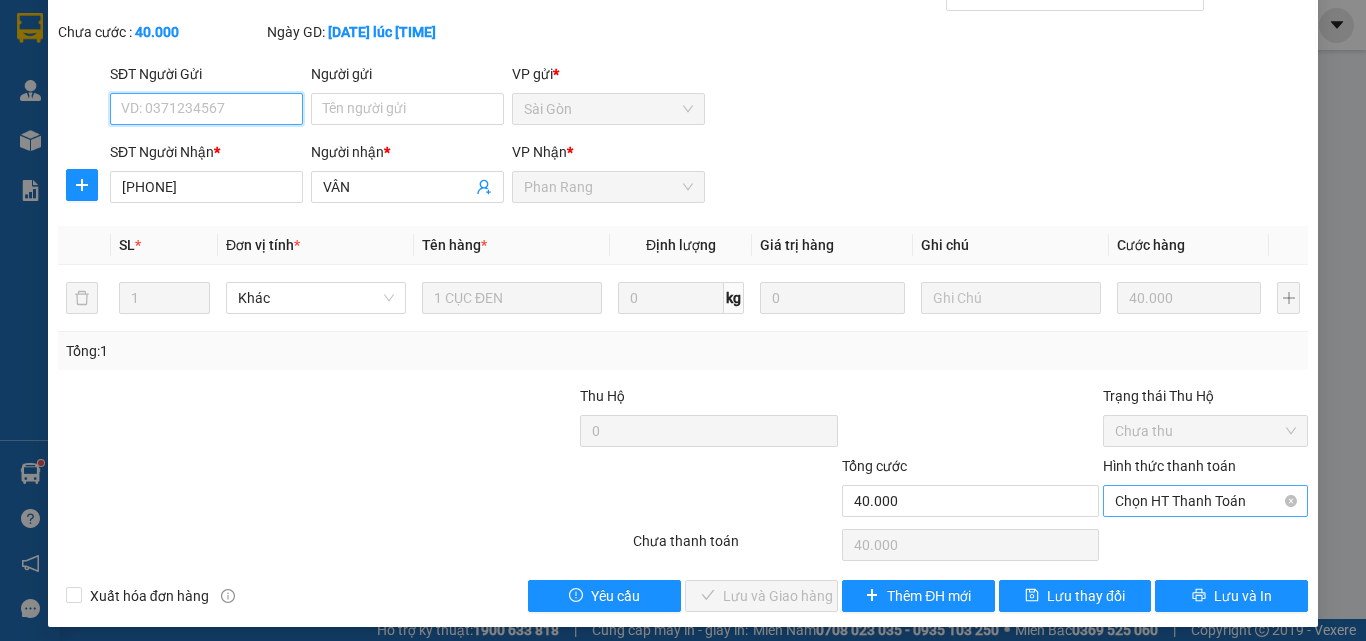 click on "Chọn HT Thanh Toán" at bounding box center (1205, 501) 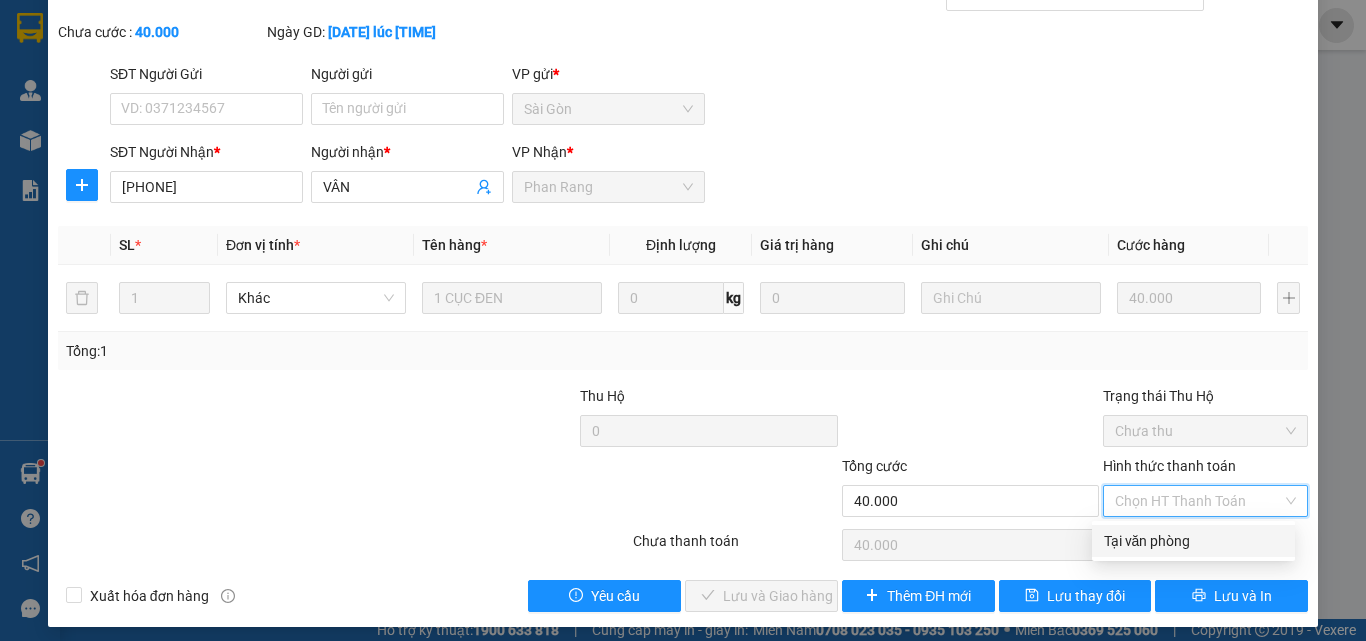 click on "Tại văn phòng" at bounding box center (1193, 541) 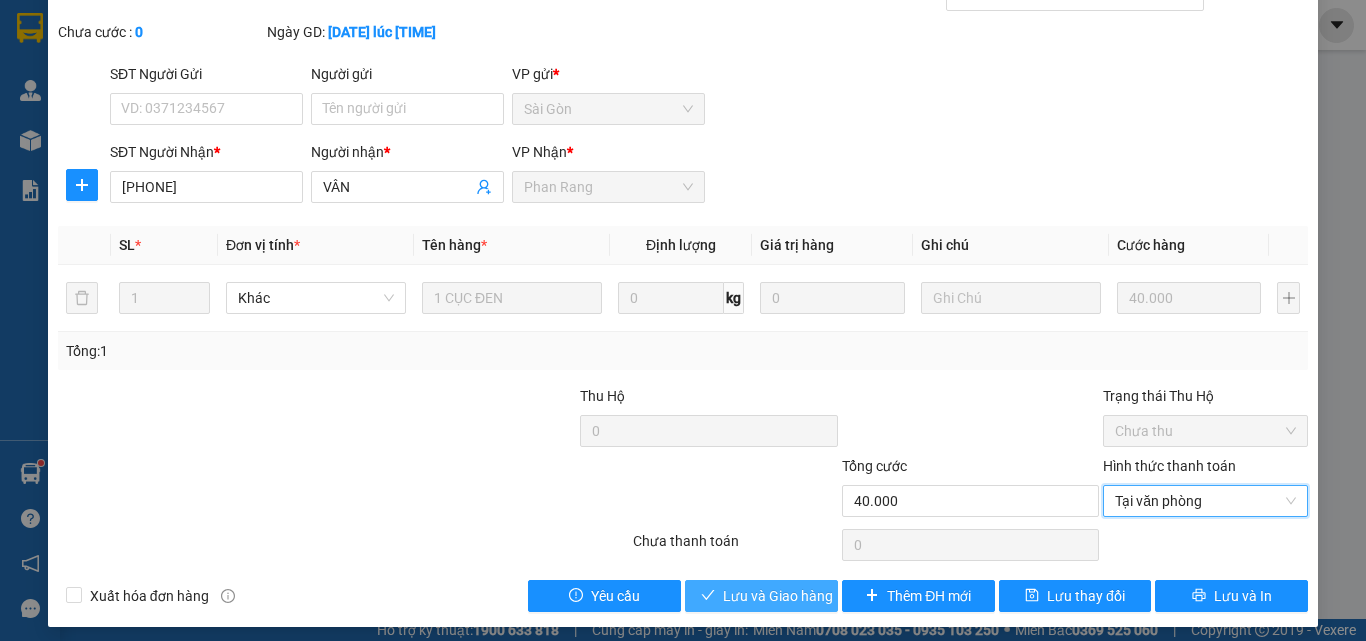 click on "Lưu và Giao hàng" at bounding box center [778, 596] 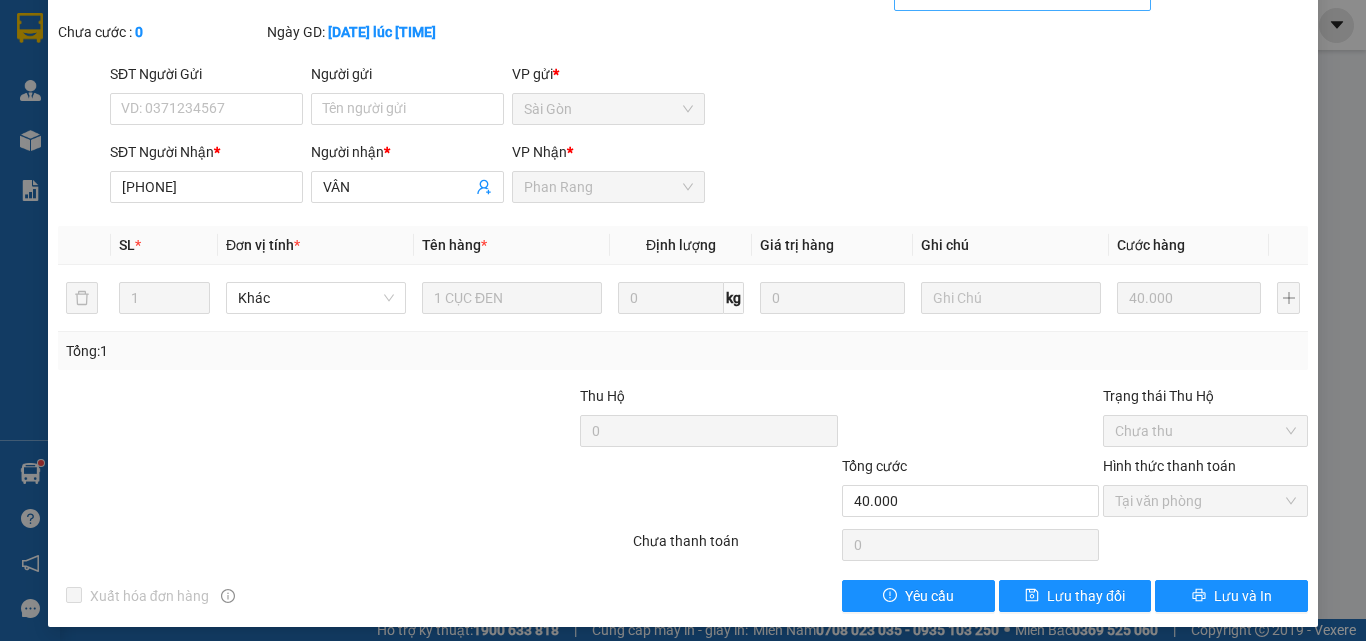 scroll, scrollTop: 0, scrollLeft: 0, axis: both 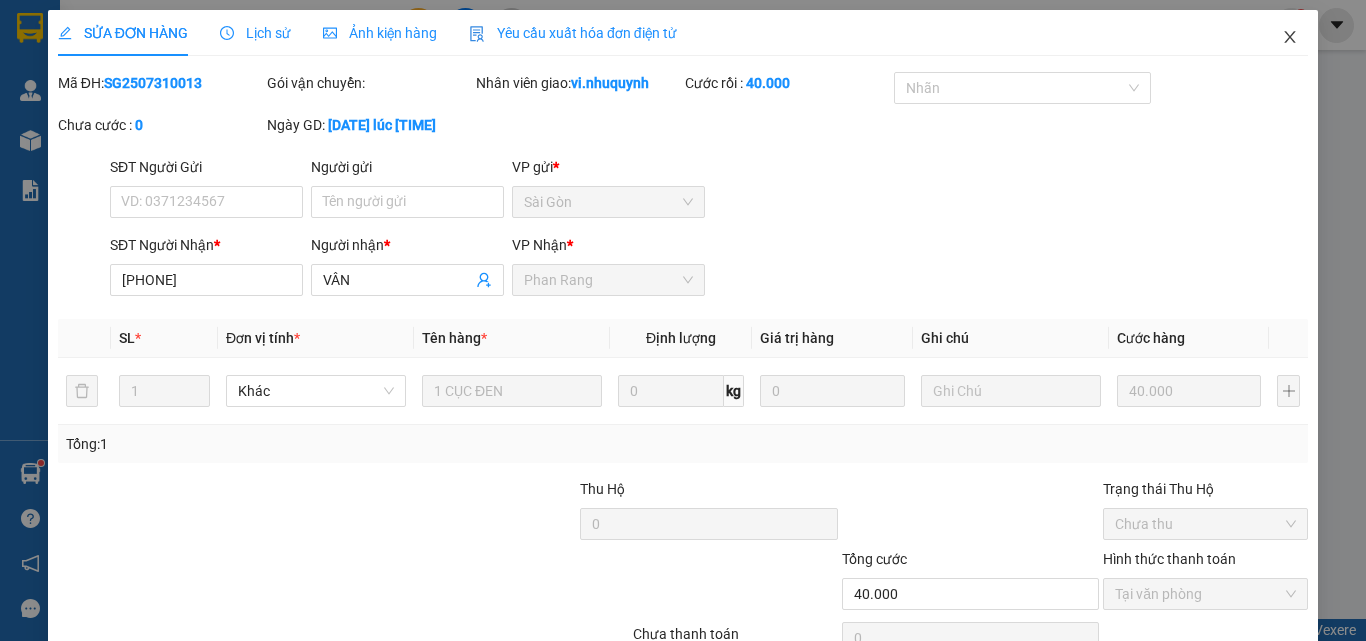 click 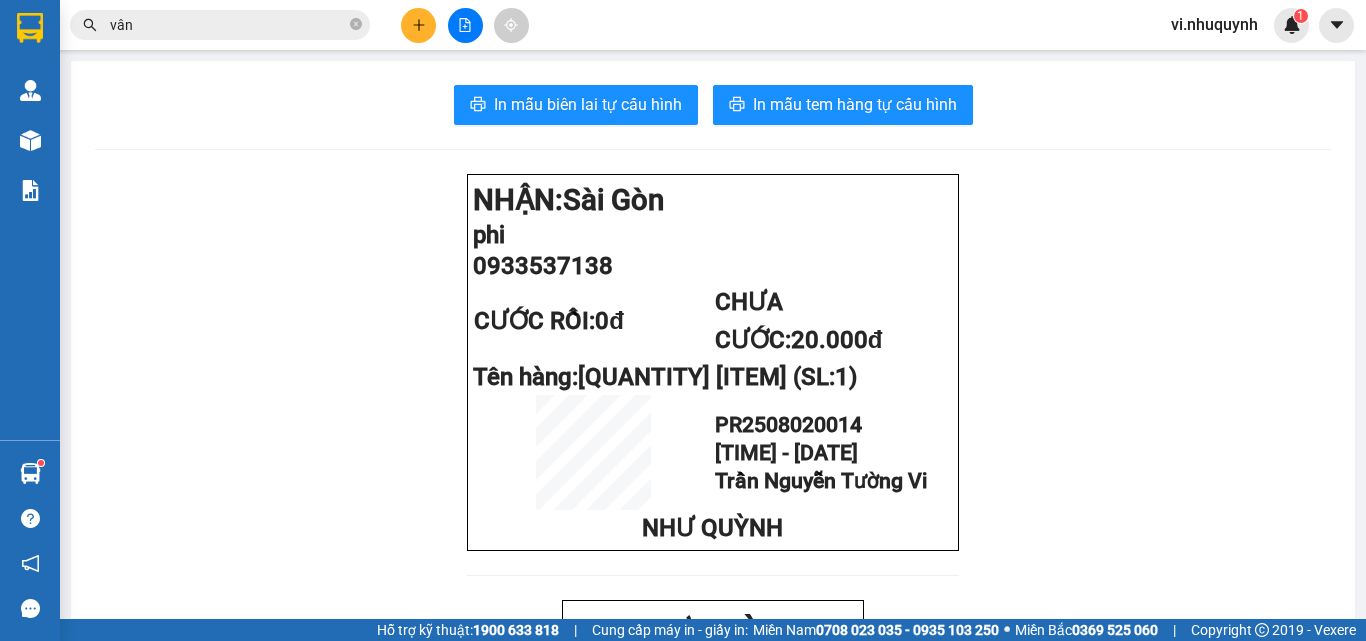 click at bounding box center (418, 25) 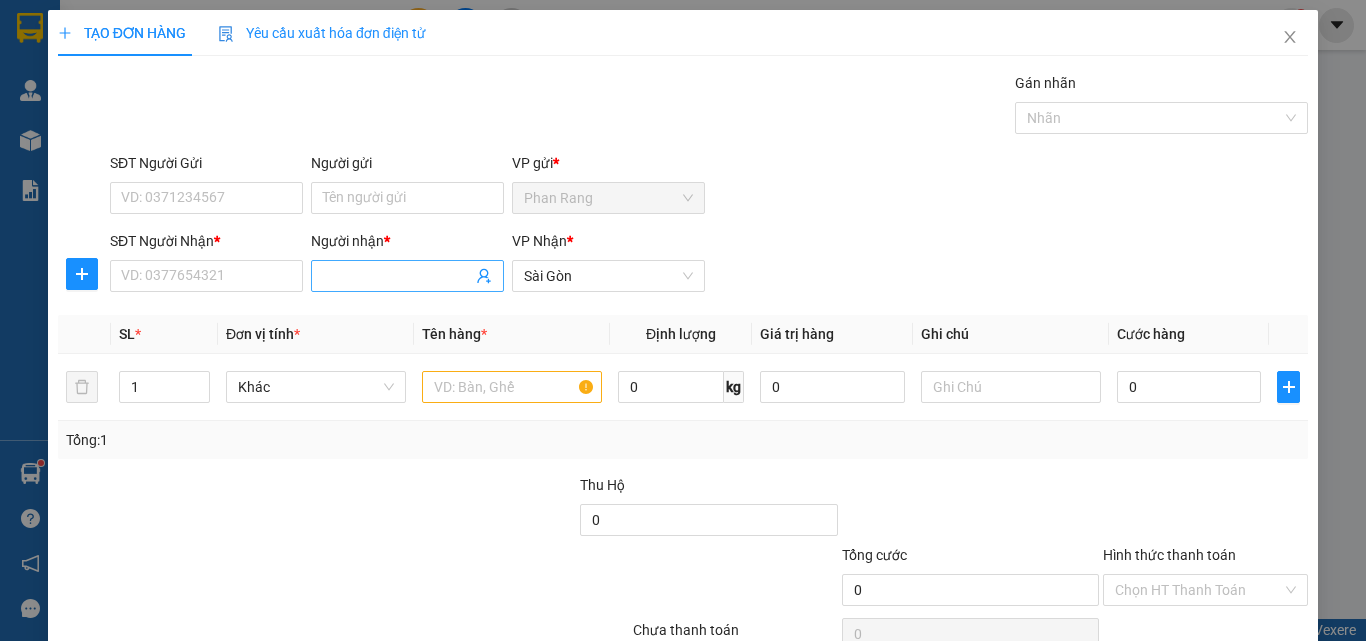 click on "Người nhận  *" at bounding box center [397, 276] 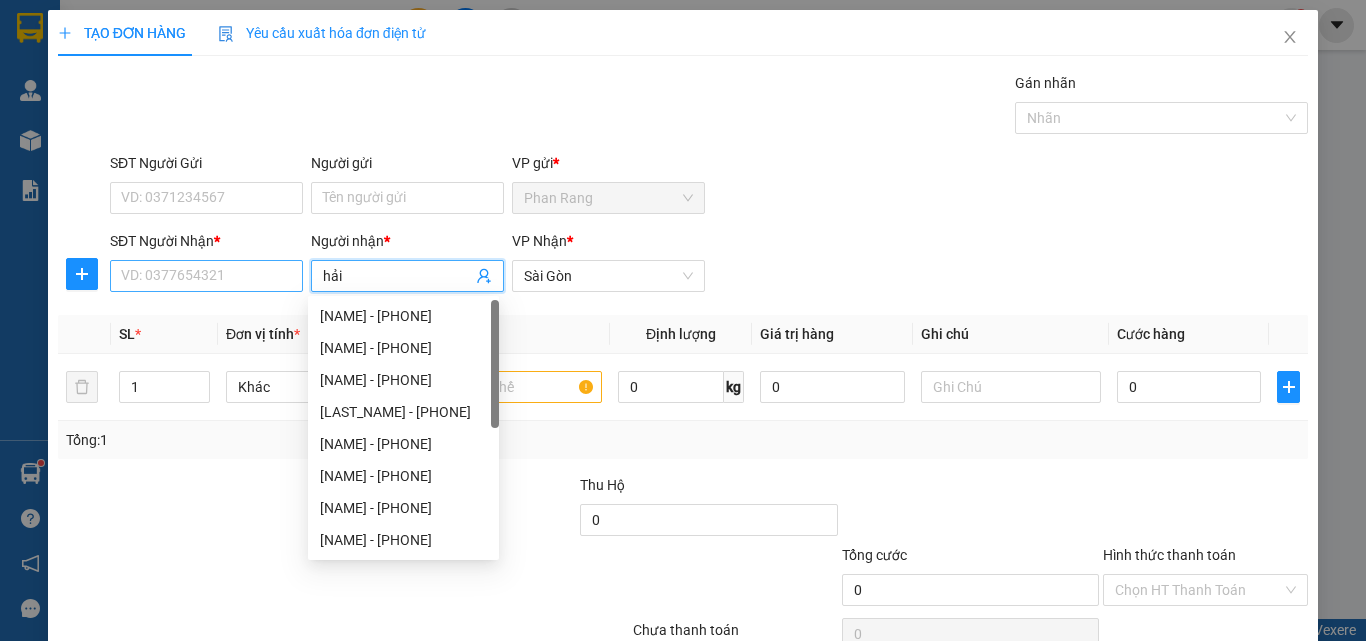 type on "hải" 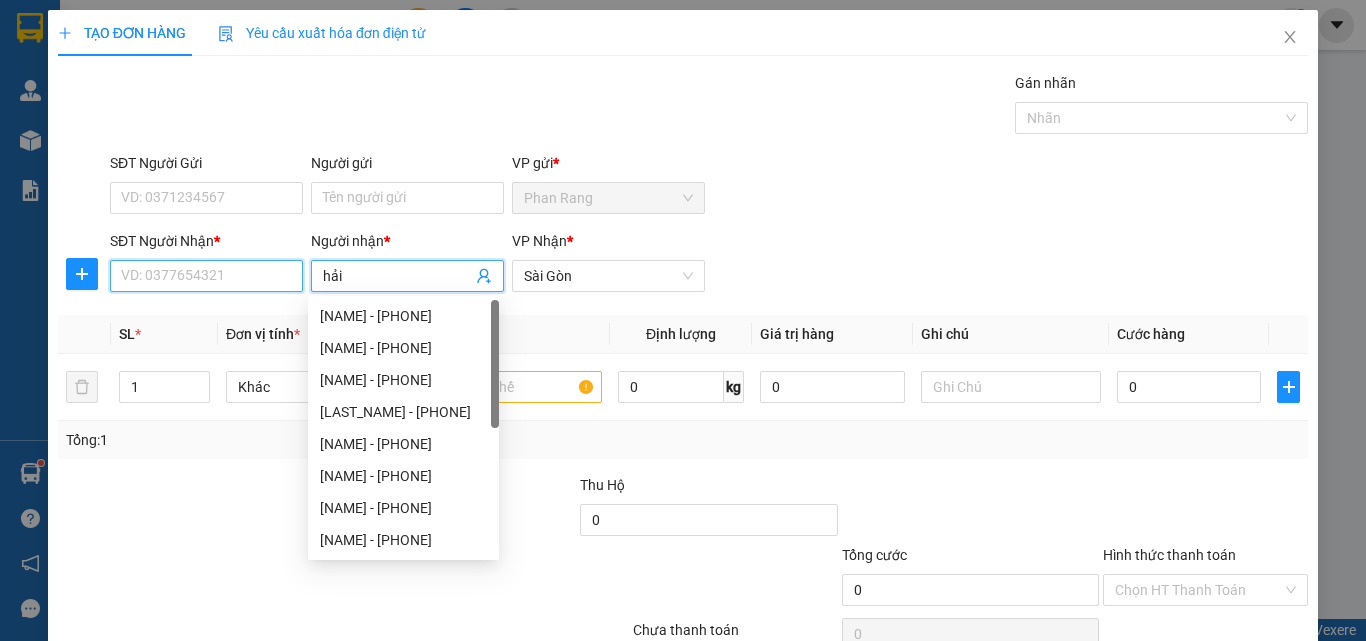 click on "SĐT Người Nhận  *" at bounding box center [206, 276] 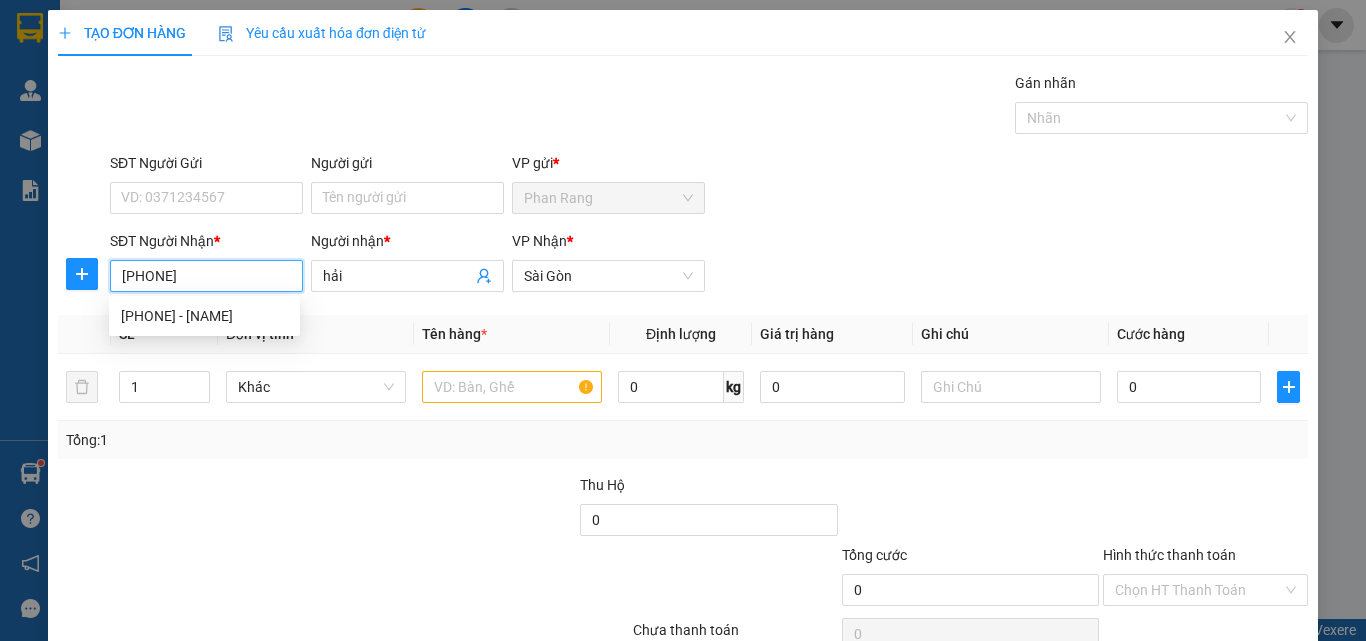 type on "0962716550" 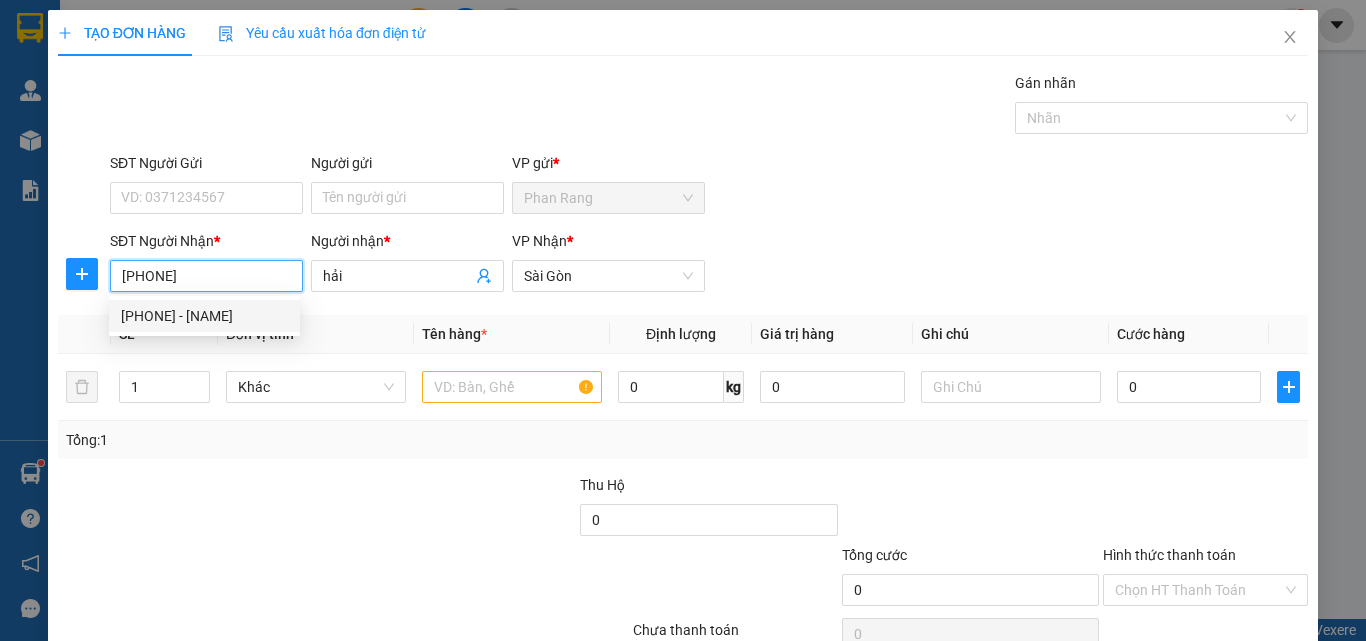 click on "0962716550 - khải" at bounding box center [204, 316] 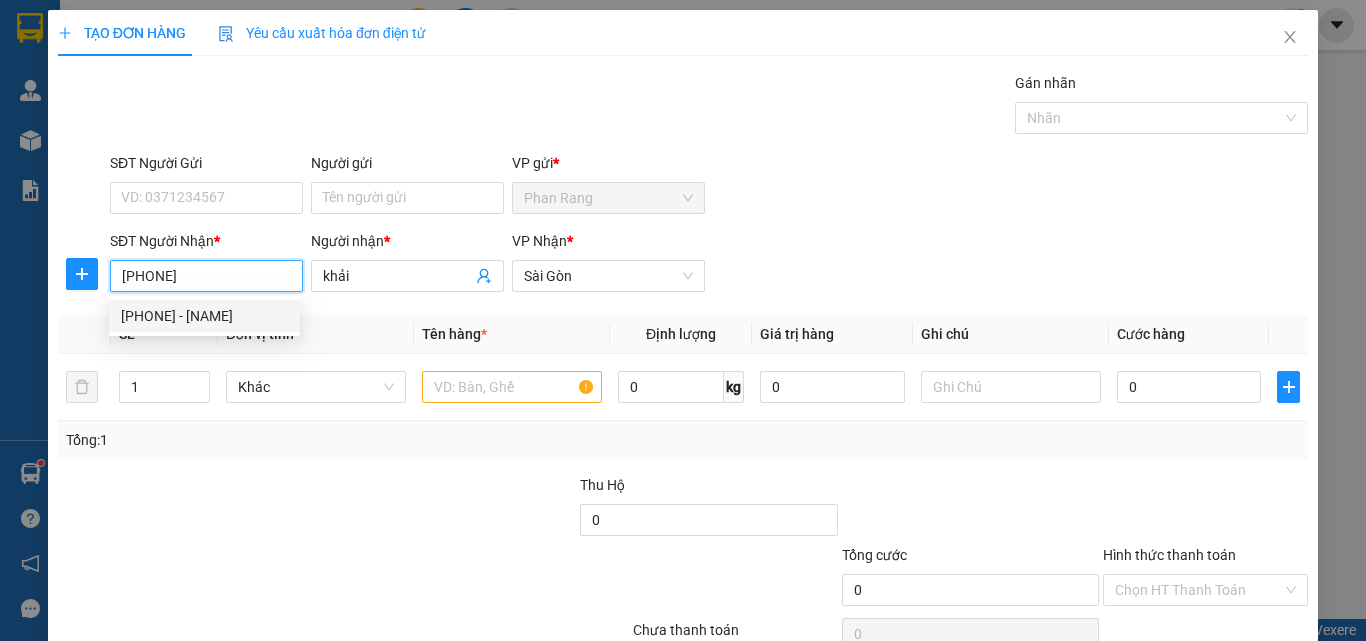 type on "110.000" 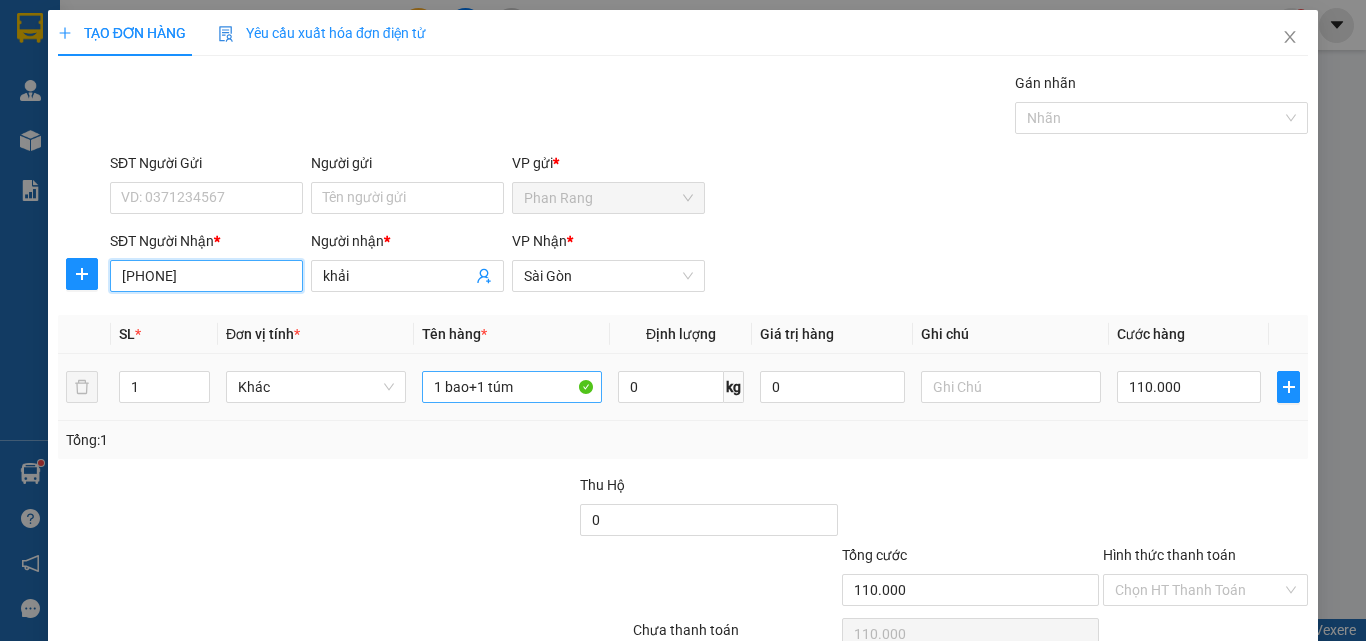 type on "0962716550" 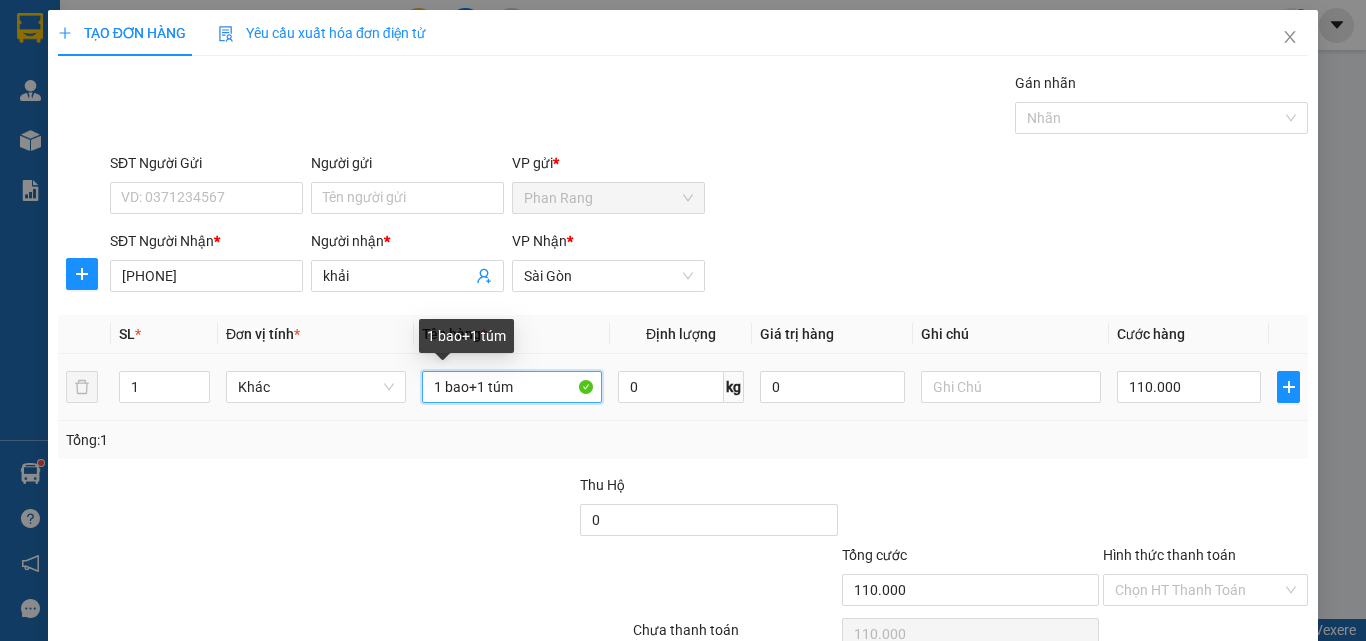 drag, startPoint x: 526, startPoint y: 387, endPoint x: 384, endPoint y: 412, distance: 144.18391 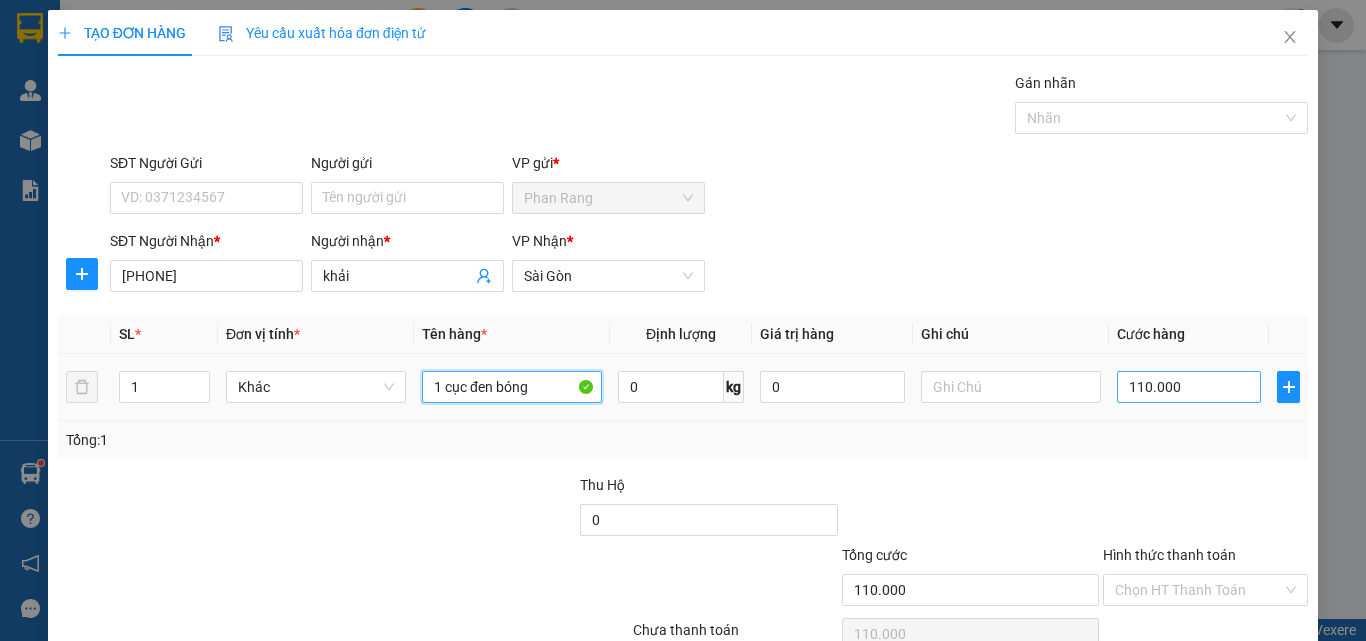 type on "1 cục đen bóng" 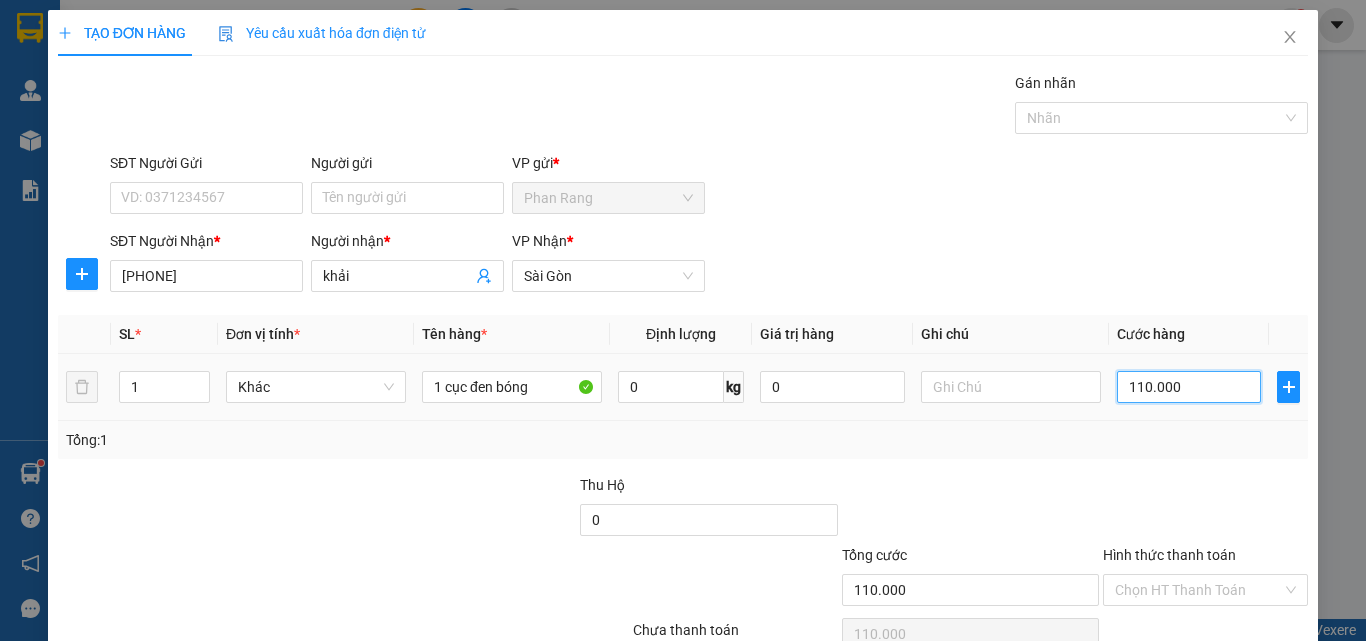 click on "110.000" at bounding box center (1189, 387) 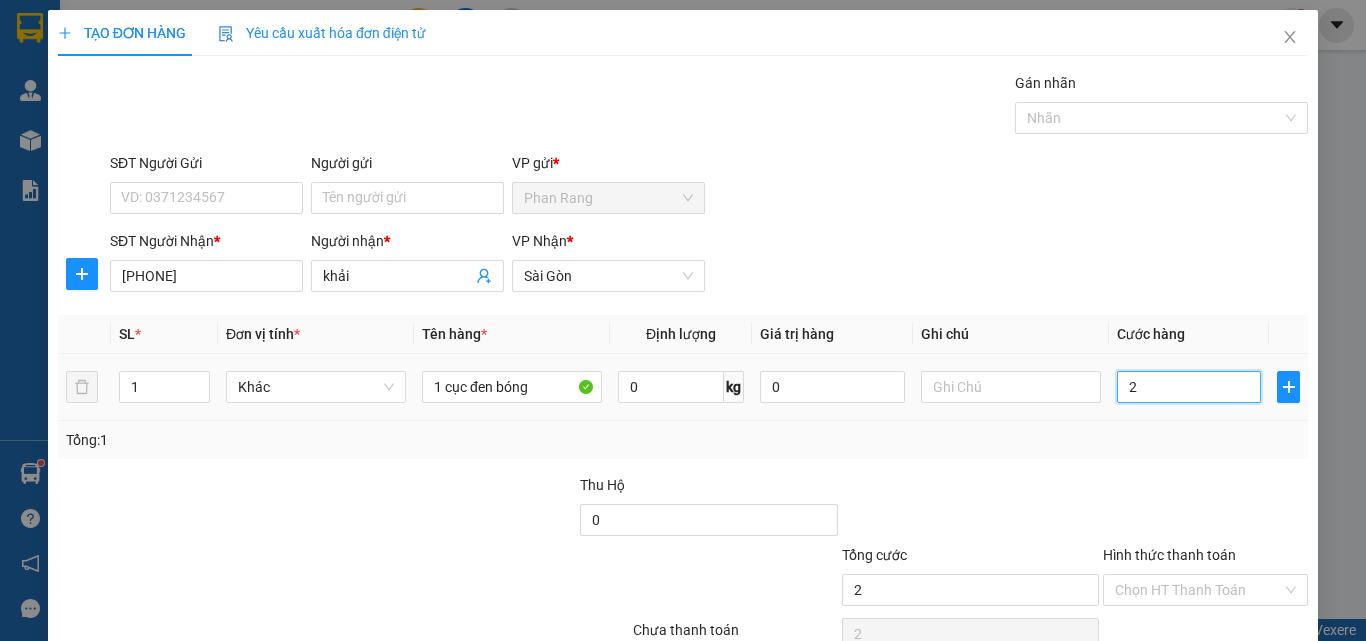 type on "20" 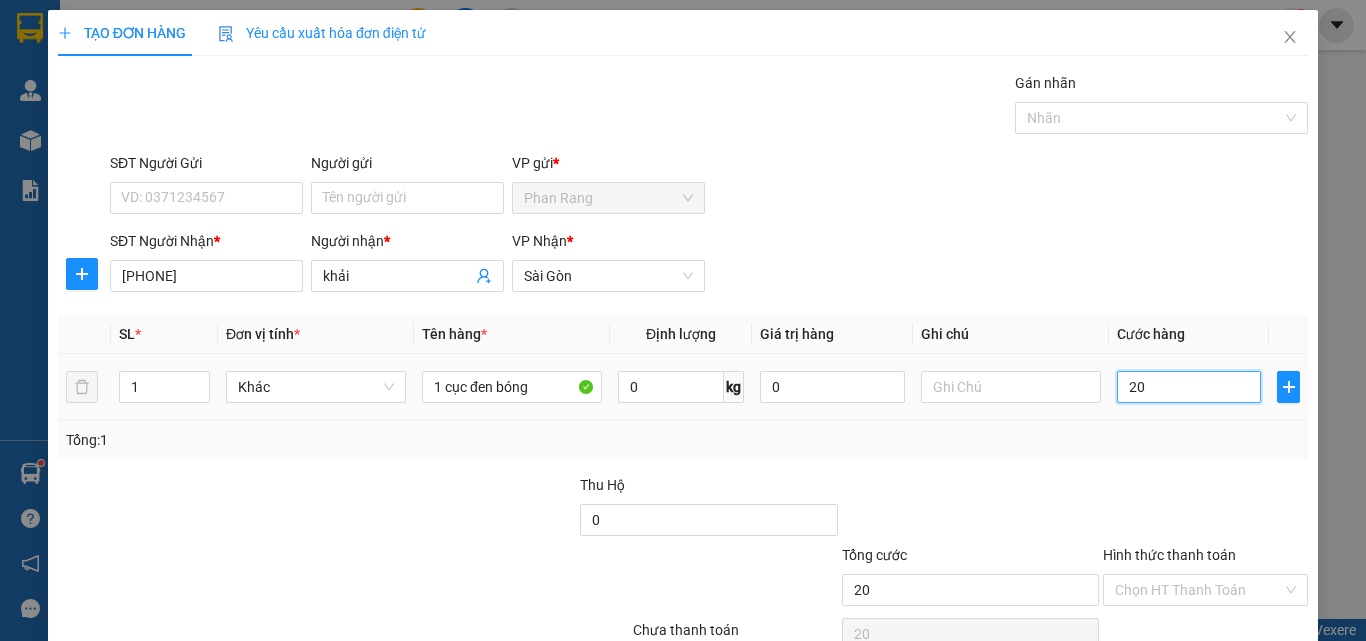 type on "200" 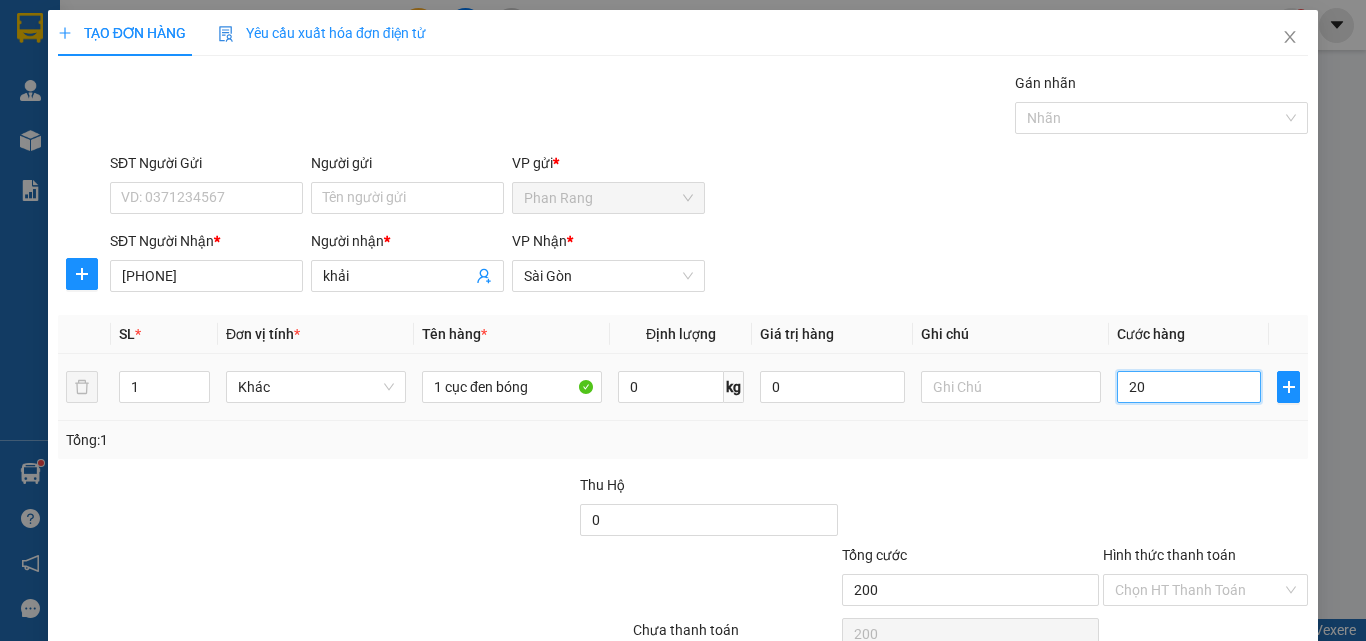 type on "200" 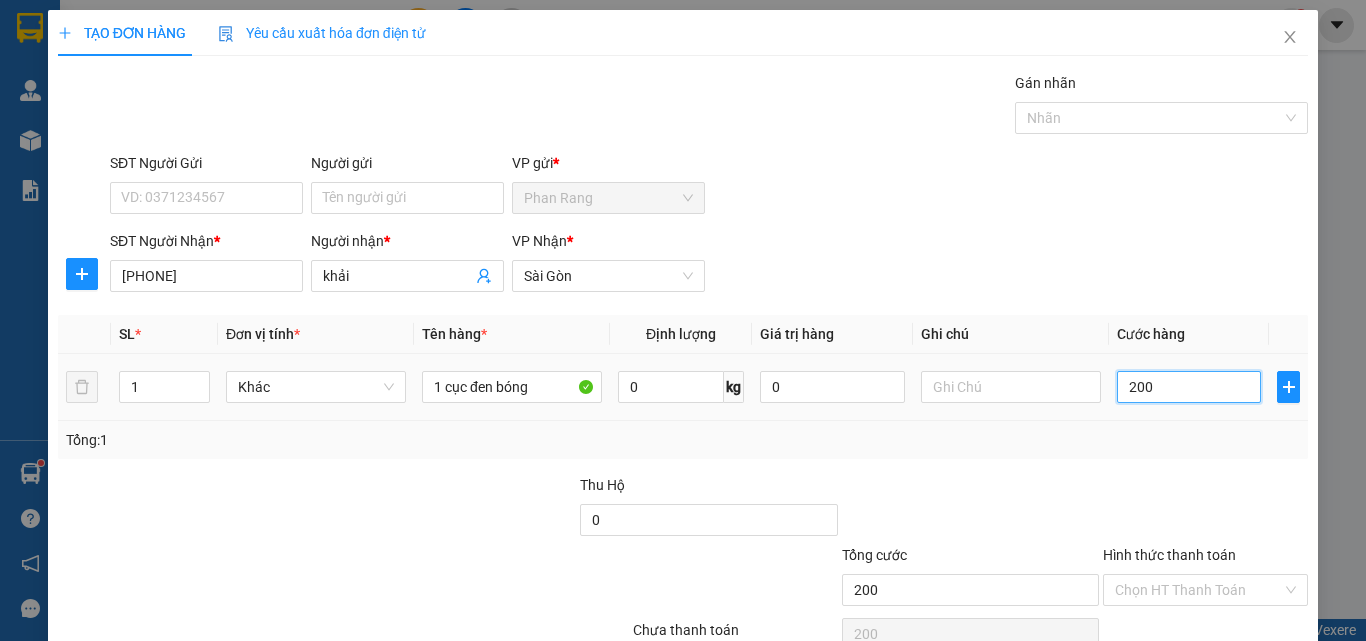 type on "2.000" 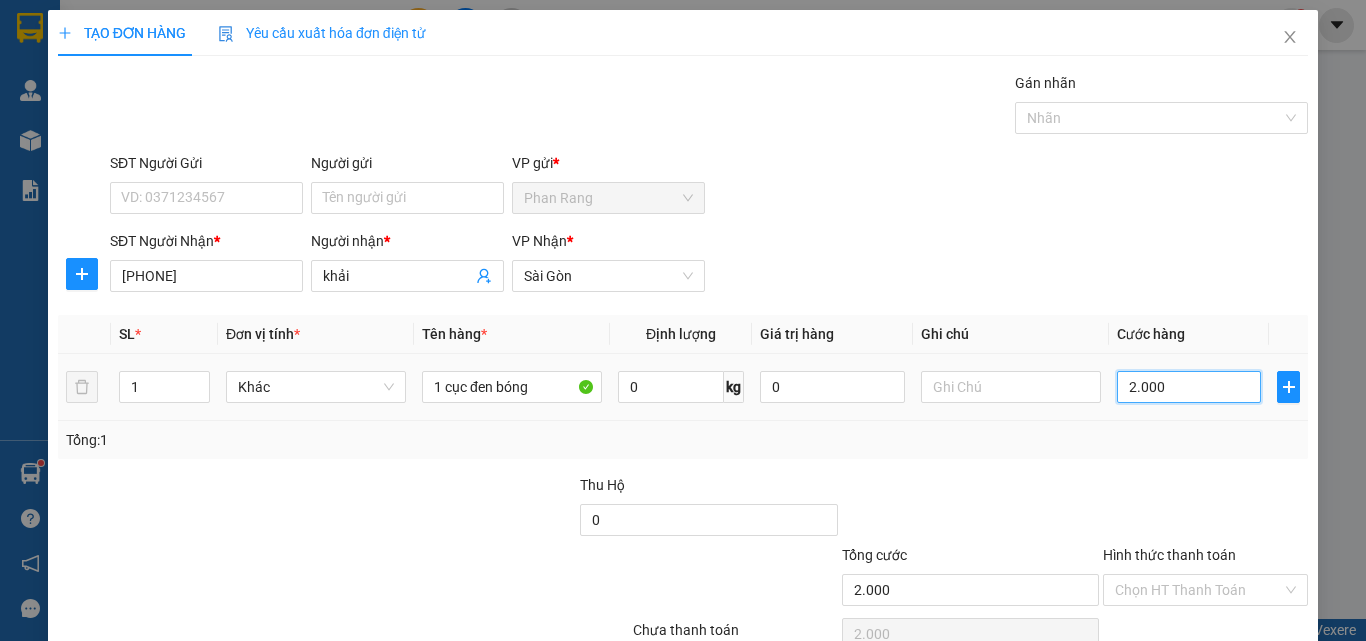 type on "20.000" 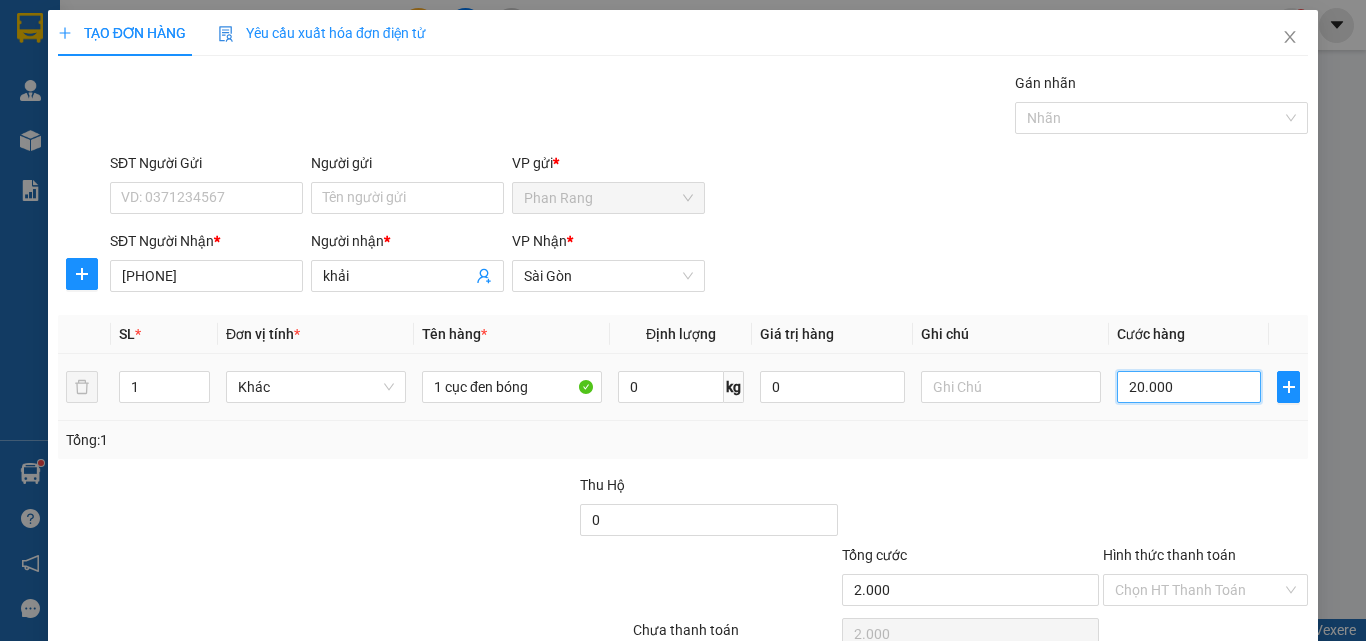 type on "20.000" 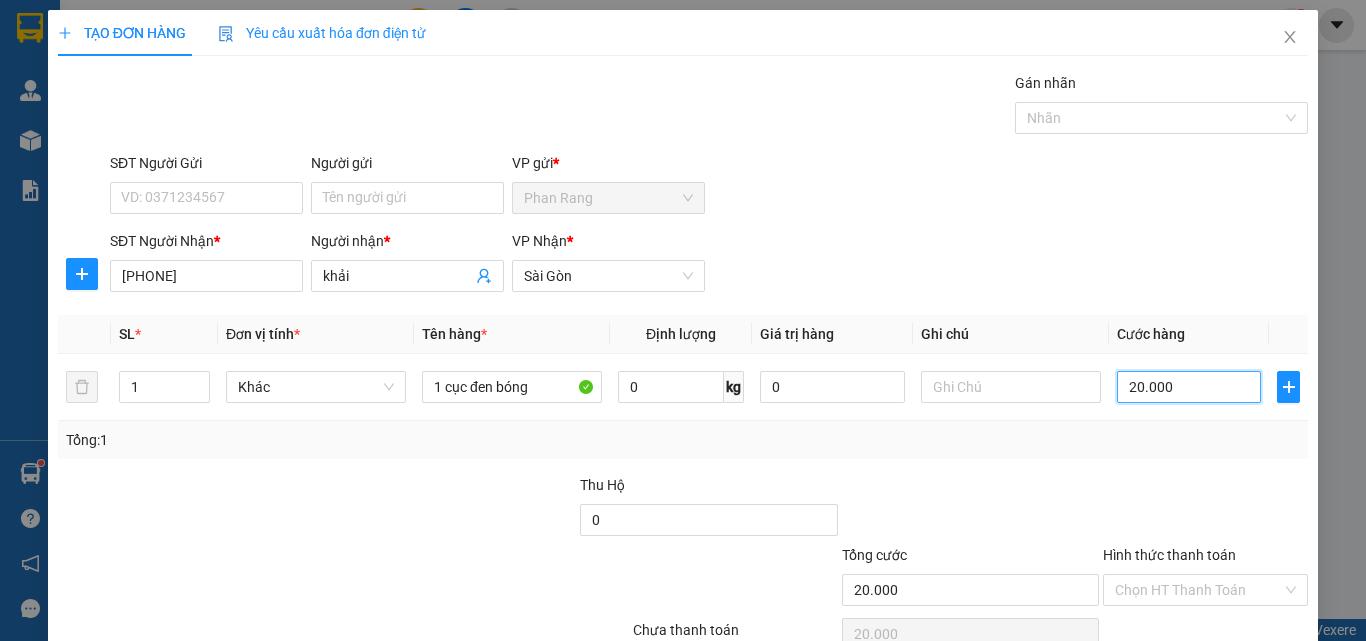 scroll, scrollTop: 99, scrollLeft: 0, axis: vertical 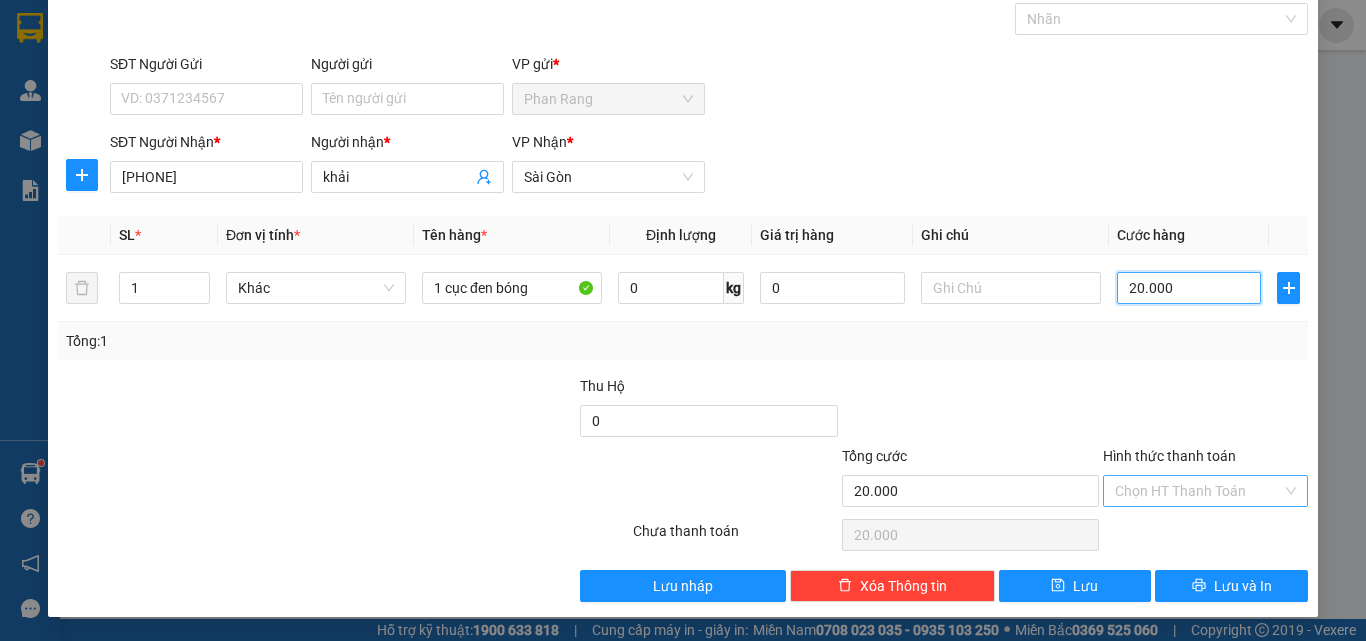 type on "20.000" 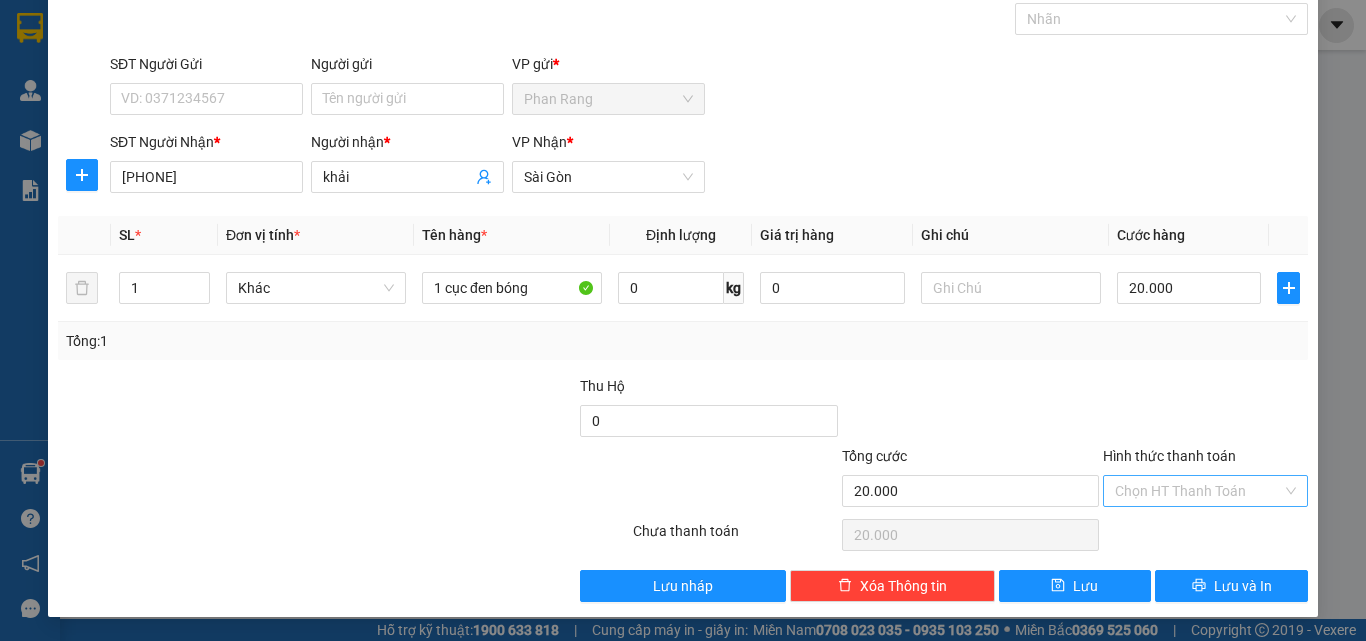 click on "Hình thức thanh toán" at bounding box center [1198, 491] 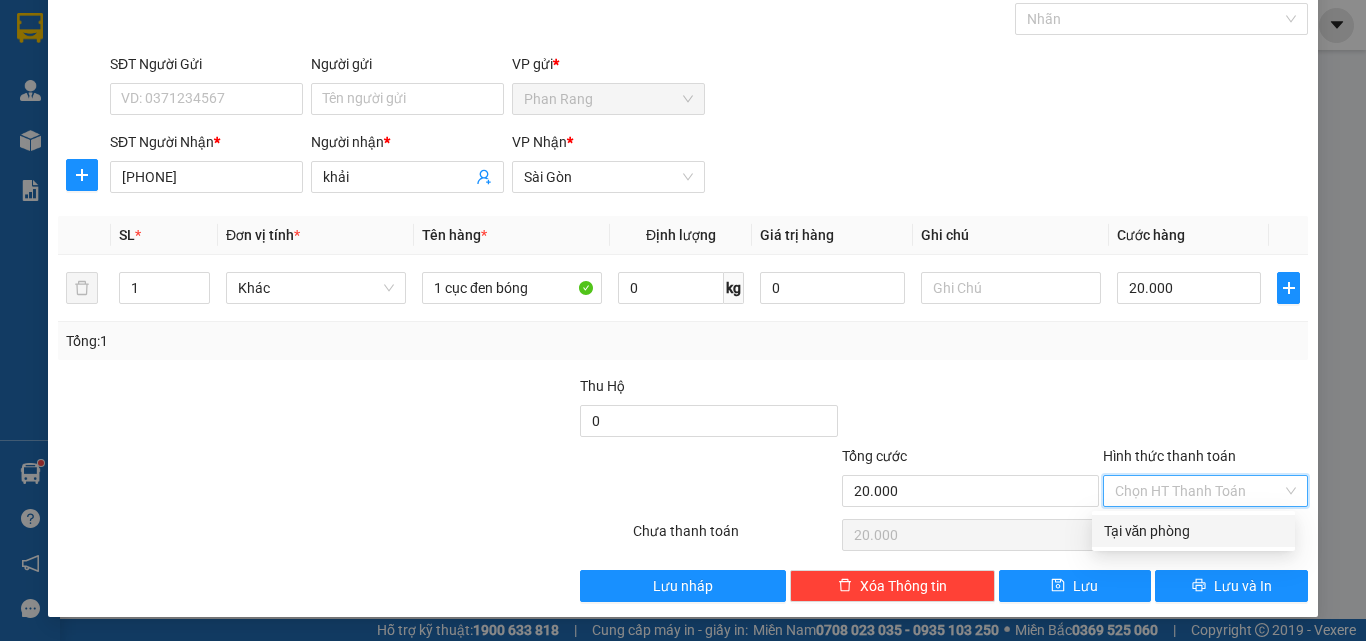 click on "Tại văn phòng" at bounding box center [1193, 531] 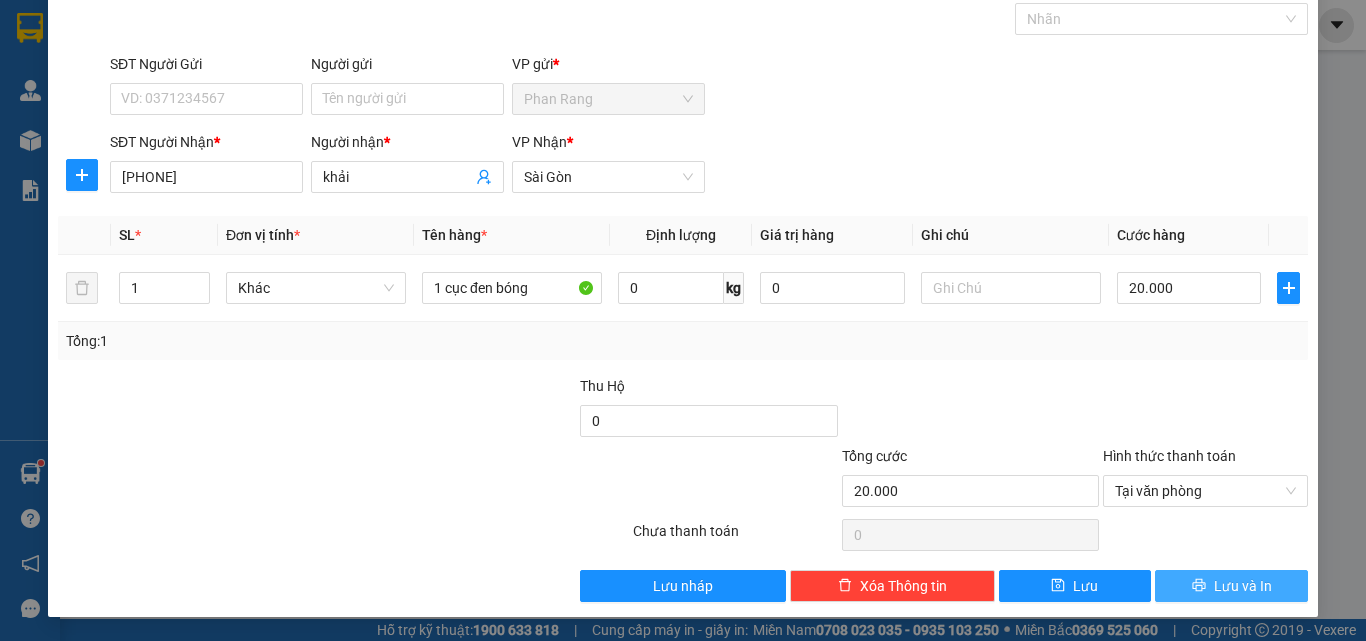 click on "Lưu và In" at bounding box center (1243, 586) 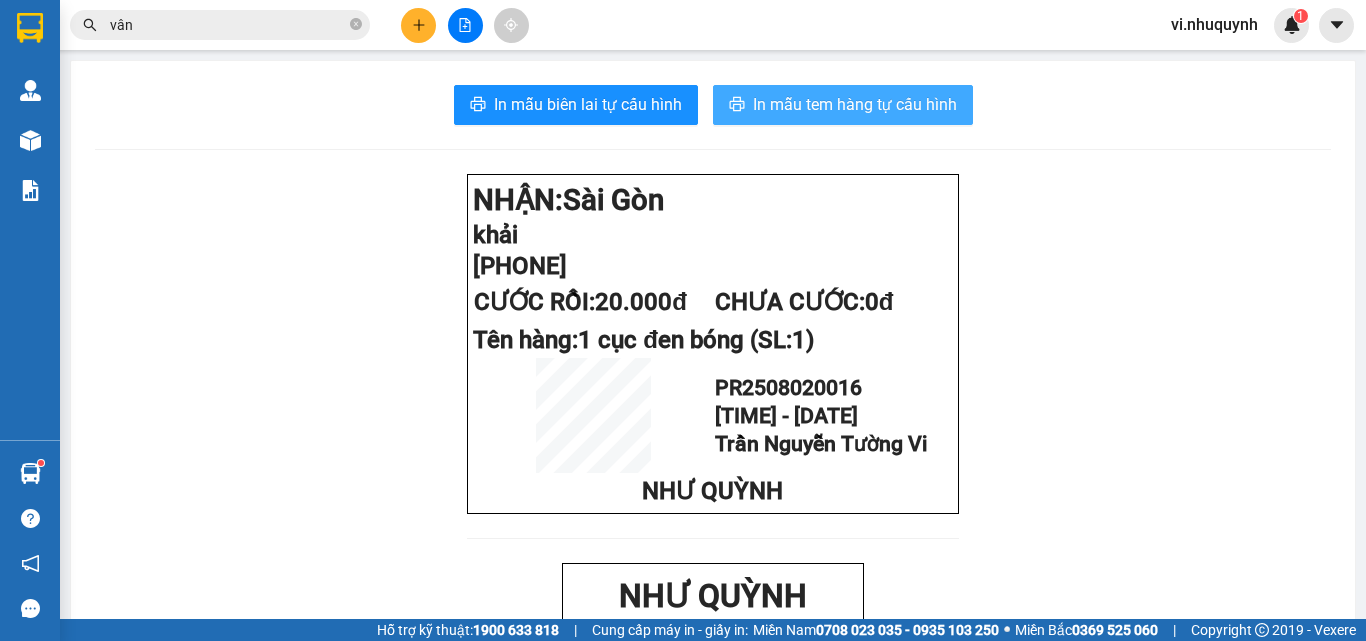 click on "In mẫu tem hàng tự cấu hình" at bounding box center [855, 104] 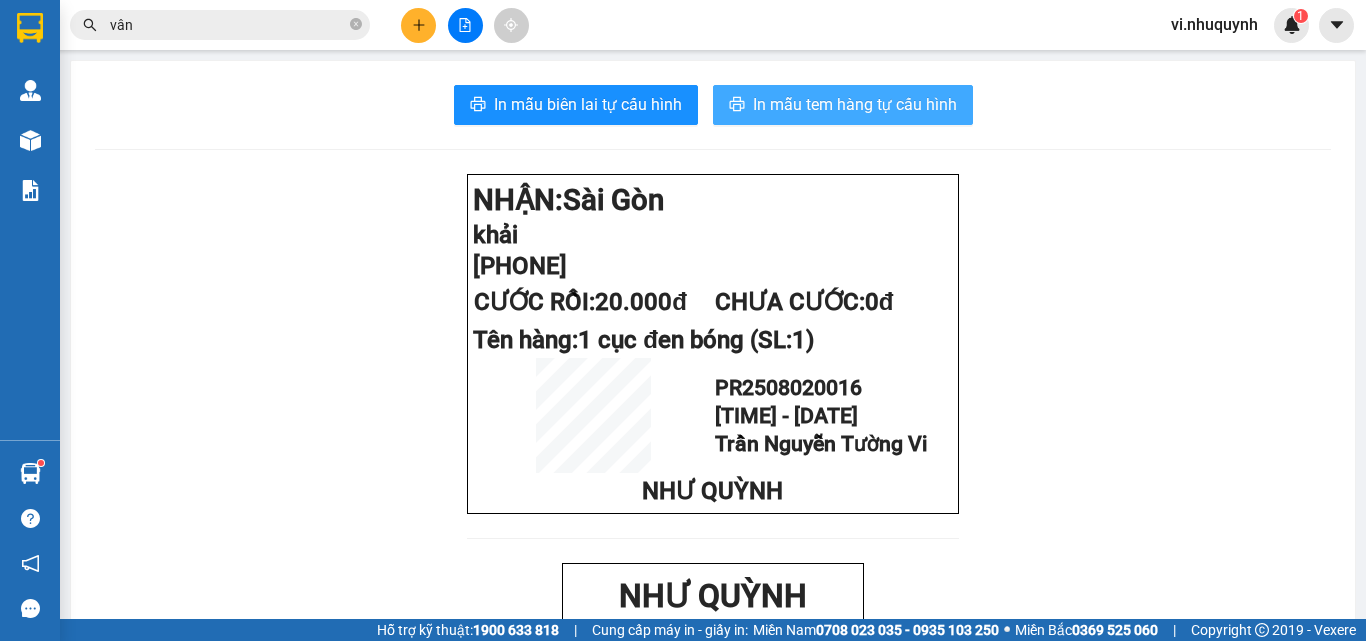 scroll, scrollTop: 0, scrollLeft: 0, axis: both 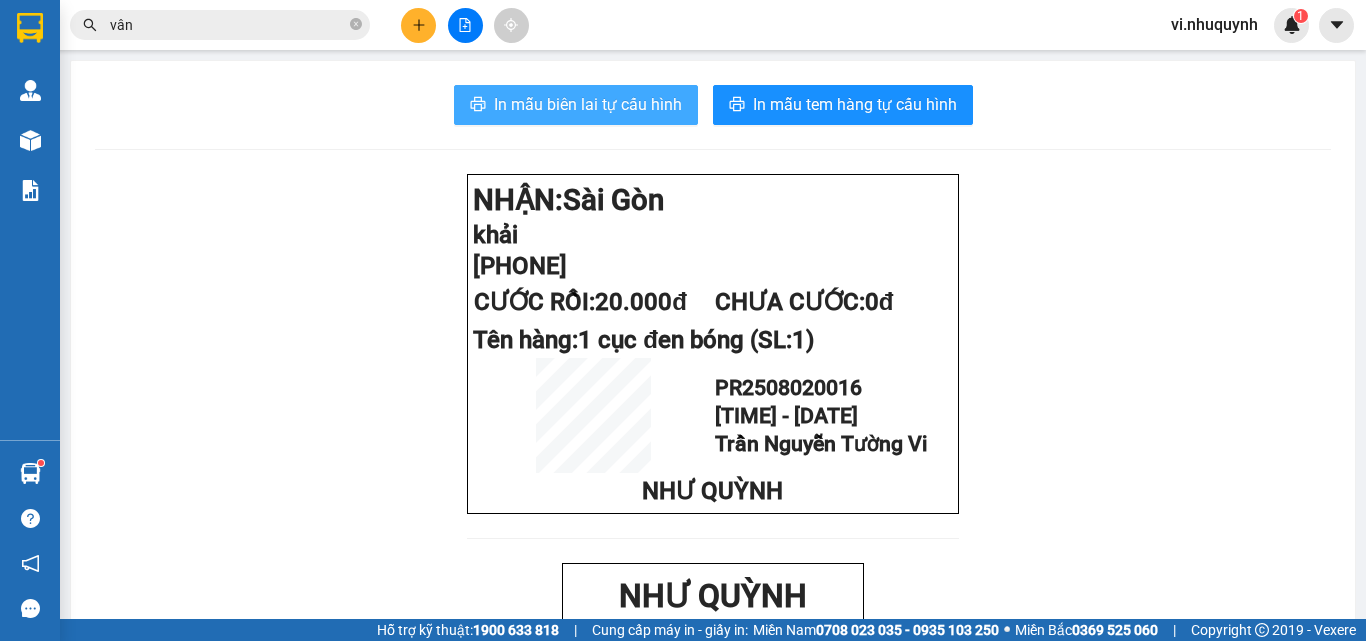 click on "In mẫu biên lai tự cấu hình" at bounding box center [588, 104] 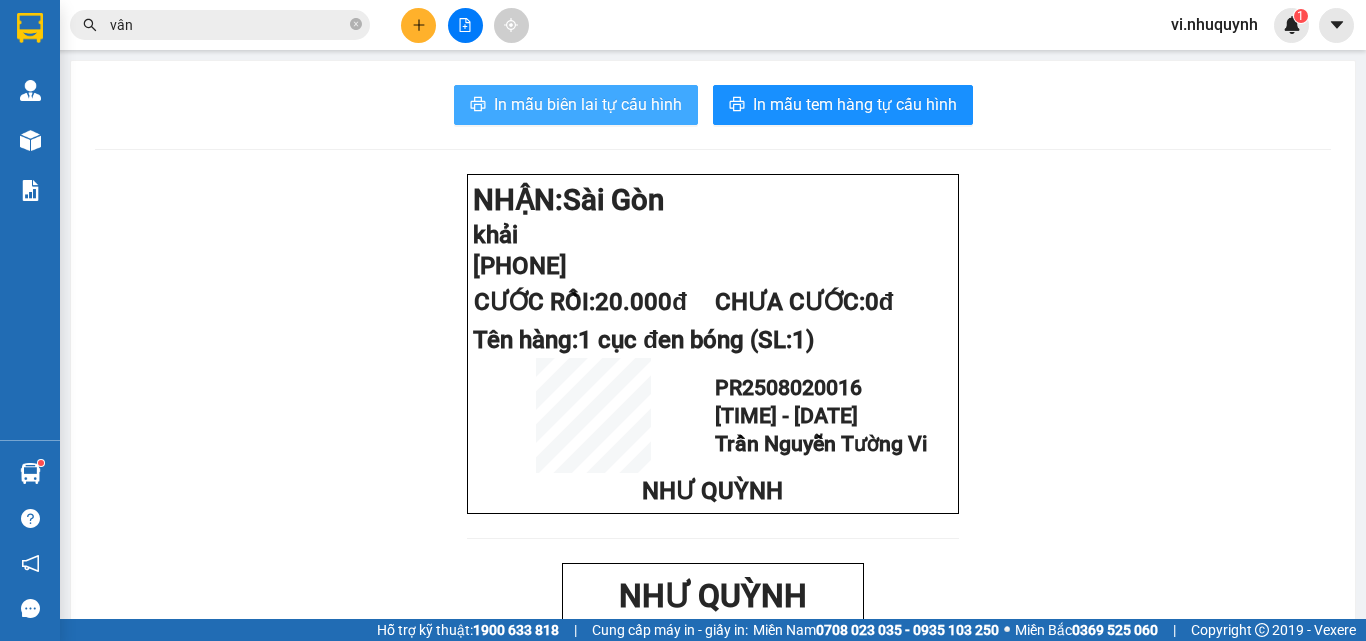 scroll, scrollTop: 0, scrollLeft: 0, axis: both 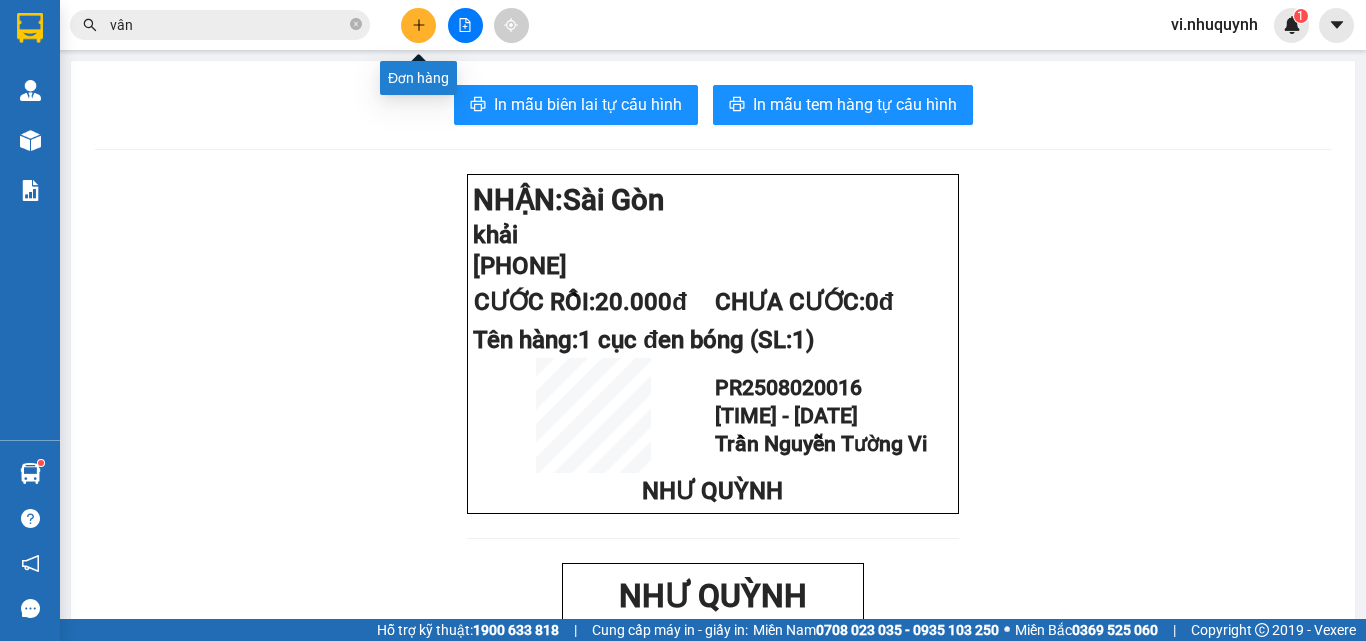 click at bounding box center [418, 25] 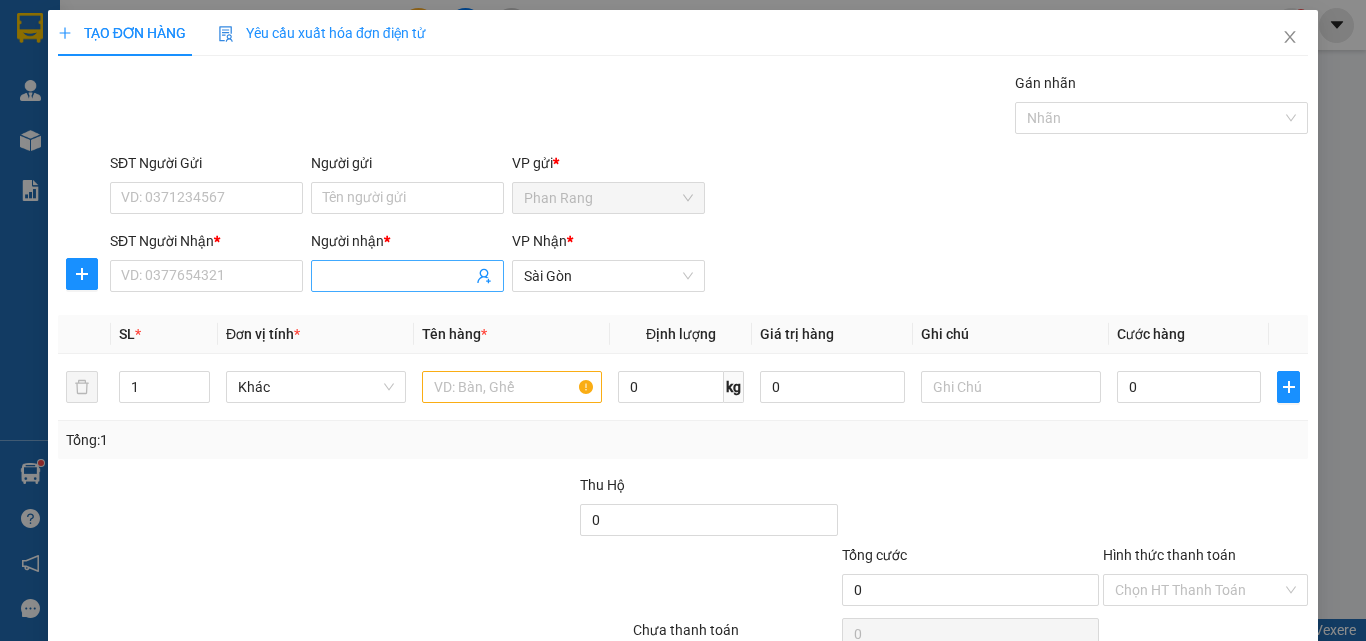 click on "Người nhận  *" at bounding box center [397, 276] 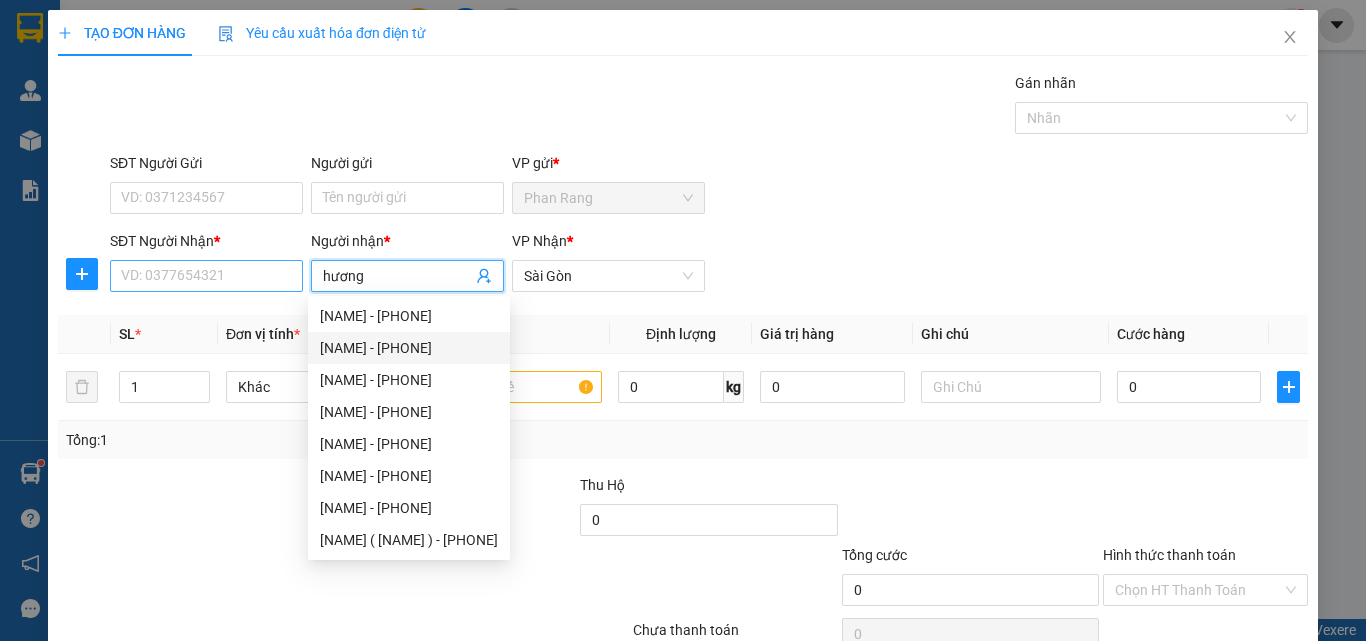 type on "hương" 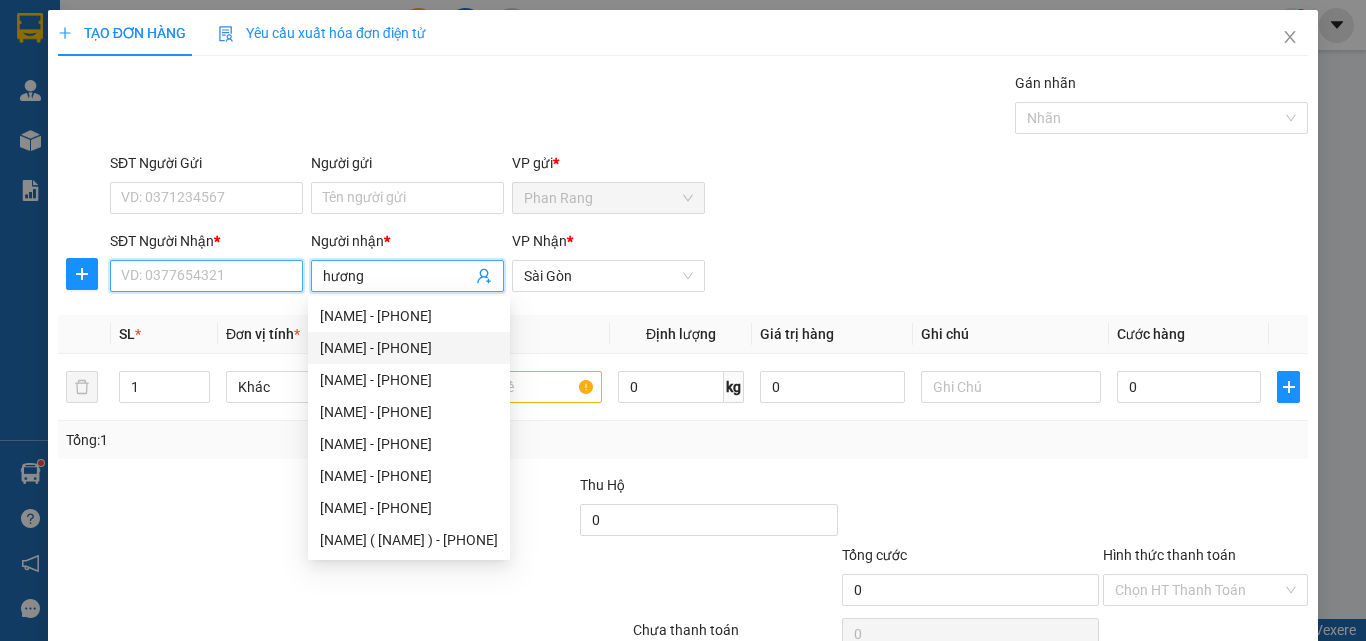 click on "SĐT Người Nhận  *" at bounding box center [206, 276] 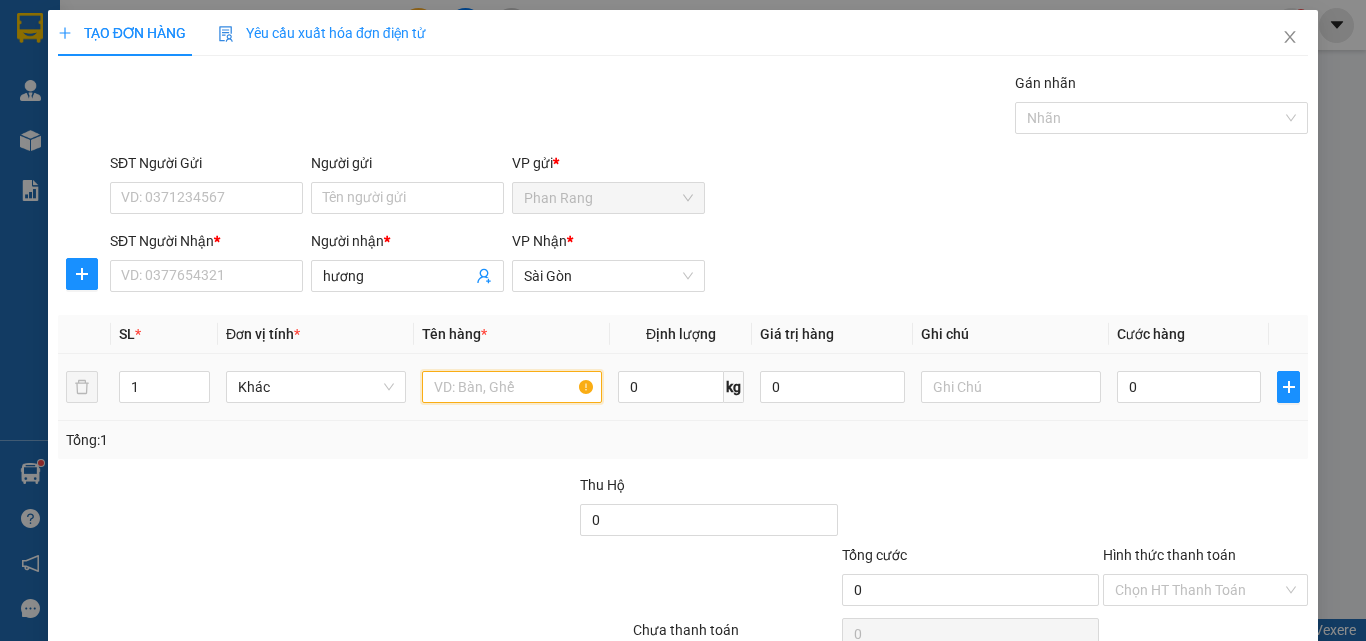 click at bounding box center [512, 387] 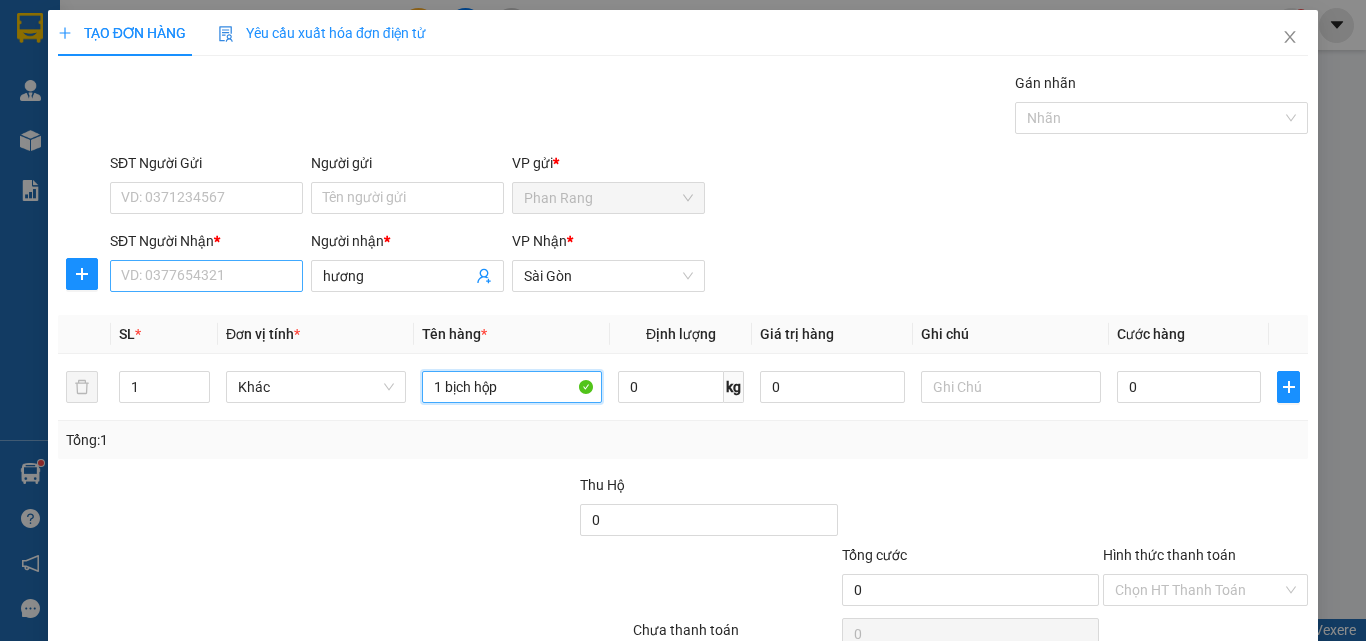 type on "1 bịch hộp" 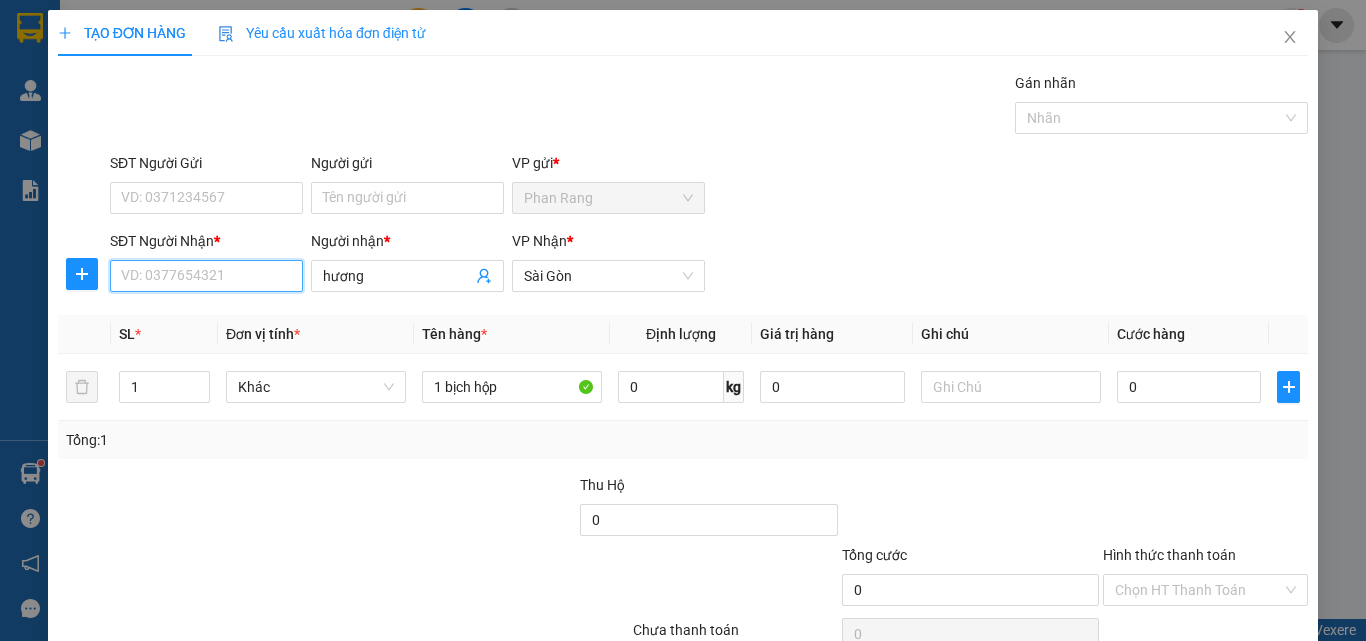 click on "SĐT Người Nhận  *" at bounding box center [206, 276] 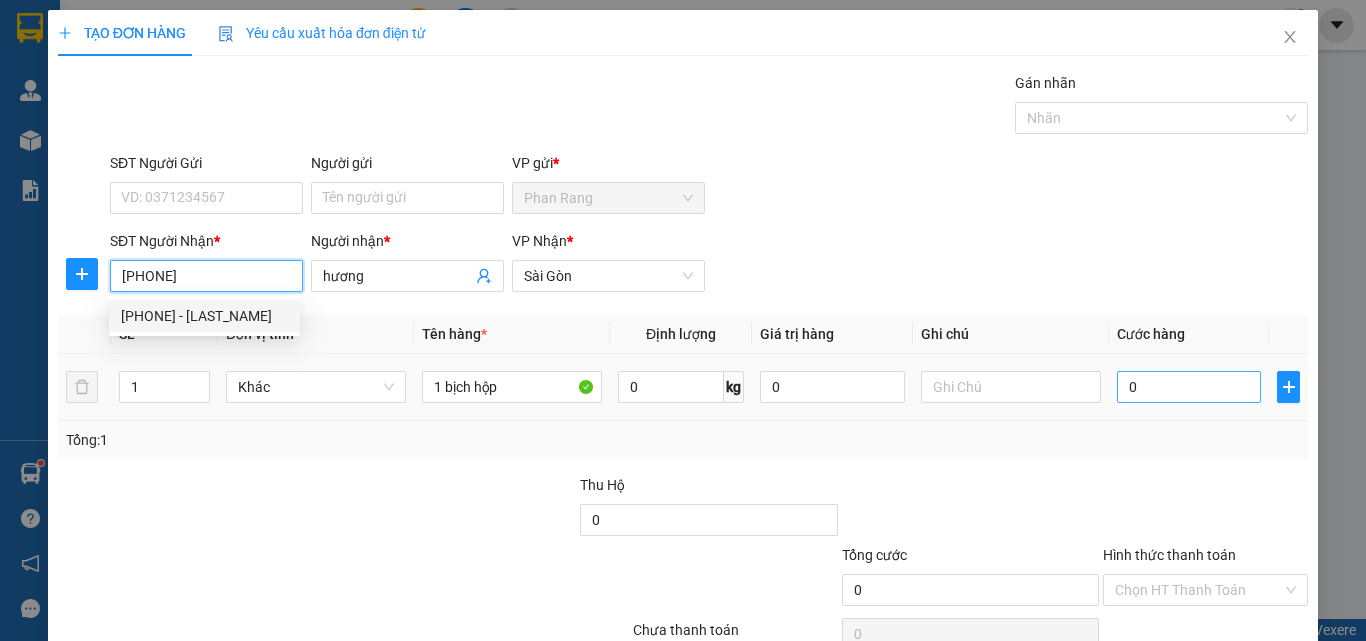 type on "0947614016" 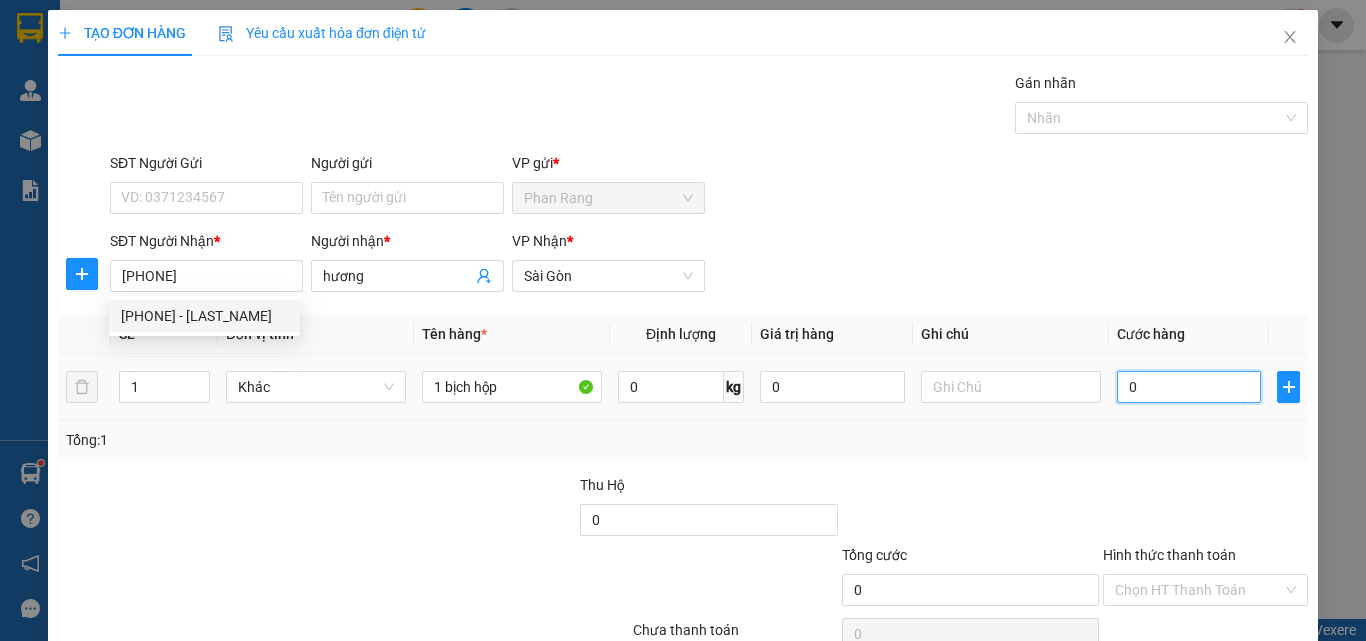 click on "0" at bounding box center (1189, 387) 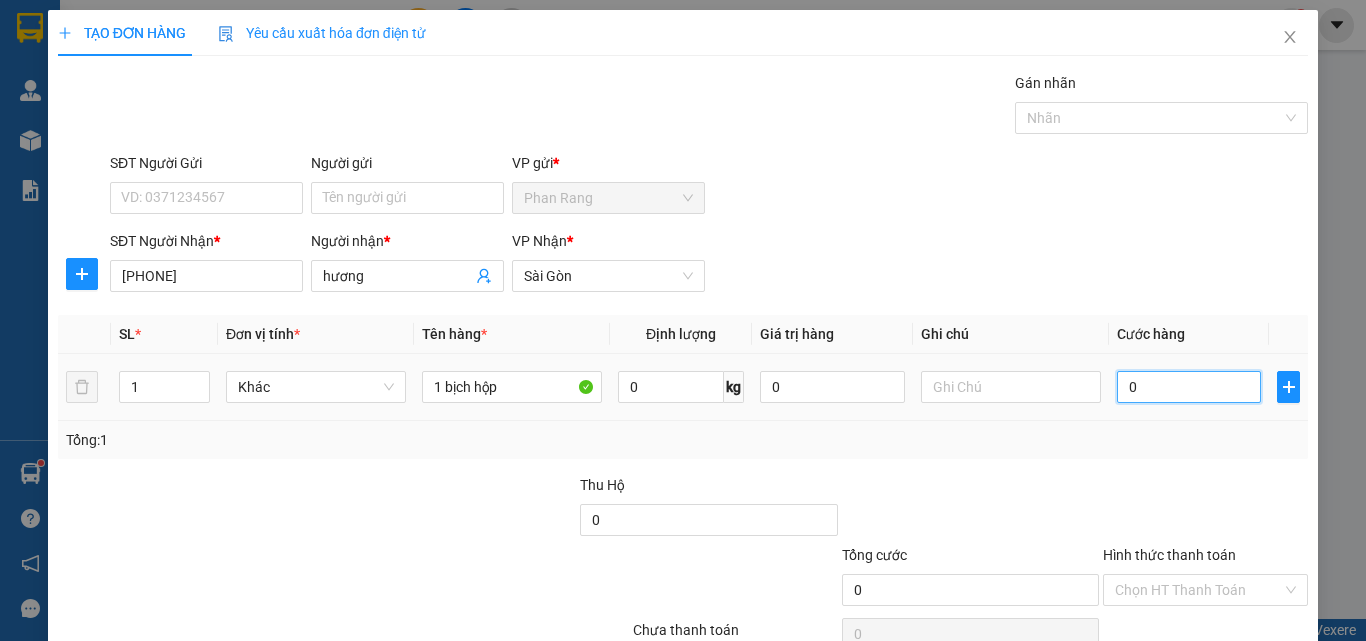 type on "2" 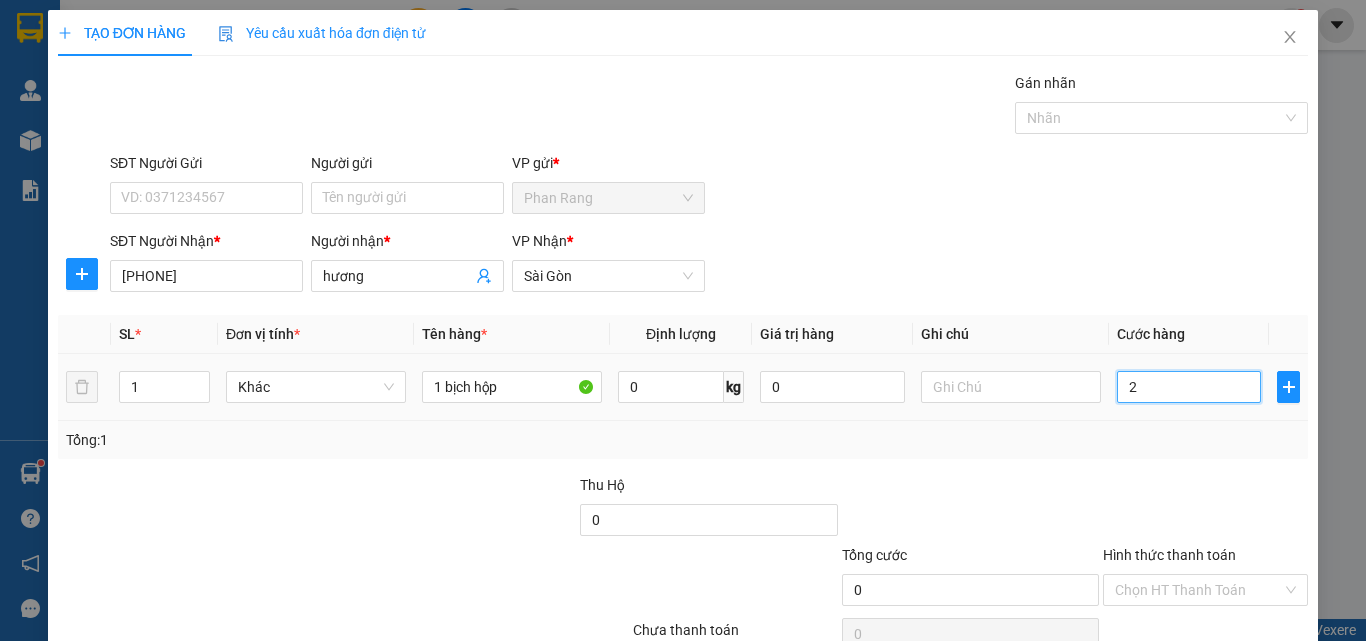 type on "2" 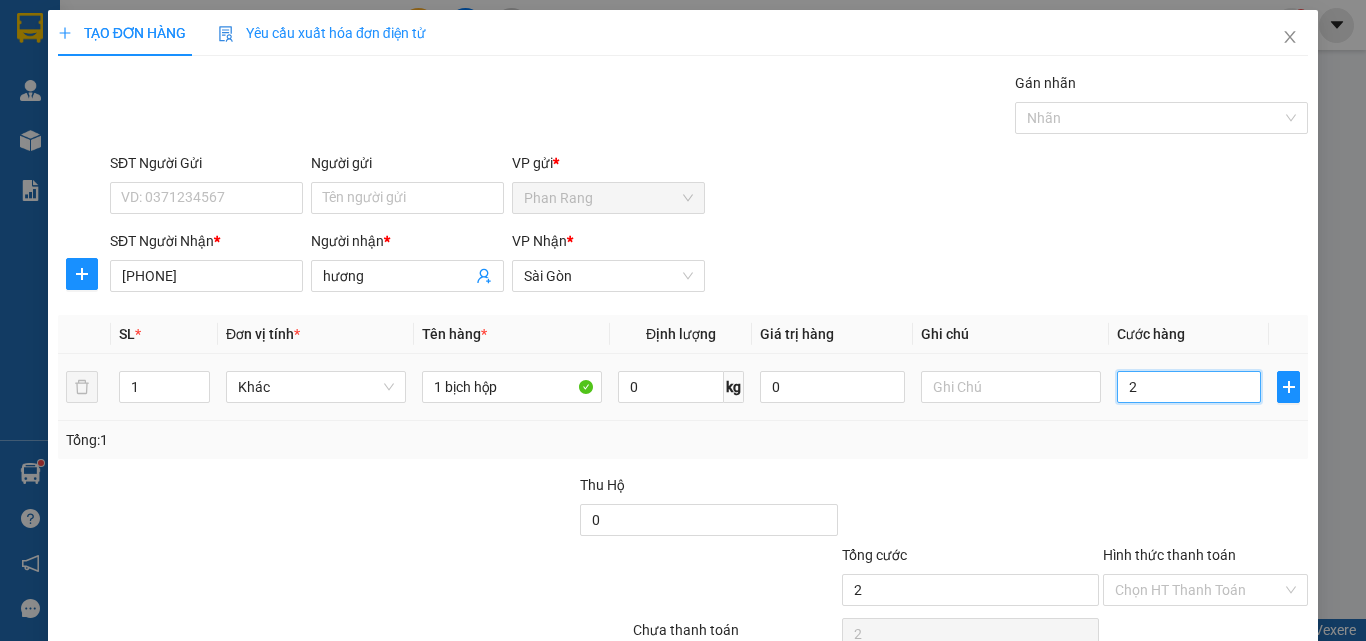 type on "20" 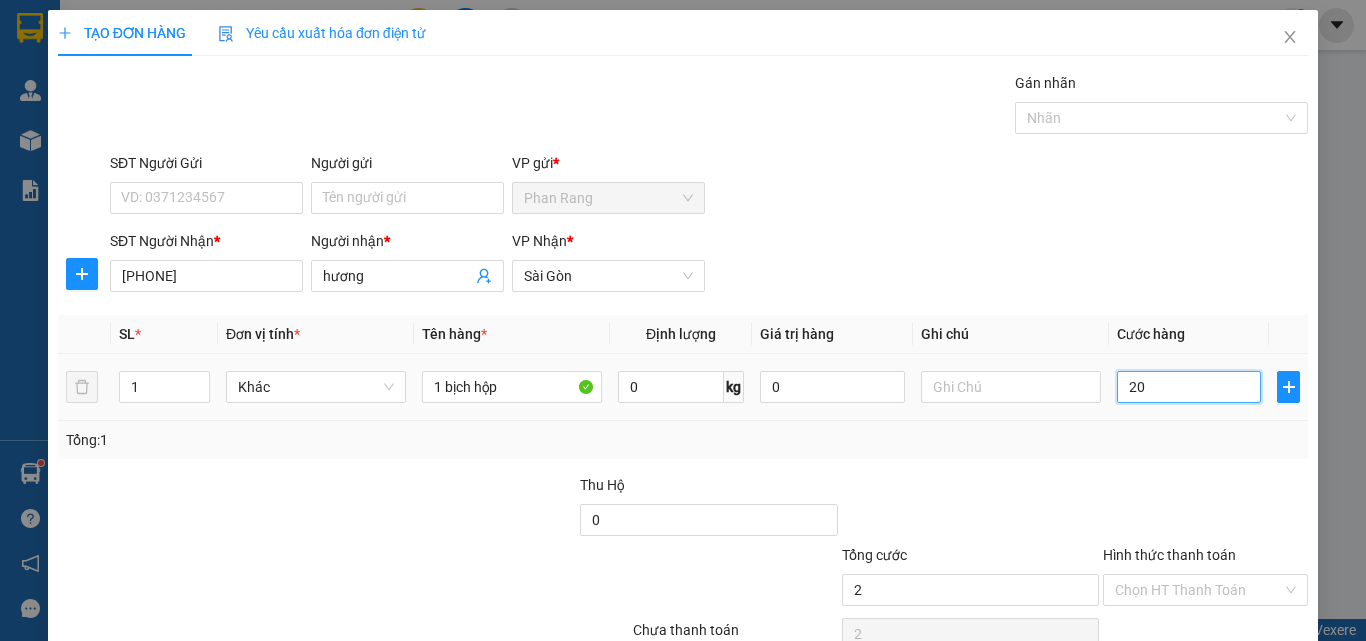 type on "20" 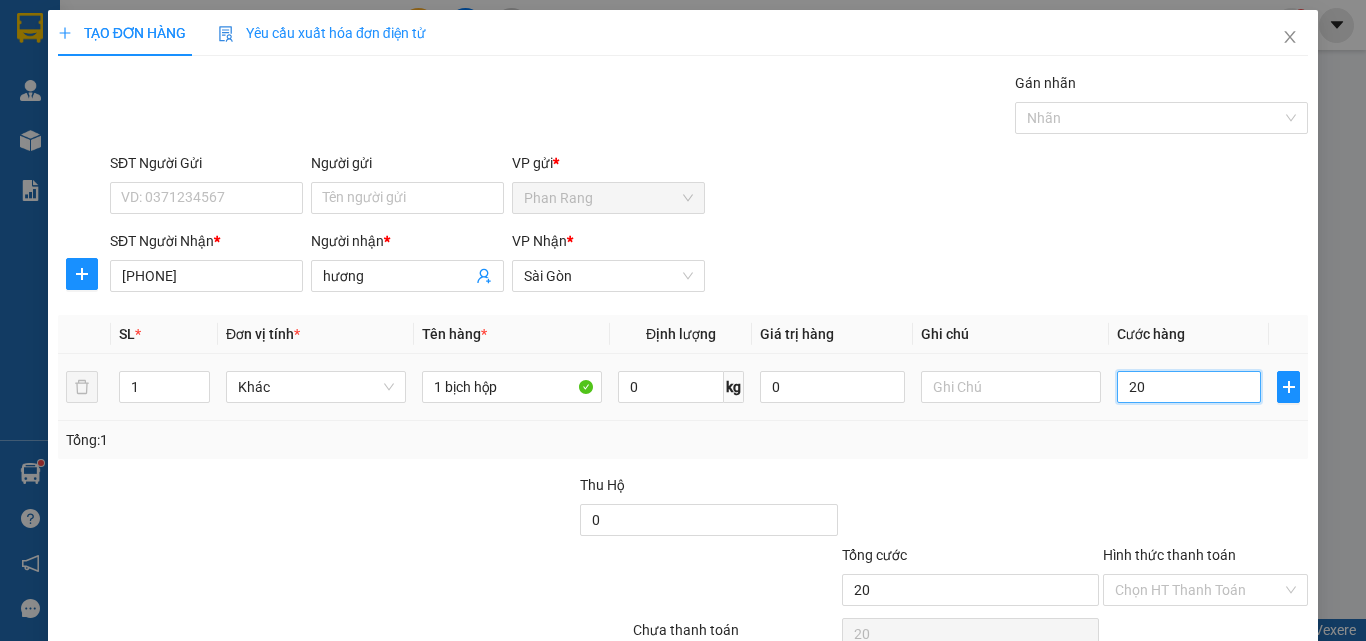 type on "200" 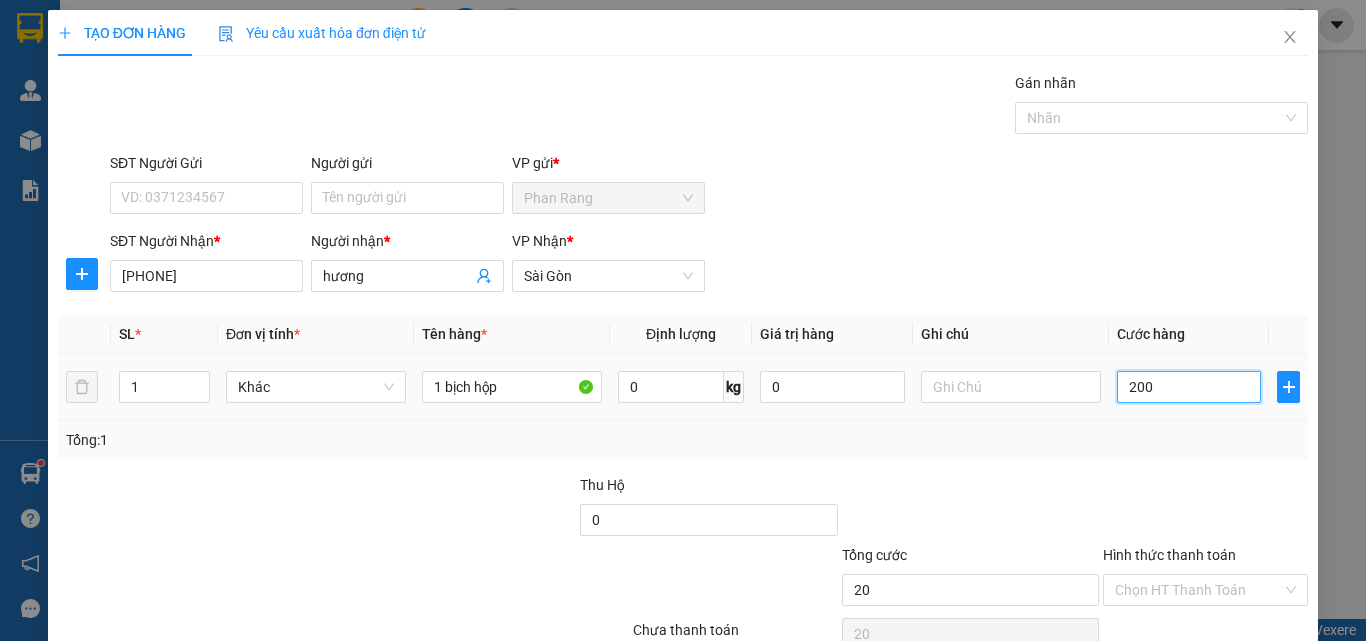 type on "200" 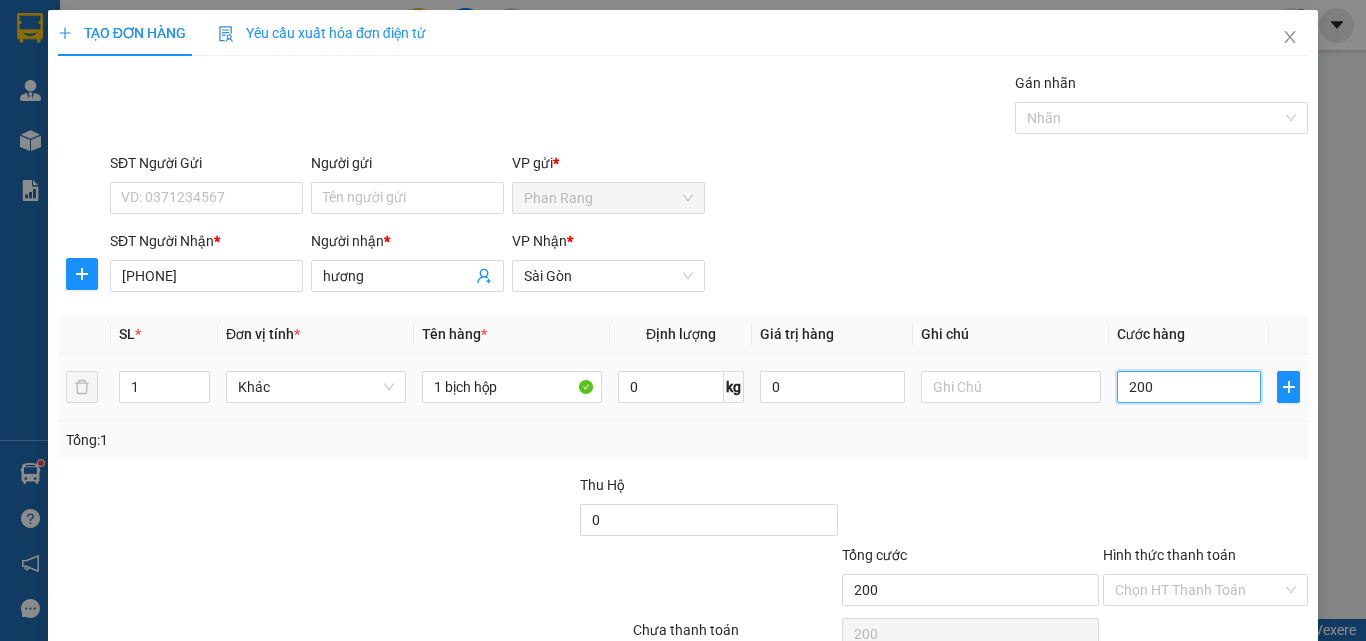 type on "2.000" 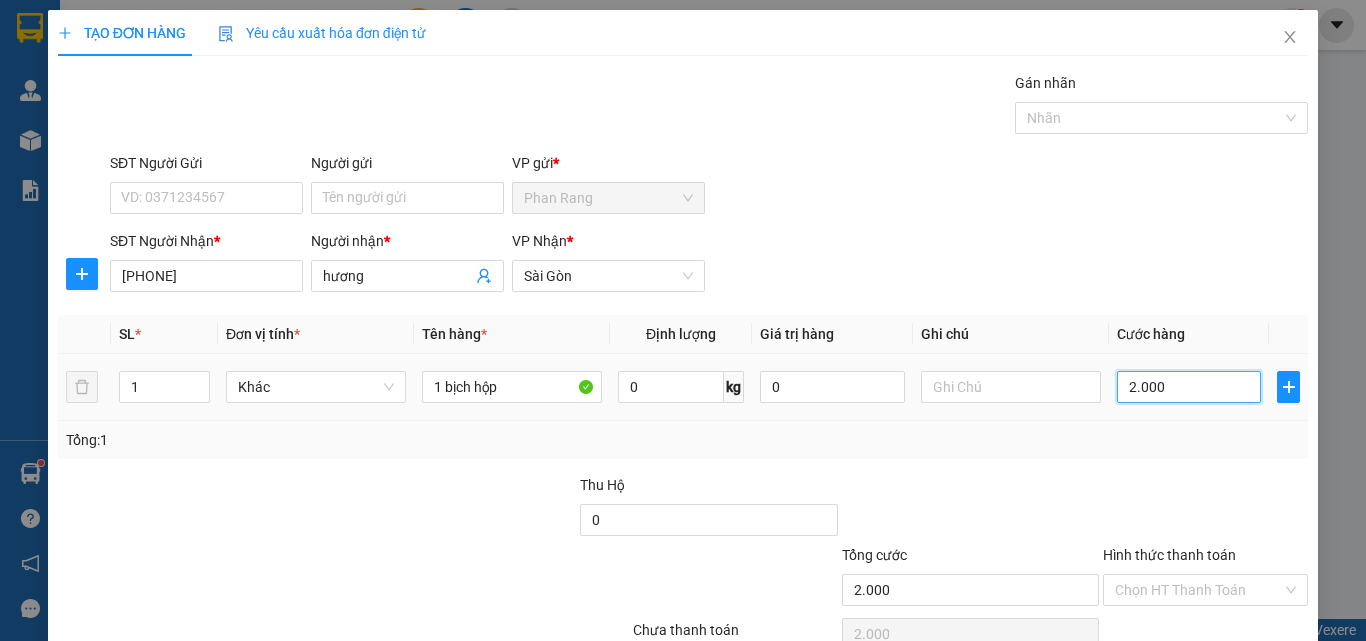 type on "20.000" 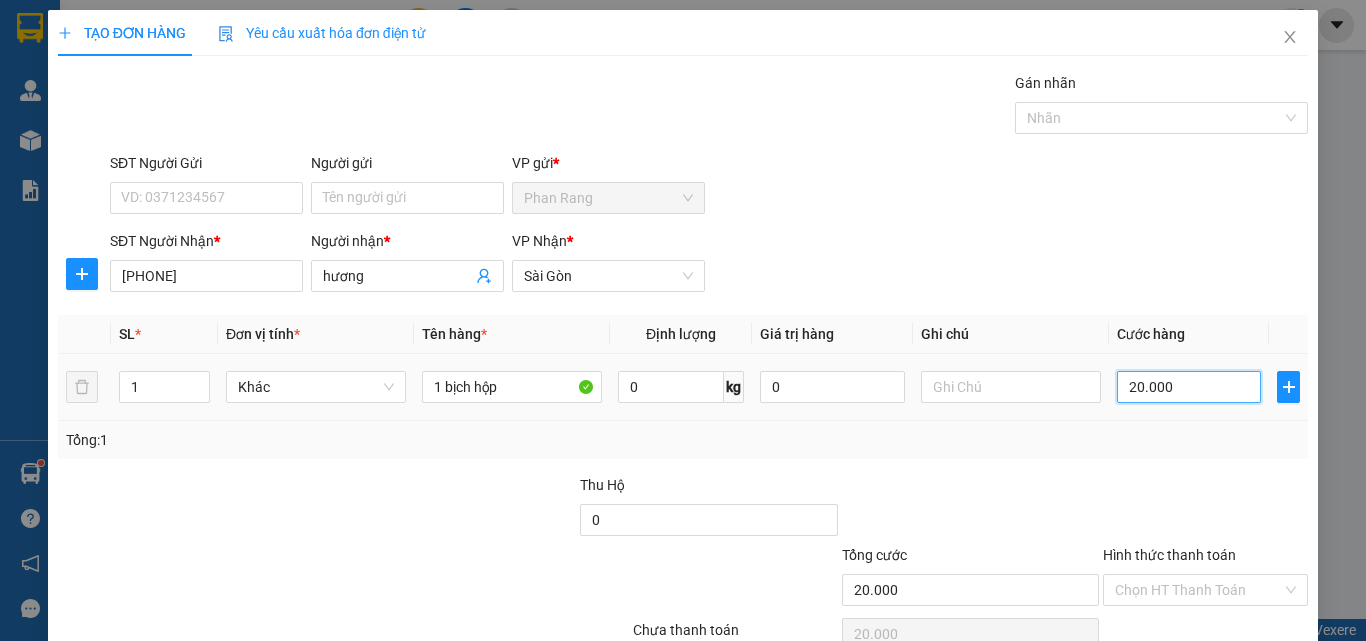 scroll, scrollTop: 99, scrollLeft: 0, axis: vertical 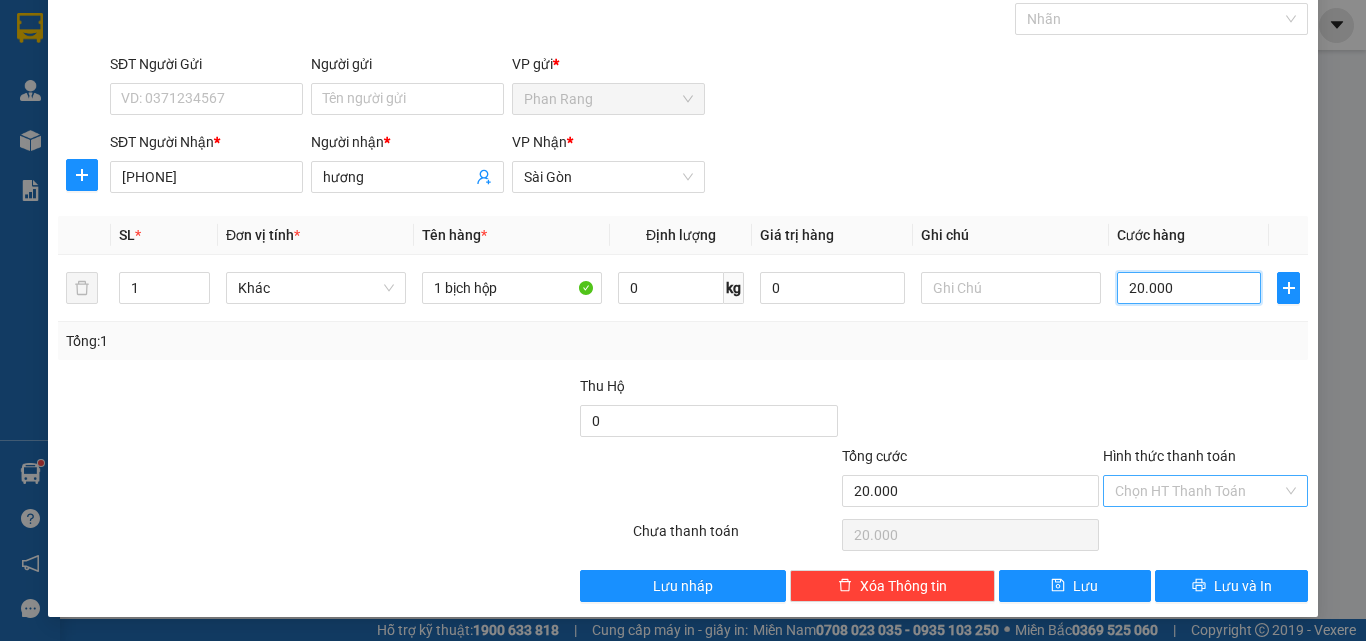 type on "20.000" 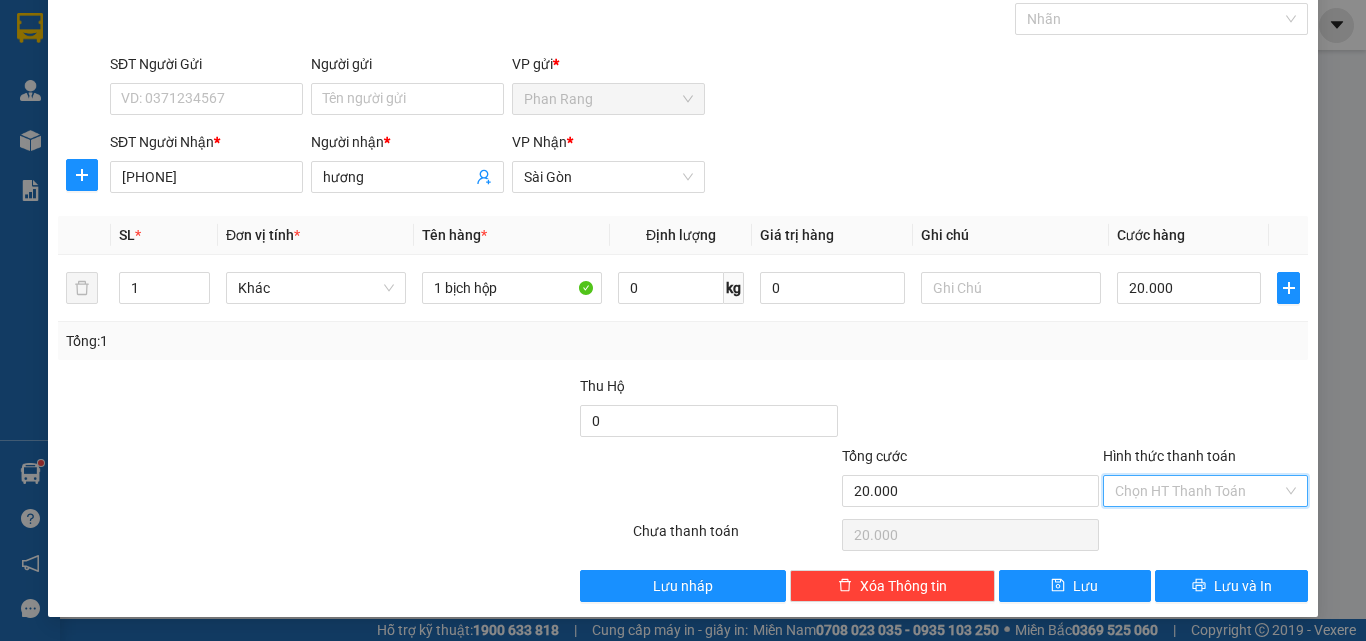 click on "Hình thức thanh toán" at bounding box center (1198, 491) 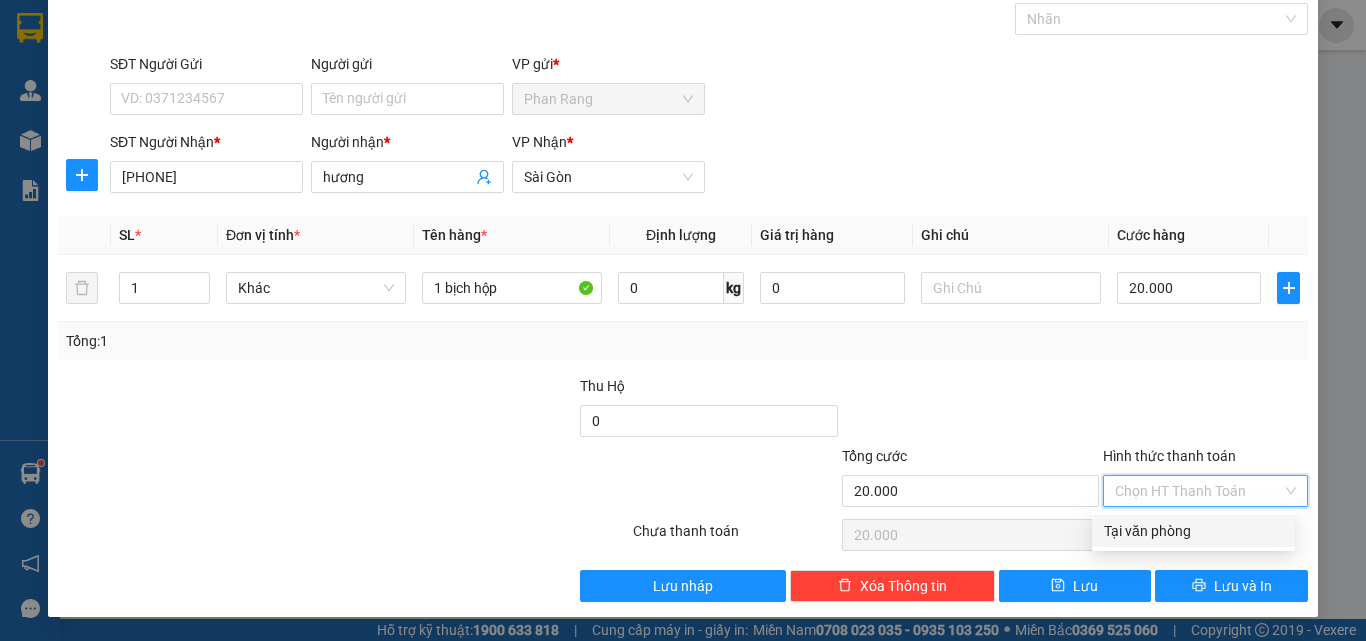 click on "Tại văn phòng" at bounding box center (1193, 531) 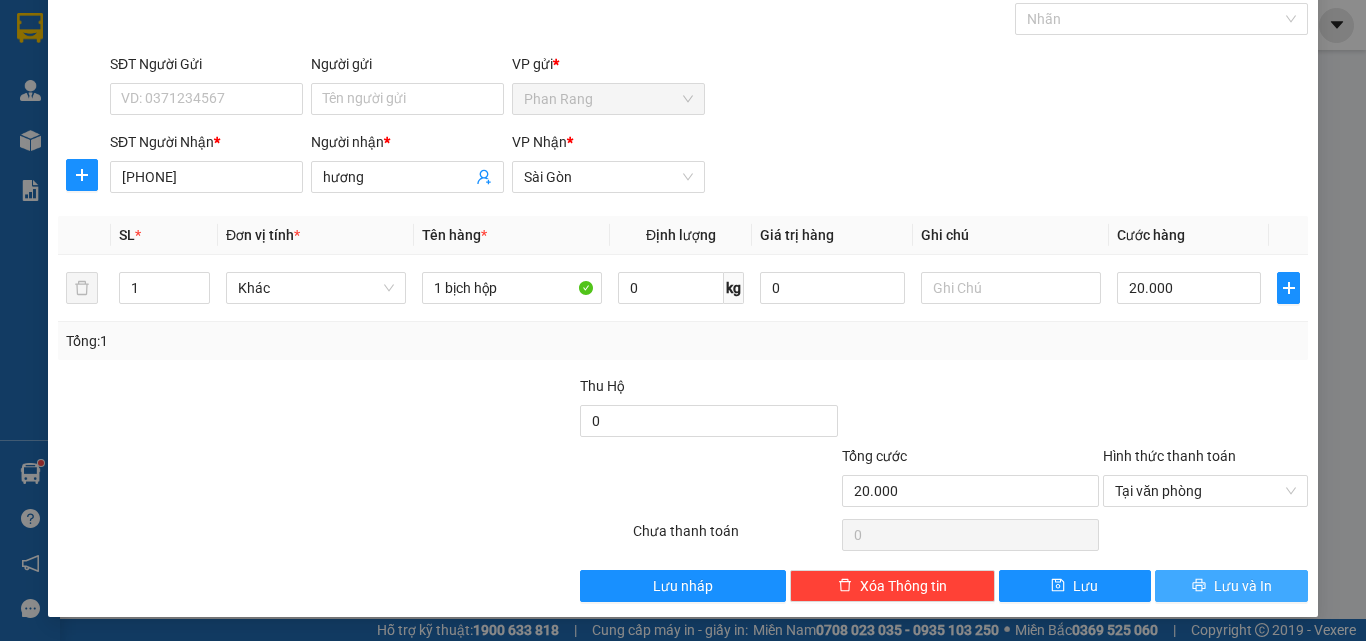 click on "Lưu và In" at bounding box center [1243, 586] 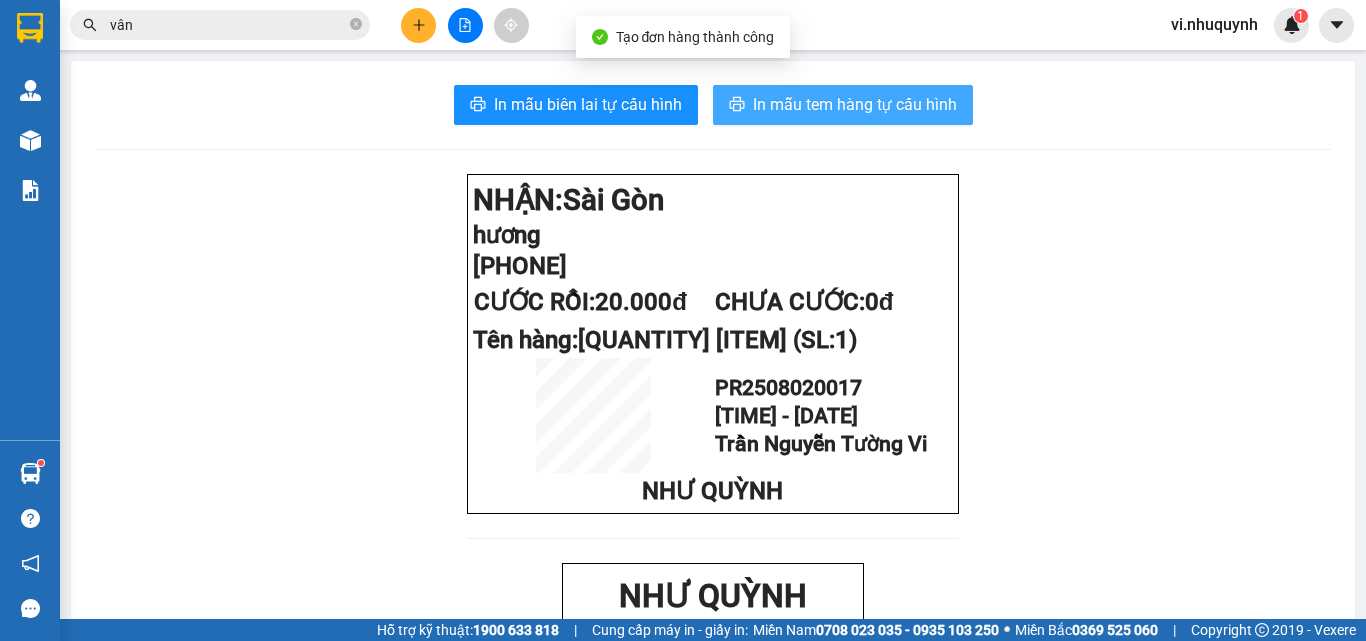 click on "In mẫu tem hàng tự cấu hình" at bounding box center (855, 104) 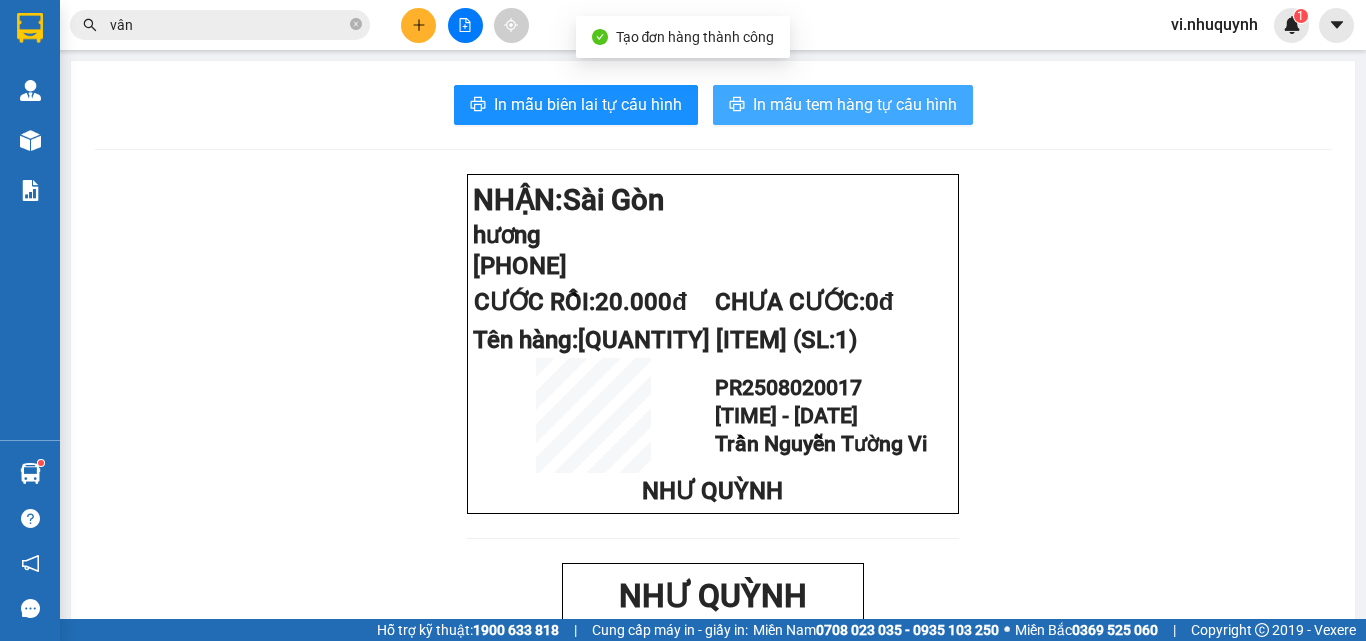 scroll, scrollTop: 0, scrollLeft: 0, axis: both 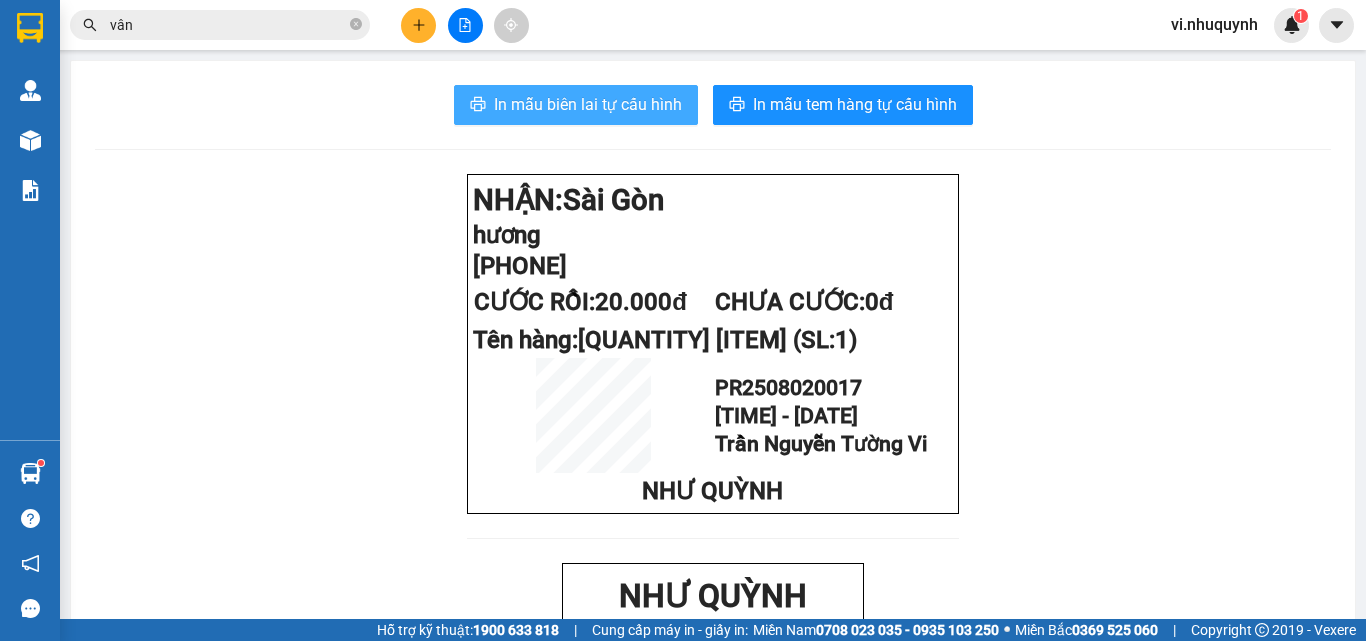 click on "In mẫu biên lai tự cấu hình" at bounding box center (588, 104) 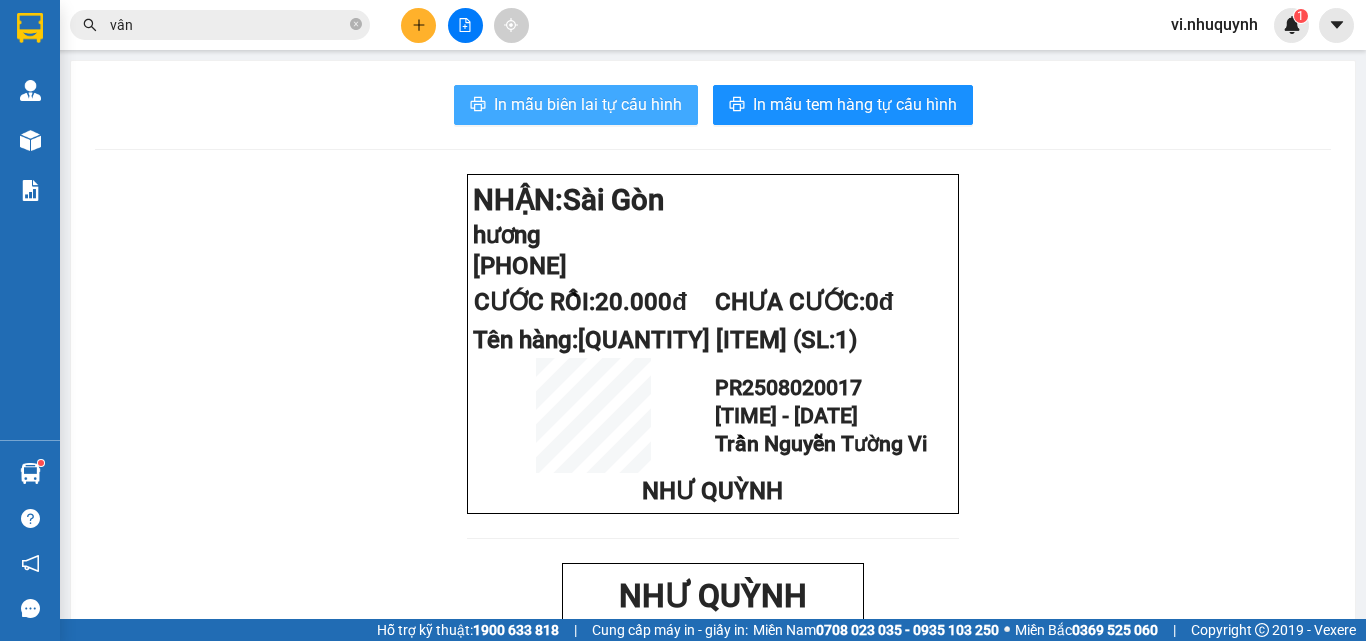 scroll, scrollTop: 0, scrollLeft: 0, axis: both 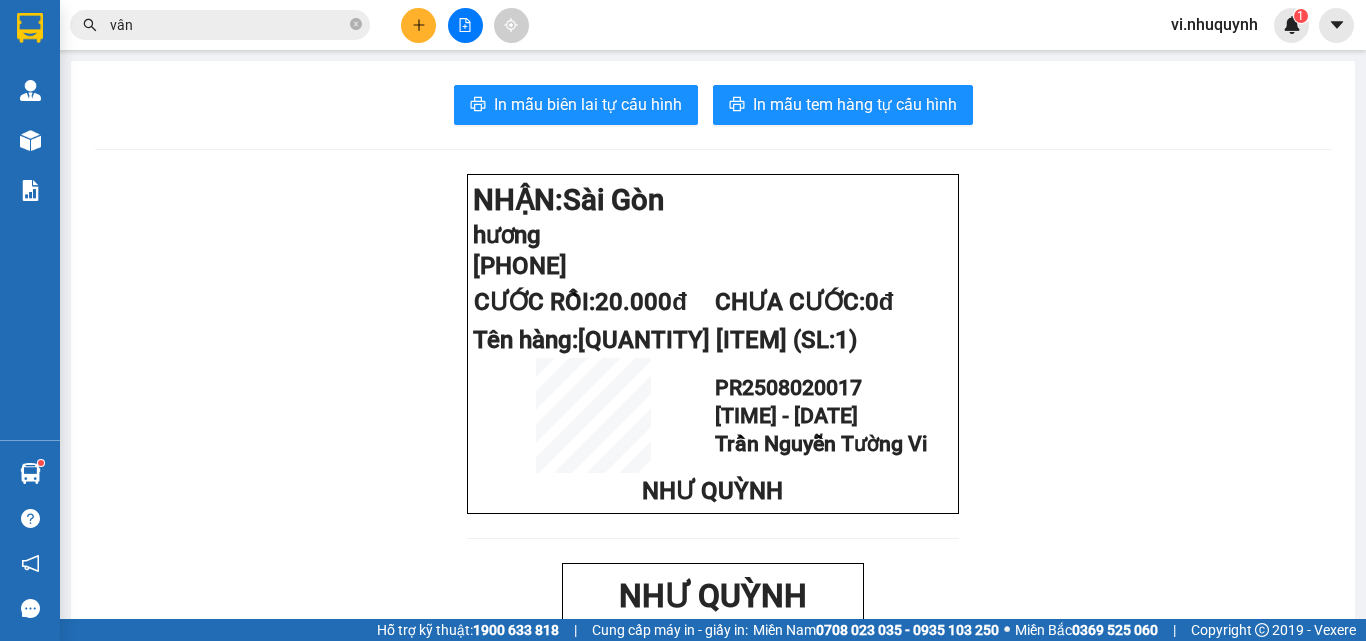 click on "vân" at bounding box center [228, 25] 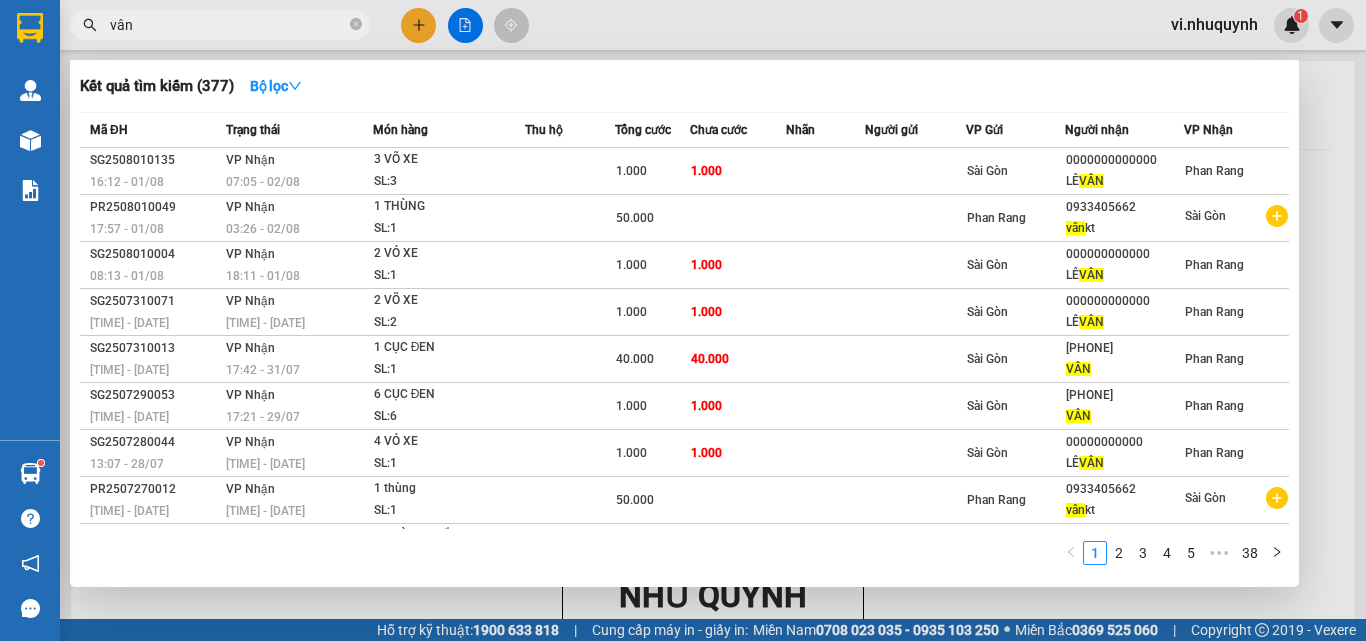 click on "vân" at bounding box center (228, 25) 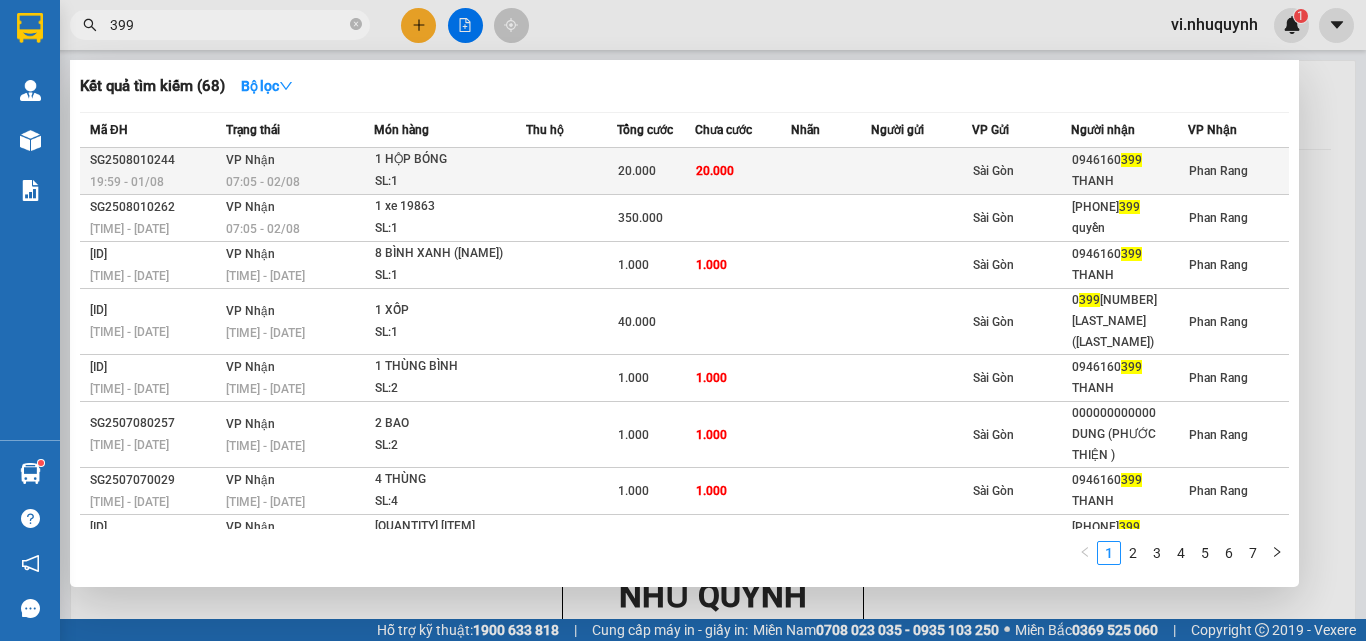 type on "399" 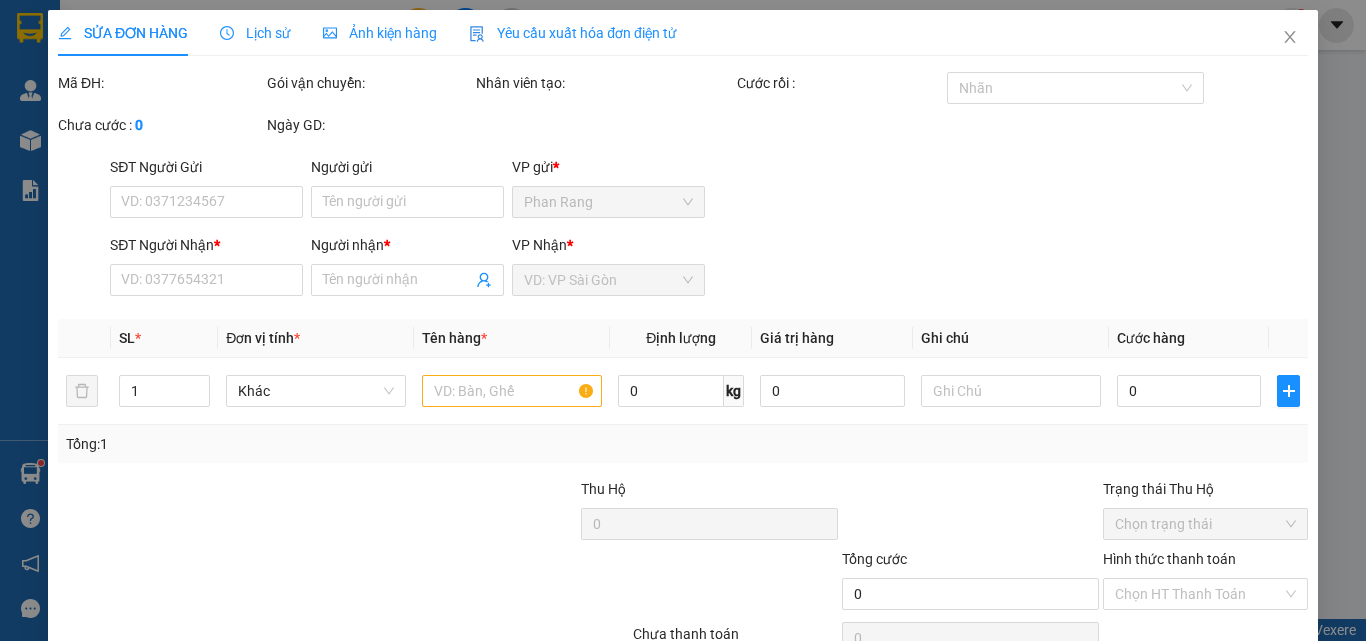 type on "0946160399" 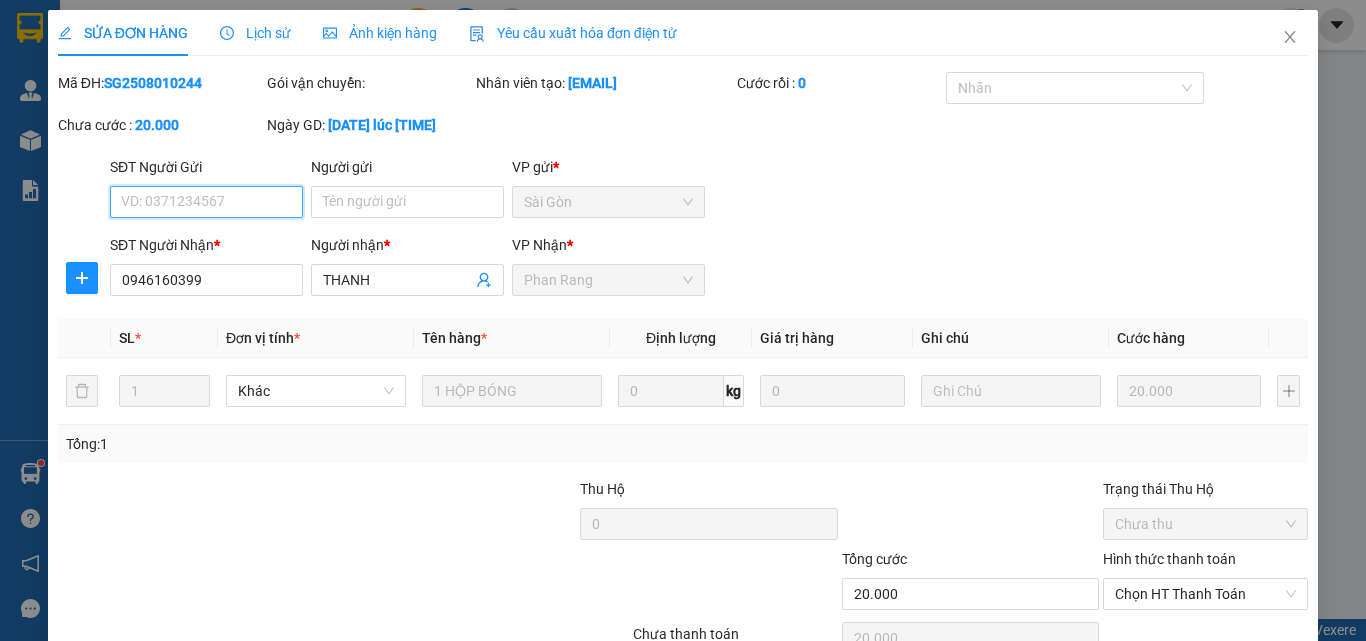 scroll, scrollTop: 103, scrollLeft: 0, axis: vertical 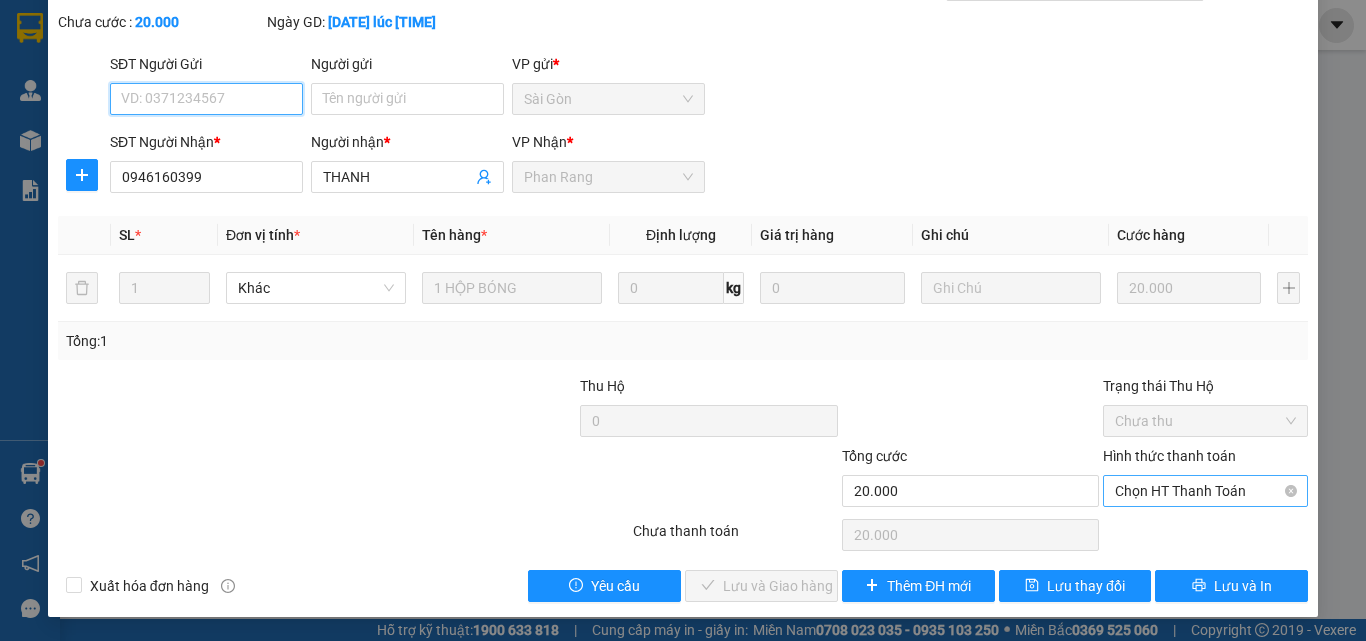 click on "Chọn HT Thanh Toán" at bounding box center [1205, 491] 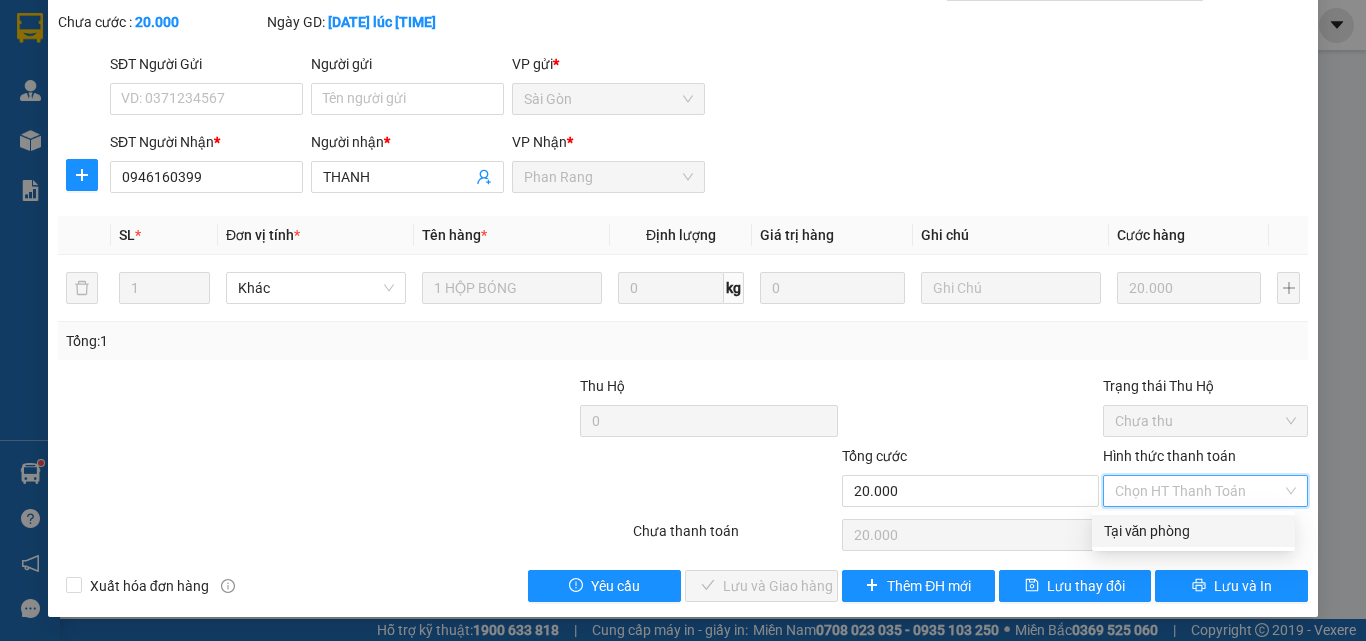click on "Tại văn phòng" at bounding box center (1193, 531) 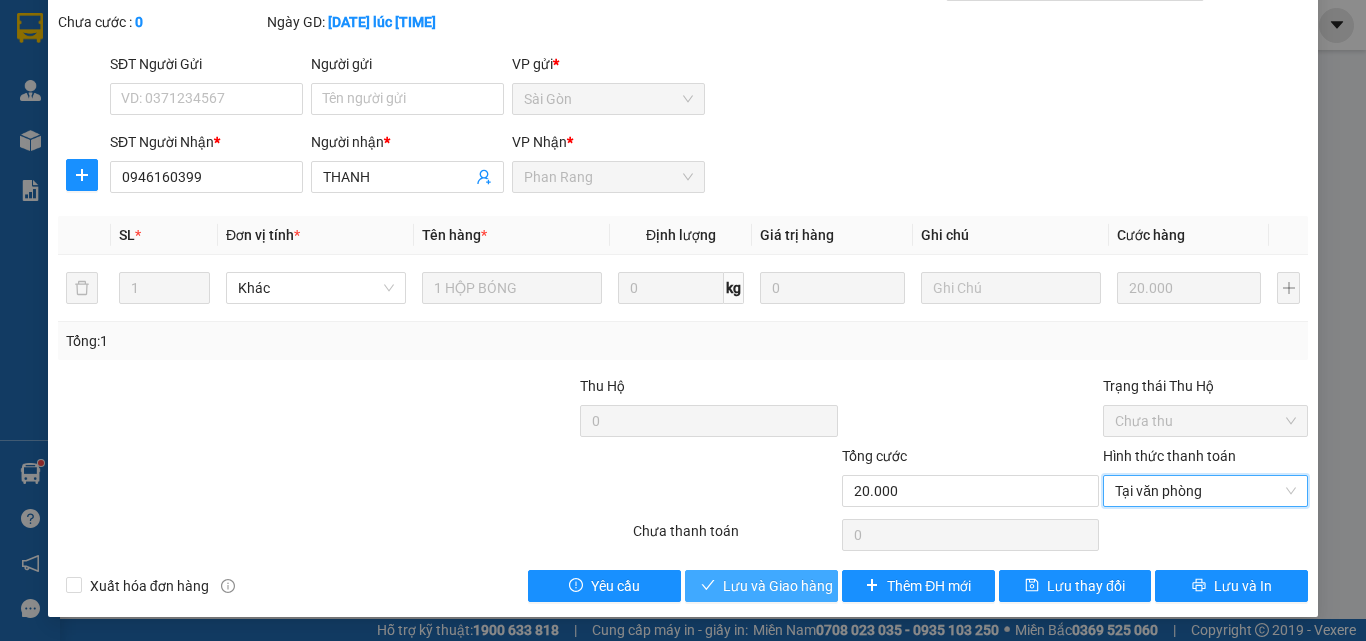click on "Lưu và Giao hàng" at bounding box center (778, 586) 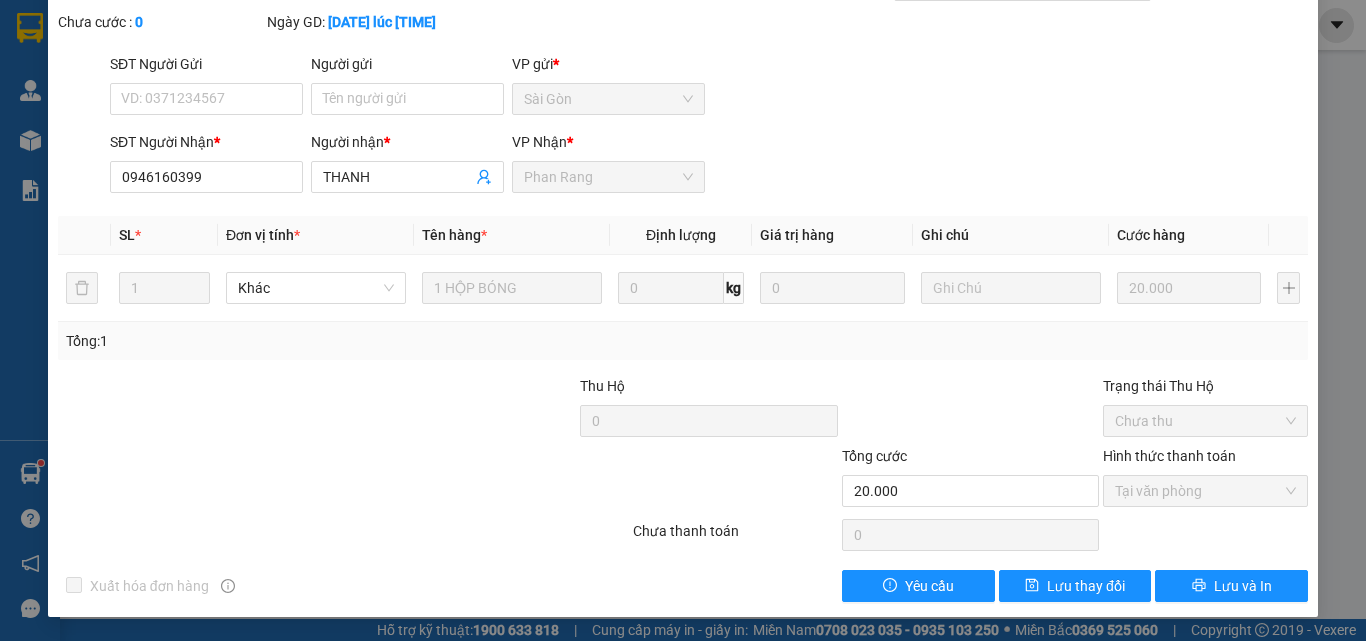 scroll, scrollTop: 0, scrollLeft: 0, axis: both 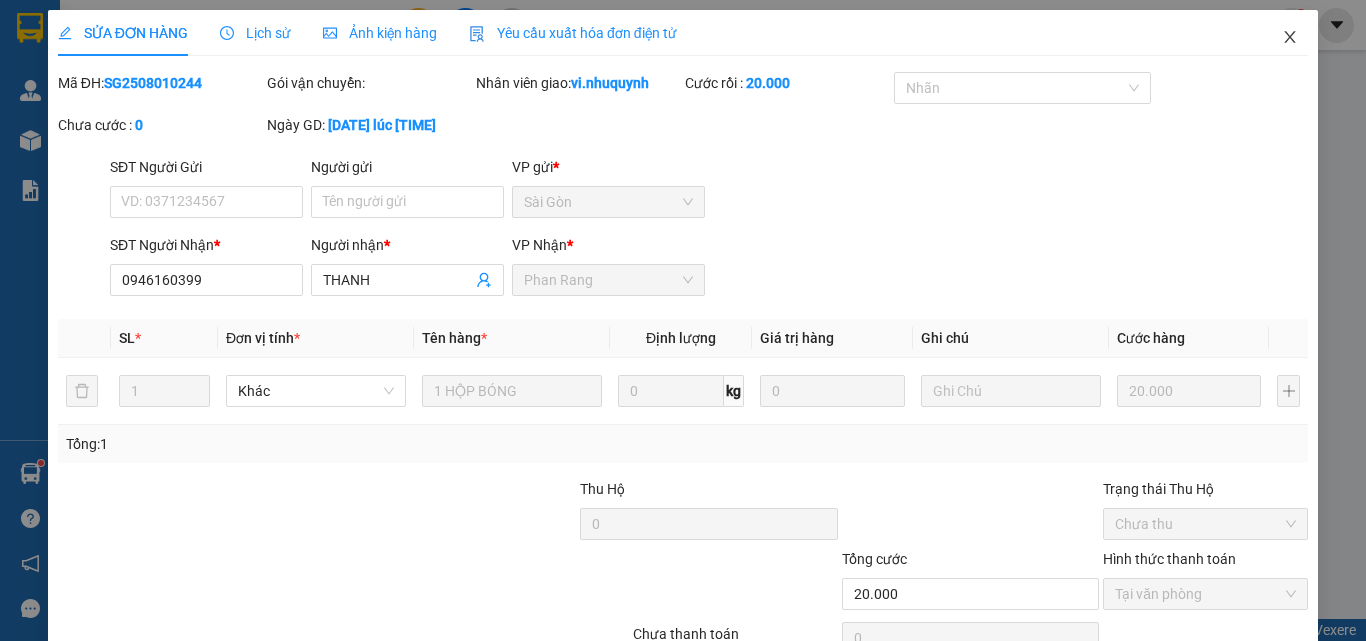 click 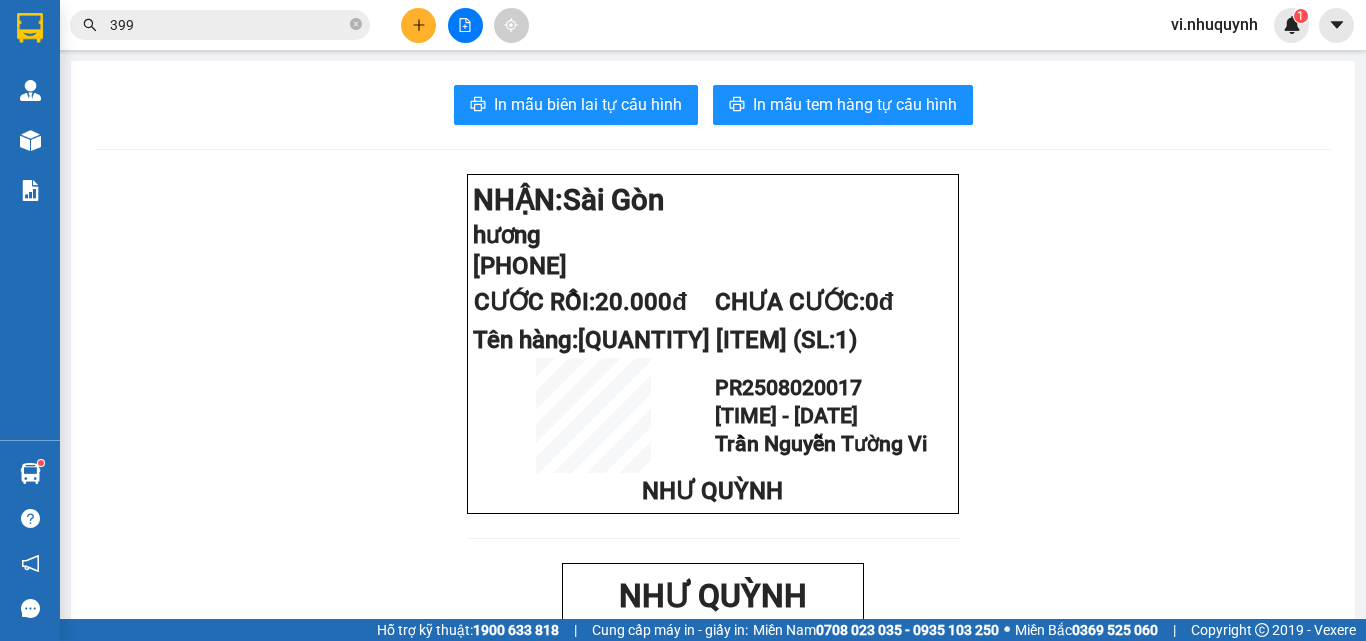click at bounding box center (418, 25) 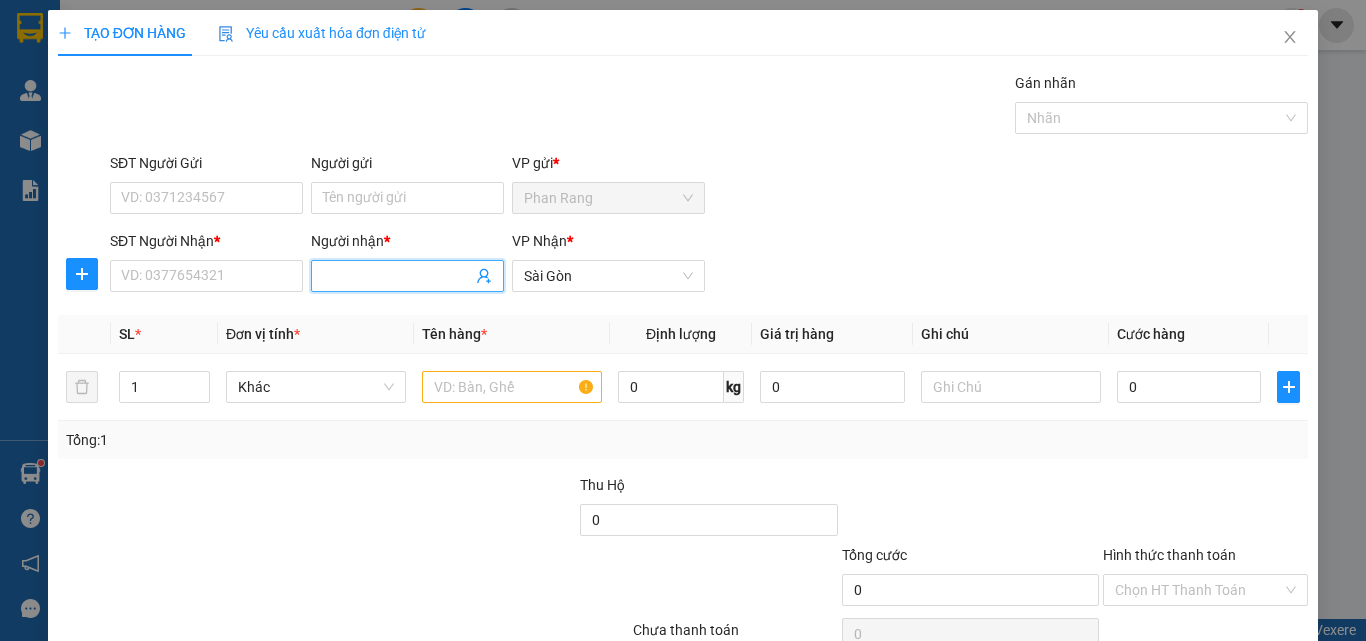 click on "Người nhận  *" at bounding box center [397, 276] 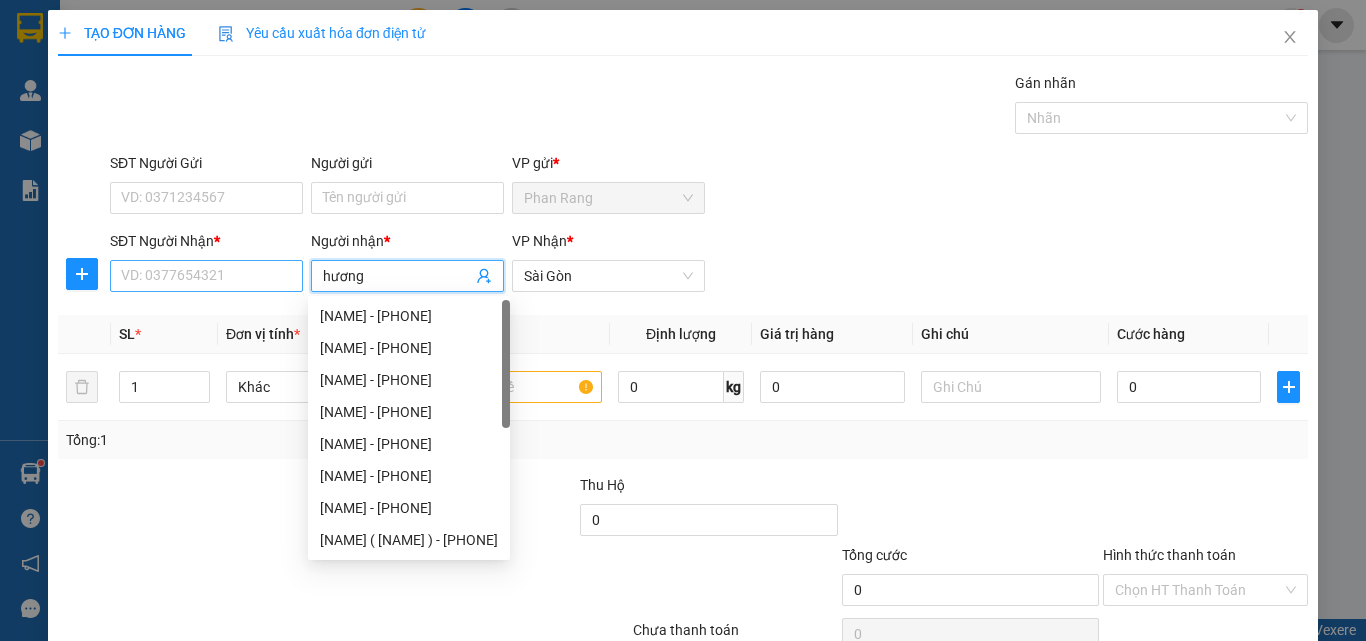 type on "hương" 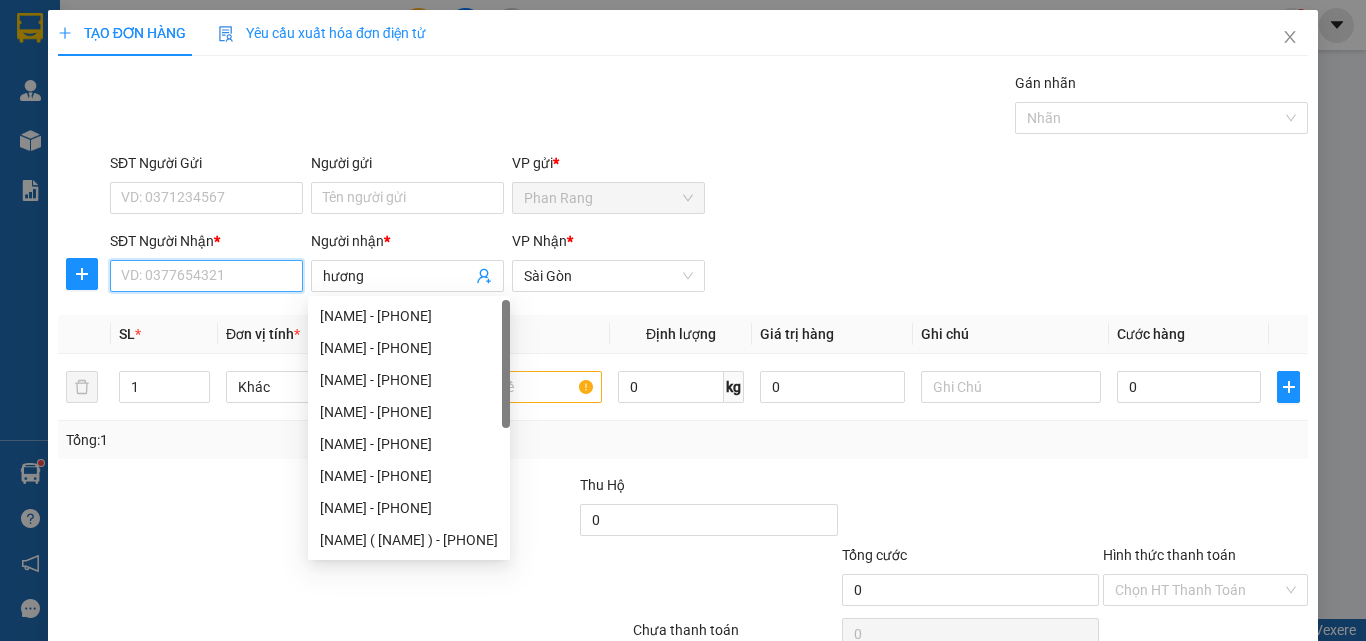 click on "SĐT Người Nhận  *" at bounding box center (206, 276) 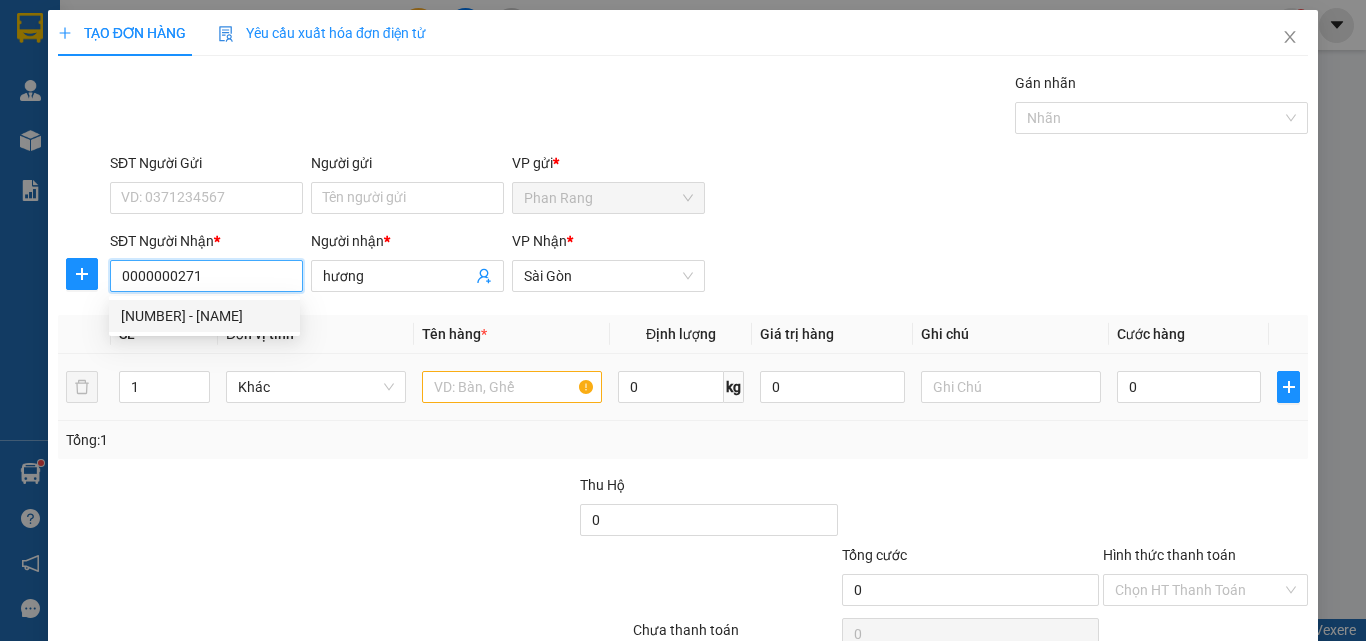 type 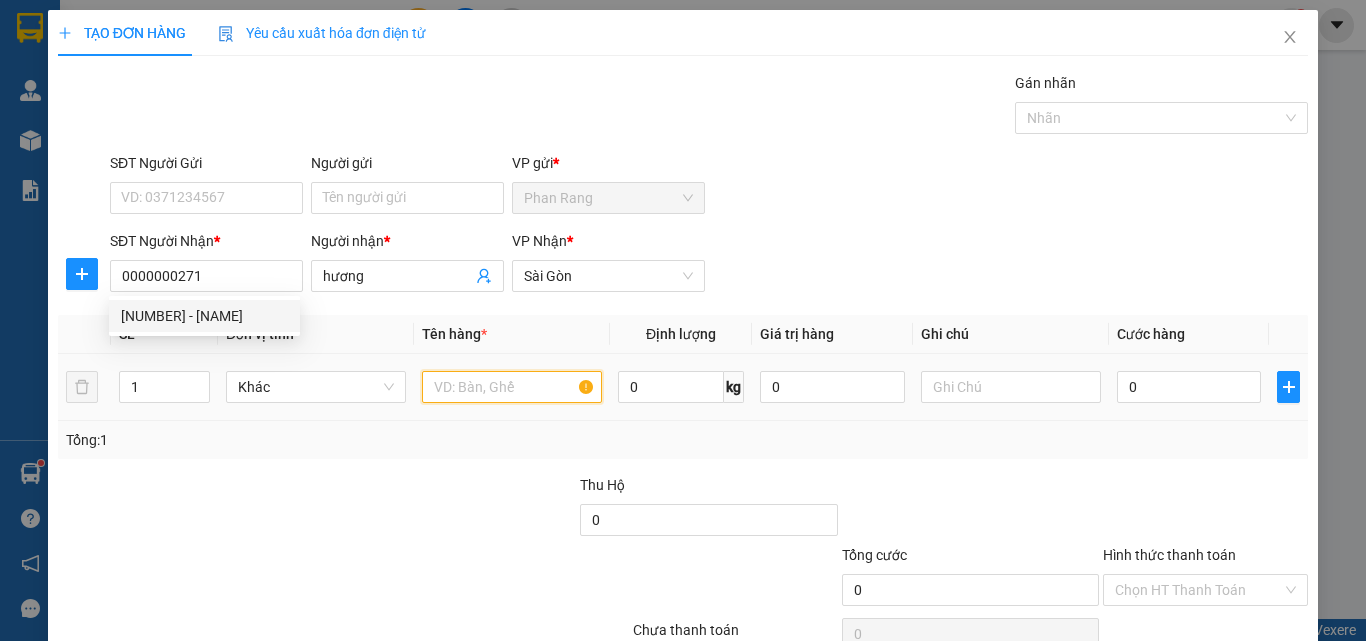 click at bounding box center (512, 387) 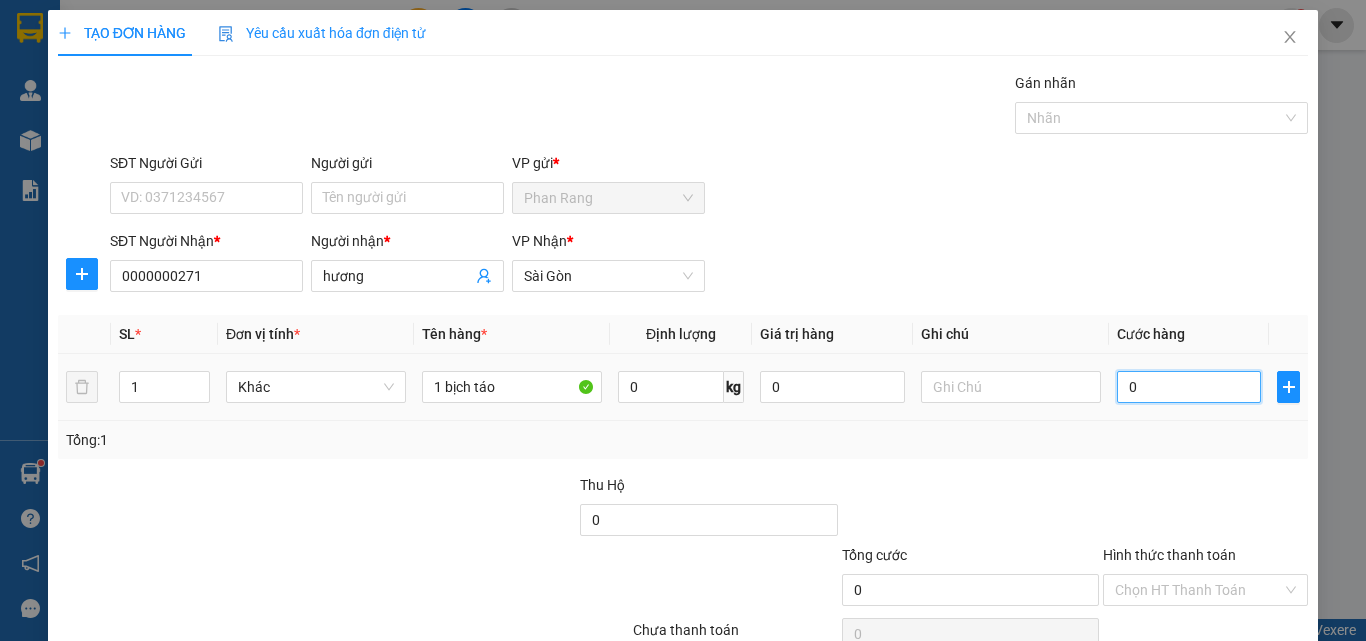 click on "0" at bounding box center [1189, 387] 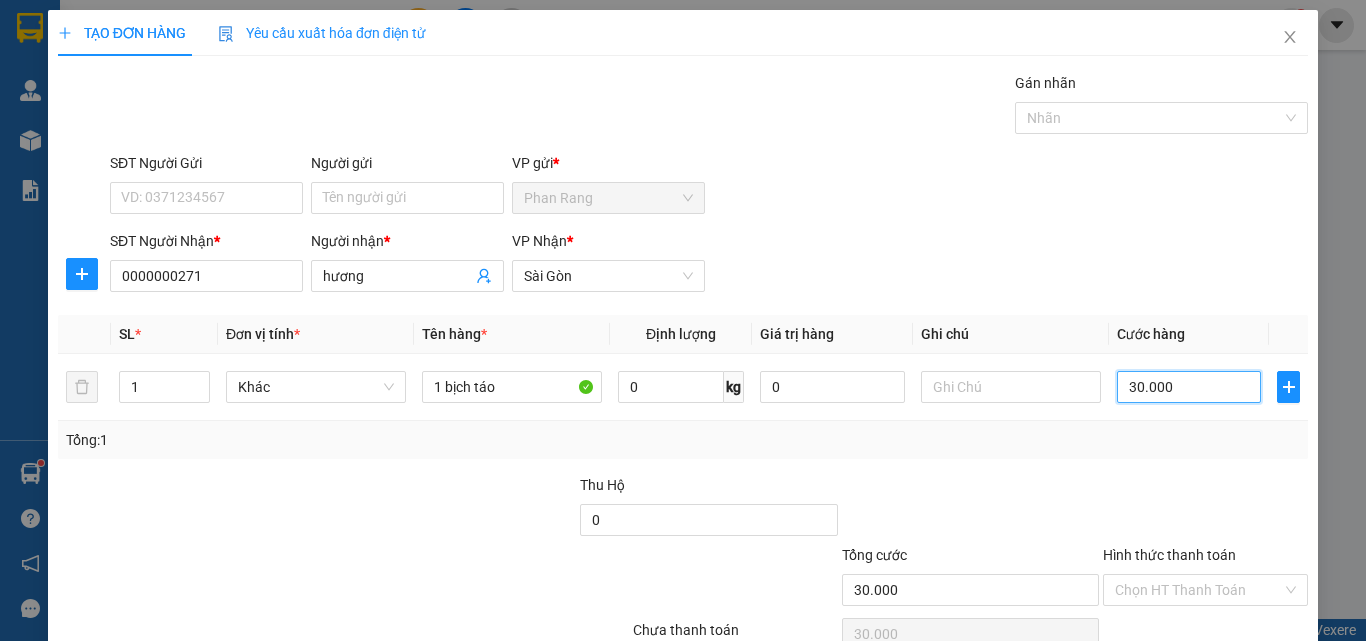scroll, scrollTop: 99, scrollLeft: 0, axis: vertical 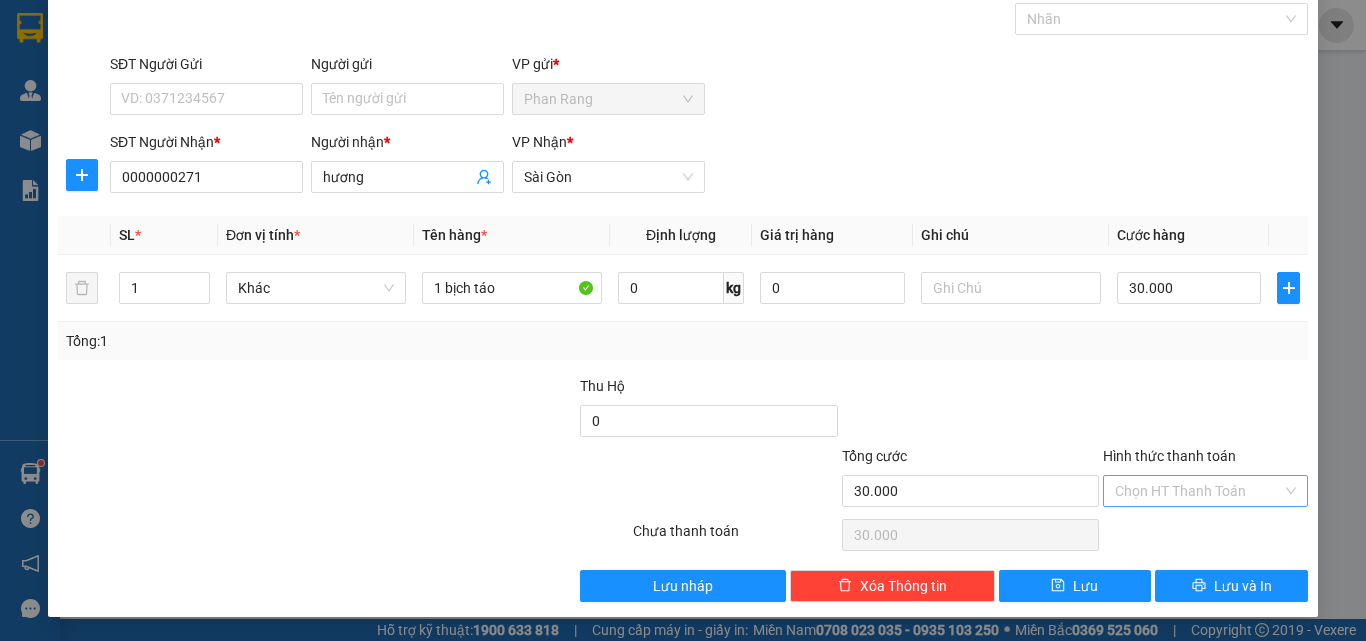click on "Hình thức thanh toán" at bounding box center (1198, 491) 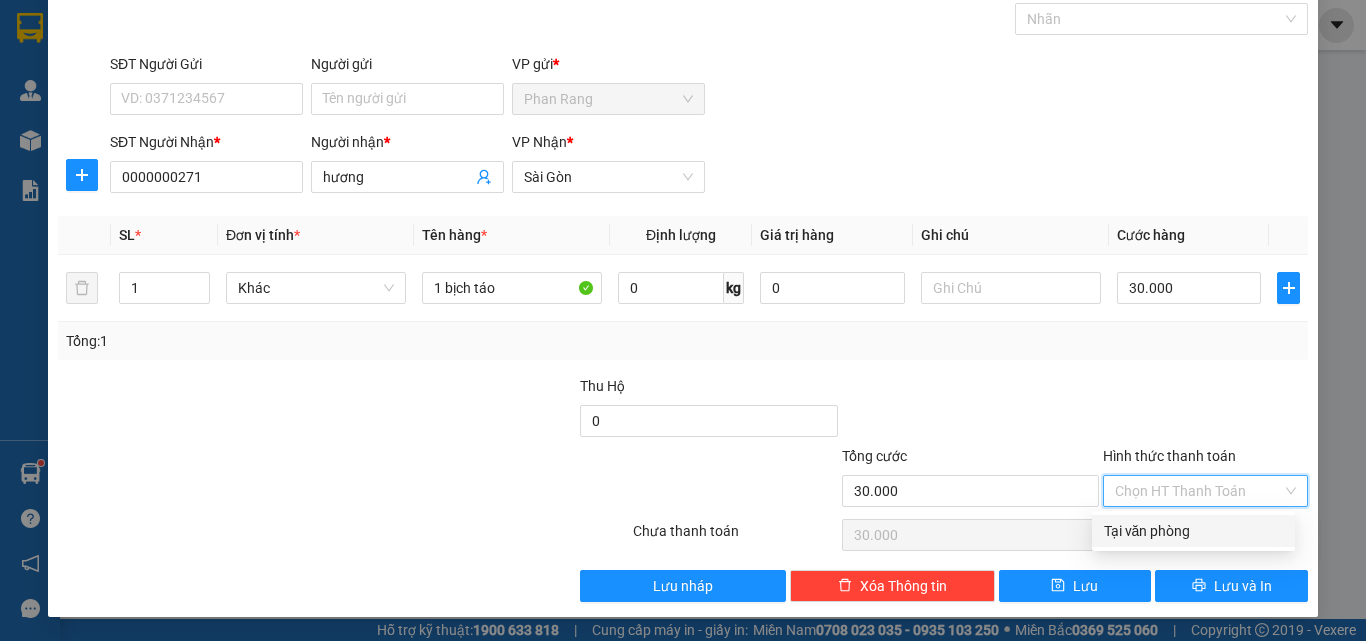 click on "Tại văn phòng" at bounding box center [1193, 531] 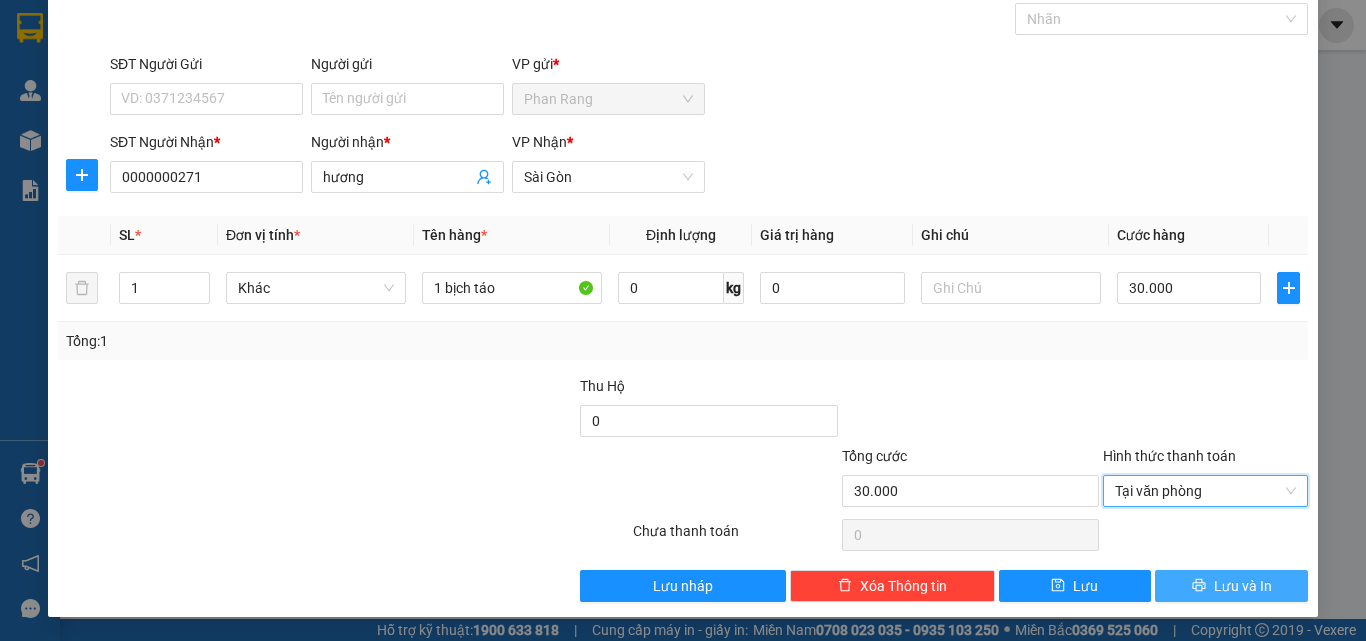 click on "Lưu và In" at bounding box center (1243, 586) 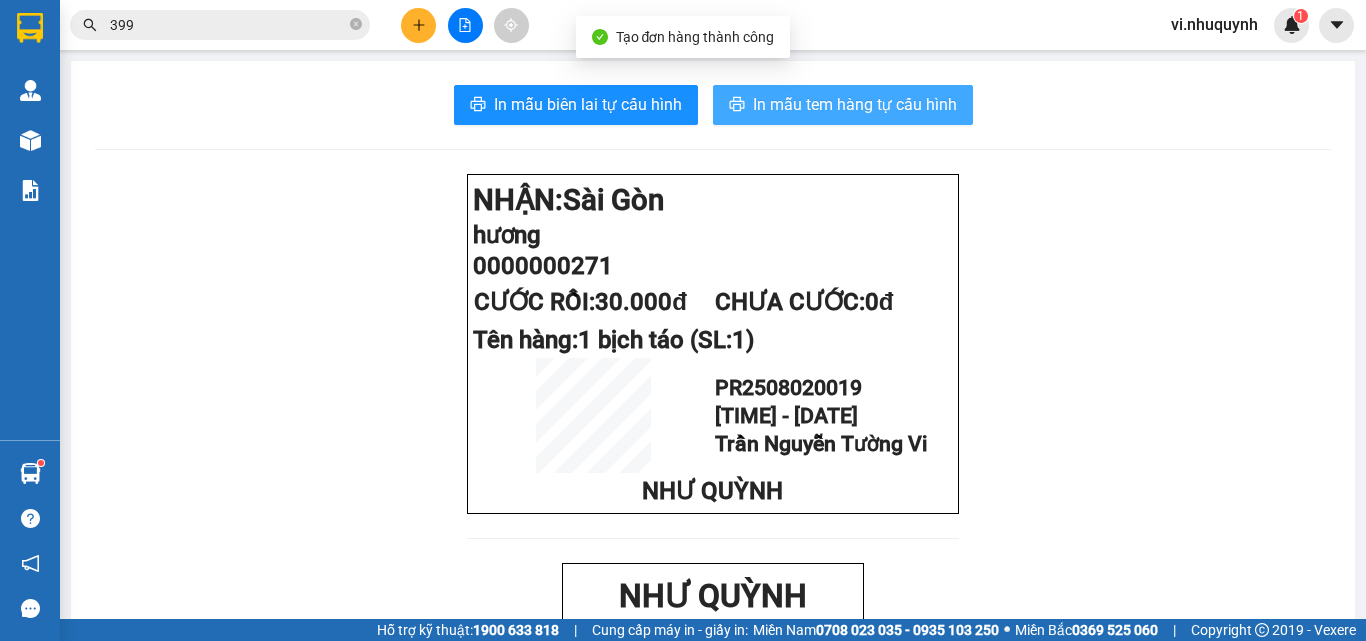 click on "In mẫu tem hàng tự cấu hình" at bounding box center (855, 104) 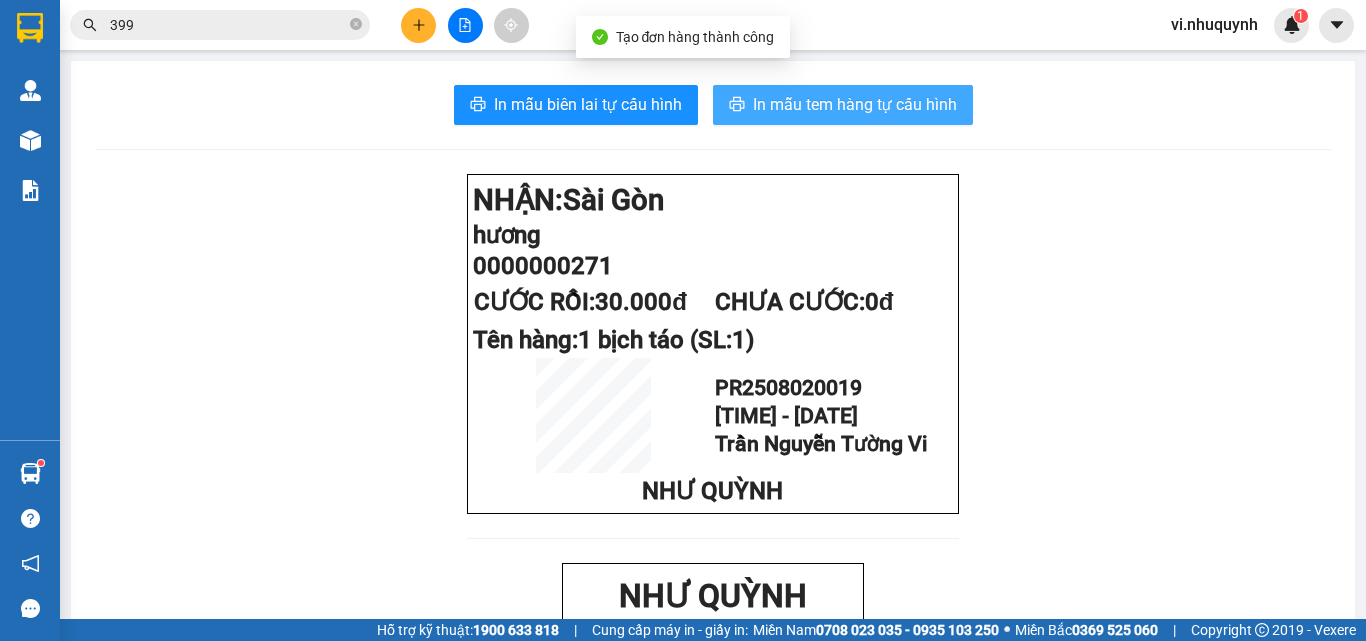 scroll, scrollTop: 0, scrollLeft: 0, axis: both 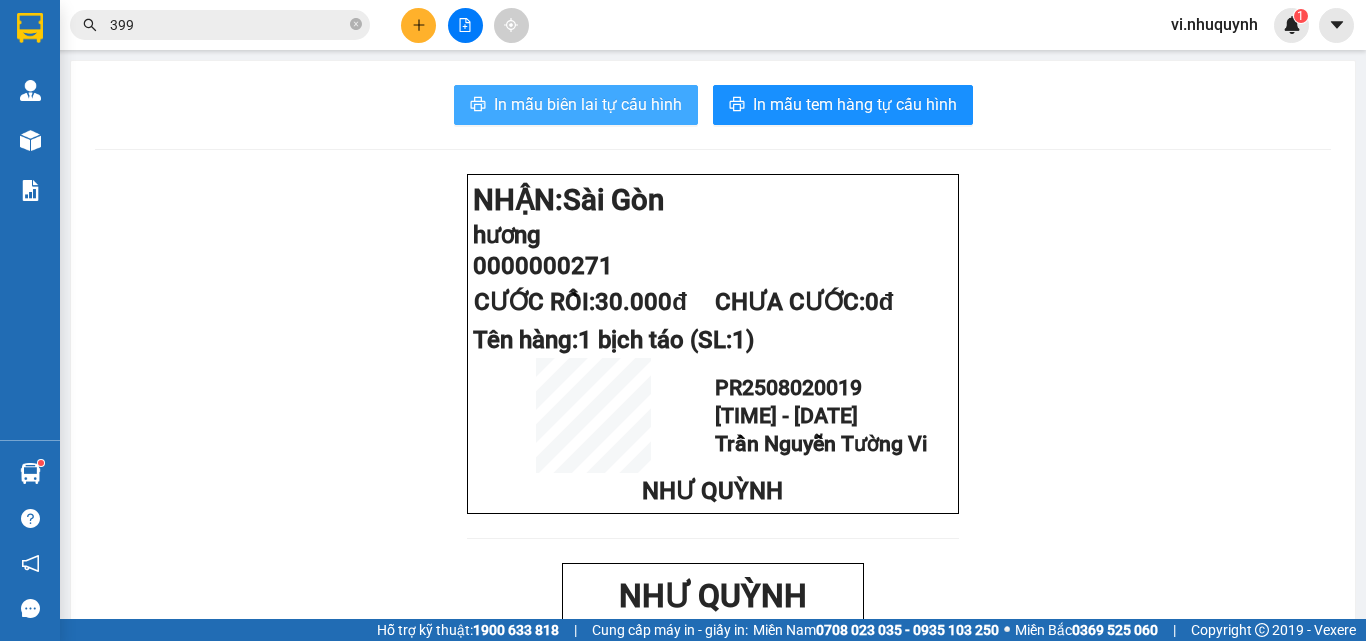 click on "In mẫu biên lai tự cấu hình" at bounding box center [588, 104] 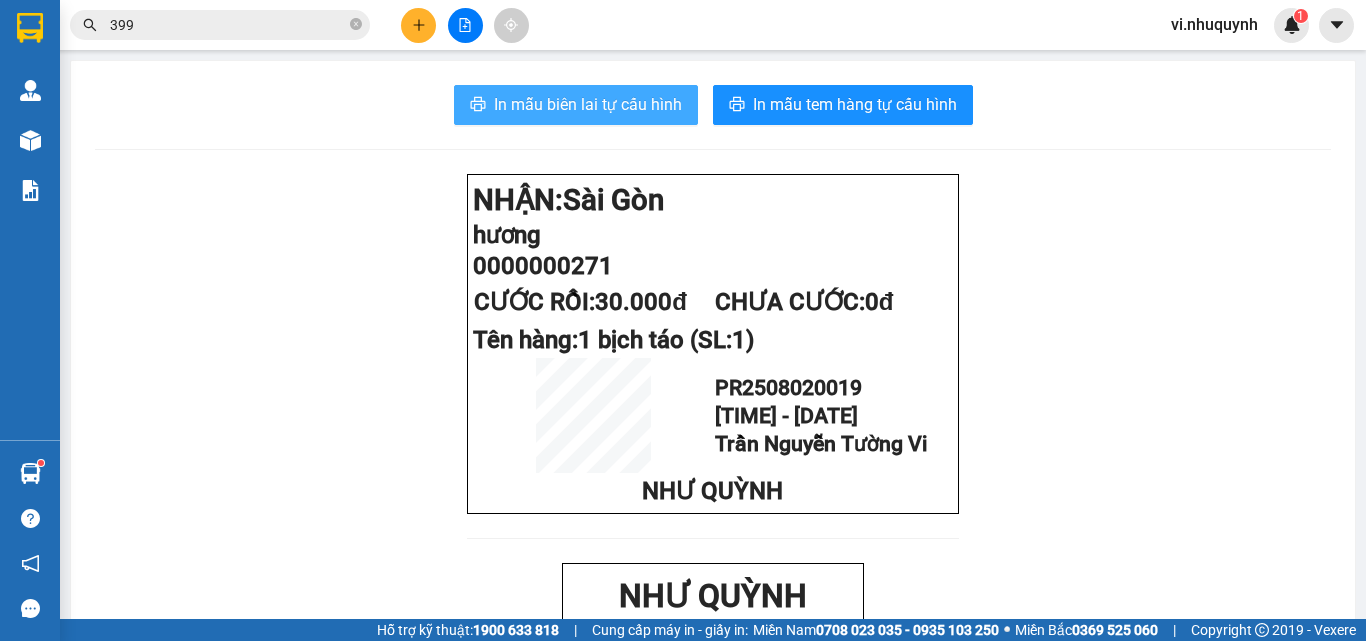 scroll, scrollTop: 0, scrollLeft: 0, axis: both 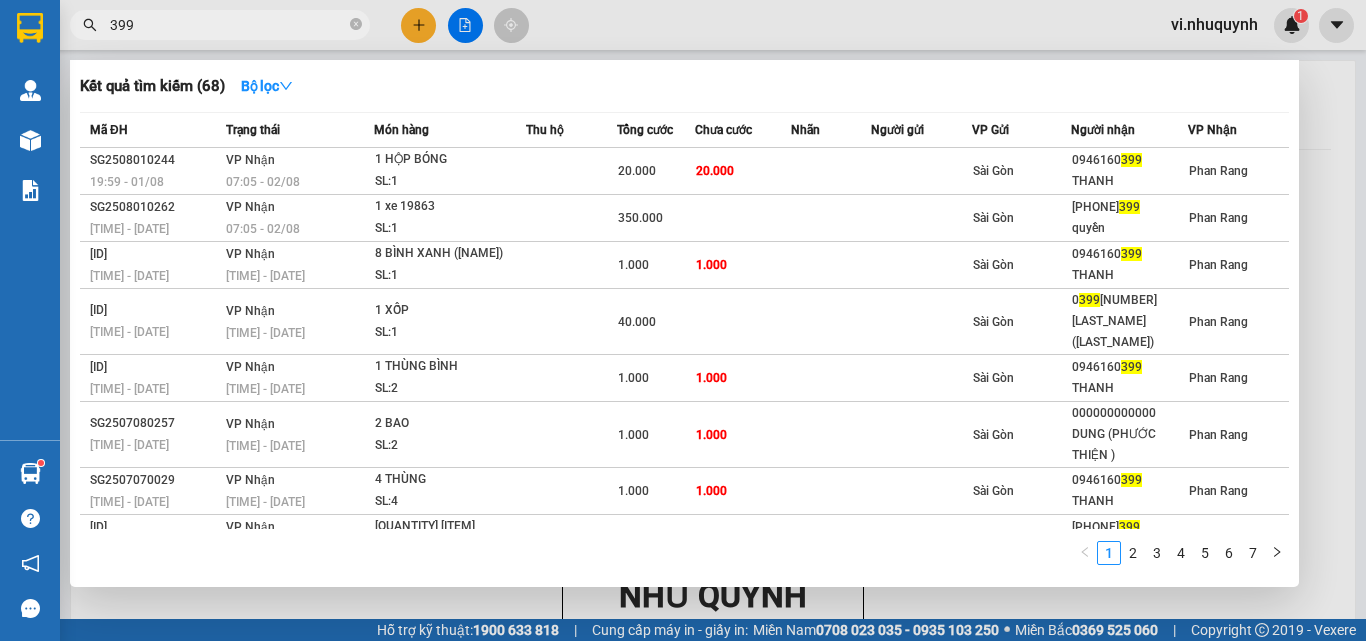 click on "399" at bounding box center (228, 25) 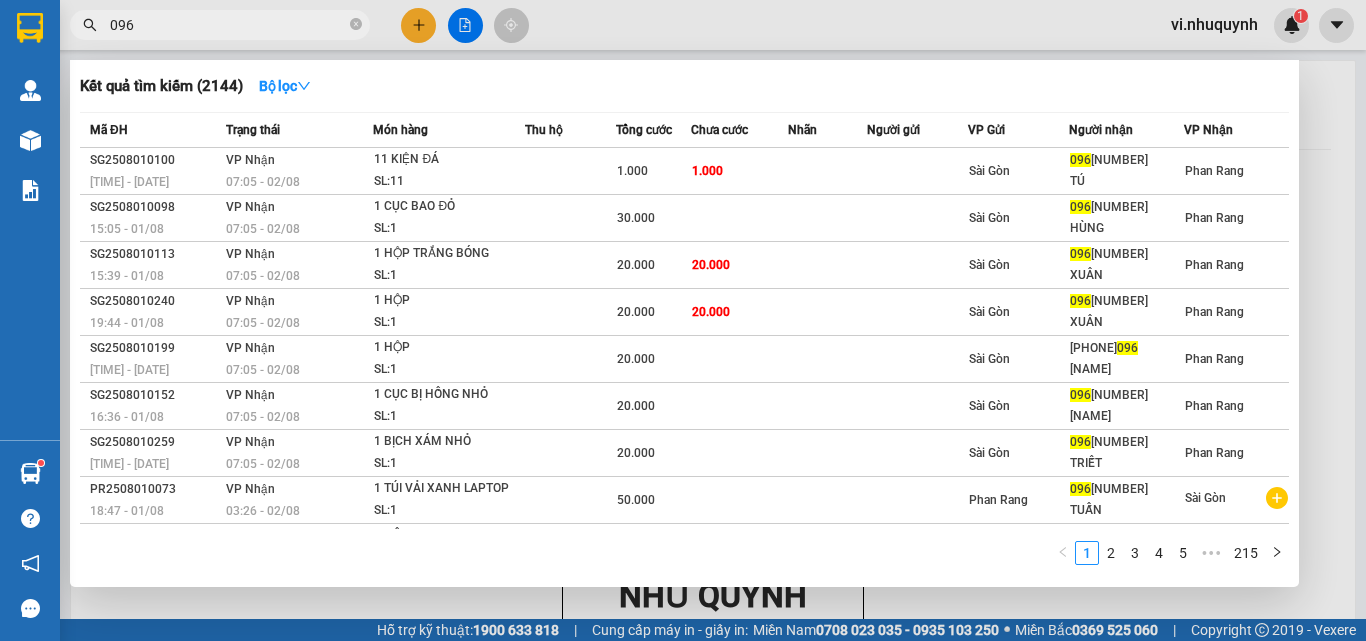 click at bounding box center [683, 320] 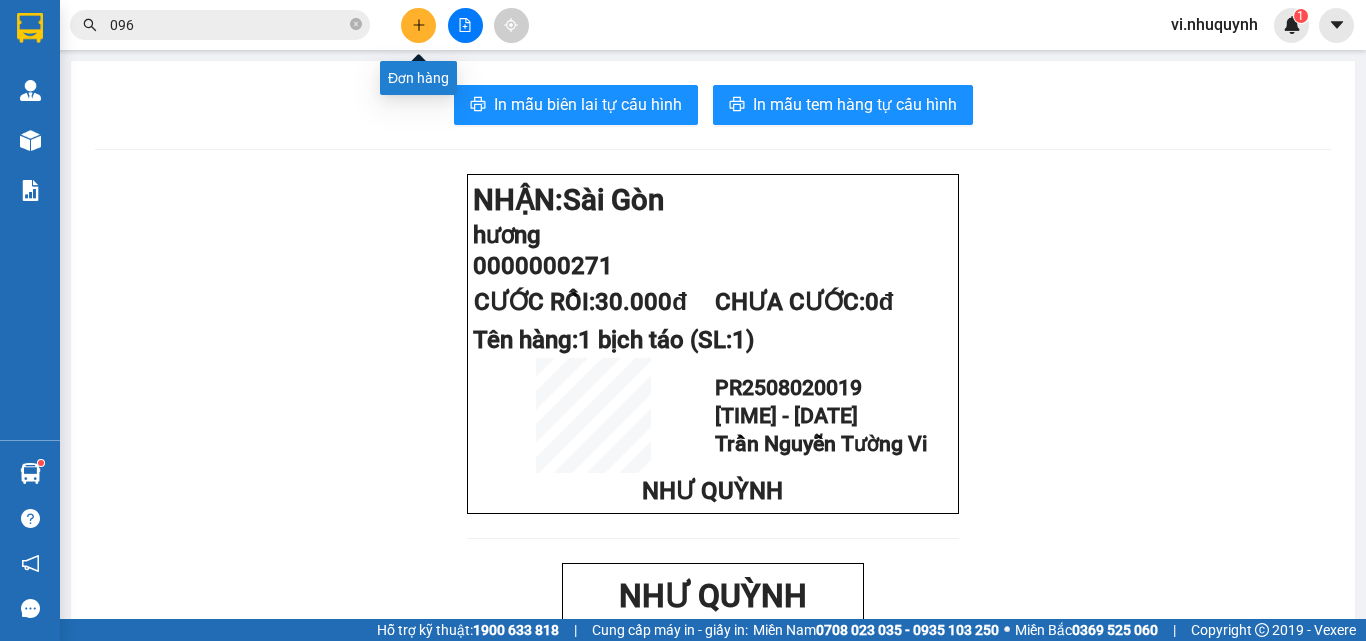 click at bounding box center (418, 25) 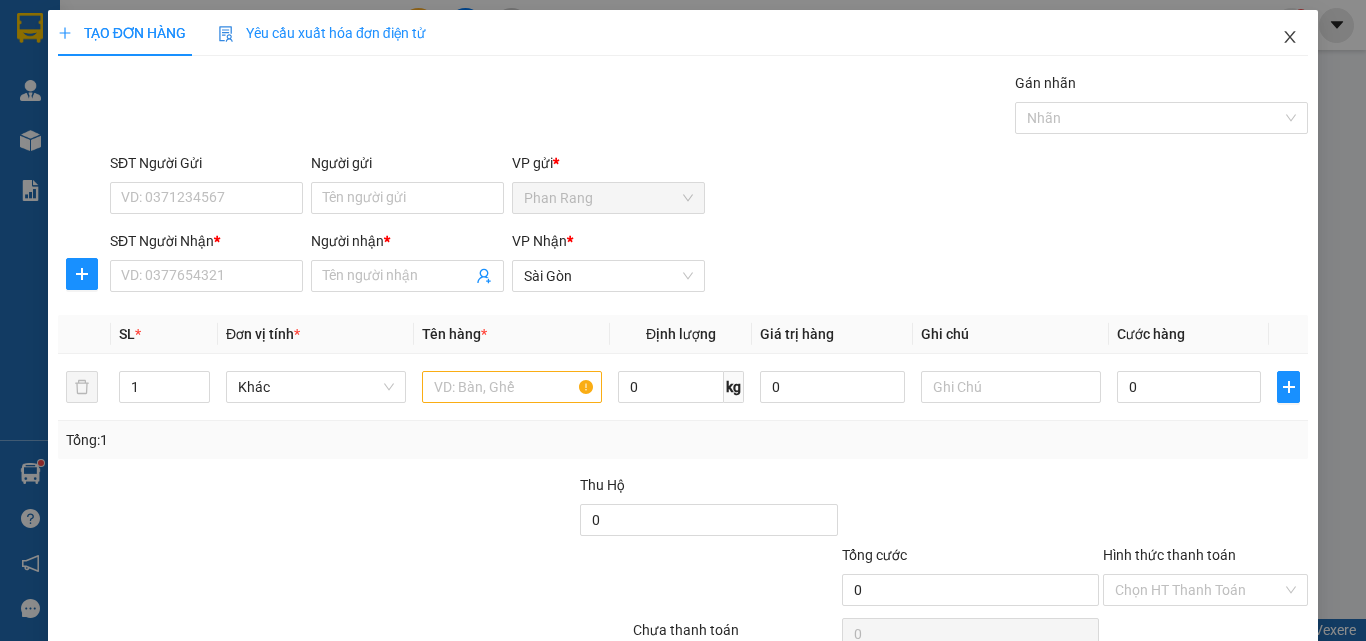 click 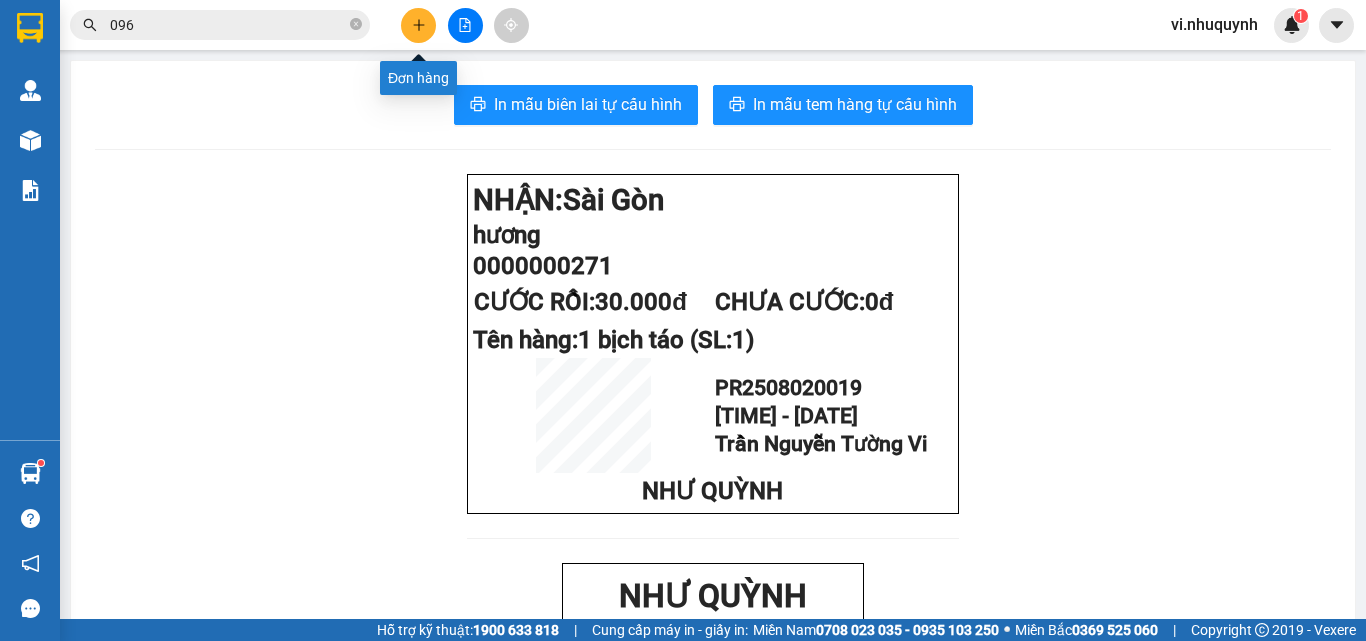 click at bounding box center [418, 25] 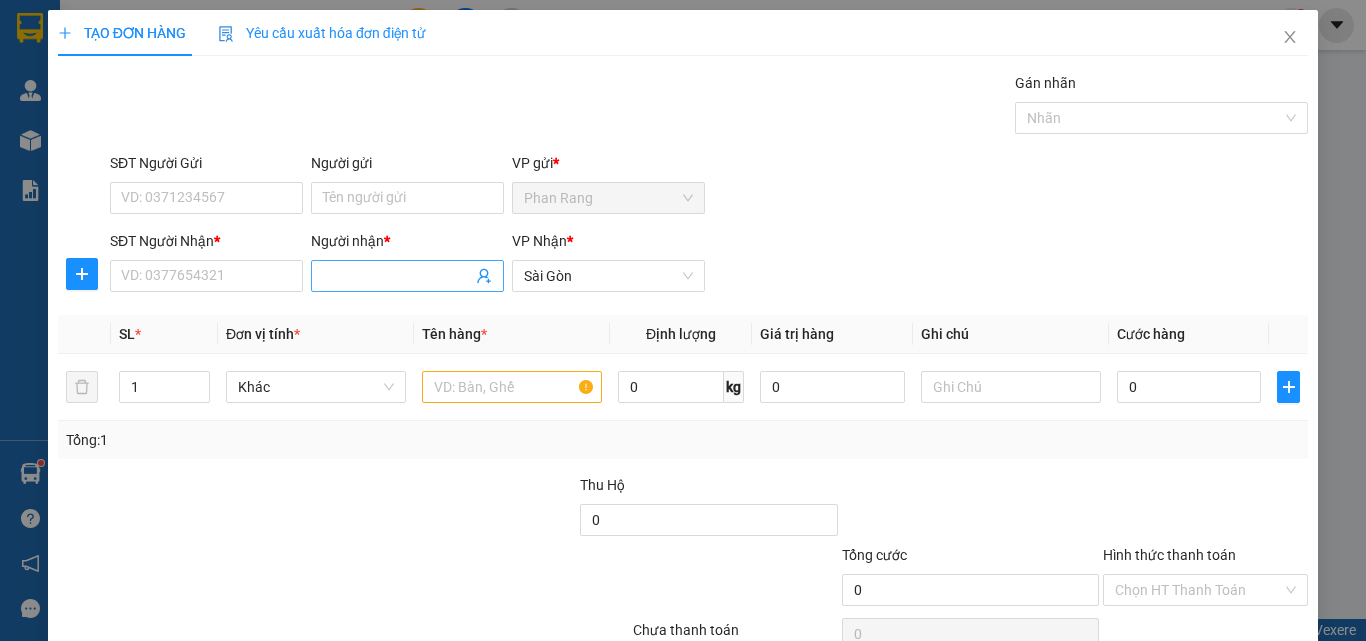 click on "Người nhận  *" at bounding box center (397, 276) 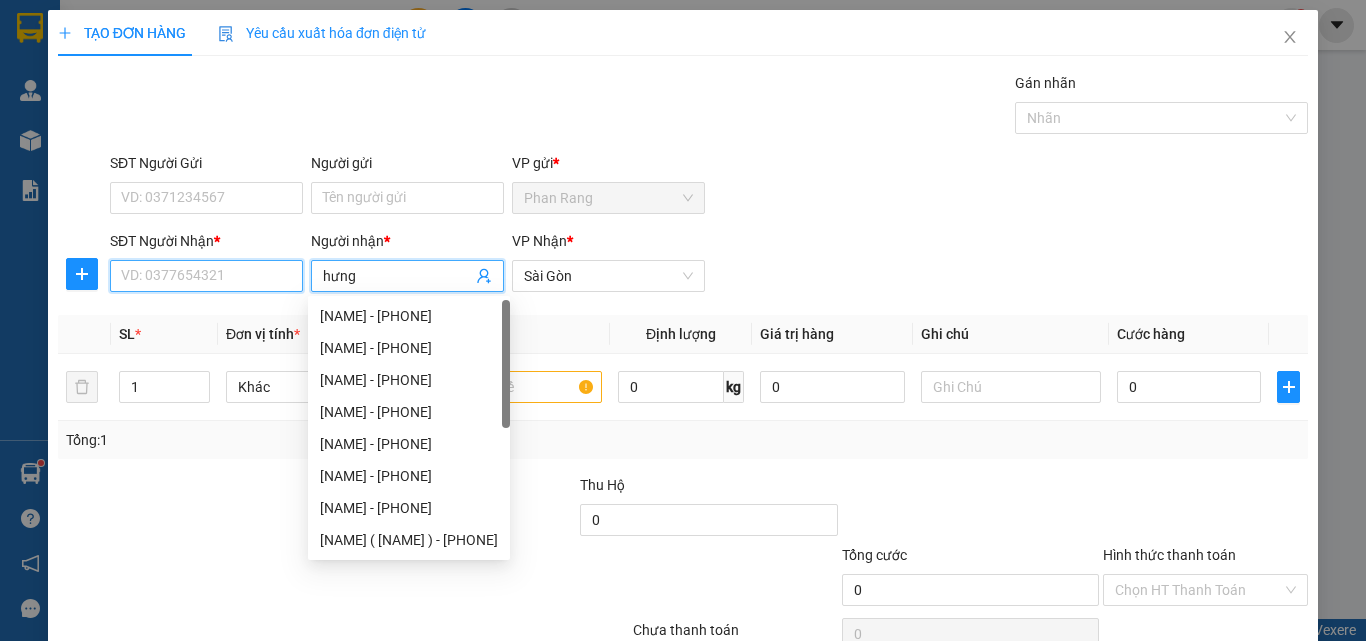 click on "SĐT Người Nhận  *" at bounding box center (206, 276) 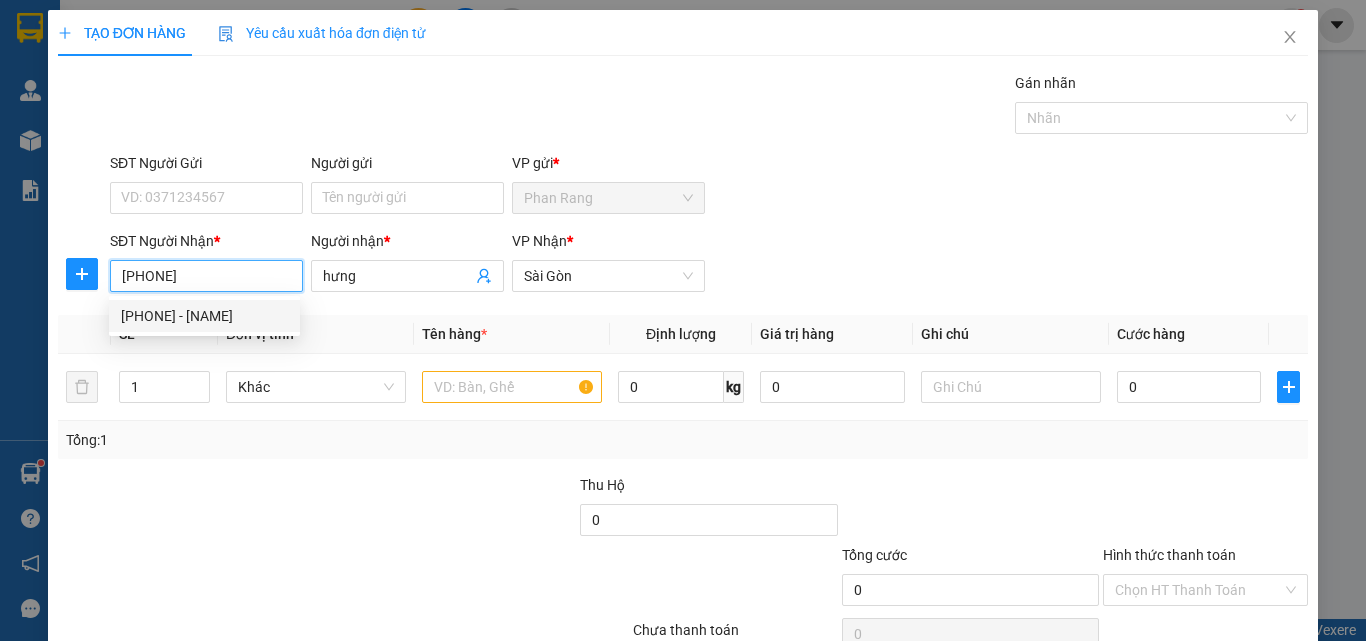 click on "0843379837 - hưng" at bounding box center (204, 316) 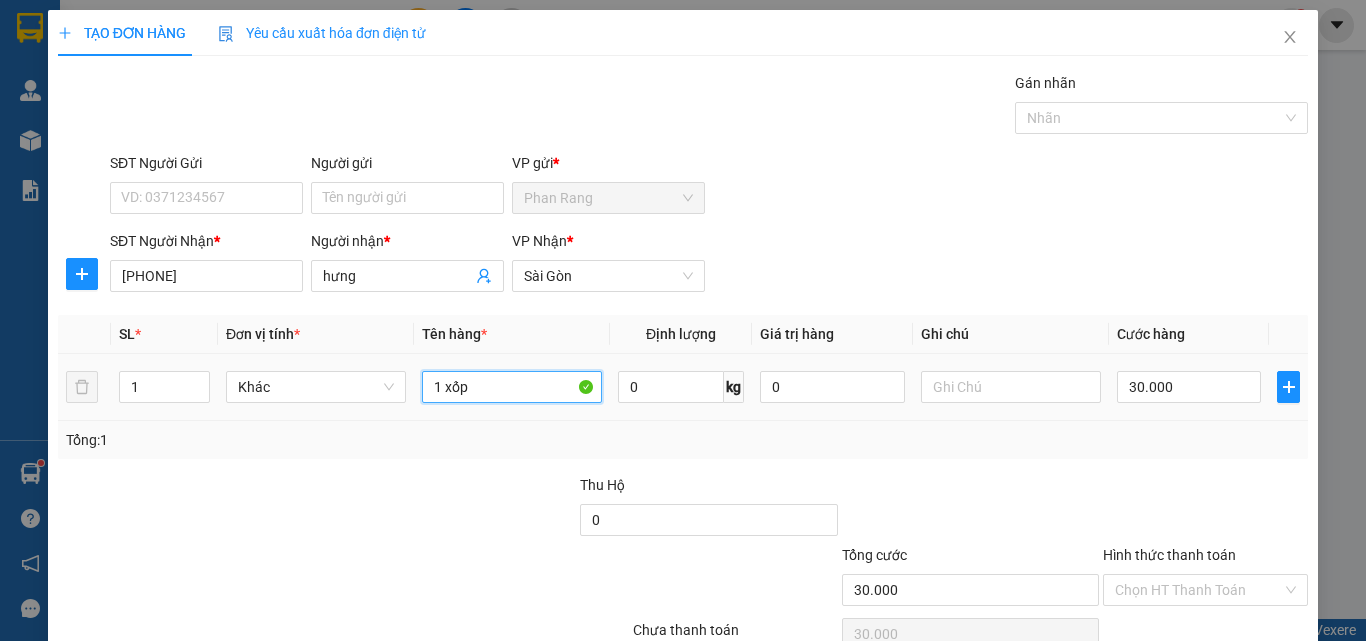 click on "1 xốp" at bounding box center (512, 387) 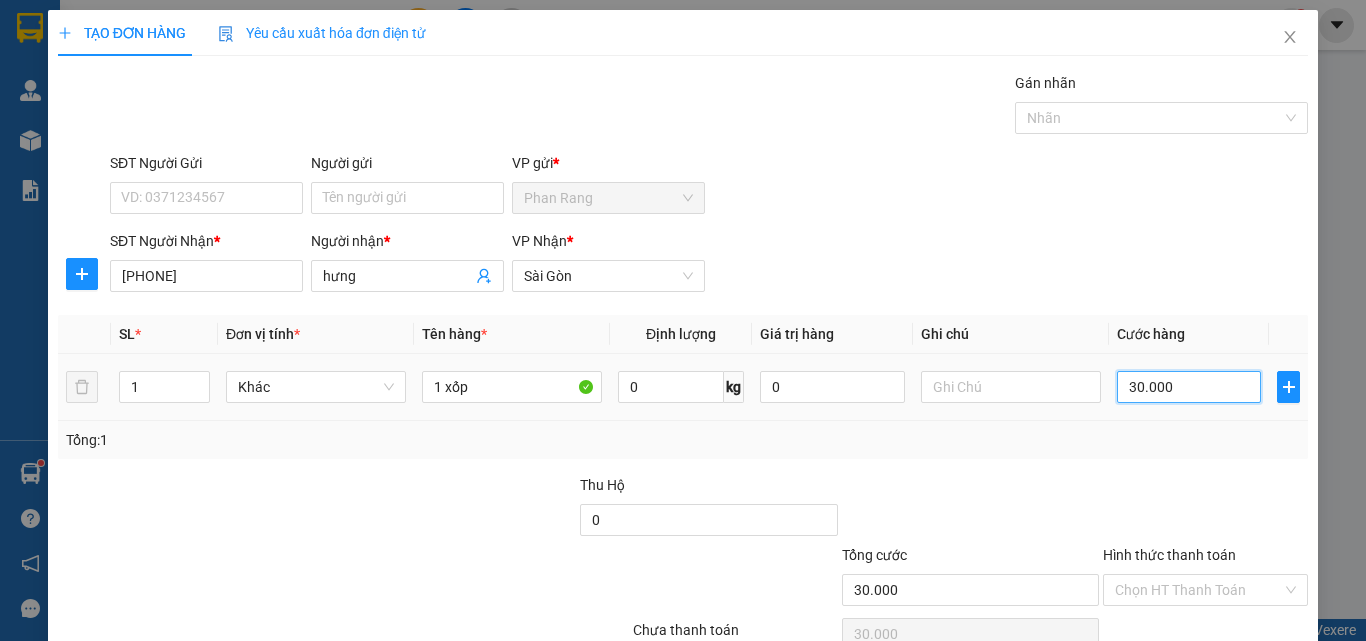 click on "30.000" at bounding box center [1189, 387] 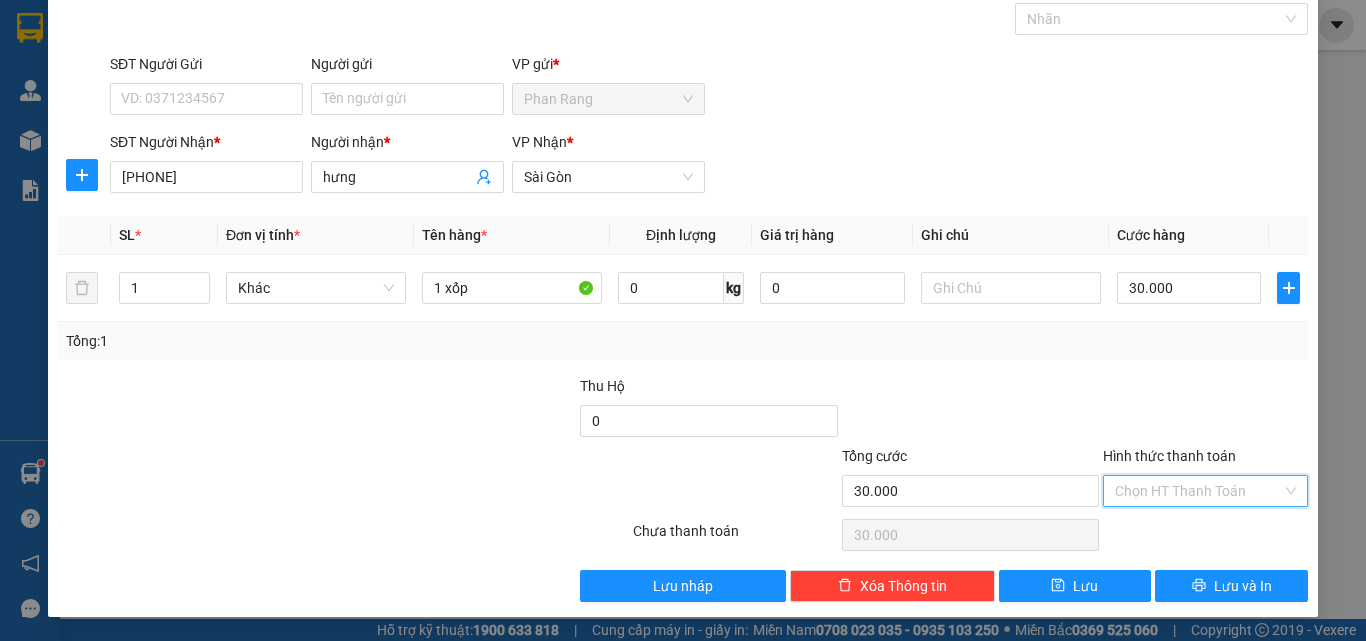 click on "Hình thức thanh toán" at bounding box center [1198, 491] 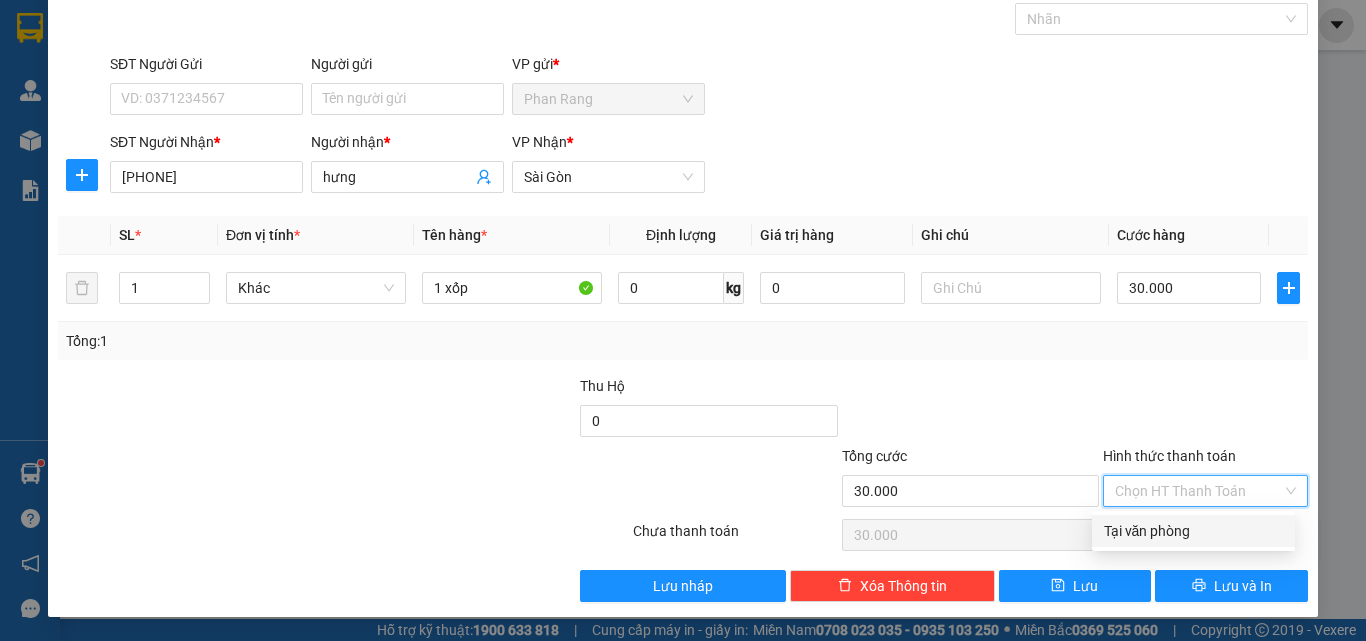 click on "Tại văn phòng" at bounding box center (1193, 531) 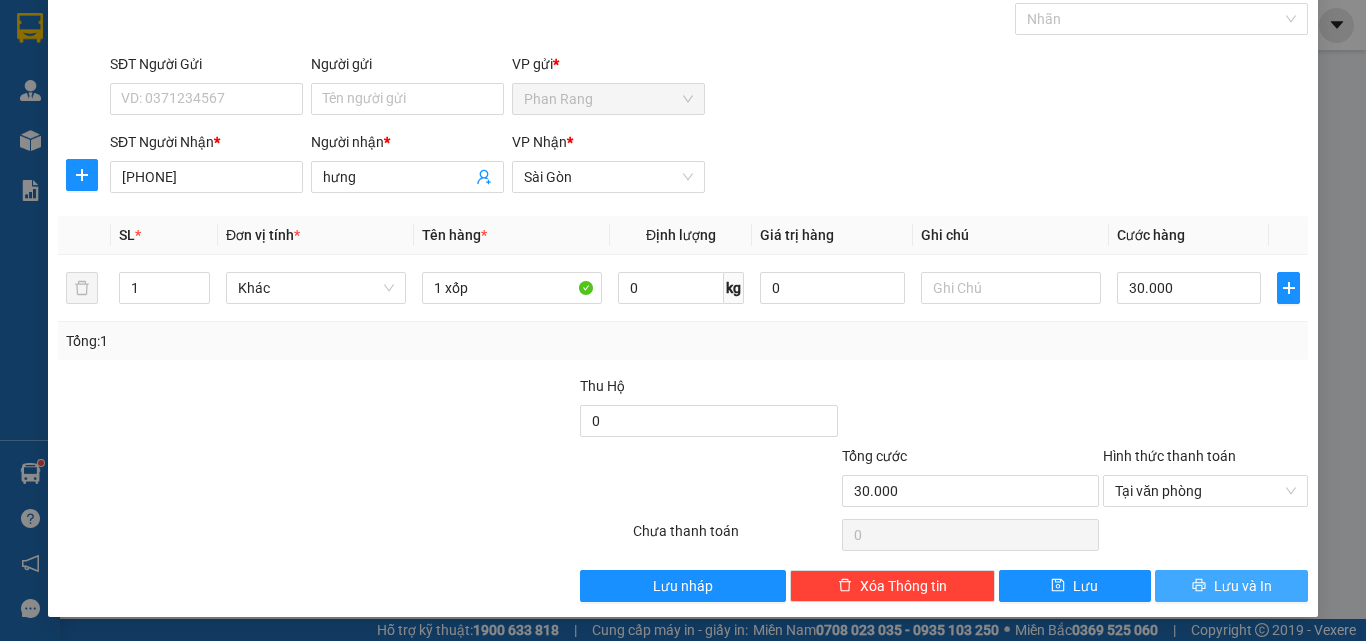 click on "Lưu và In" at bounding box center (1243, 586) 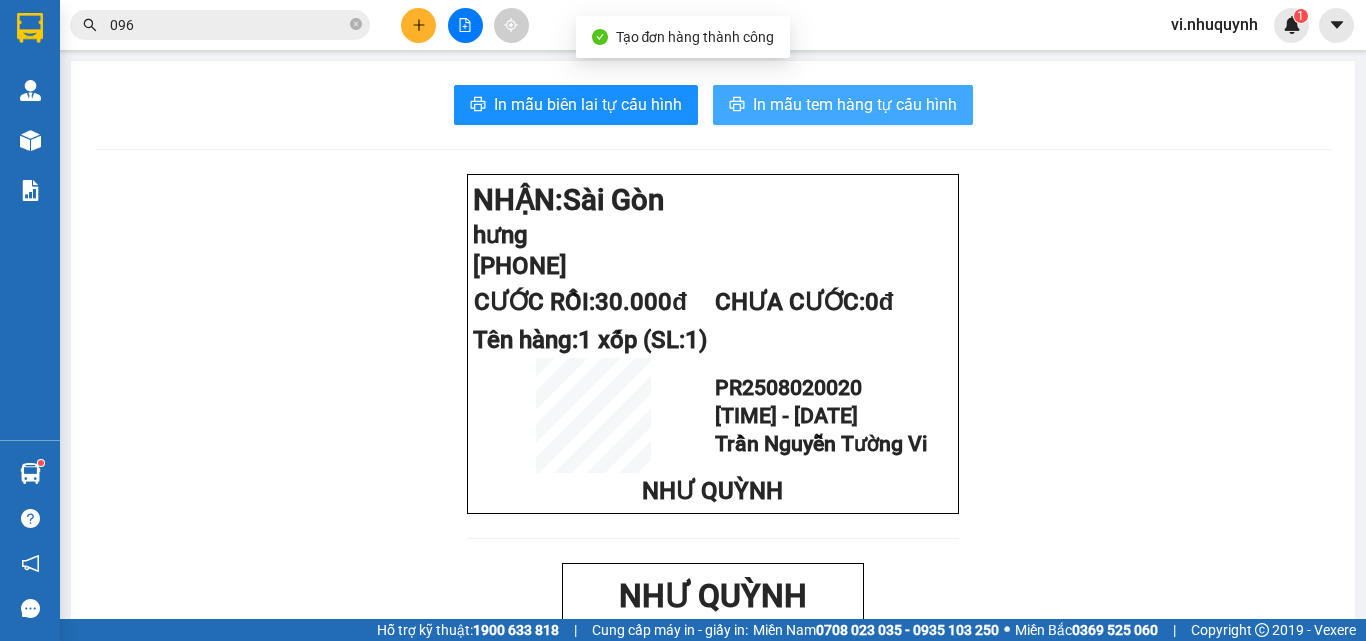click on "In mẫu tem hàng tự cấu hình" at bounding box center [855, 104] 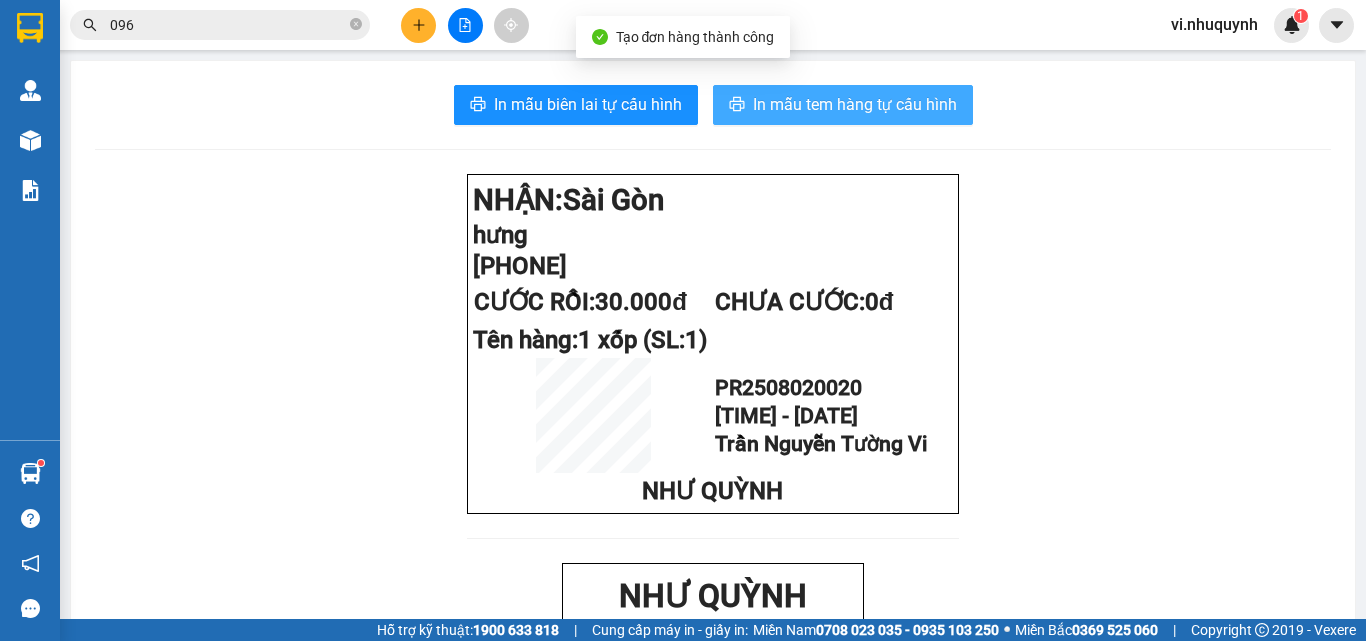 scroll, scrollTop: 0, scrollLeft: 0, axis: both 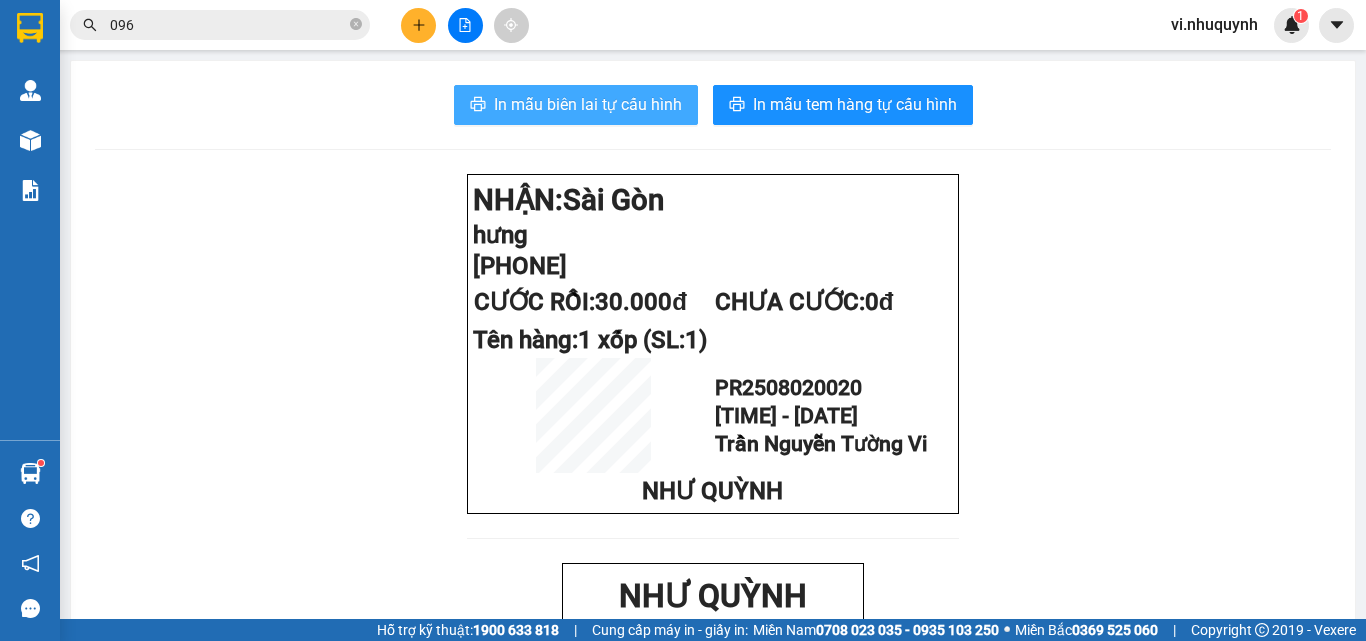 click on "In mẫu biên lai tự cấu hình" at bounding box center [588, 104] 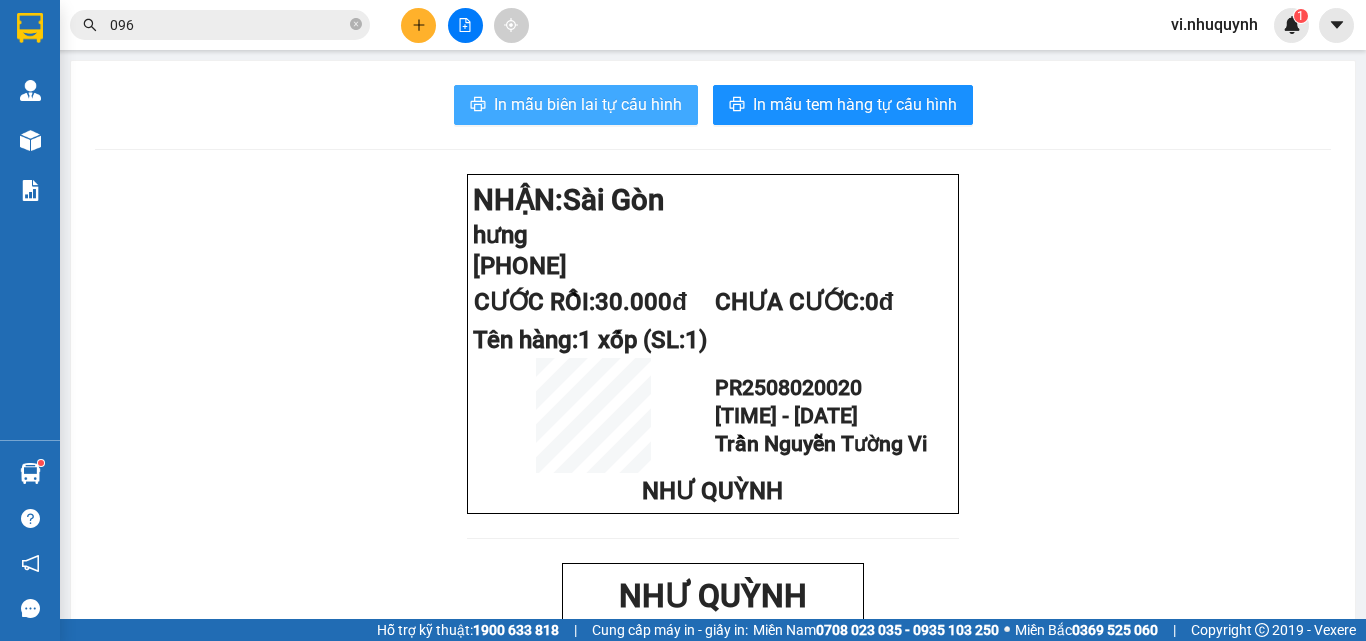 scroll, scrollTop: 0, scrollLeft: 0, axis: both 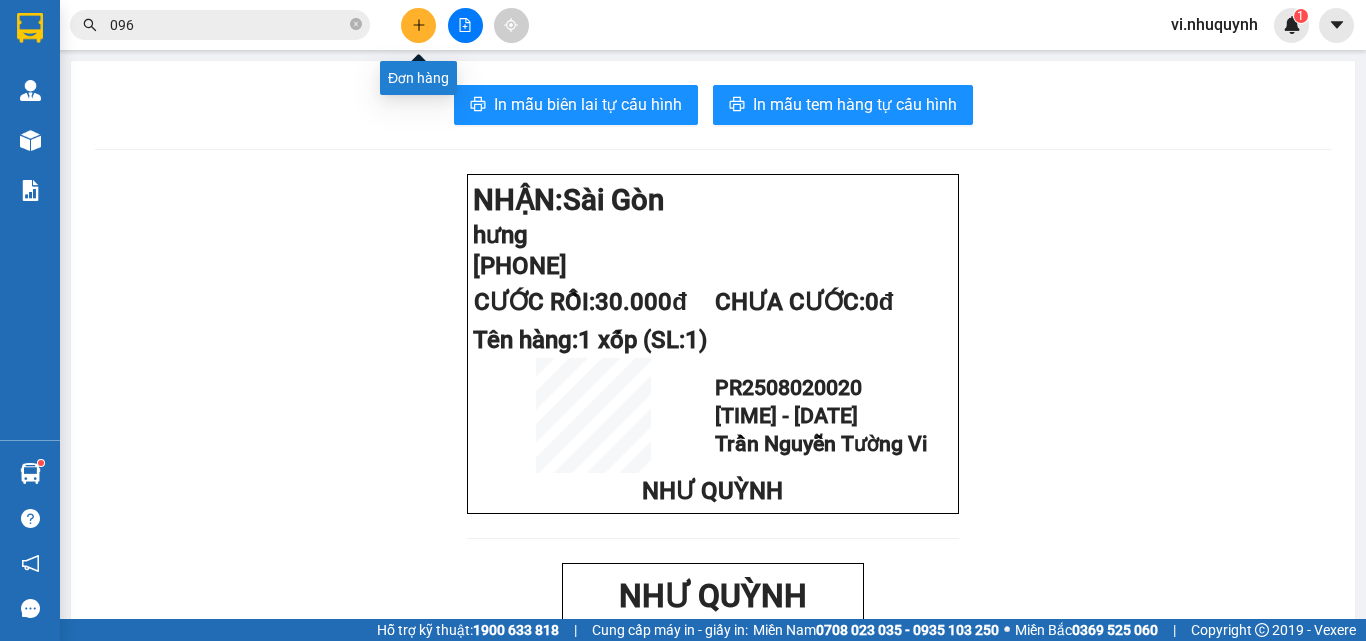 click at bounding box center [418, 25] 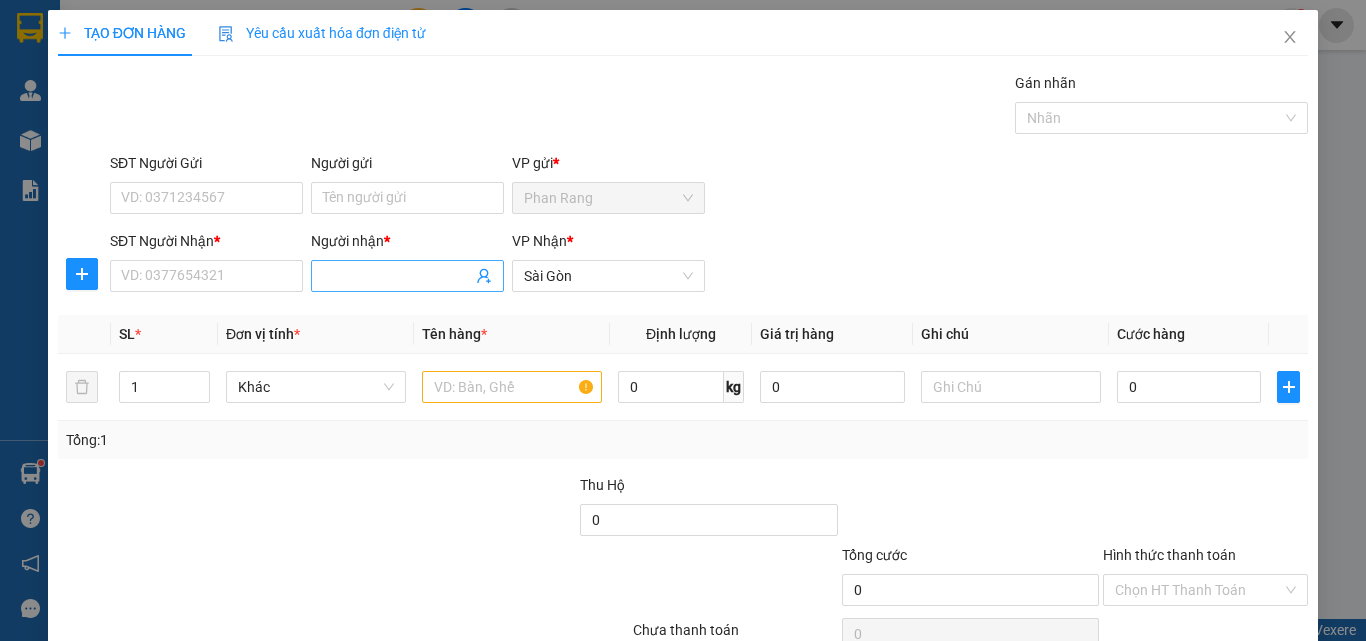 click on "Người nhận  *" at bounding box center [397, 276] 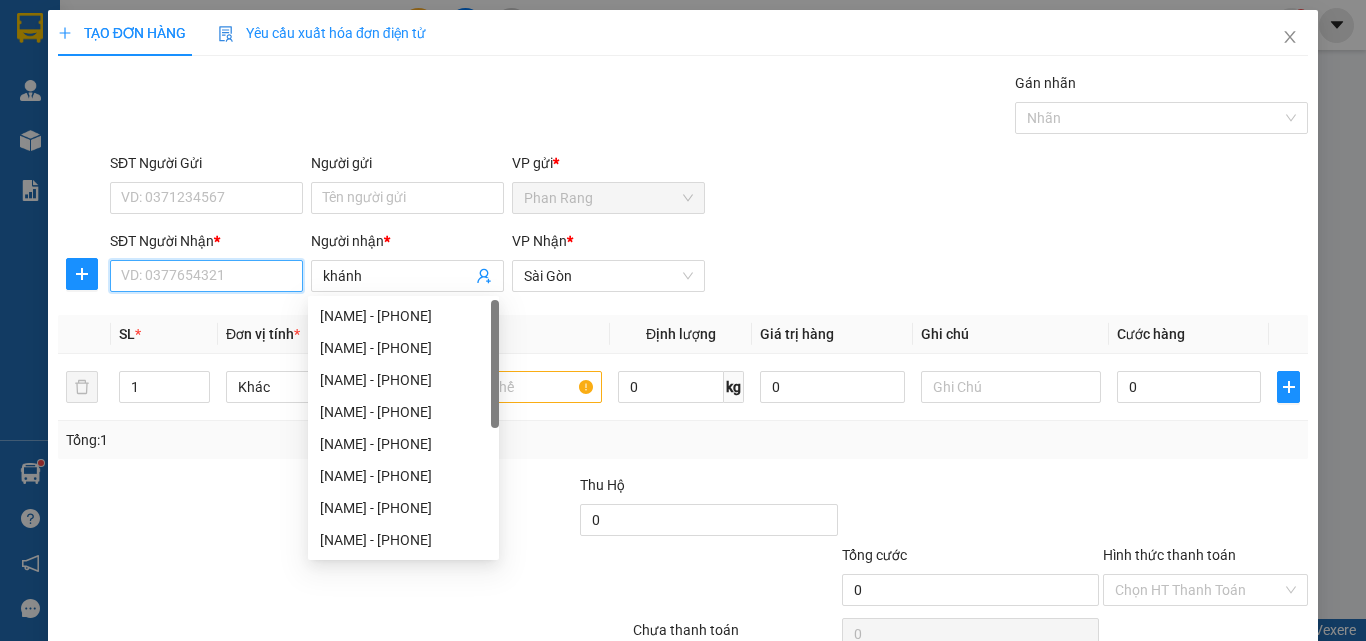 click on "SĐT Người Nhận  *" at bounding box center (206, 276) 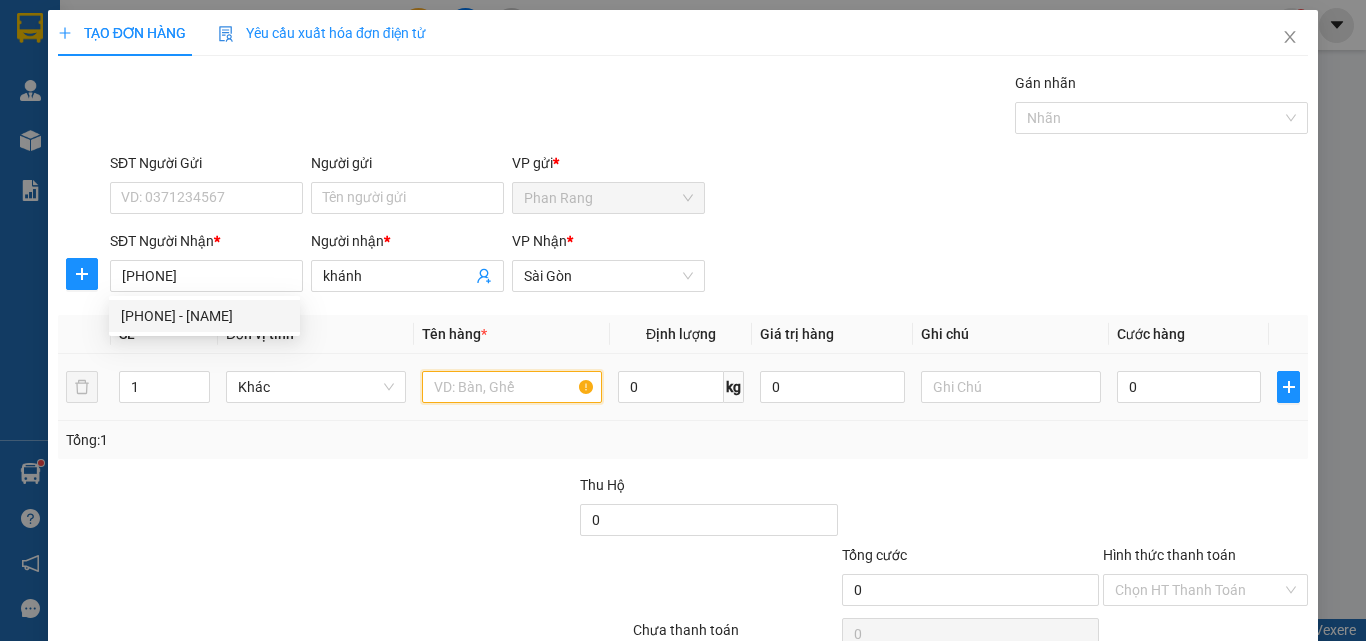 click at bounding box center (512, 387) 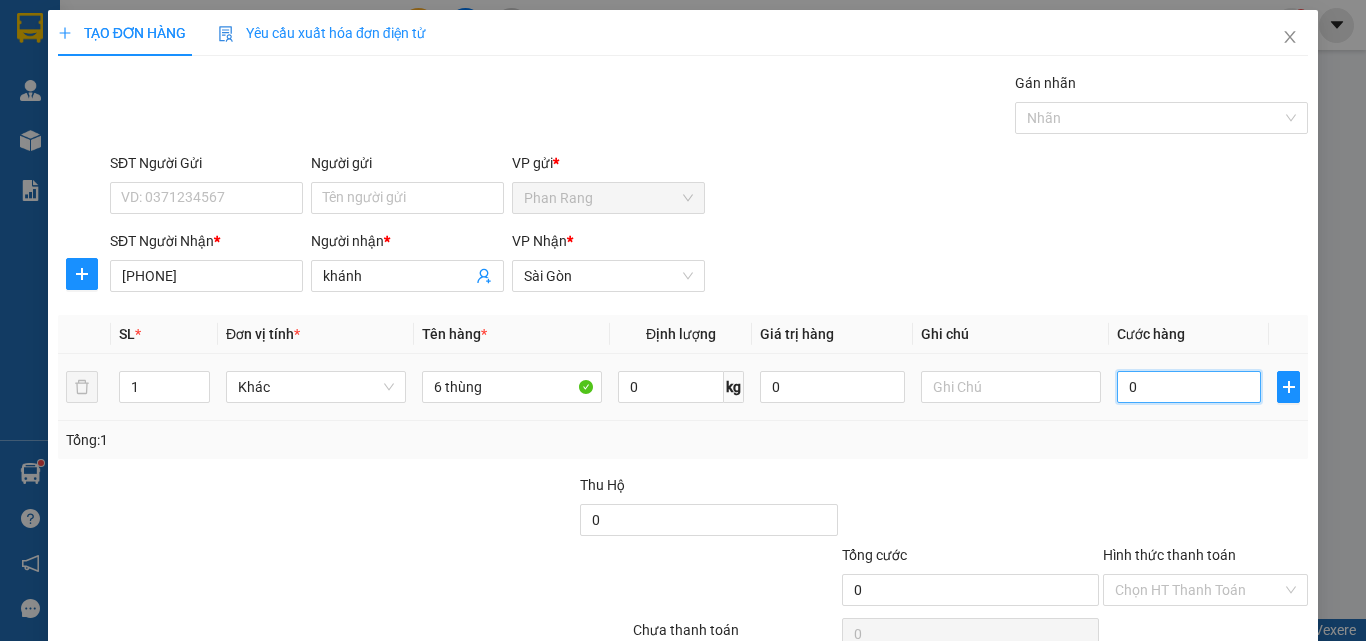 click on "0" at bounding box center [1189, 387] 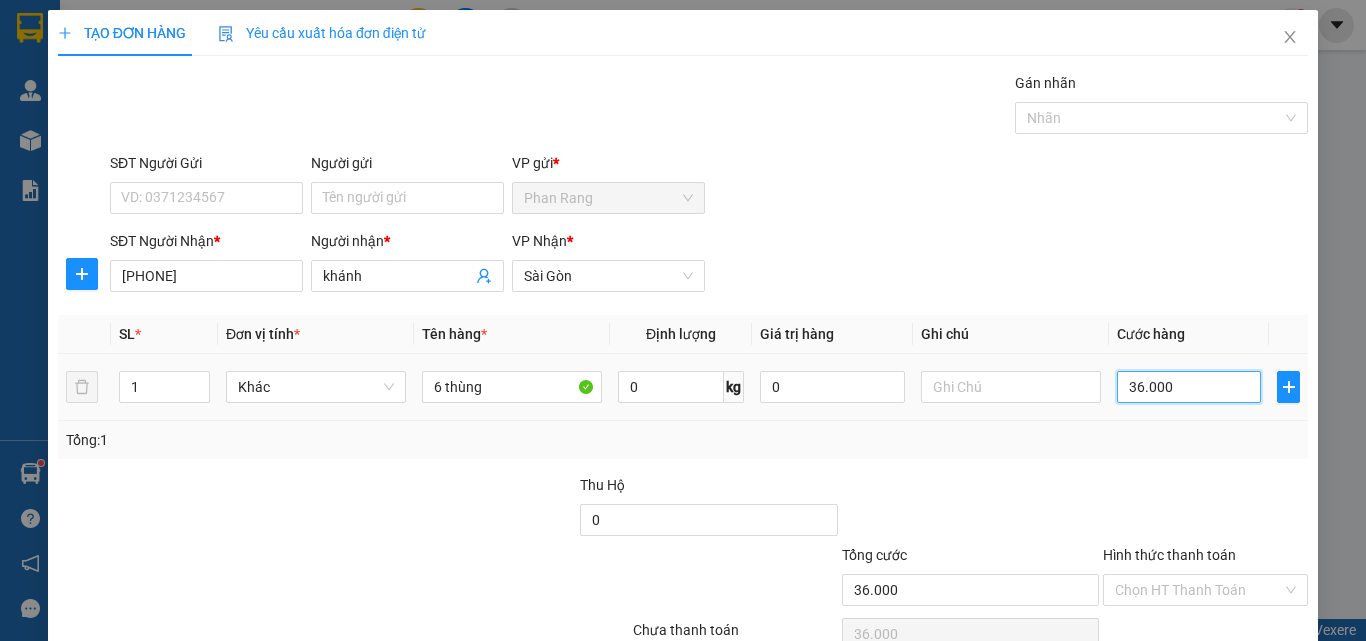 drag, startPoint x: 1178, startPoint y: 391, endPoint x: 1093, endPoint y: 404, distance: 85.98837 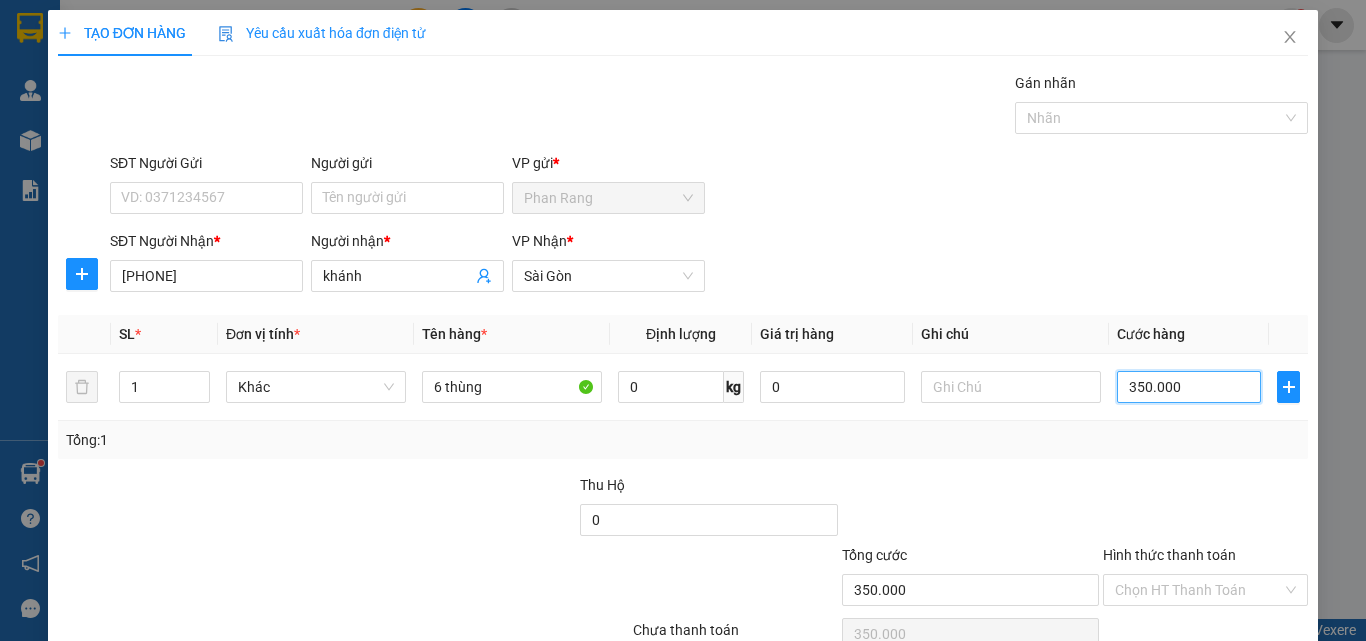 scroll, scrollTop: 99, scrollLeft: 0, axis: vertical 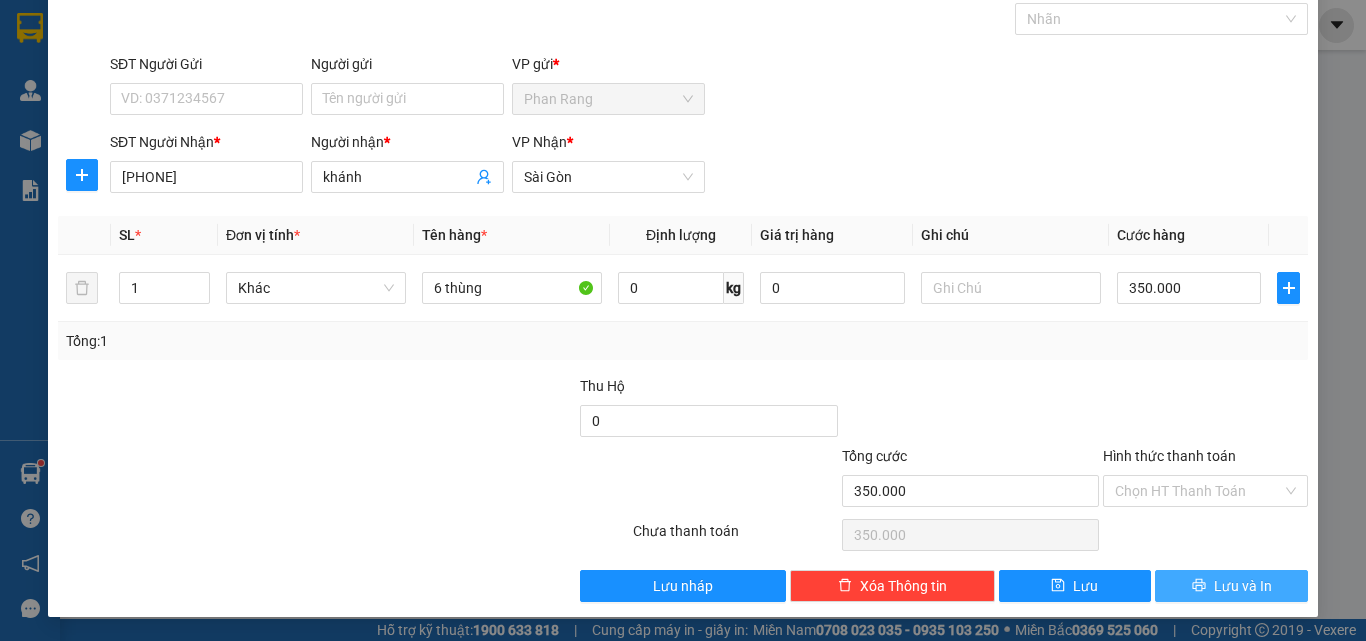 click on "Lưu và In" at bounding box center (1243, 586) 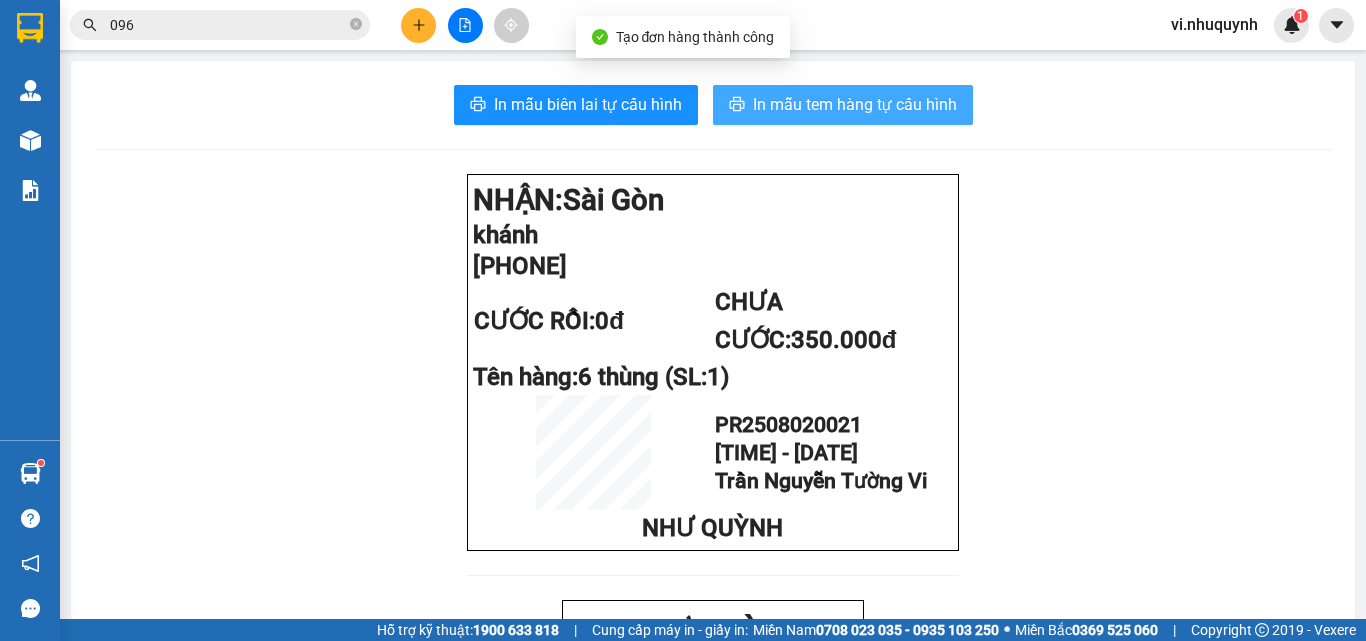 click on "In mẫu tem hàng tự cấu hình" at bounding box center [855, 104] 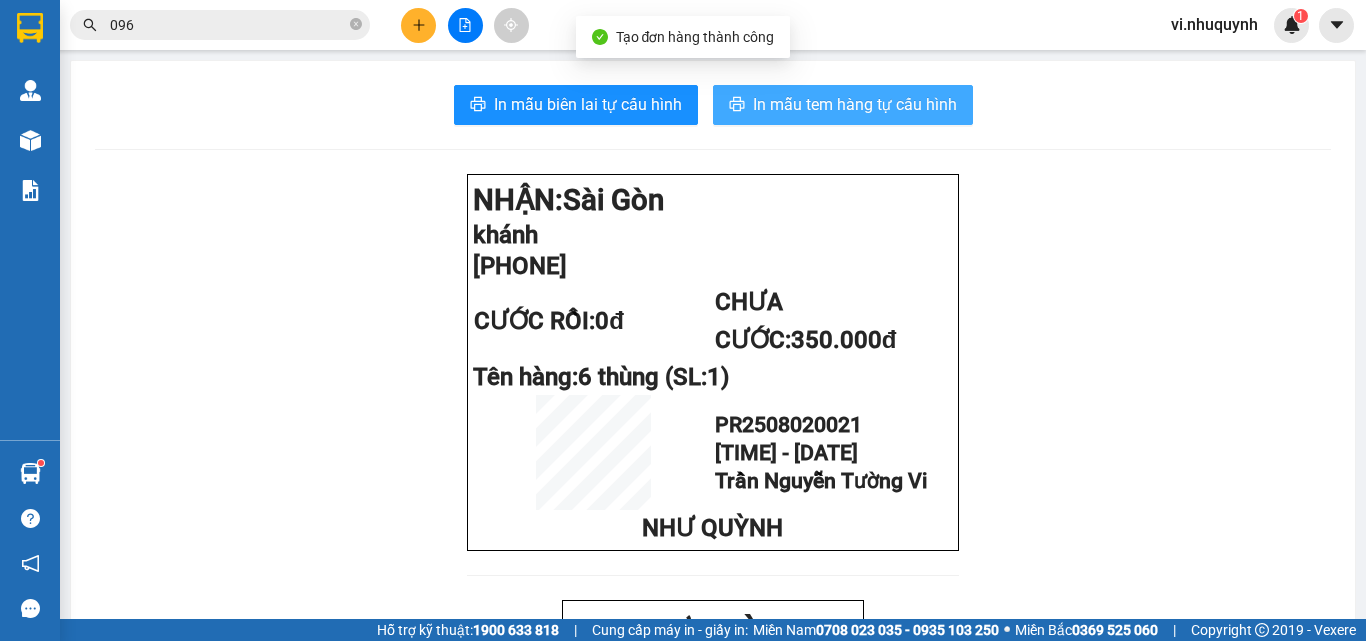 scroll, scrollTop: 0, scrollLeft: 0, axis: both 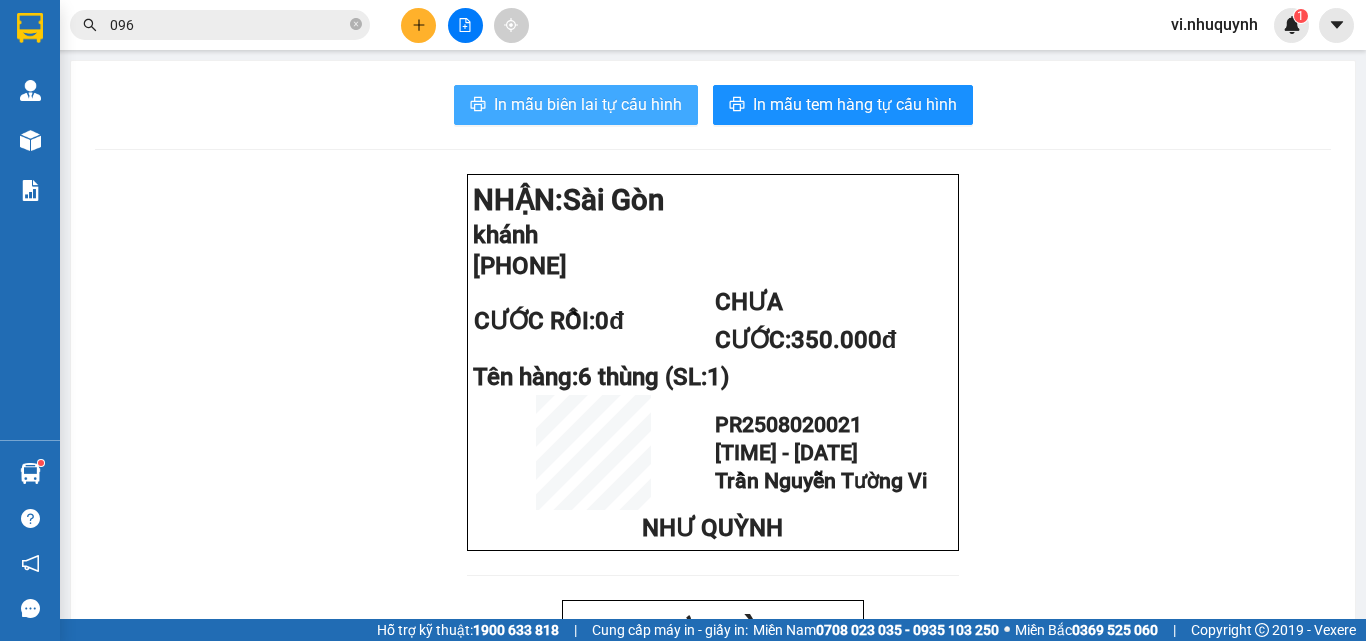 click on "In mẫu biên lai tự cấu hình" at bounding box center (588, 104) 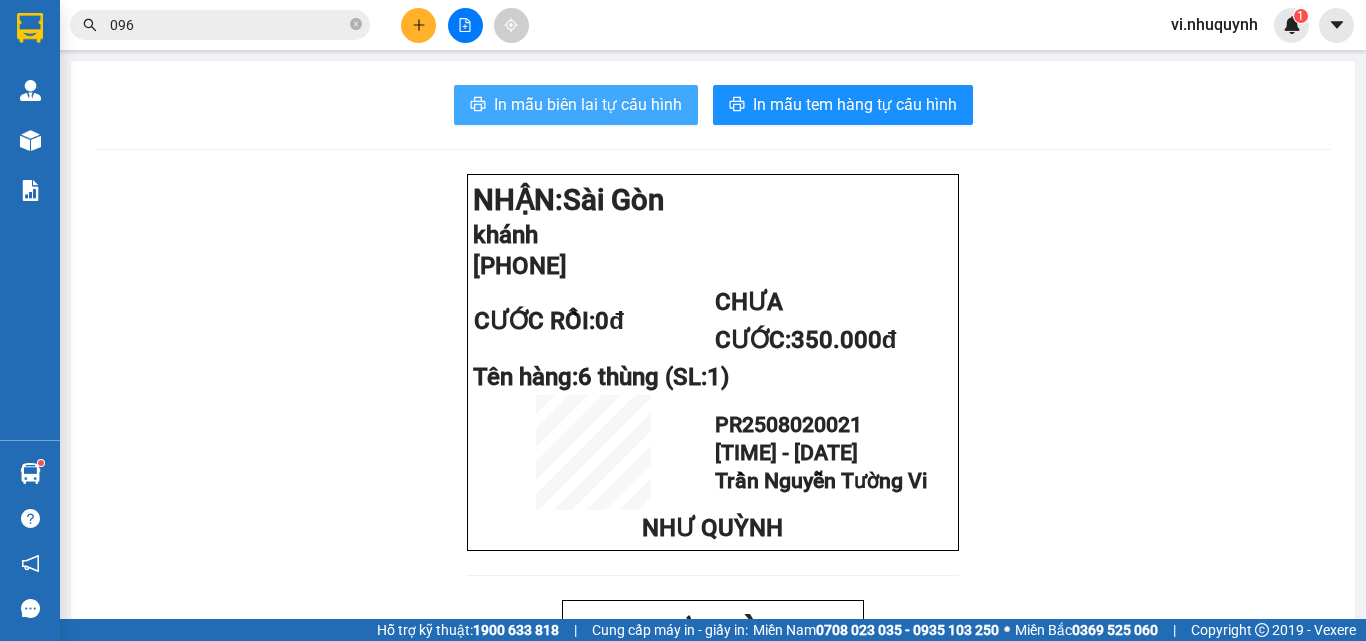scroll, scrollTop: 0, scrollLeft: 0, axis: both 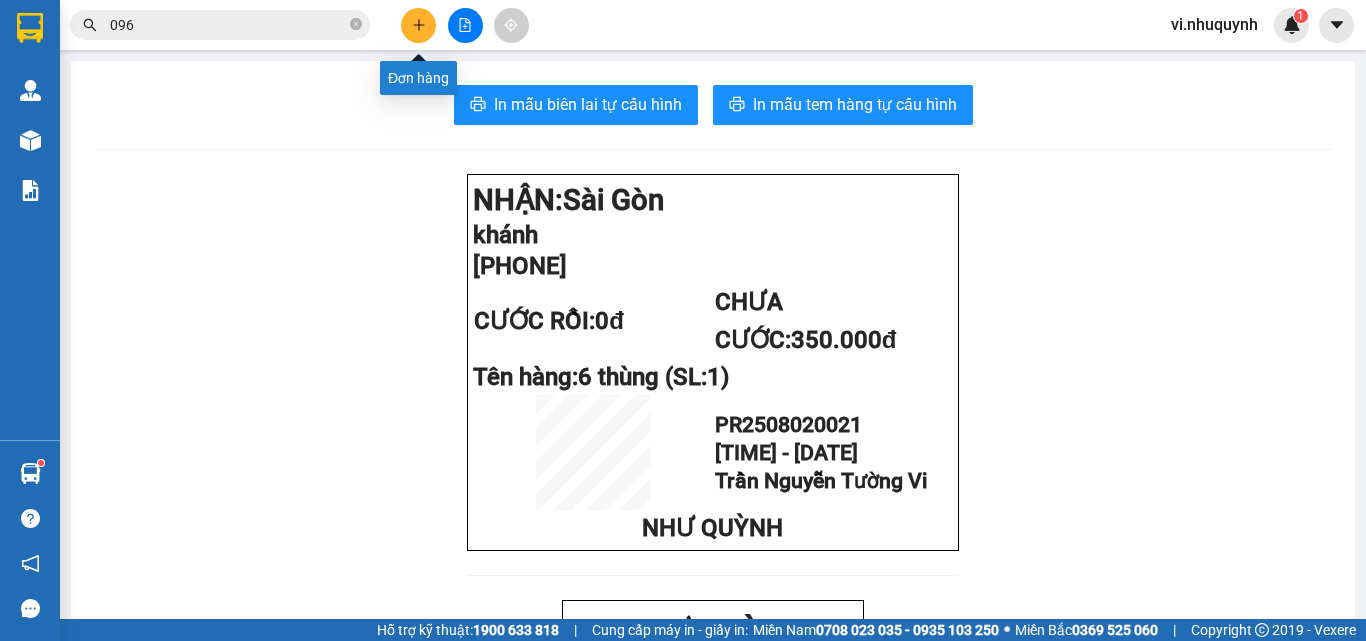 click 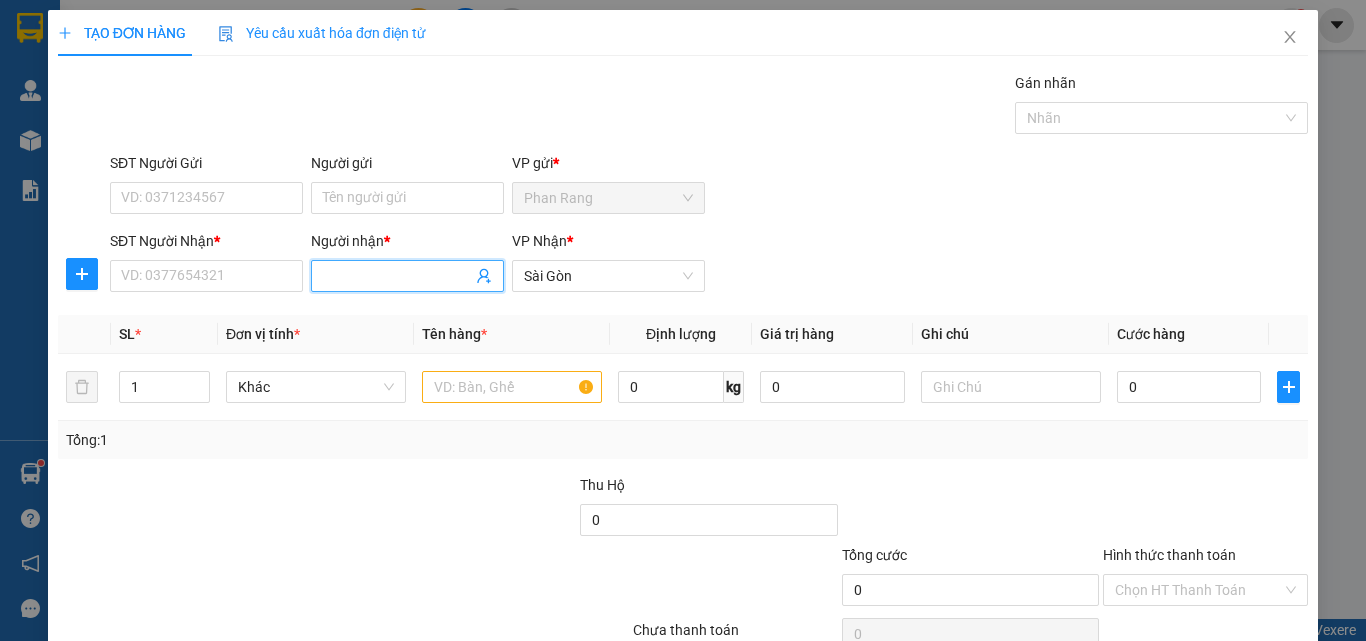 click on "Người nhận  *" at bounding box center (397, 276) 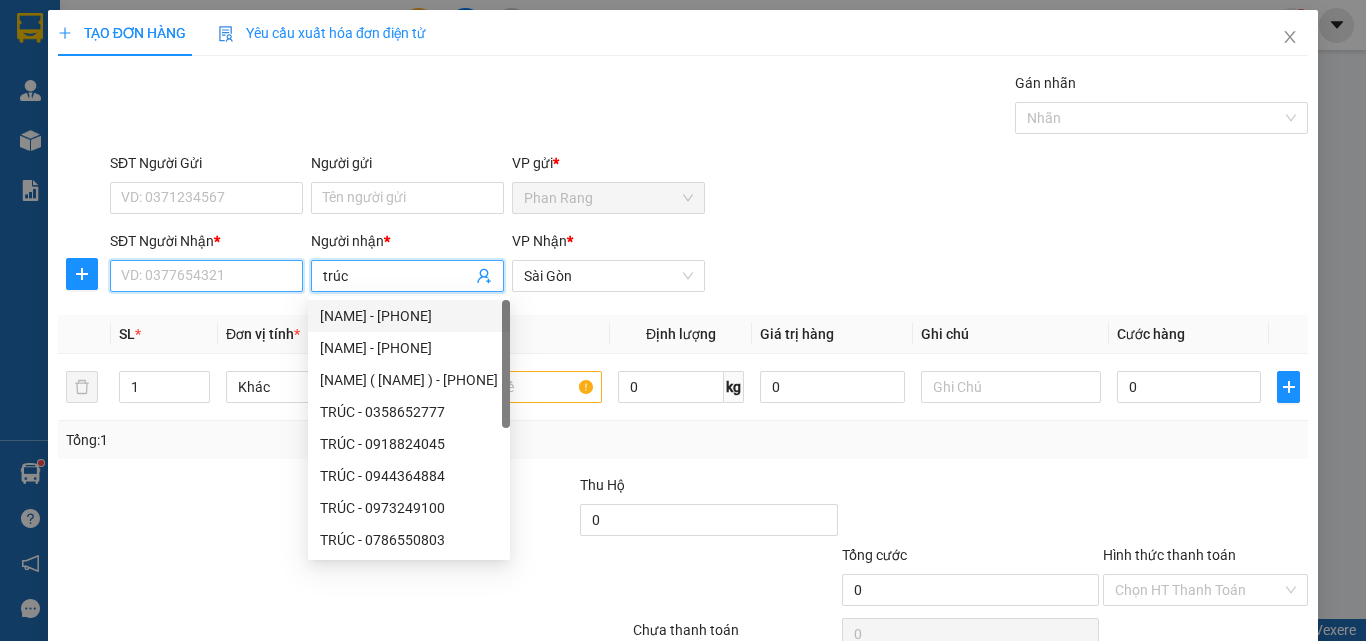 click on "SĐT Người Nhận  *" at bounding box center (206, 276) 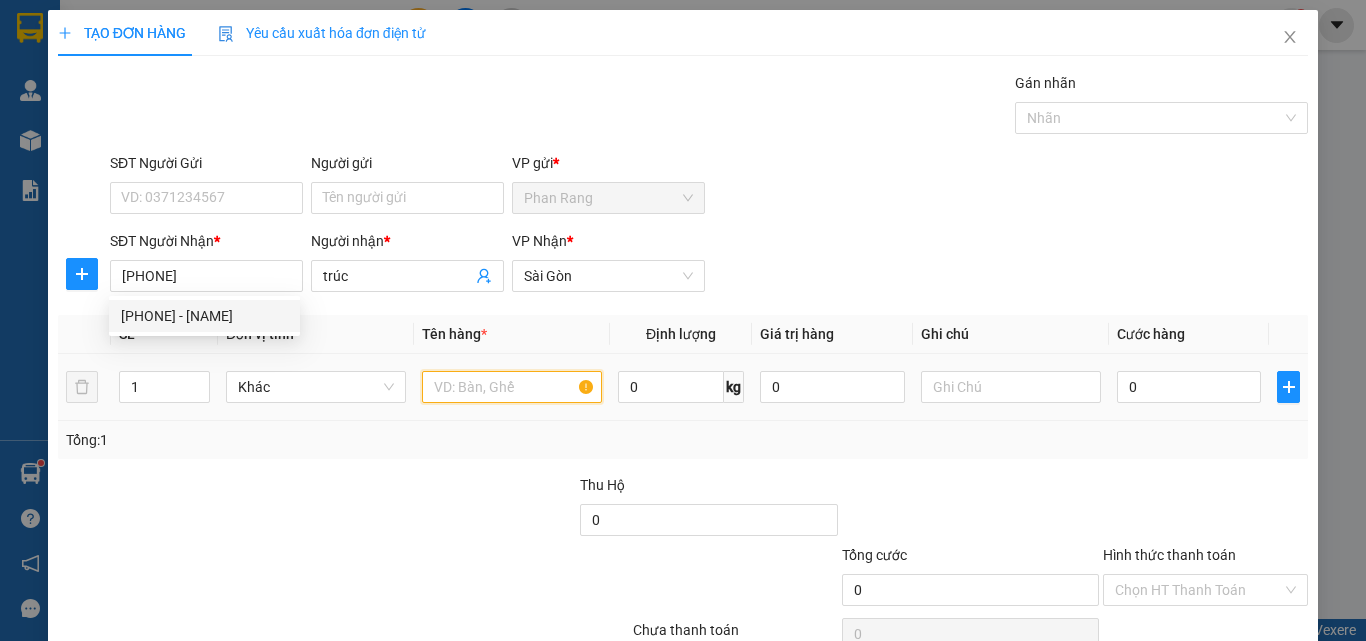 click at bounding box center [512, 387] 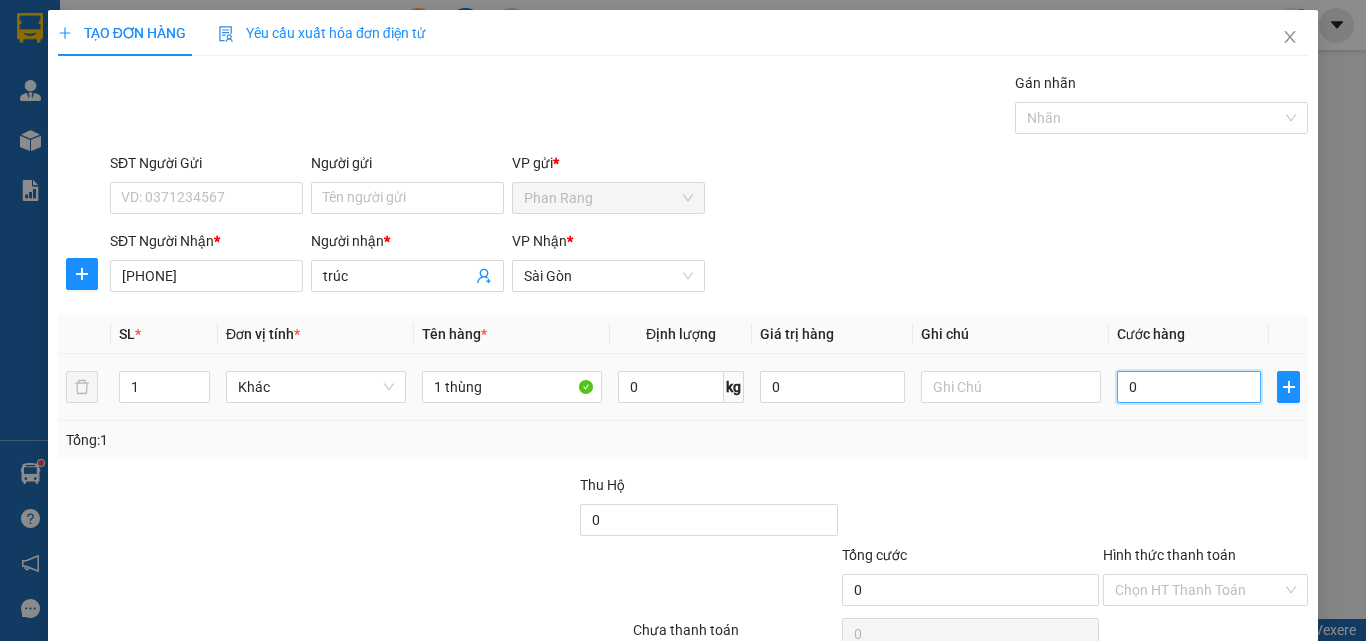click on "0" at bounding box center [1189, 387] 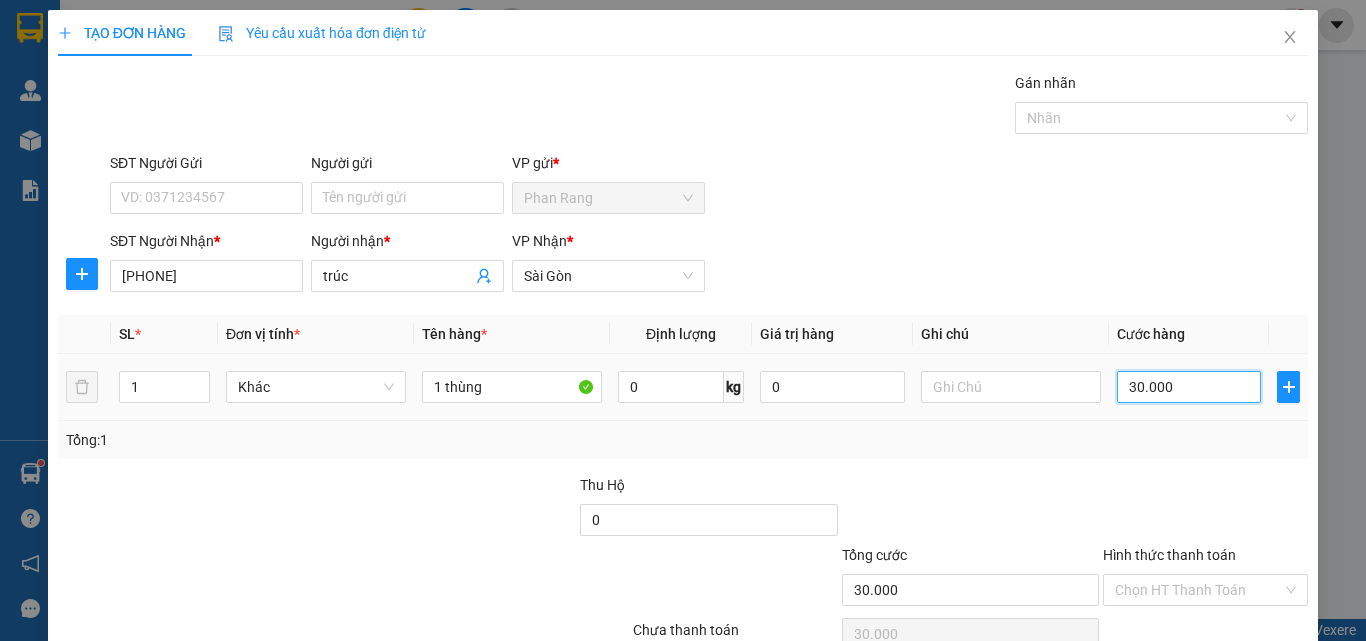 scroll, scrollTop: 99, scrollLeft: 0, axis: vertical 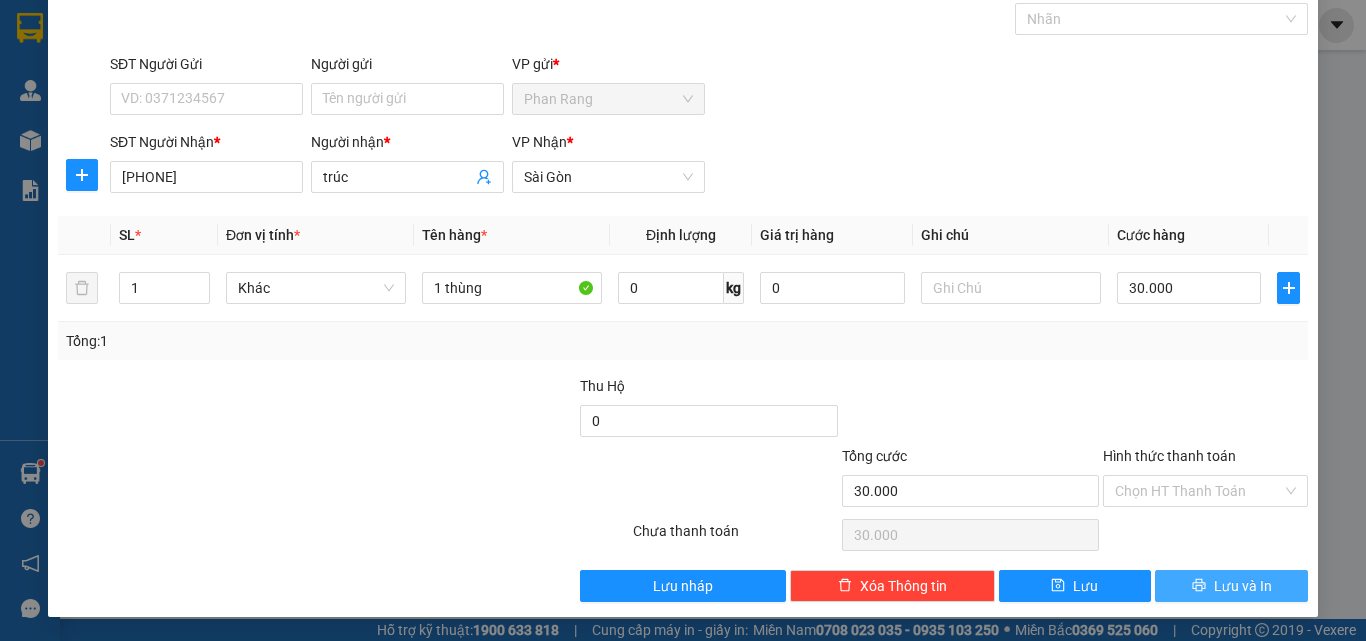 click on "Lưu và In" at bounding box center (1243, 586) 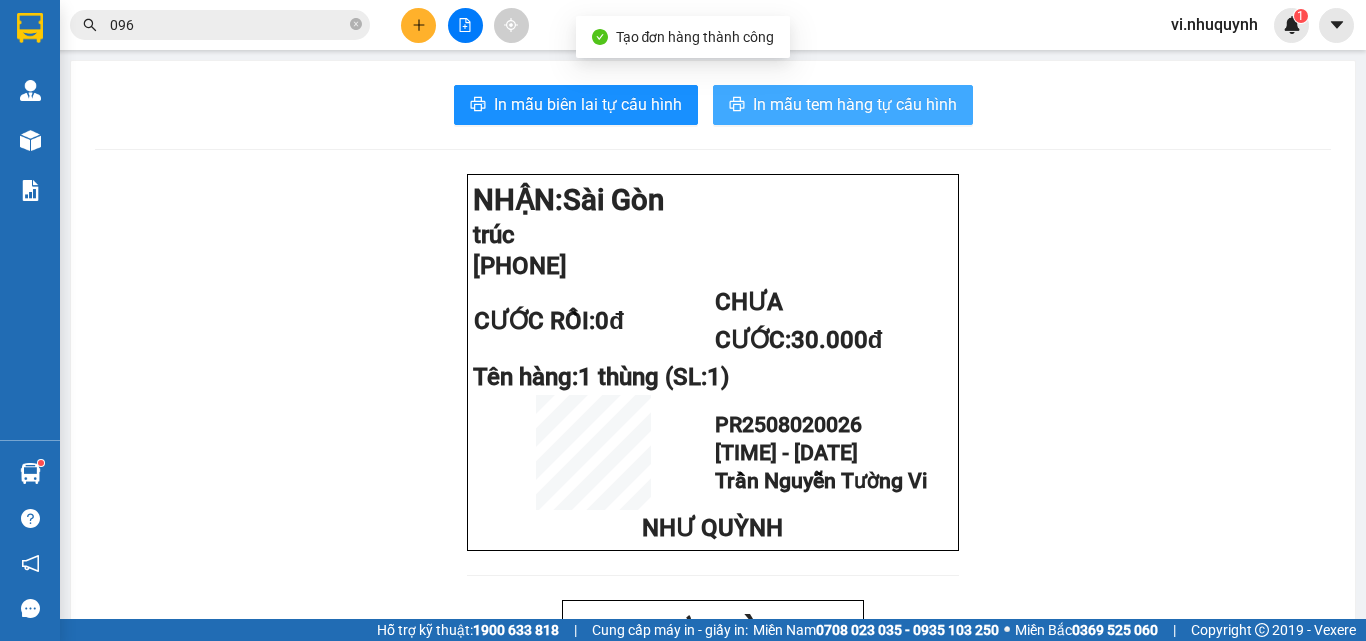 click on "In mẫu tem hàng tự cấu hình" at bounding box center (855, 104) 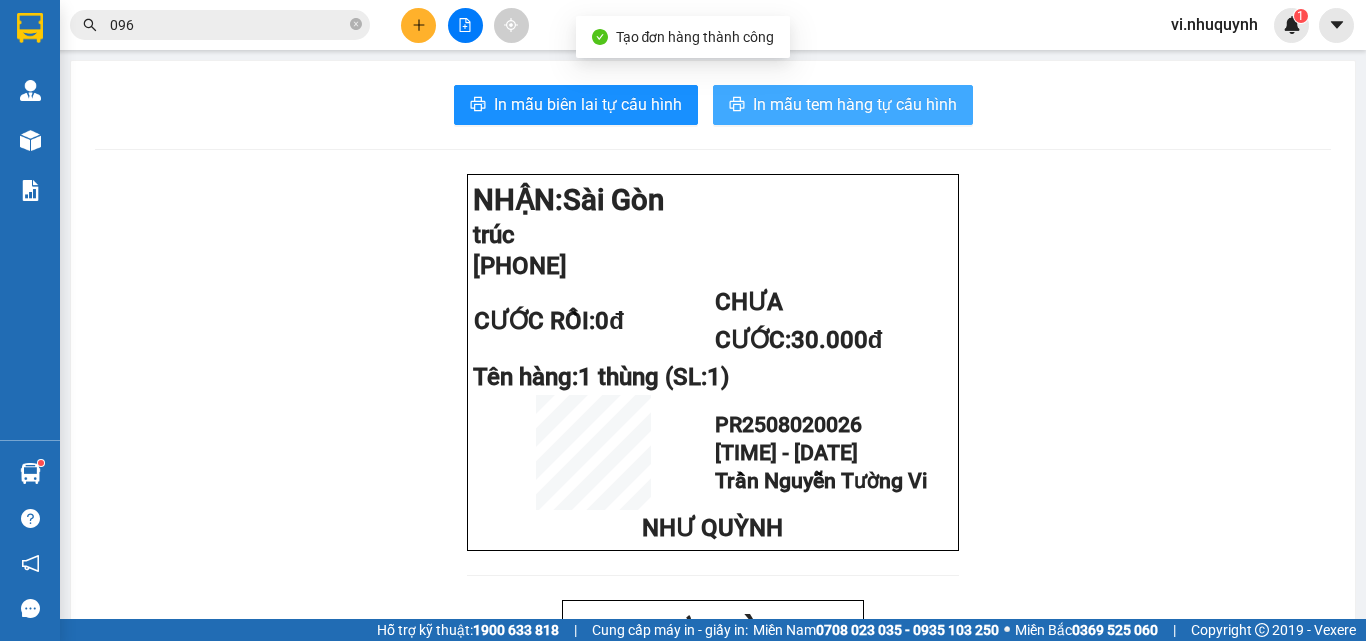 scroll, scrollTop: 0, scrollLeft: 0, axis: both 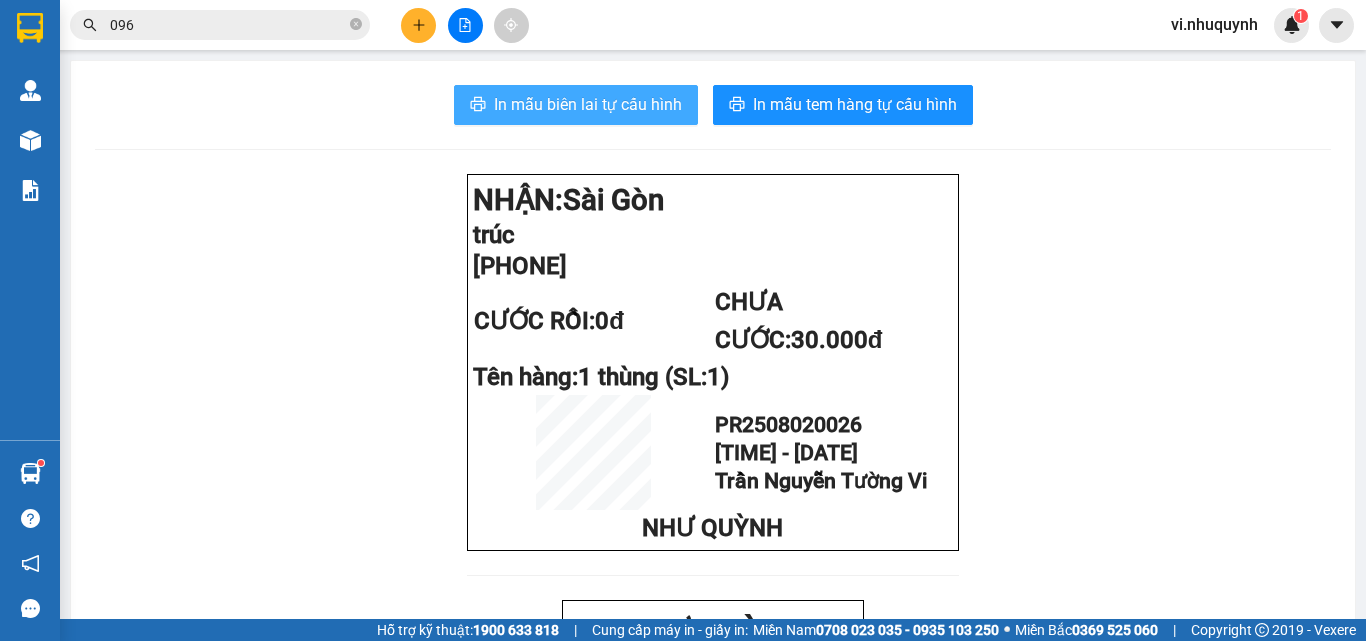 click on "In mẫu biên lai tự cấu hình" at bounding box center (588, 104) 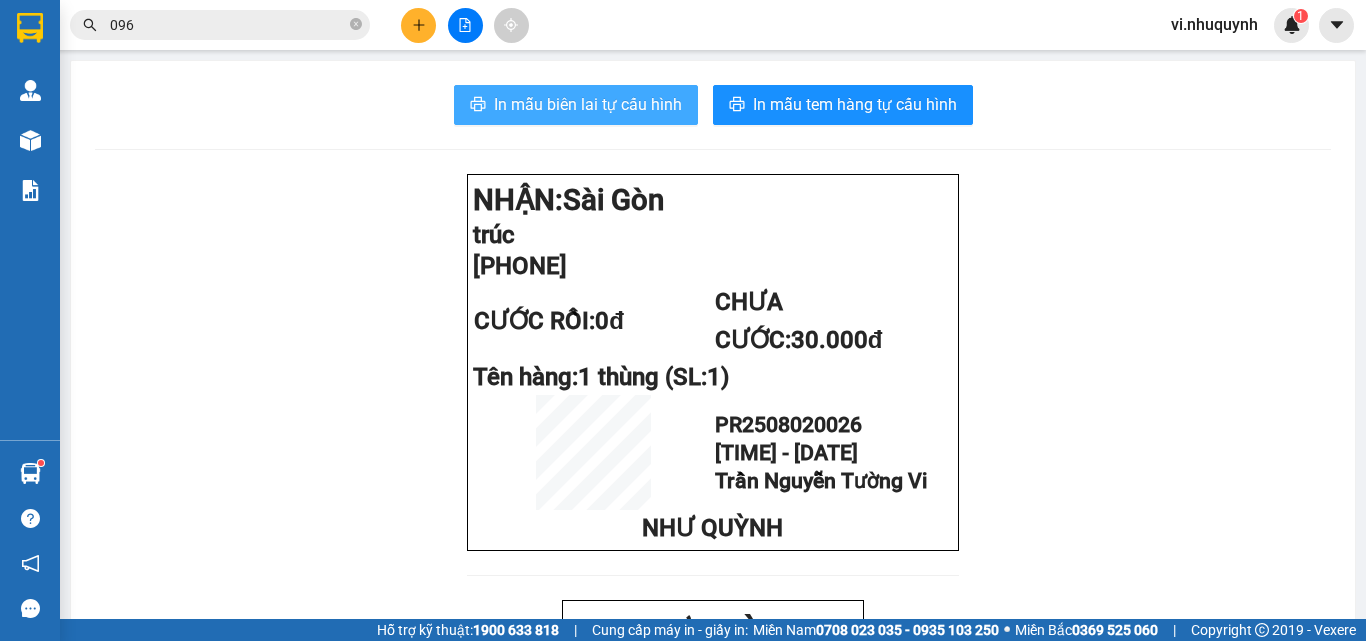 scroll, scrollTop: 0, scrollLeft: 0, axis: both 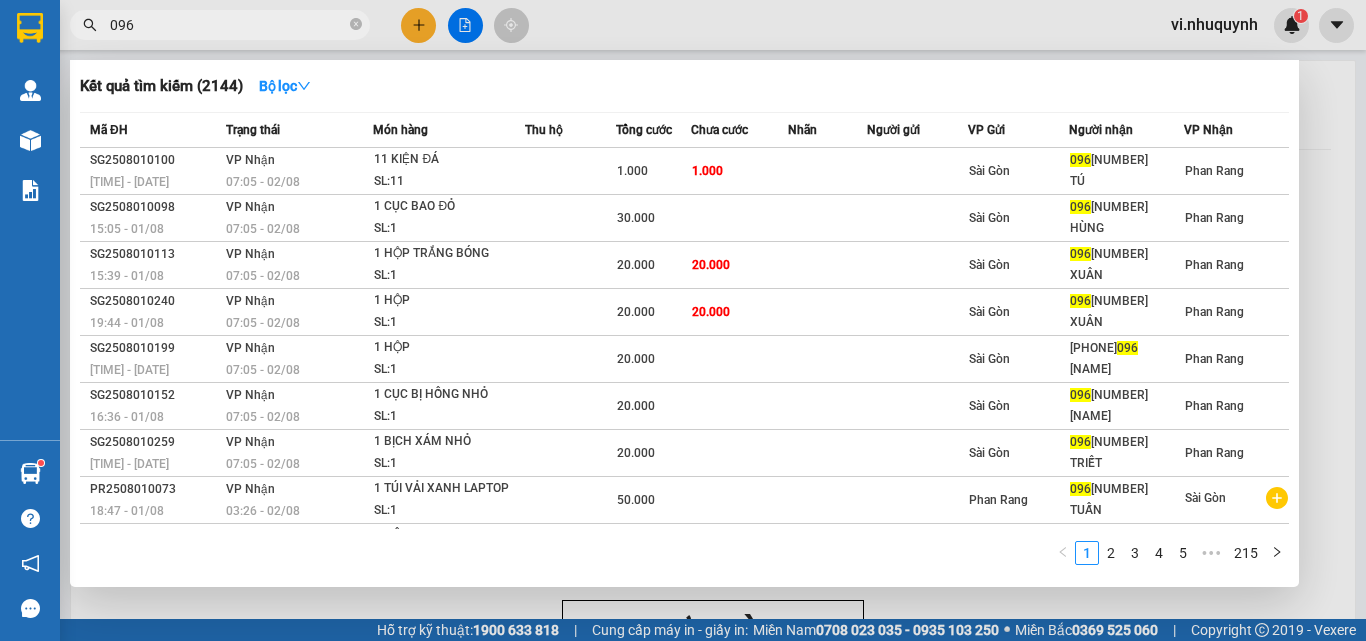 click on "096" at bounding box center [228, 25] 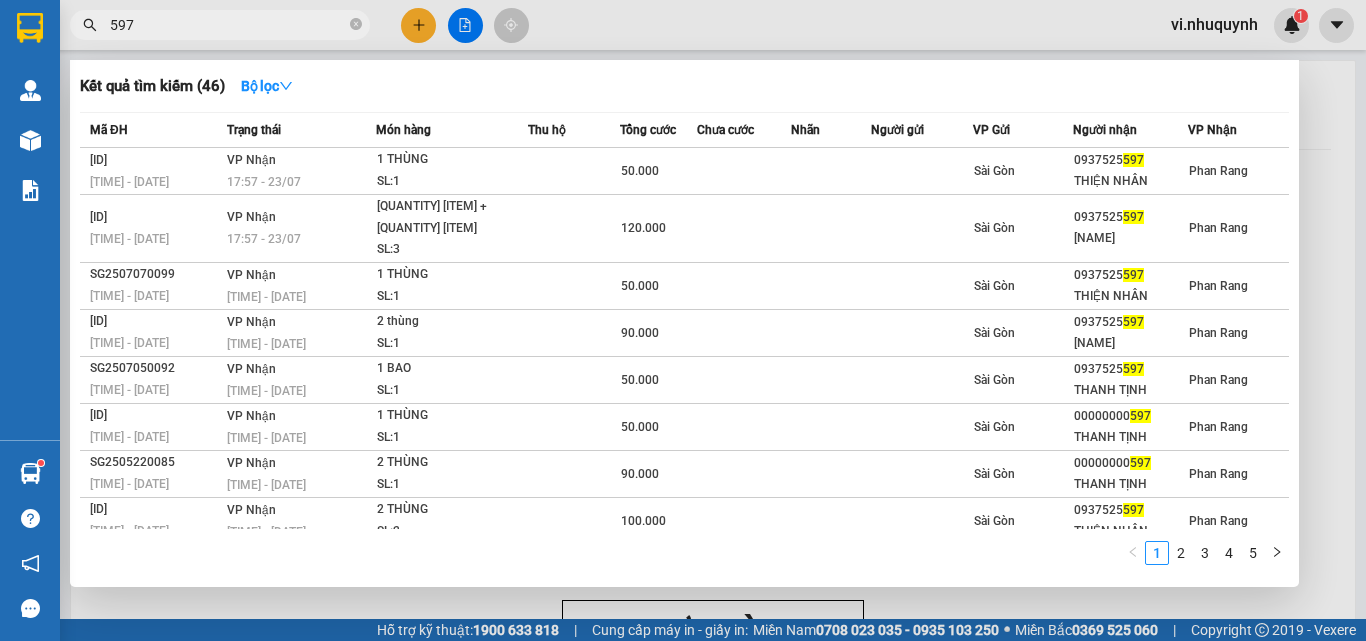click on "597" at bounding box center [228, 25] 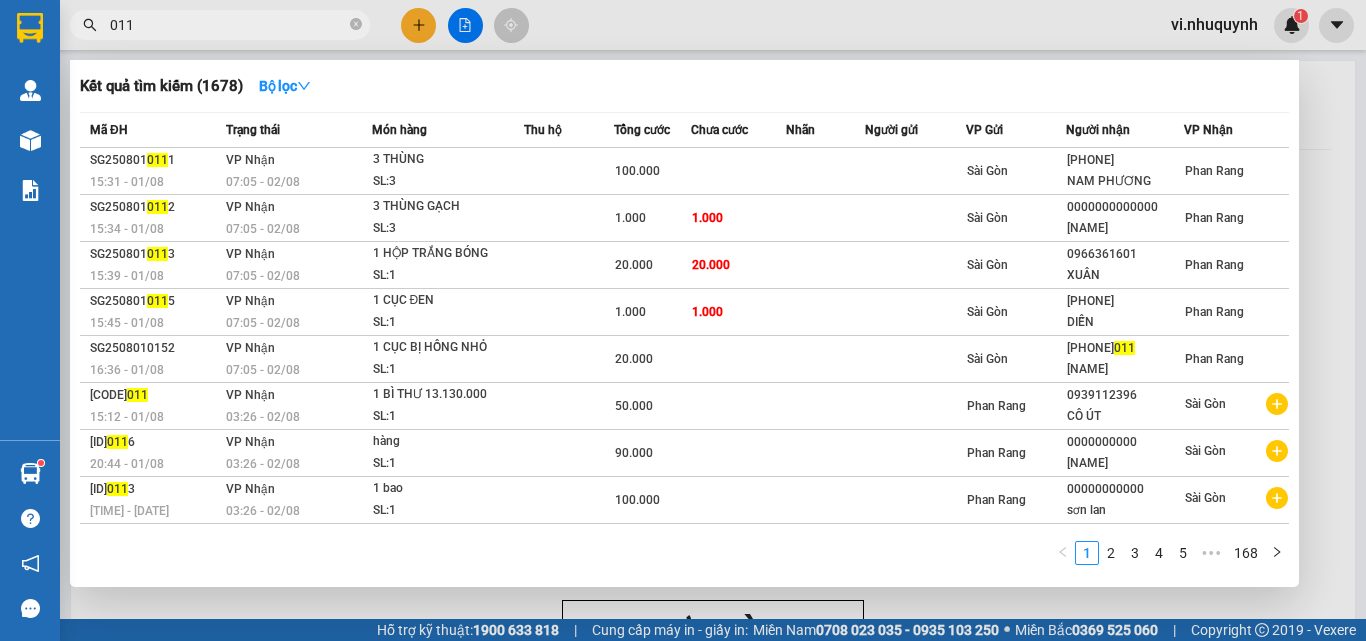click on "011" at bounding box center [228, 25] 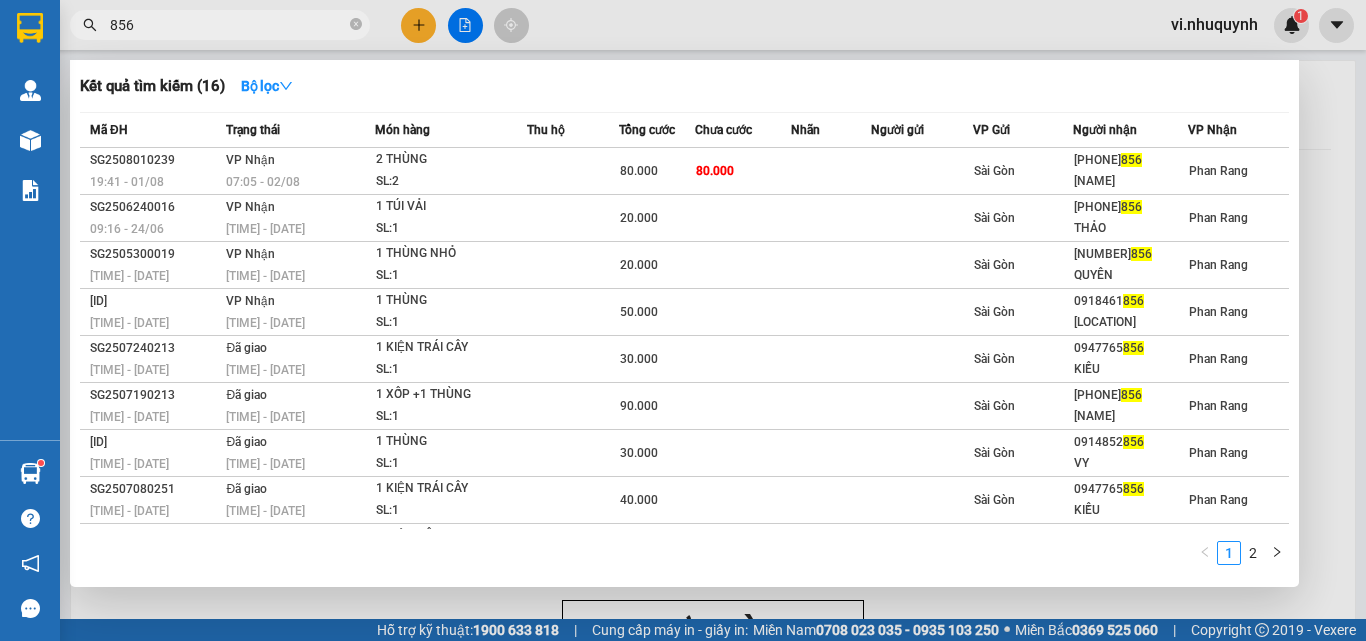 click on "856" at bounding box center (228, 25) 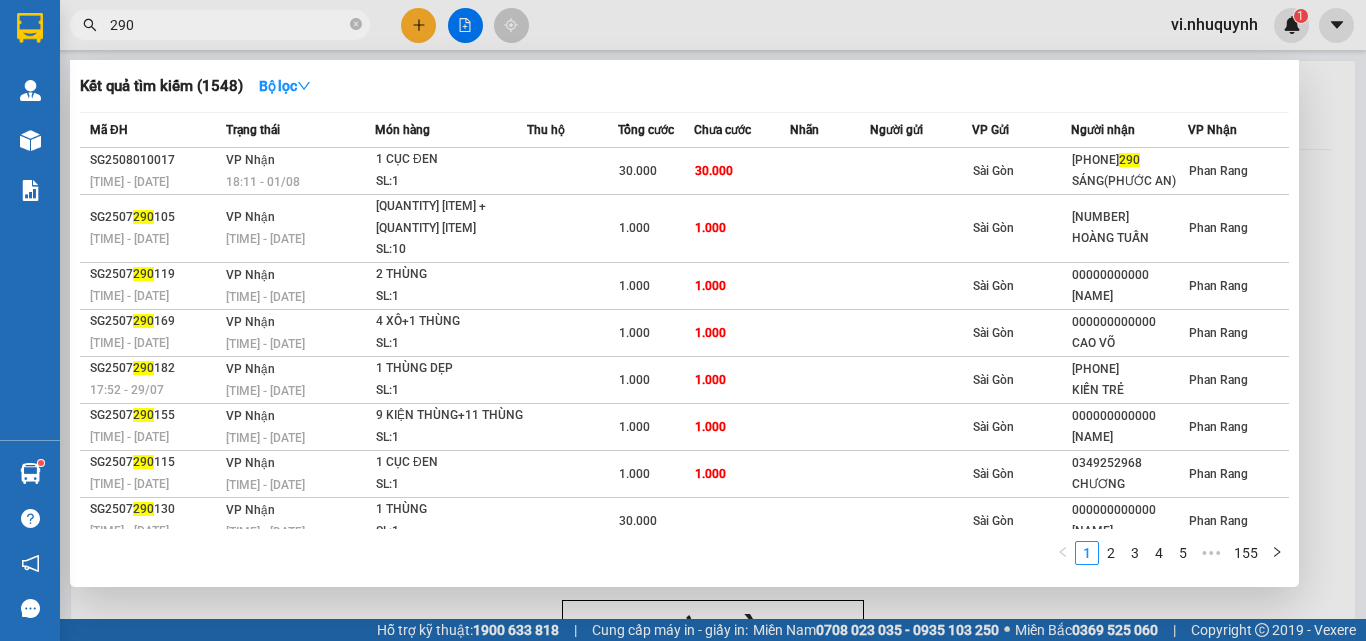 click on "290" at bounding box center [228, 25] 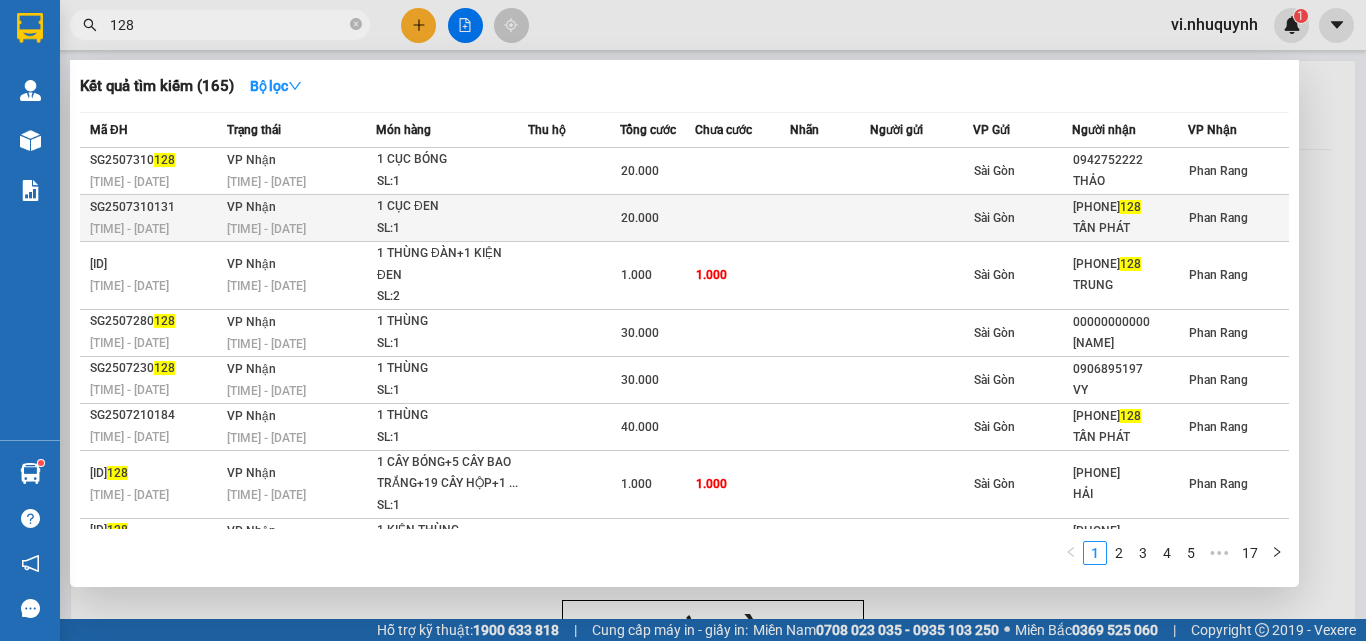 click on "TẤN PHÁT" at bounding box center [1129, 228] 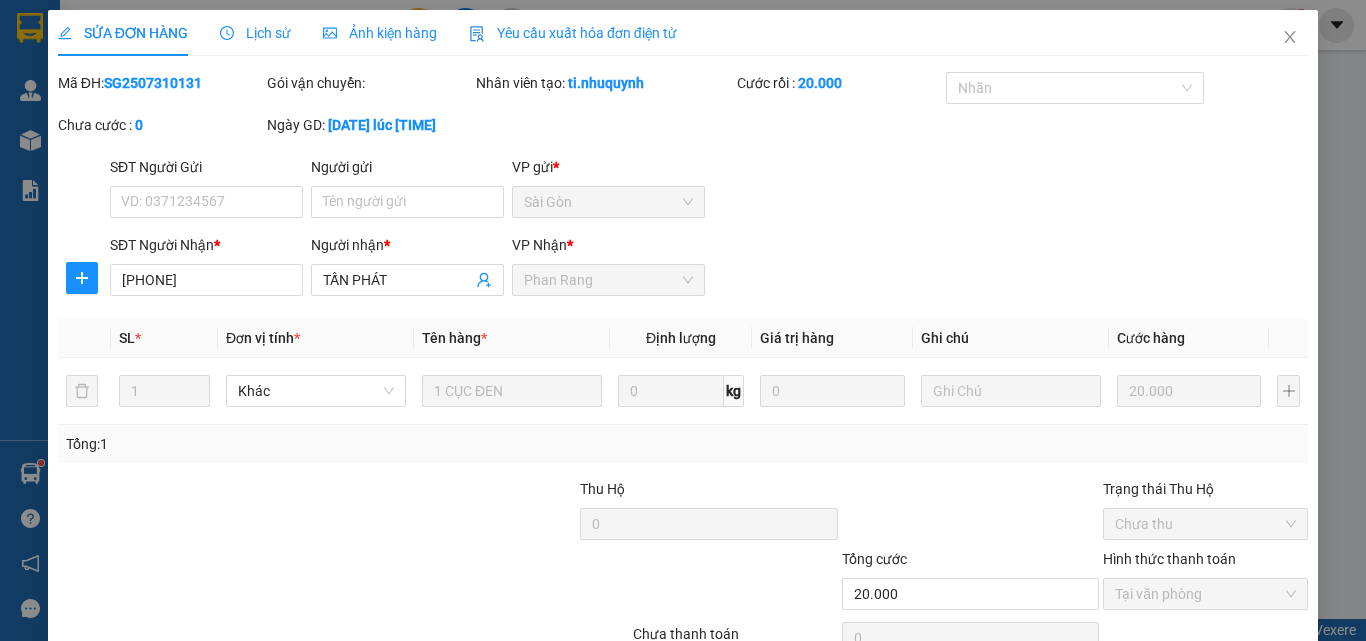 click on "Lưu và Giao hàng" at bounding box center [778, 689] 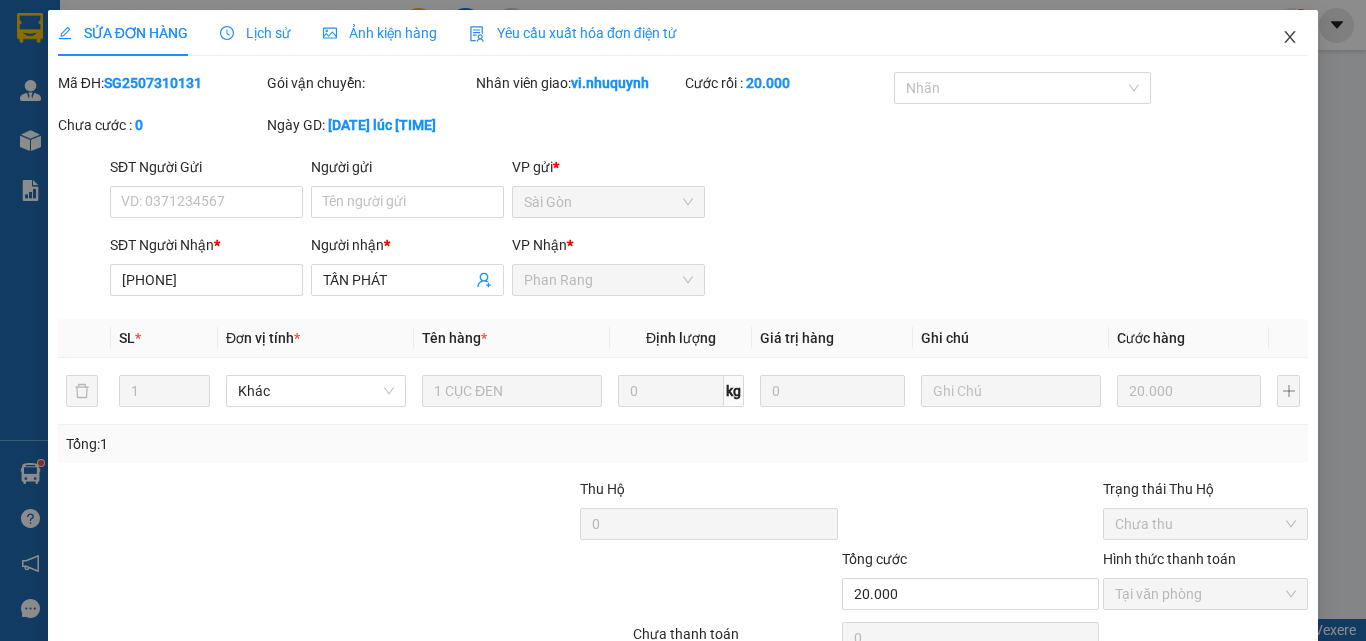 click 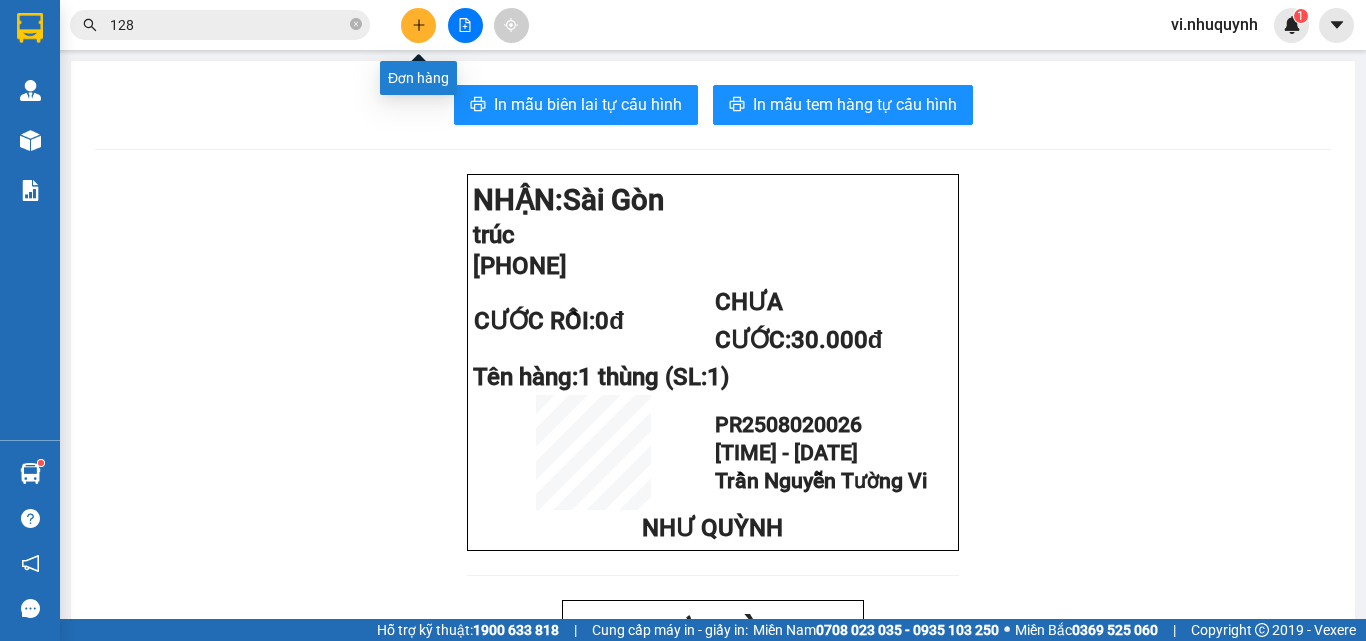 click 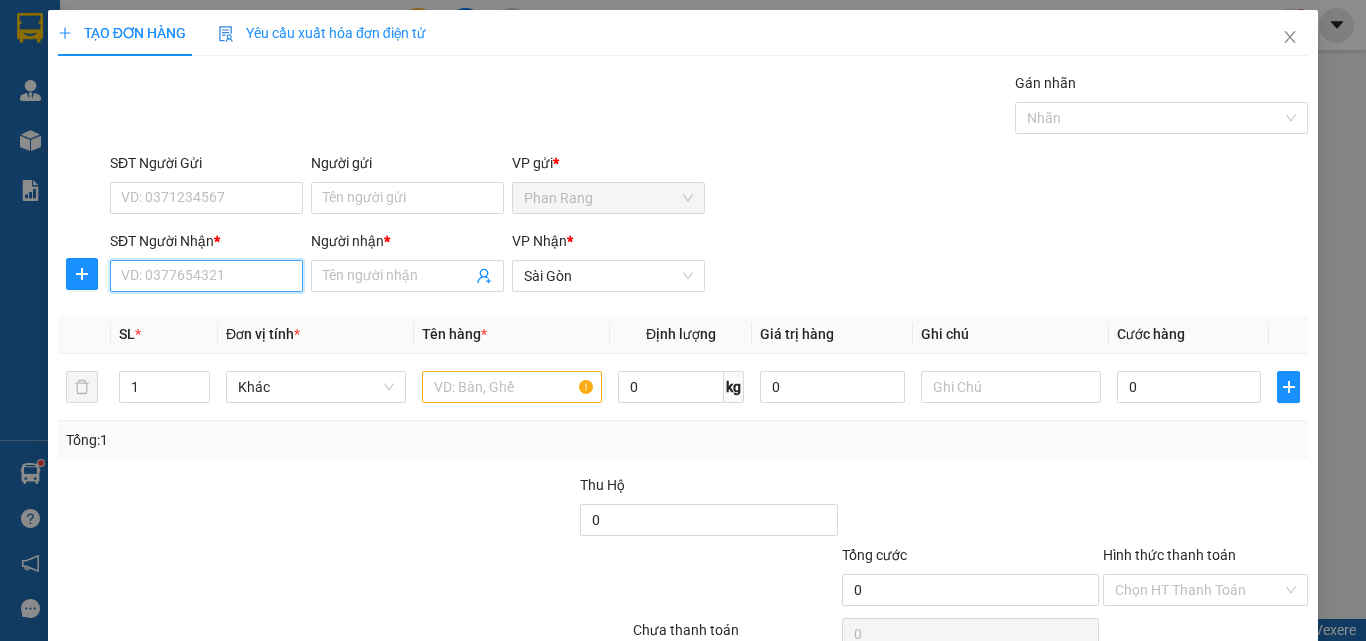 click on "SĐT Người Nhận  *" at bounding box center (206, 276) 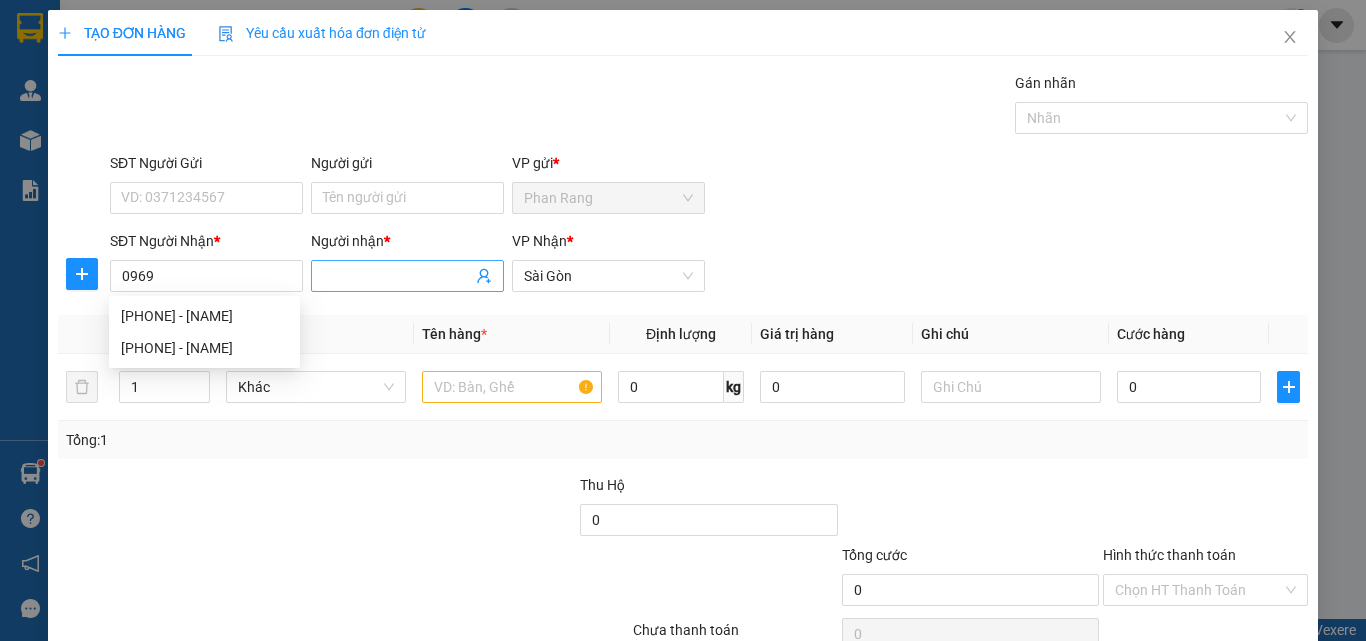 click on "Người nhận  *" at bounding box center [397, 276] 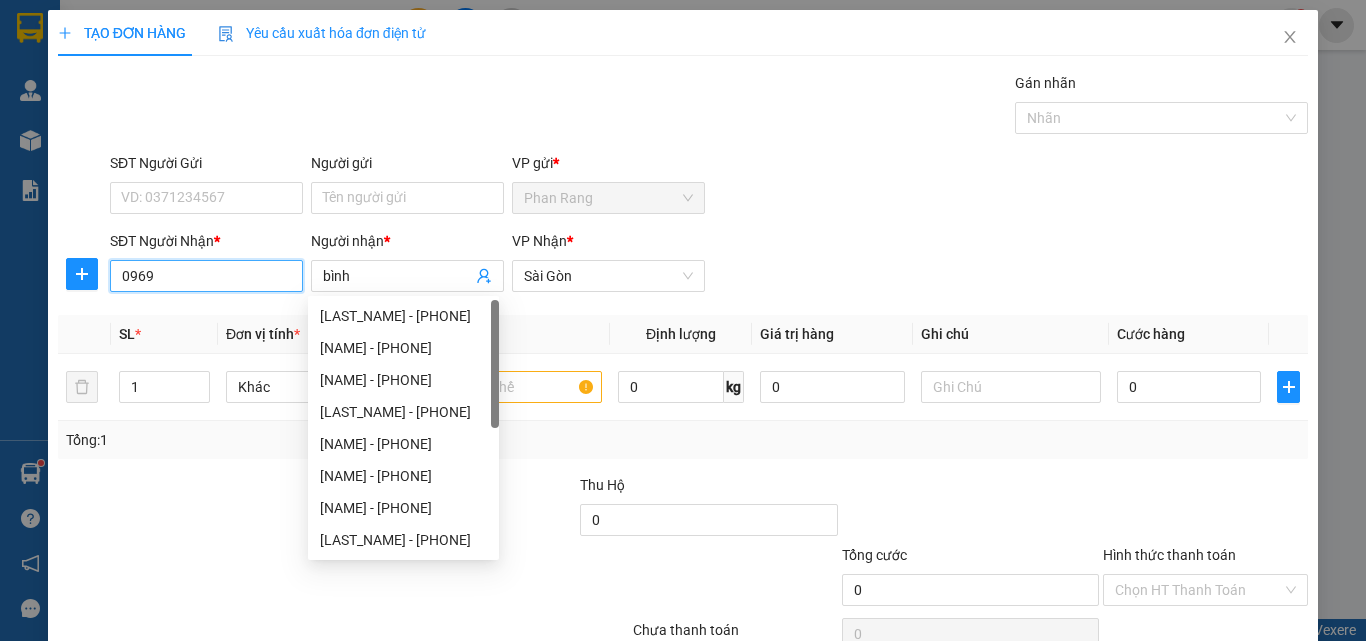 click on "0969" at bounding box center [206, 276] 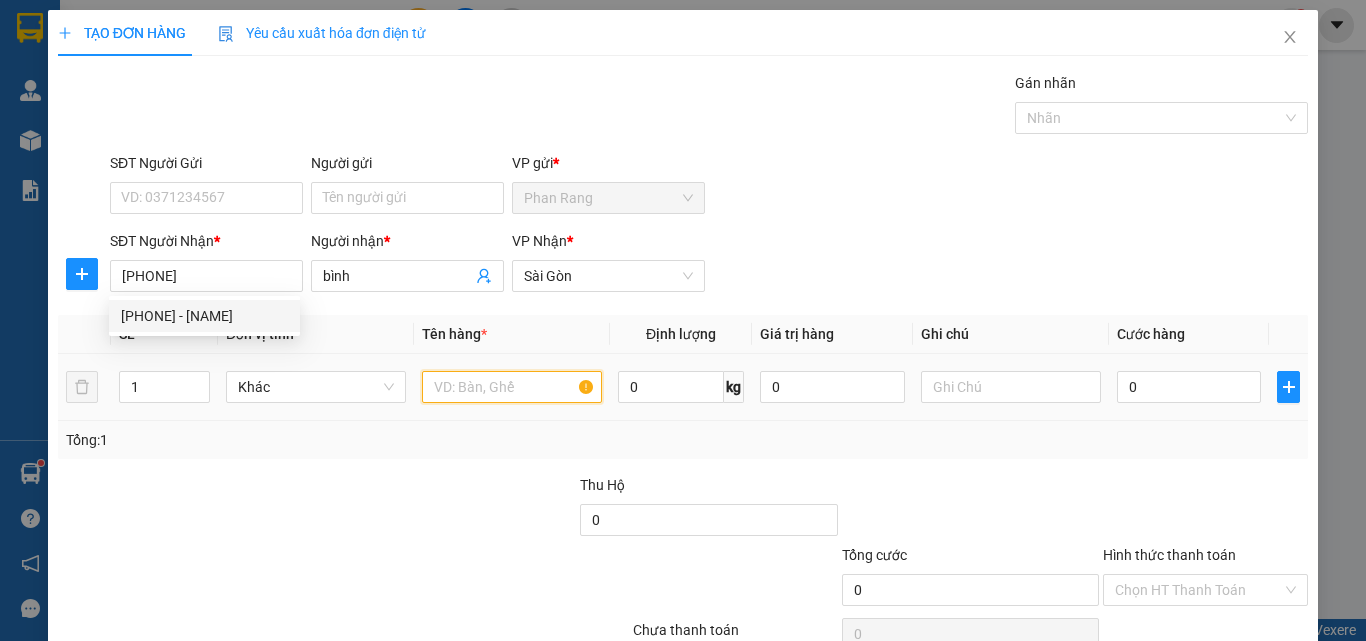 click at bounding box center [512, 387] 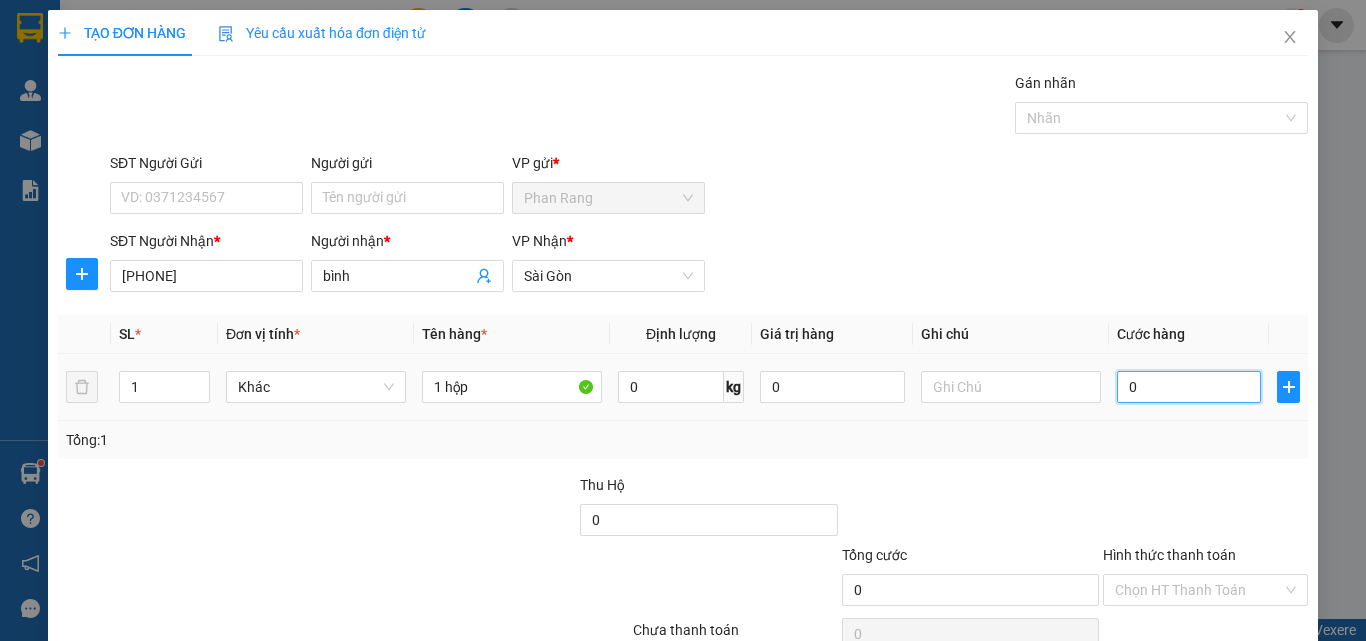 click on "0" at bounding box center [1189, 387] 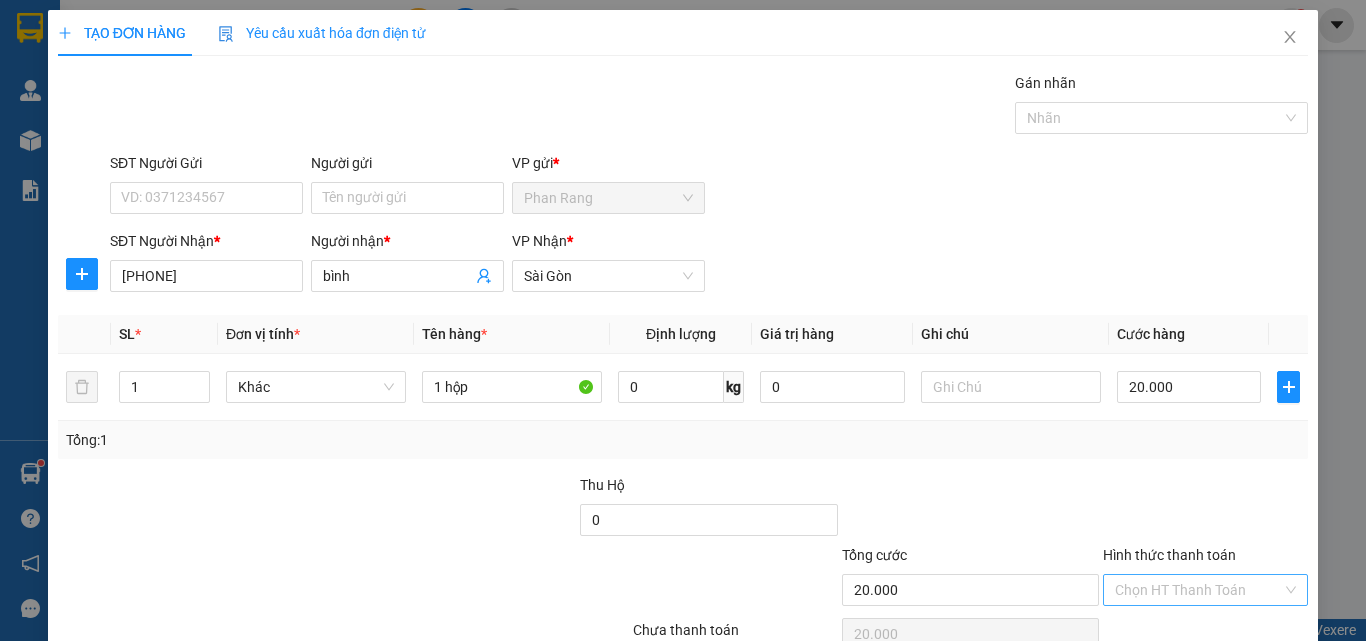 click on "Hình thức thanh toán" at bounding box center (1198, 590) 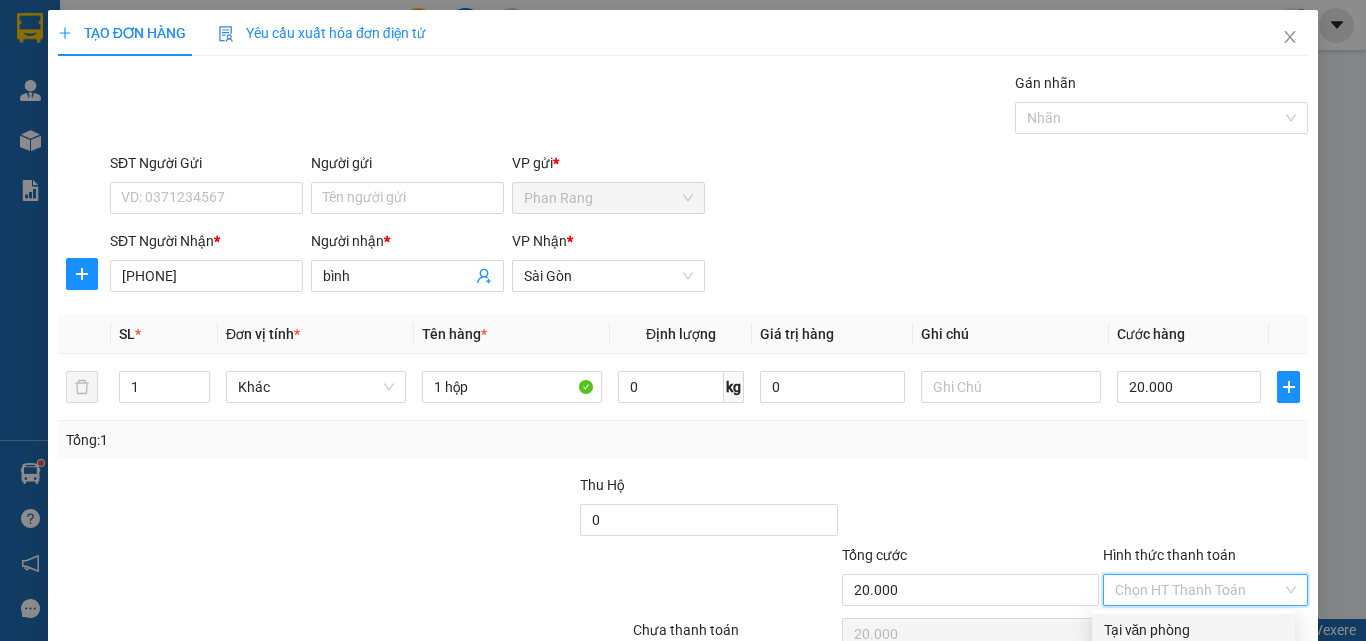 click on "Tại văn phòng" at bounding box center (1193, 630) 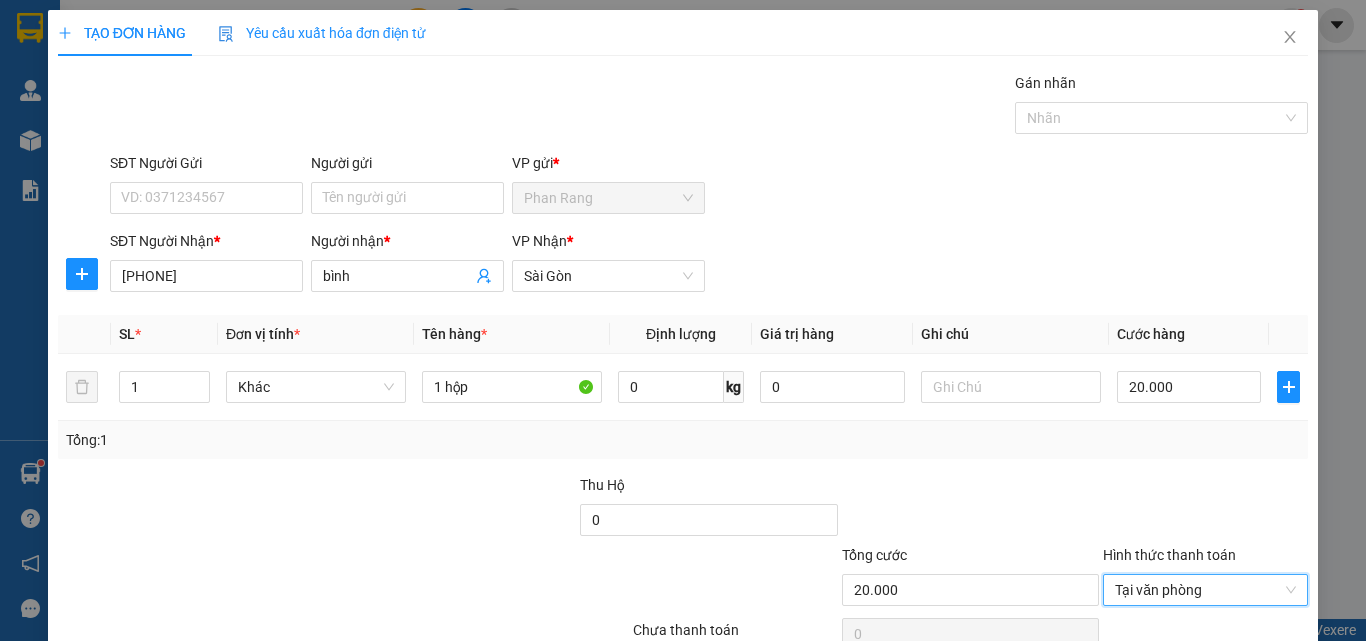 click on "Lưu và In" at bounding box center (1243, 685) 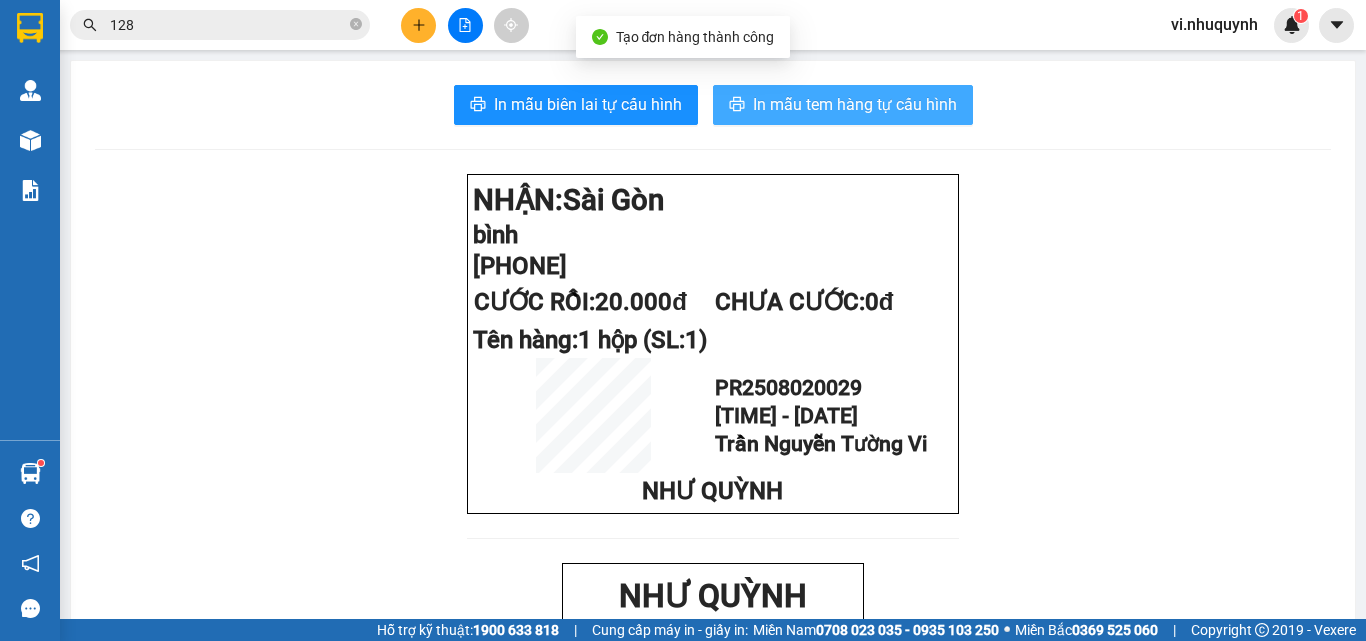 click on "In mẫu tem hàng tự cấu hình" at bounding box center [855, 104] 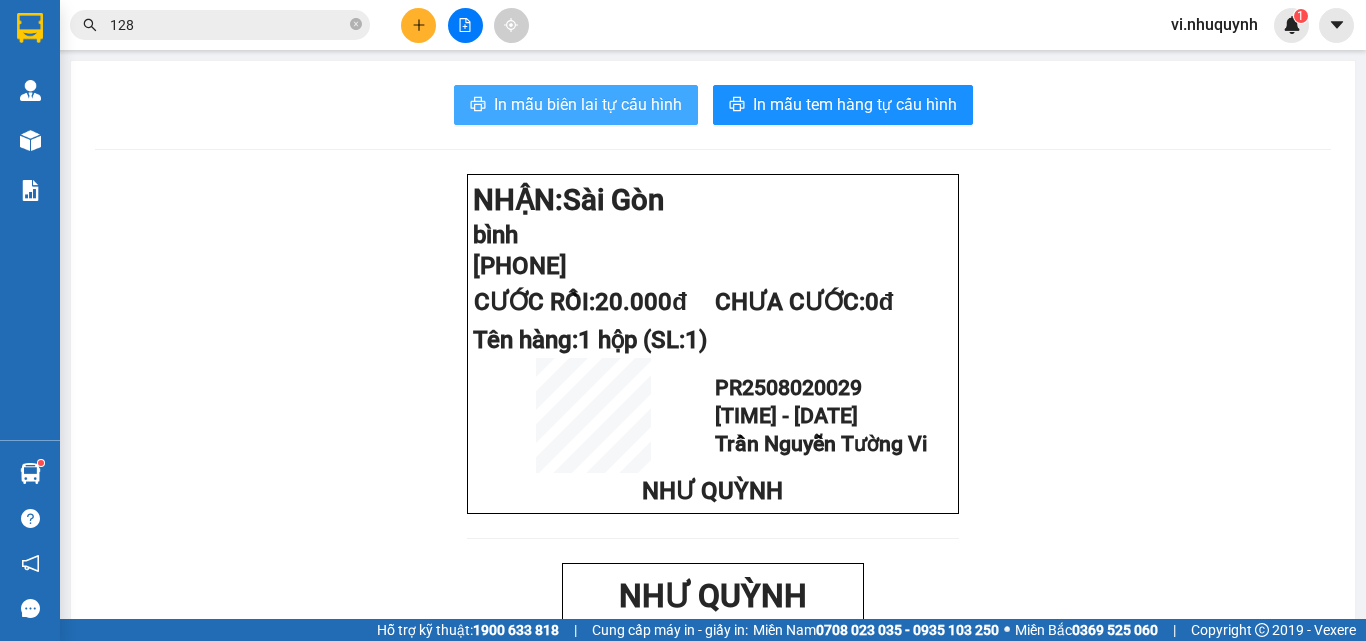 click on "In mẫu biên lai tự cấu hình" at bounding box center [588, 104] 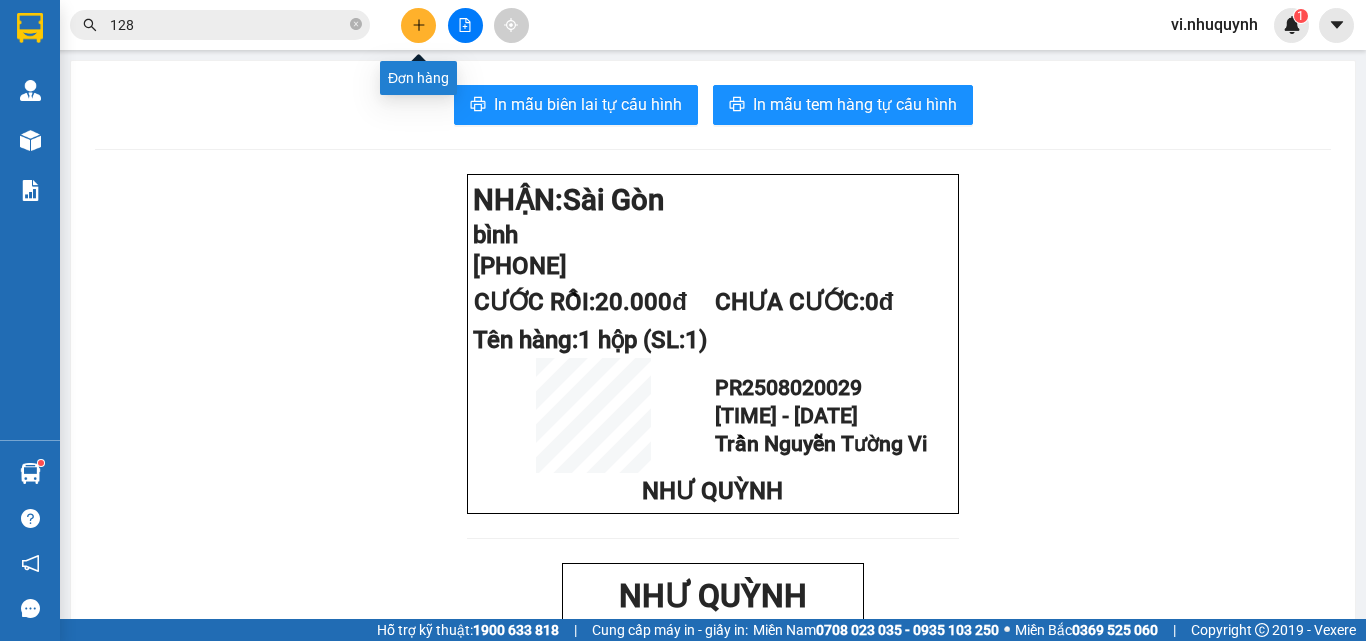 click 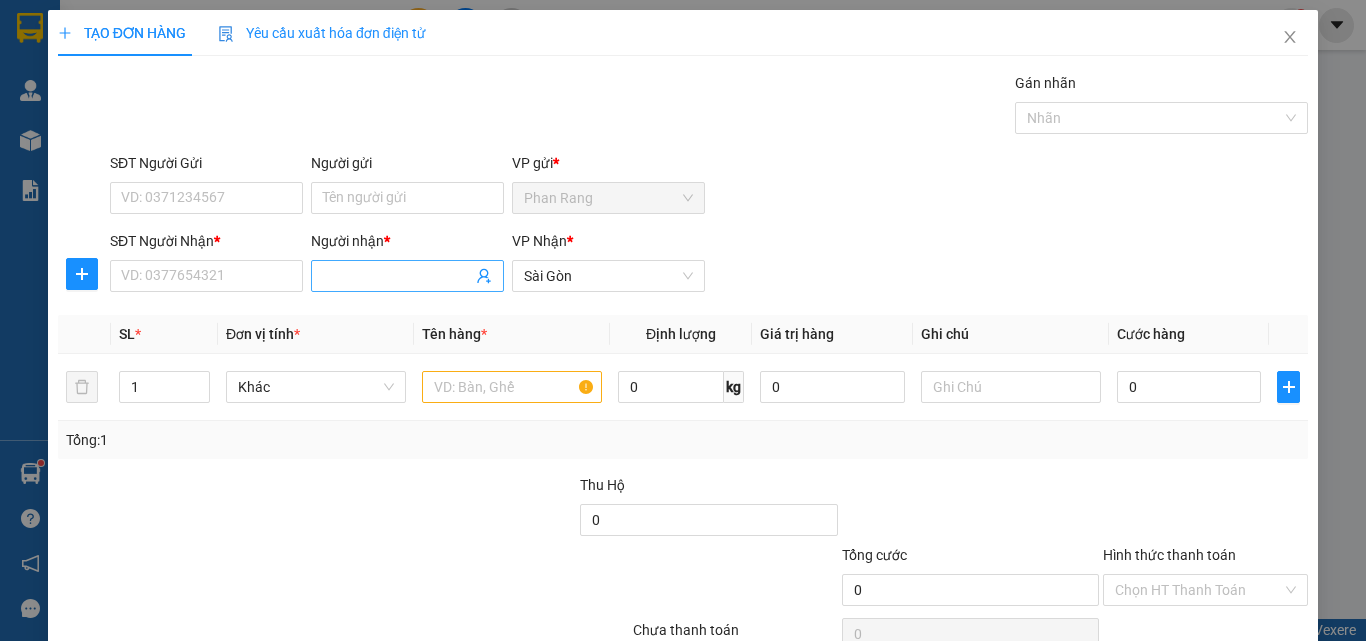 click on "Người nhận  *" at bounding box center [397, 276] 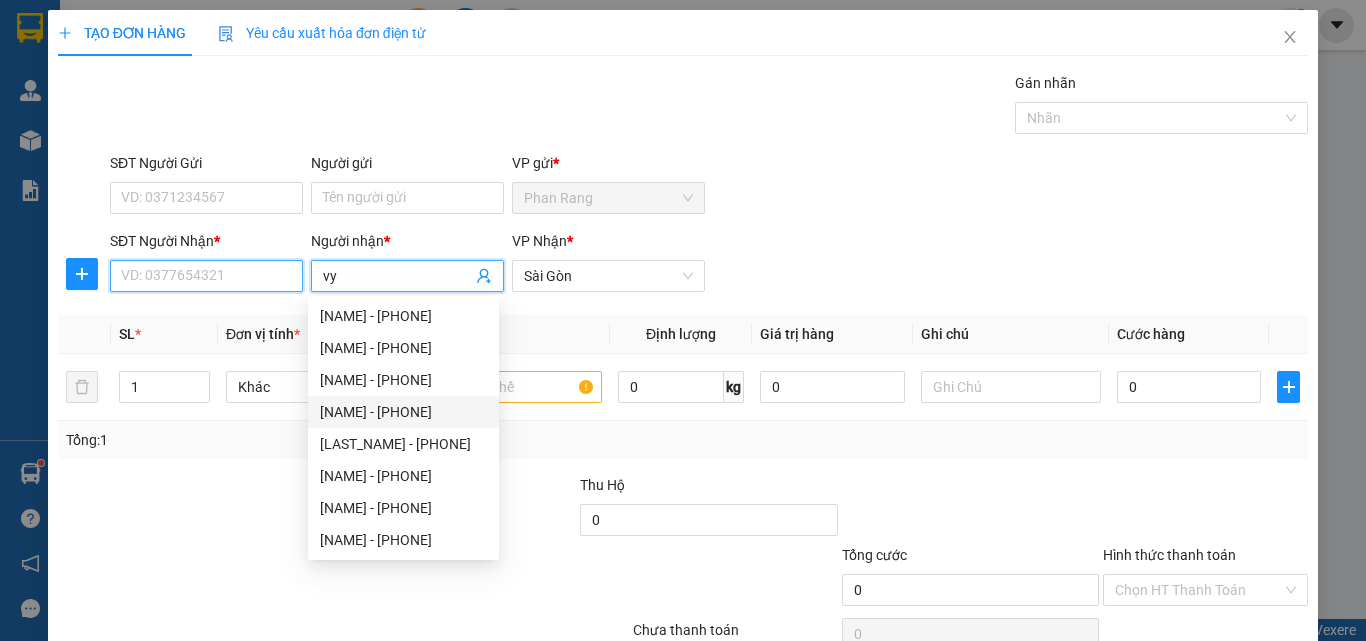 click on "SĐT Người Nhận  *" at bounding box center [206, 276] 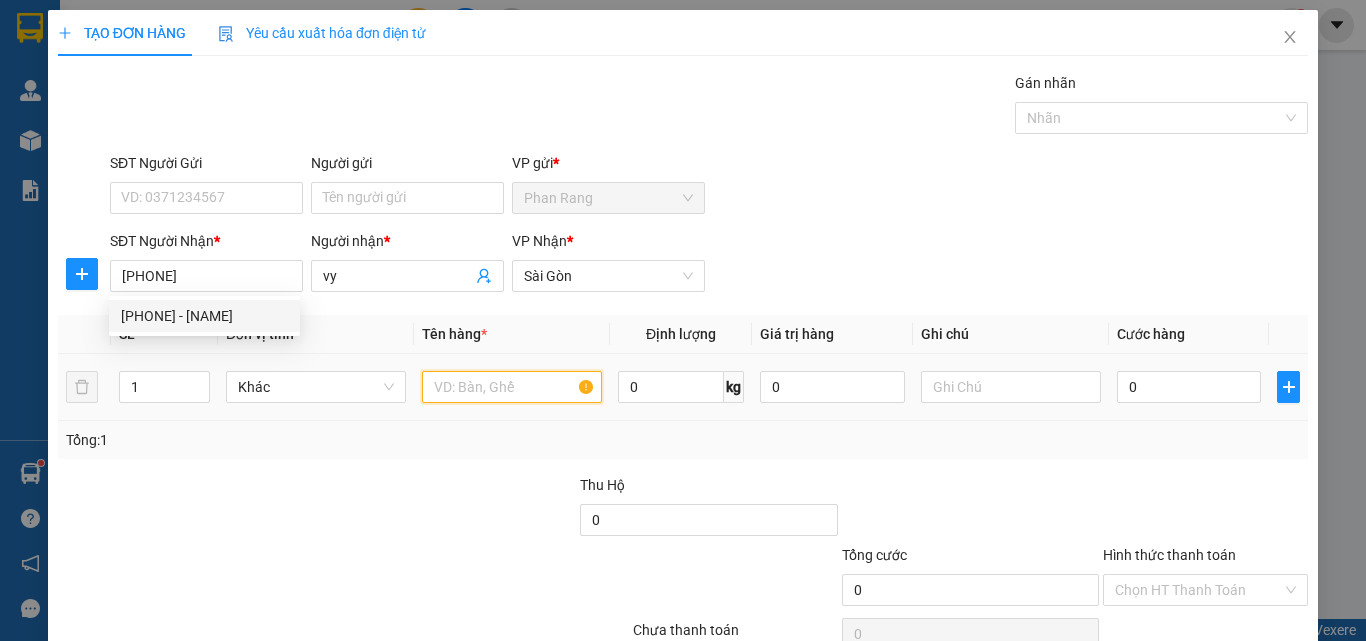 click at bounding box center [512, 387] 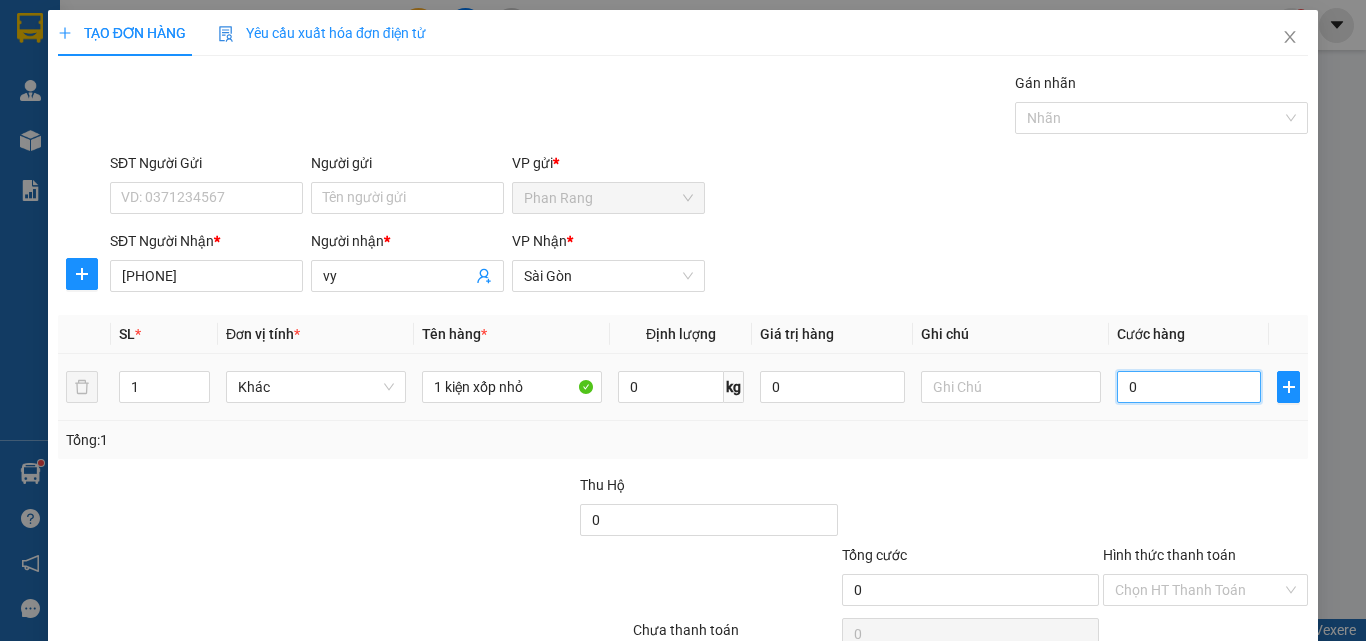 click on "0" at bounding box center (1189, 387) 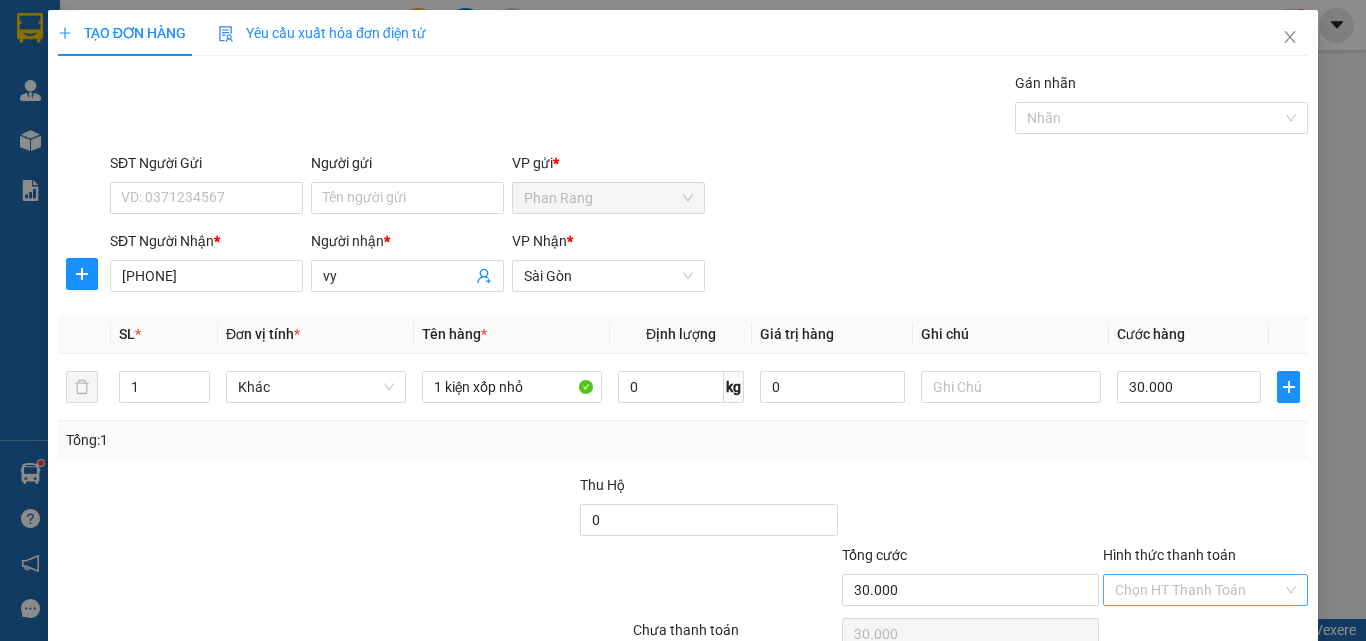click on "Hình thức thanh toán" at bounding box center (1198, 590) 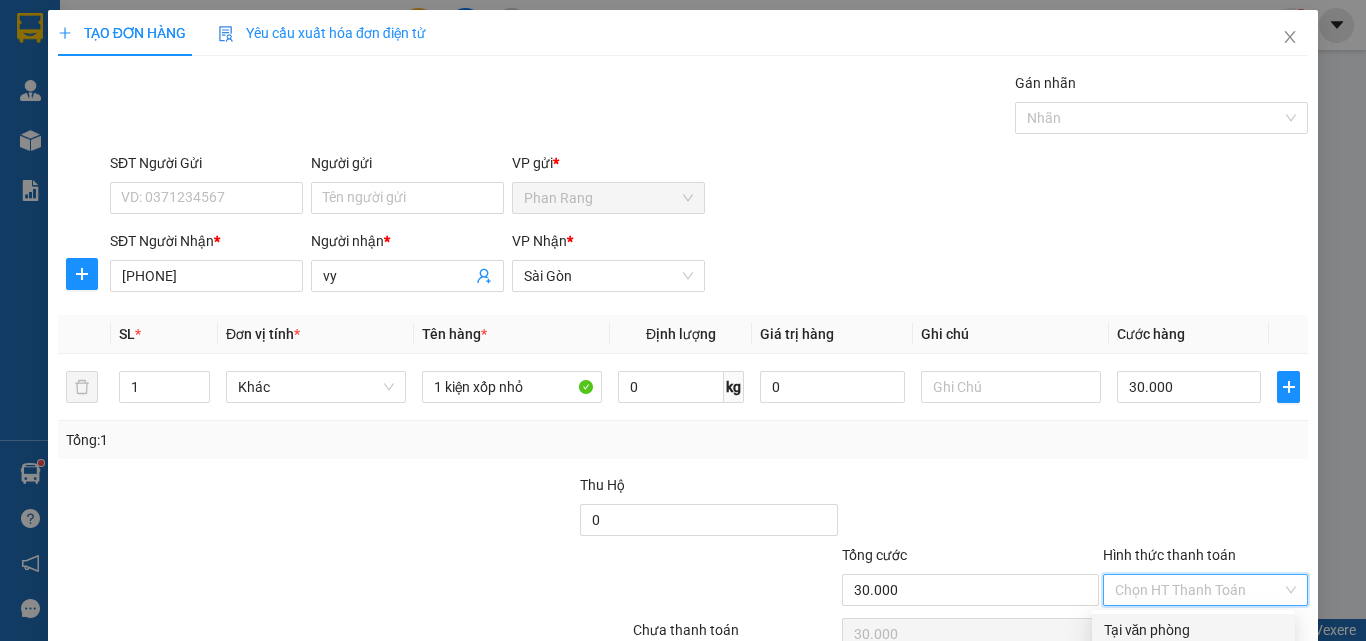 click on "Tại văn phòng" at bounding box center (1193, 630) 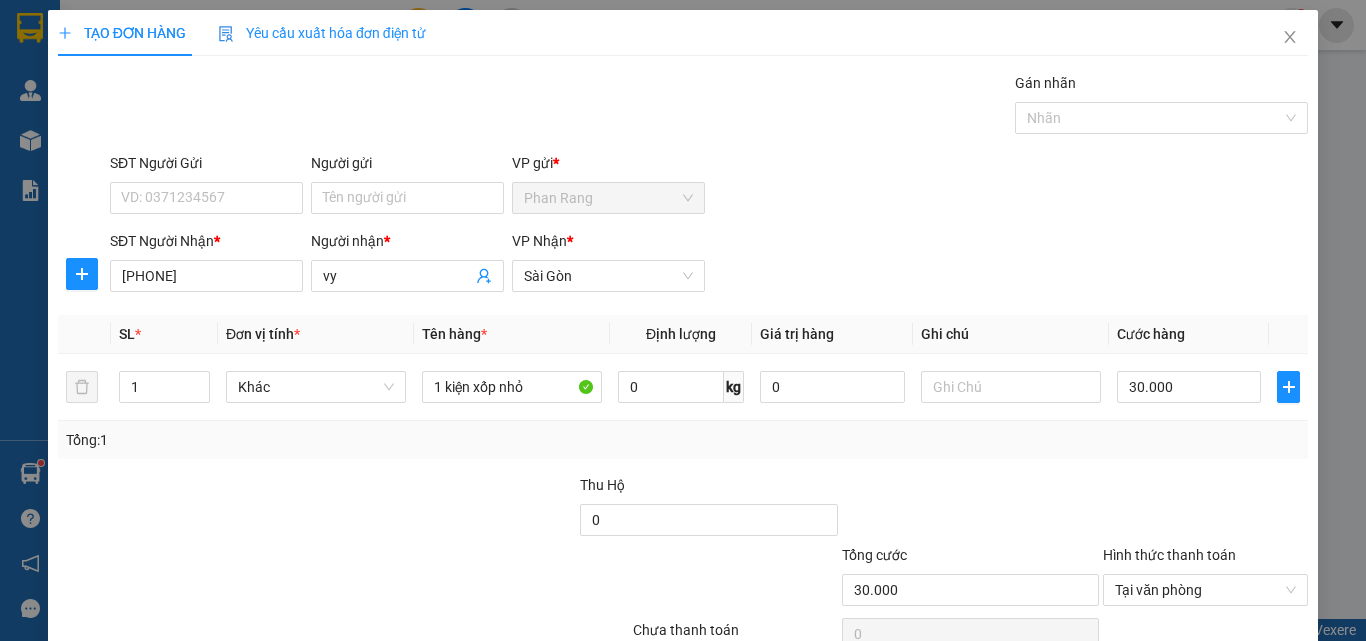 click on "Lưu và In" at bounding box center [1231, 685] 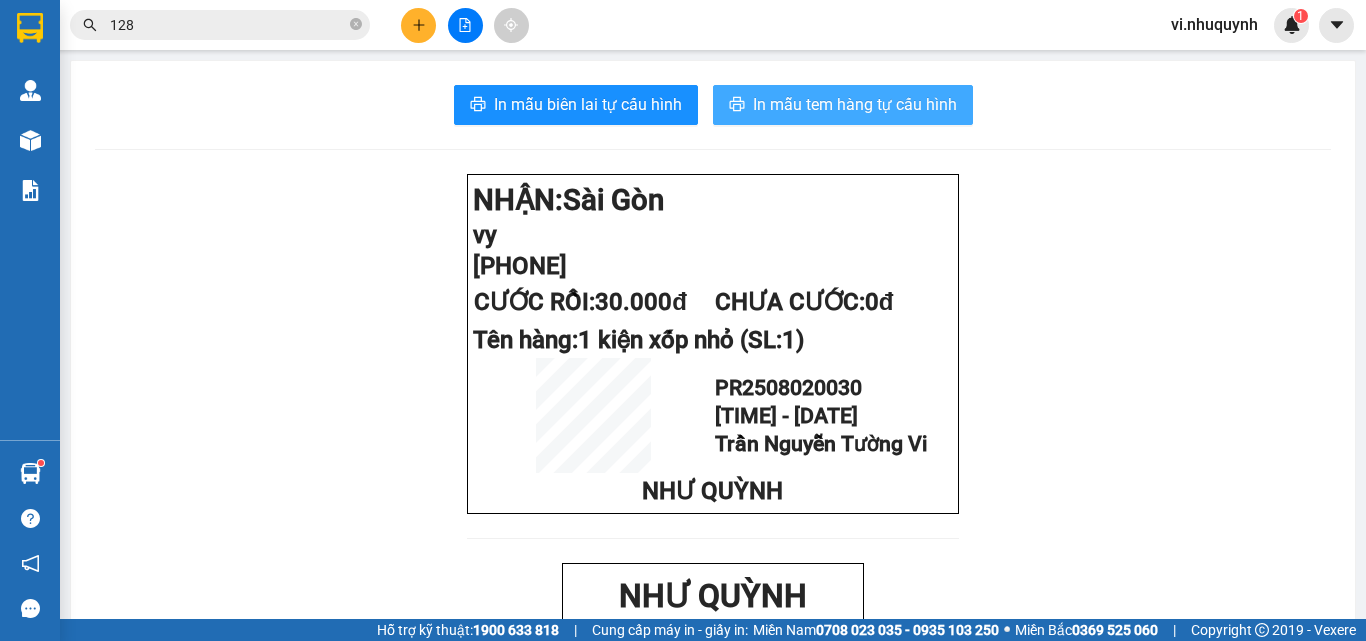 click on "In mẫu tem hàng tự cấu hình" at bounding box center (855, 104) 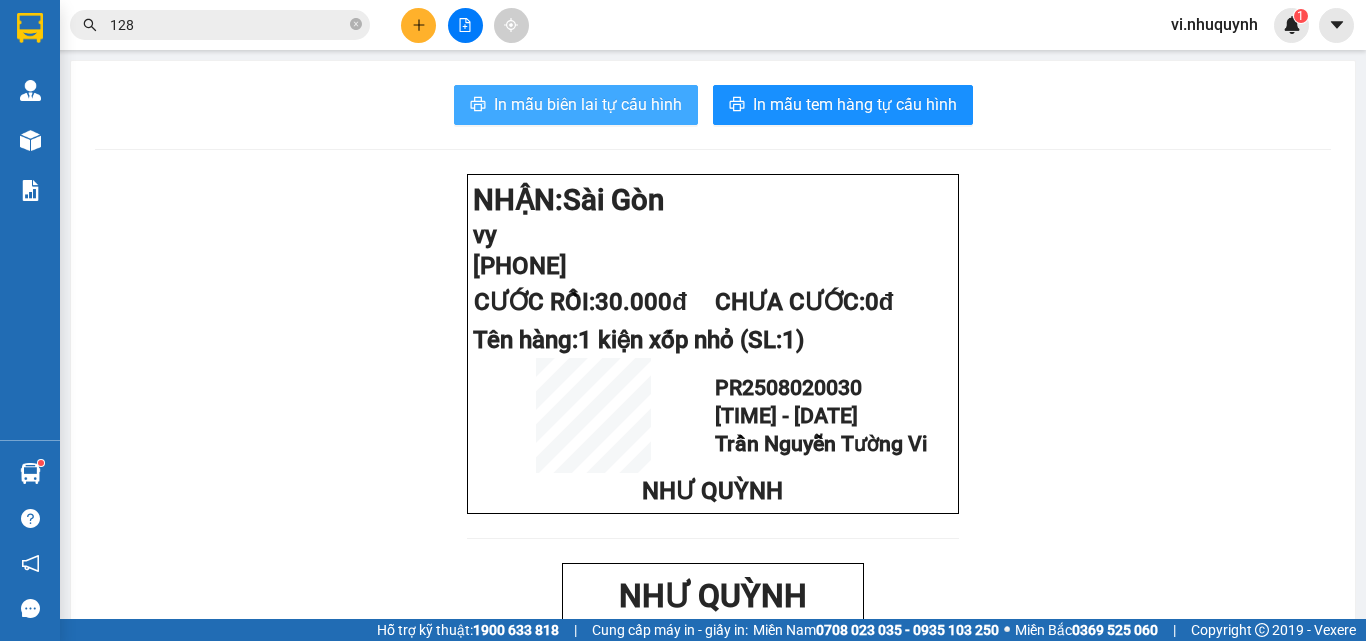 click on "In mẫu biên lai tự cấu hình" at bounding box center (588, 104) 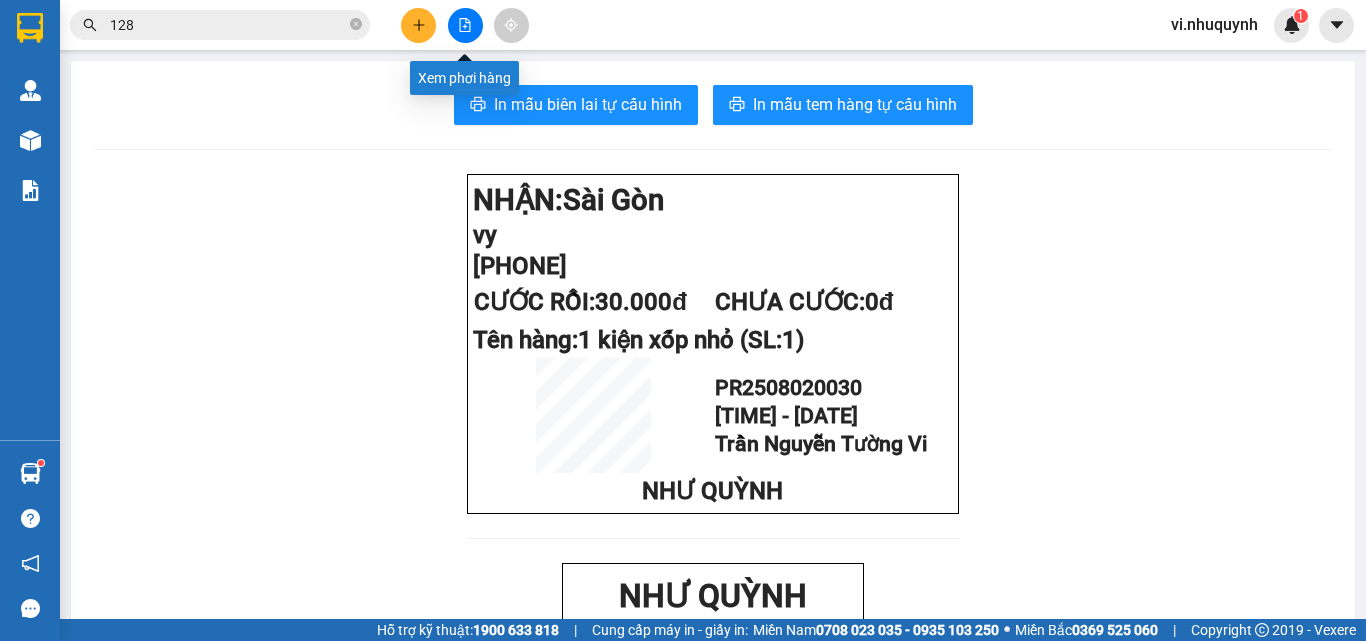 click at bounding box center [465, 25] 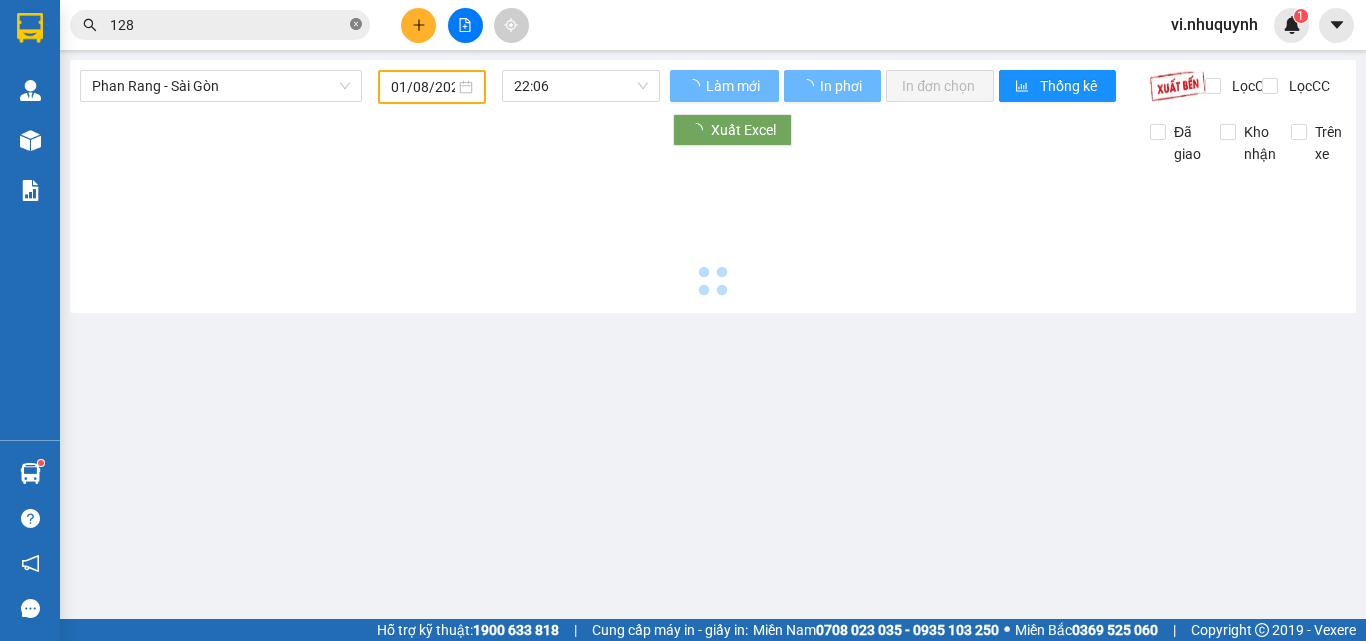 click 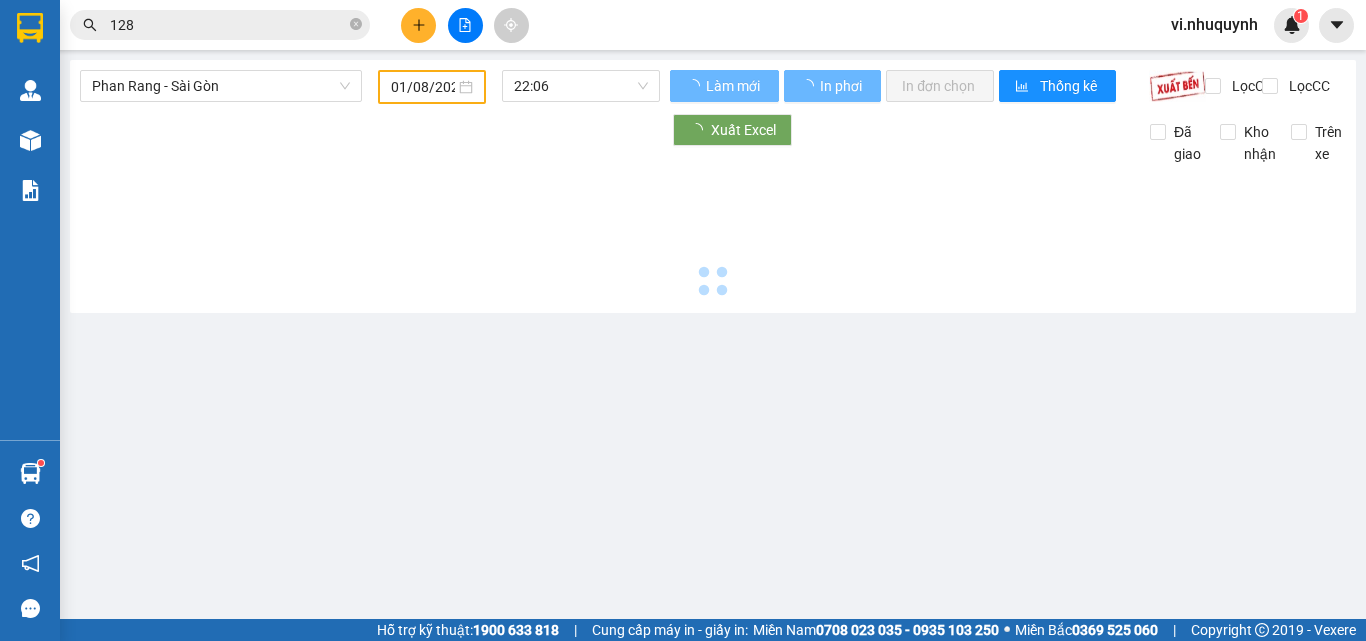click on "Kết quả tìm kiếm ( 165 )  Bộ lọc  Mã ĐH Trạng thái Món hàng Thu hộ Tổng cước Chưa cước Nhãn Người gửi VP Gửi Người nhận VP Nhận SG2507310 128 15:54 - 31/07 VP Nhận   07:04 - 01/08 1 CỤC BÓNG SL:  1 20.000 Sài Gòn 0942752222 THẢO Phan Rang SG2507310131 16:02 - 31/07 VP Nhận   07:04 - 01/08 1 CỤC ĐEN SL:  1 20.000 Sài Gòn 0895850 128 TẤN PHÁT Phan Rang SG2507290103 14:46 - 29/07 VP Nhận   07:01 - 30/07 1 THÙNG ĐÀN+1 KIỆN ĐEN SL:  2 1.000 1.000 Sài Gòn 0379010 128 TRUNG Phan Rang SG2507280 128 16:52 - 28/07 VP Nhận   07:15 - 29/07 1 THÙNG SL:  1 30.000 Sài Gòn 00000000000 CAO MAI Phan Rang SG2507230 128 16:52 - 23/07 VP Nhận   07:04 - 24/07 1 THÙNG SL:  1 30.000 Sài Gòn 0906895197 VY Phan Rang SG2507210184 17:32 - 21/07 VP Nhận   07:04 - 22/07 1 THÙNG SL:  1 40.000 Sài Gòn 0895850 128 TẤN PHÁT Phan Rang SG2507190 128 16:37 - 19/07 VP Nhận   07:15 - 20/07 1 CÂY BÓNG+5 CÂY BAO TRẮNG+19 CÂY HỘP+1 ... SL:  1 1.000" at bounding box center [270, 25] 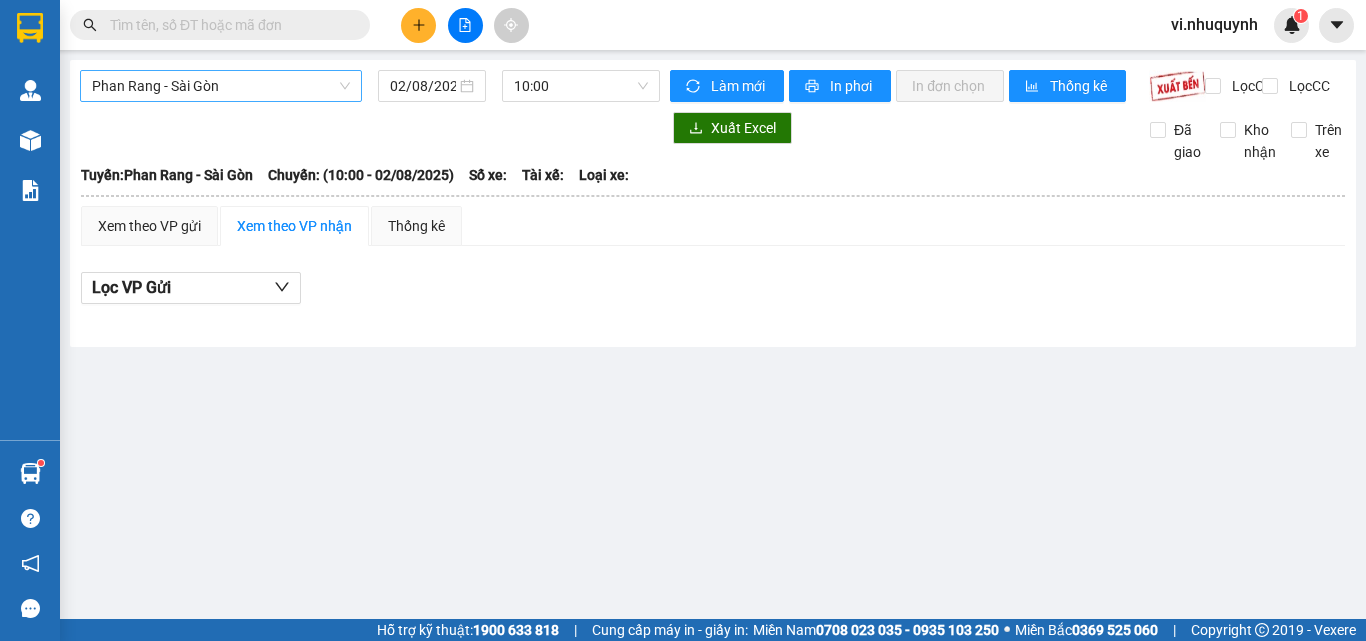 click on "Phan Rang - Sài Gòn" at bounding box center (221, 86) 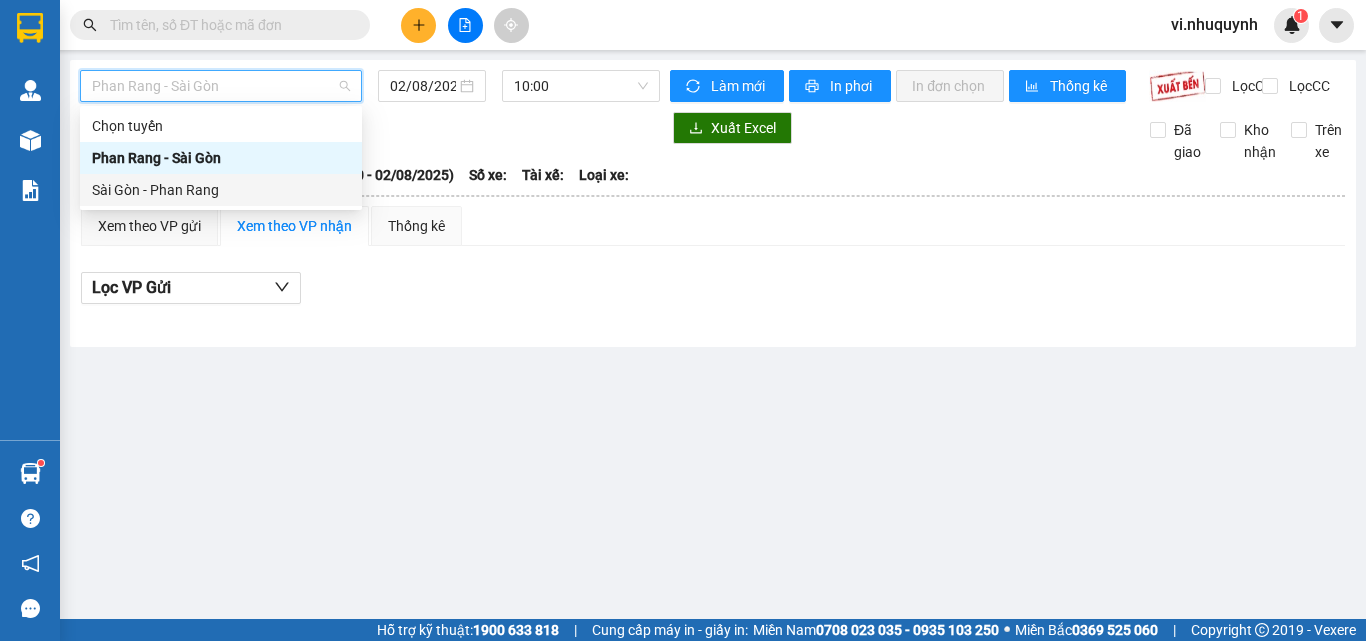 click on "Sài Gòn - Phan Rang" at bounding box center (221, 190) 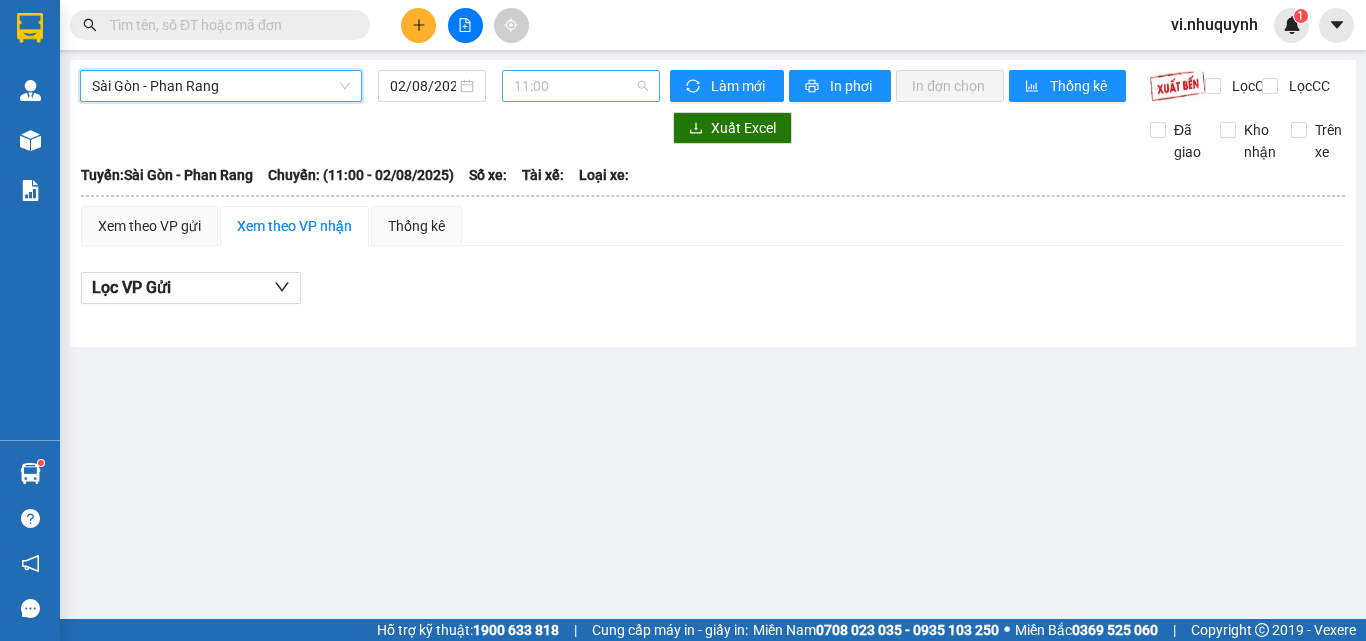 click on "11:00" at bounding box center (581, 86) 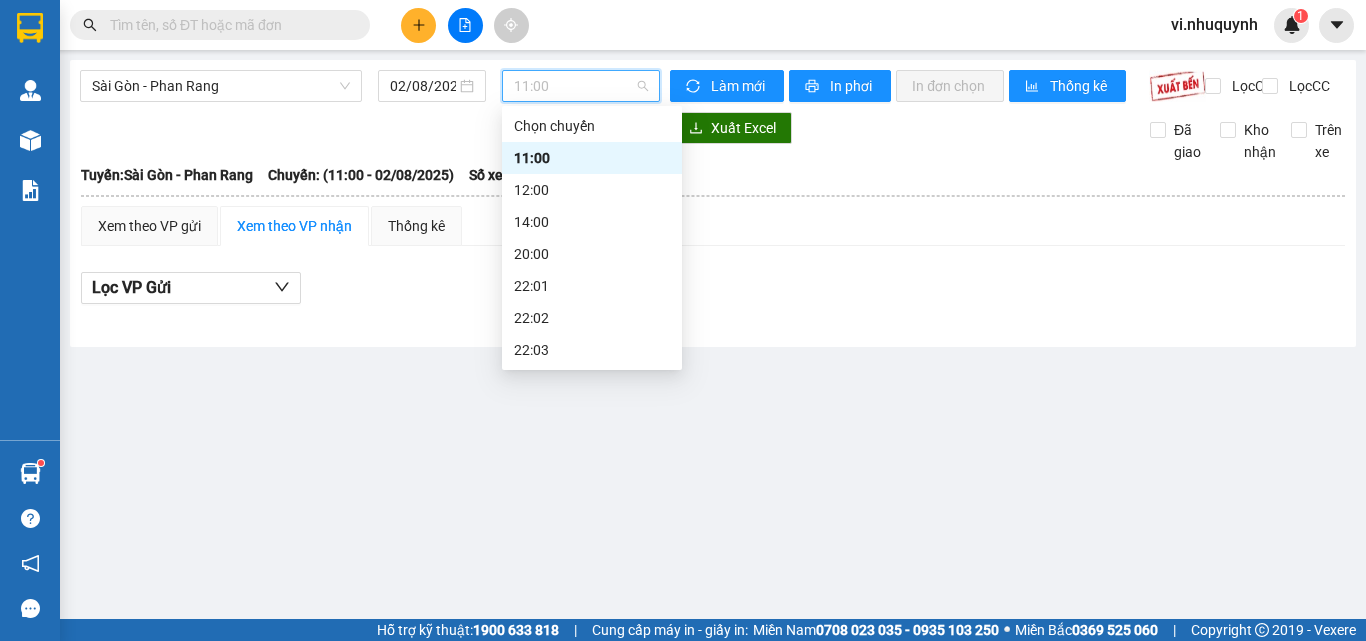 click on "22:06" at bounding box center [592, 446] 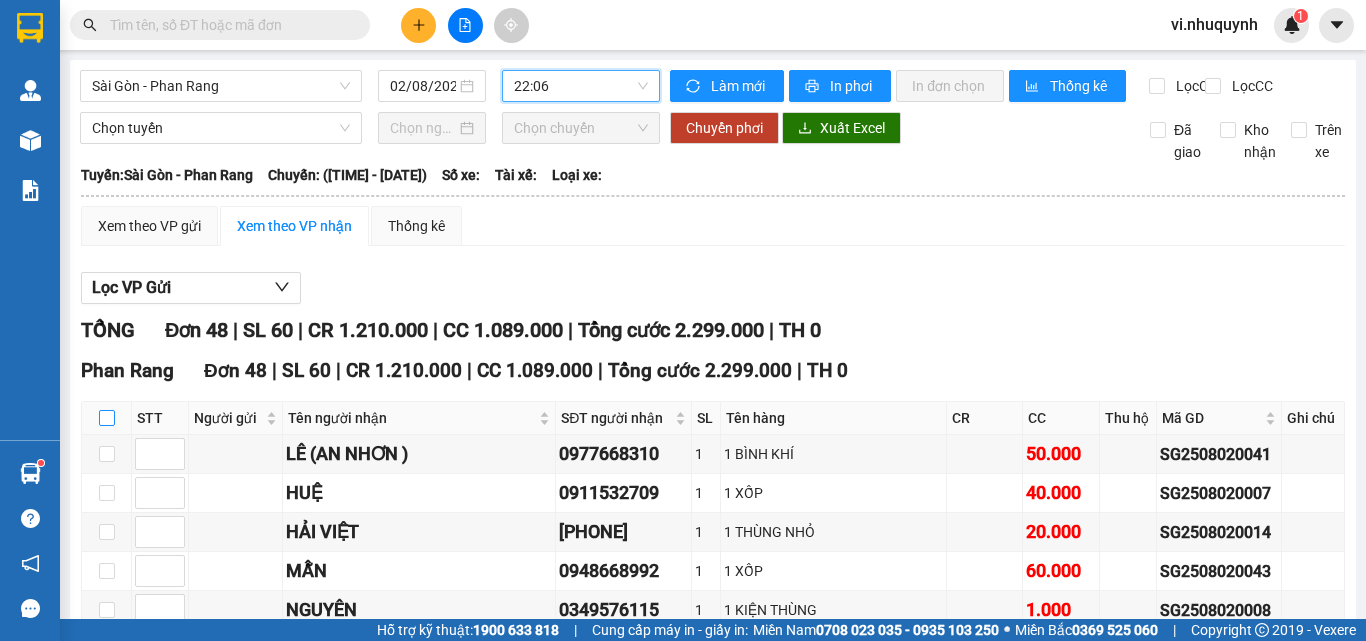 click at bounding box center [107, 418] 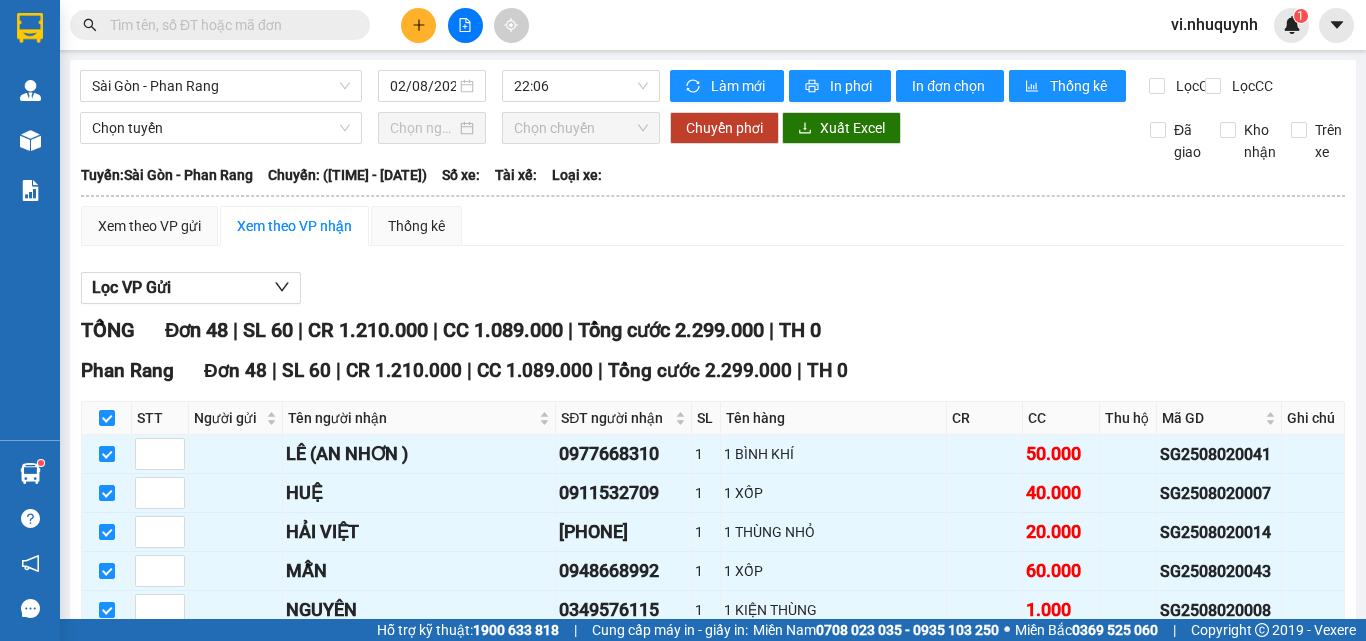 click on "Nhập kho nhận" at bounding box center [311, 2338] 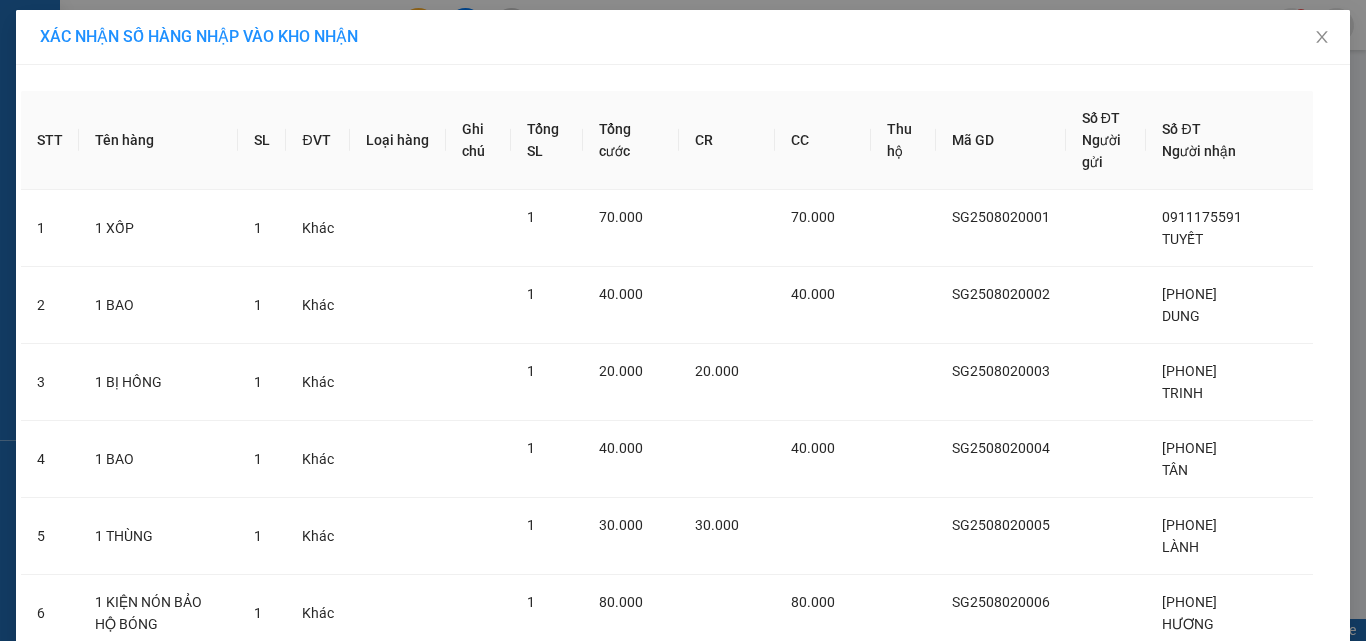 click on "Nhập hàng kho nhận" at bounding box center (756, 4065) 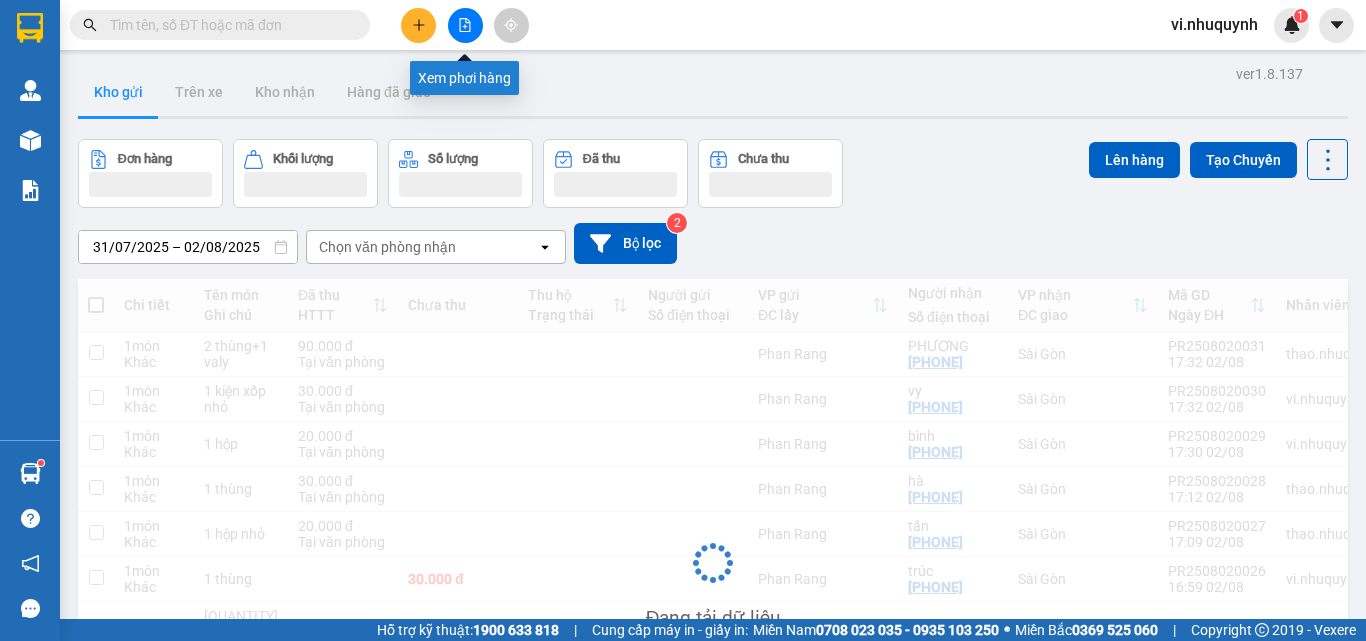 click 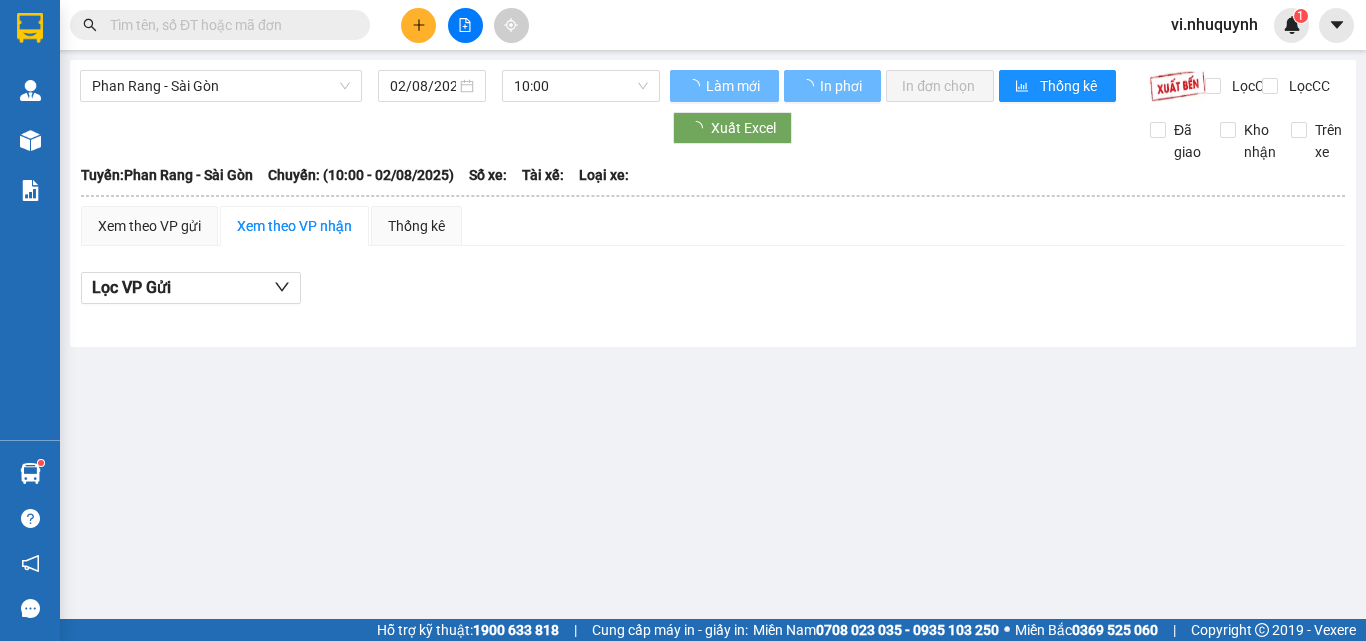 click at bounding box center [228, 25] 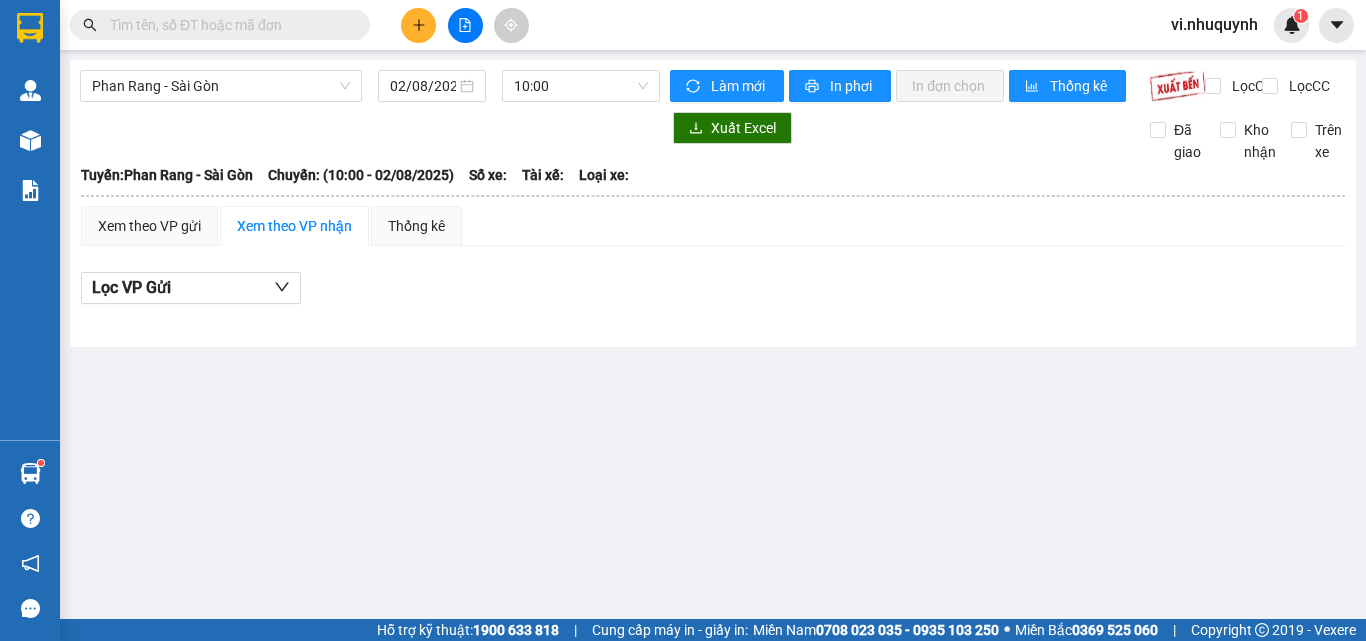 click at bounding box center [228, 25] 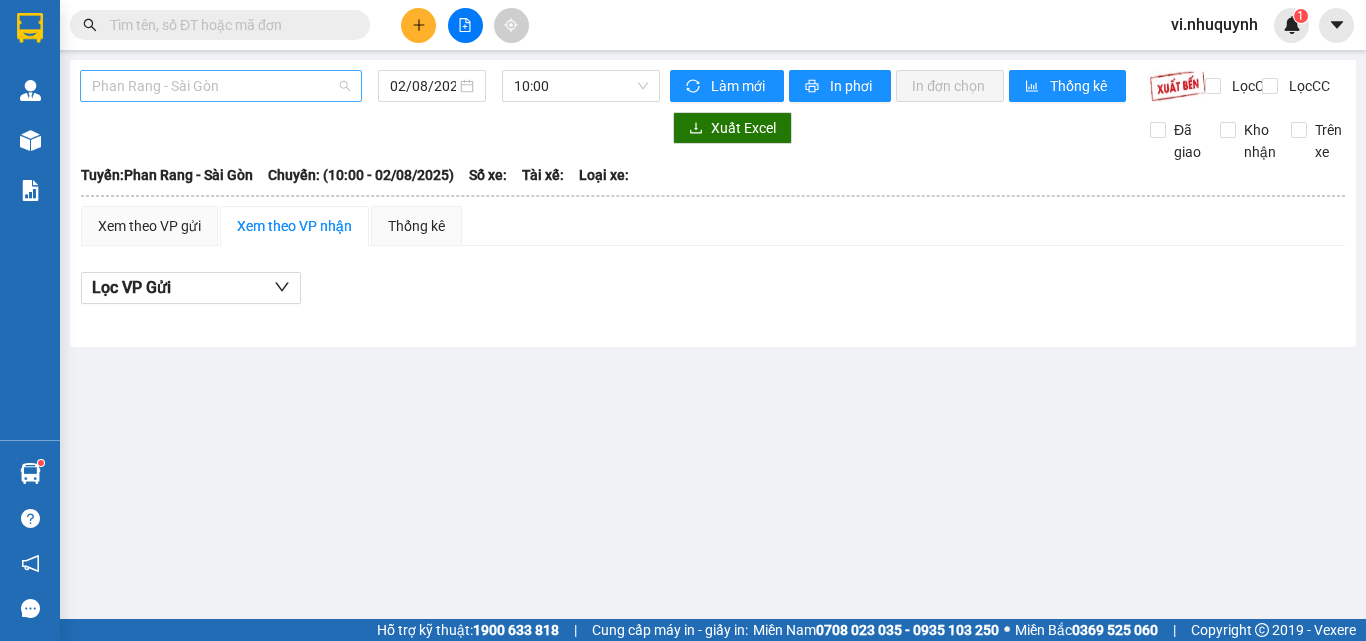 click on "Phan Rang - Sài Gòn" at bounding box center (221, 86) 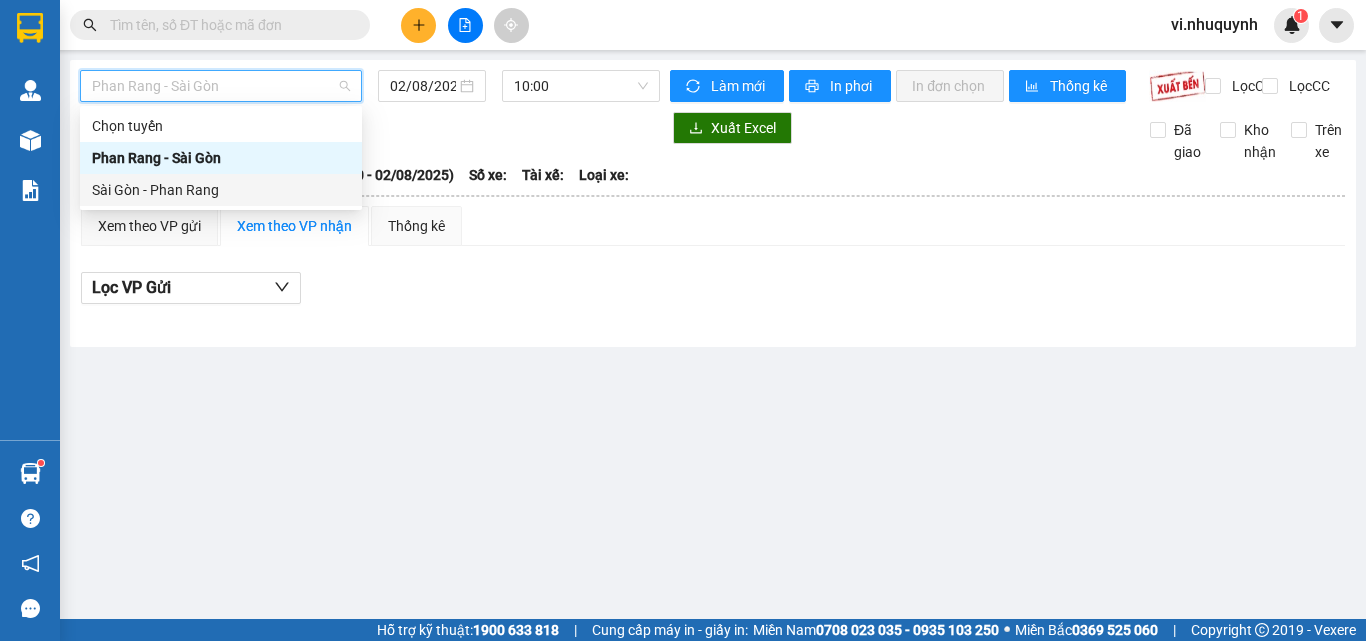 click on "Sài Gòn - Phan Rang" at bounding box center [221, 190] 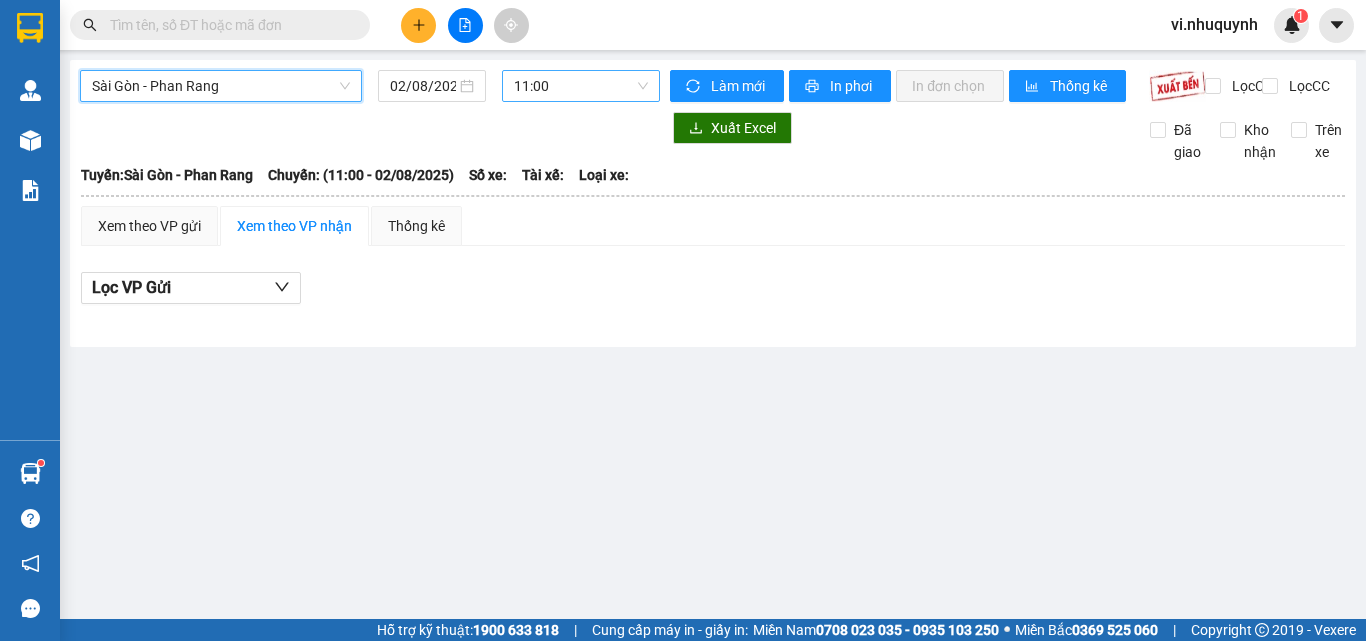 click on "11:00" at bounding box center (581, 86) 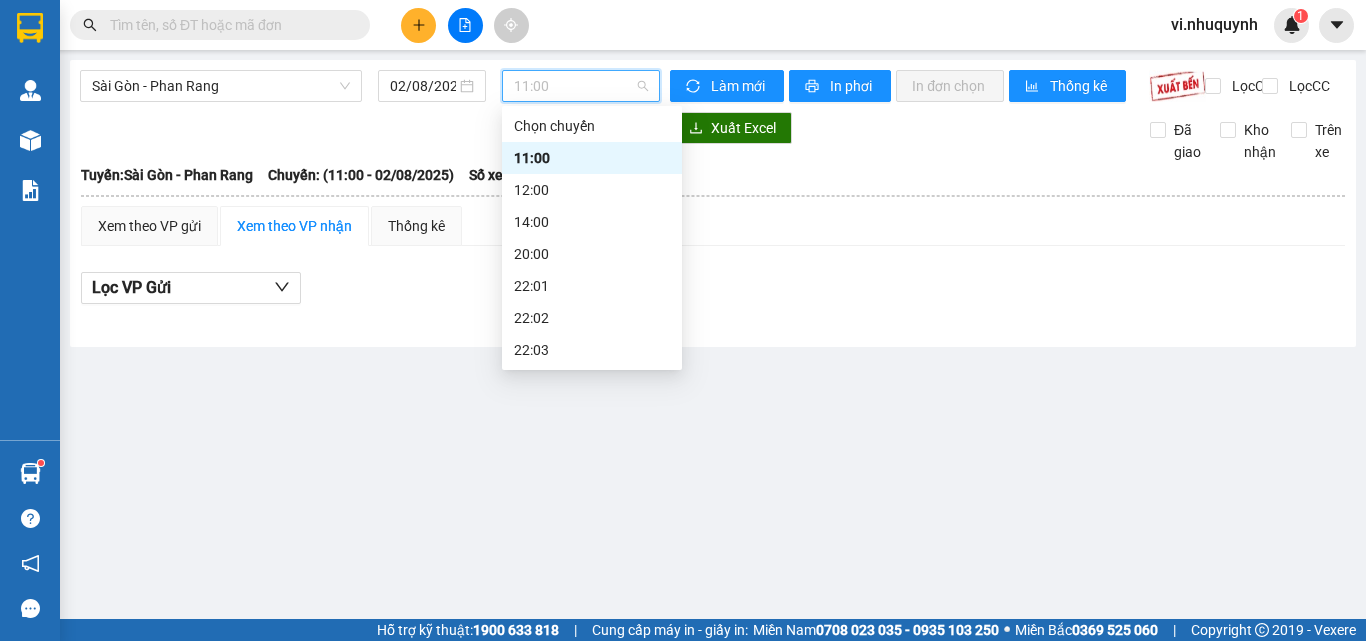 click on "22:06" at bounding box center [592, 446] 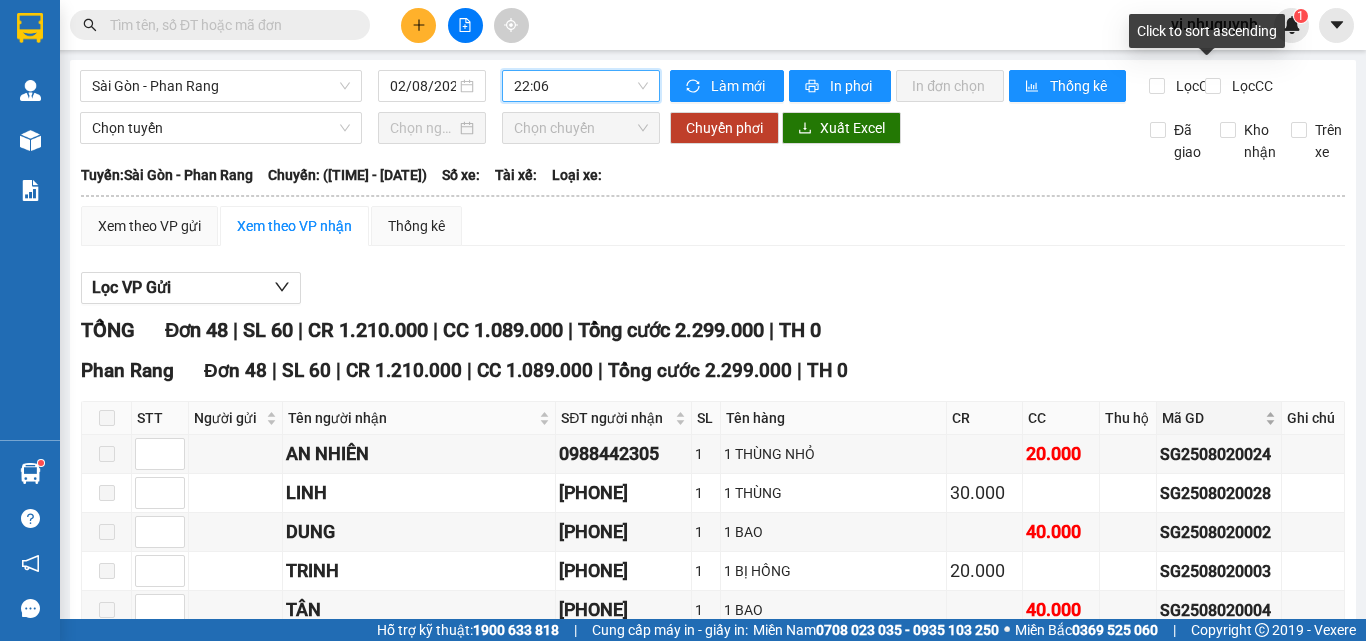 click on "Mã GD" at bounding box center (1219, 418) 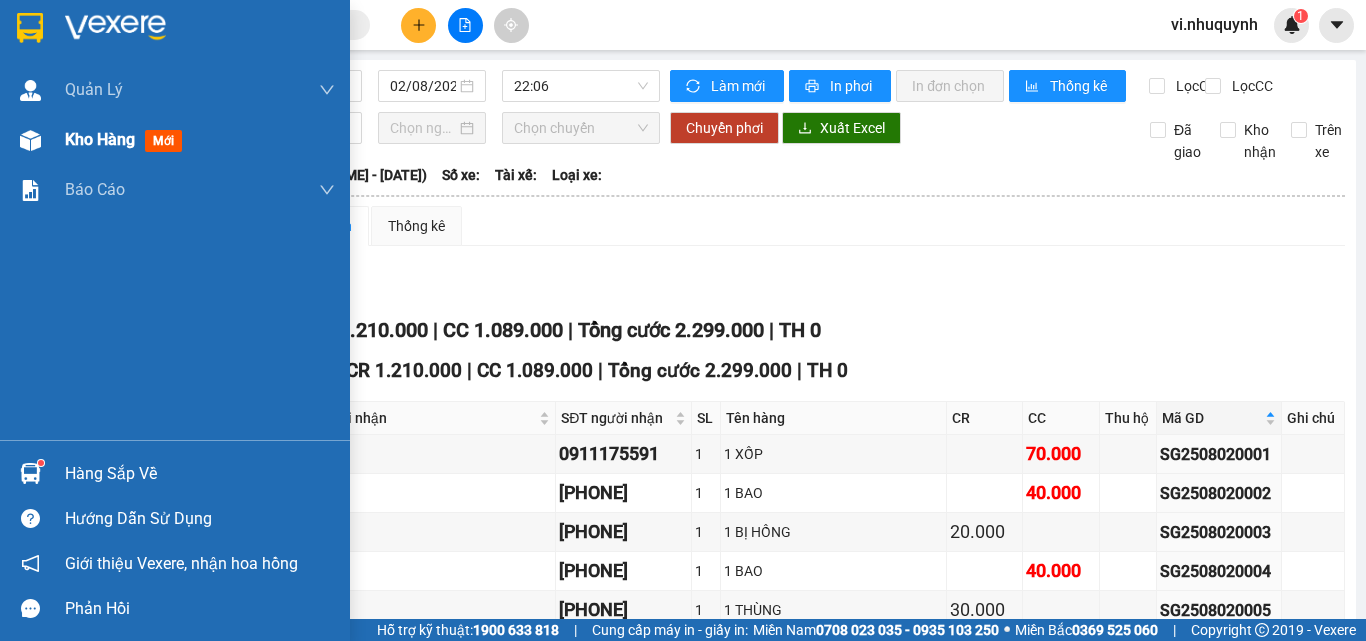 click on "Kho hàng" at bounding box center [100, 139] 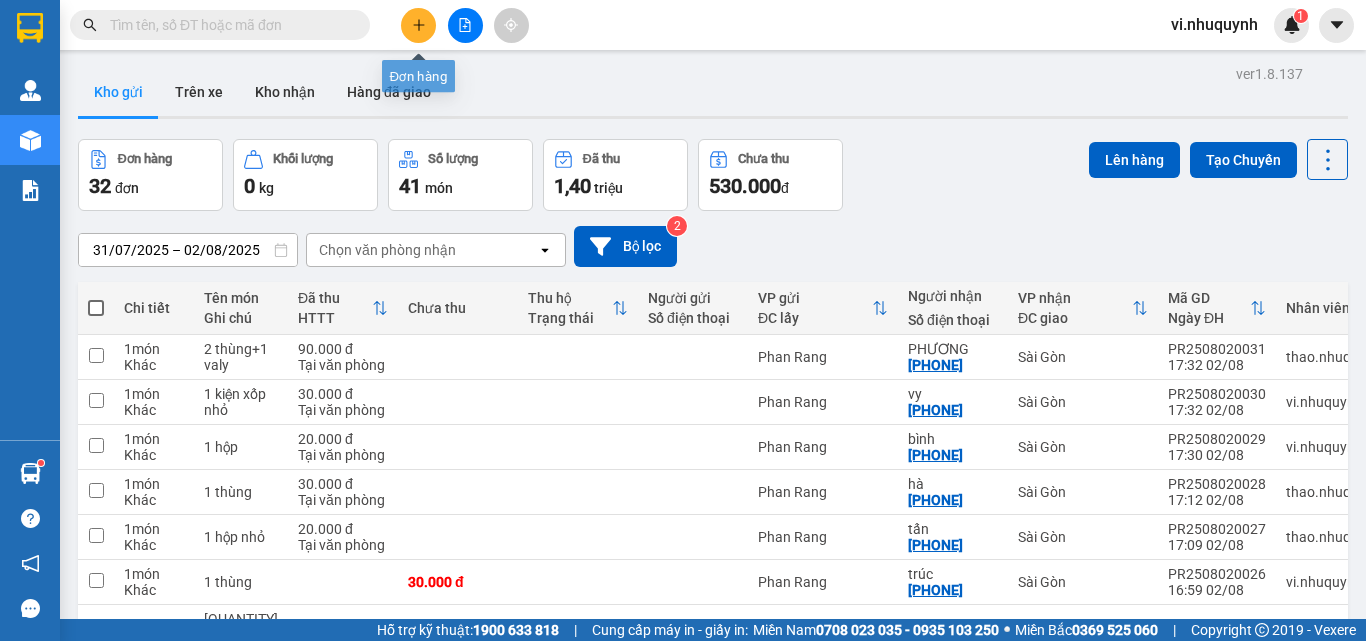 click 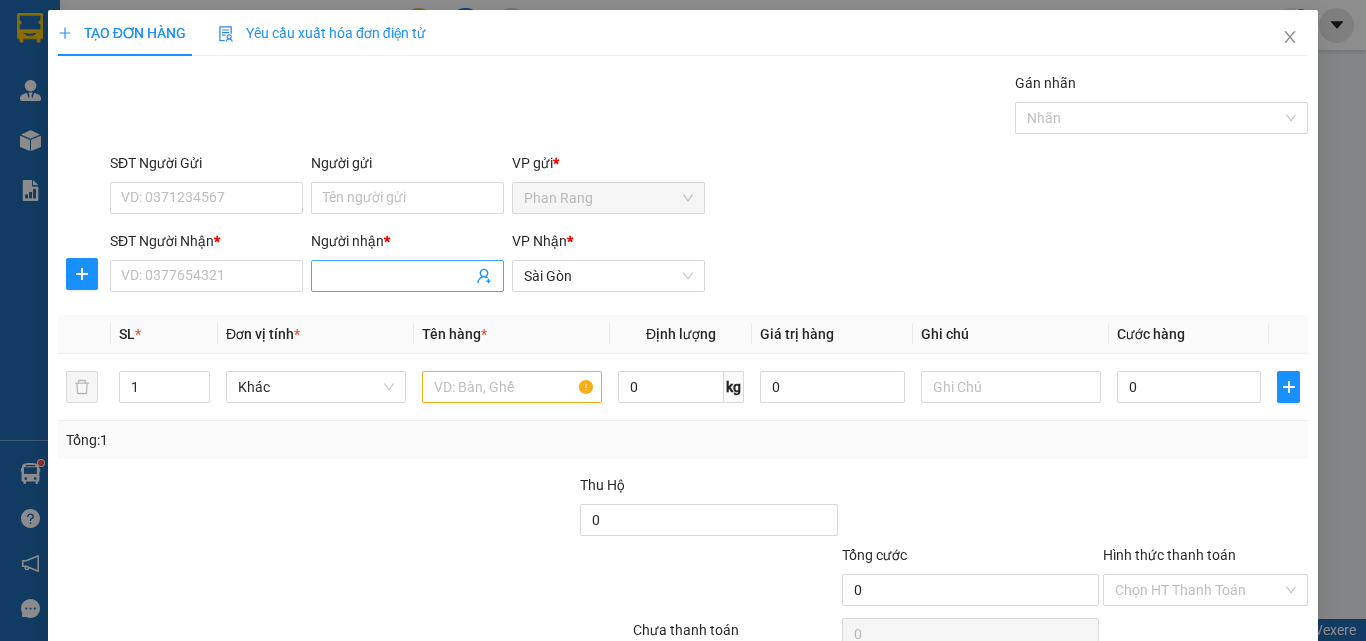 click on "Người nhận  *" at bounding box center [397, 276] 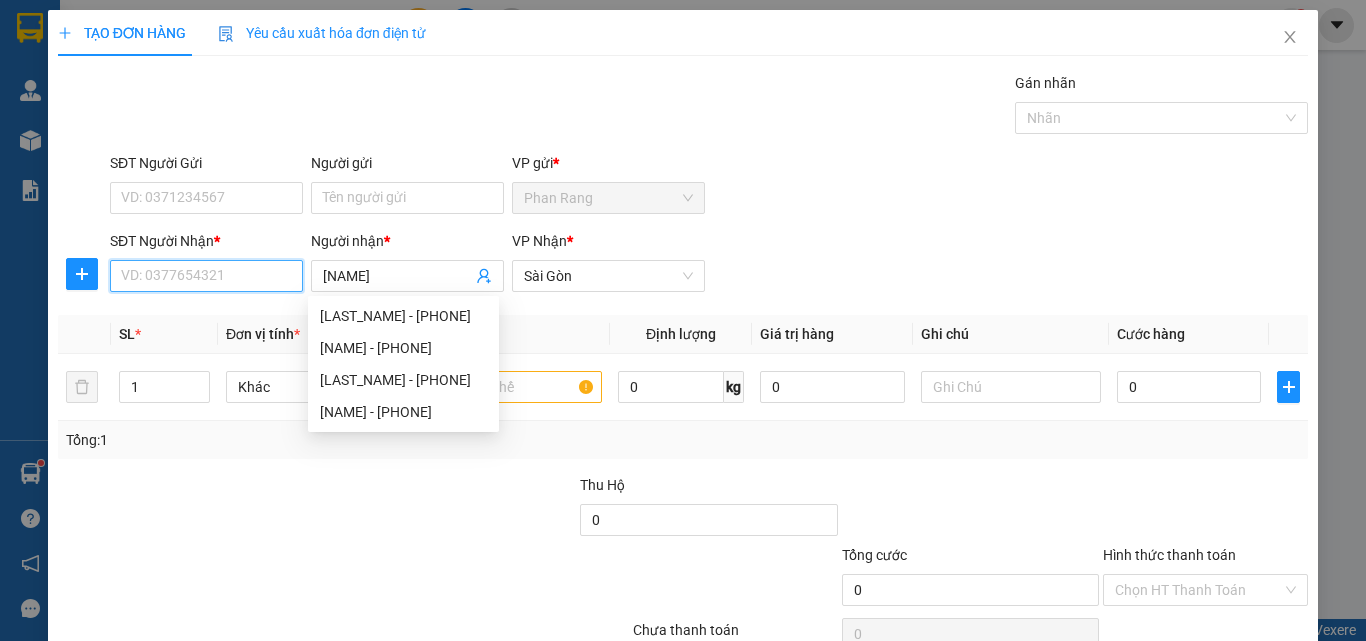 click on "SĐT Người Nhận  *" at bounding box center [206, 276] 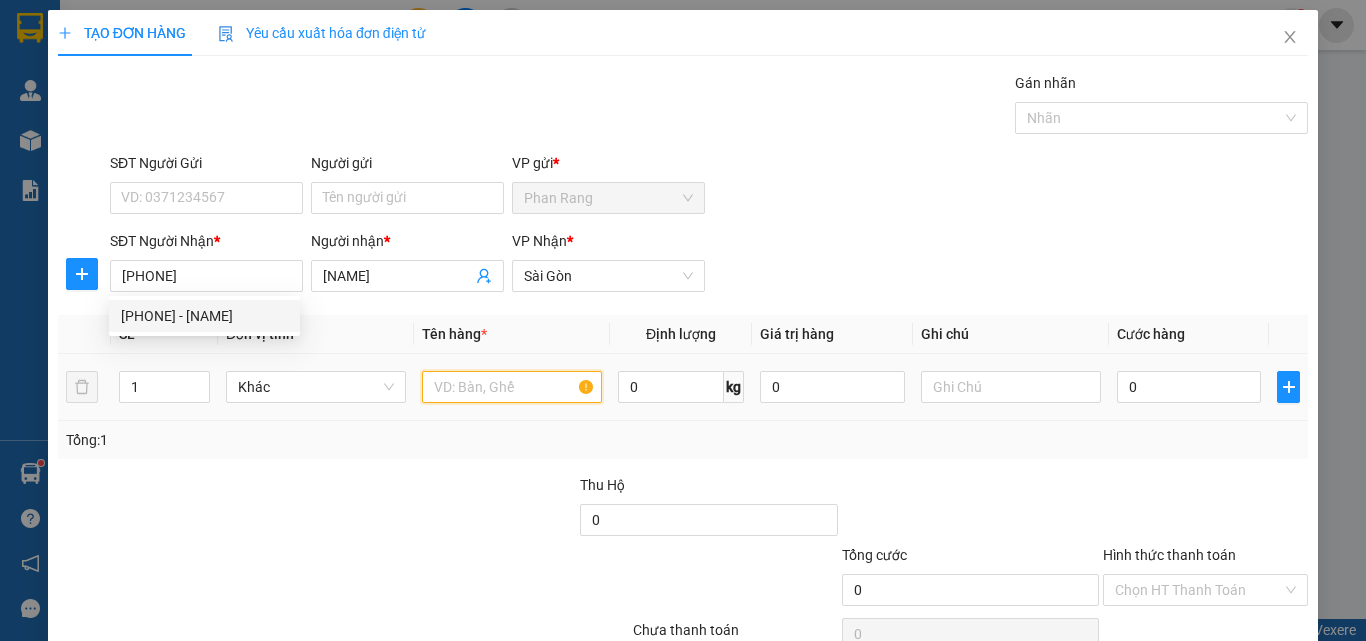 click at bounding box center (512, 387) 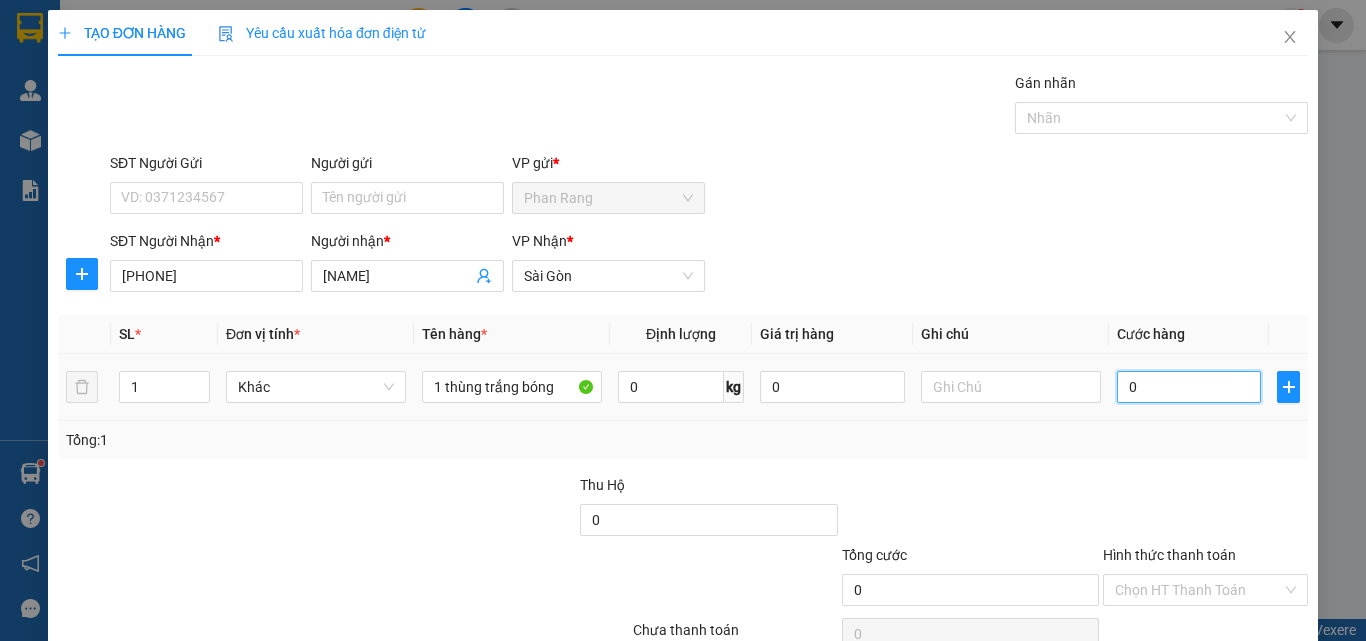 click on "0" at bounding box center (1189, 387) 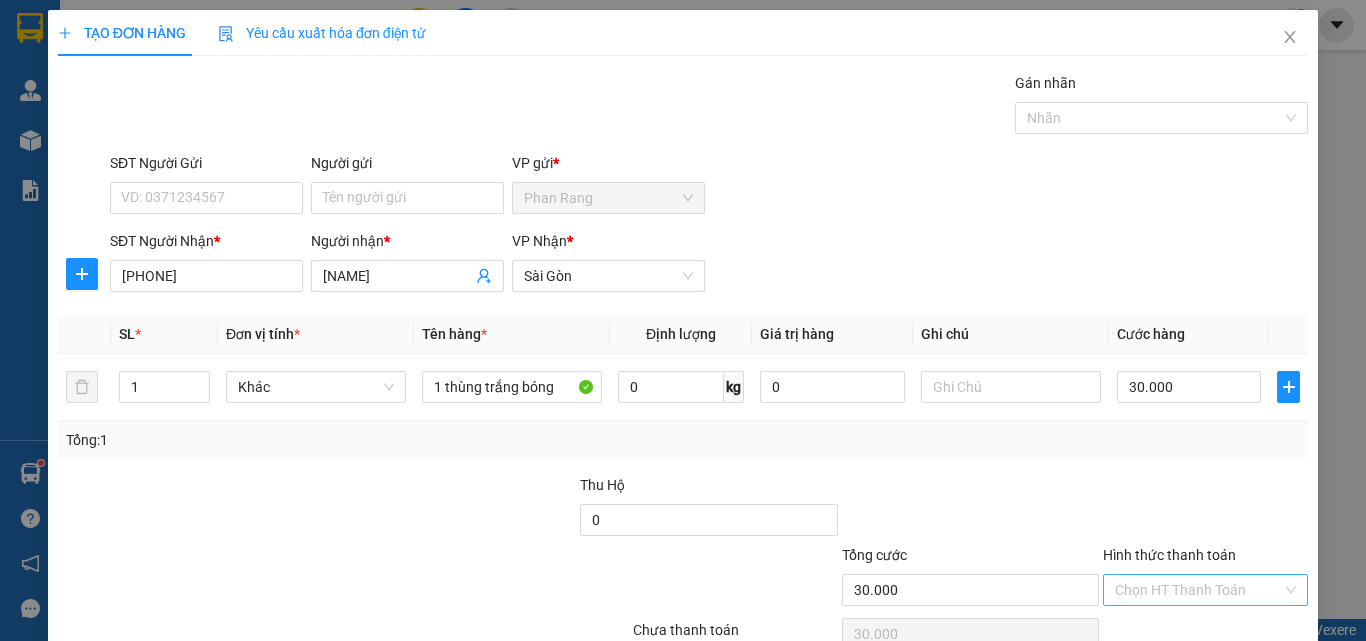 click on "Hình thức thanh toán" at bounding box center [1198, 590] 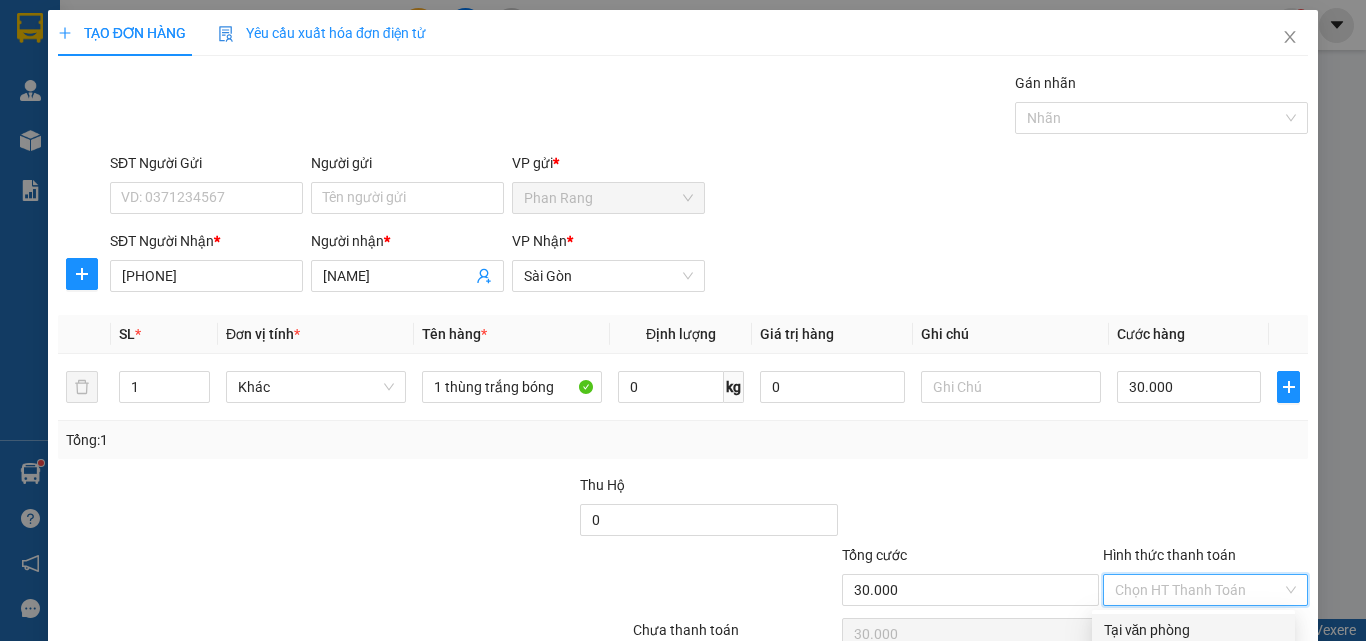 click on "Tại văn phòng" at bounding box center [1193, 630] 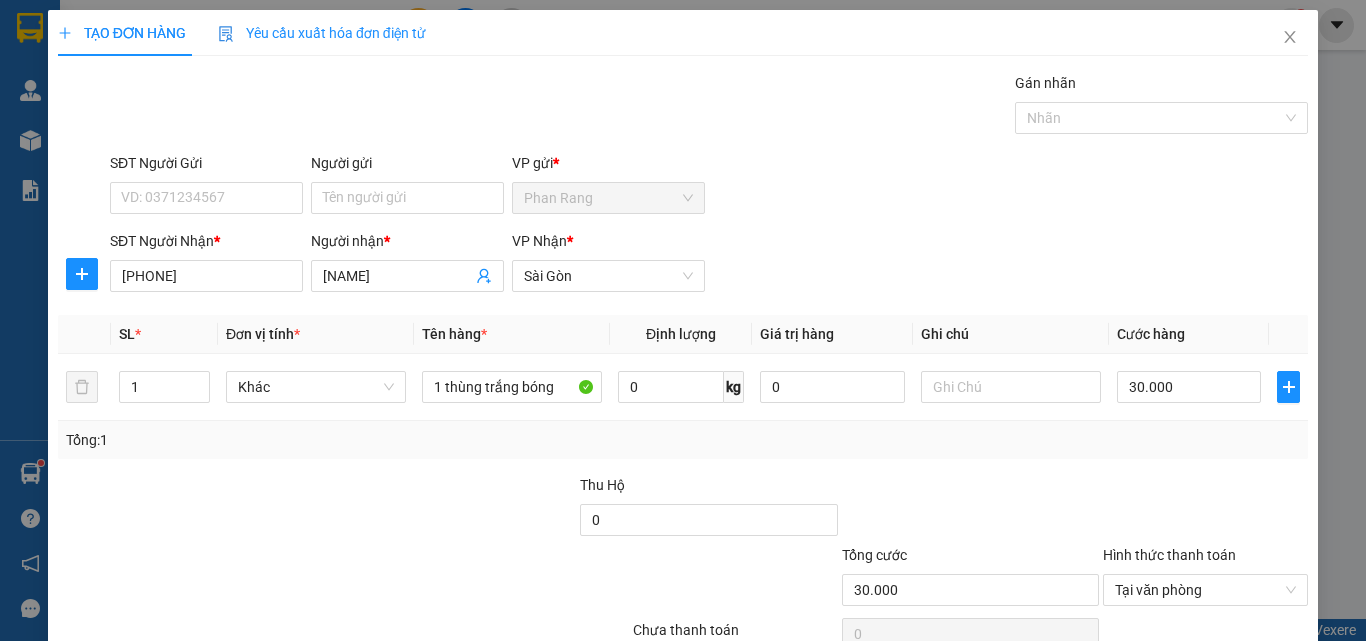 click on "Lưu và In" at bounding box center (1231, 685) 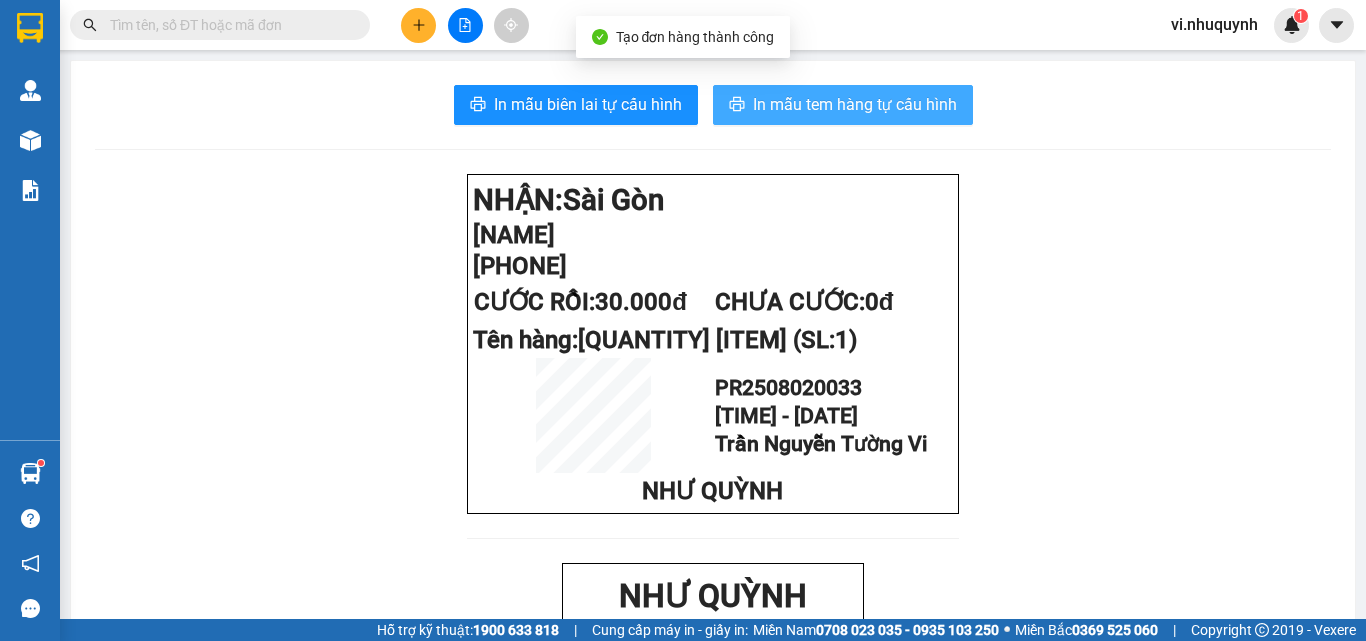 click on "In mẫu tem hàng tự cấu hình" at bounding box center [855, 104] 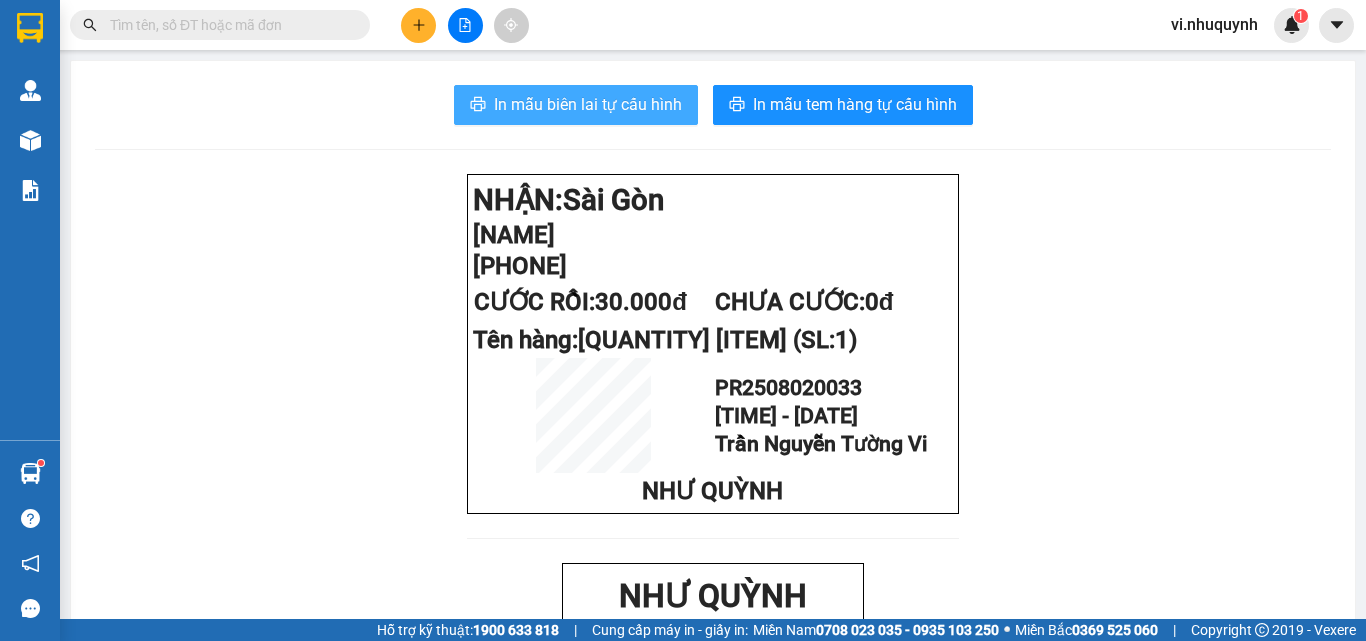 click on "In mẫu biên lai tự cấu hình" at bounding box center [588, 104] 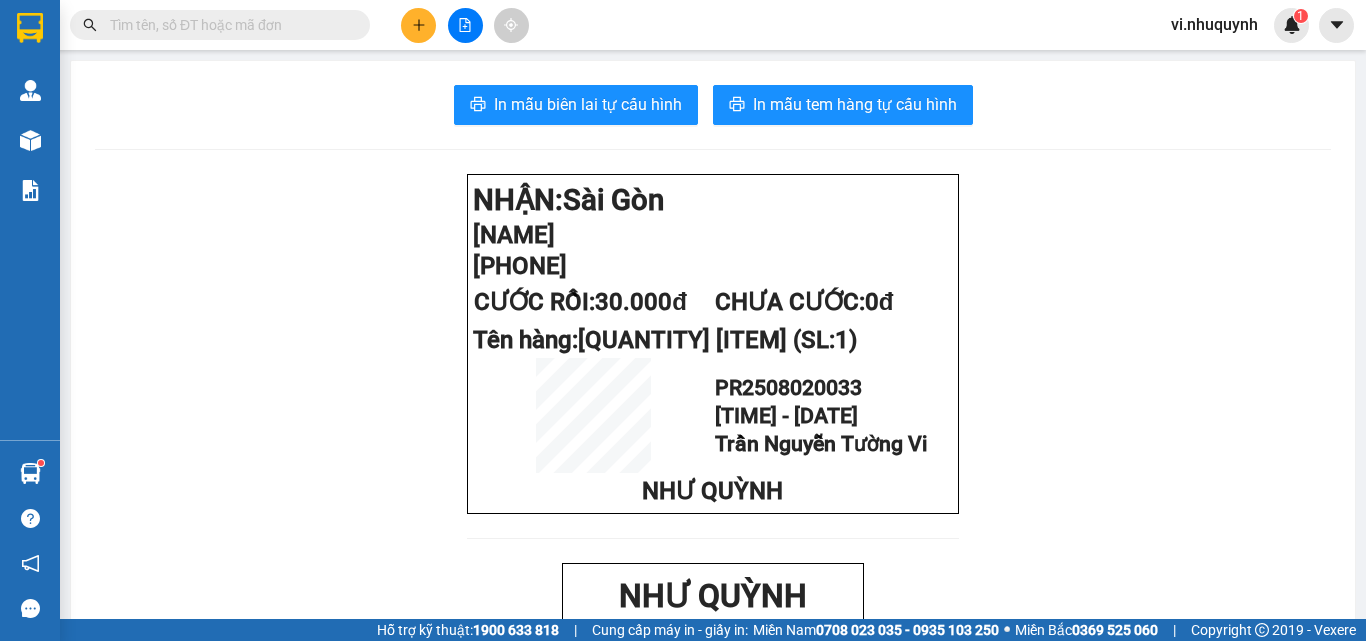 click at bounding box center (228, 25) 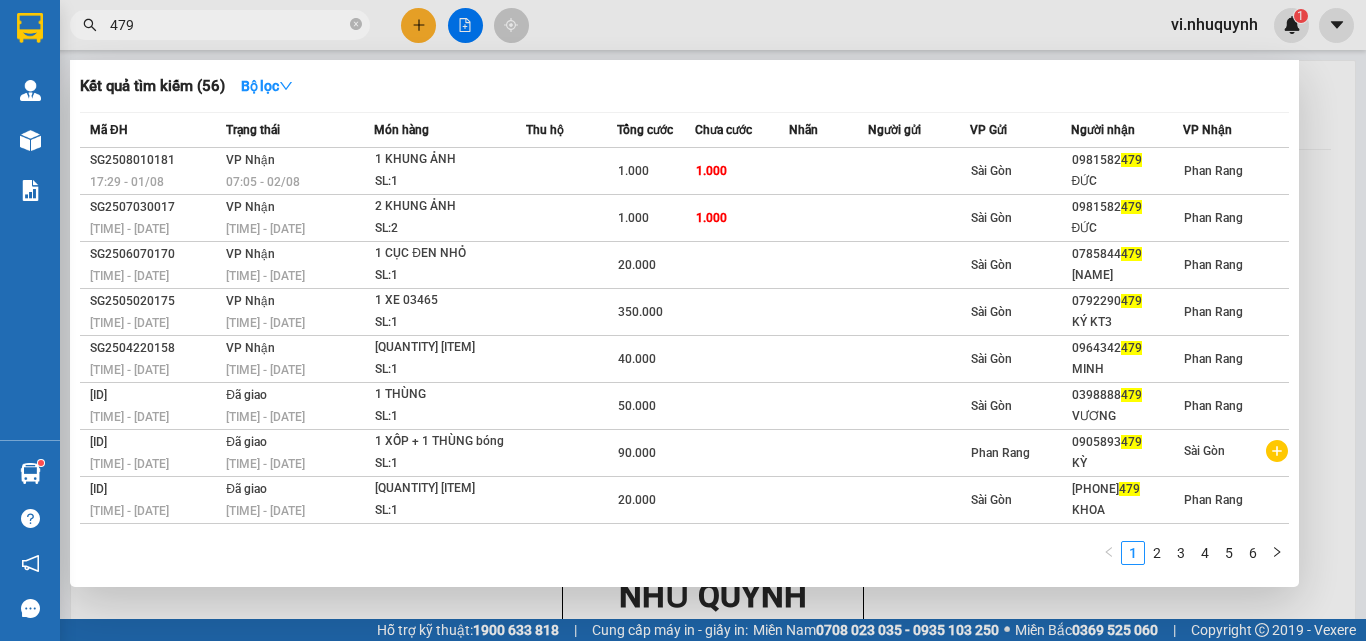 scroll, scrollTop: 0, scrollLeft: 0, axis: both 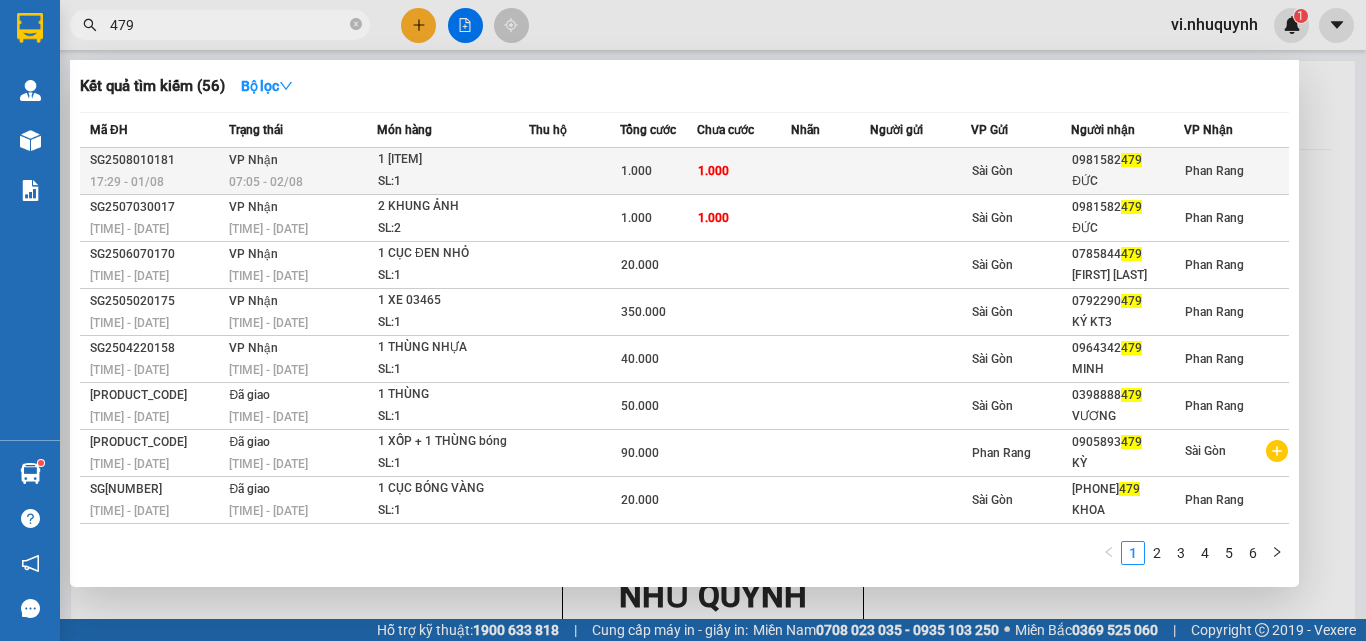 type on "479" 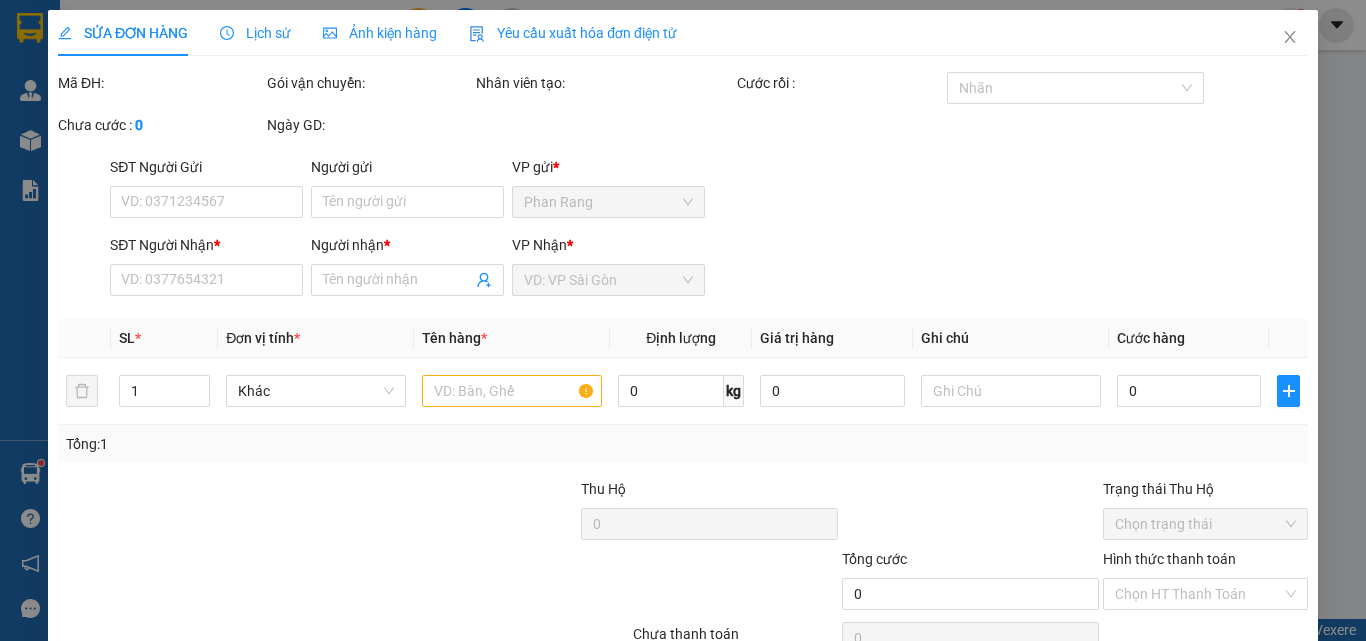 type on "0981582479" 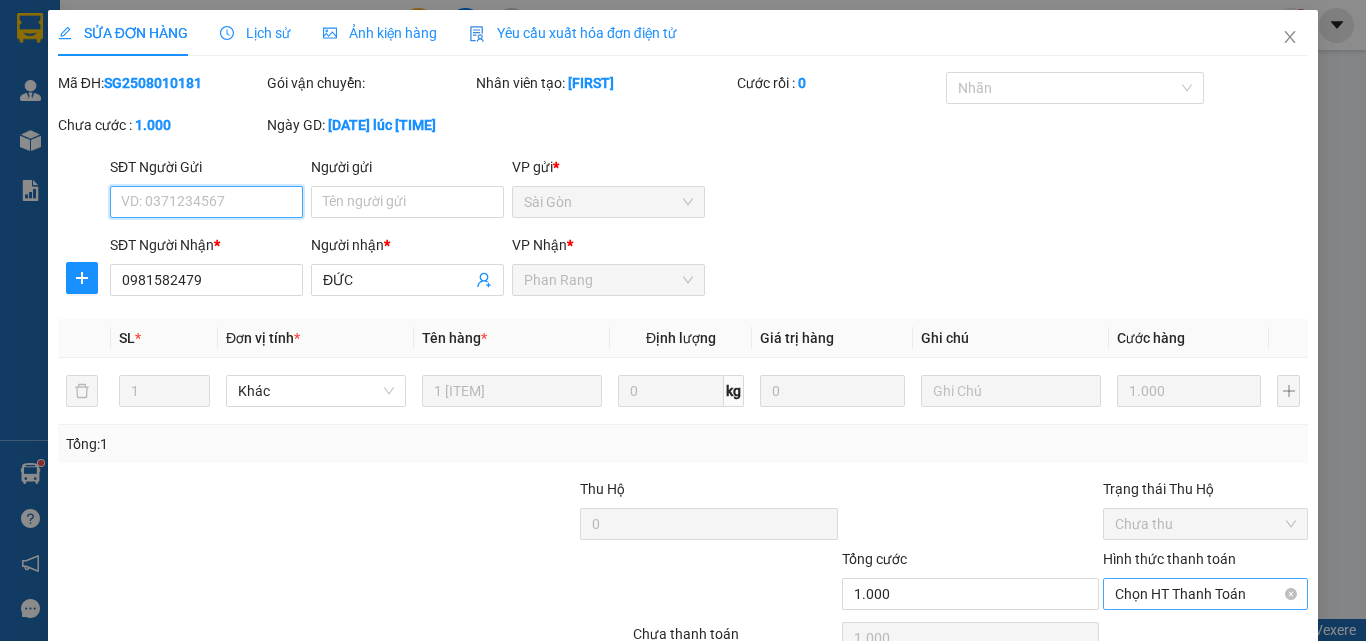 scroll, scrollTop: 103, scrollLeft: 0, axis: vertical 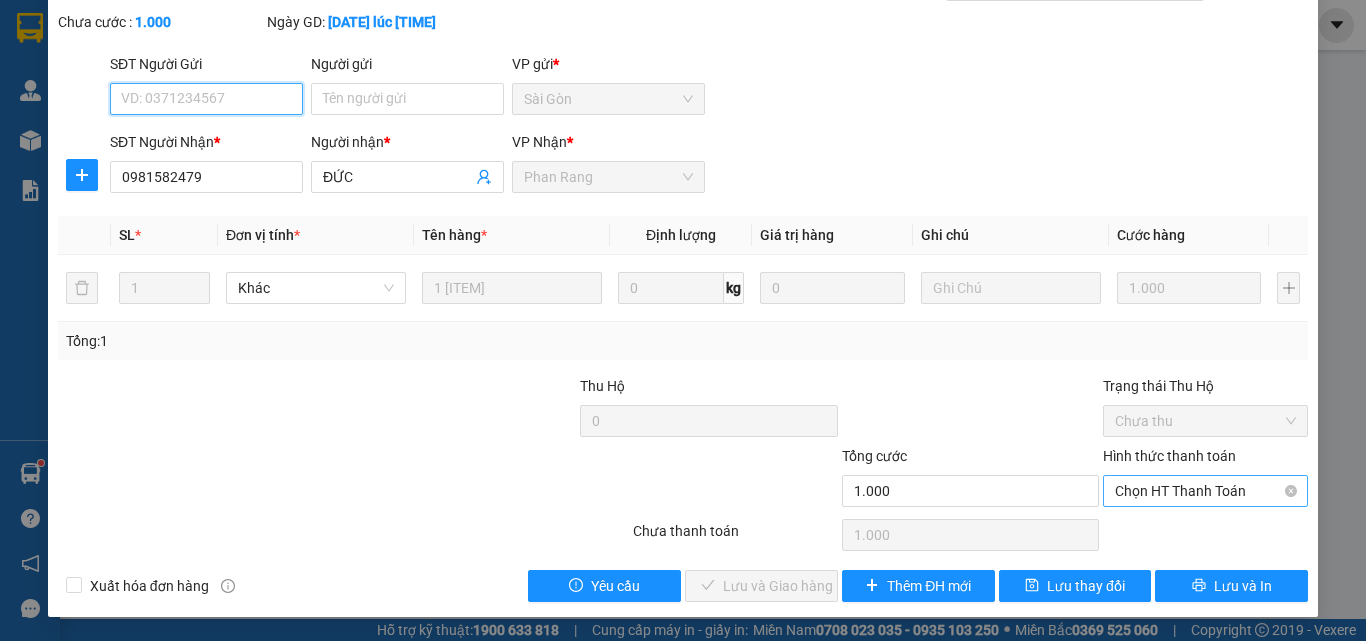 click on "Chọn HT Thanh Toán" at bounding box center [1205, 491] 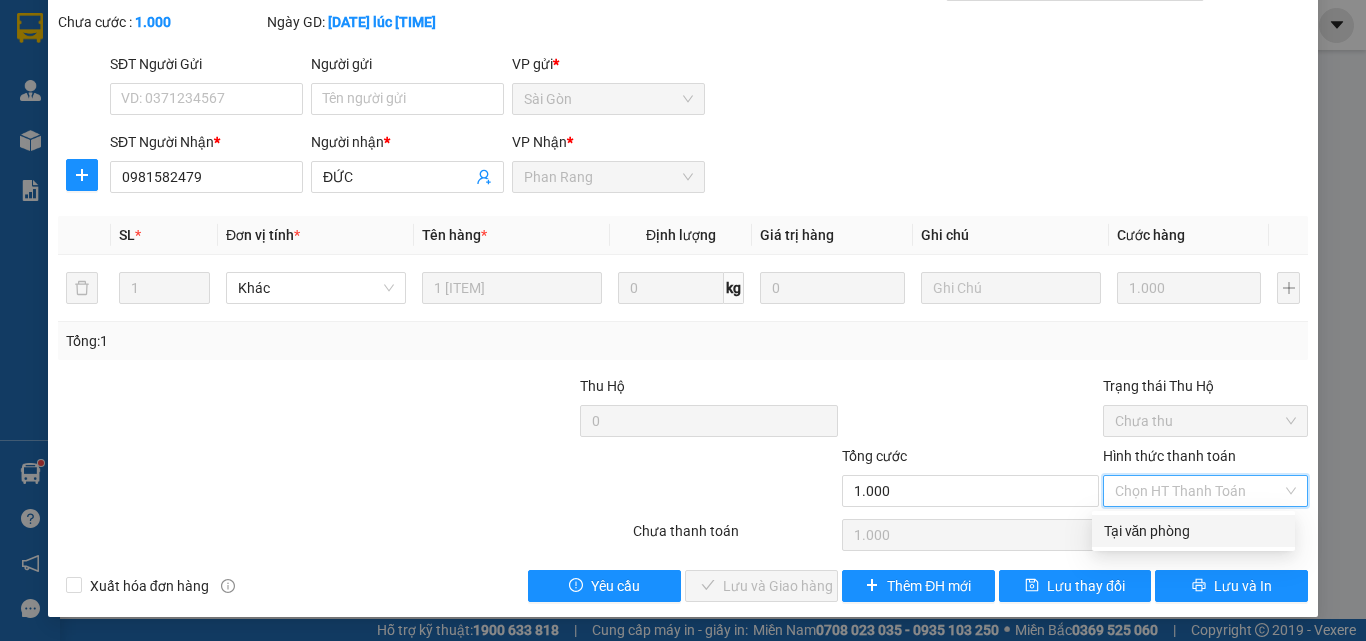 drag, startPoint x: 1130, startPoint y: 530, endPoint x: 851, endPoint y: 597, distance: 286.93204 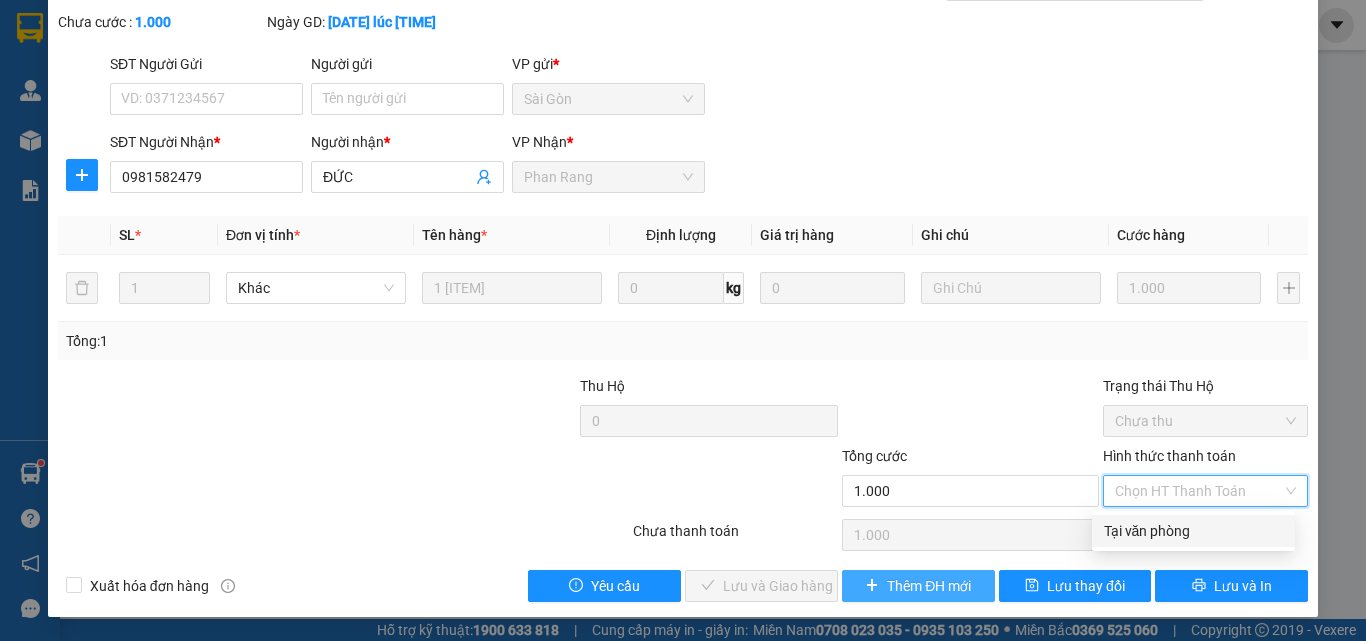 type on "0" 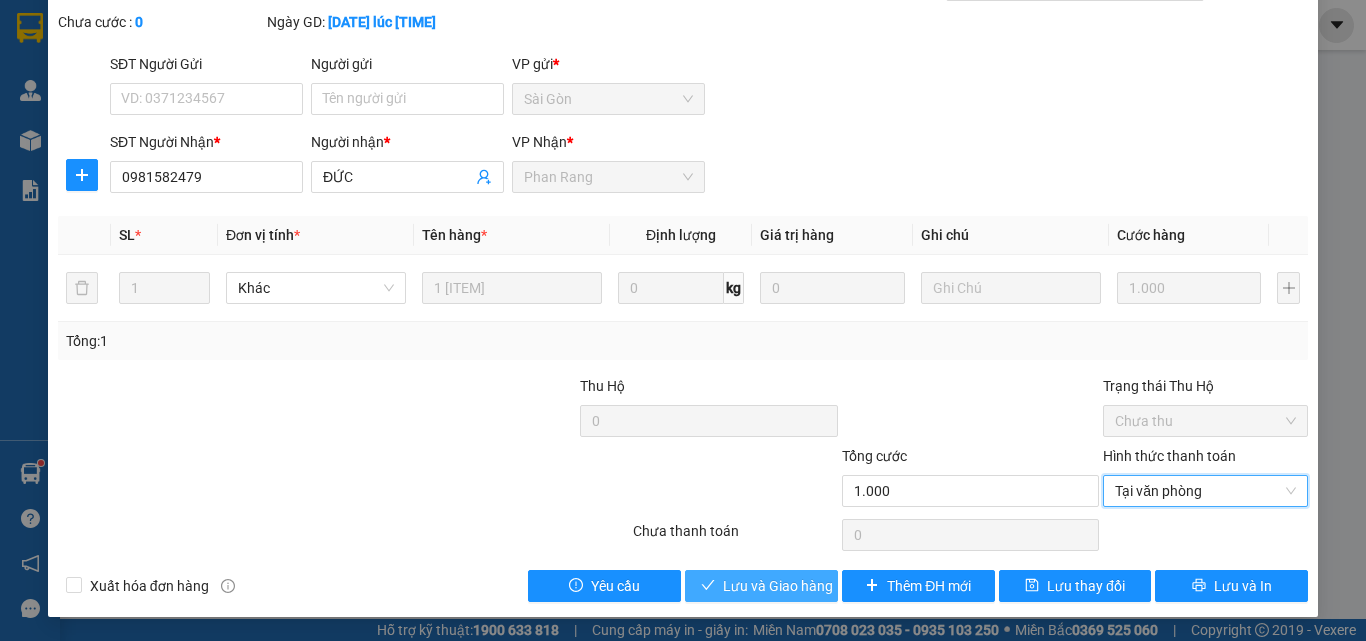 click on "Lưu và Giao hàng" at bounding box center [778, 586] 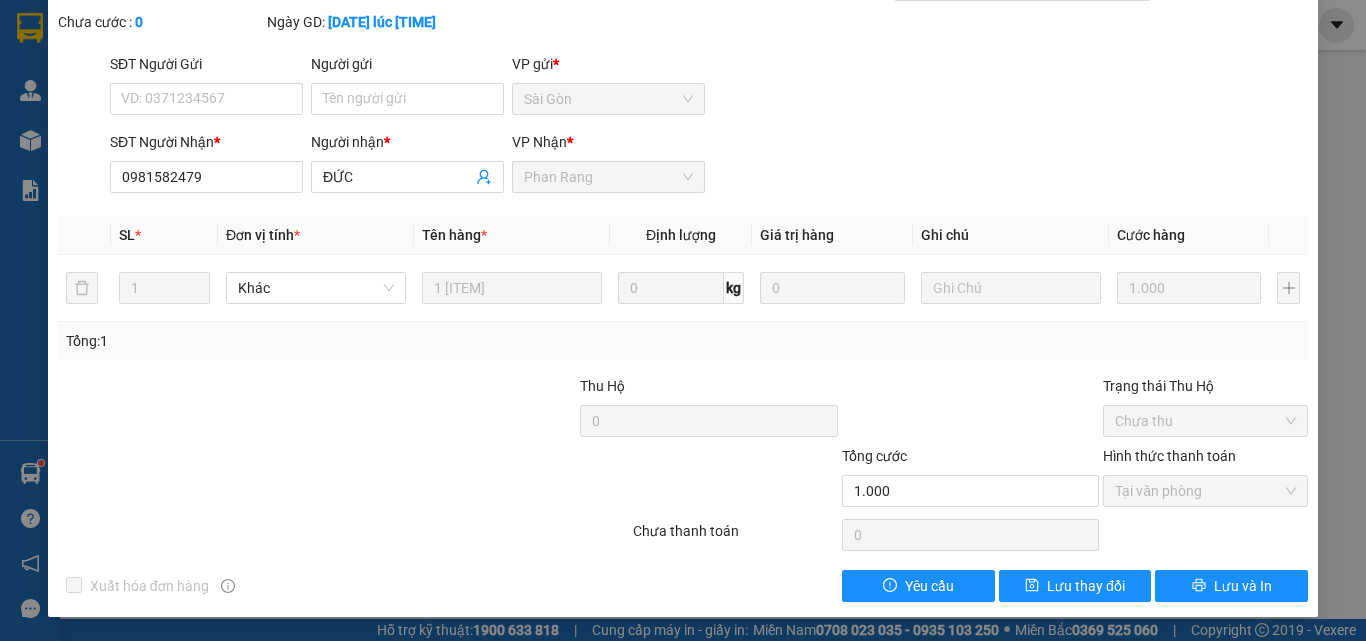 scroll, scrollTop: 0, scrollLeft: 0, axis: both 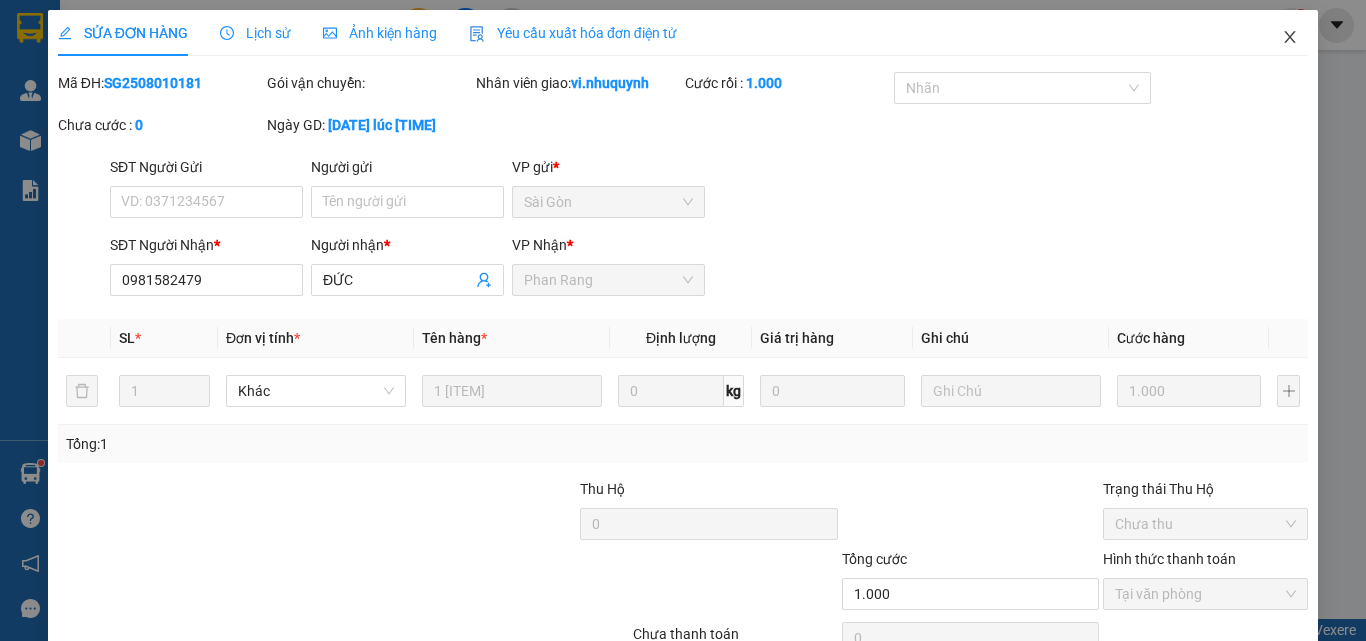 click 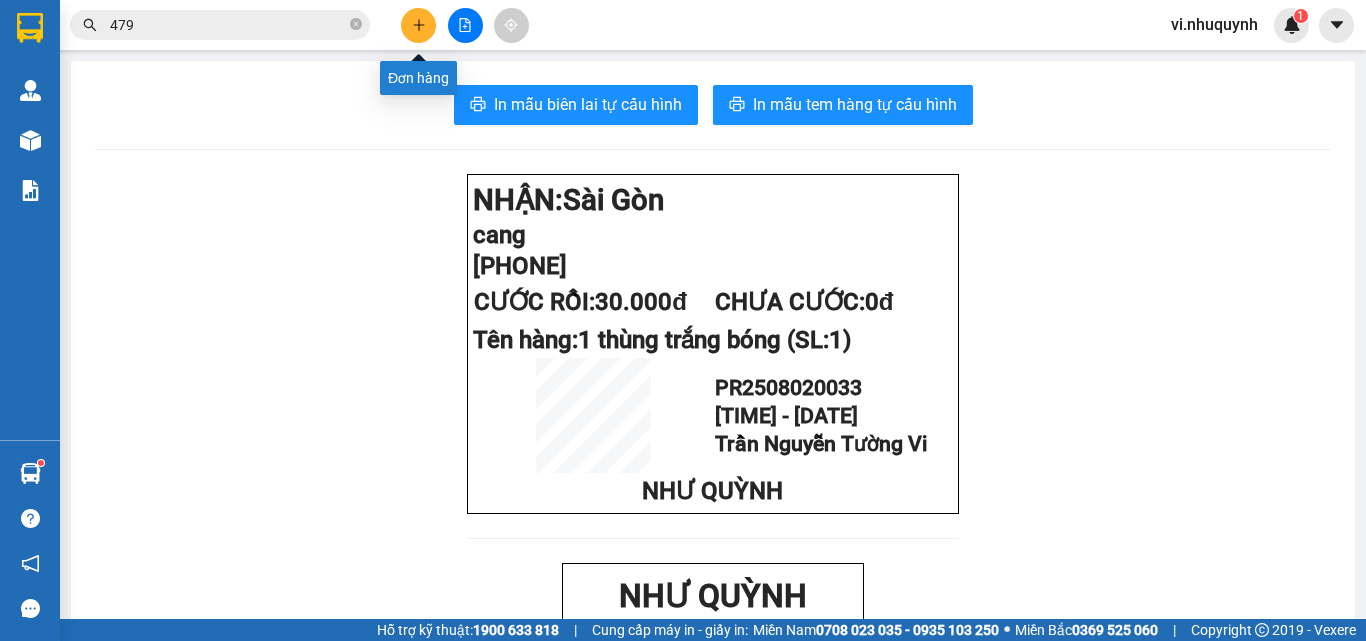 click 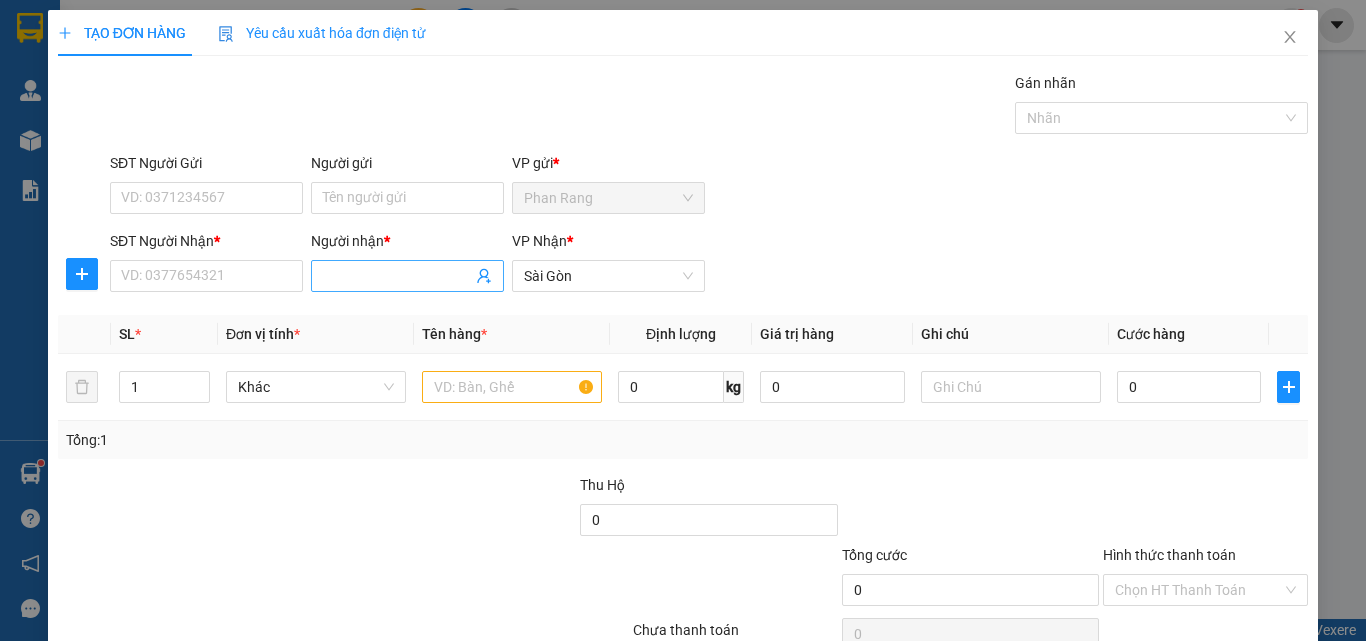 click on "Người nhận  *" at bounding box center (397, 276) 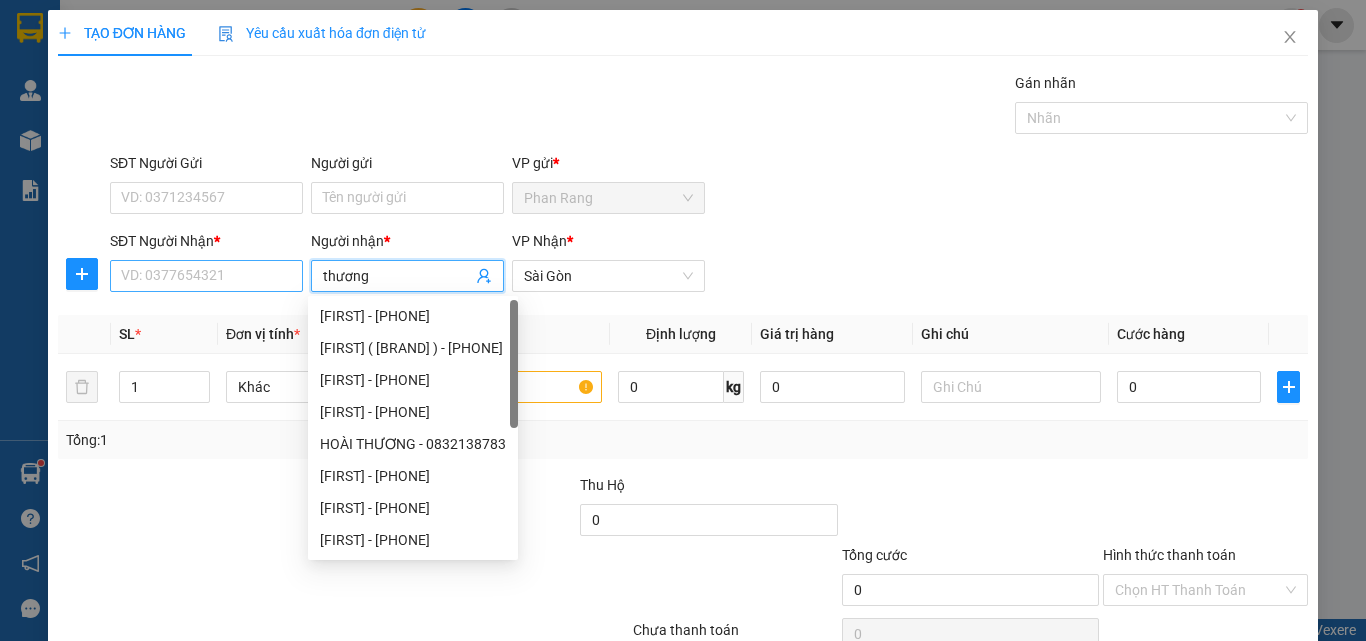 type on "thương" 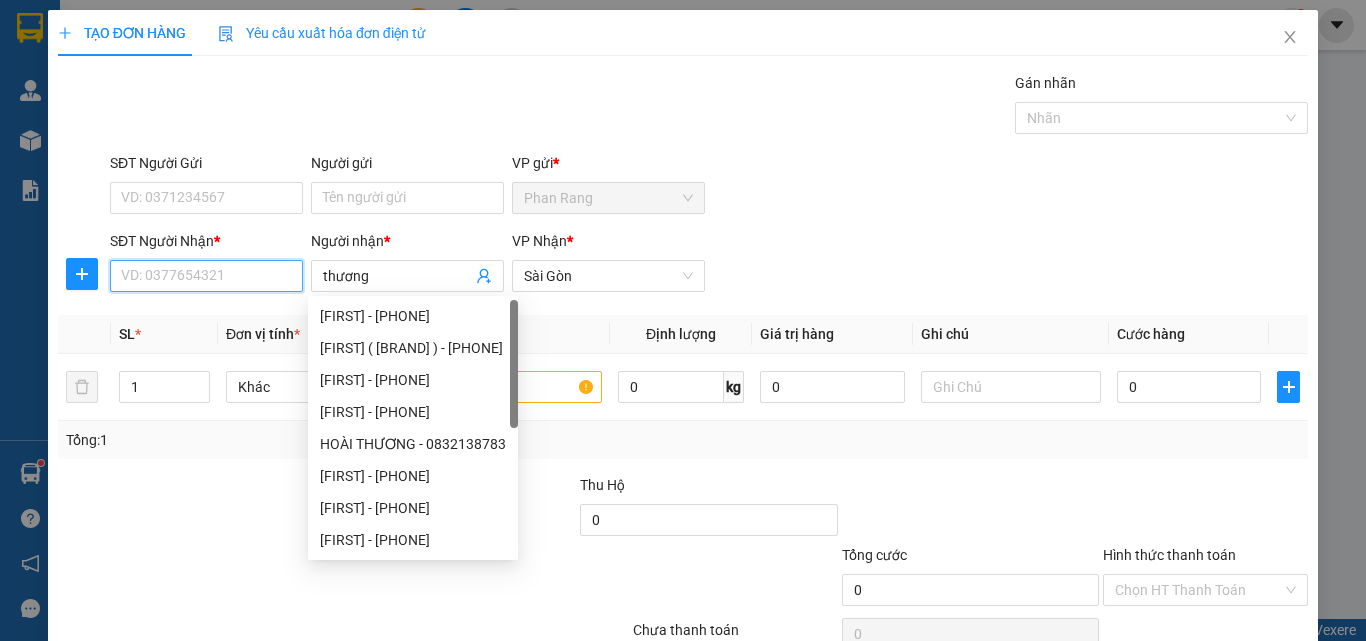 click on "SĐT Người Nhận  *" at bounding box center (206, 276) 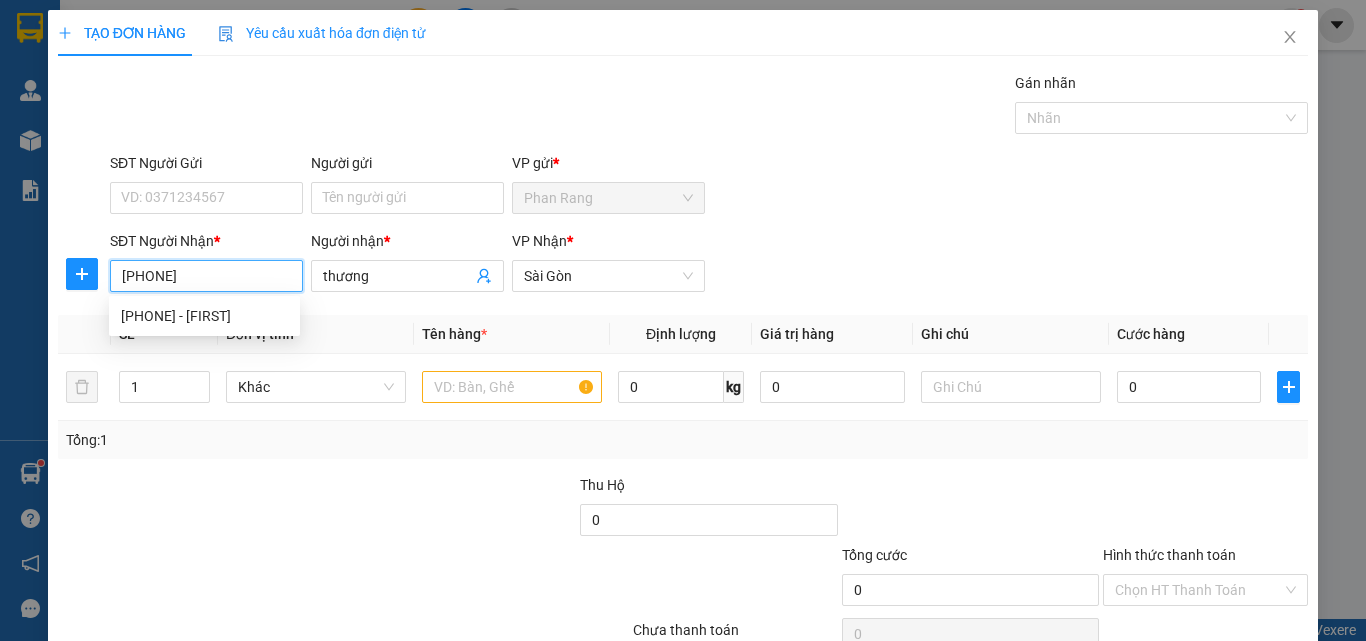 type on "0985694047" 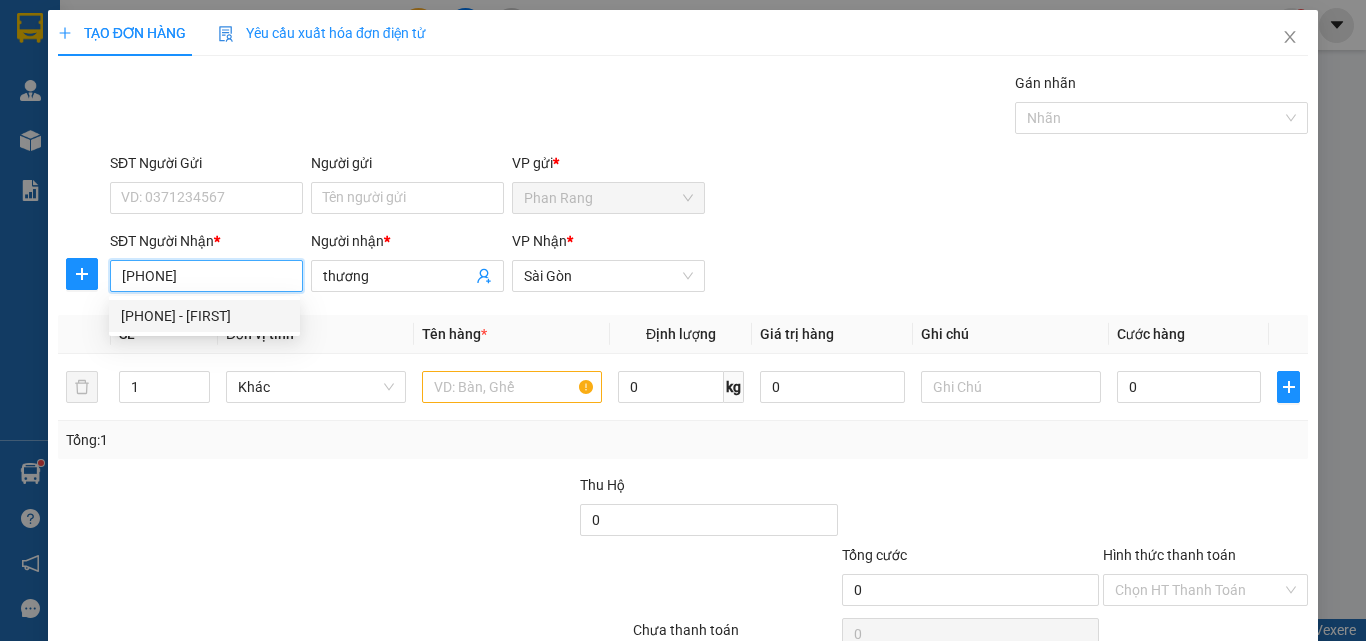 click on "0985694047 - thương" at bounding box center (204, 316) 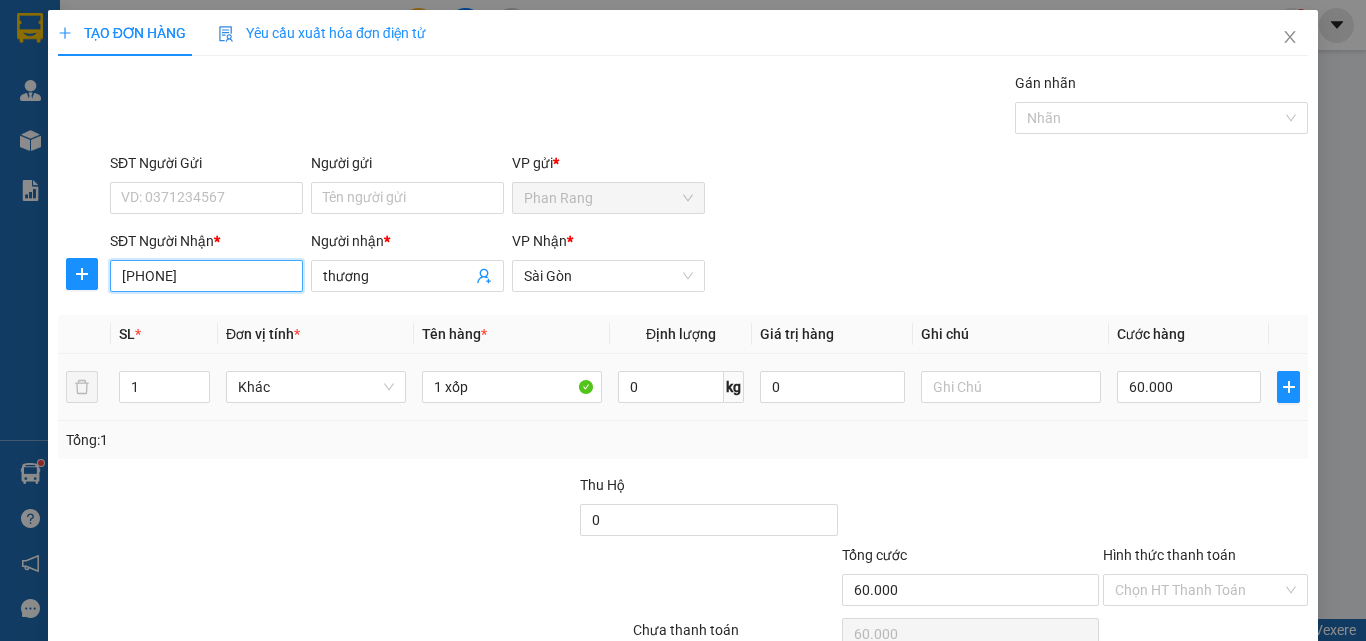 scroll, scrollTop: 99, scrollLeft: 0, axis: vertical 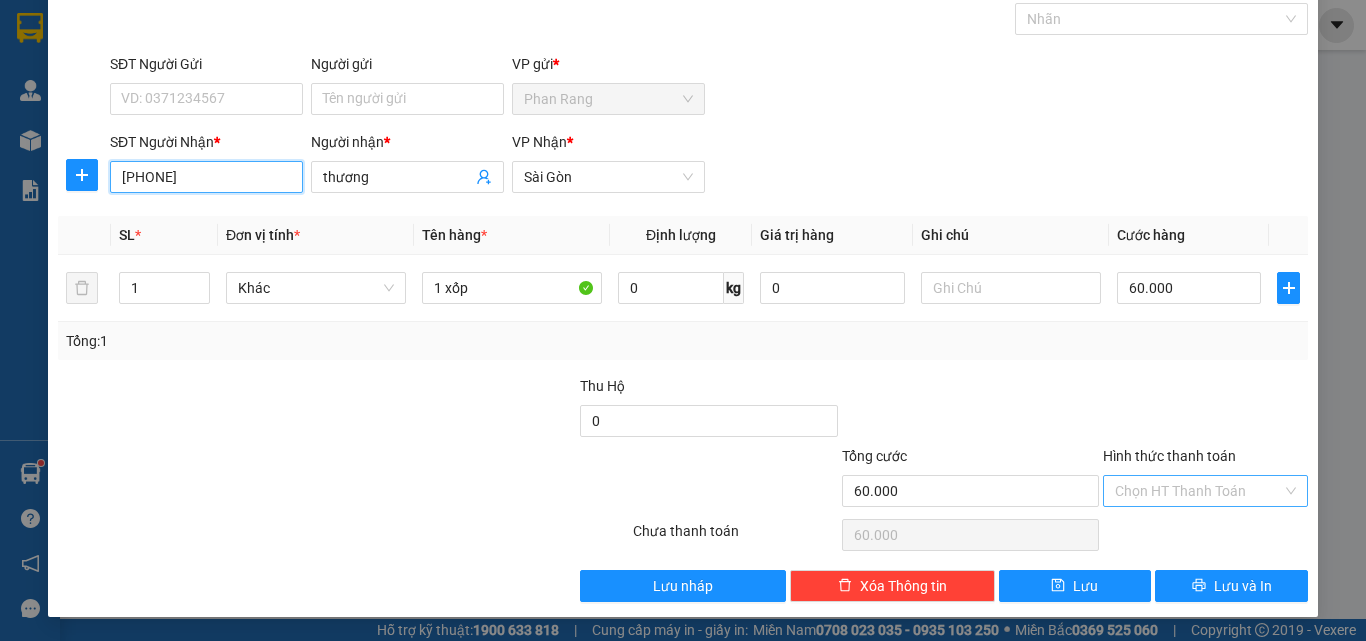 type on "0985694047" 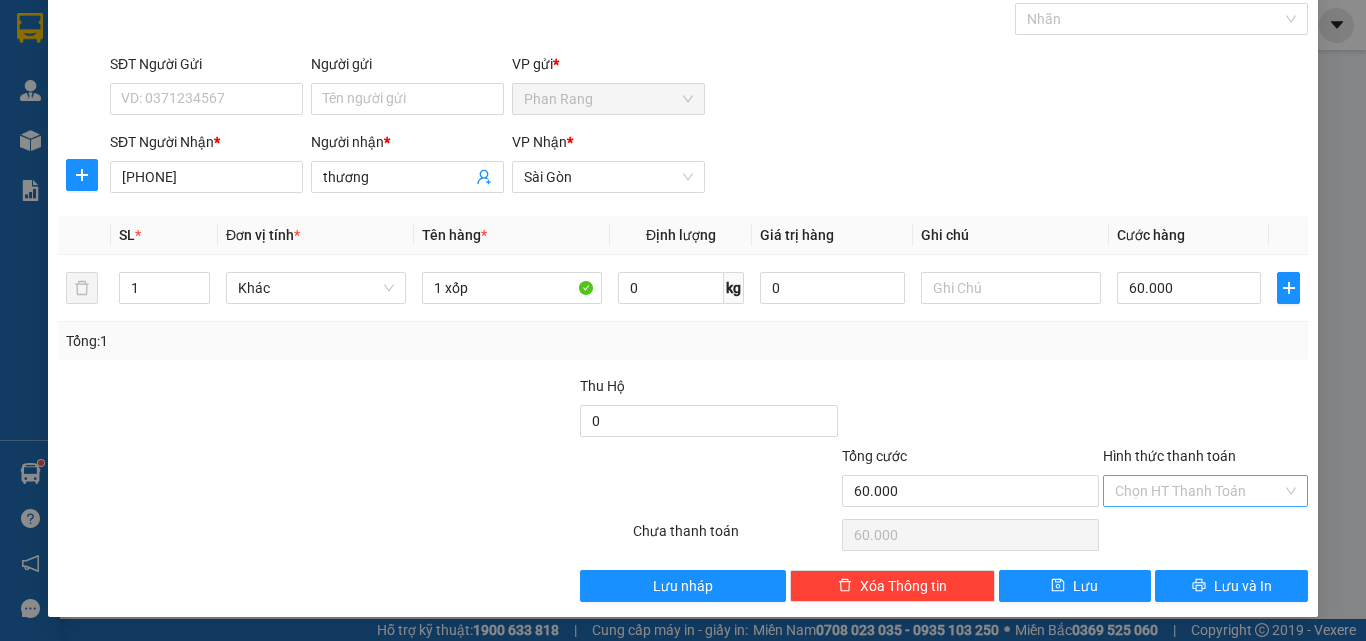 click on "Hình thức thanh toán" at bounding box center (1198, 491) 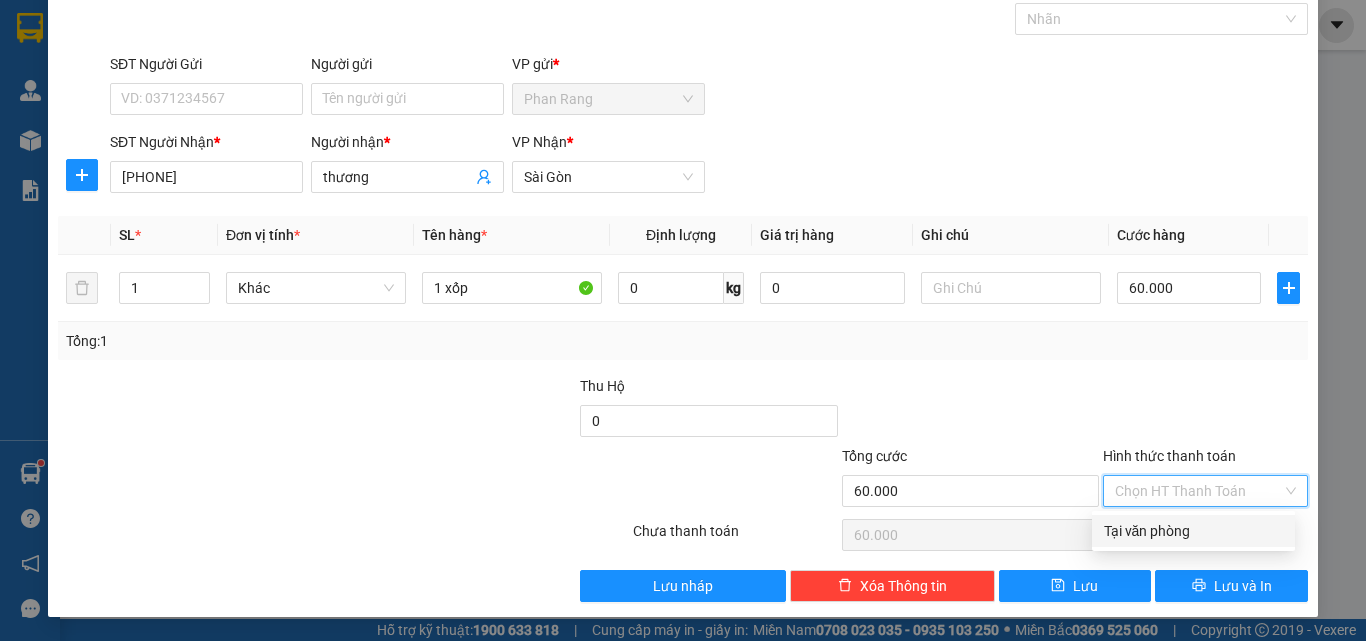 click on "Tại văn phòng" at bounding box center [1193, 531] 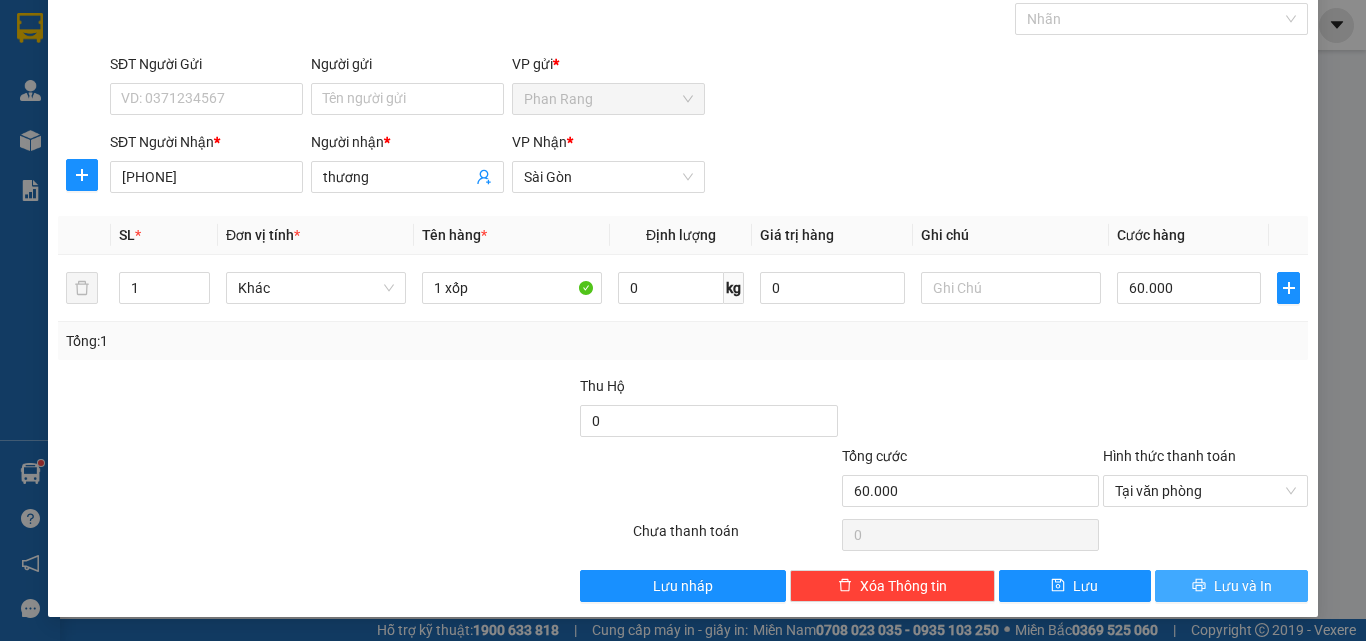 click on "Lưu và In" at bounding box center (1243, 586) 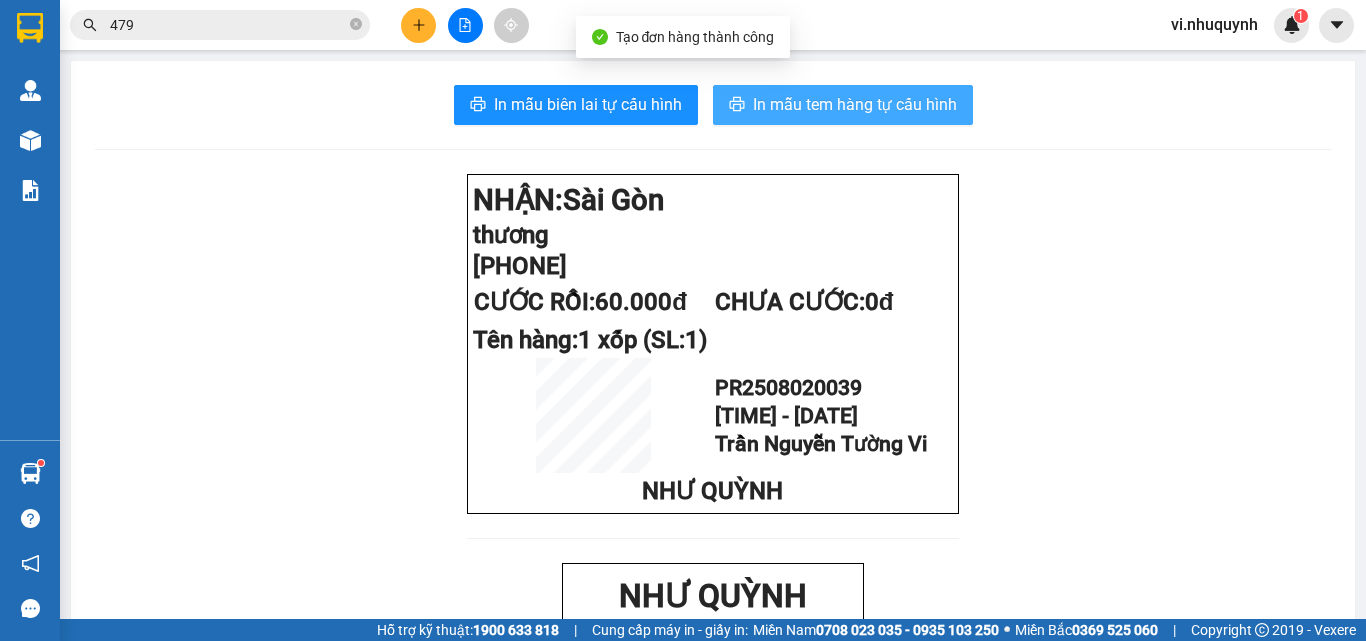 click on "In mẫu tem hàng tự cấu hình" at bounding box center (855, 104) 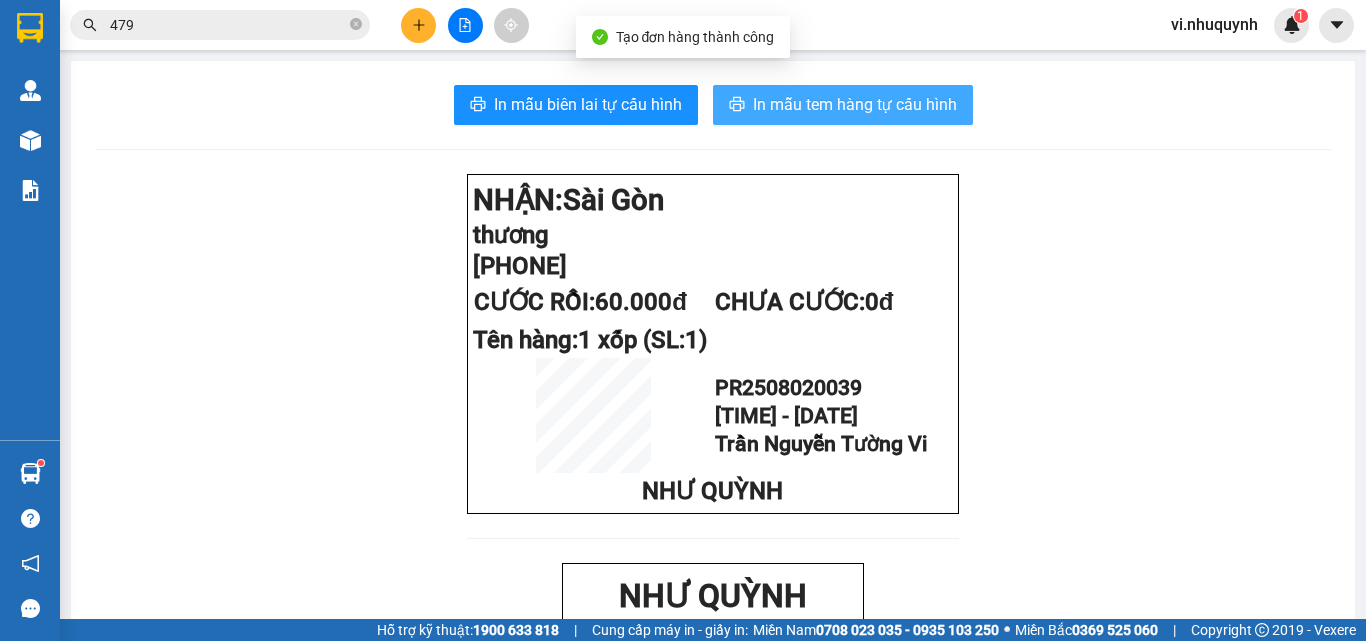 scroll, scrollTop: 0, scrollLeft: 0, axis: both 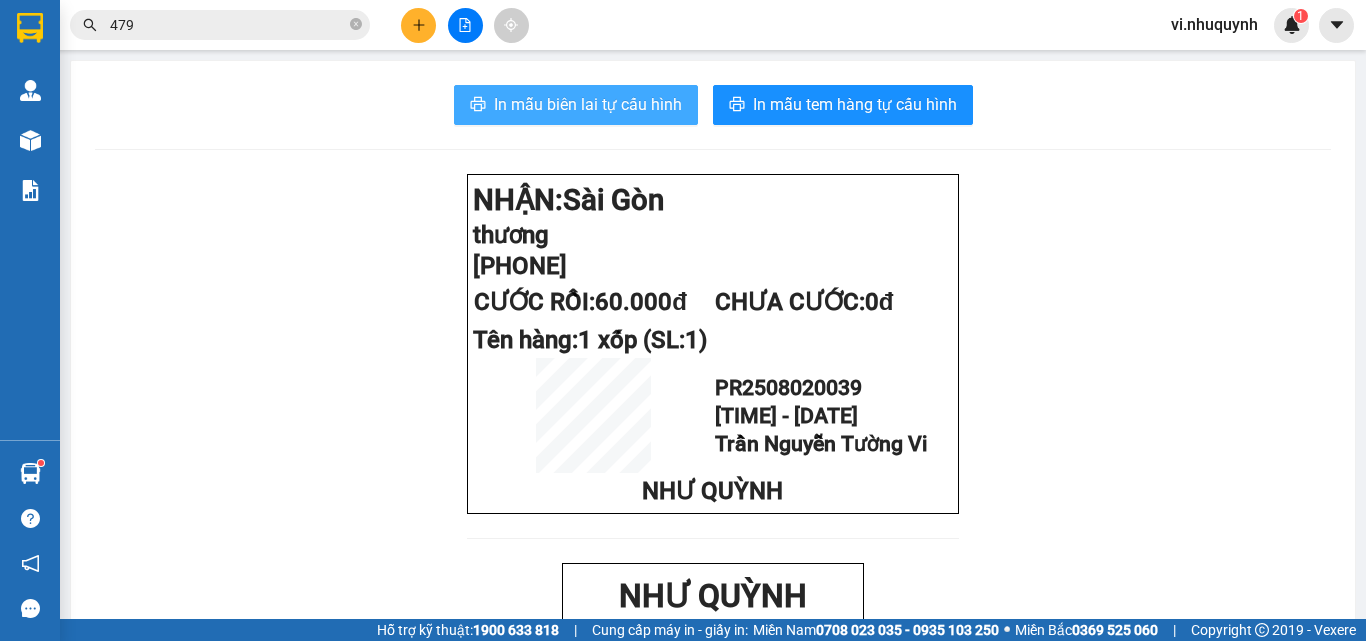 click on "In mẫu biên lai tự cấu hình" at bounding box center [588, 104] 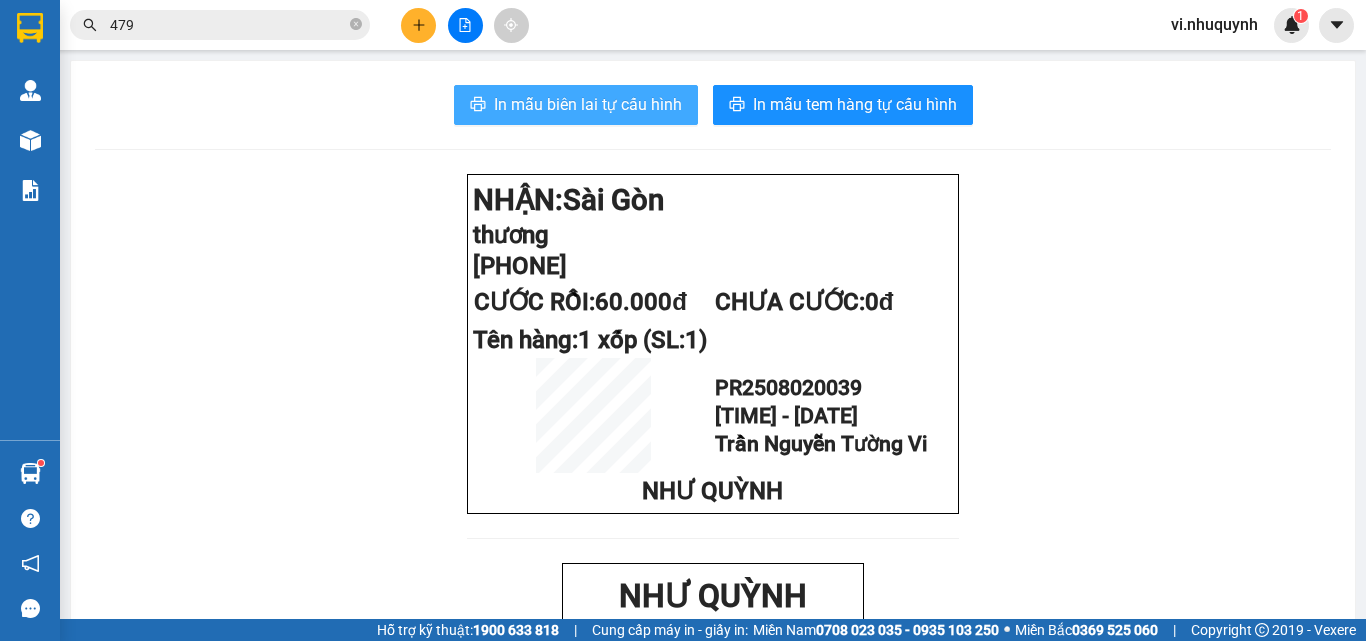 scroll, scrollTop: 0, scrollLeft: 0, axis: both 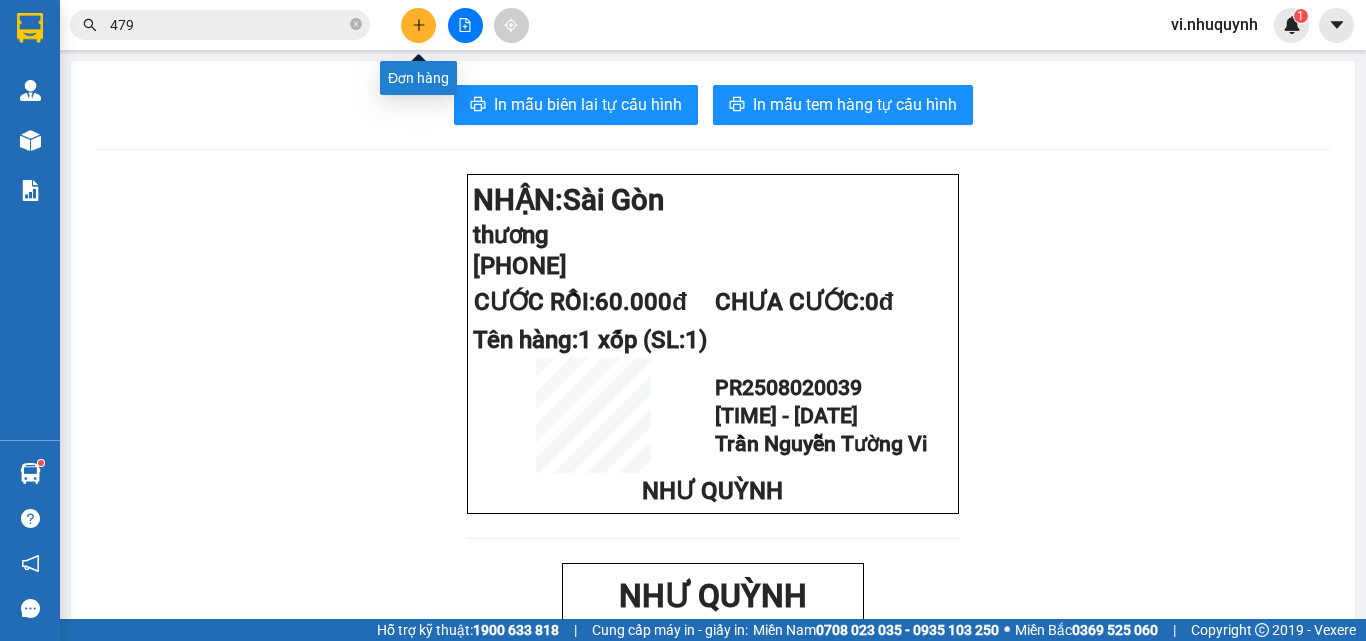 click 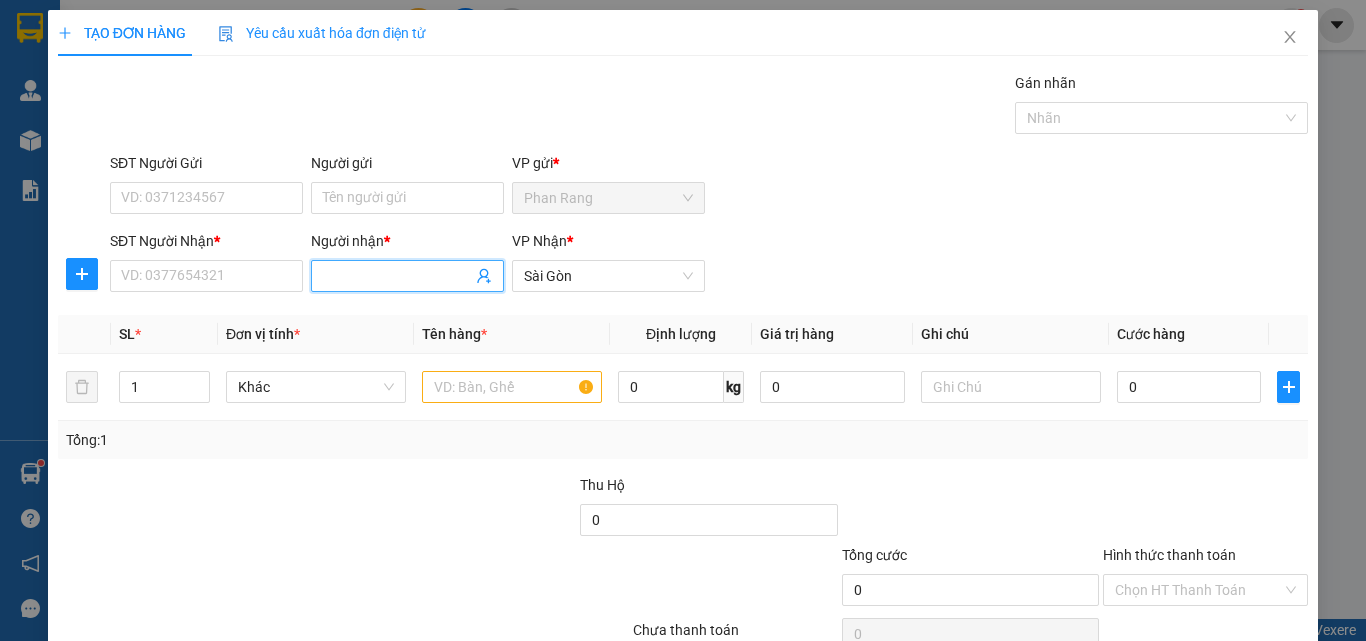 click on "Người nhận  *" at bounding box center [397, 276] 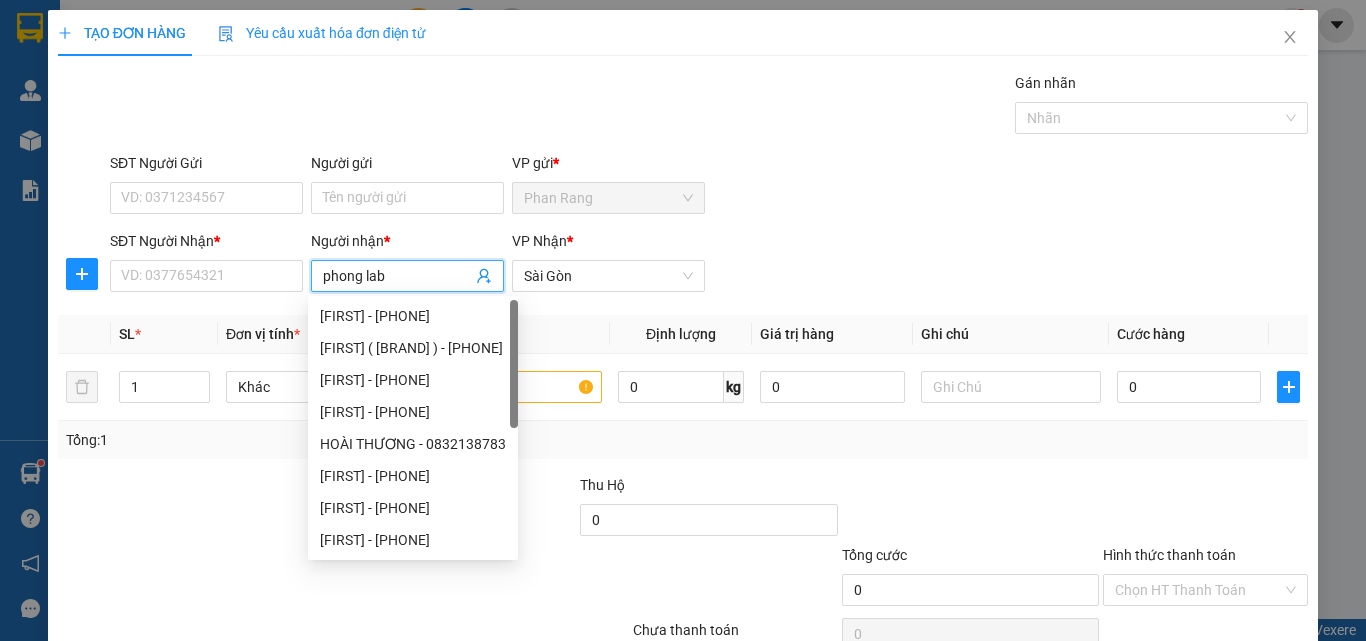 type on "phong labo" 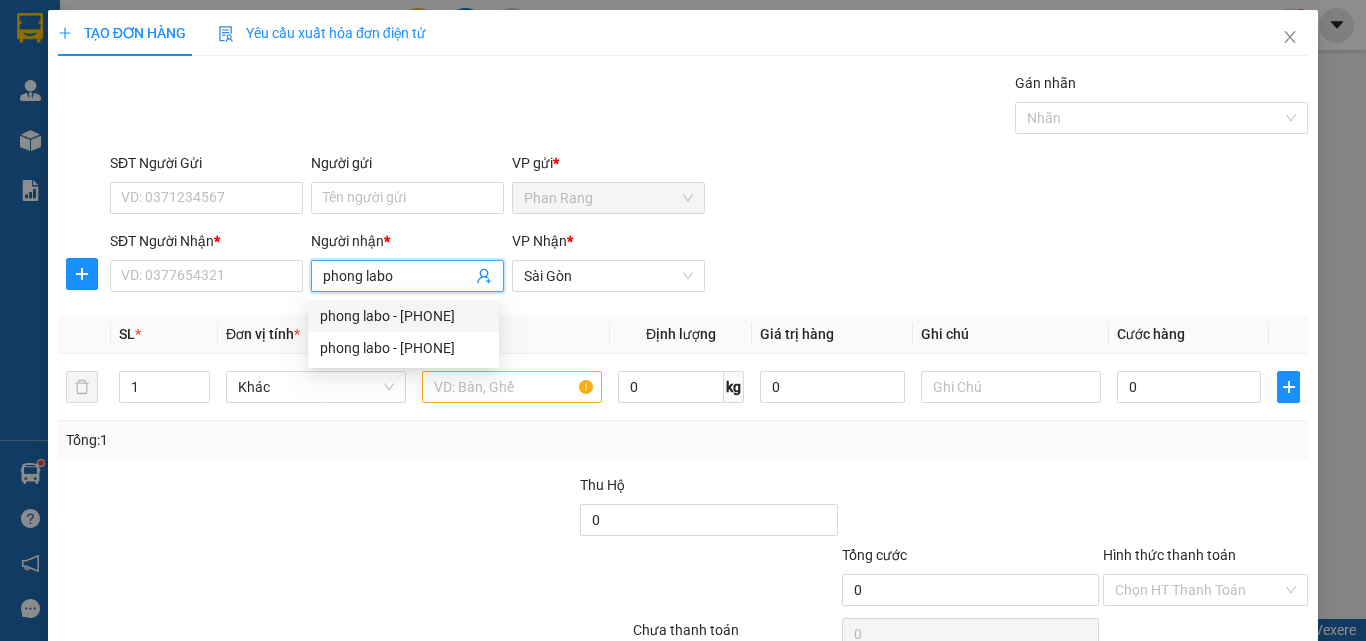 click on "phong labo - 0933665655" at bounding box center (403, 316) 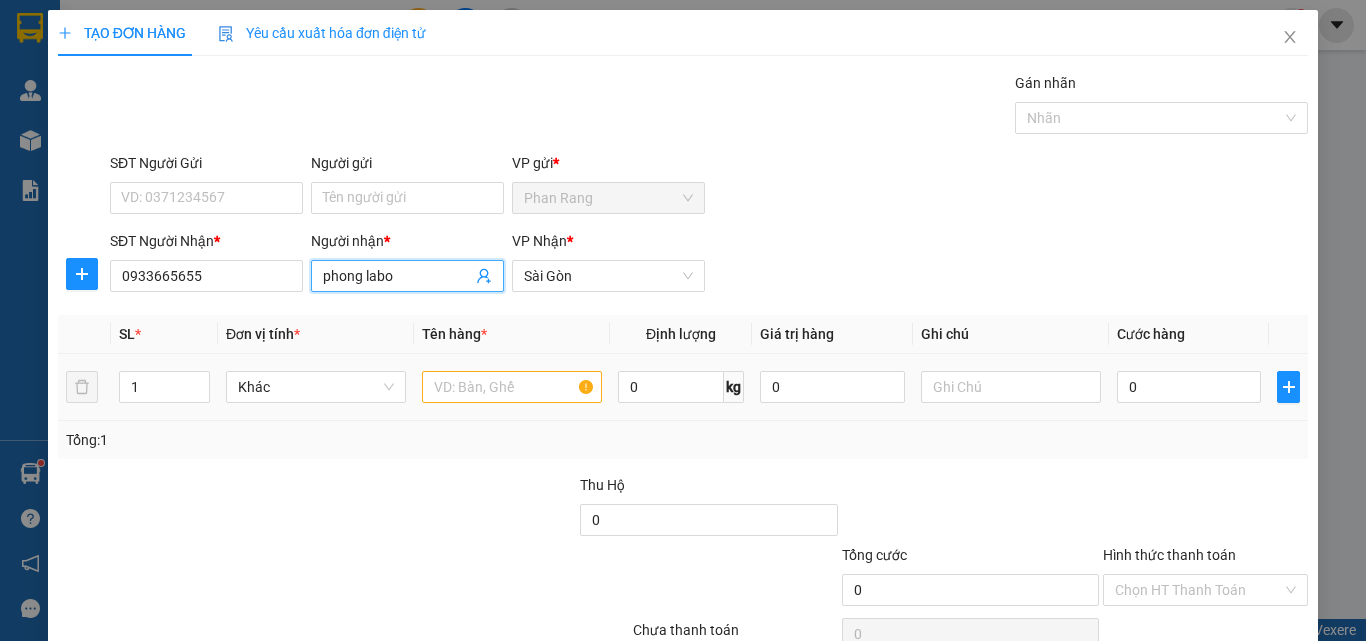 type on "phong labo" 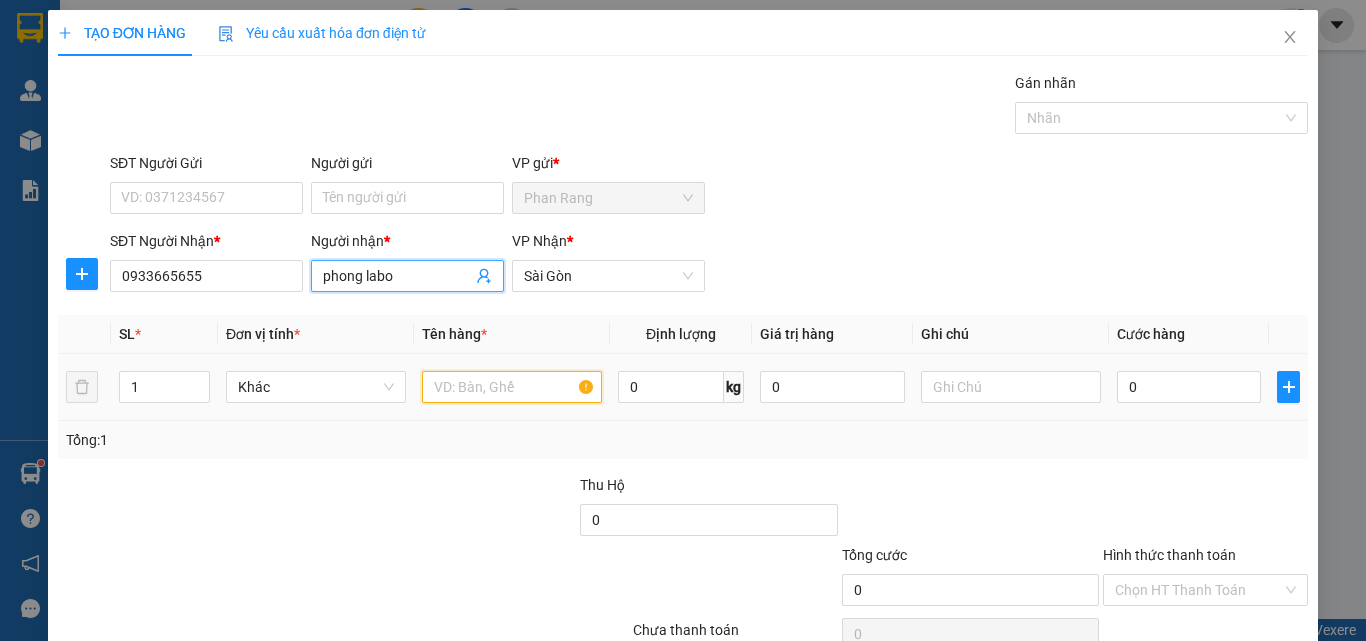 click at bounding box center (512, 387) 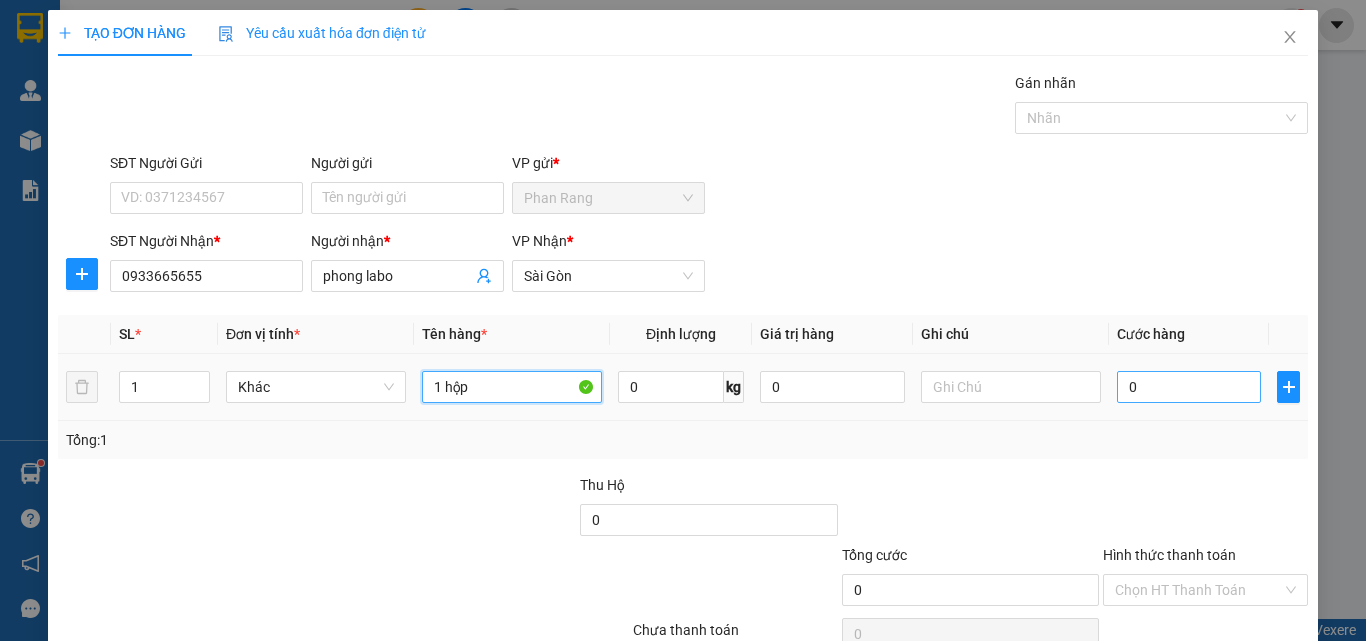 type on "1 hộp" 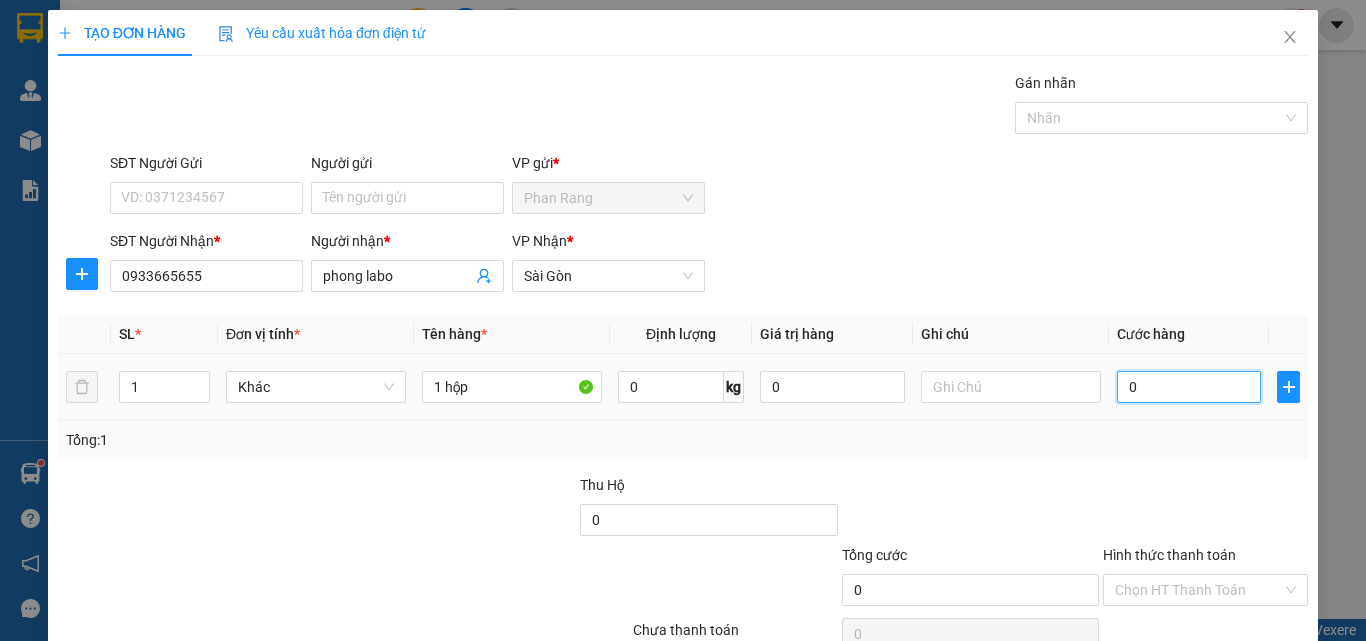 click on "0" at bounding box center [1189, 387] 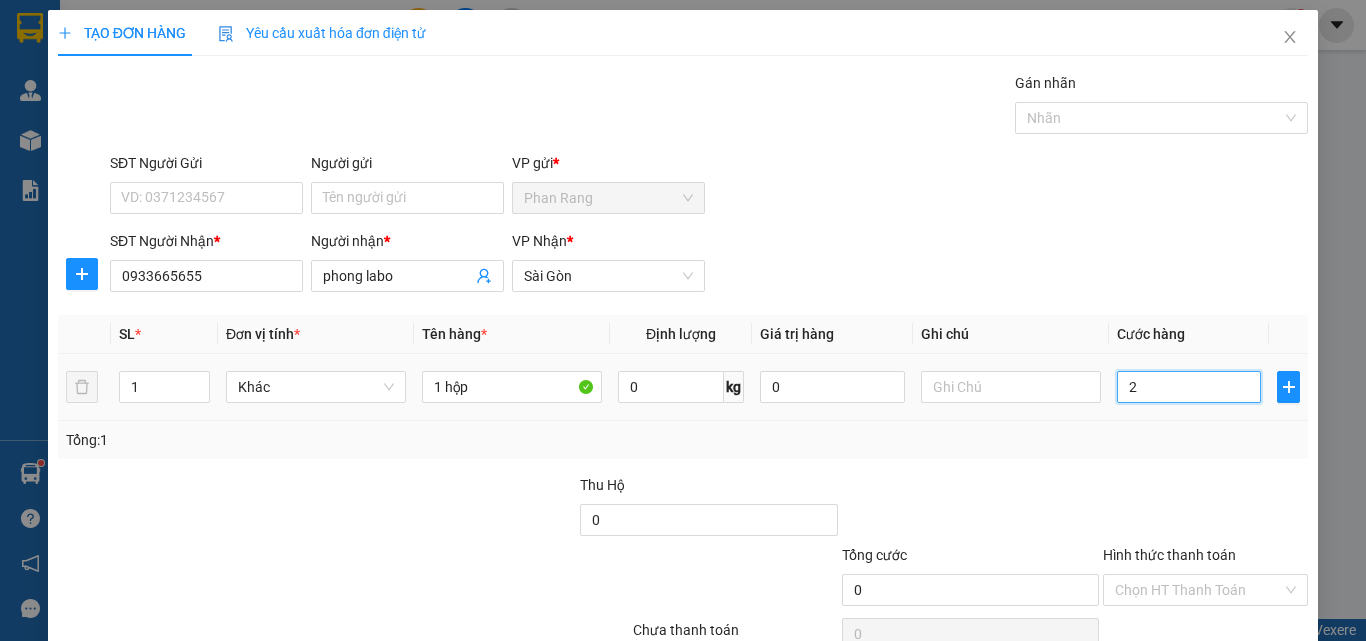 type on "2" 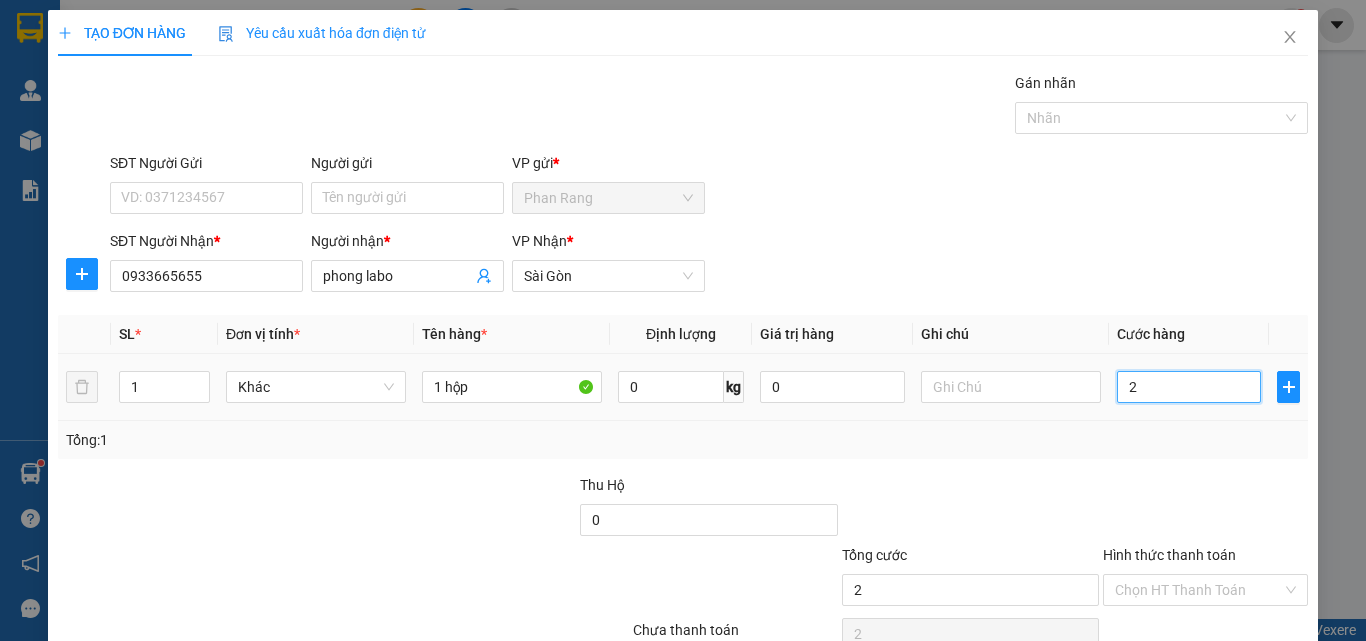 type on "20" 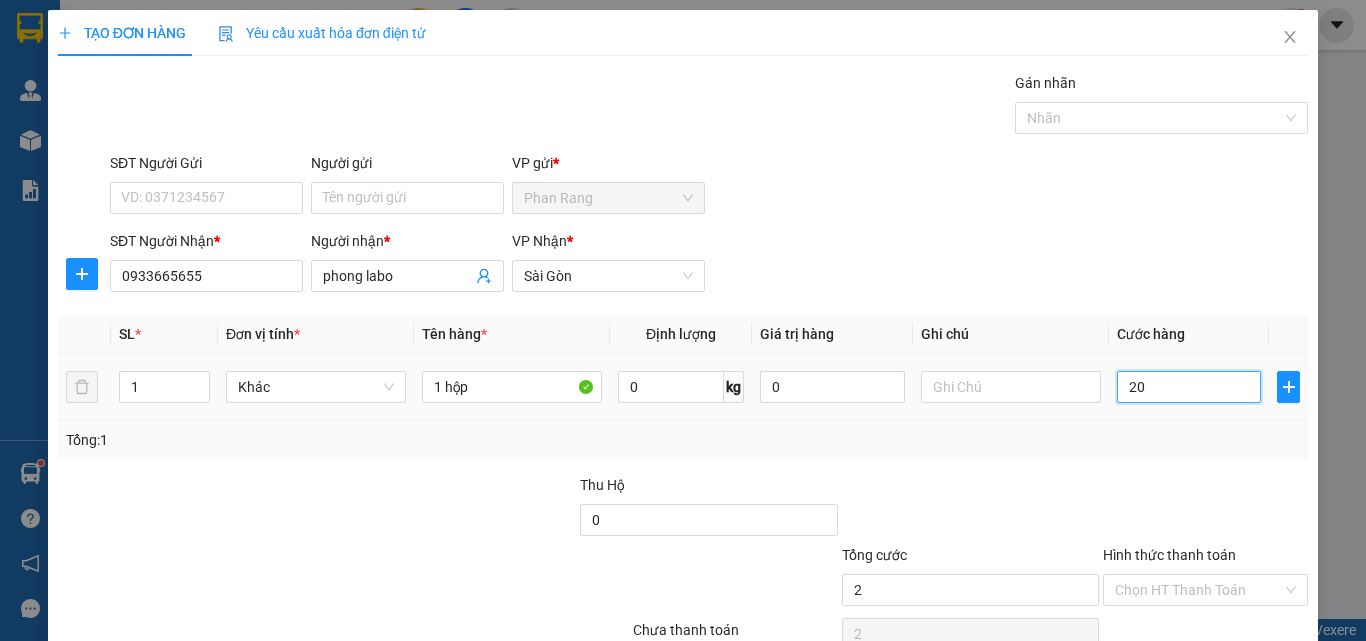 type on "20" 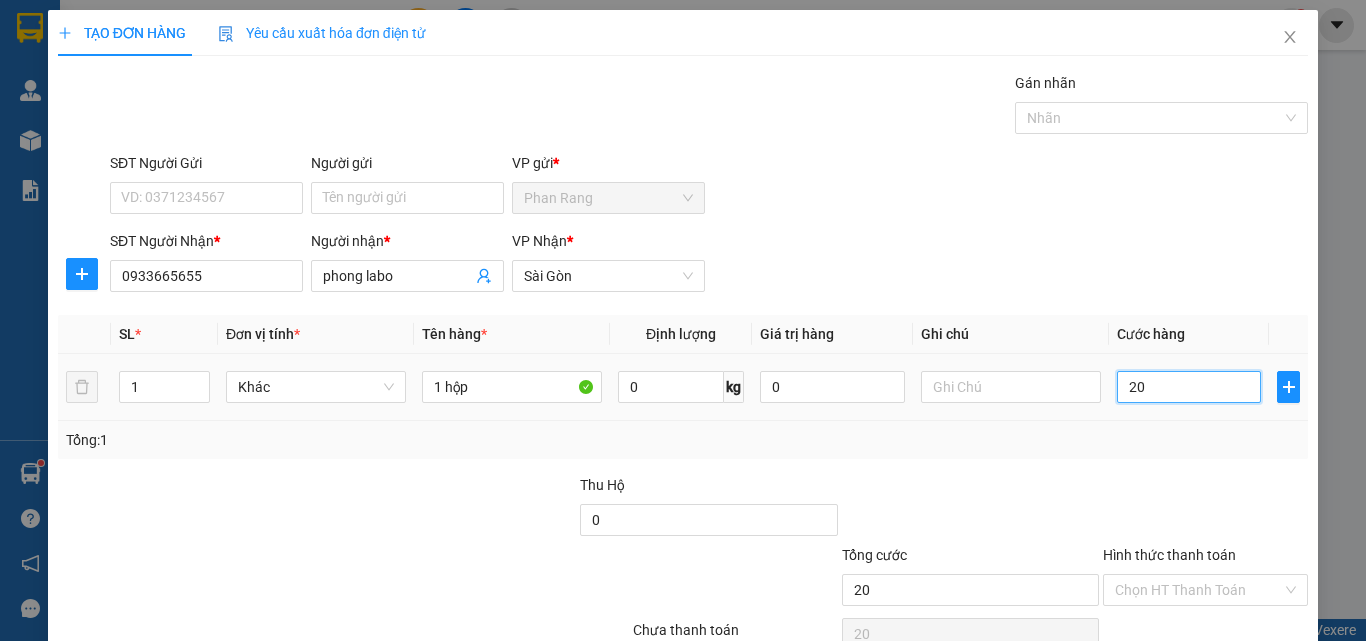 type on "200" 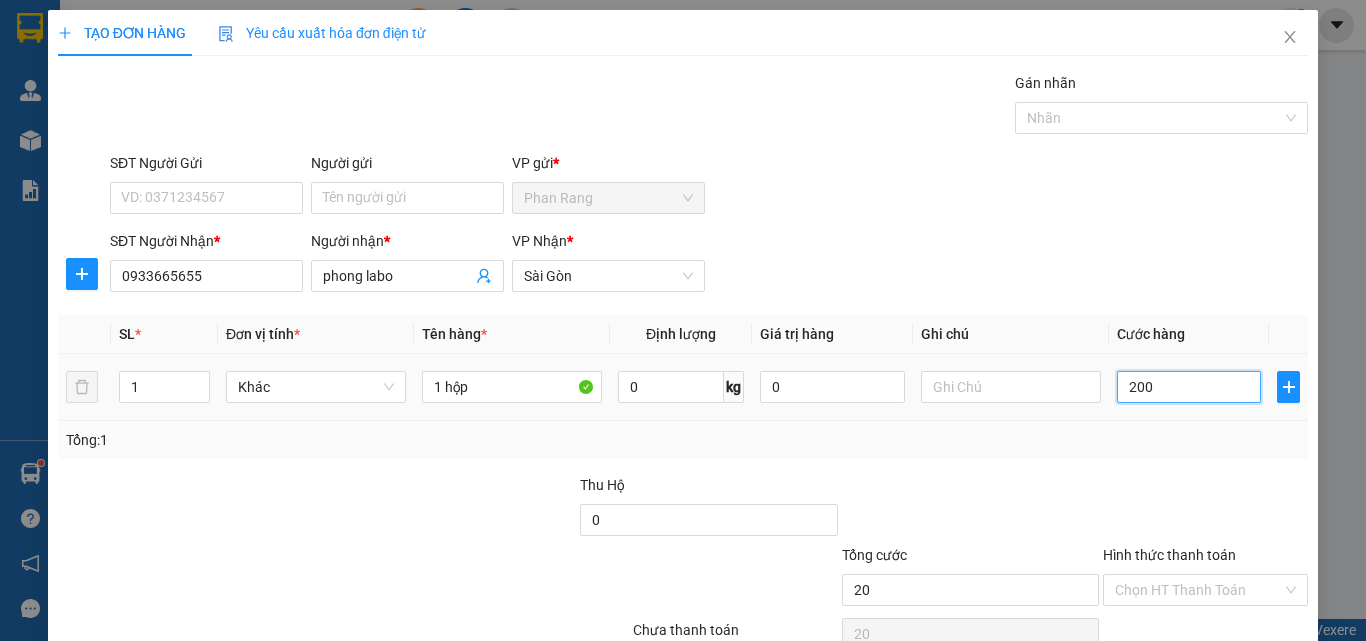 type on "200" 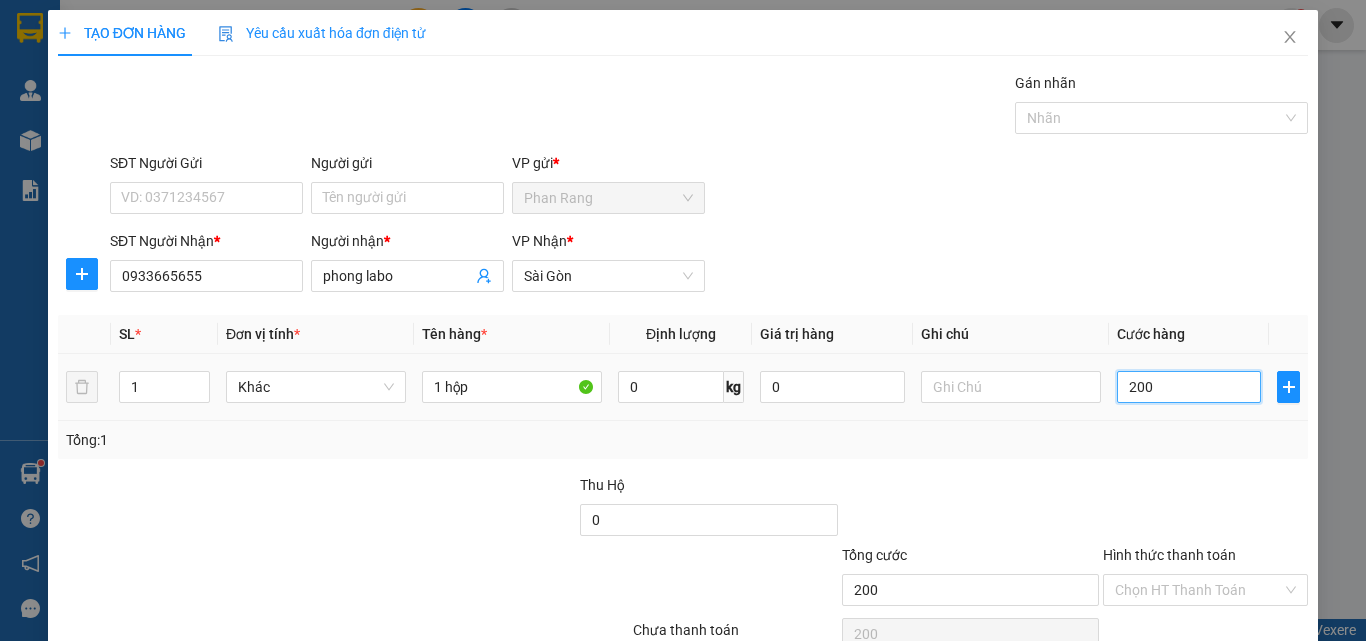type on "2.000" 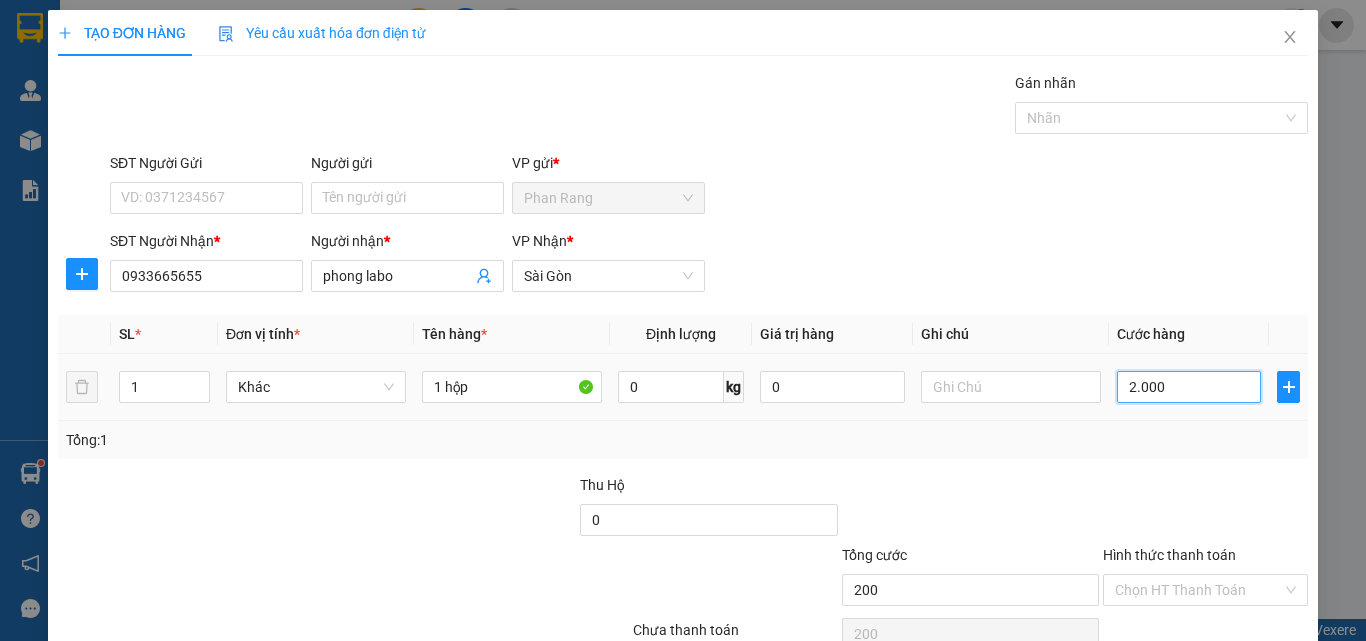 type on "2.000" 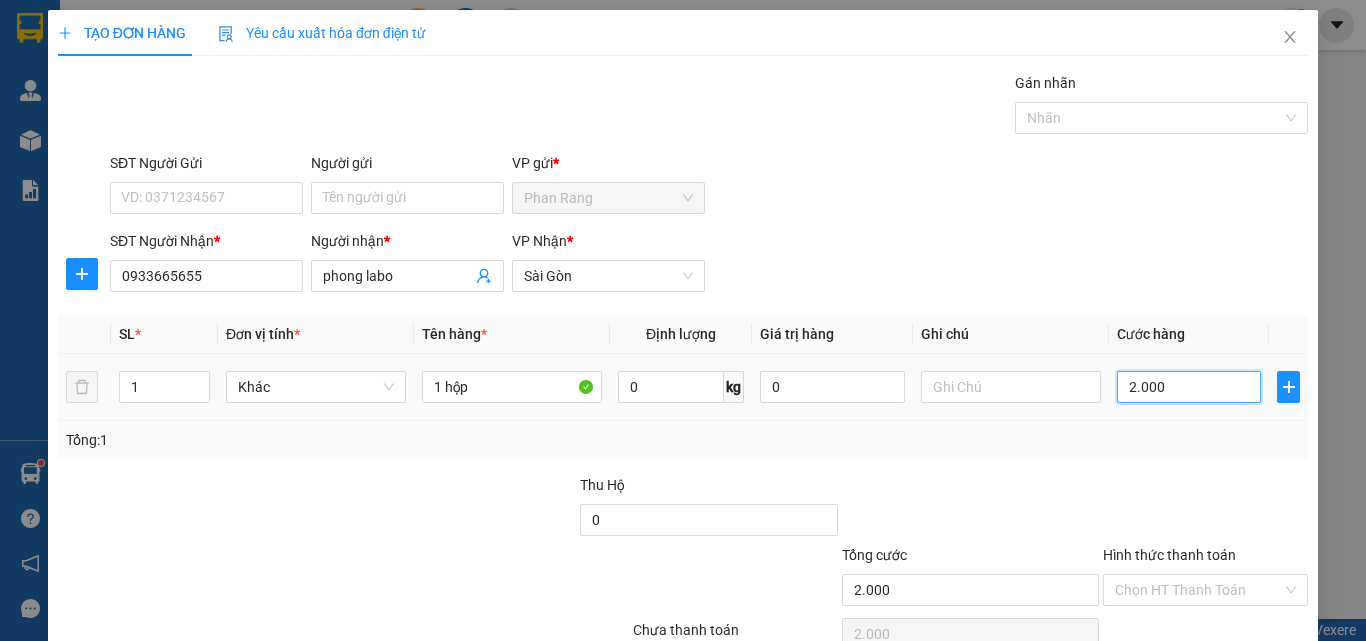 type on "20.000" 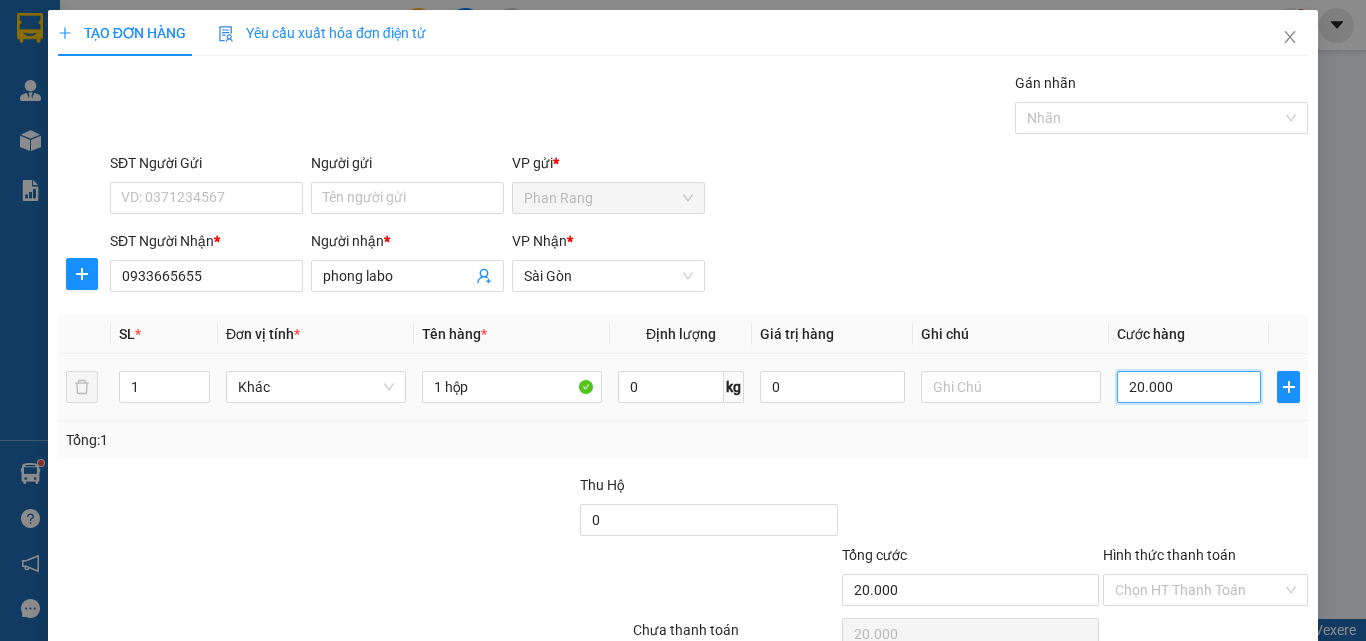 scroll, scrollTop: 99, scrollLeft: 0, axis: vertical 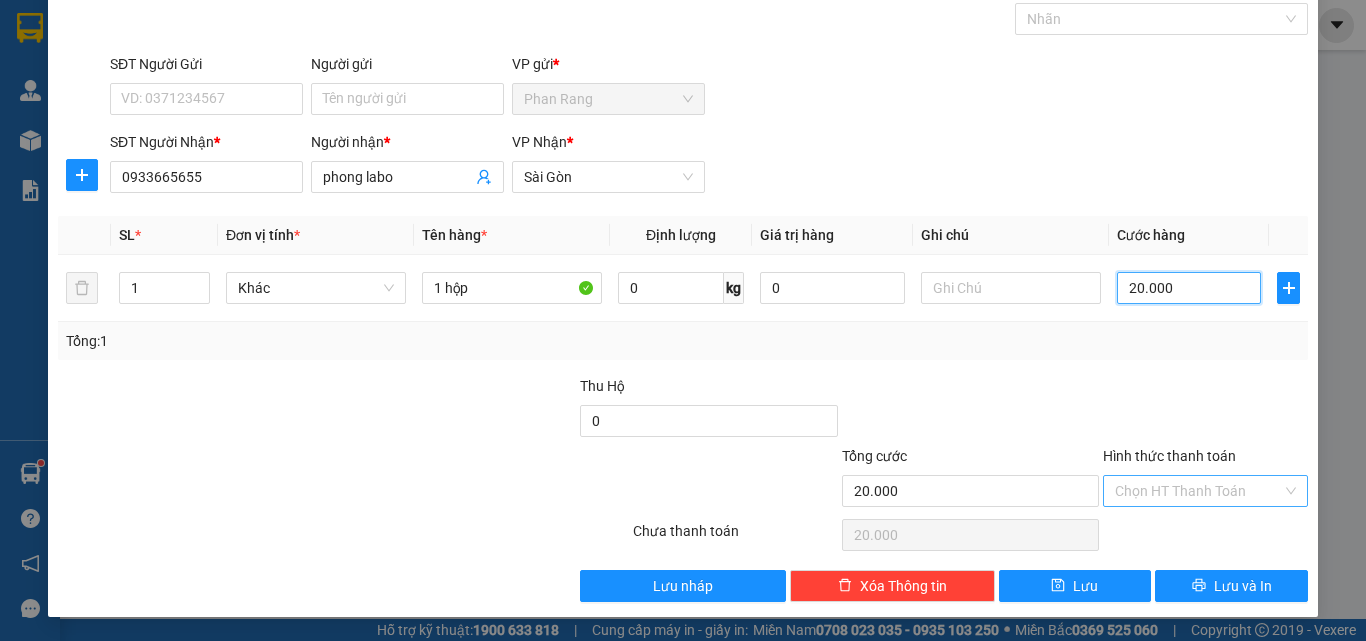 type on "20.000" 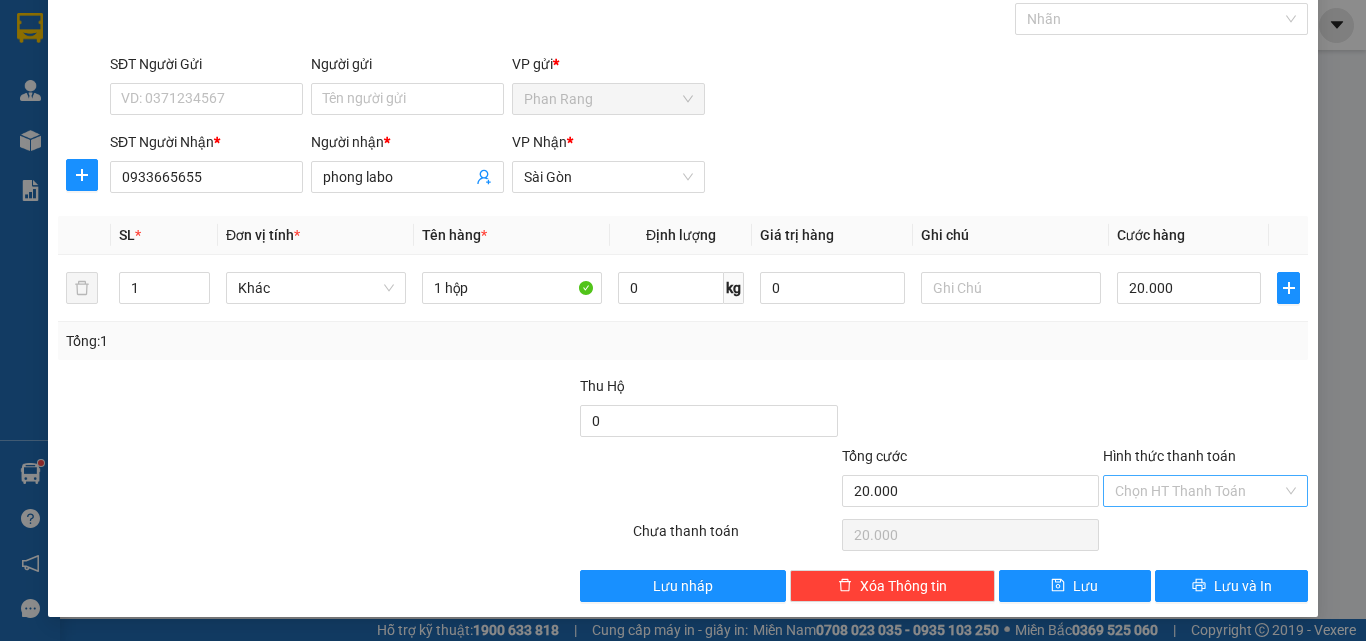 click on "Hình thức thanh toán" at bounding box center [1198, 491] 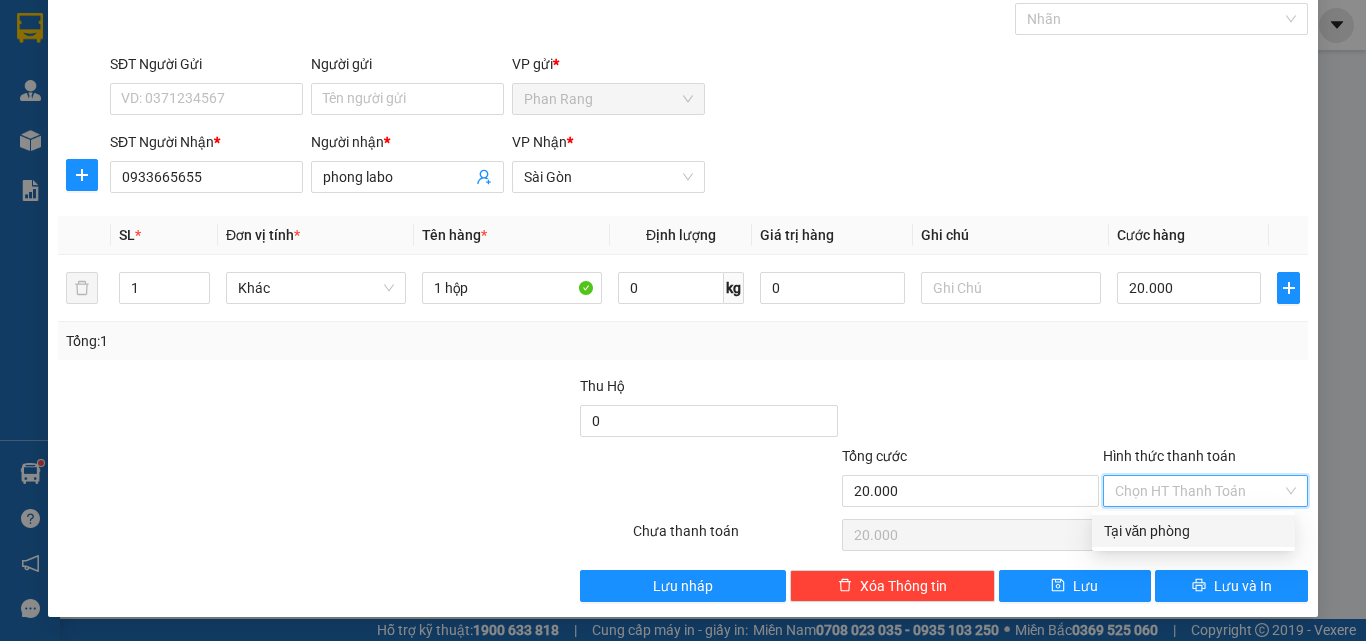 click on "Tại văn phòng" at bounding box center (1193, 531) 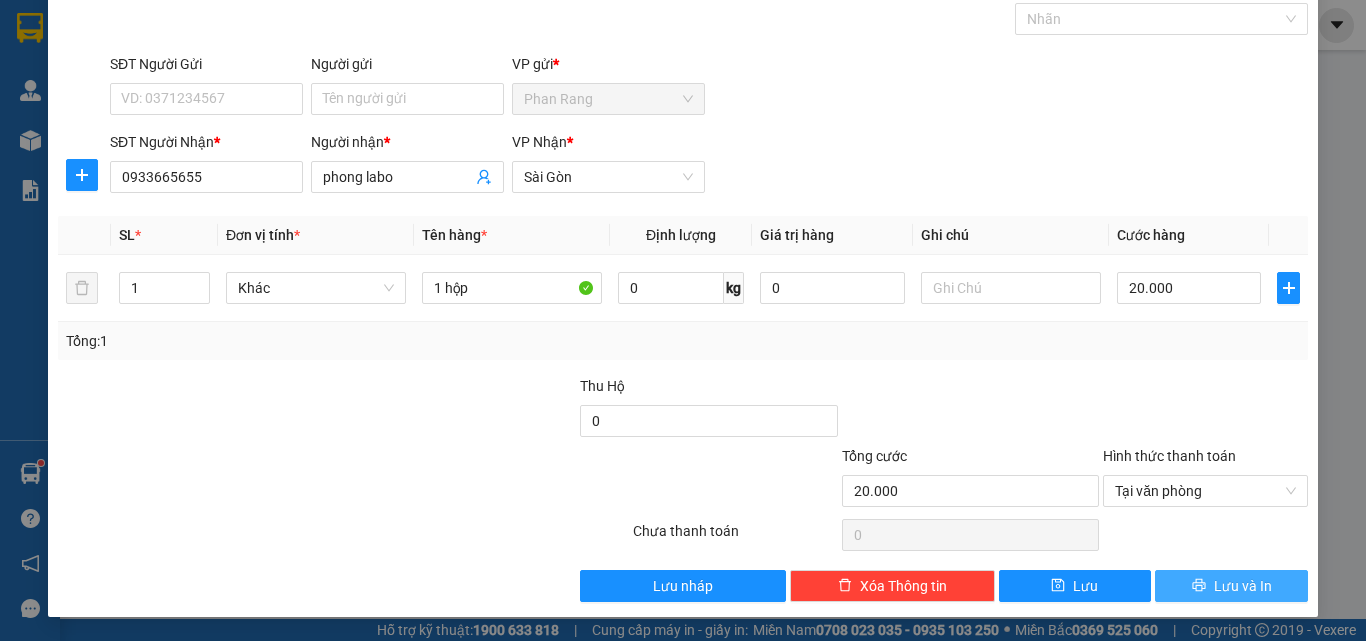 click on "Lưu và In" at bounding box center [1243, 586] 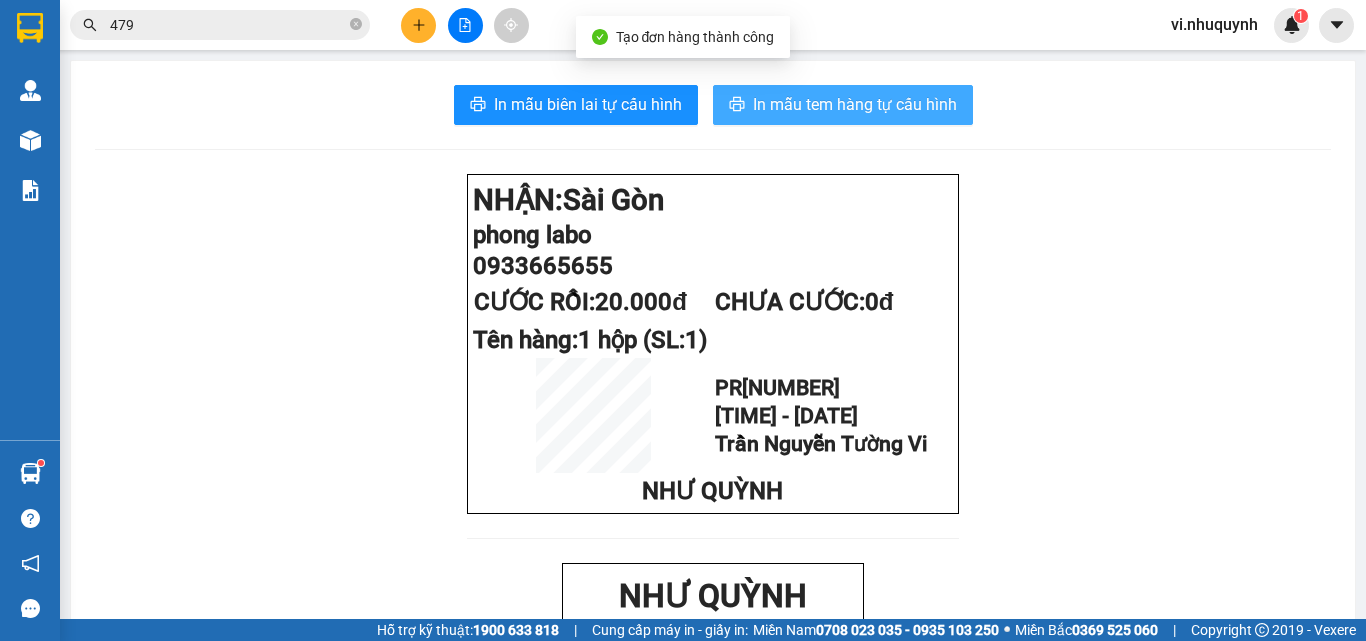 click on "In mẫu tem hàng tự cấu hình" at bounding box center (843, 105) 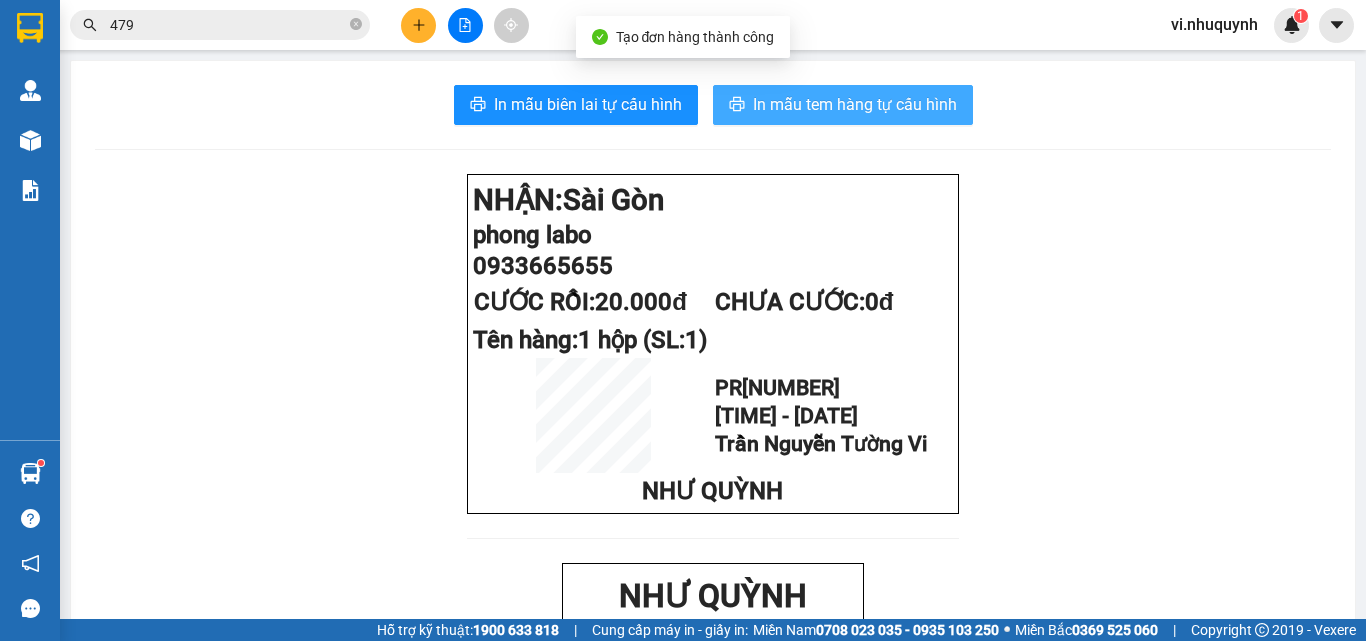 scroll, scrollTop: 0, scrollLeft: 0, axis: both 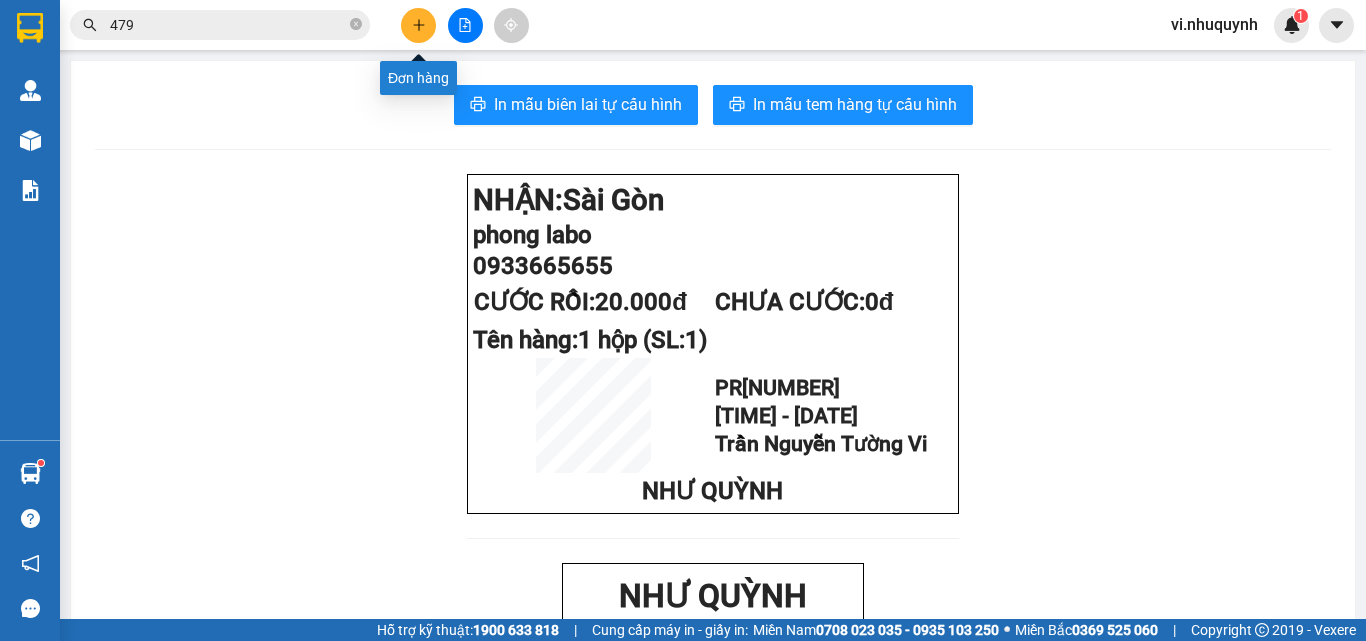 click at bounding box center (418, 25) 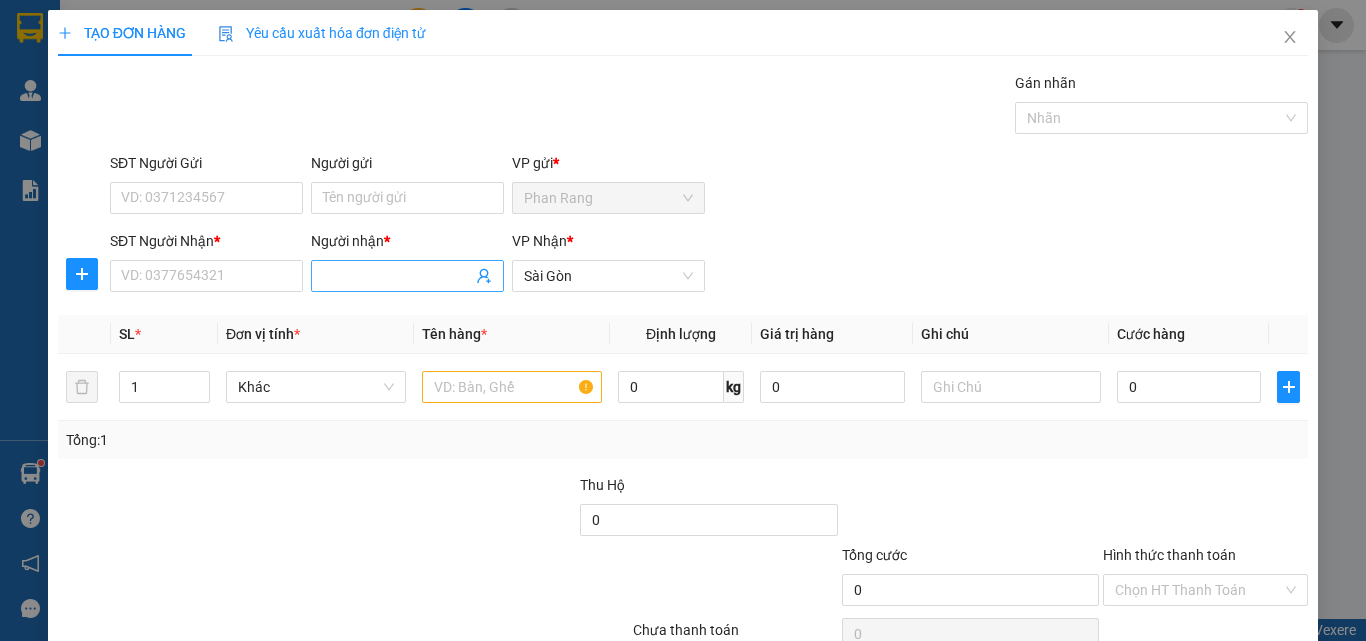 click on "Người nhận  *" at bounding box center (397, 276) 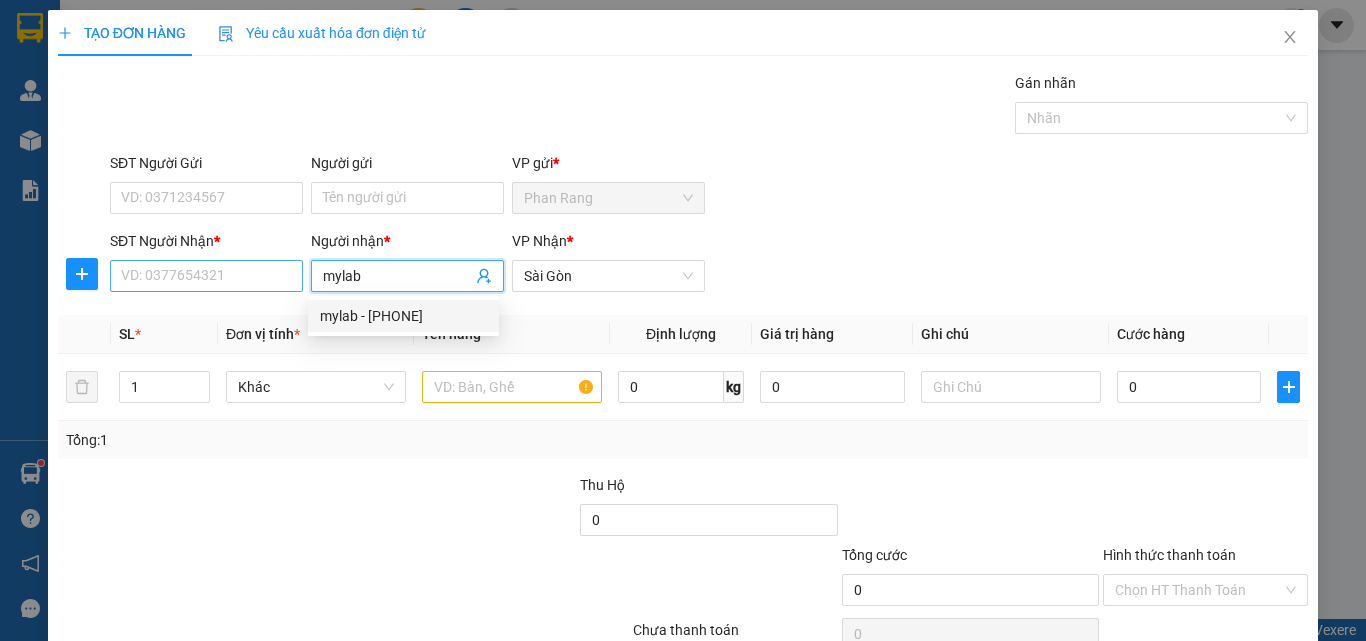 type on "mylab" 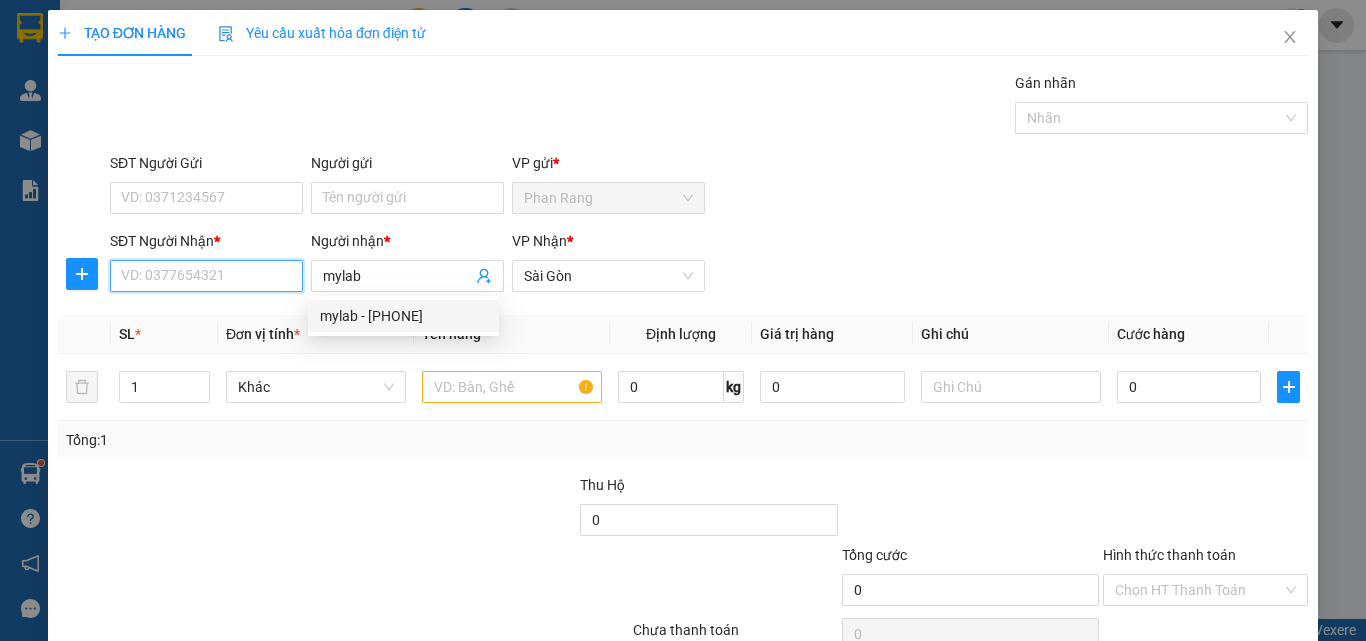 click on "SĐT Người Nhận  *" at bounding box center [206, 276] 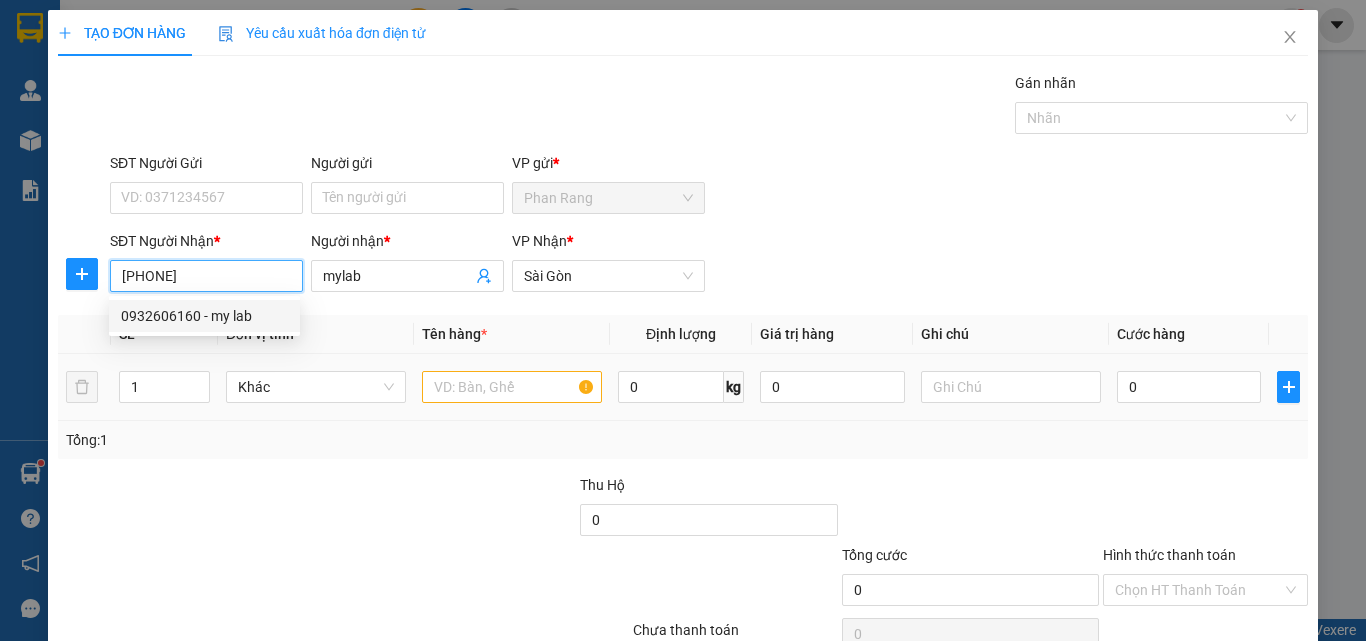 type on "0932606160" 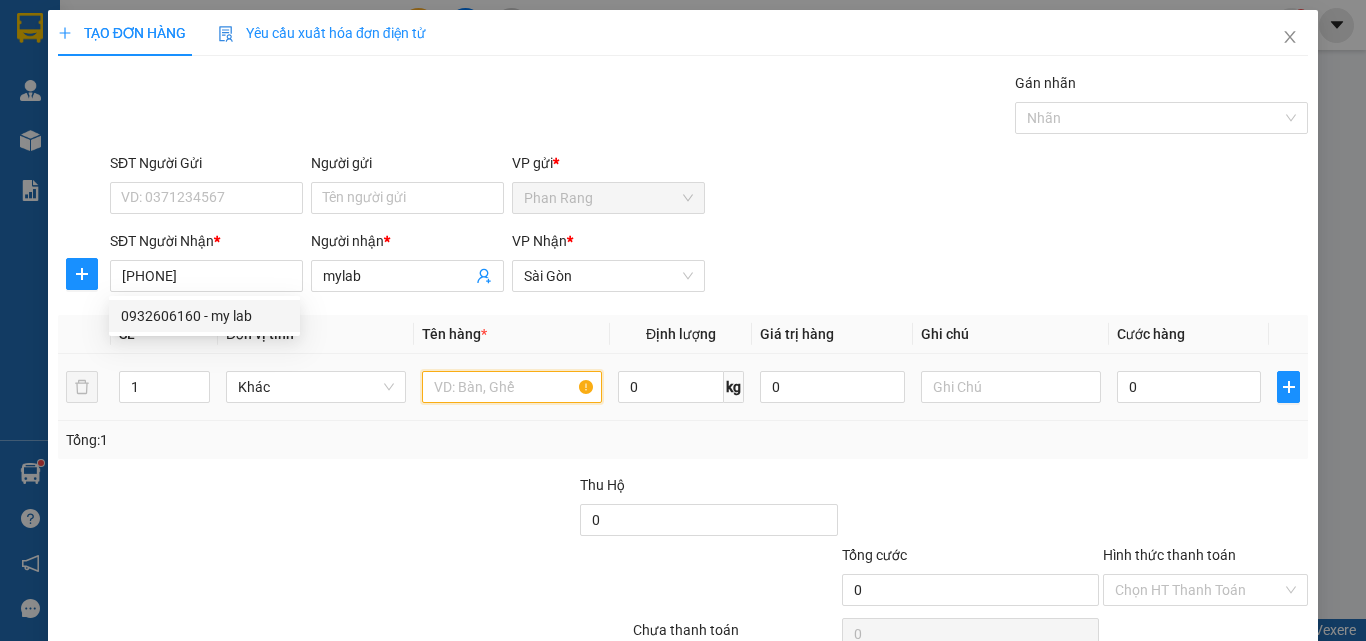 click at bounding box center [512, 387] 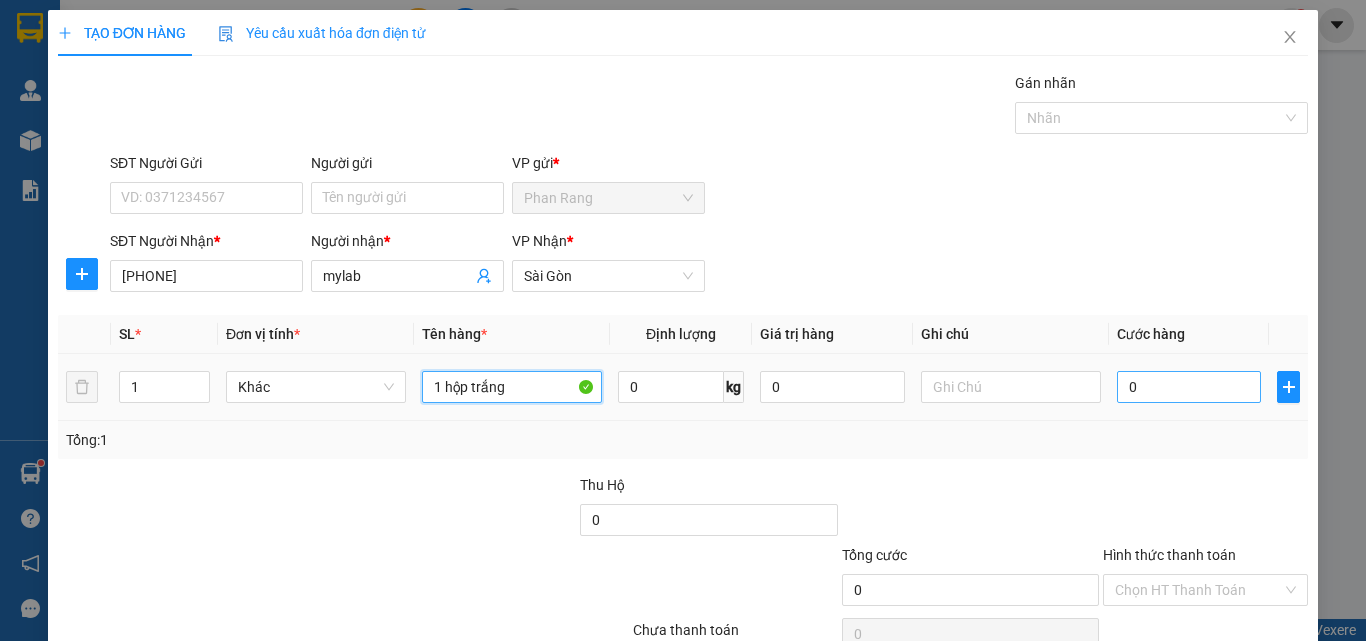 type on "1 hộp trắng" 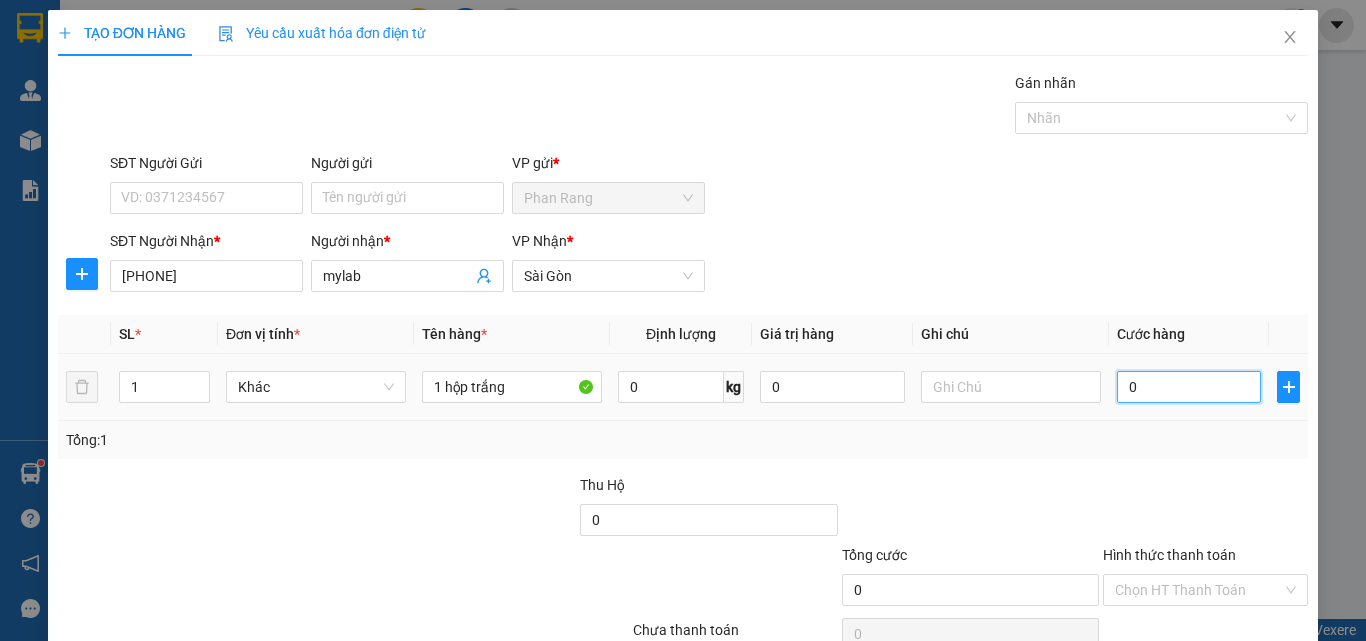 click on "0" at bounding box center (1189, 387) 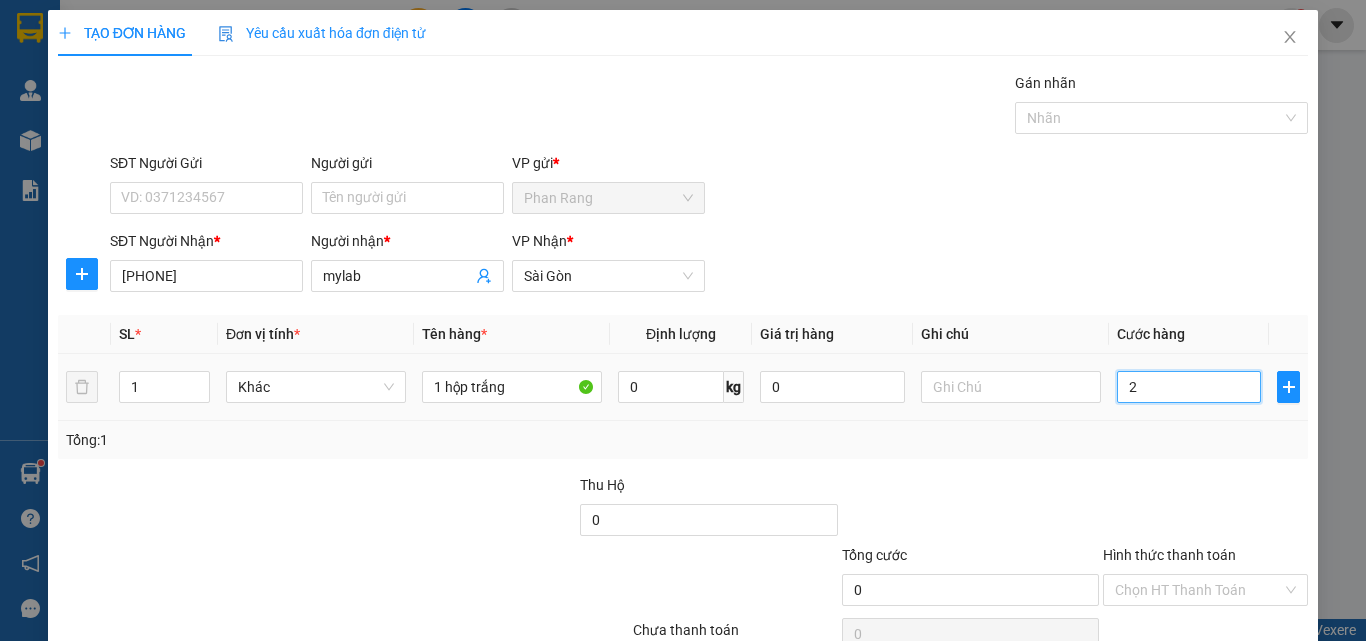 type on "2" 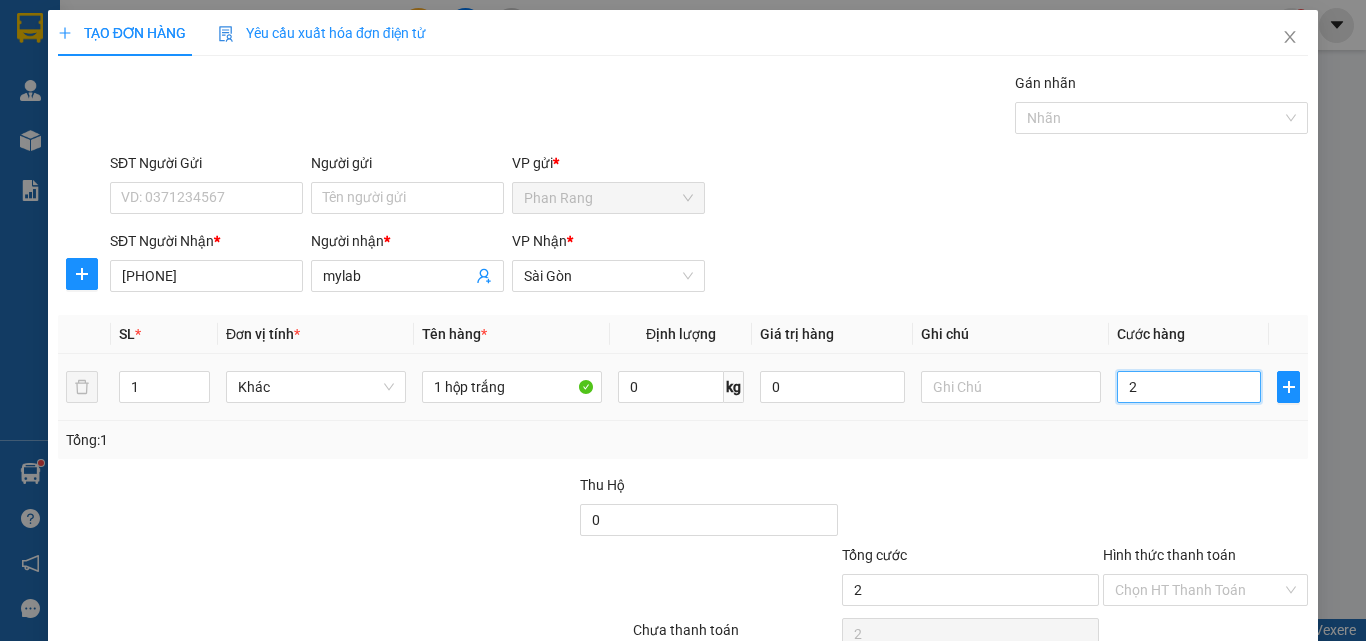 type on "20" 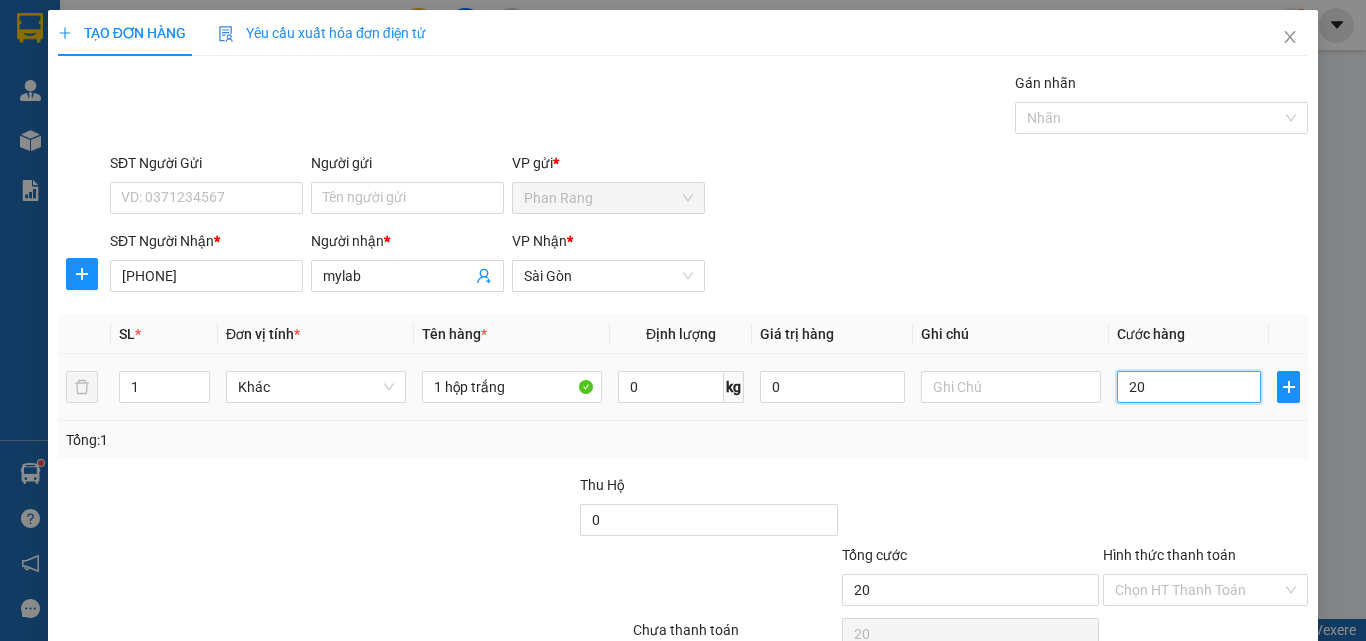 type on "200" 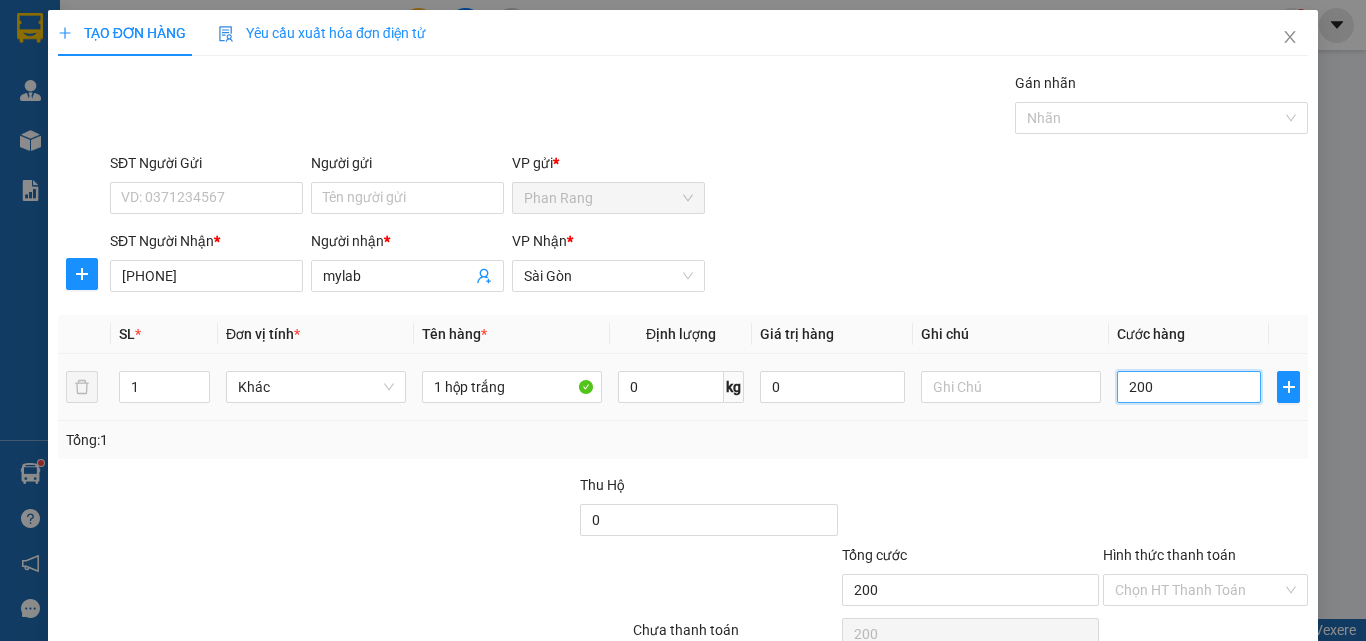 type on "2.000" 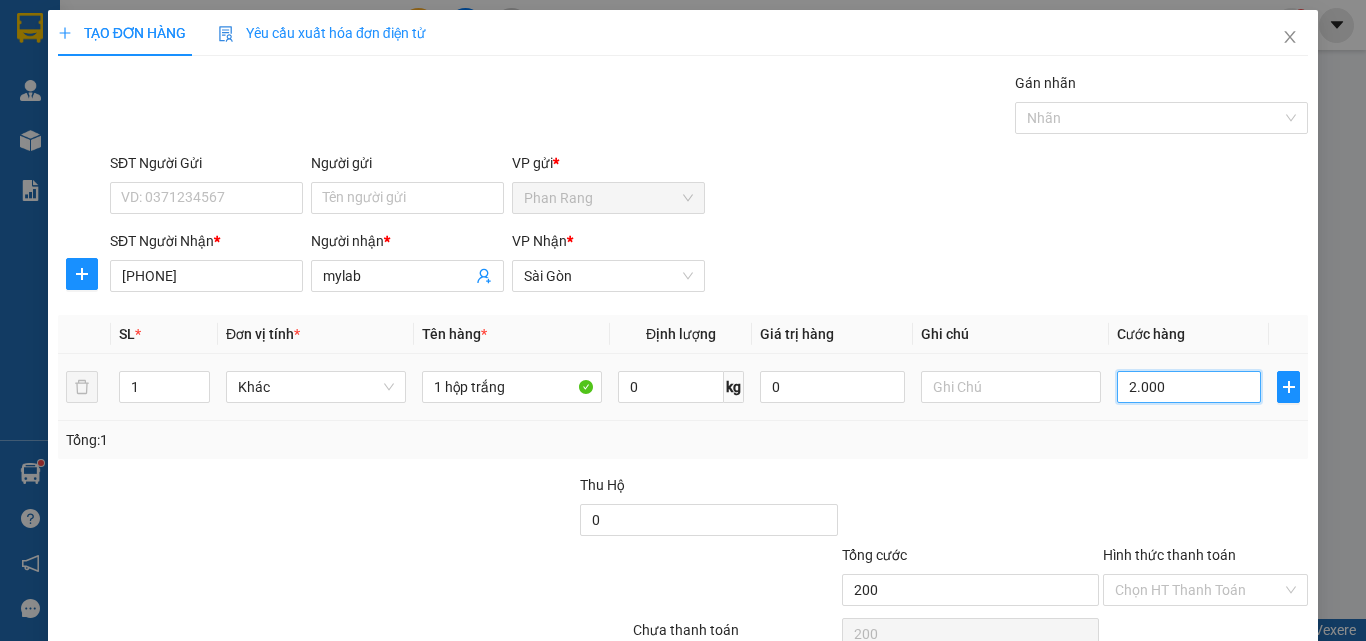 type on "2.000" 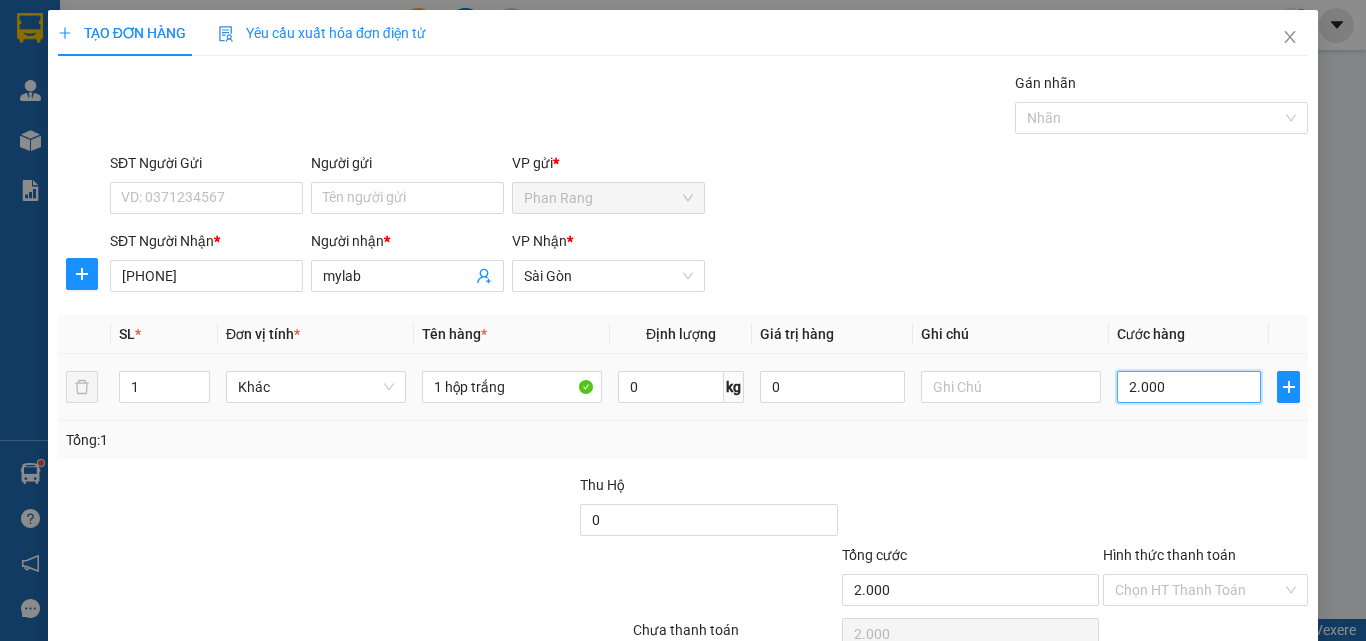 type on "20.000" 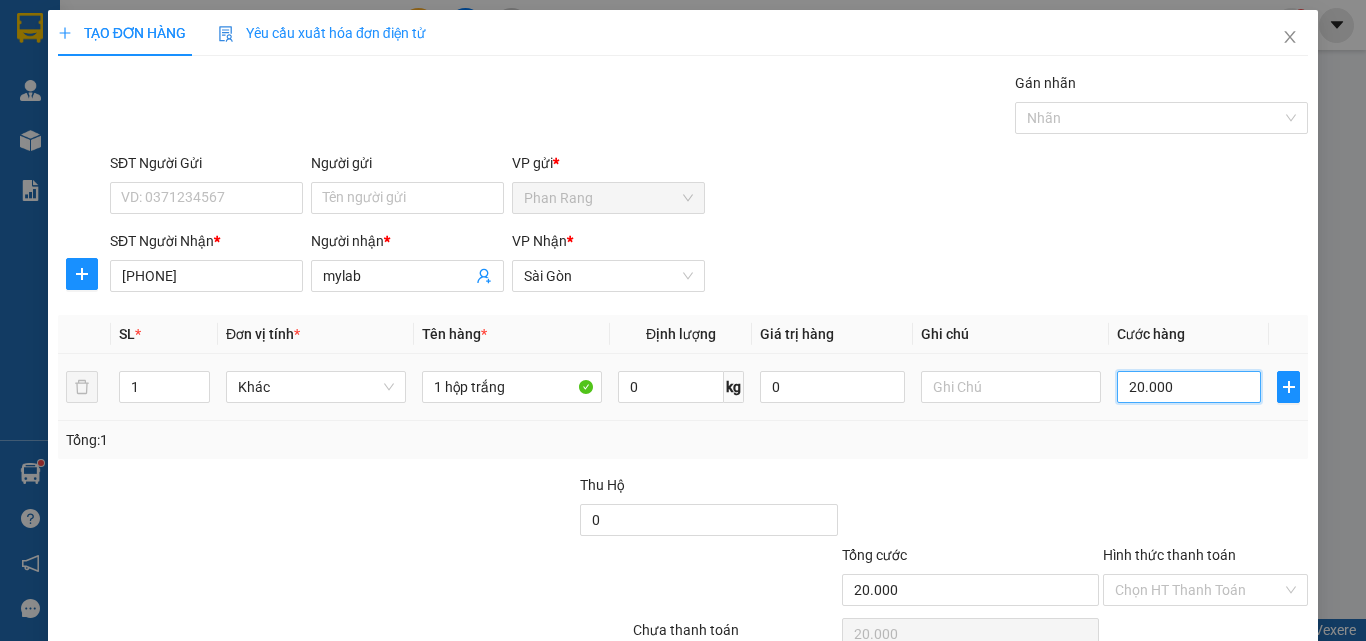 scroll, scrollTop: 99, scrollLeft: 0, axis: vertical 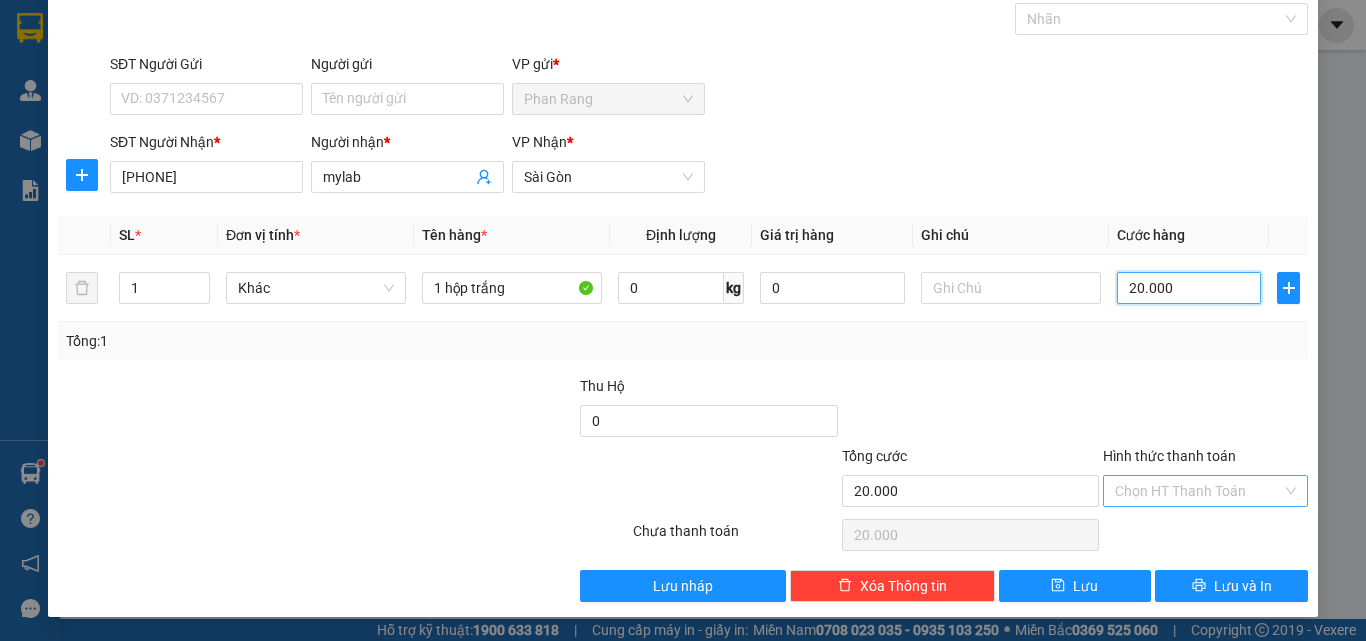type on "20.000" 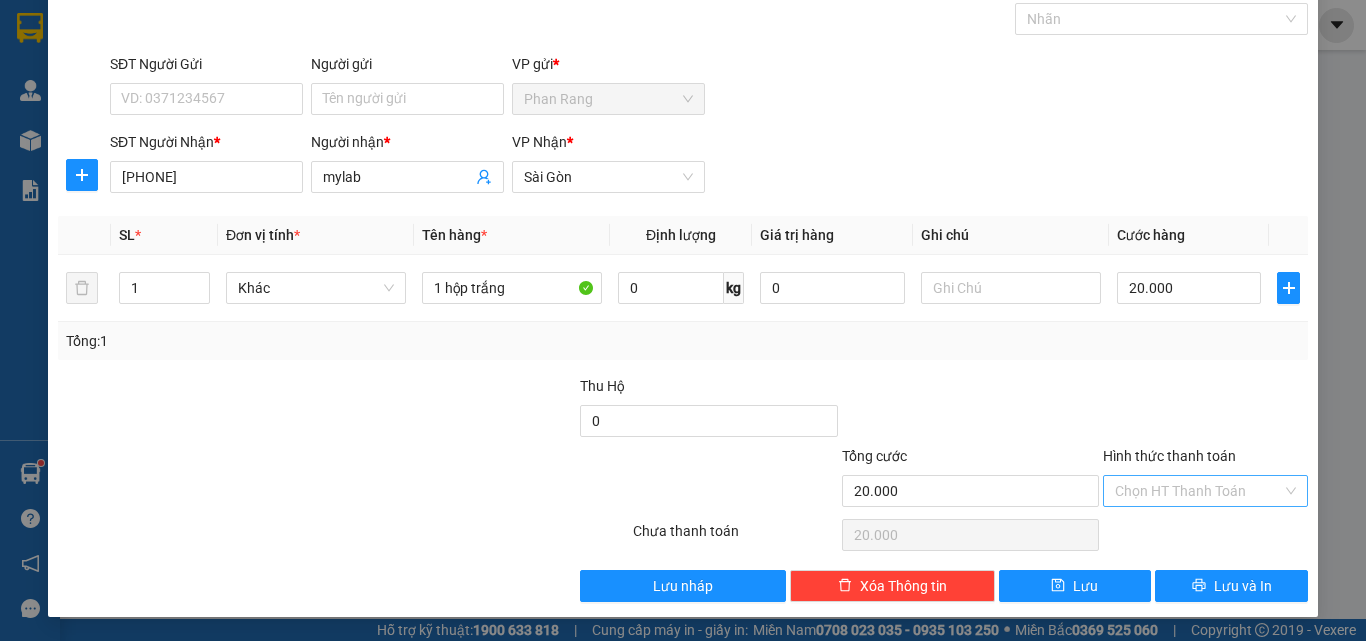 click on "Hình thức thanh toán" at bounding box center (1198, 491) 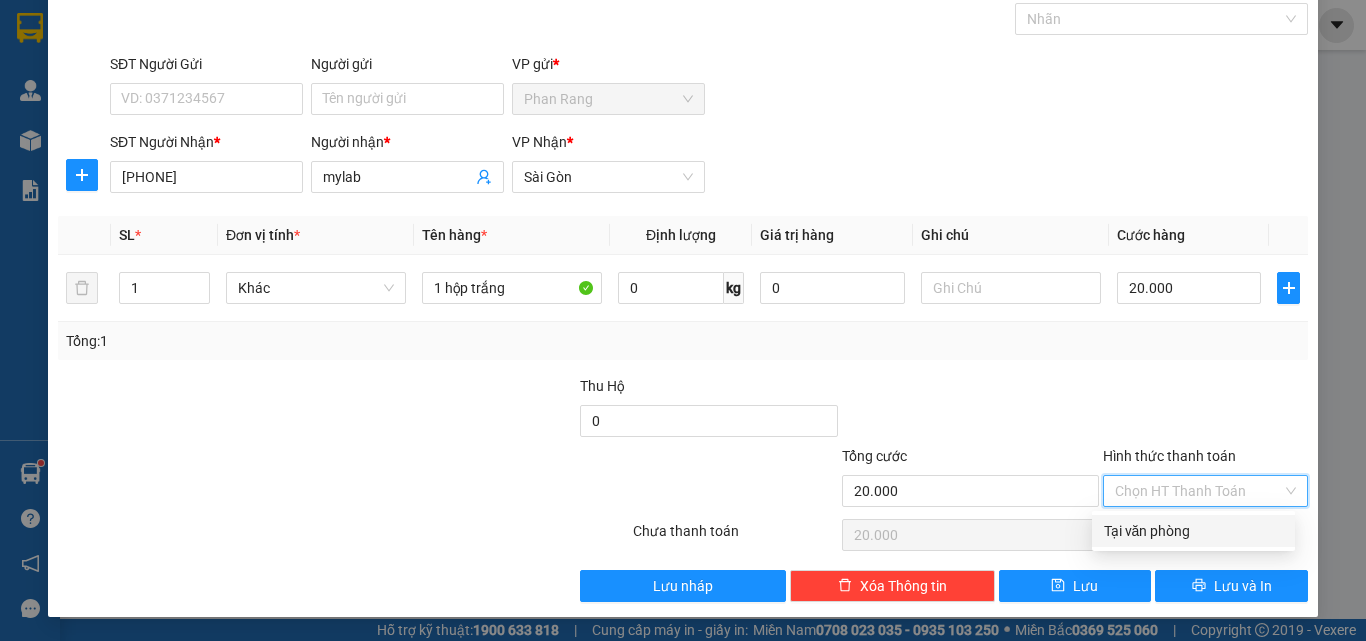 click on "Tại văn phòng" at bounding box center (1193, 531) 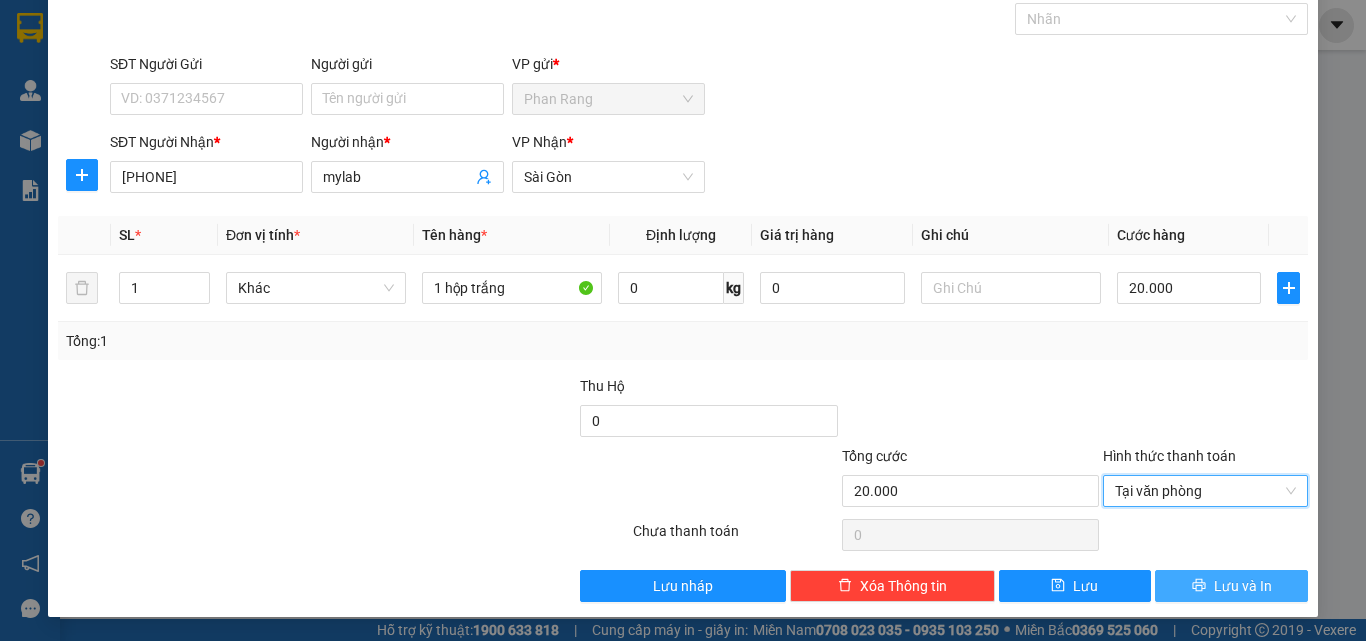 click on "Lưu và In" at bounding box center [1243, 586] 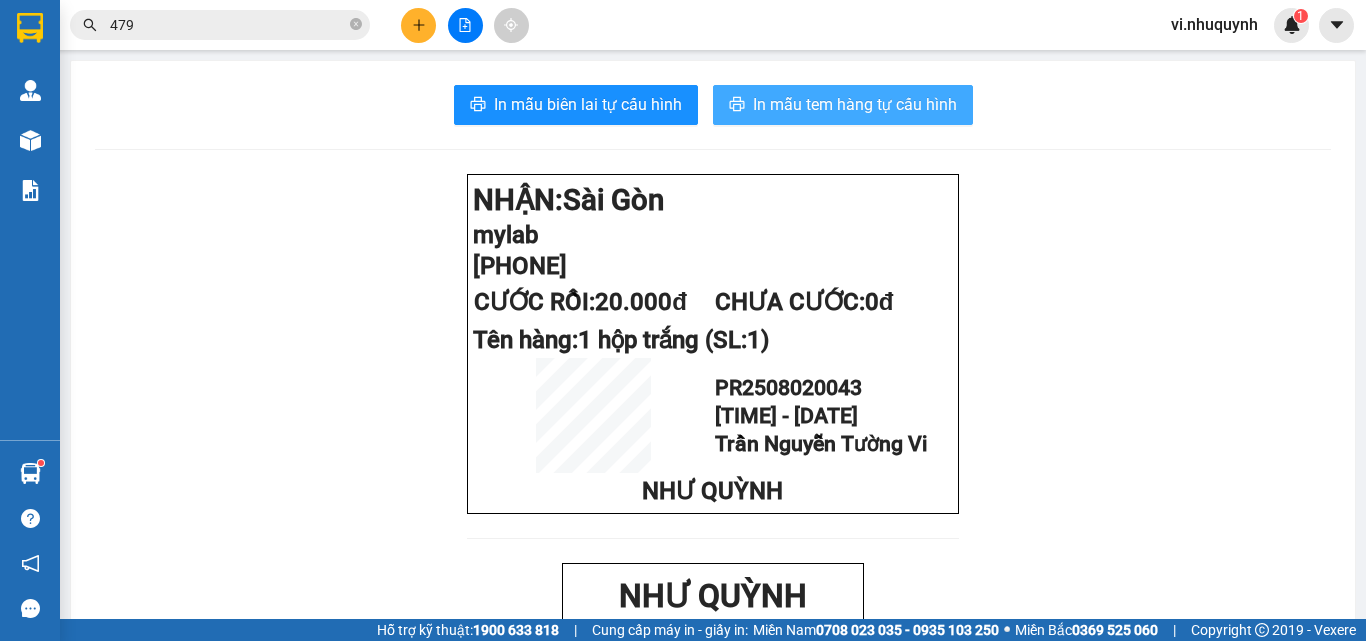 click on "In mẫu tem hàng tự cấu hình" at bounding box center [855, 104] 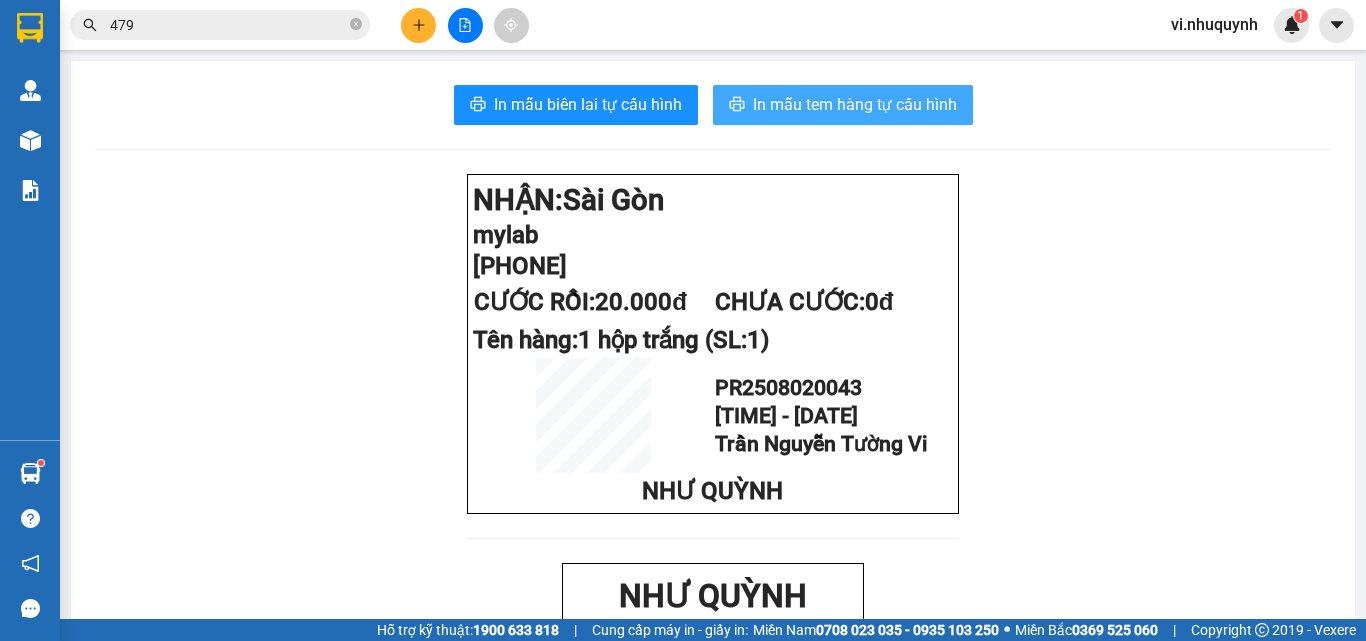 scroll, scrollTop: 0, scrollLeft: 0, axis: both 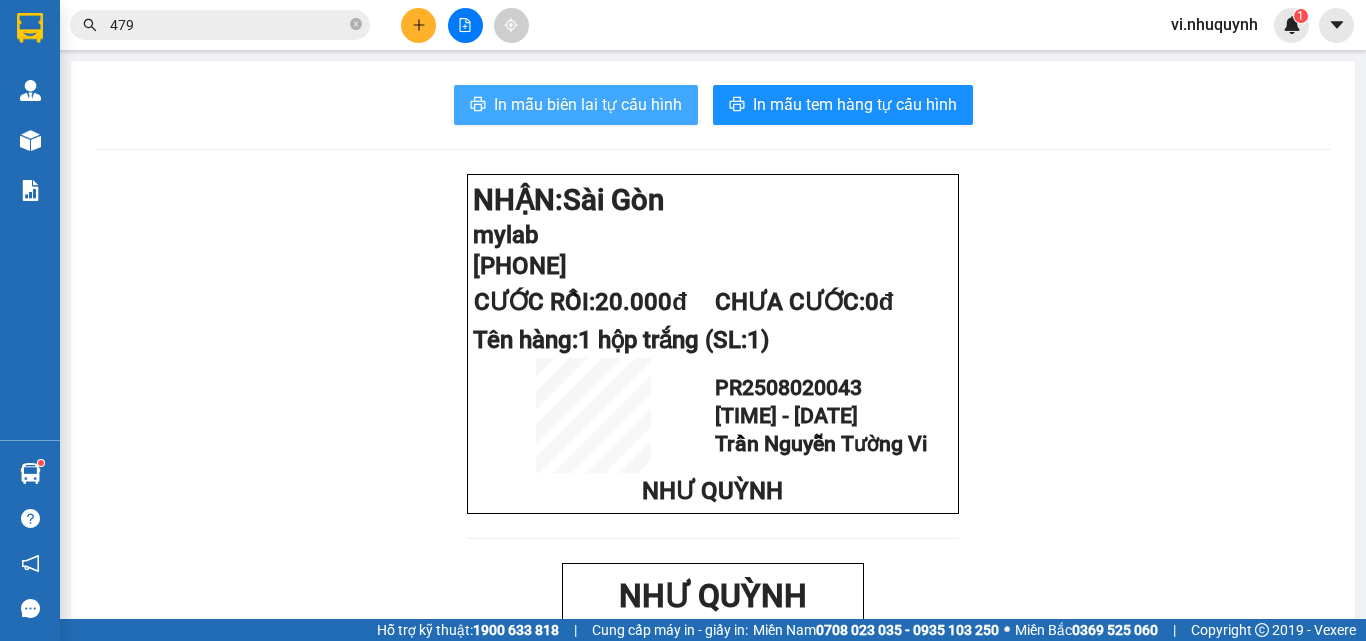 click on "In mẫu biên lai tự cấu hình" at bounding box center (588, 104) 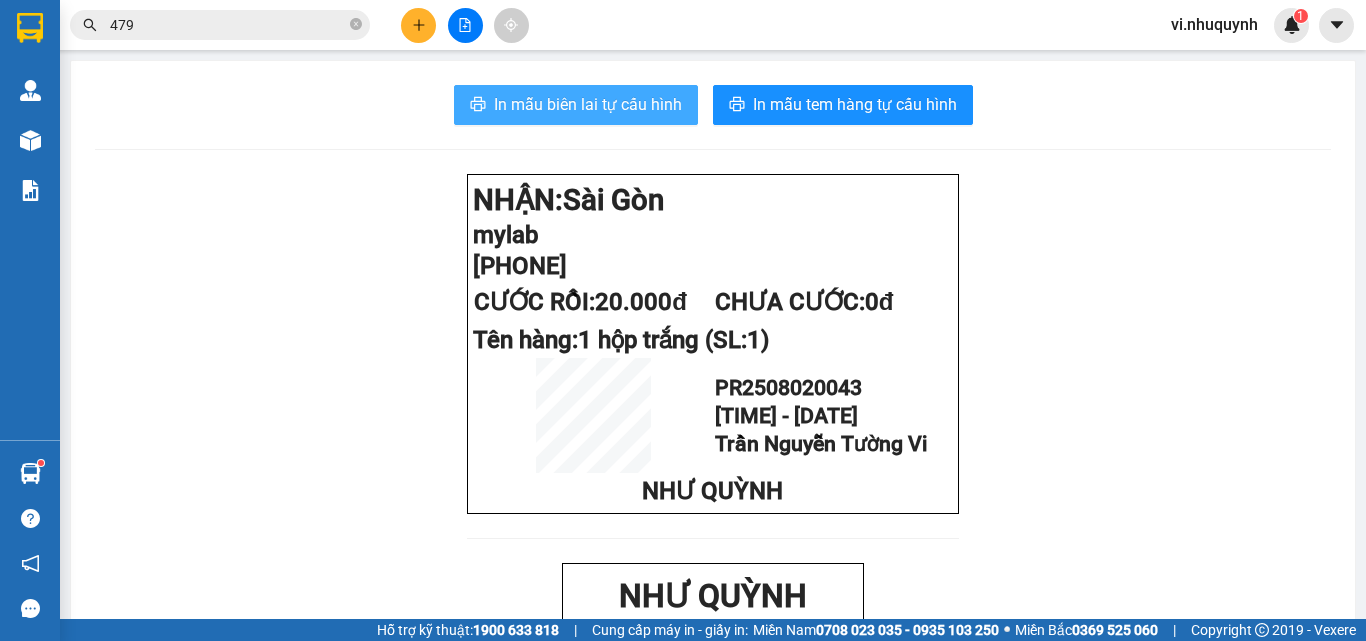 scroll, scrollTop: 0, scrollLeft: 0, axis: both 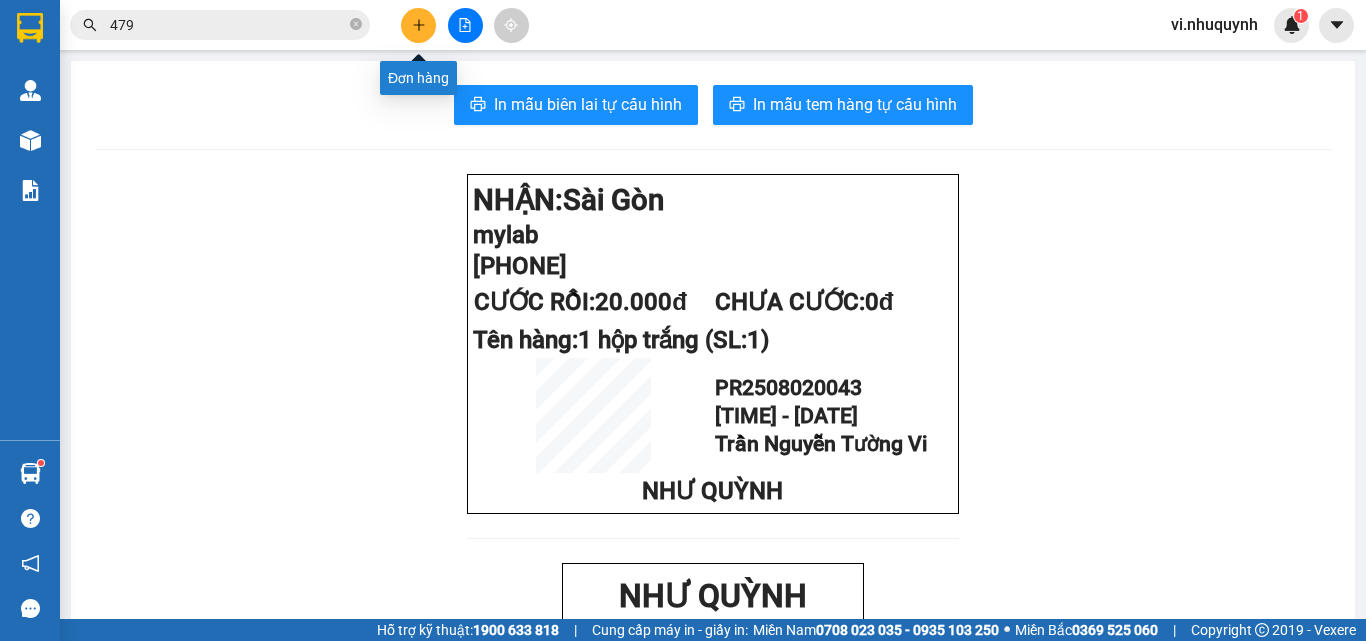 click 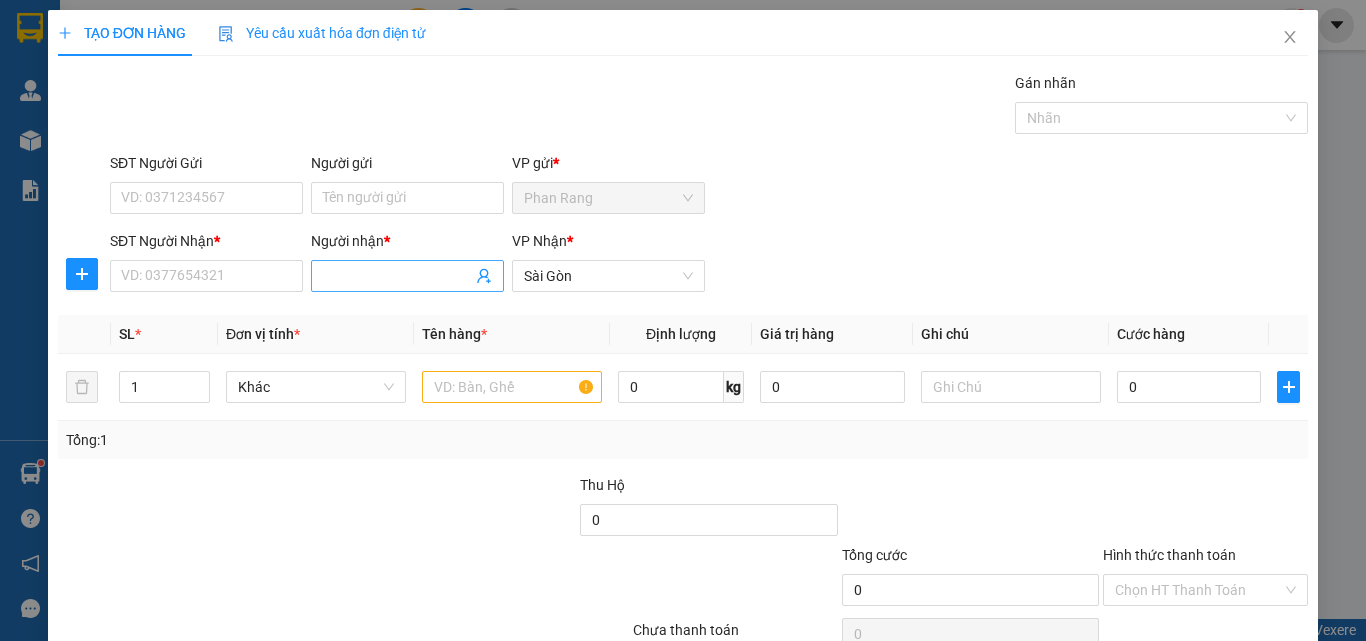 click on "Người nhận  *" at bounding box center [397, 276] 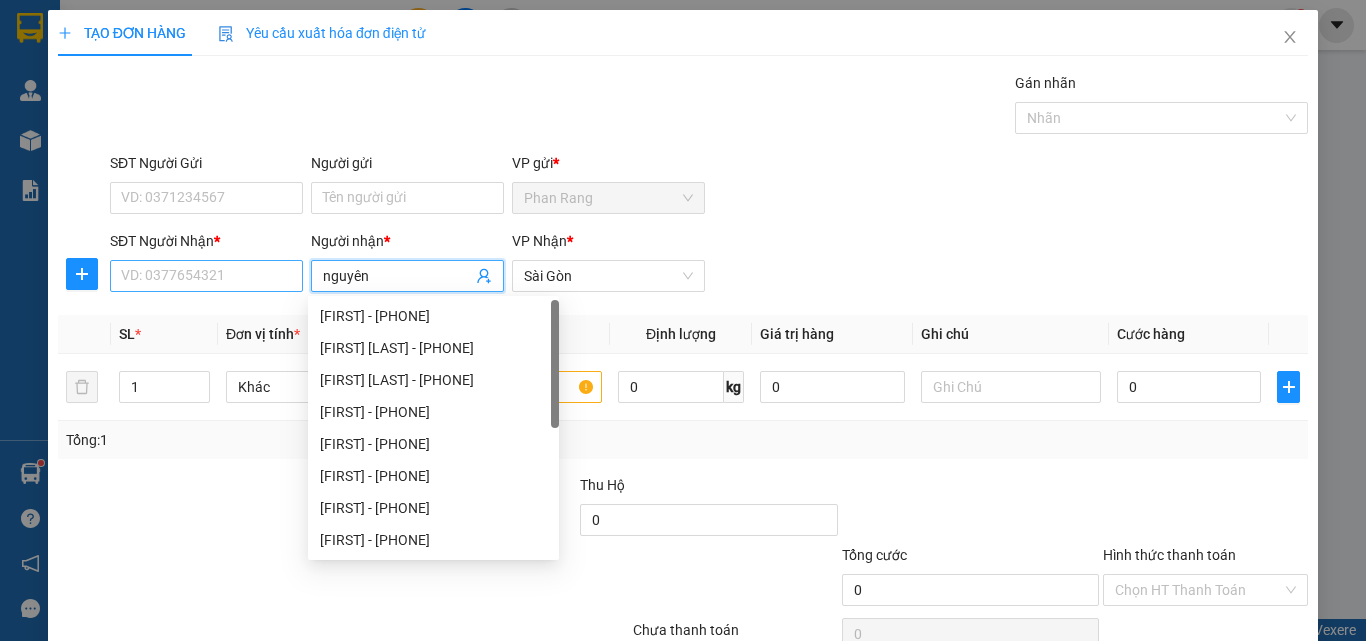 type on "nguyên" 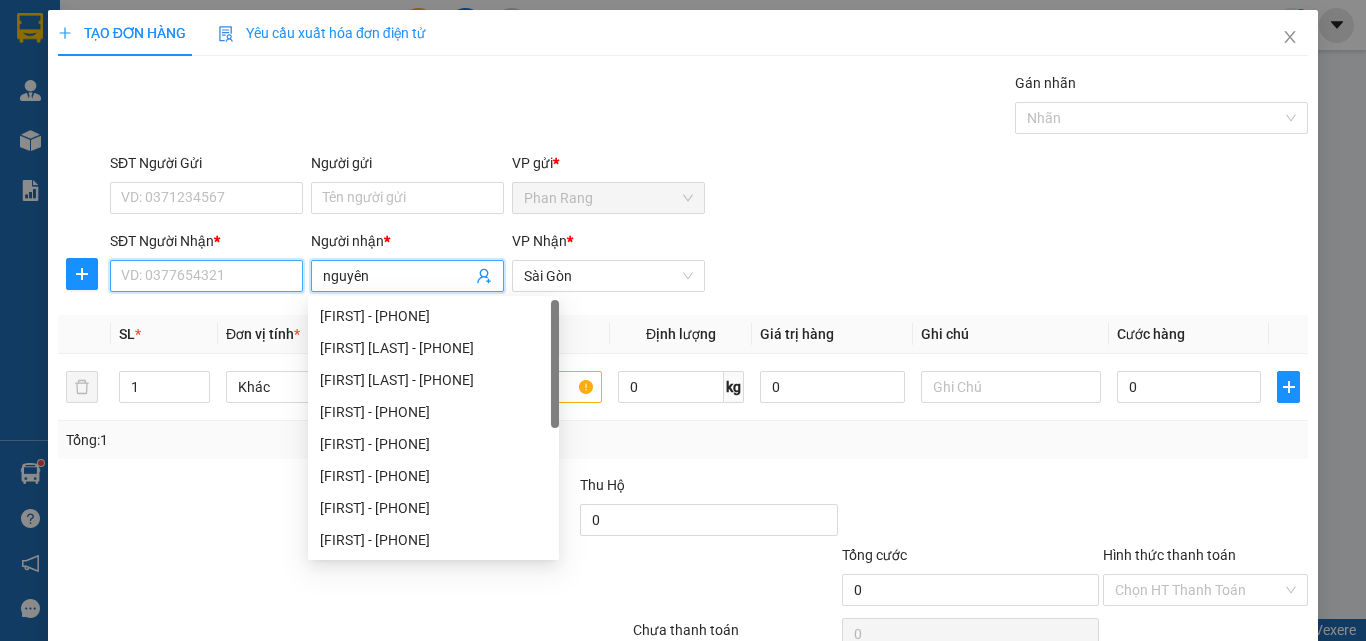 click on "SĐT Người Nhận  *" at bounding box center [206, 276] 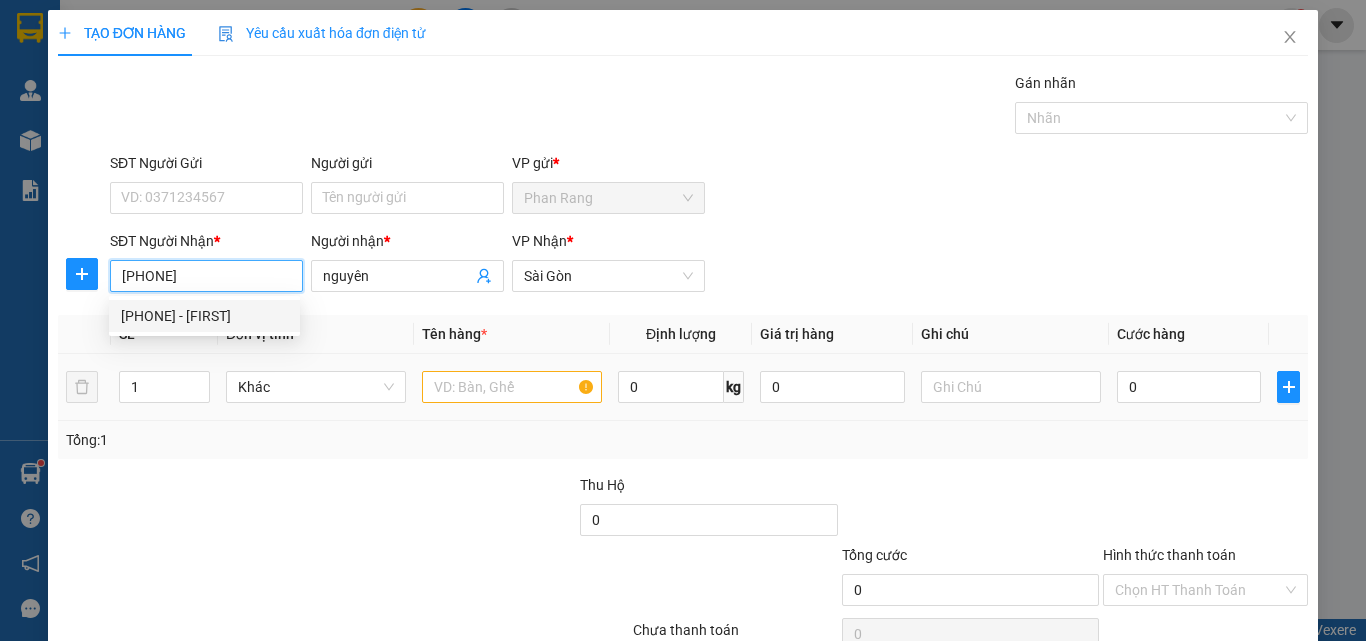 type on "0374574053" 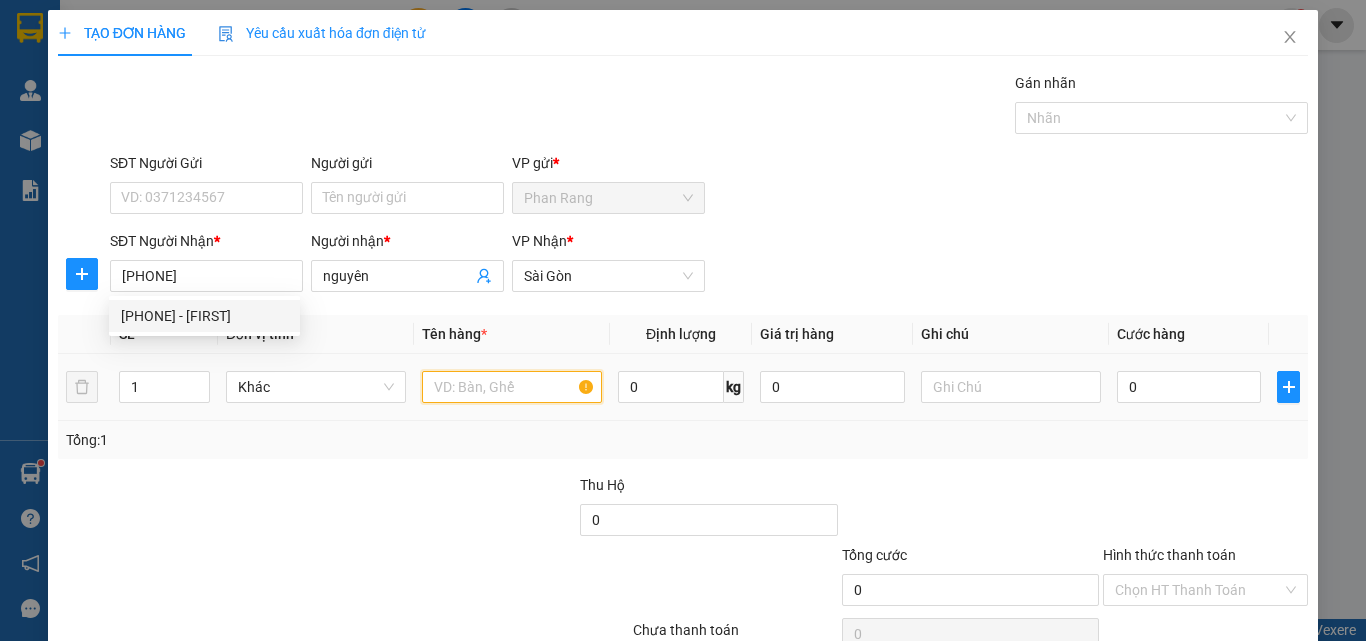 click at bounding box center (512, 387) 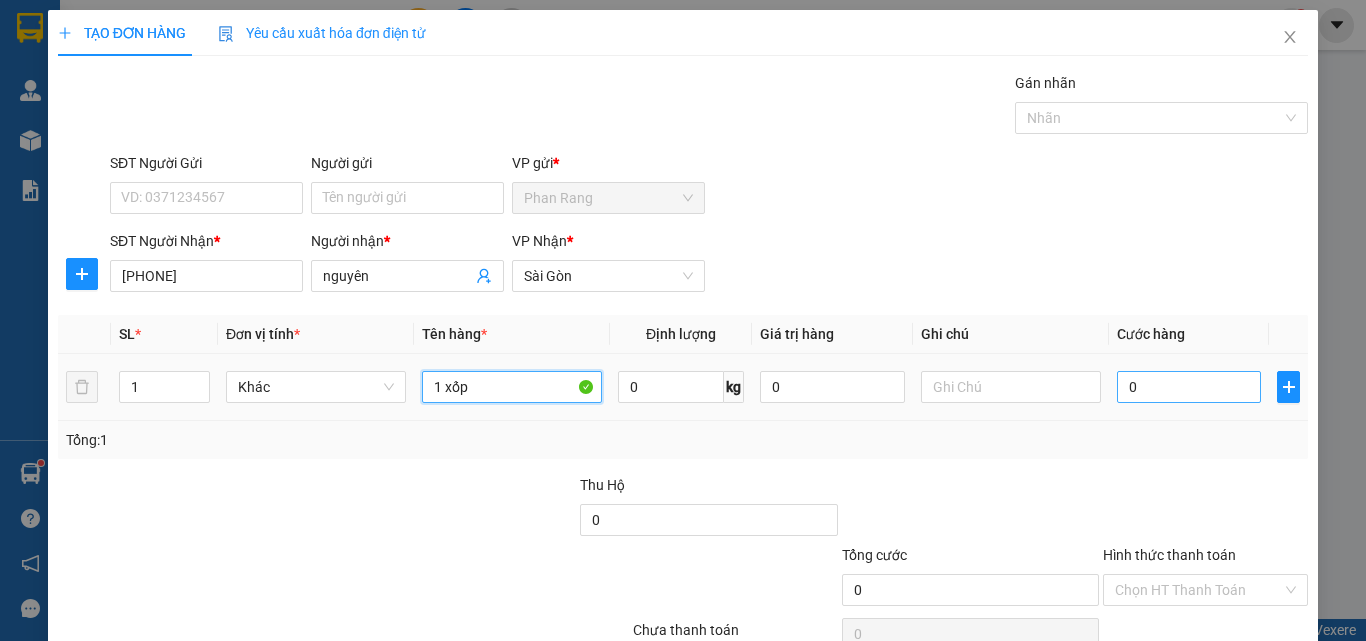 type on "1 xốp" 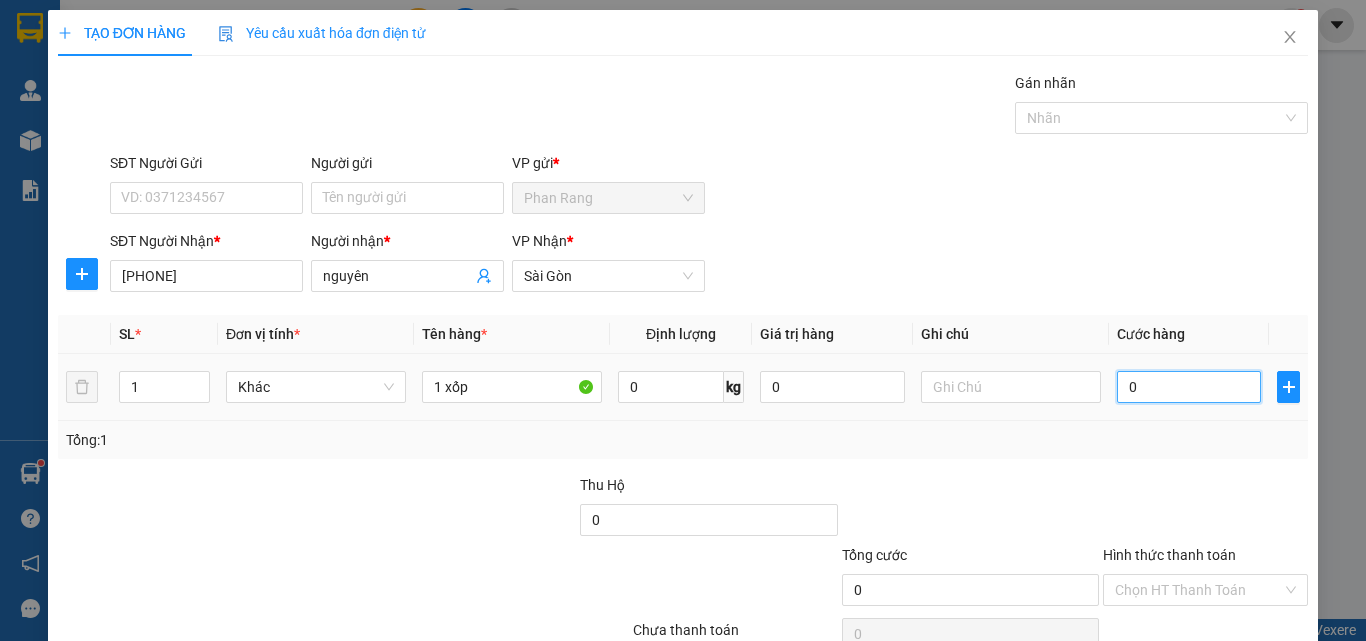 click on "0" at bounding box center (1189, 387) 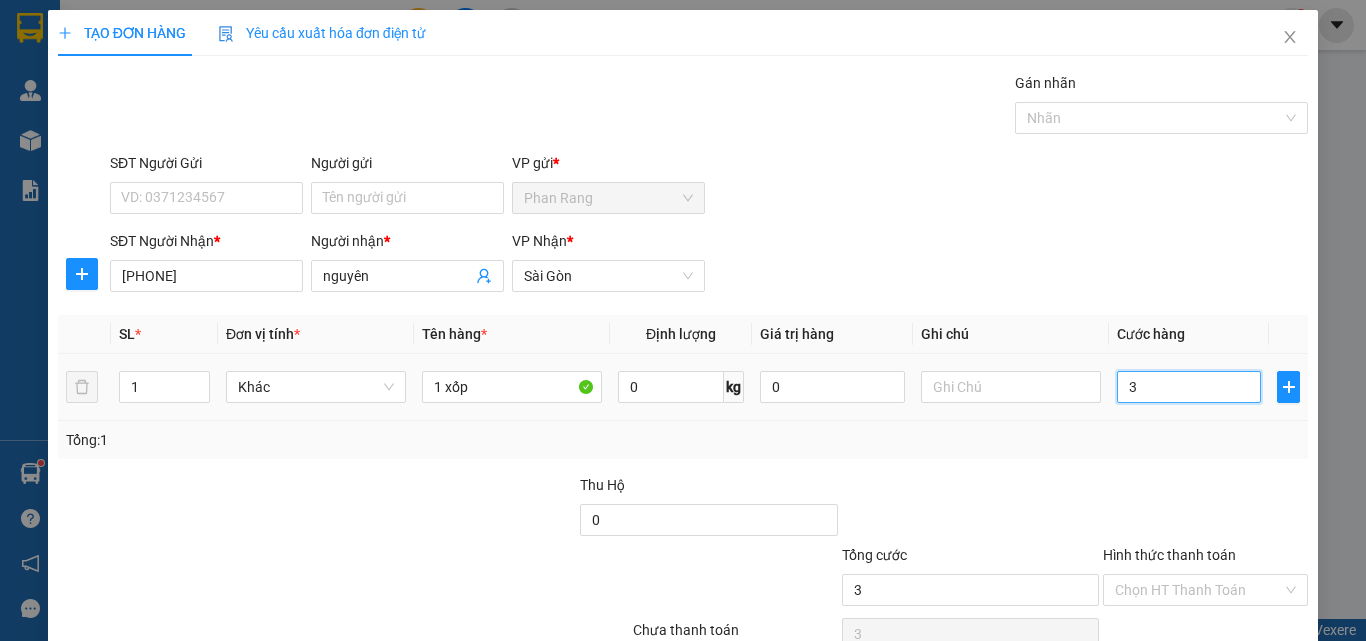 type on "30" 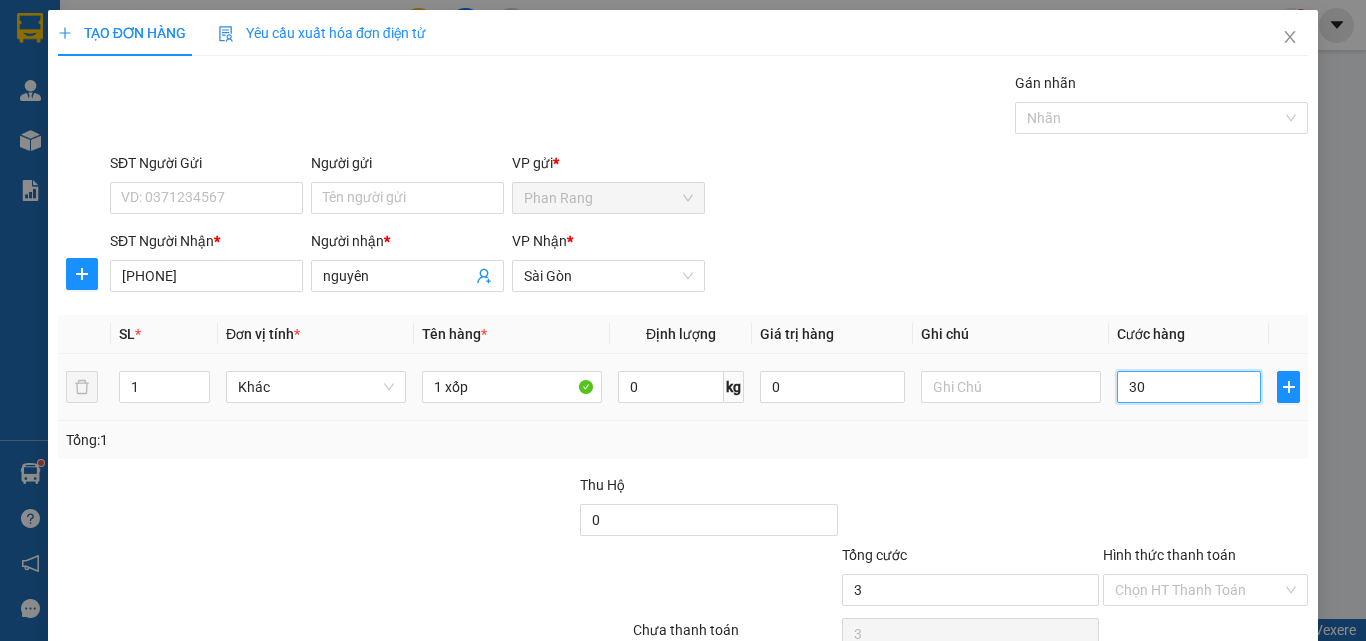 type on "30" 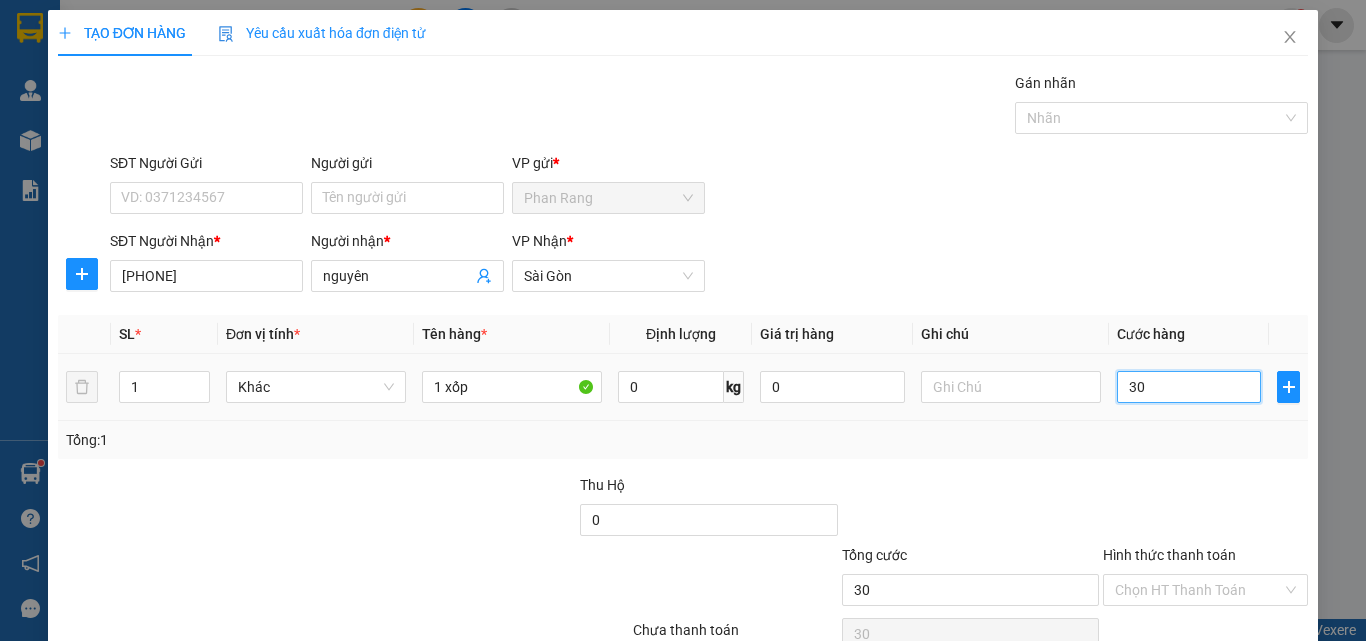 type on "300" 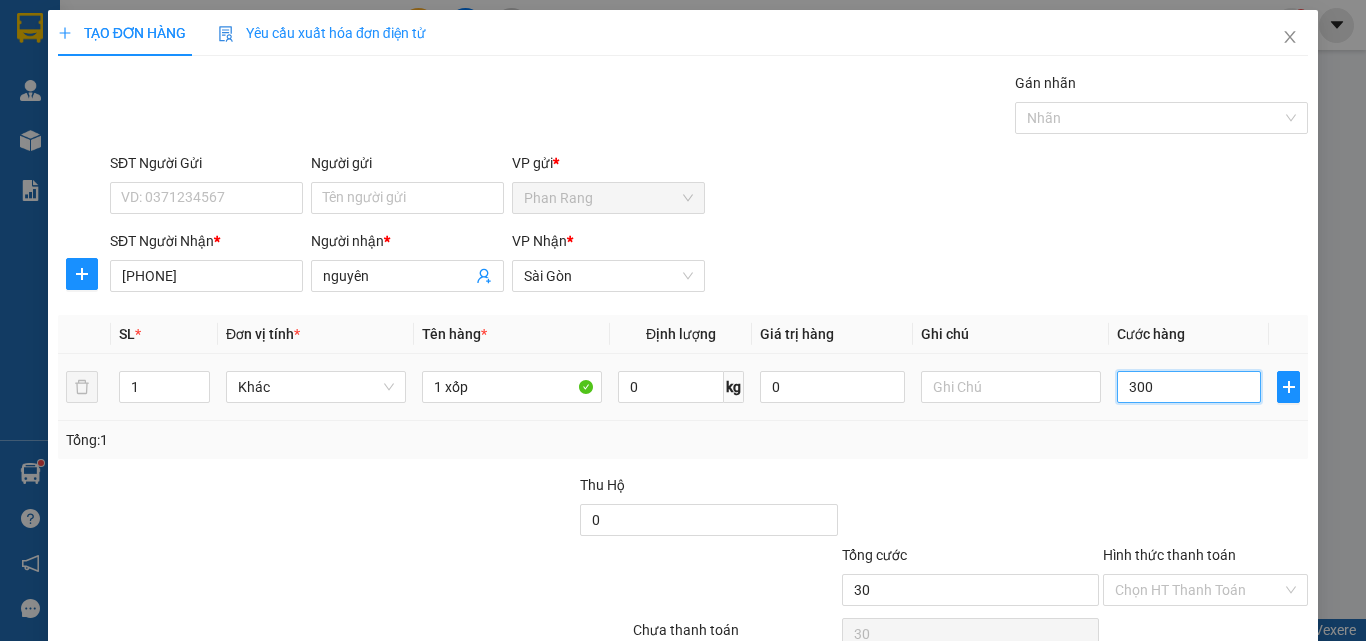 type on "300" 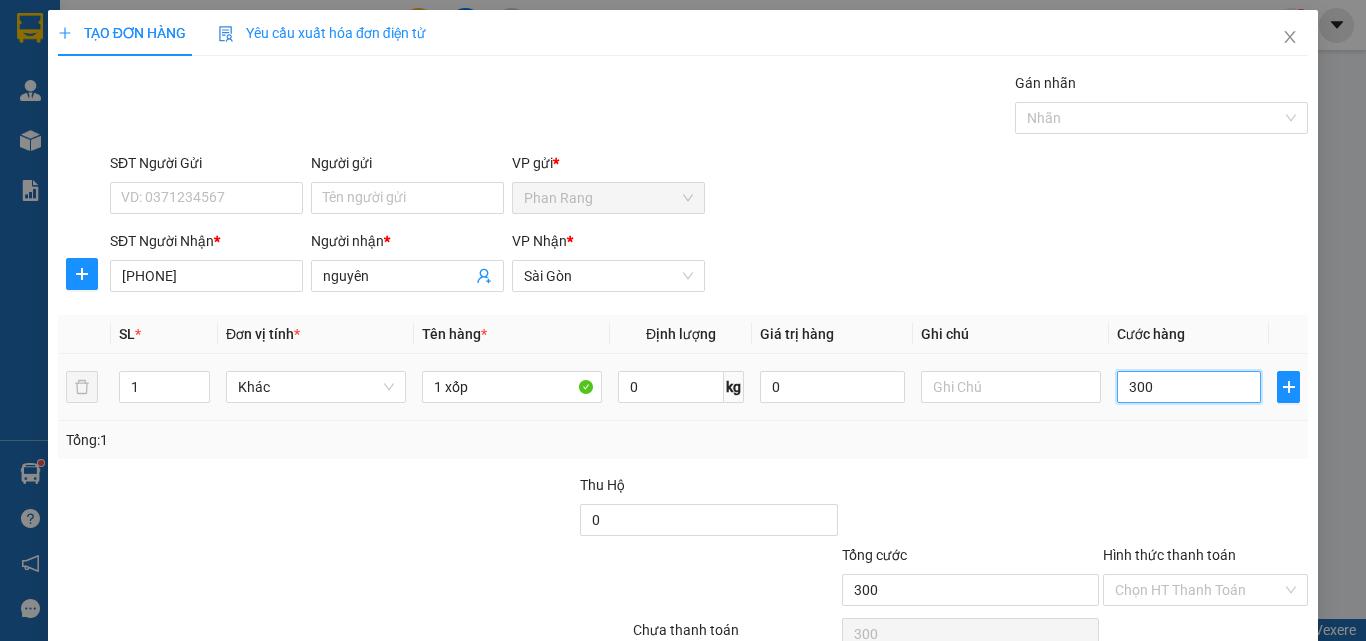type on "3.000" 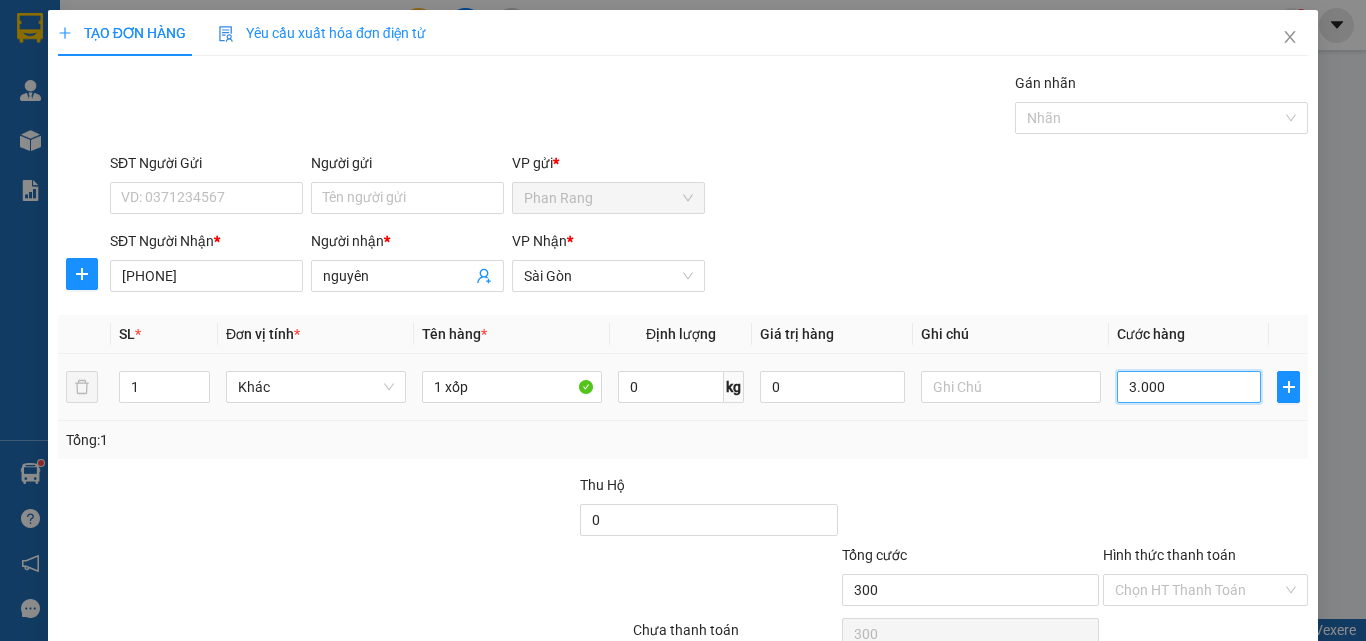 type on "3.000" 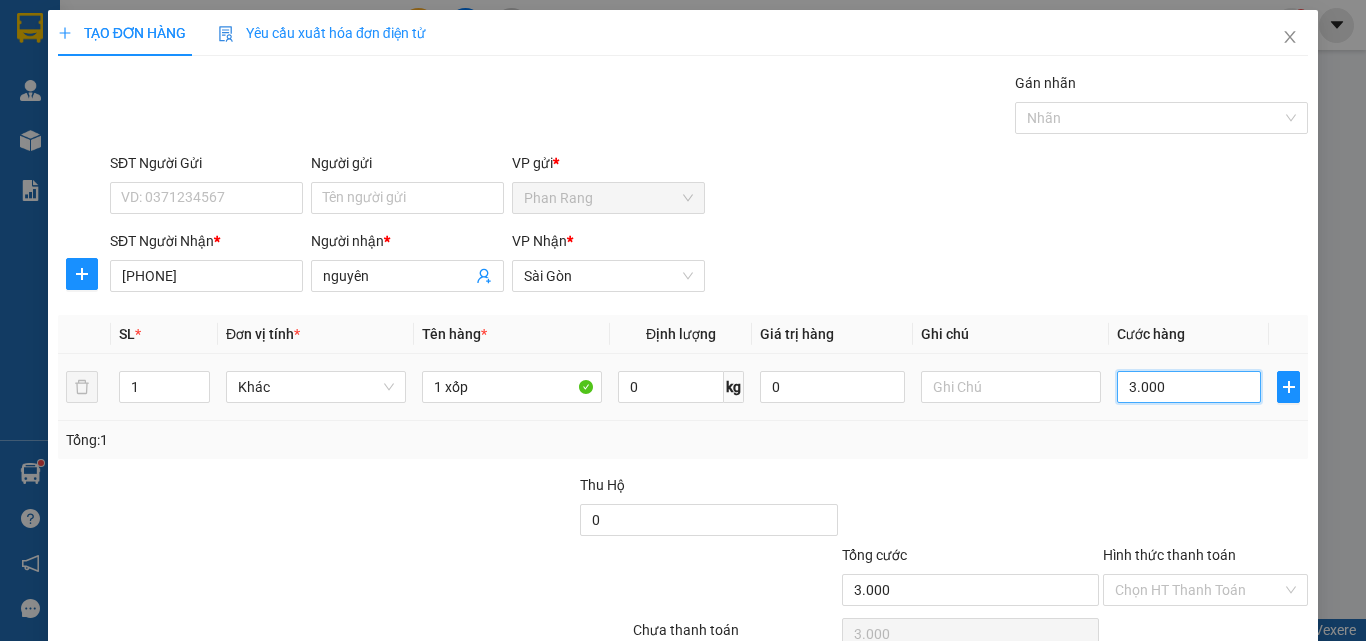 type on "30.000" 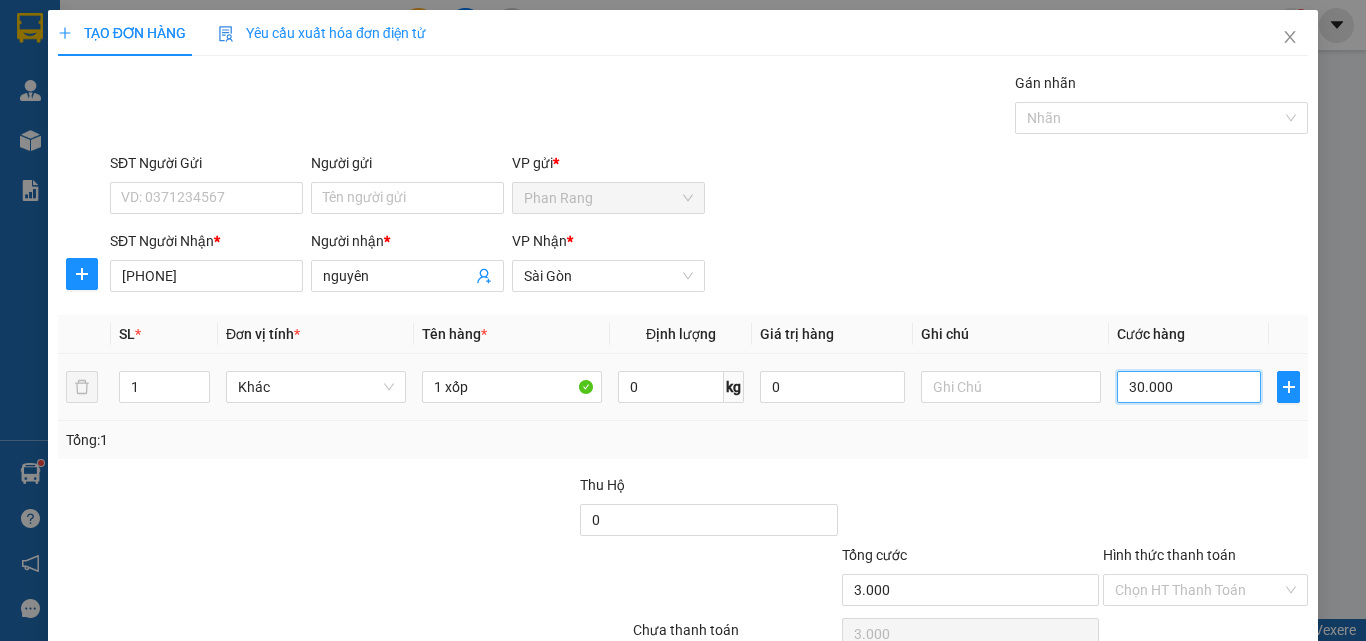 type on "30.000" 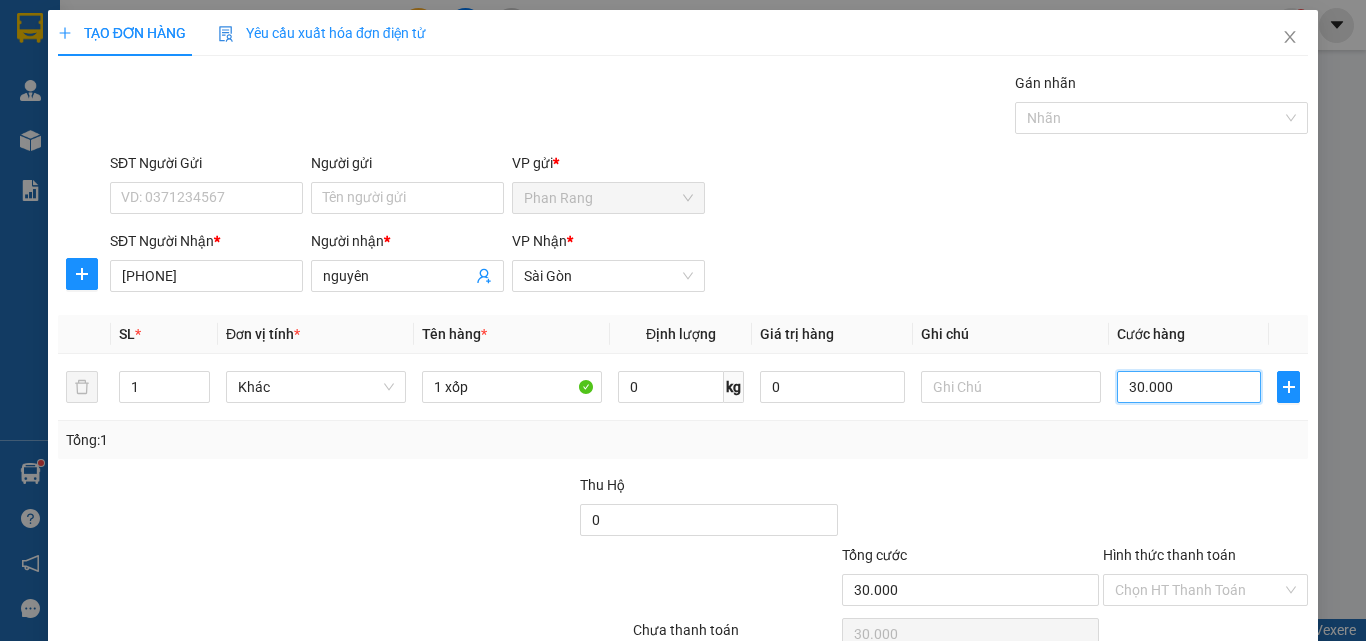 scroll, scrollTop: 99, scrollLeft: 0, axis: vertical 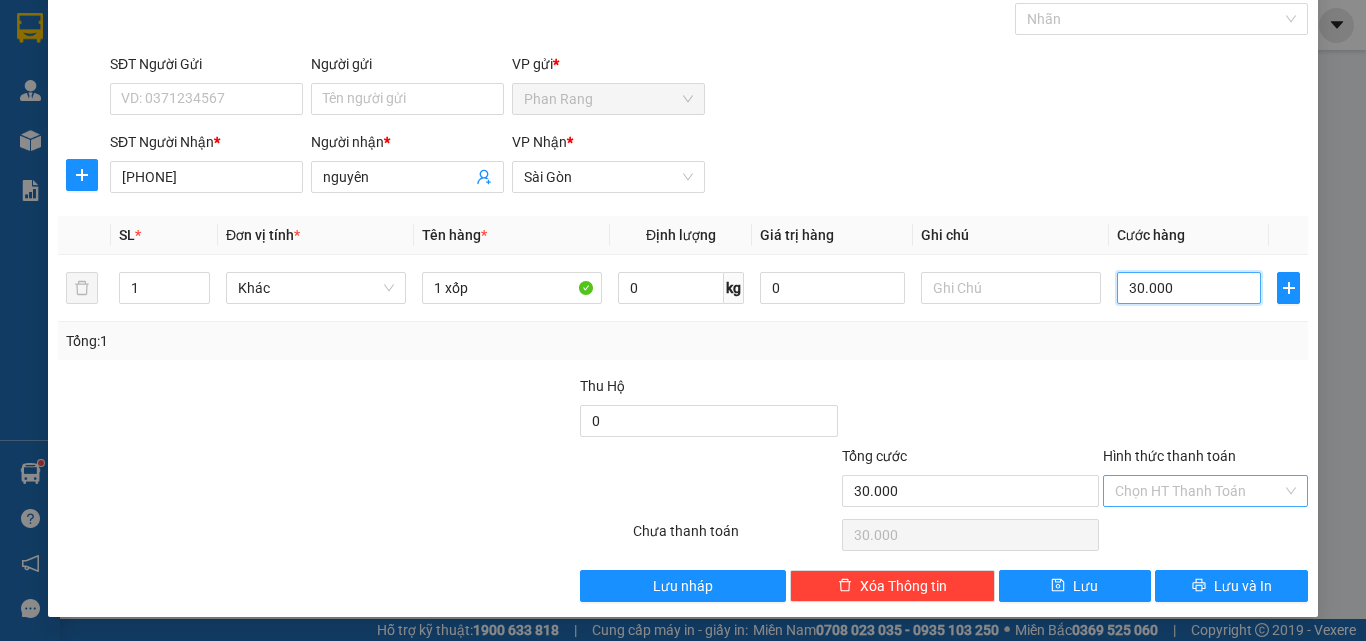 type on "30.000" 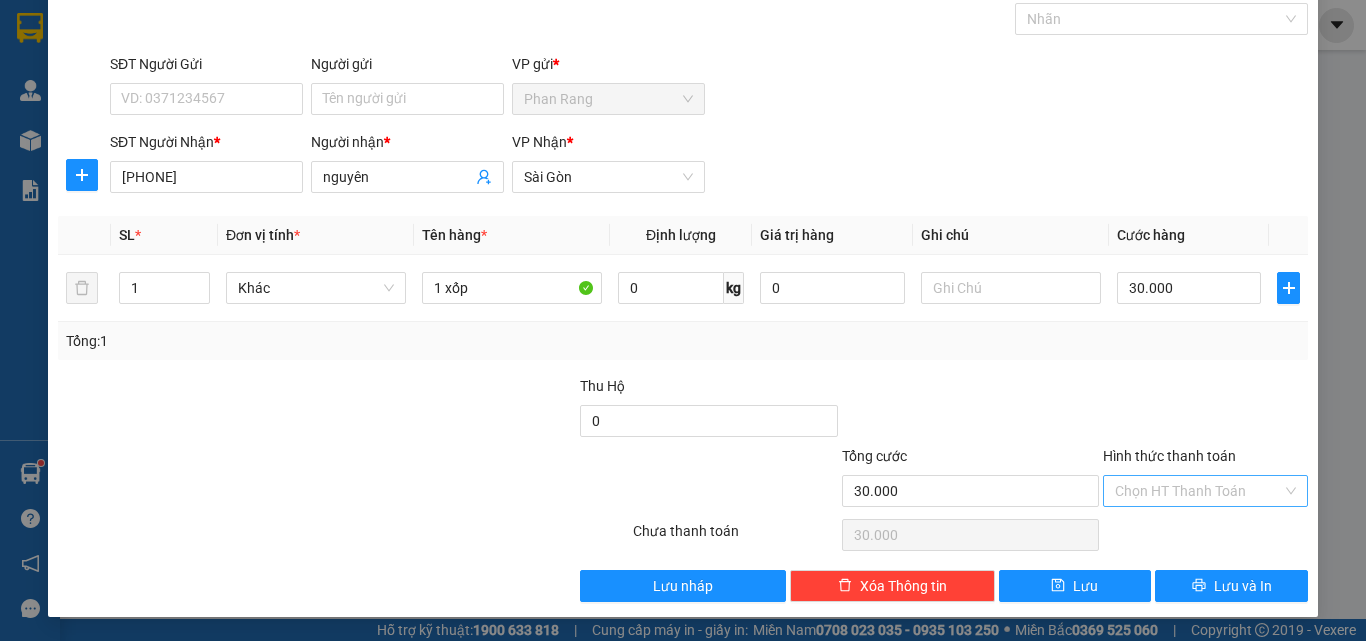 click on "Hình thức thanh toán" at bounding box center (1198, 491) 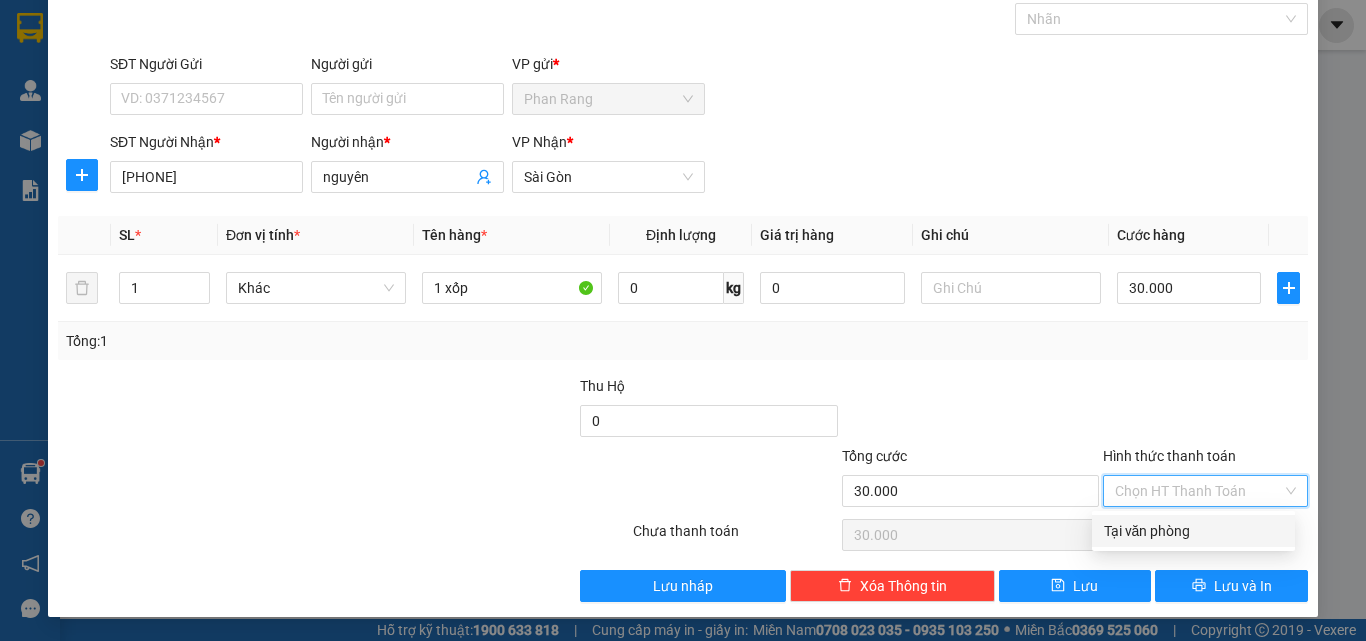 drag, startPoint x: 1161, startPoint y: 530, endPoint x: 1201, endPoint y: 581, distance: 64.815125 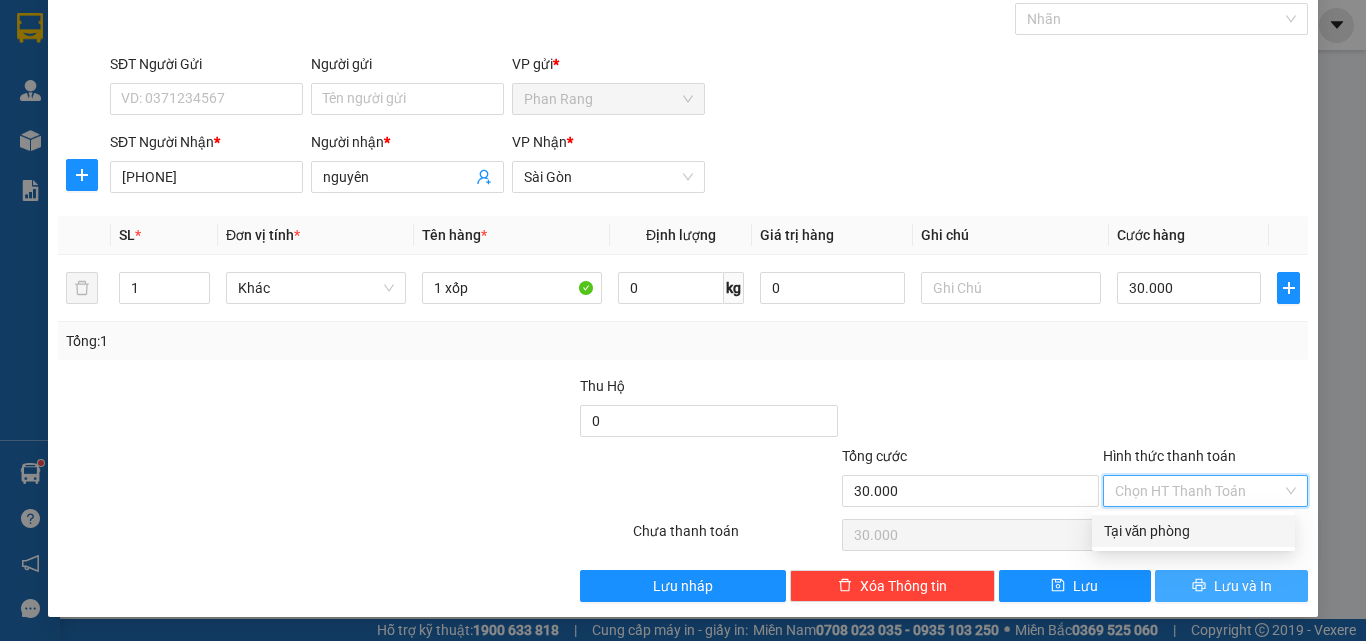 click on "Tại văn phòng" at bounding box center (1193, 531) 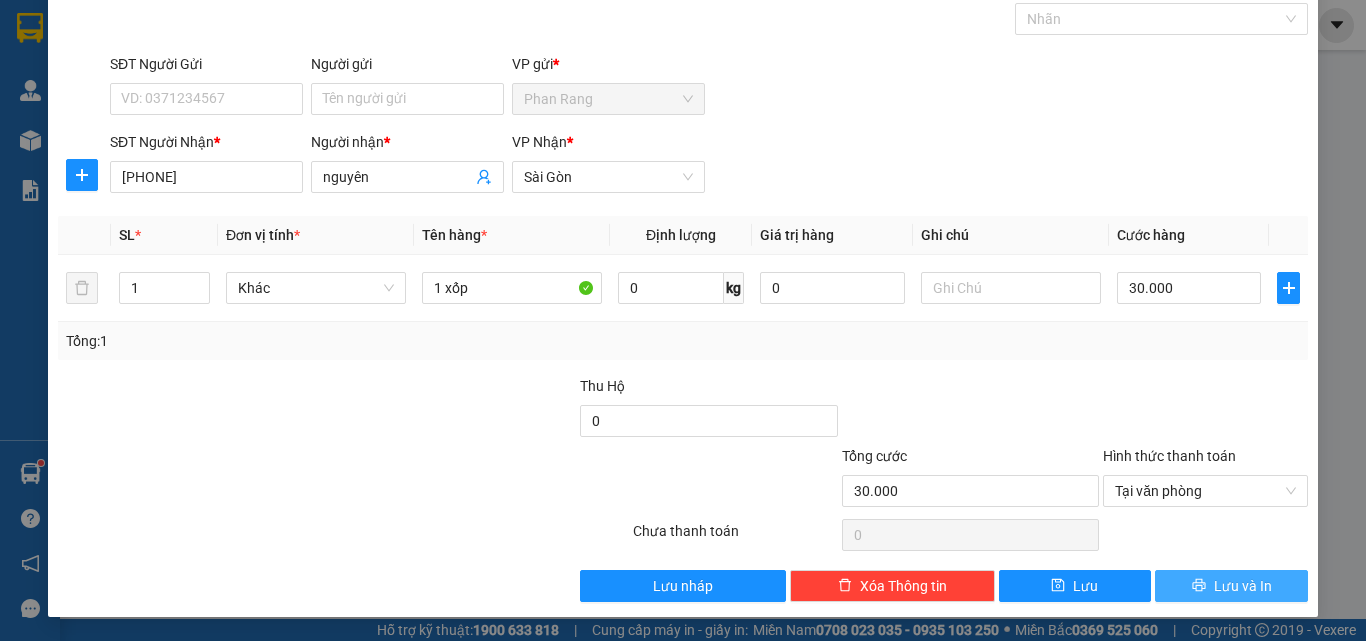 click on "Lưu và In" at bounding box center (1243, 586) 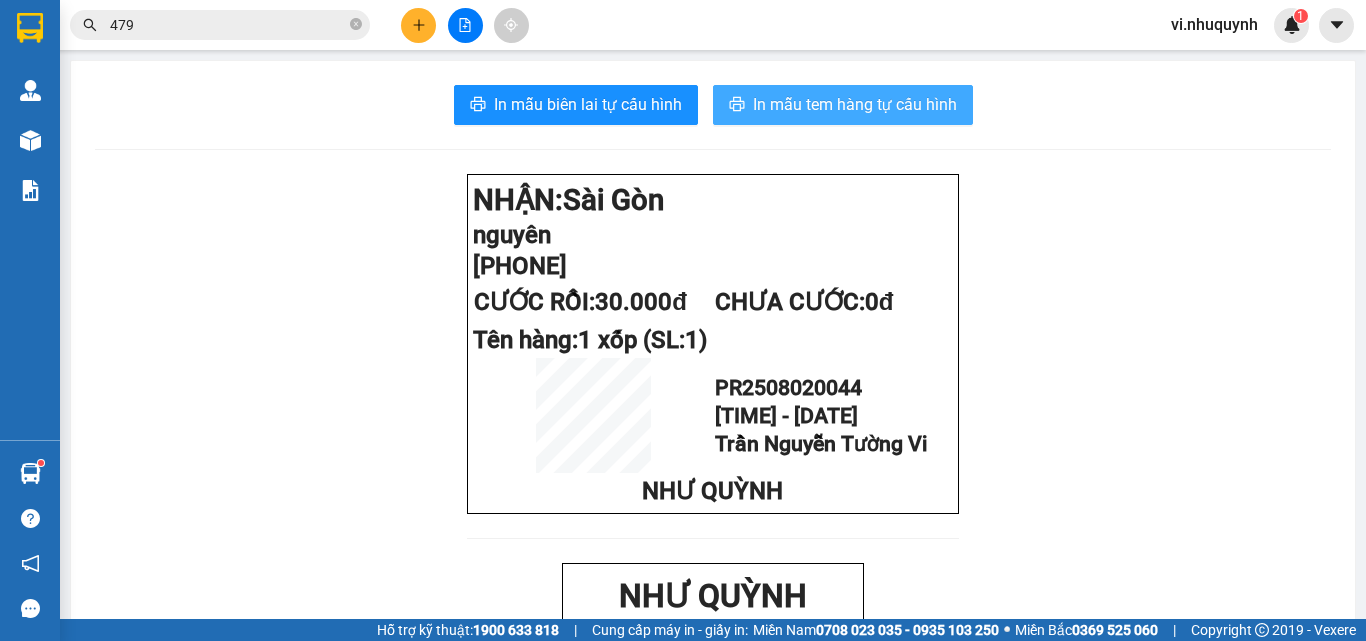 click on "In mẫu tem hàng tự cấu hình" at bounding box center (855, 104) 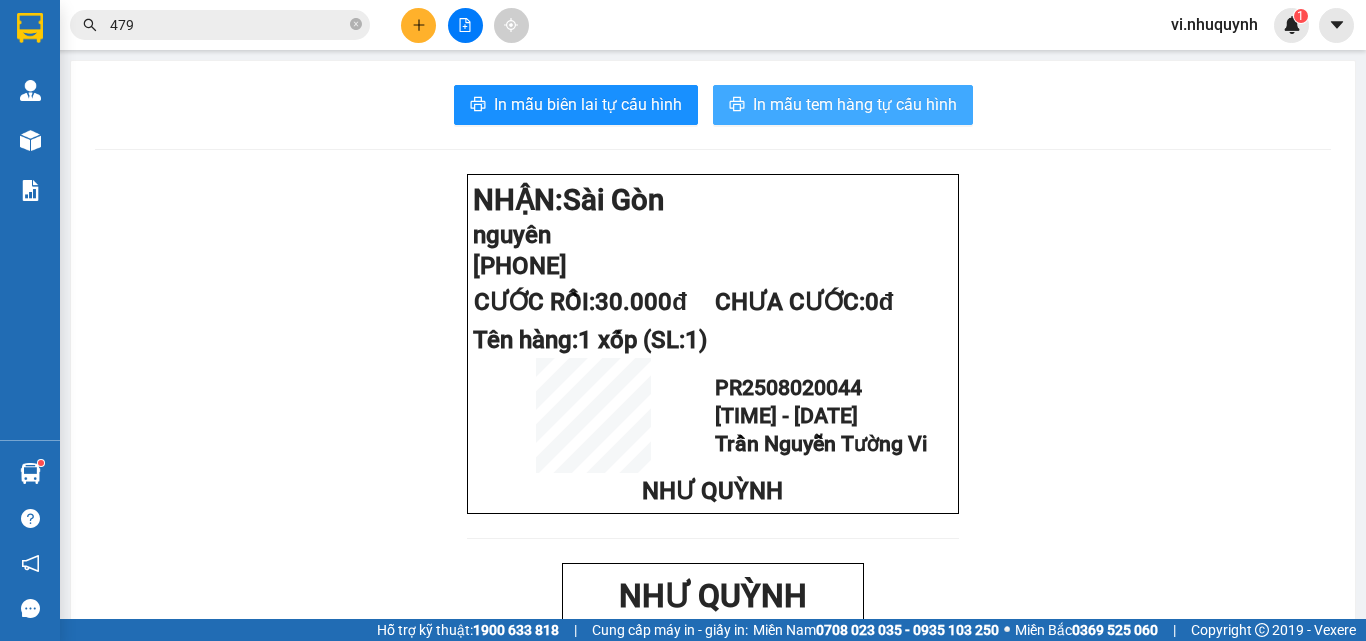 scroll, scrollTop: 0, scrollLeft: 0, axis: both 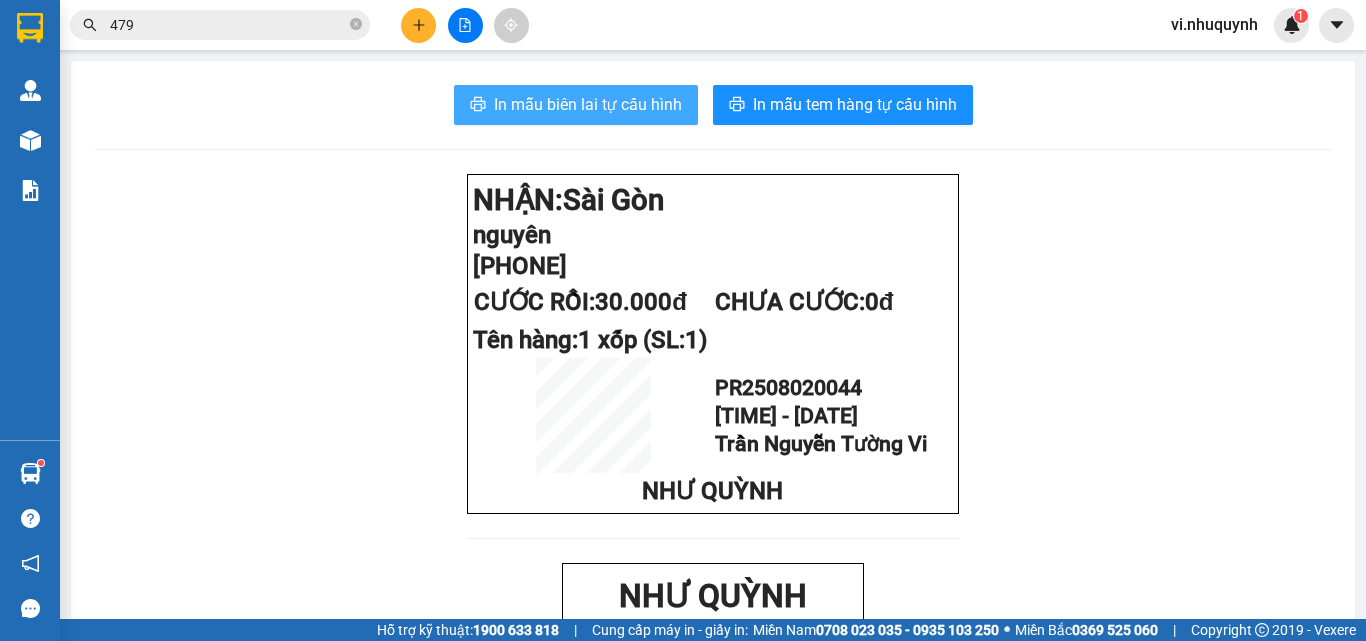 click on "In mẫu biên lai tự cấu hình" at bounding box center (576, 105) 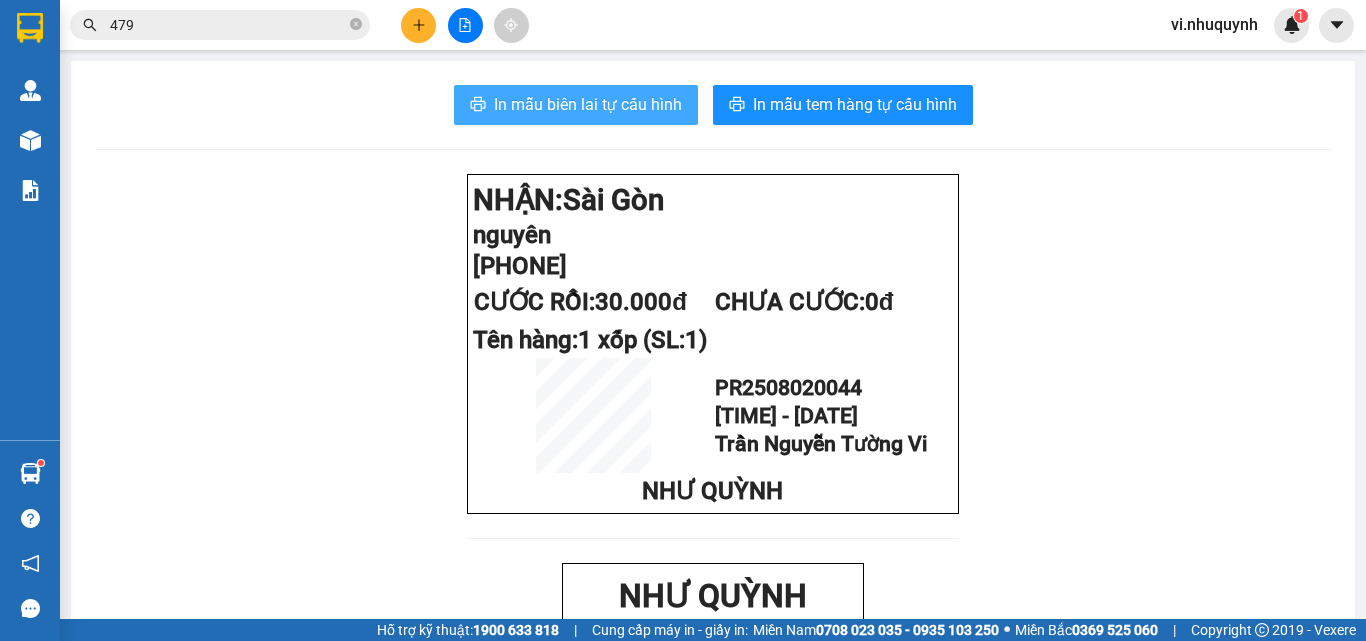 scroll, scrollTop: 0, scrollLeft: 0, axis: both 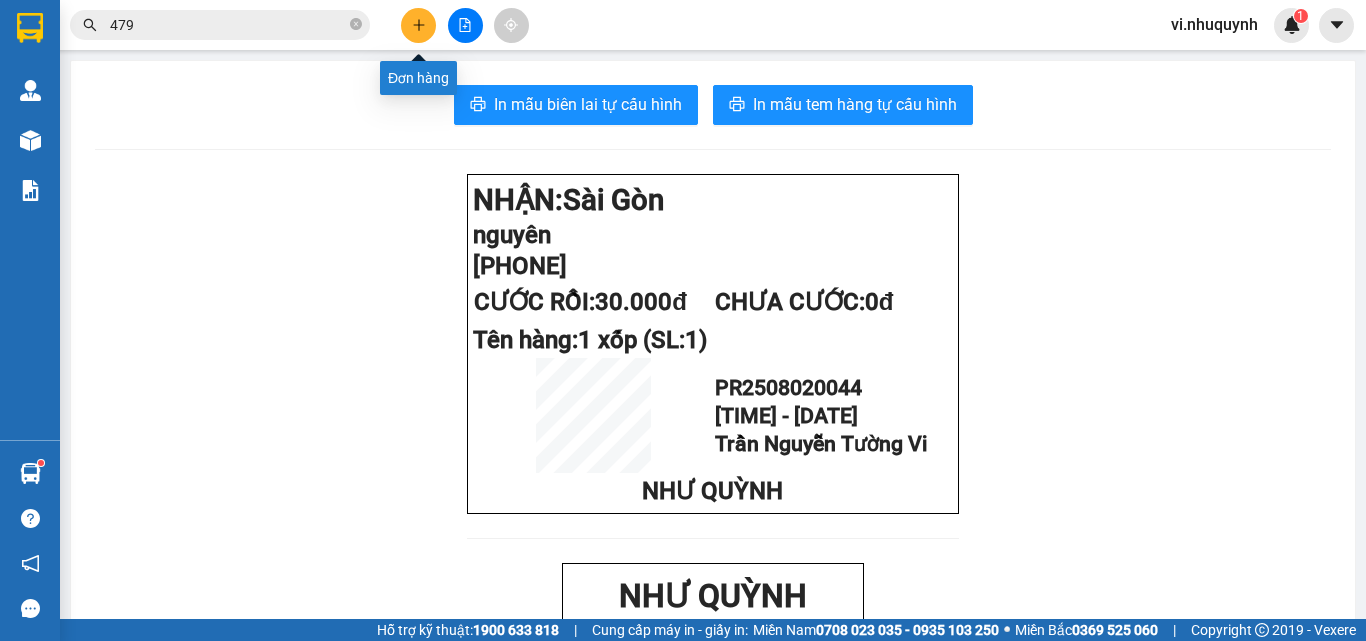 click 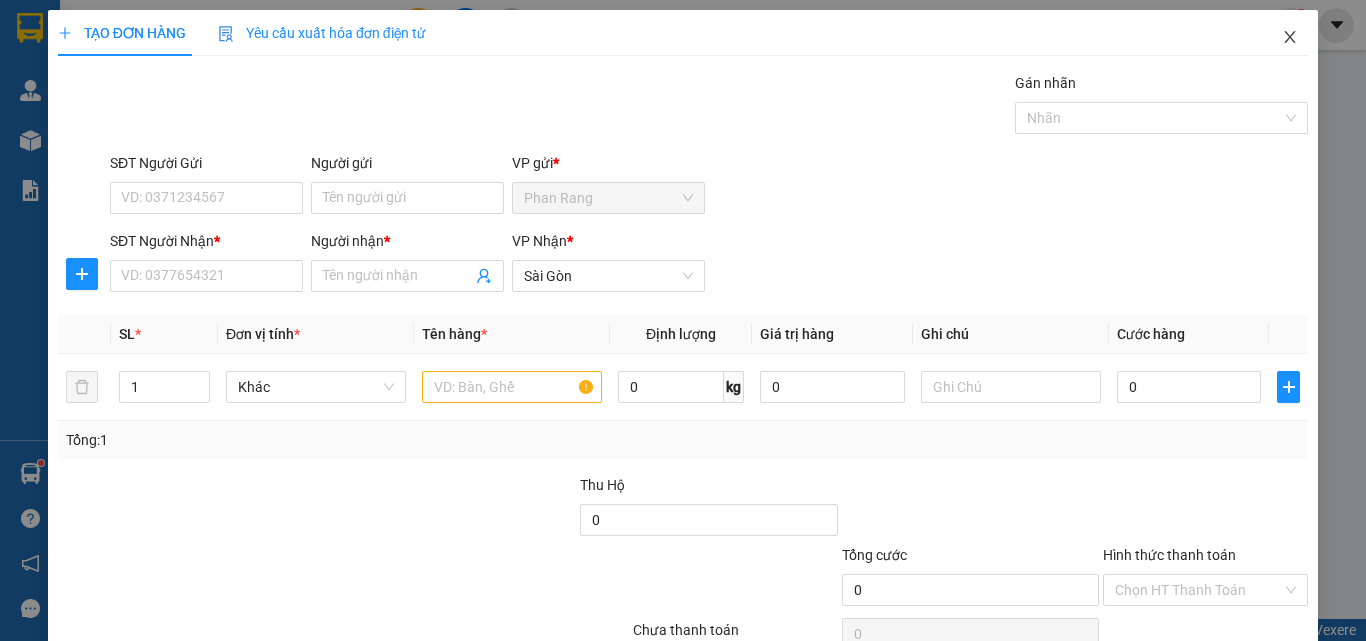 click 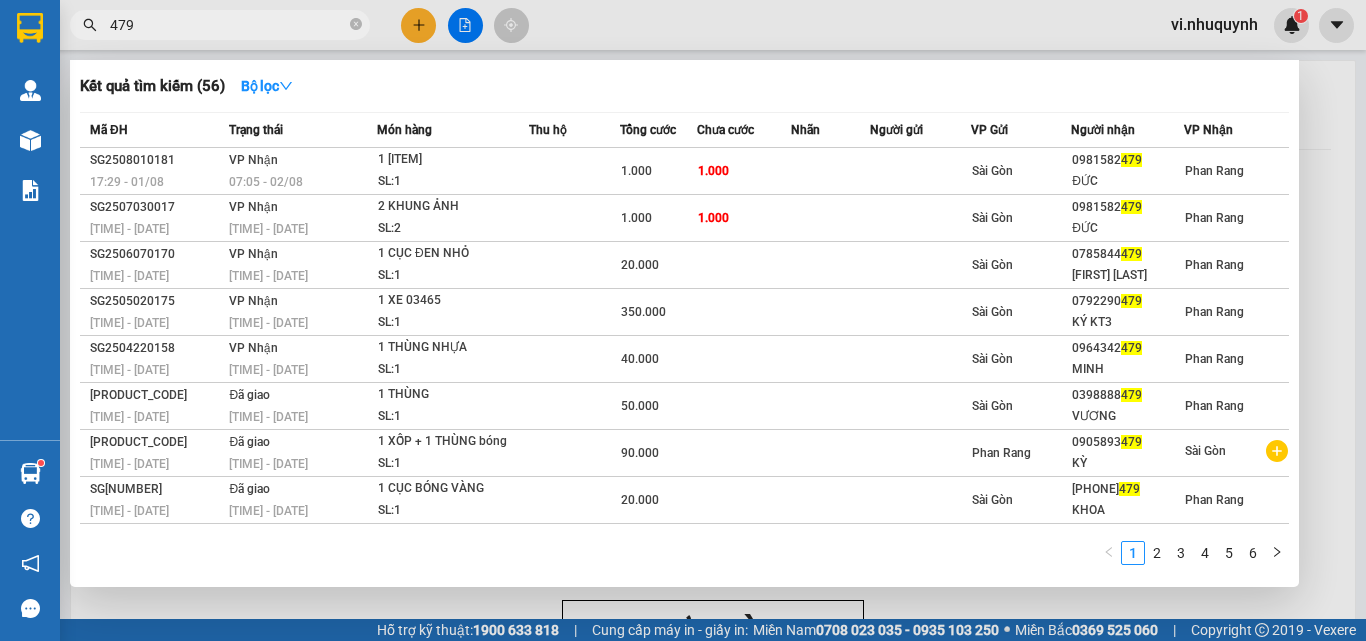 click on "479" at bounding box center [228, 25] 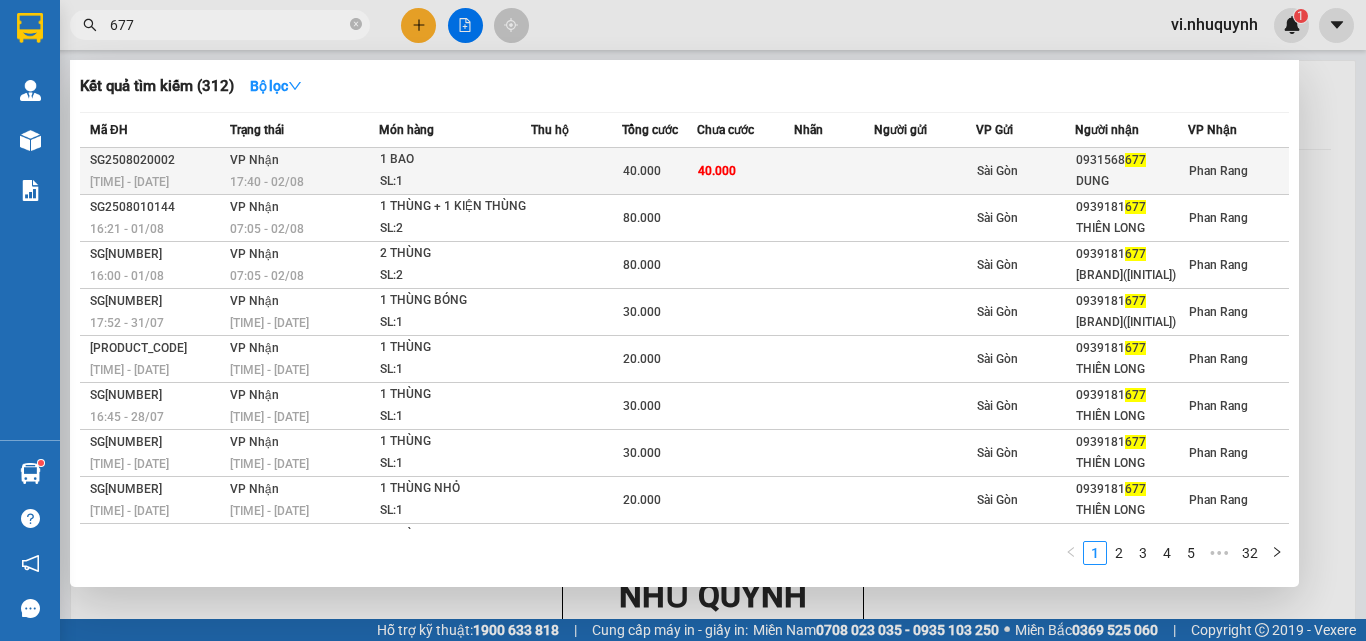 type on "677" 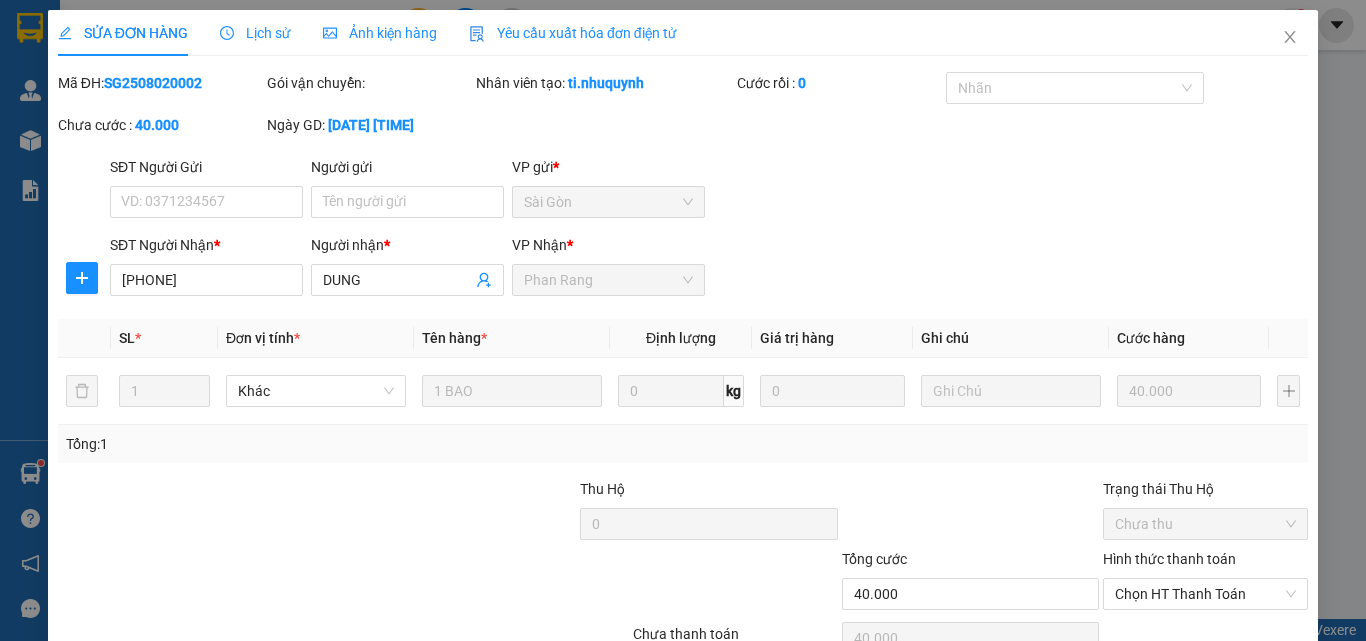 type on "0931568677" 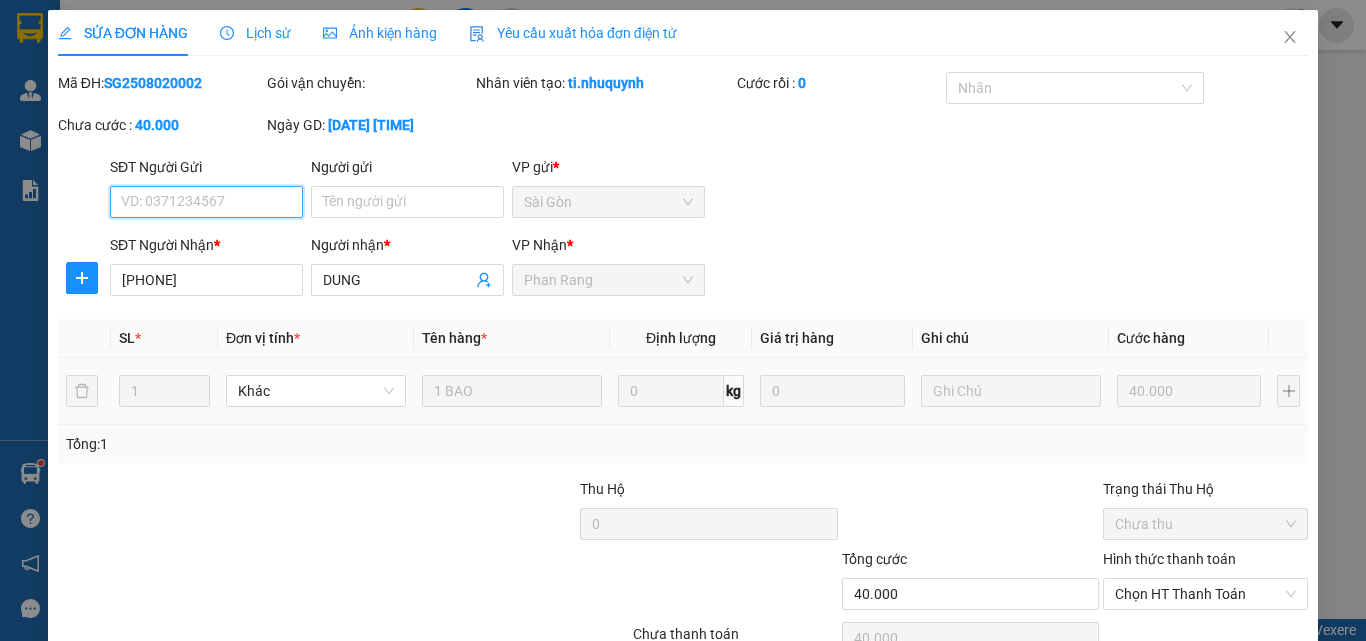 scroll, scrollTop: 103, scrollLeft: 0, axis: vertical 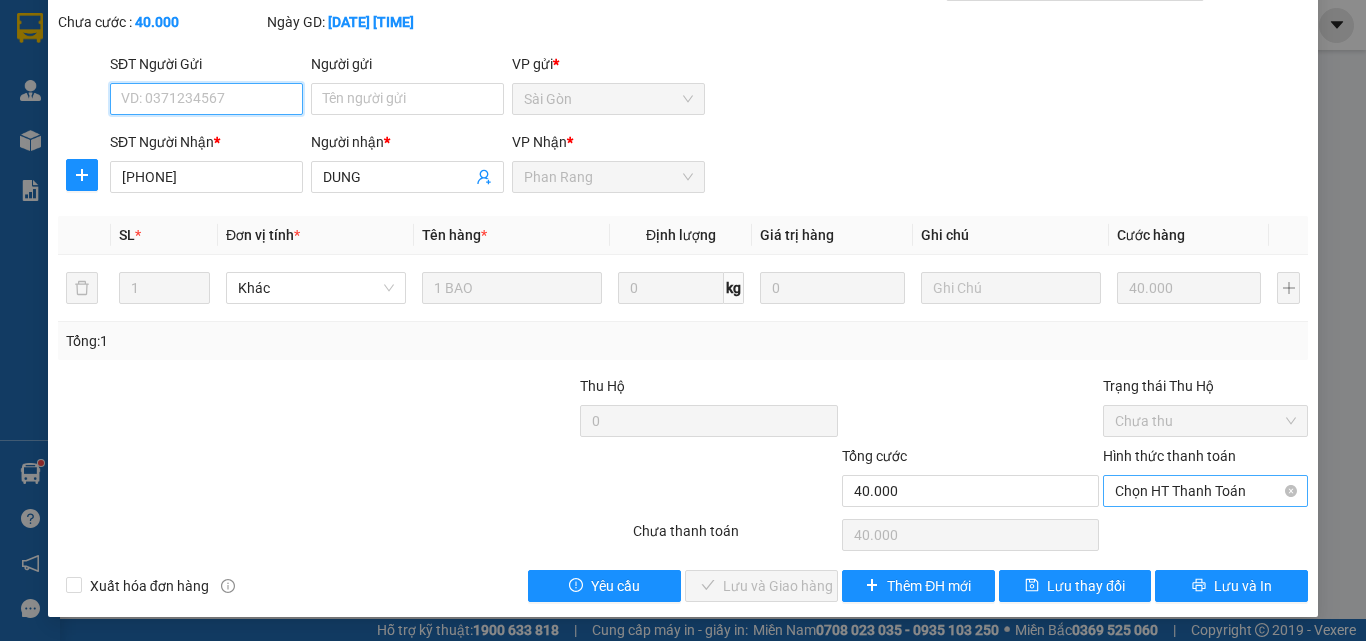click on "Chọn HT Thanh Toán" at bounding box center [1205, 491] 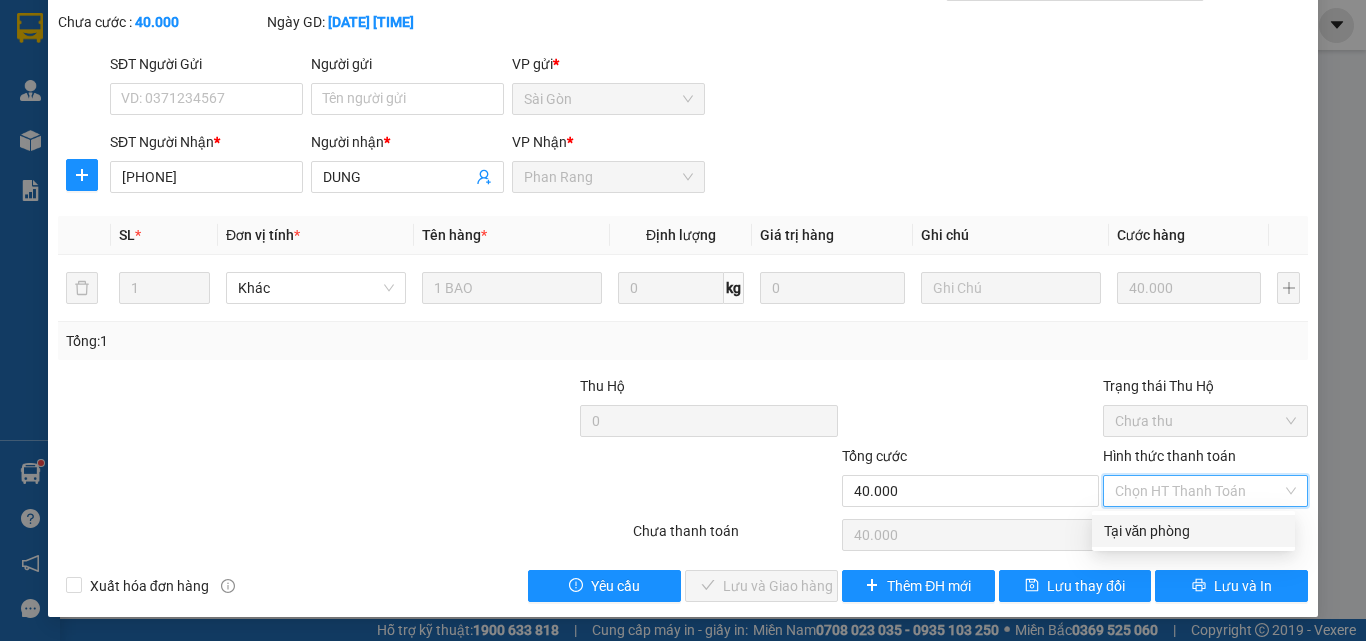 click on "Tại văn phòng" at bounding box center (1193, 531) 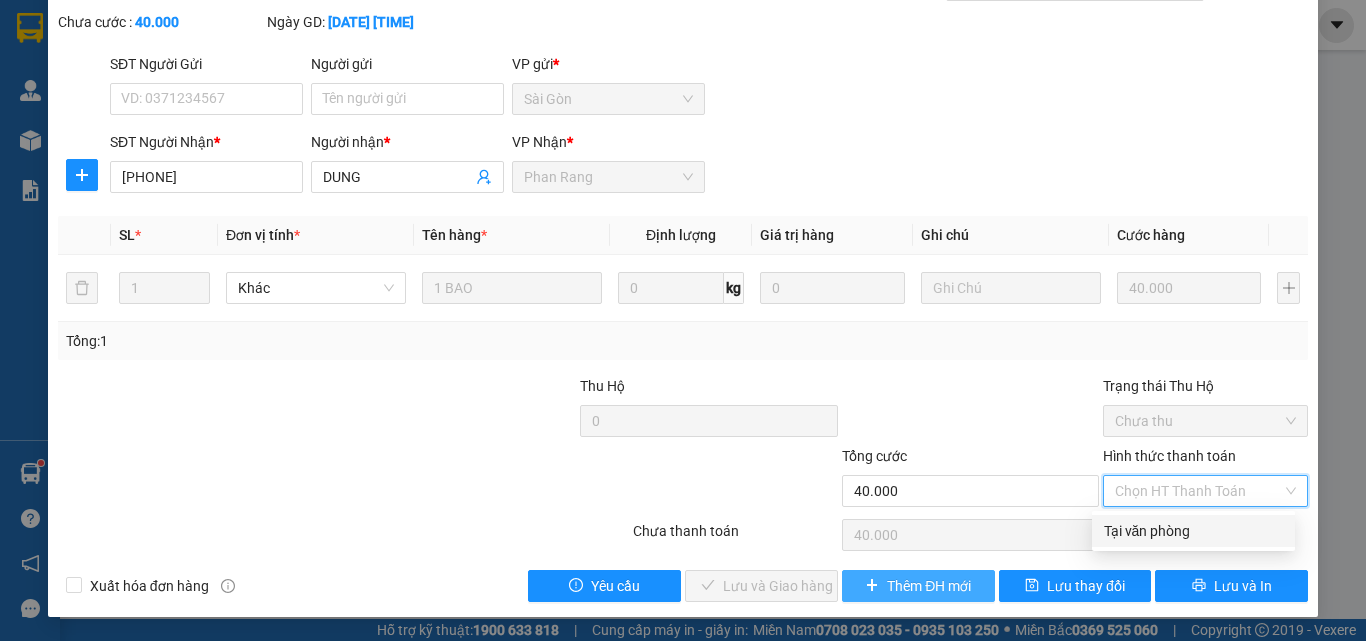 type on "0" 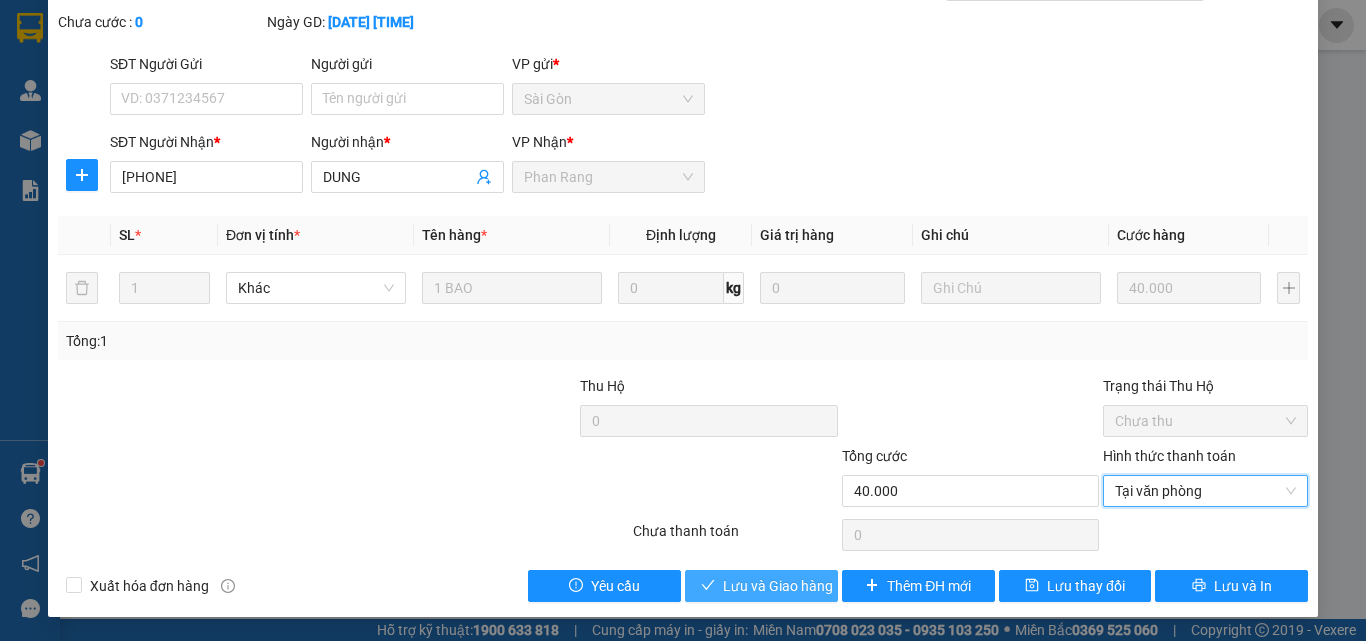 click on "Lưu và Giao hàng" at bounding box center (778, 586) 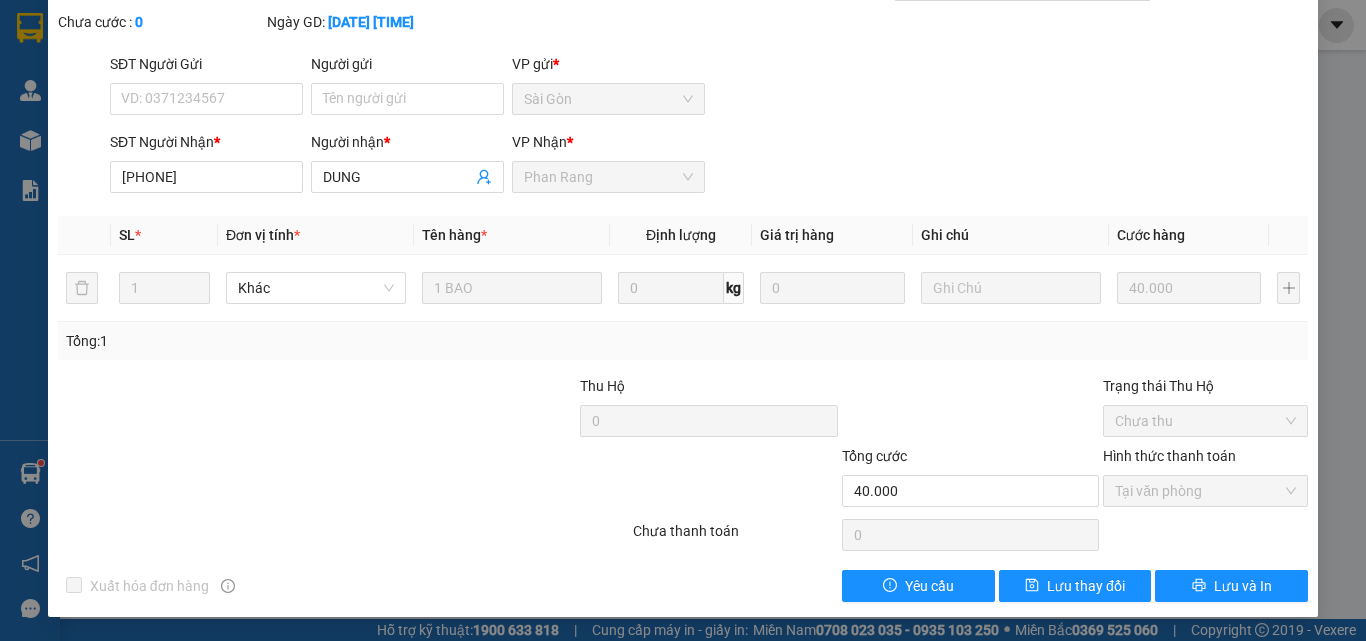 scroll, scrollTop: 0, scrollLeft: 0, axis: both 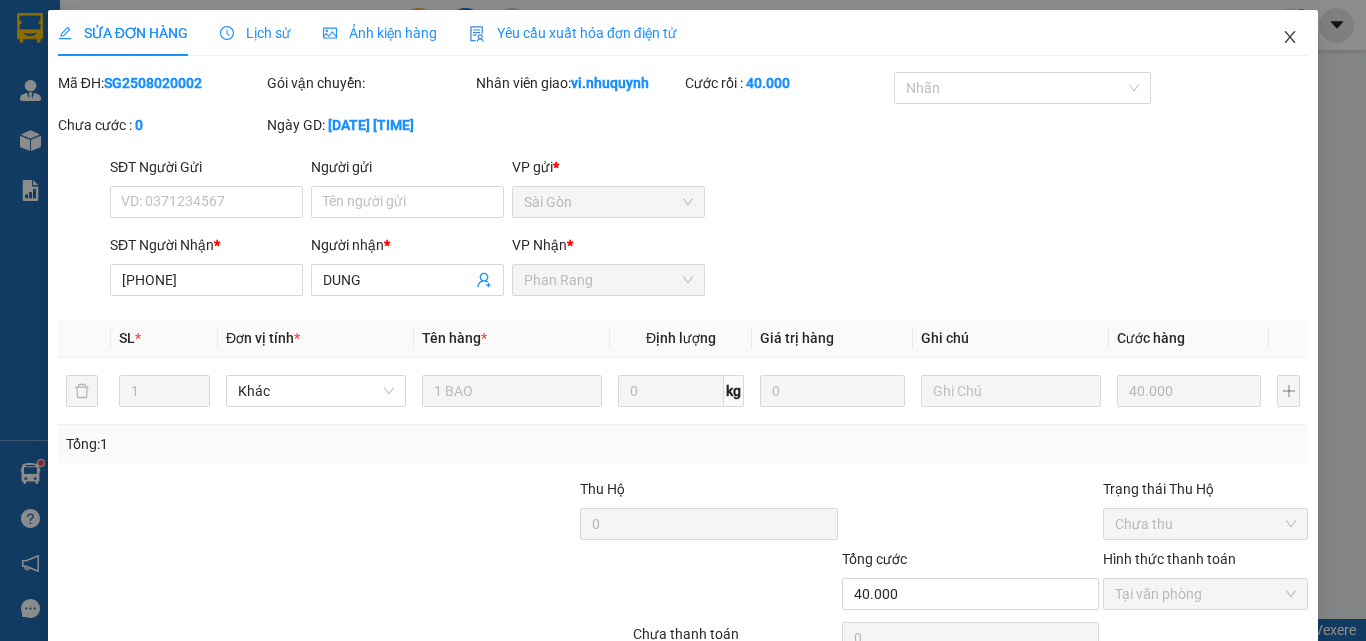 click 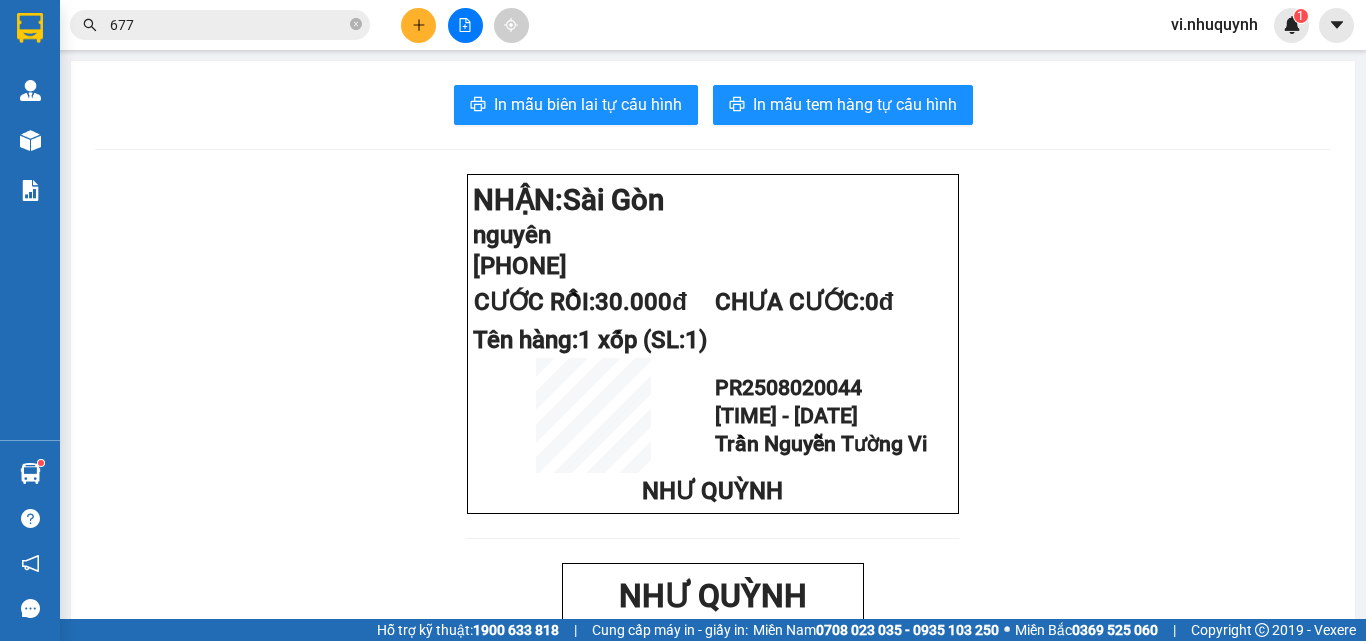 click at bounding box center [418, 25] 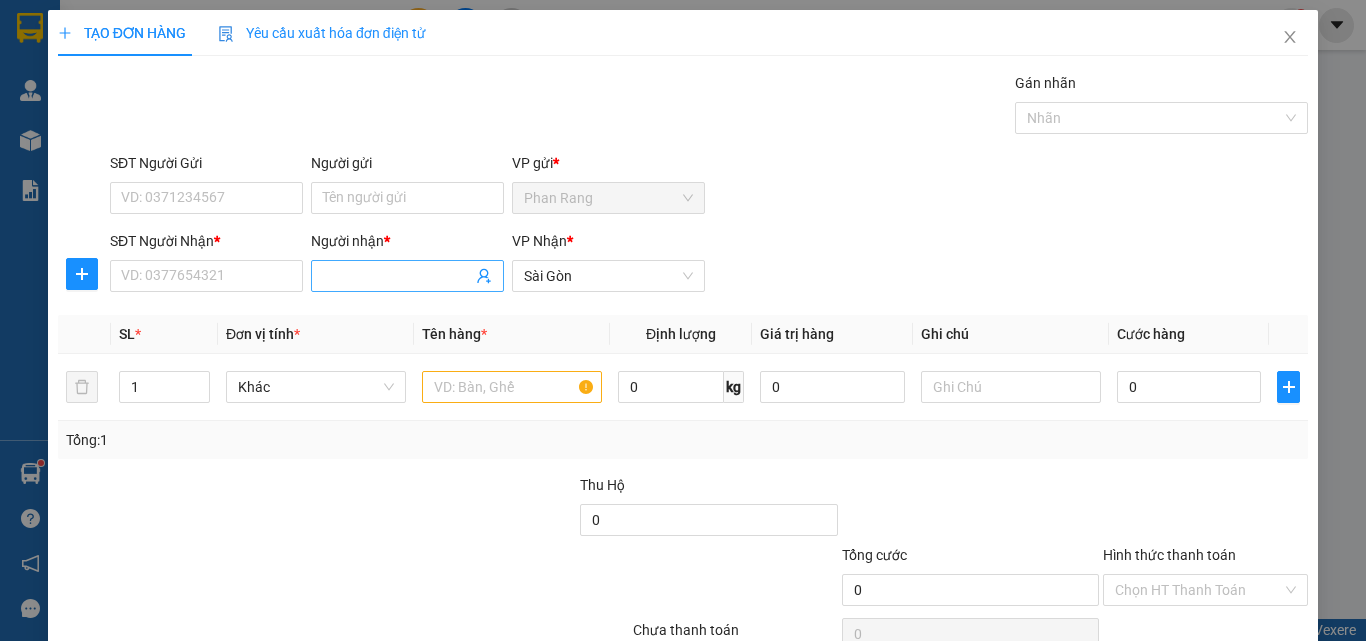 click on "Người nhận  *" at bounding box center (397, 276) 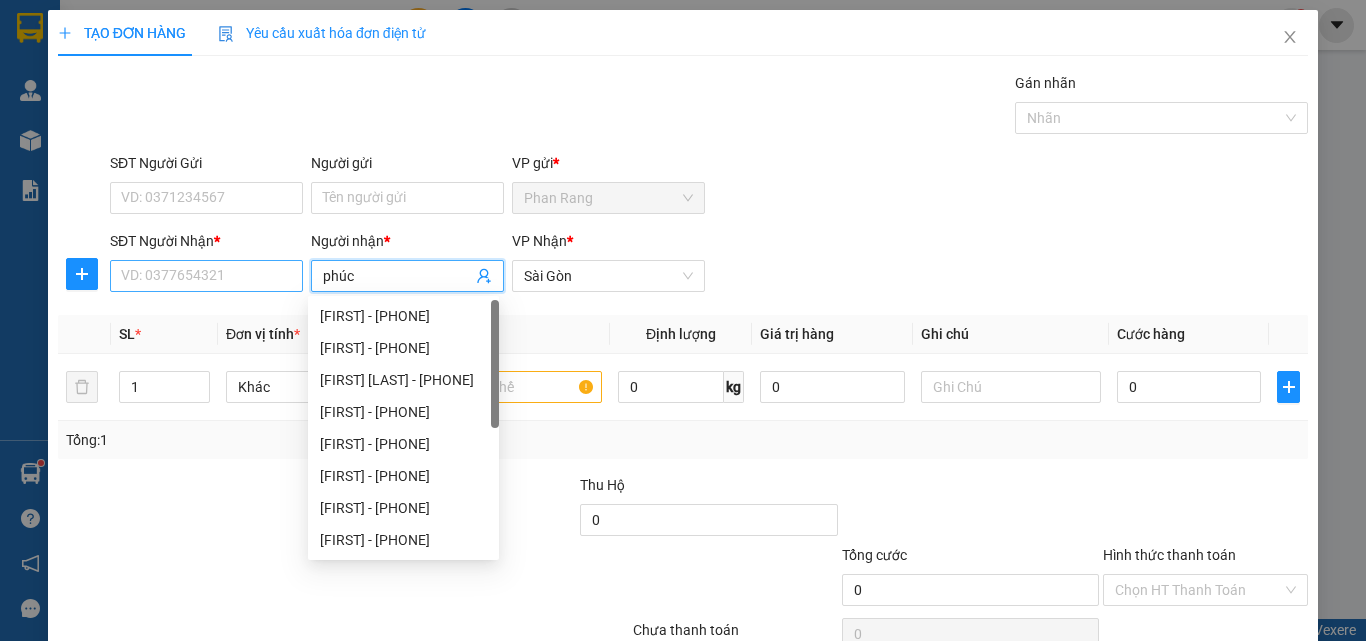 type on "phúc" 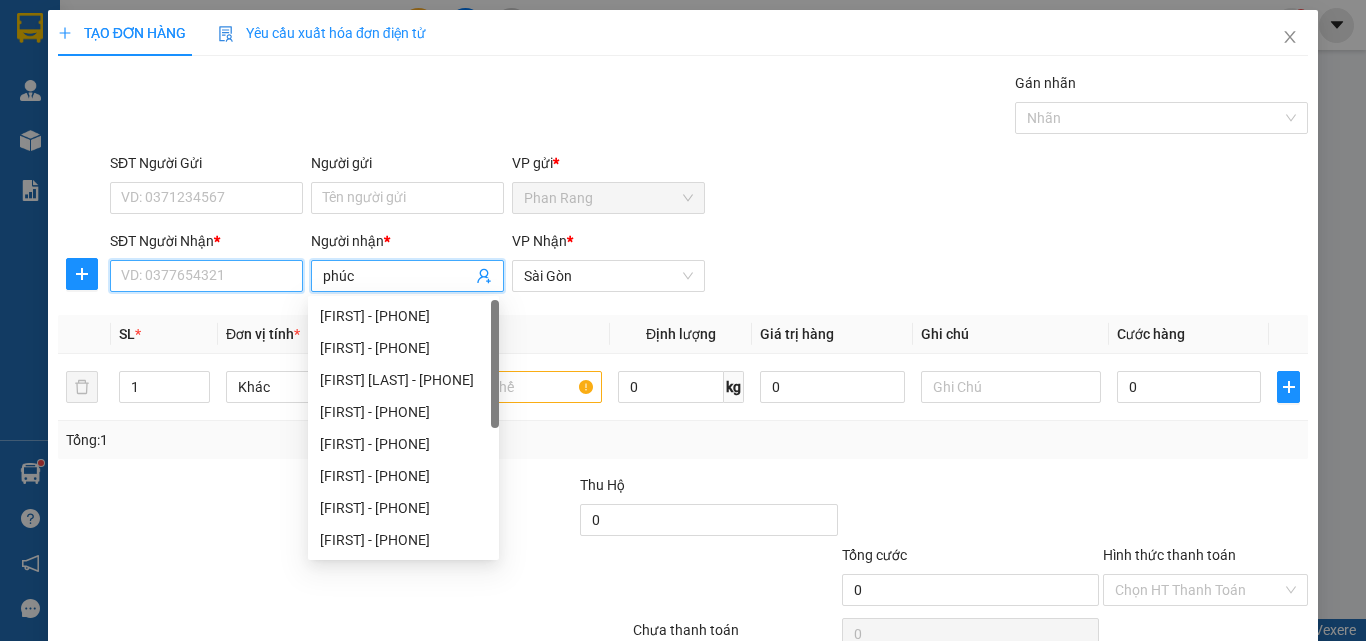 click on "SĐT Người Nhận  *" at bounding box center [206, 276] 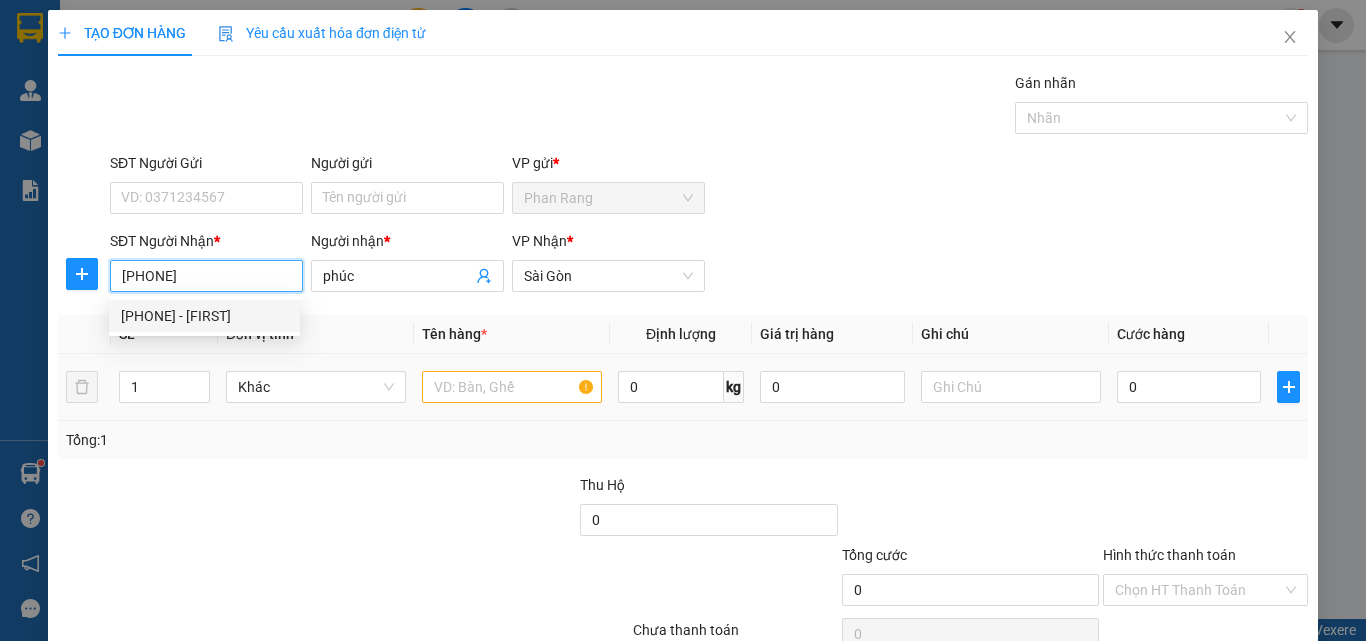 type on "0938494121" 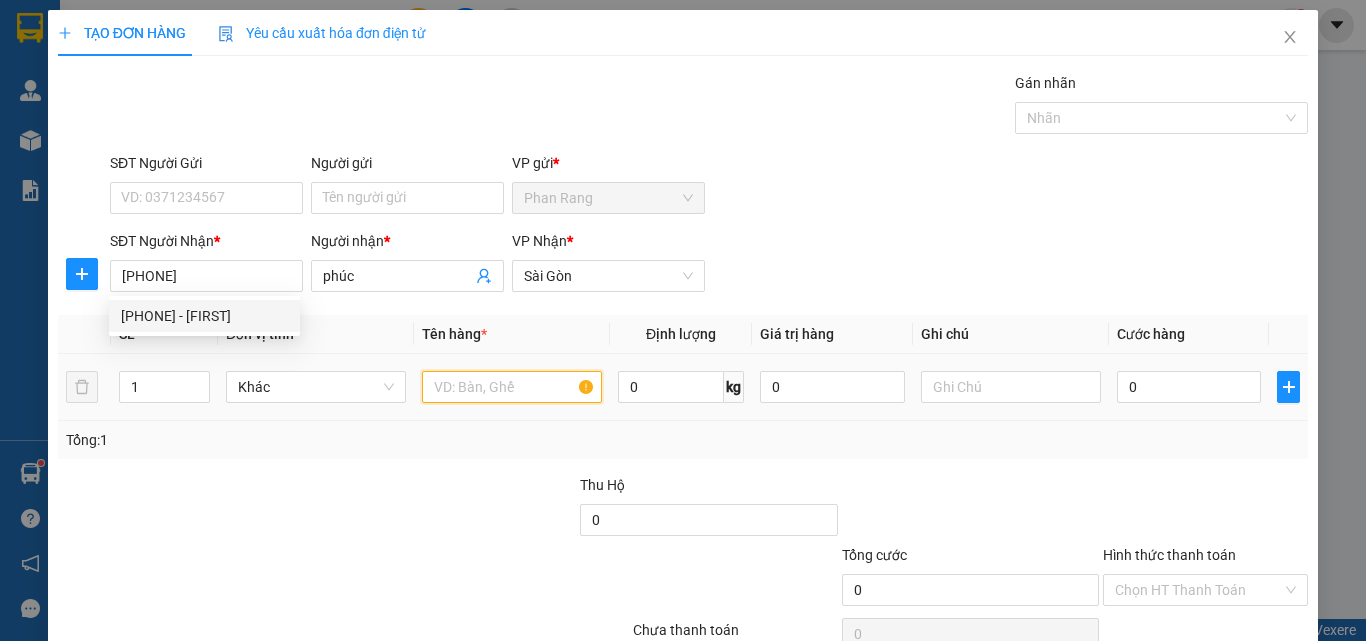 click at bounding box center [512, 387] 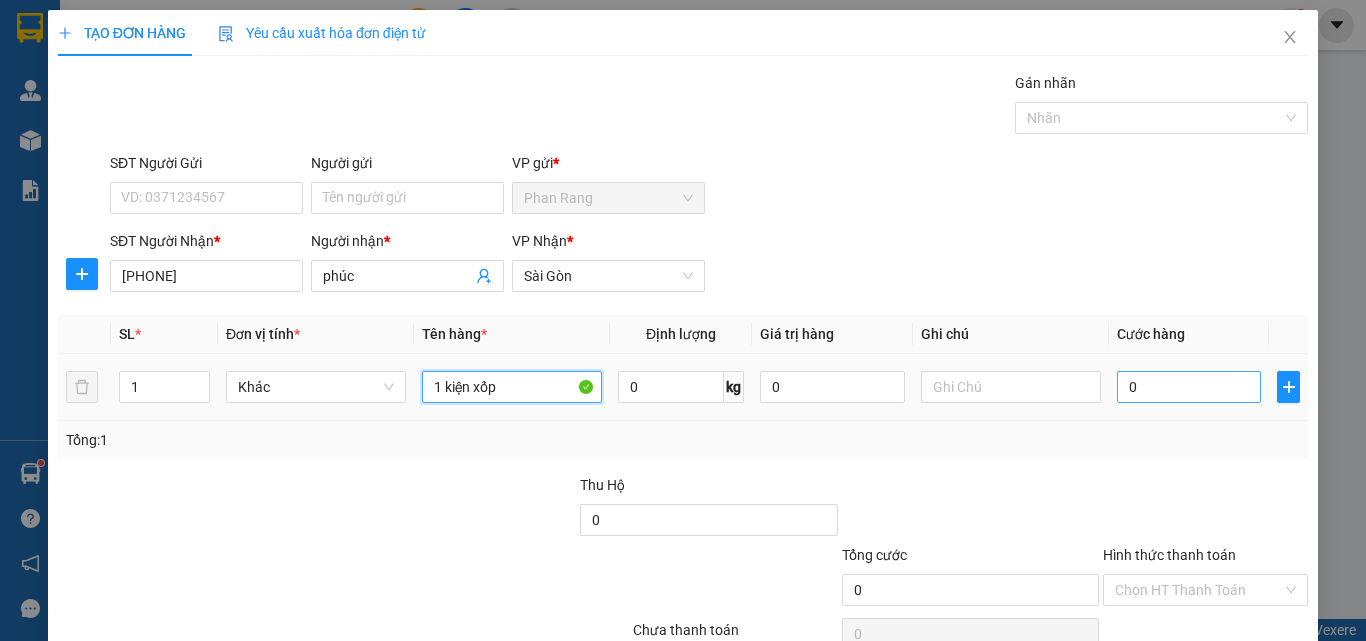 type on "1 kiện xốp" 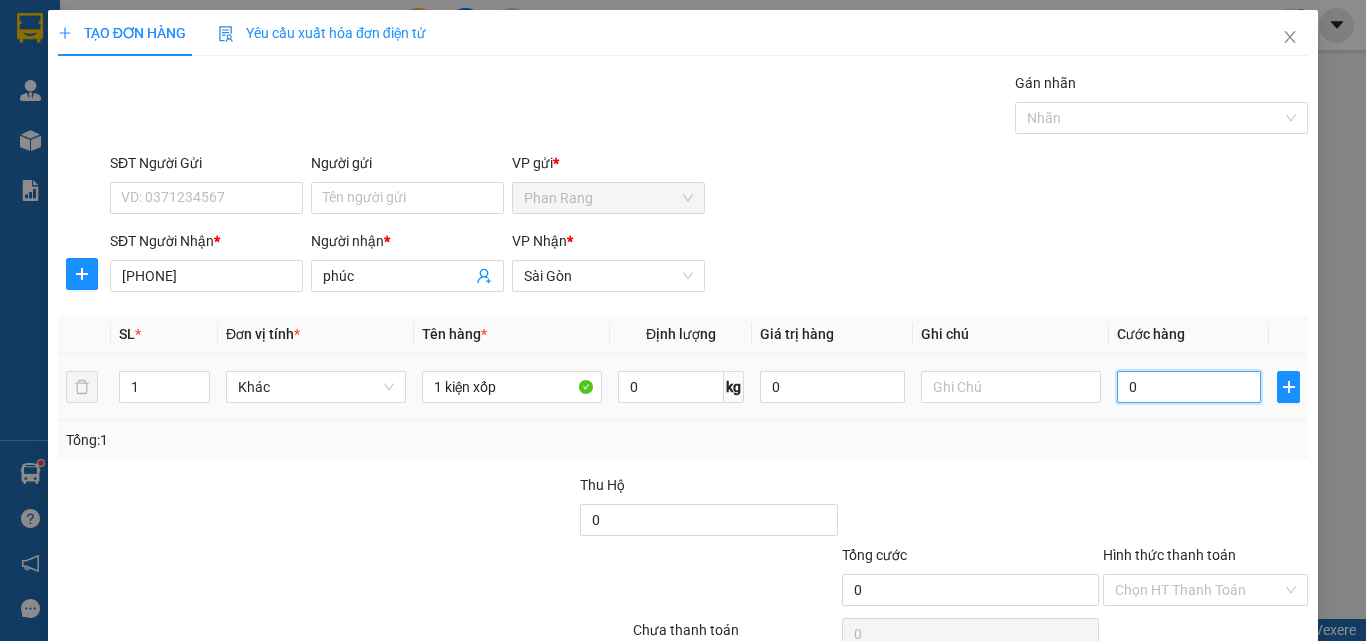 click on "0" at bounding box center (1189, 387) 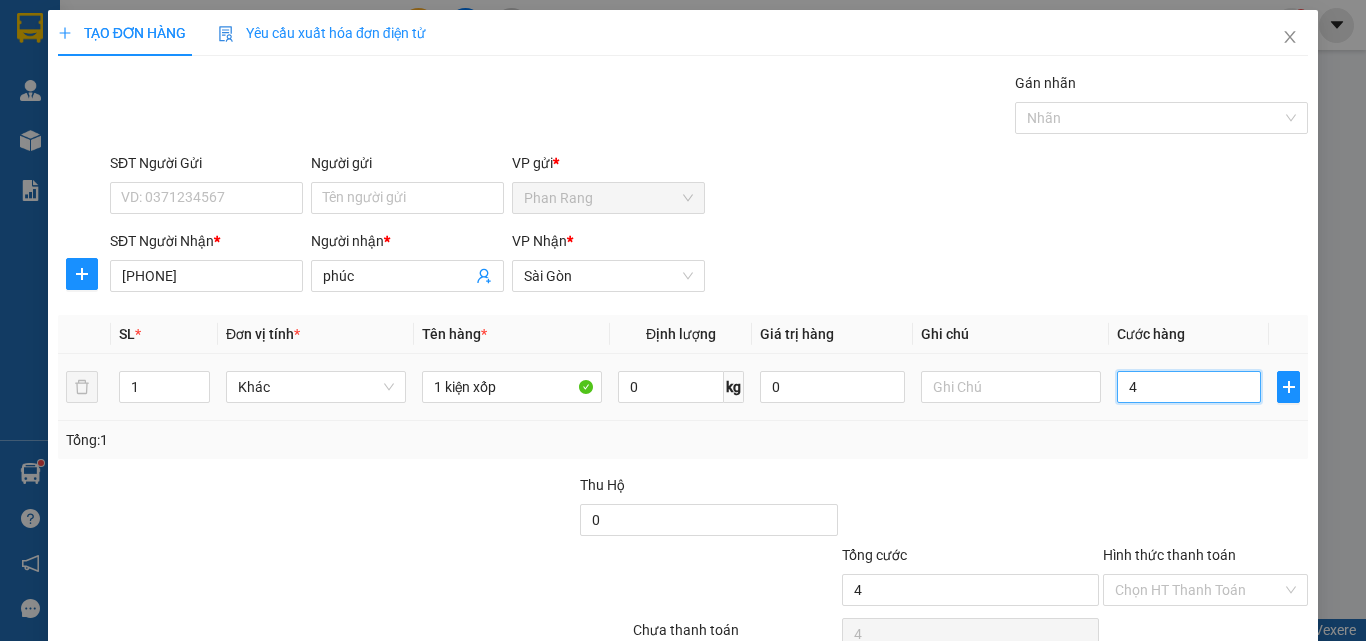 type on "40" 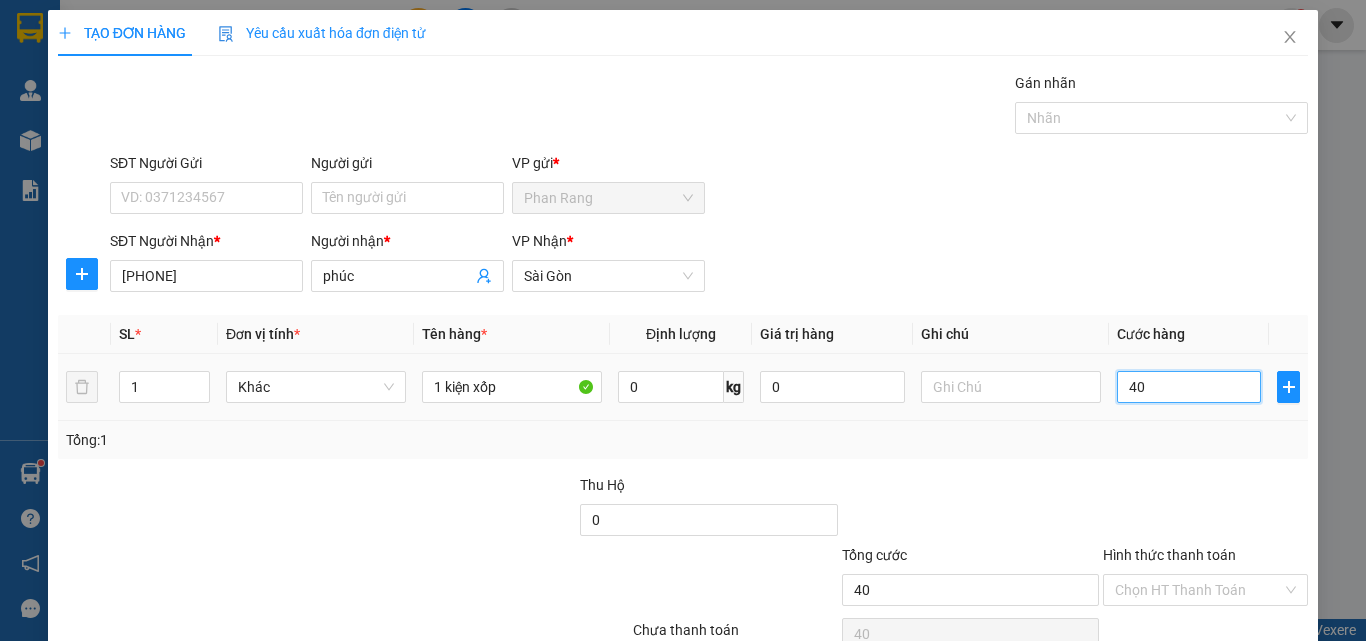 type on "400" 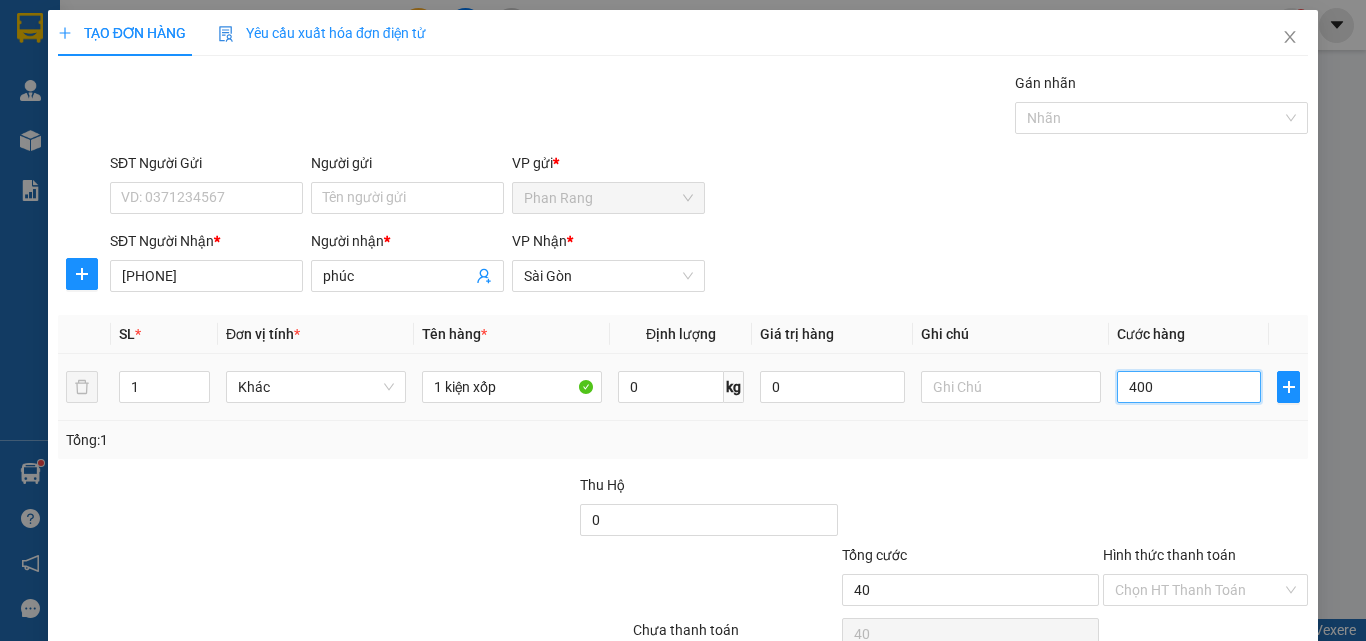 type on "400" 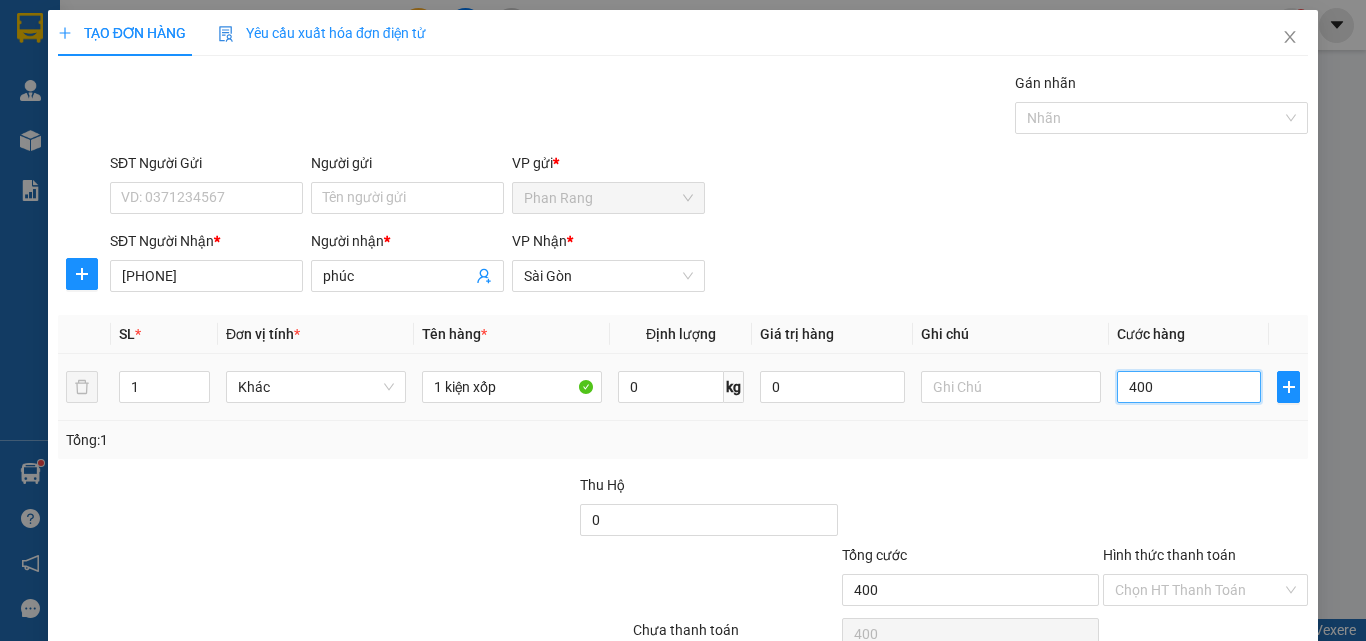 type on "4.000" 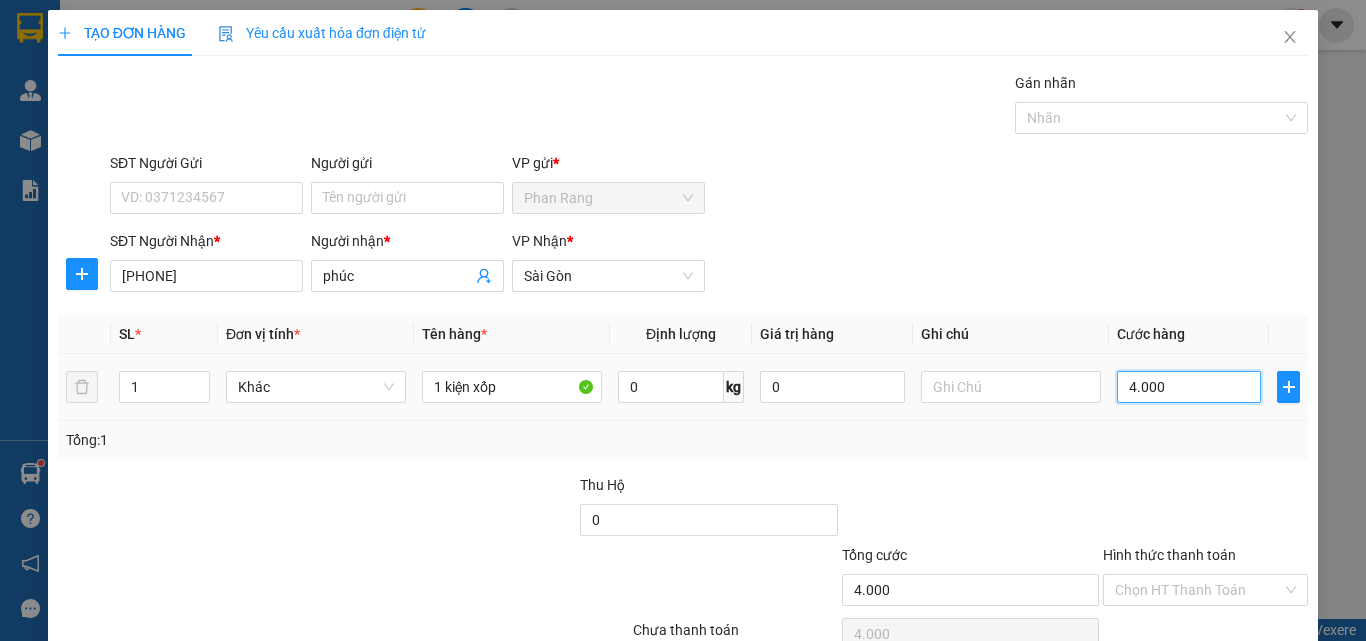 type on "40.000" 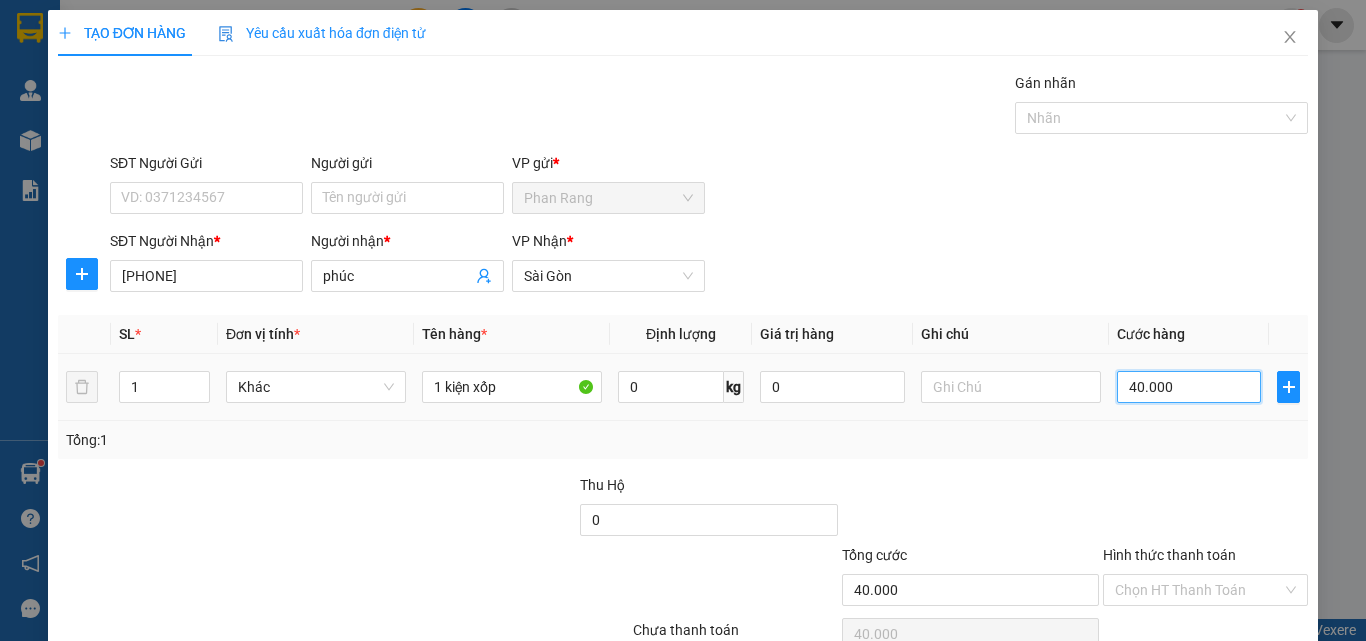scroll, scrollTop: 99, scrollLeft: 0, axis: vertical 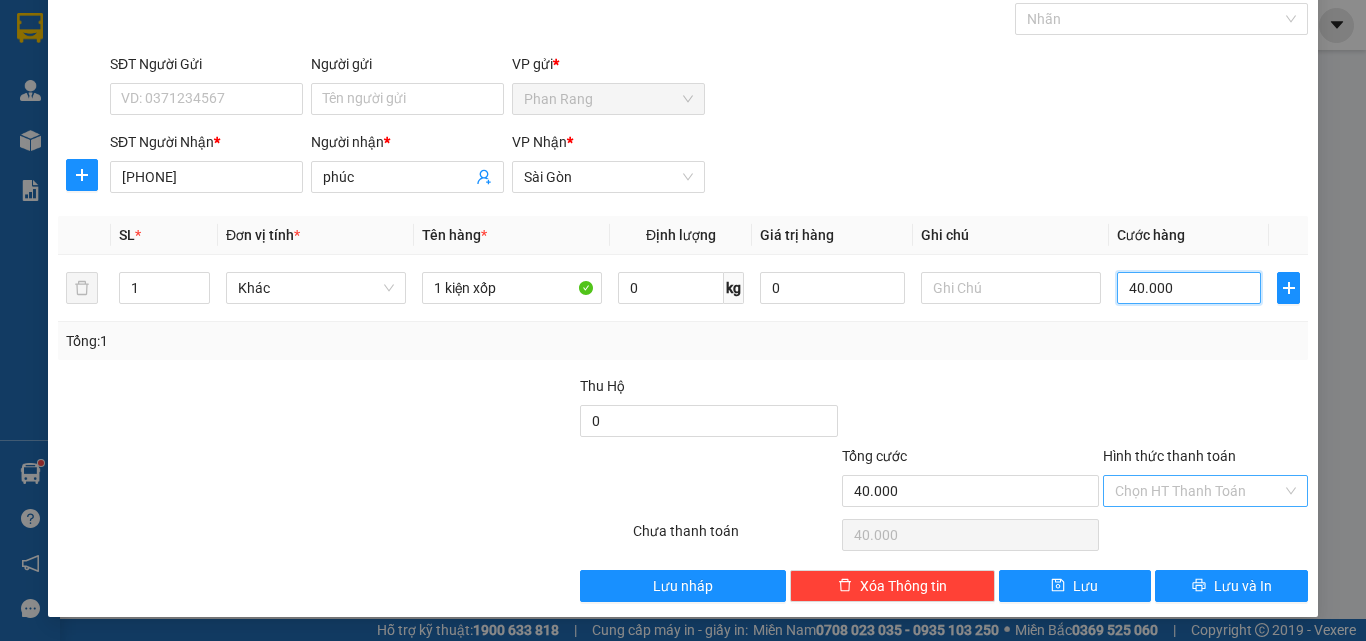 type on "40.000" 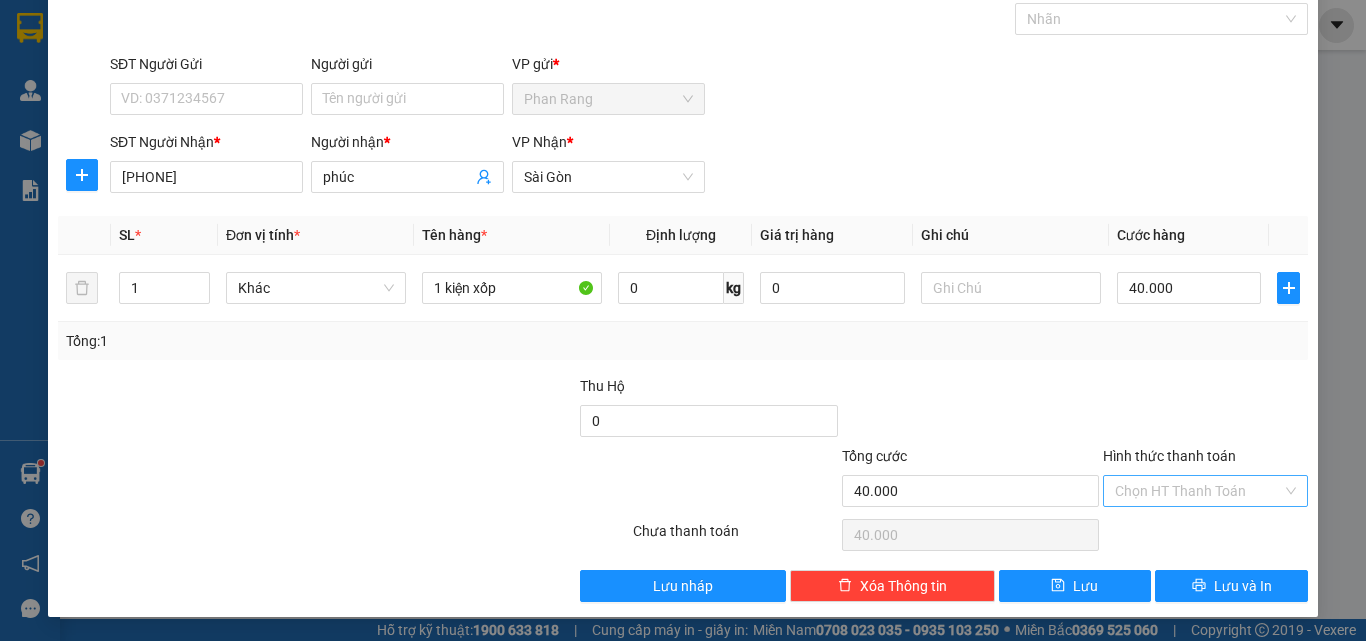 click on "Hình thức thanh toán" at bounding box center [1198, 491] 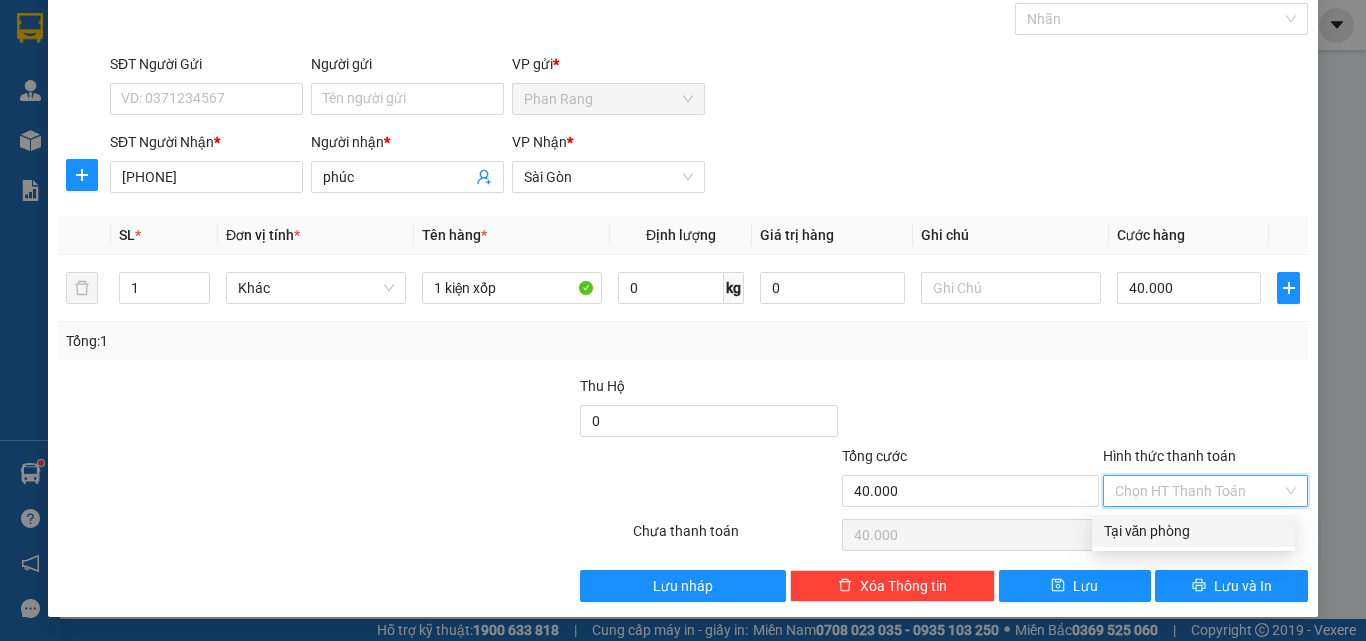 click on "Tại văn phòng" at bounding box center (1193, 531) 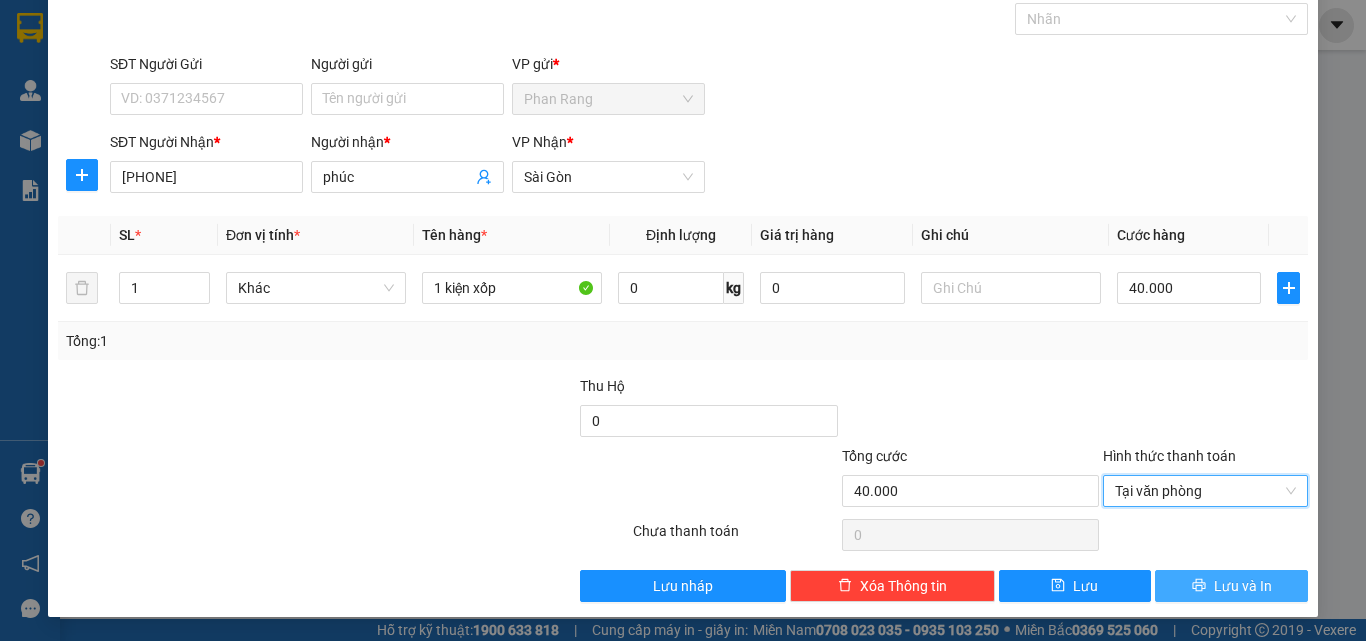 click on "Lưu và In" at bounding box center [1243, 586] 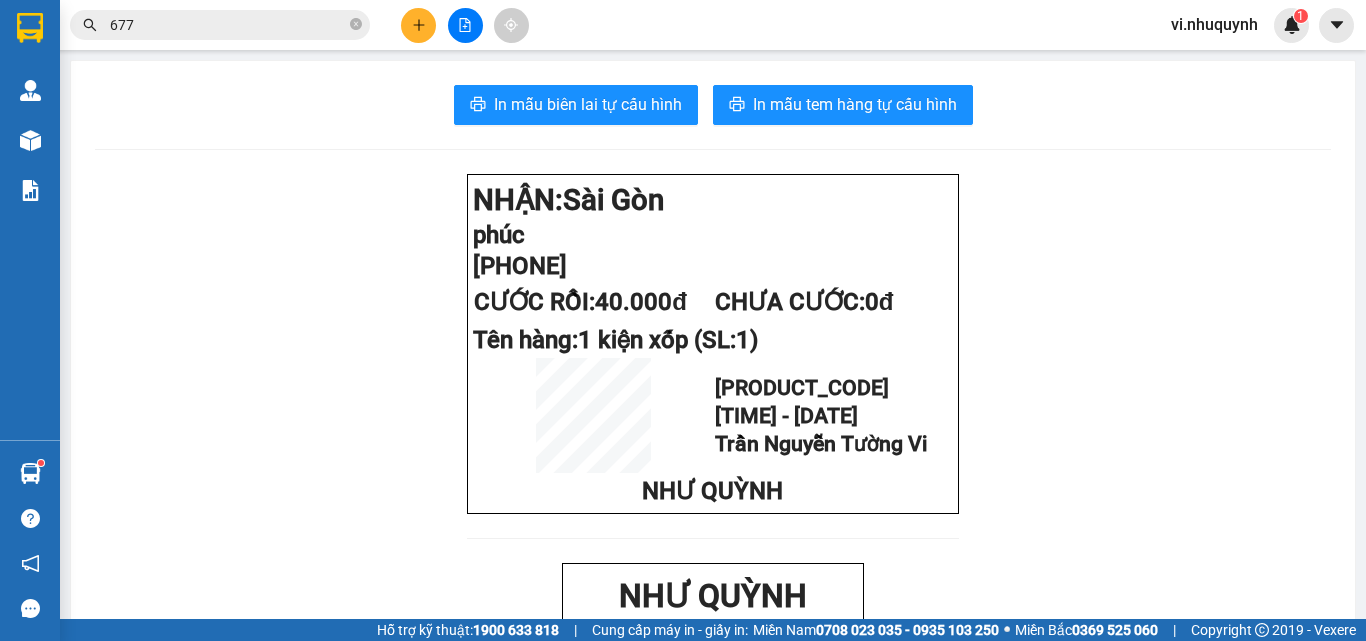 click on "In mẫu biên lai tự cấu hình In mẫu tem hàng tự cấu hình
NHẬN:  Sài Gòn
phúc
0938494121
CƯỚC RỒI:  40.000đ
CHƯA CƯỚC:  0đ
Tên hàng:  1 kiện xốp (SL:  1)
PR2508020045
18:28:06 - 02/08/2025
Trần Nguyễn Tường Vi
NHƯ QUỲNH
NHƯ QUỲNH
VP Sài Gòn:  342 Lê Hồng Phong, P1, Q10, TP.HCM - 0931 556 979
VP Phan Rang:   Khu K1, Trần Nhân Tông, P. Thanh Sơn, TP.PRTC - 0931 225 779 - 0931 226 779
--------------------------------------------
Gửi khách hàng
Mã đơn:  PR2508020045
Gửi:   -
Phan Rang
Nhận:   phúc -  0938494121
Sài Gòn
Tên hàng
SL
Cước hàng
1 kiện xốp
1
40.000đ
Tổng cộng
1
40.000đ
Chưa cước:
0đ
Tổng phải thu:
0đ
Nhân viên in:  Trần Nguyễn Tường Vi
Thời gian in:  18:28  02-08-2025" at bounding box center (713, 739) 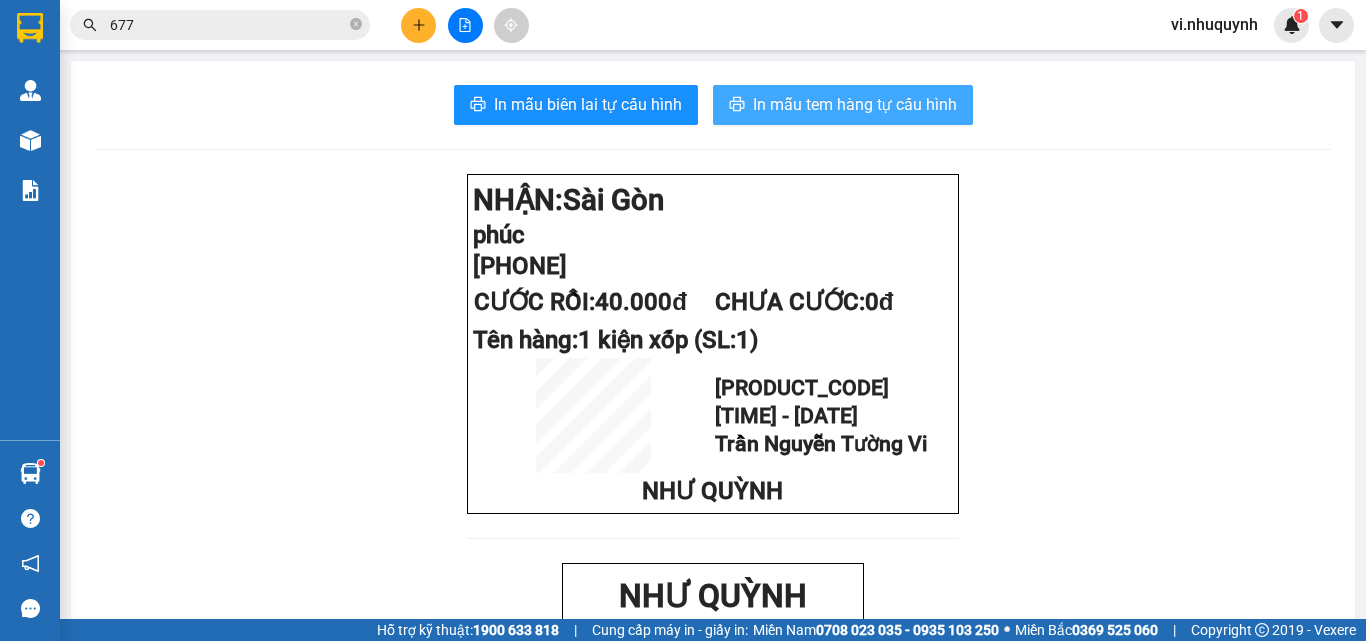 click on "In mẫu tem hàng tự cấu hình" at bounding box center [843, 105] 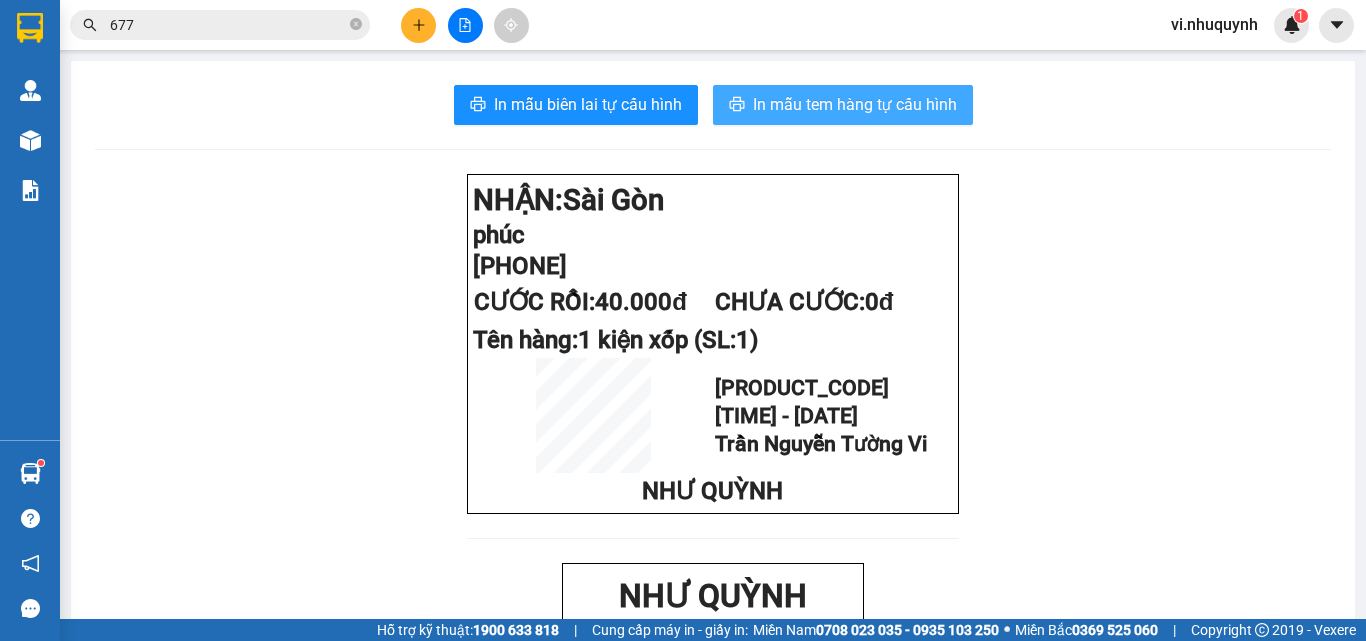 scroll, scrollTop: 0, scrollLeft: 0, axis: both 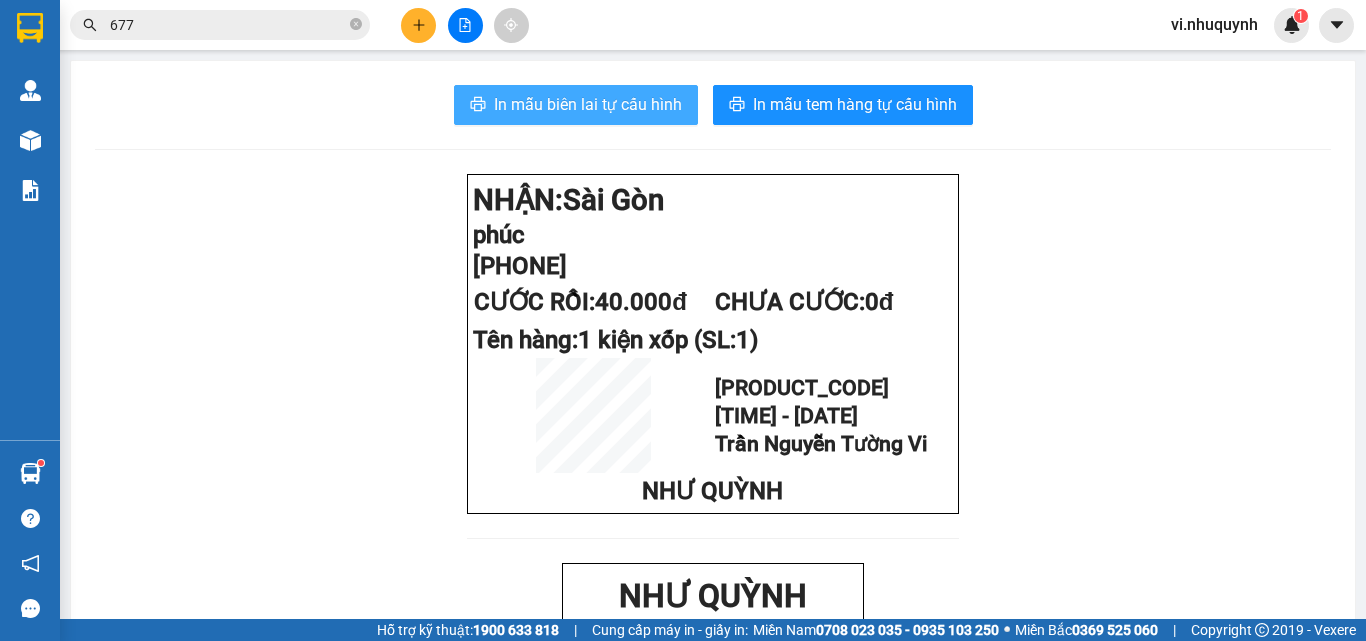 click on "In mẫu biên lai tự cấu hình" at bounding box center (588, 104) 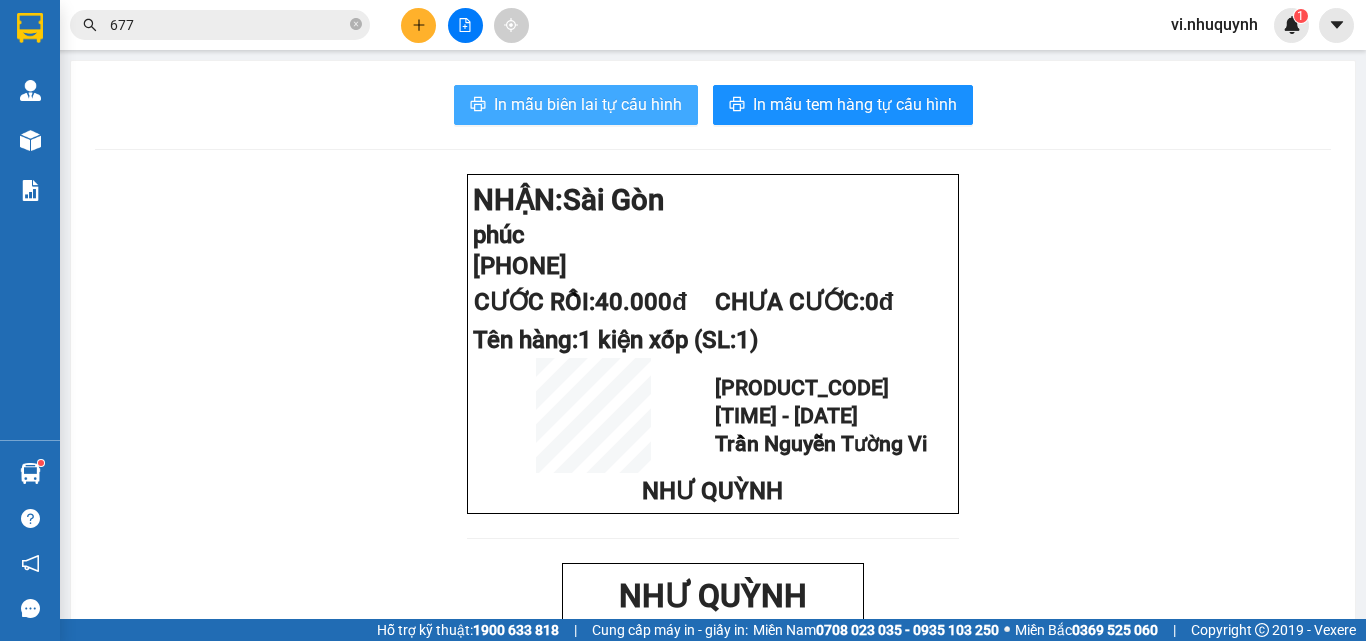 scroll, scrollTop: 0, scrollLeft: 0, axis: both 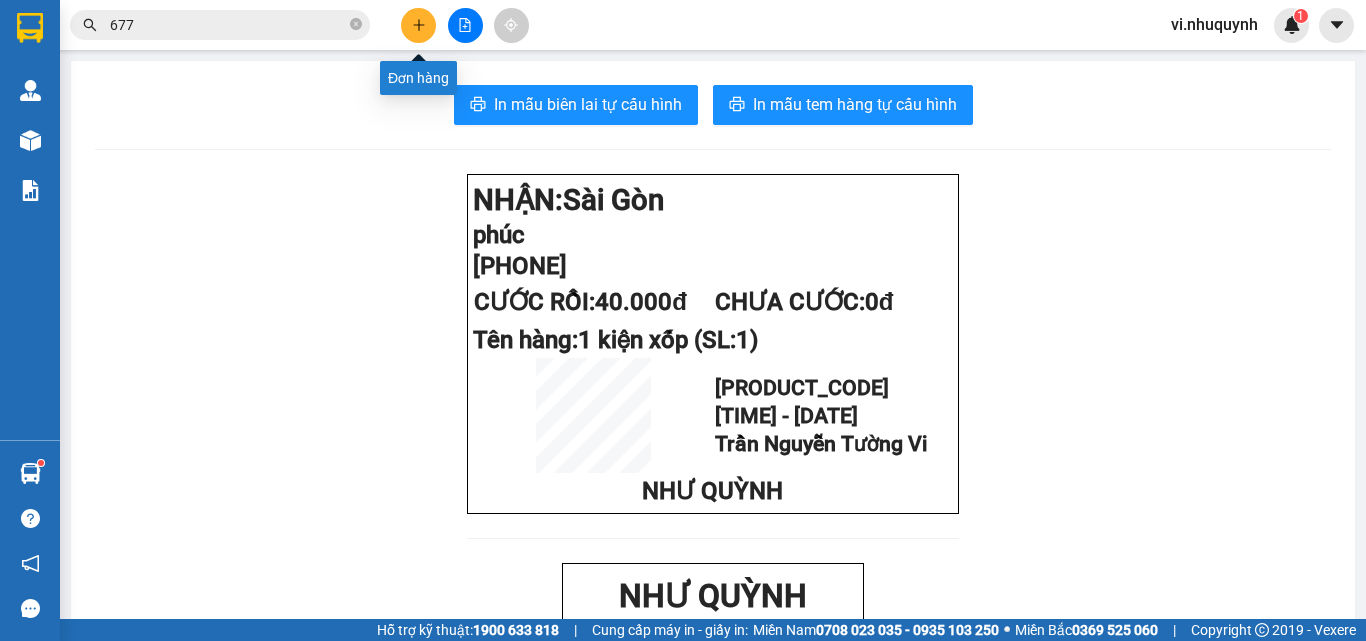 click at bounding box center [418, 25] 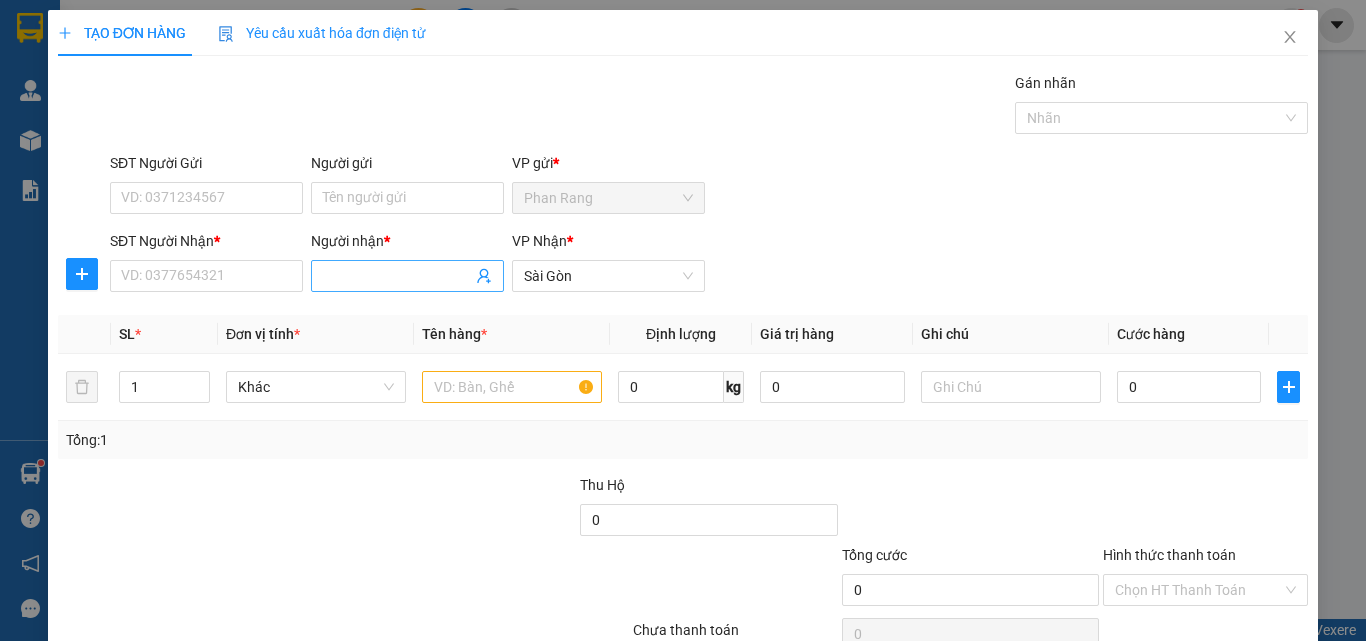 click on "Người nhận  *" at bounding box center [397, 276] 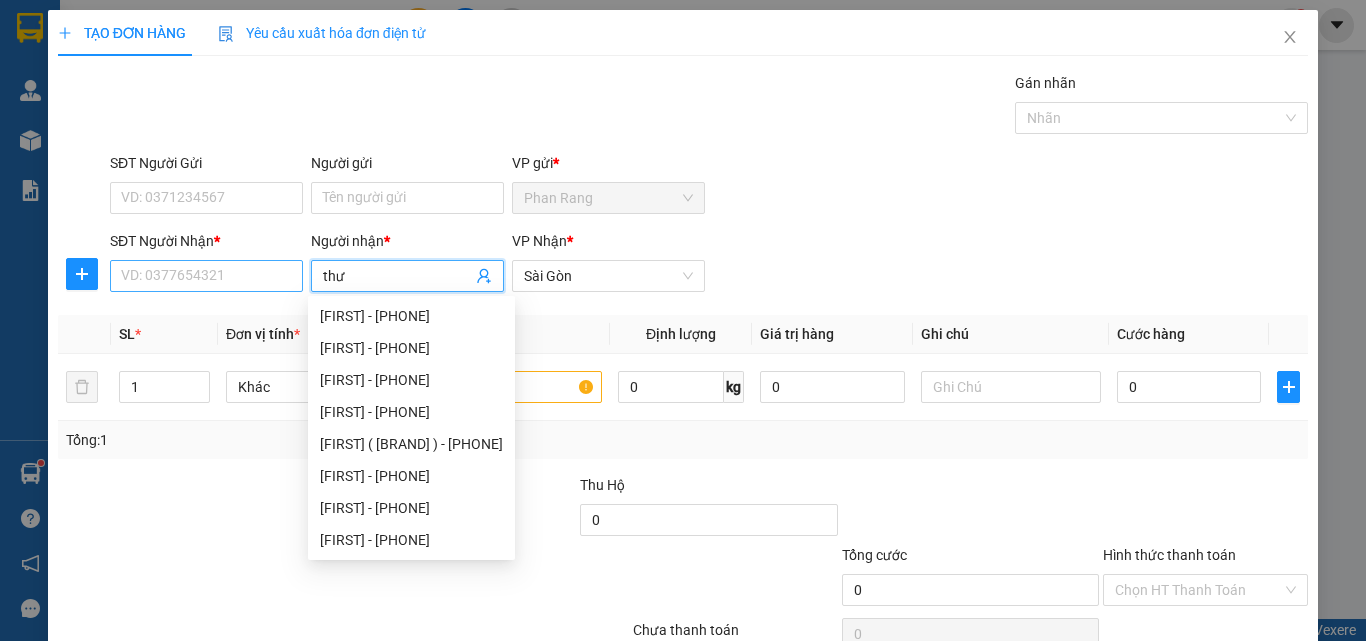 type on "thư" 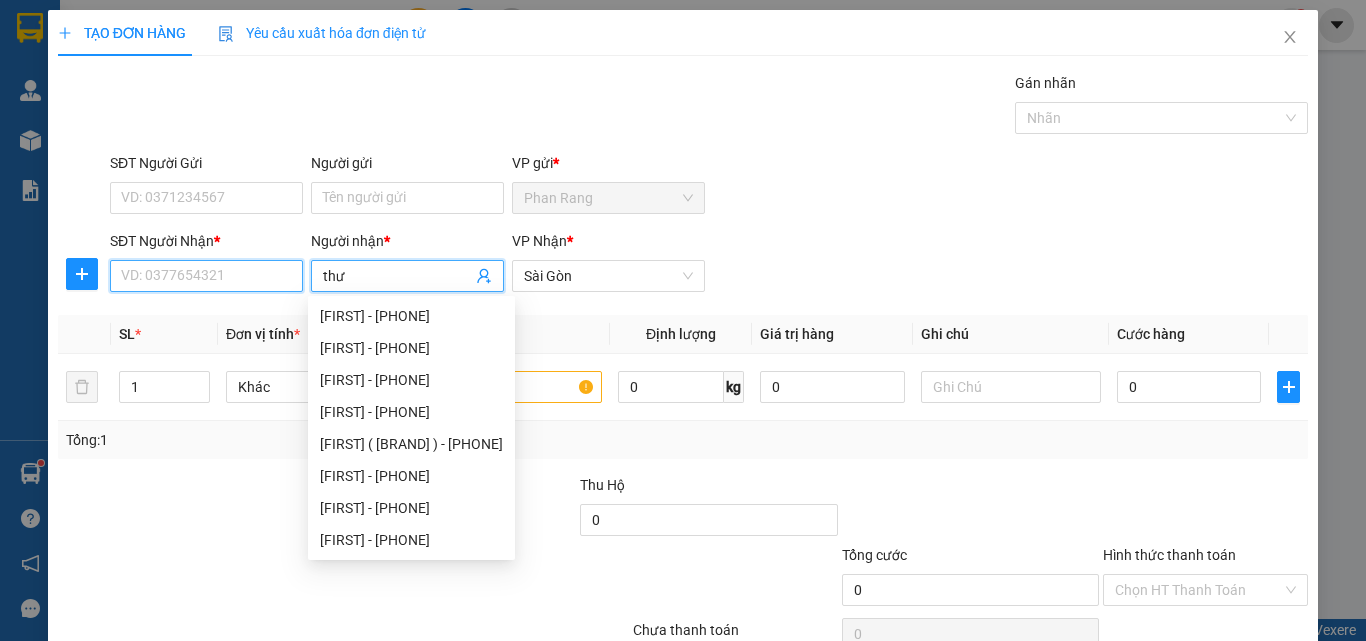click on "SĐT Người Nhận  *" at bounding box center [206, 276] 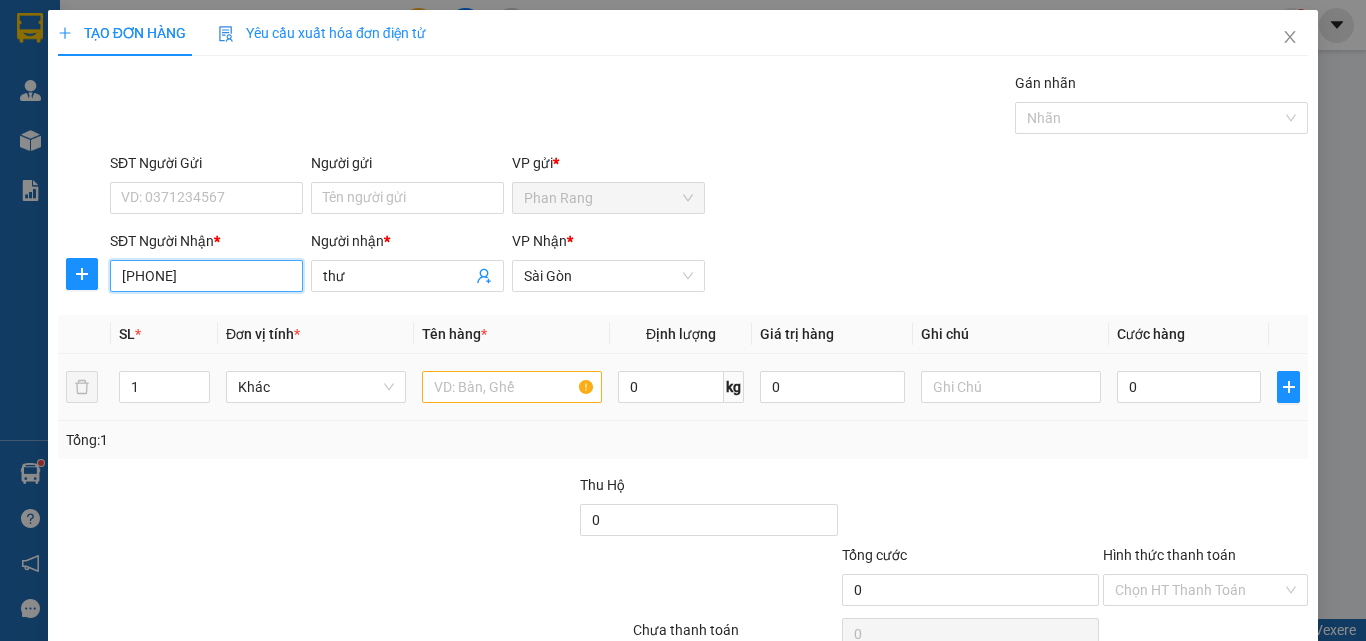type on "0981764965" 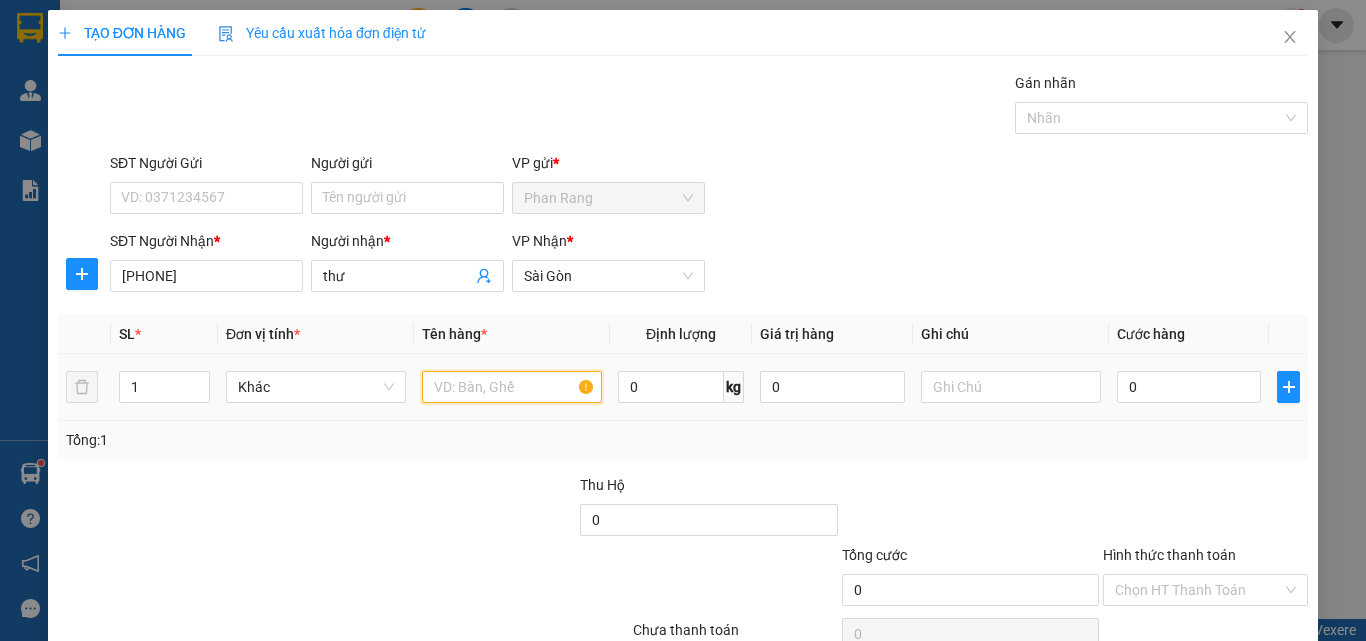 click at bounding box center (512, 387) 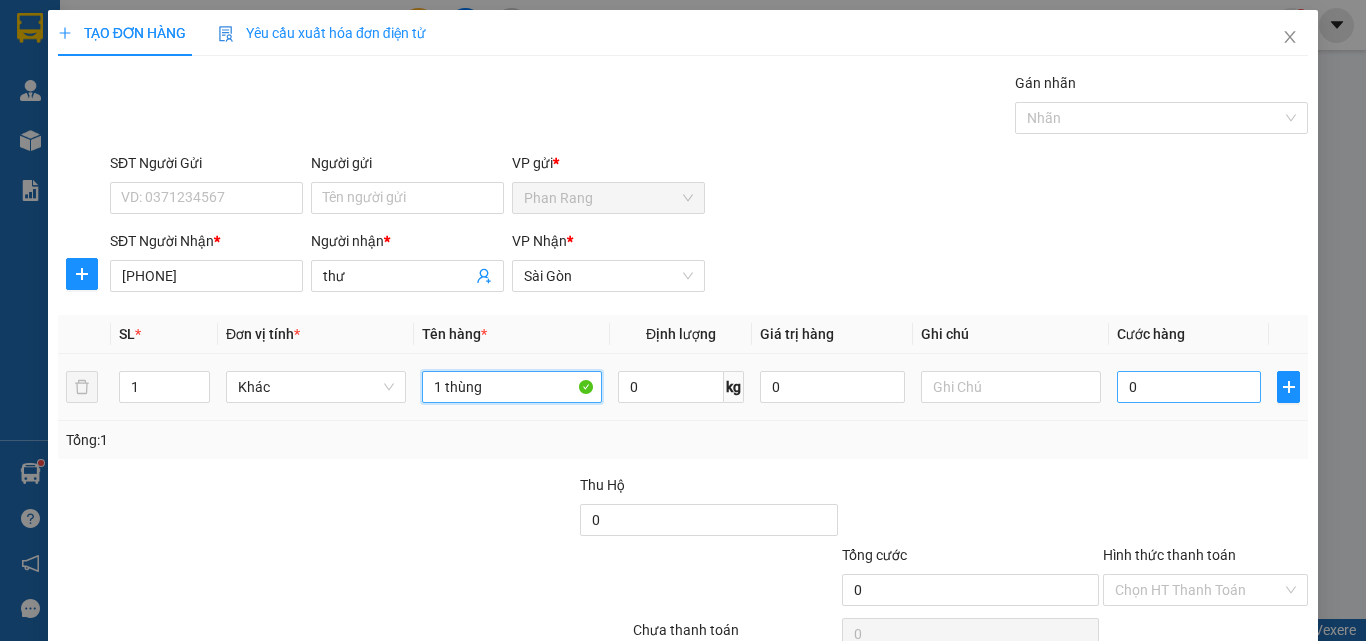 type on "1 thùng" 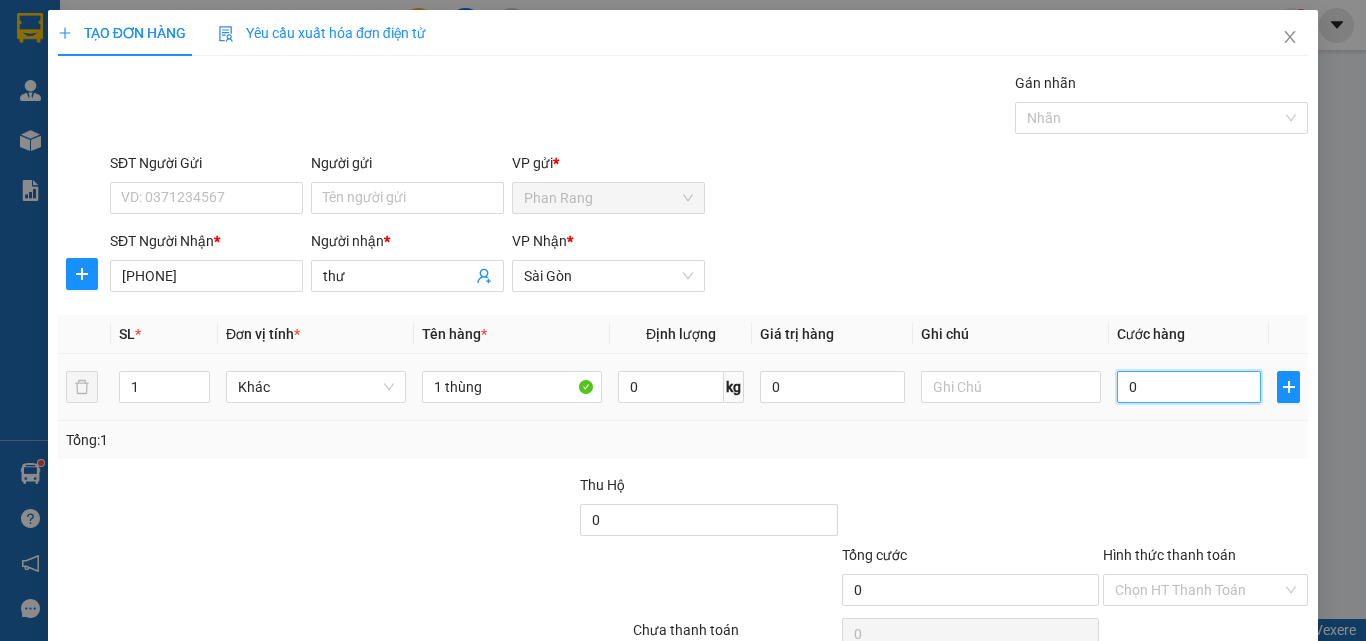 click on "0" at bounding box center [1189, 387] 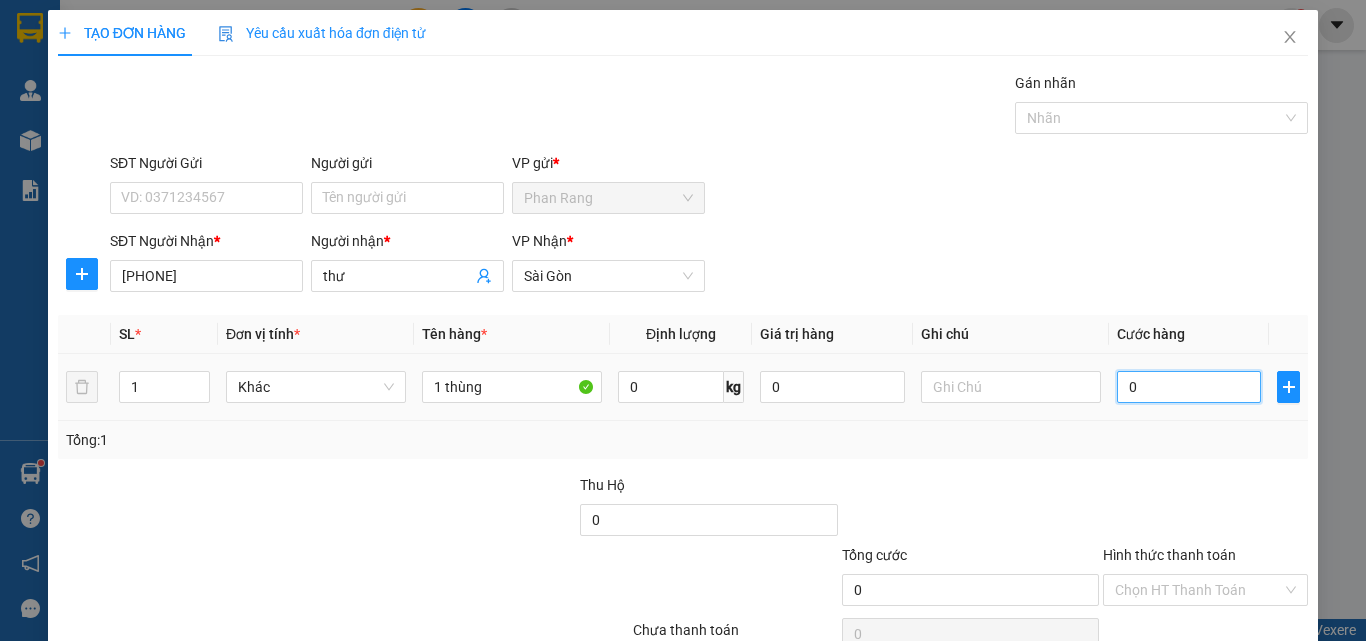type on "3" 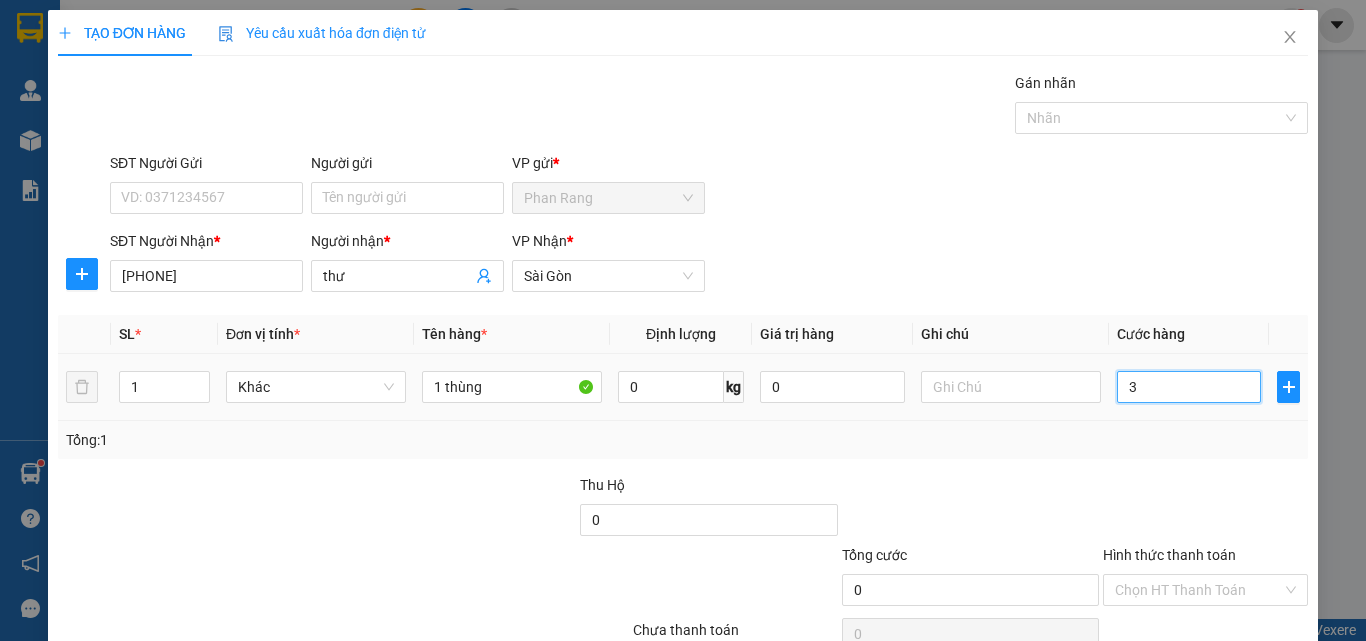 type on "3" 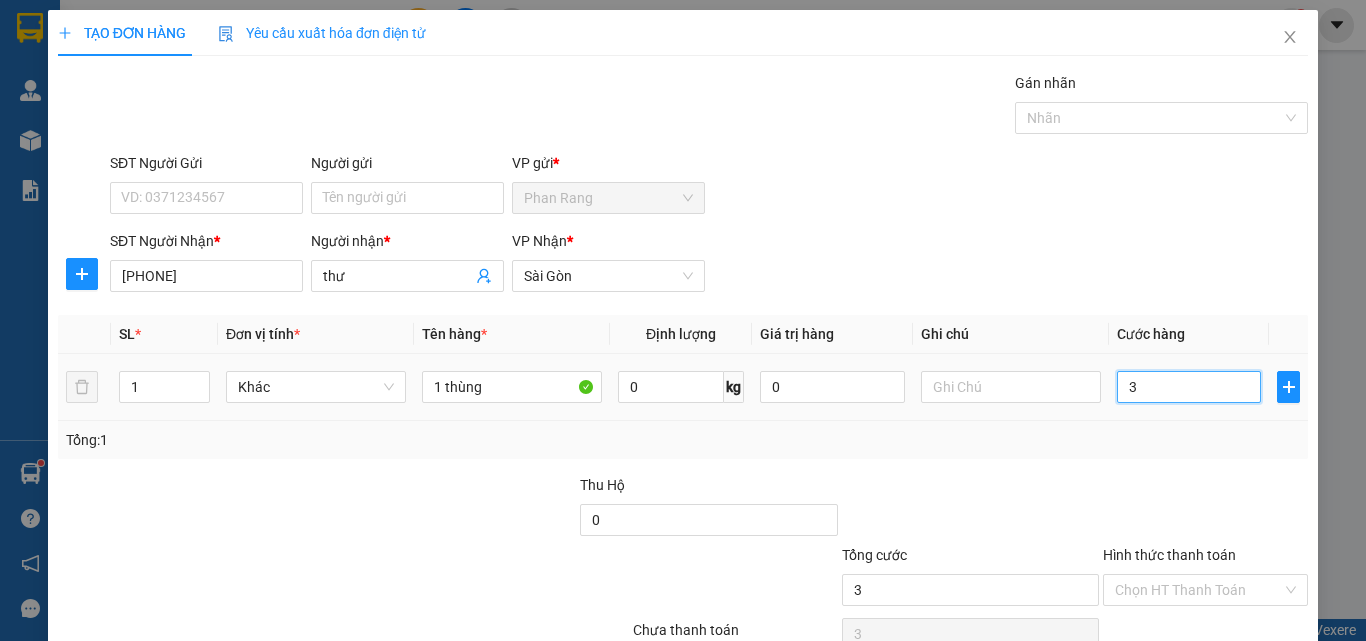 type on "30" 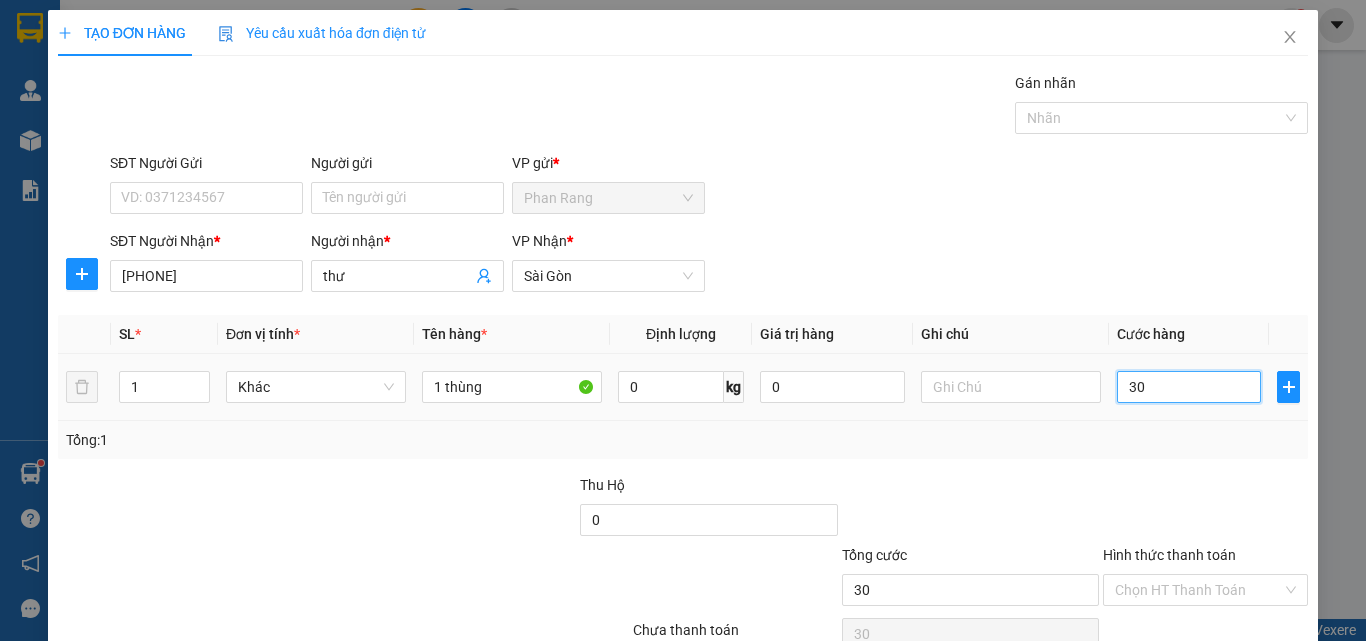 type on "300" 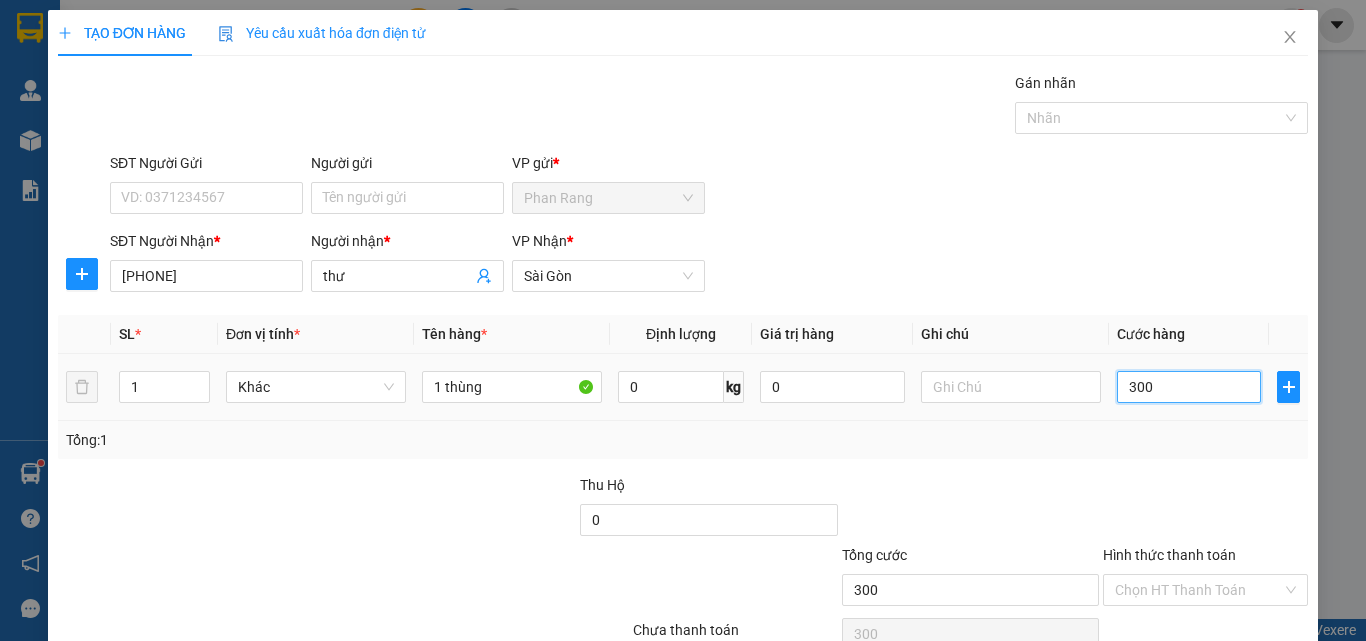 type on "3.000" 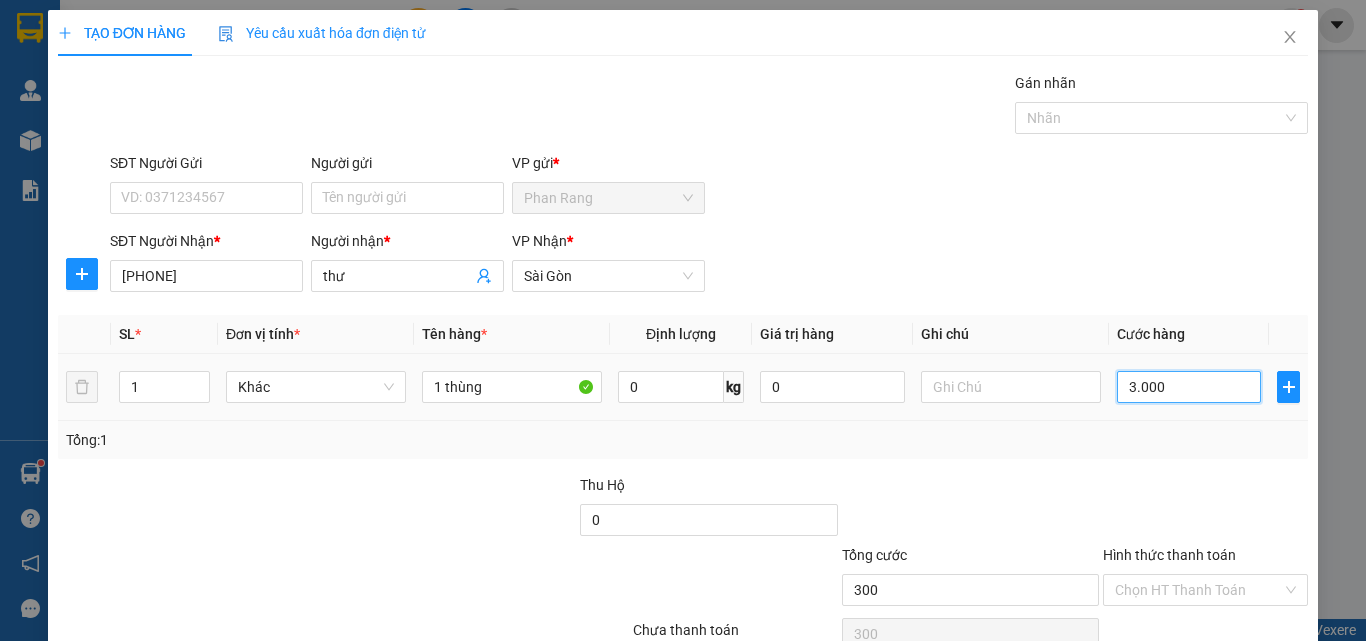 type on "3.000" 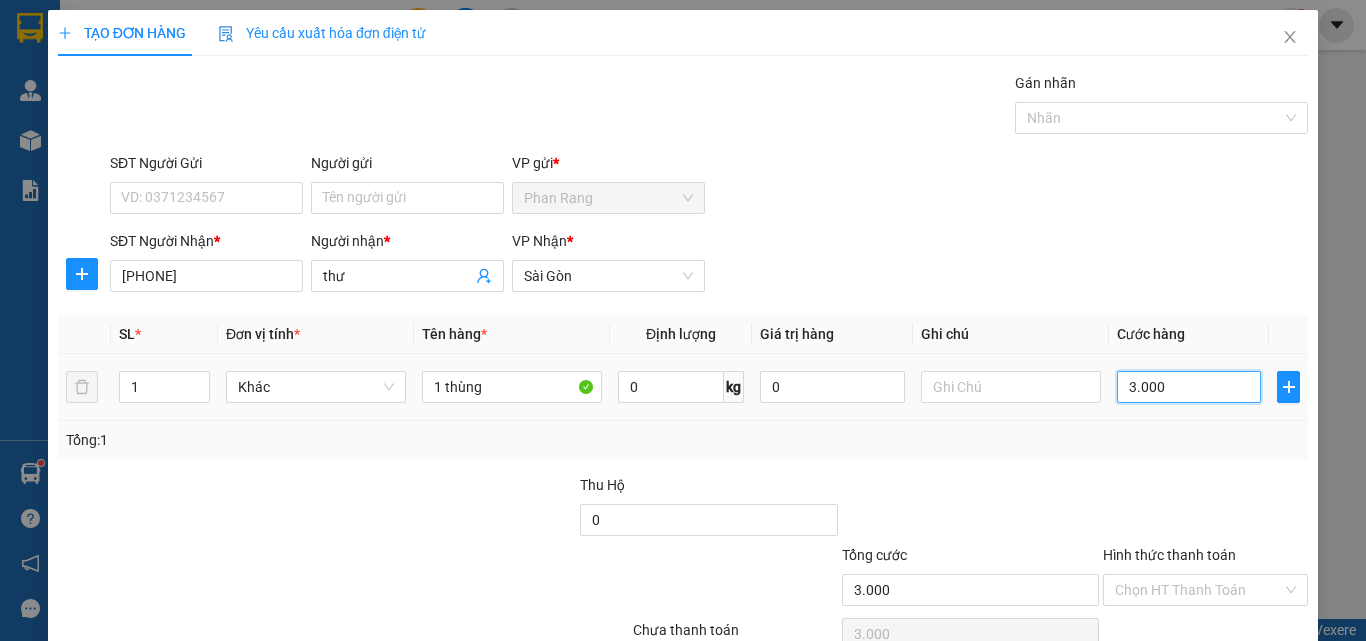 type on "30.000" 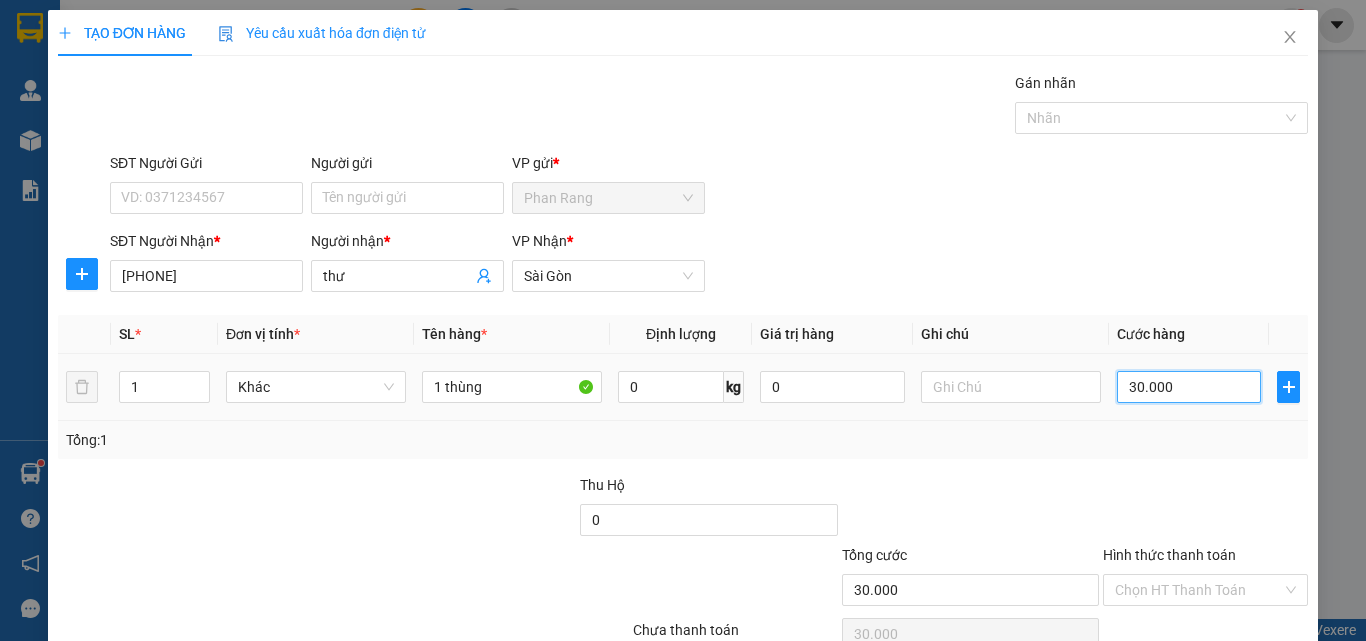 scroll, scrollTop: 99, scrollLeft: 0, axis: vertical 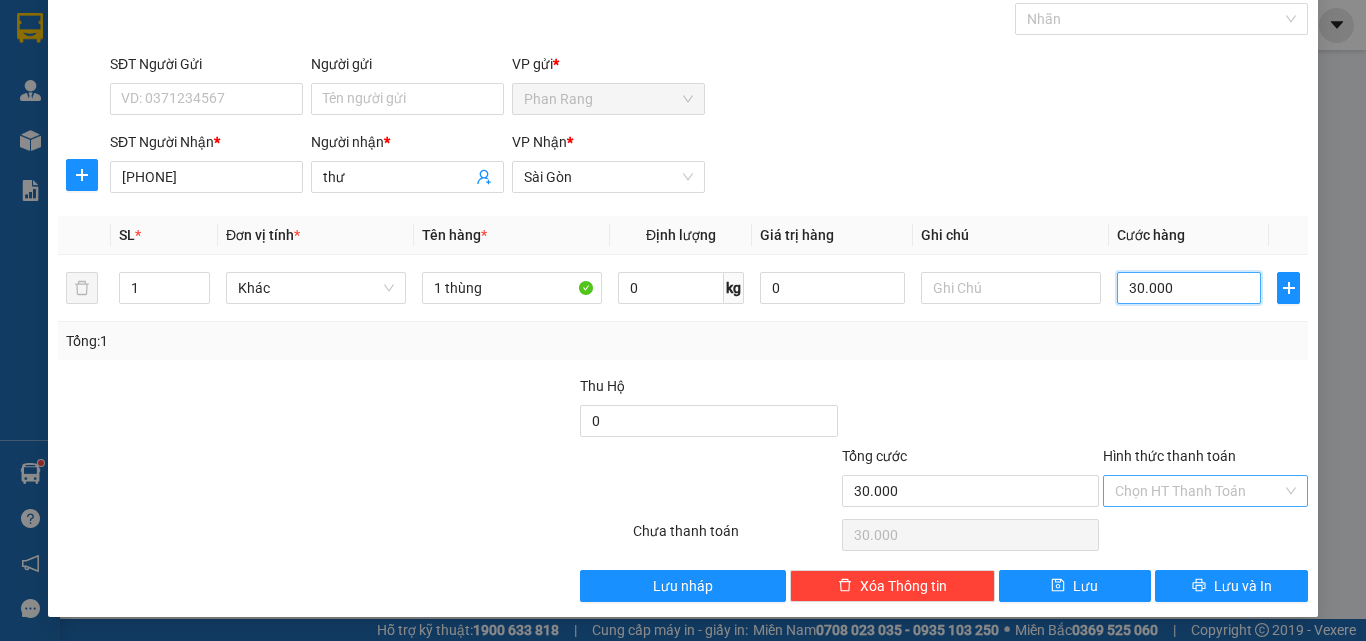 type on "30.000" 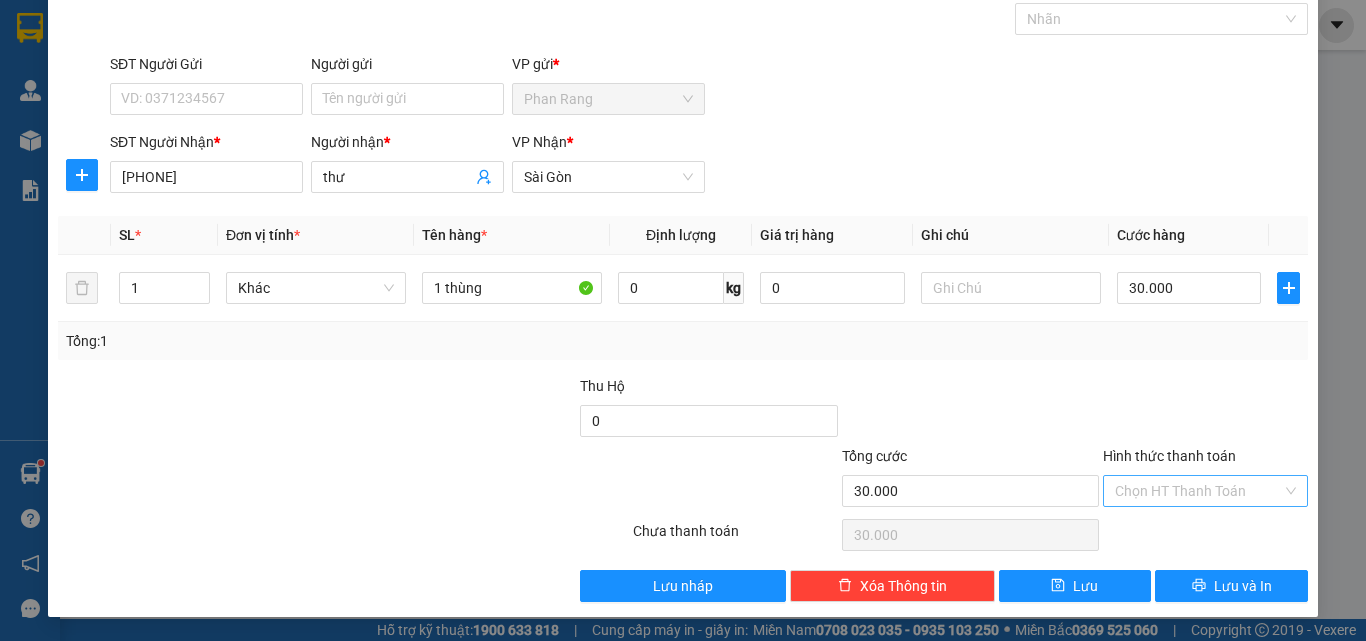 click on "Hình thức thanh toán" at bounding box center [1198, 491] 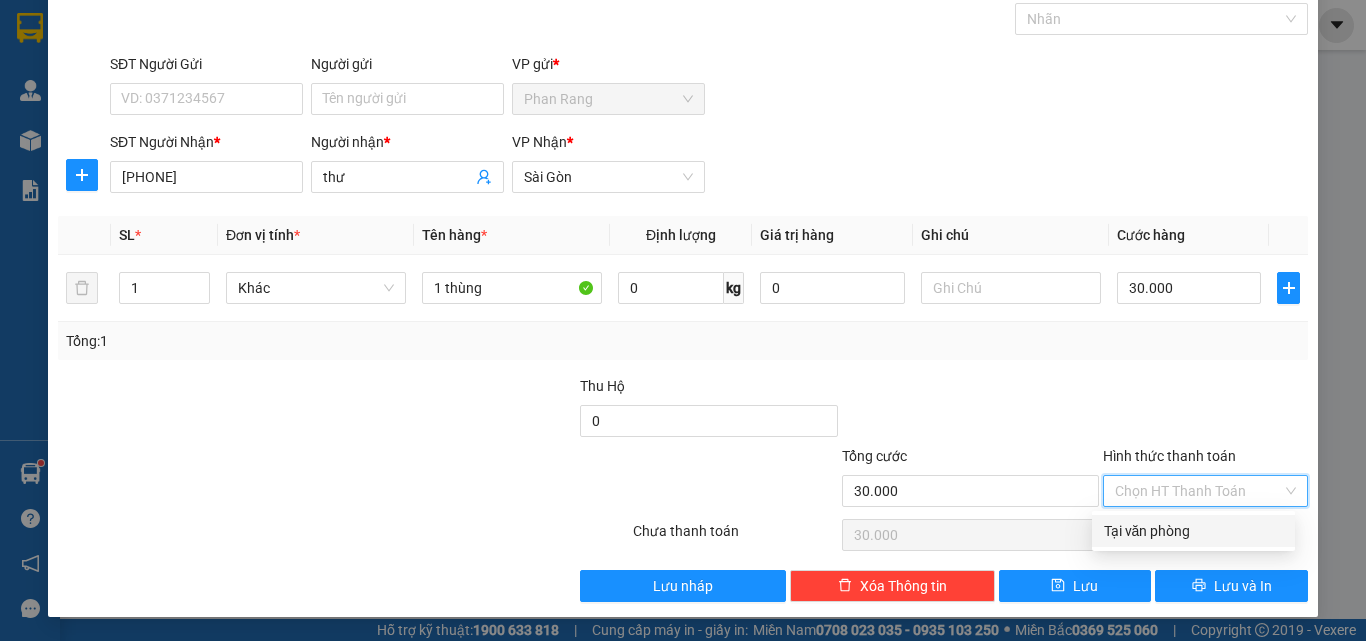 click on "Tại văn phòng" at bounding box center [1193, 531] 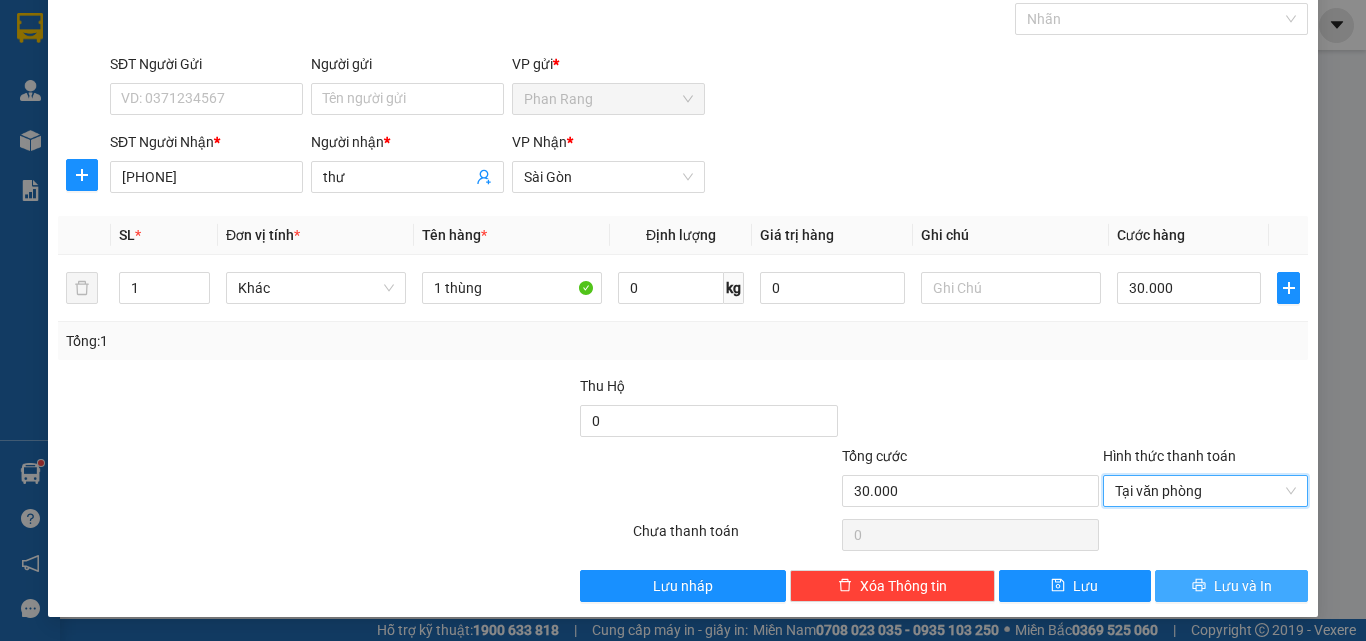 click on "Lưu và In" at bounding box center (1243, 586) 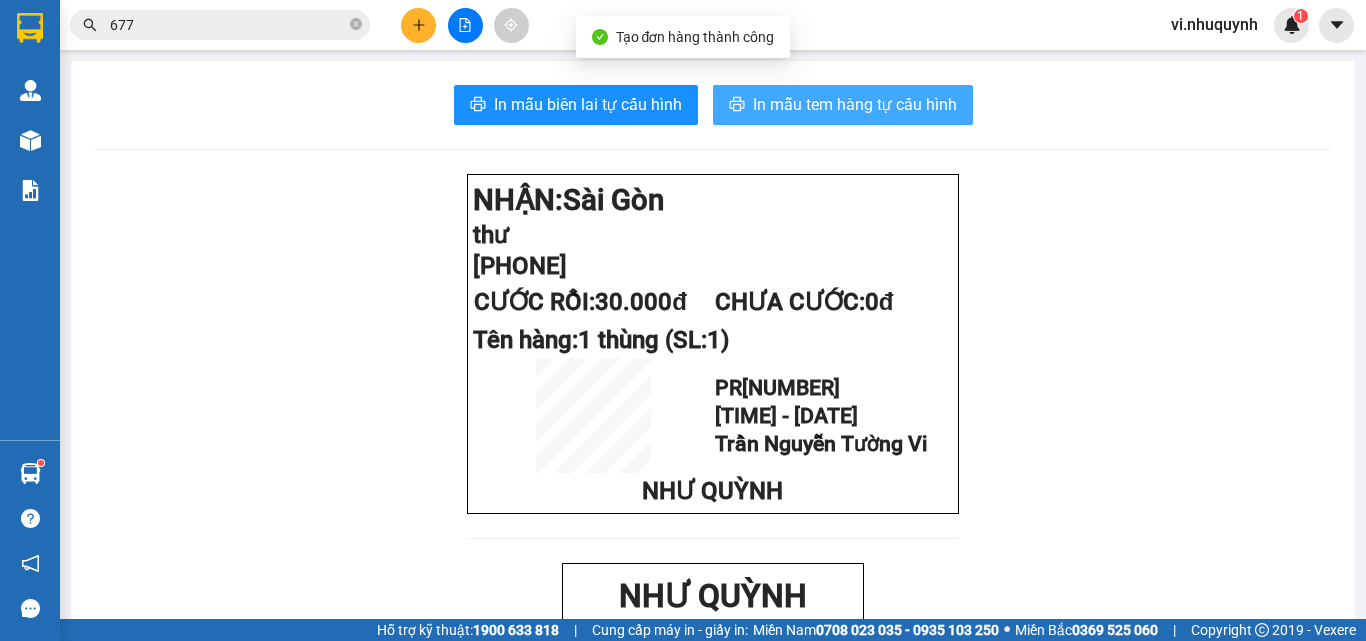 click on "In mẫu tem hàng tự cấu hình" at bounding box center [855, 104] 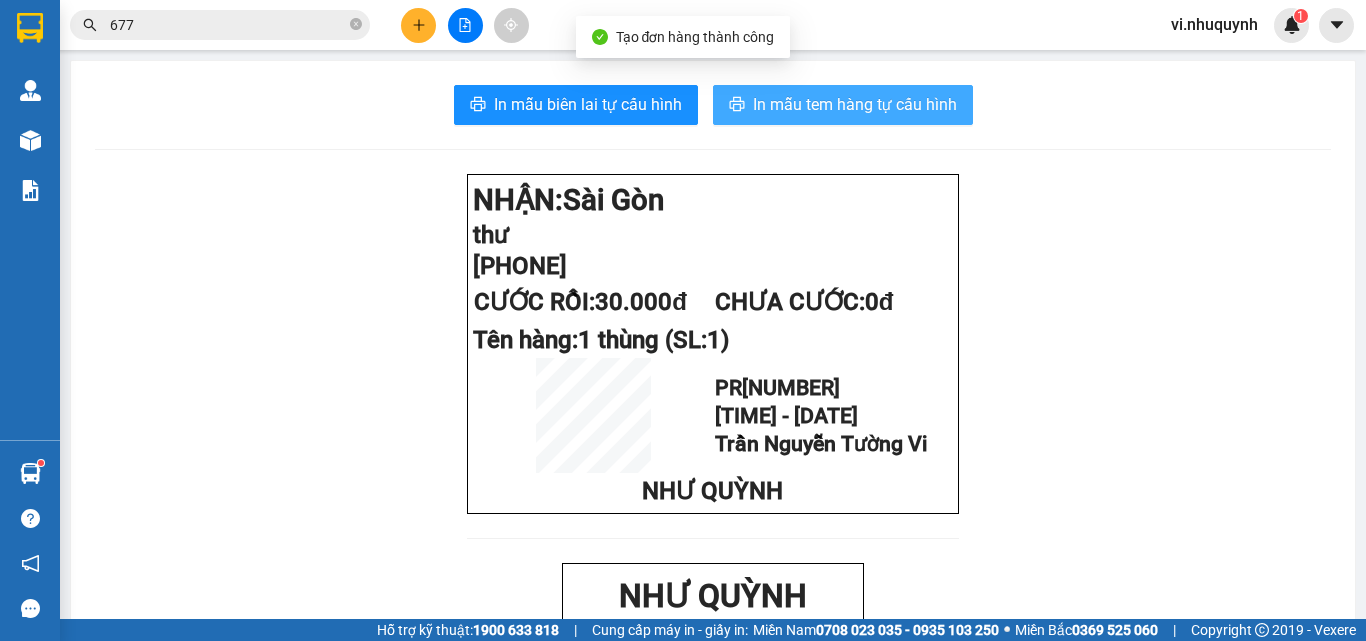 scroll, scrollTop: 0, scrollLeft: 0, axis: both 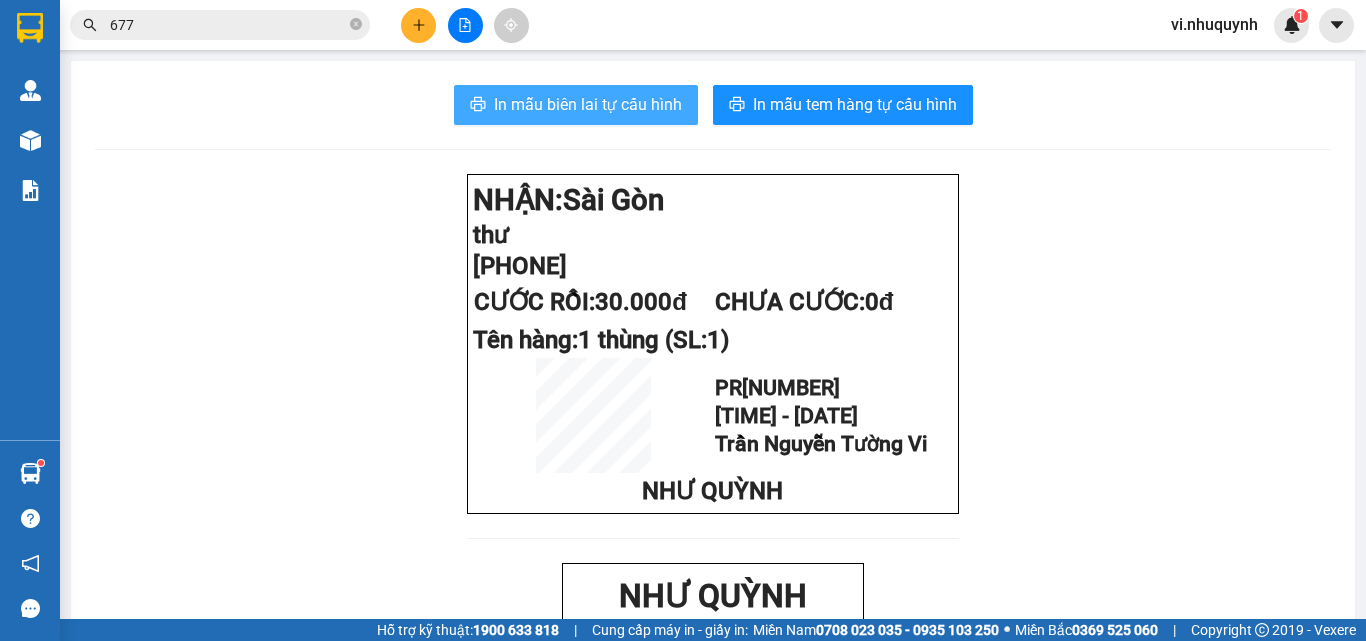click on "In mẫu biên lai tự cấu hình" at bounding box center (588, 104) 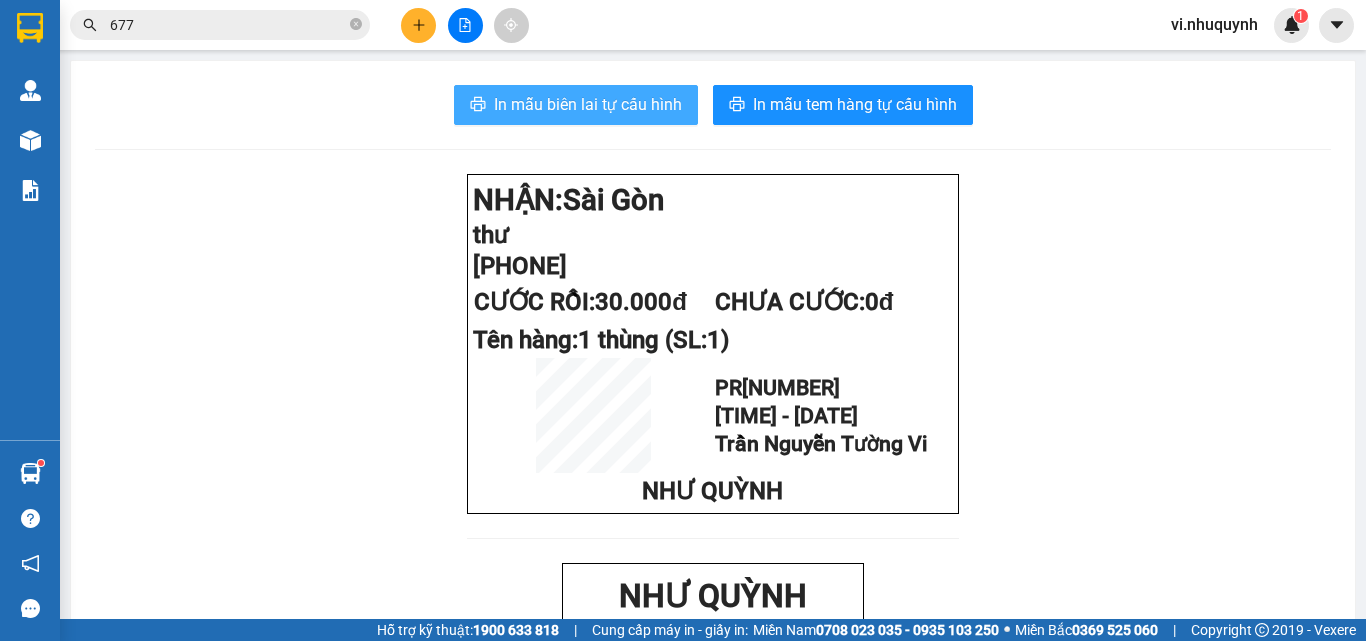 scroll, scrollTop: 0, scrollLeft: 0, axis: both 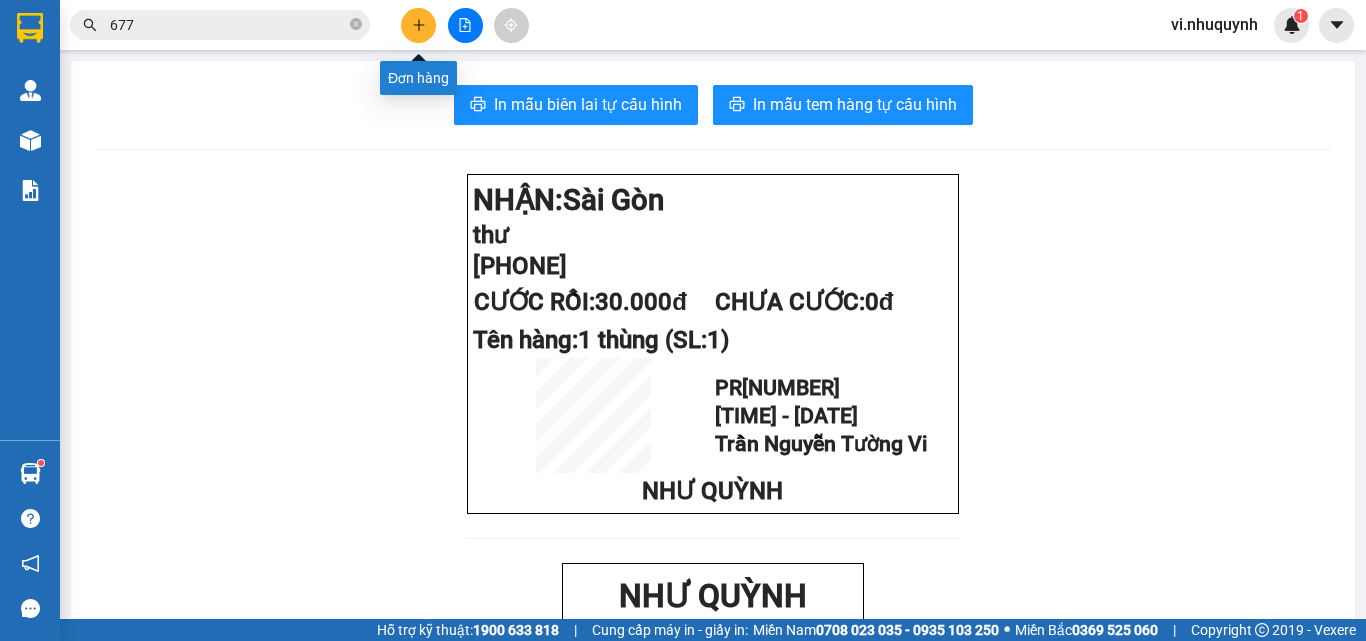 click 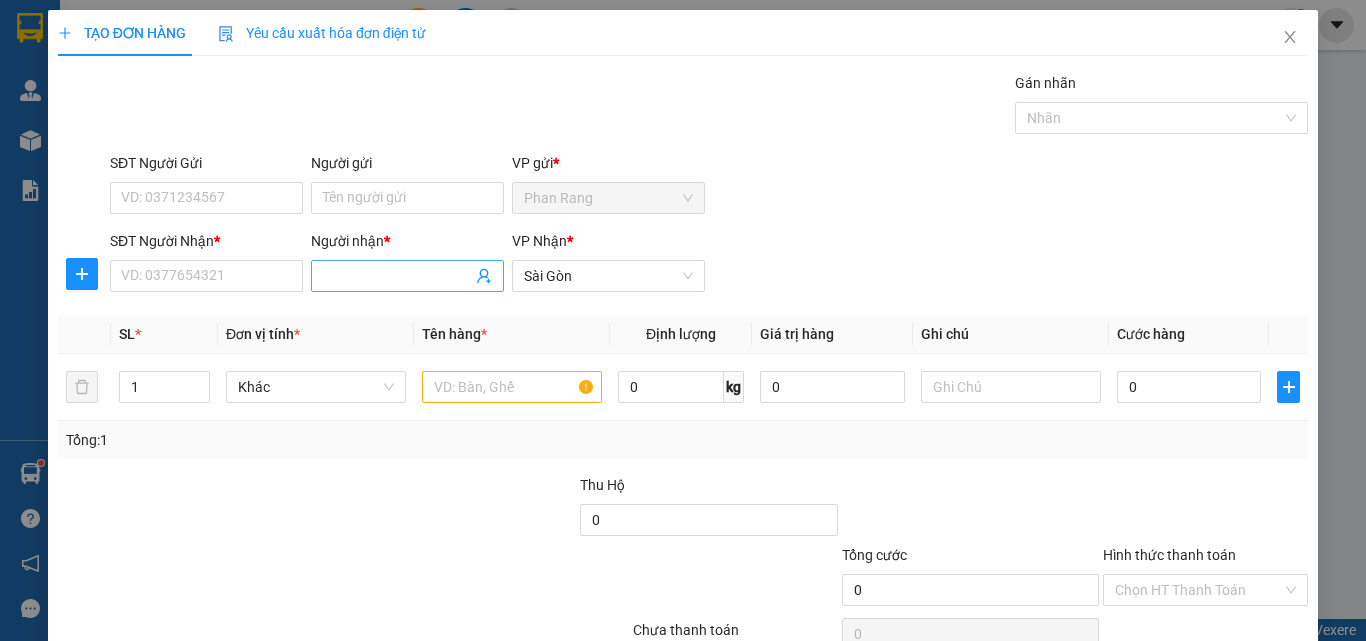 click on "Người nhận  *" at bounding box center (397, 276) 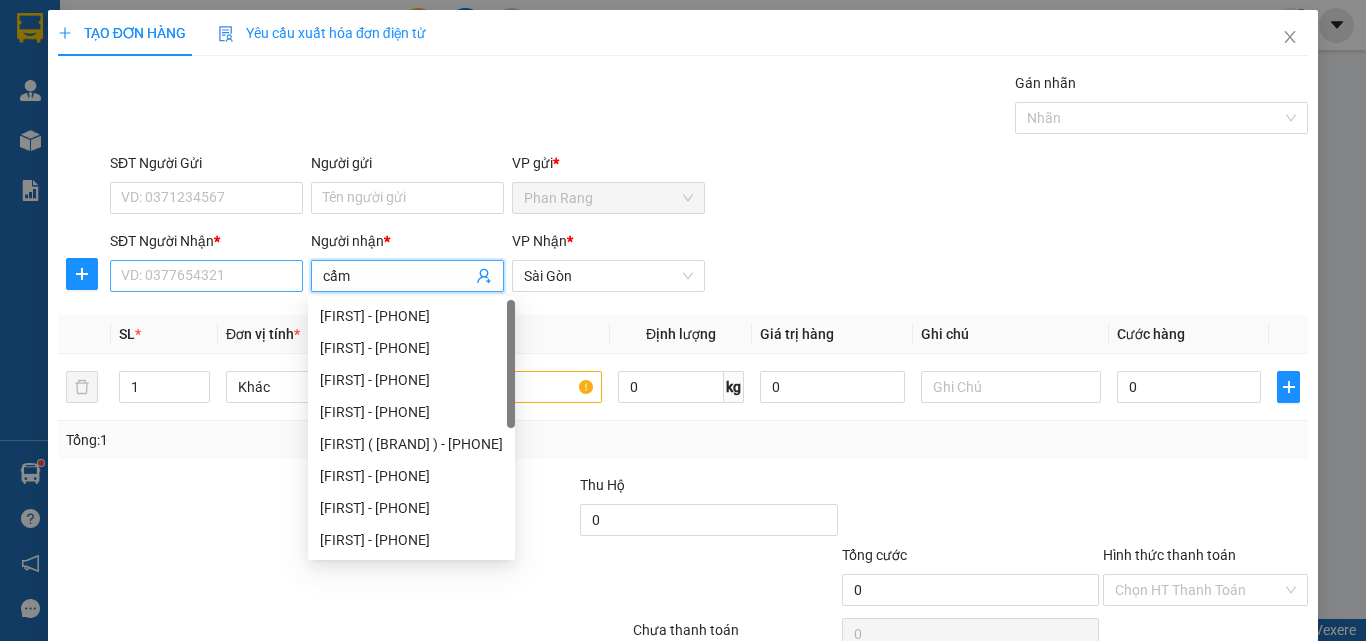 type on "cẩm" 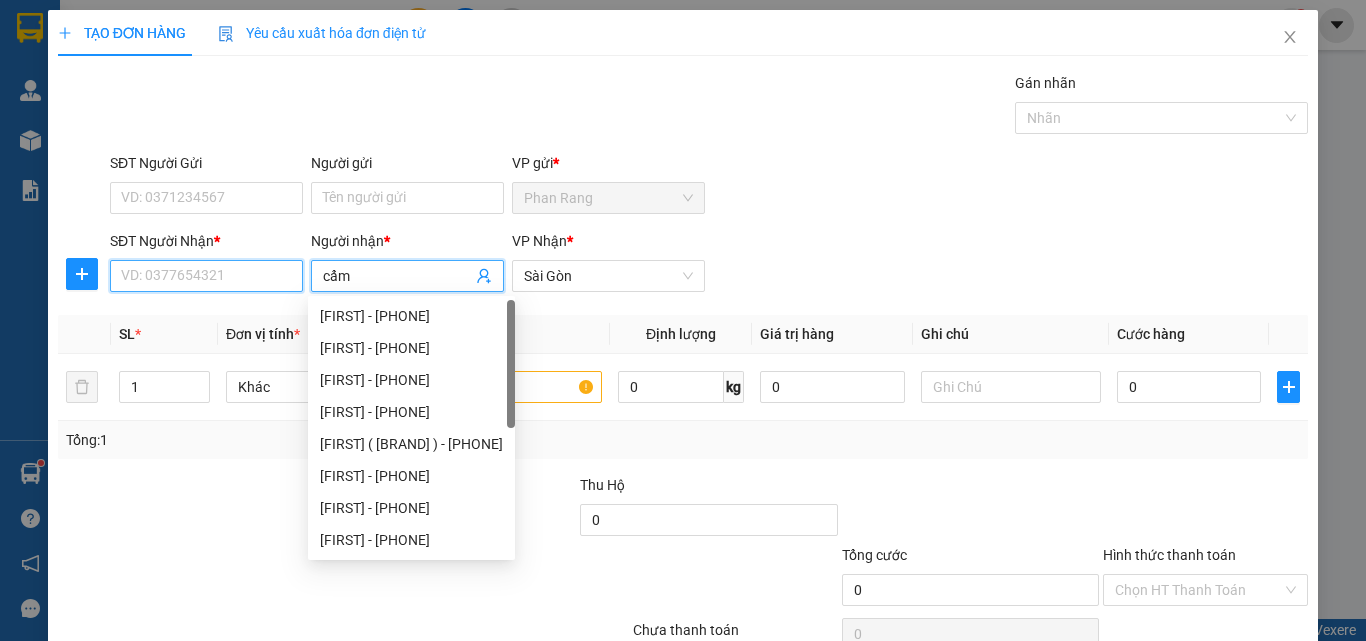 click on "SĐT Người Nhận  *" at bounding box center [206, 276] 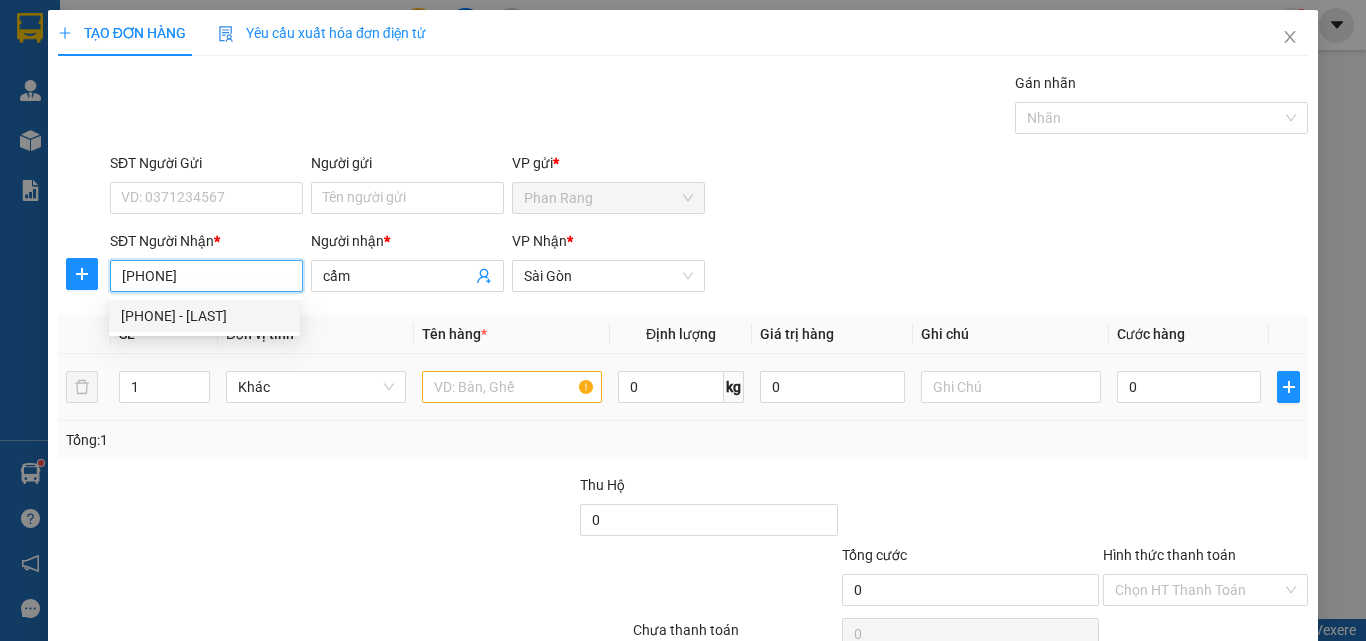 type on "0913948924" 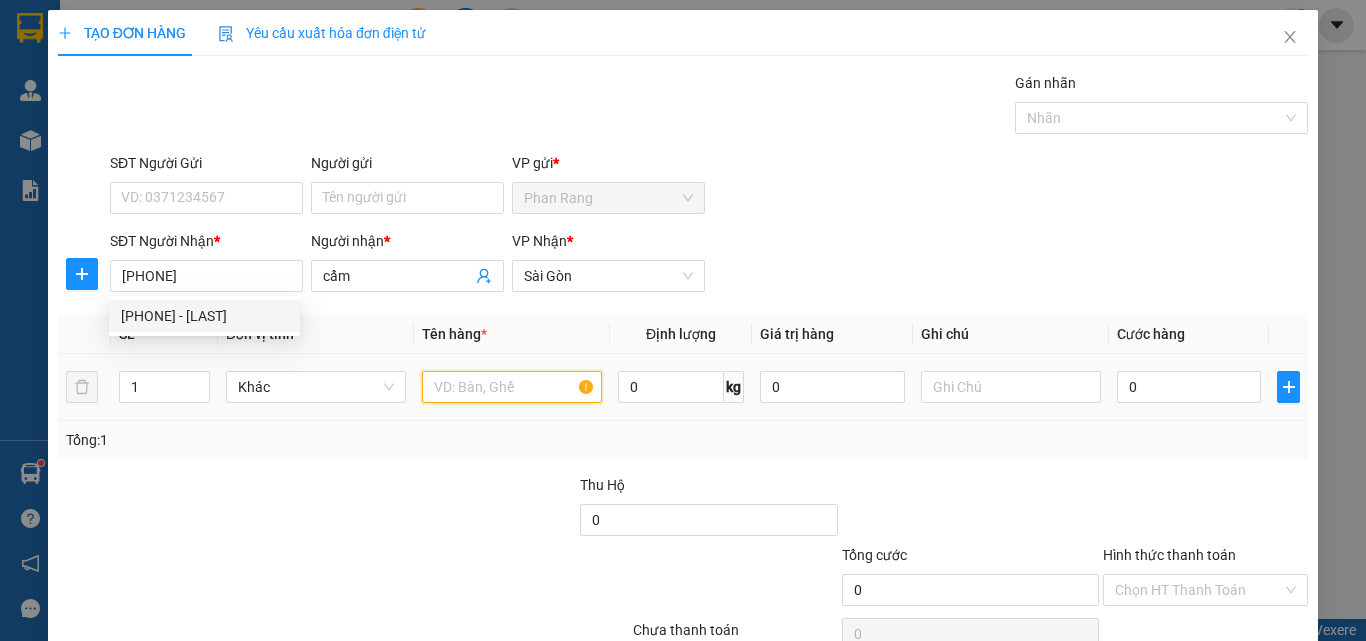 click at bounding box center [512, 387] 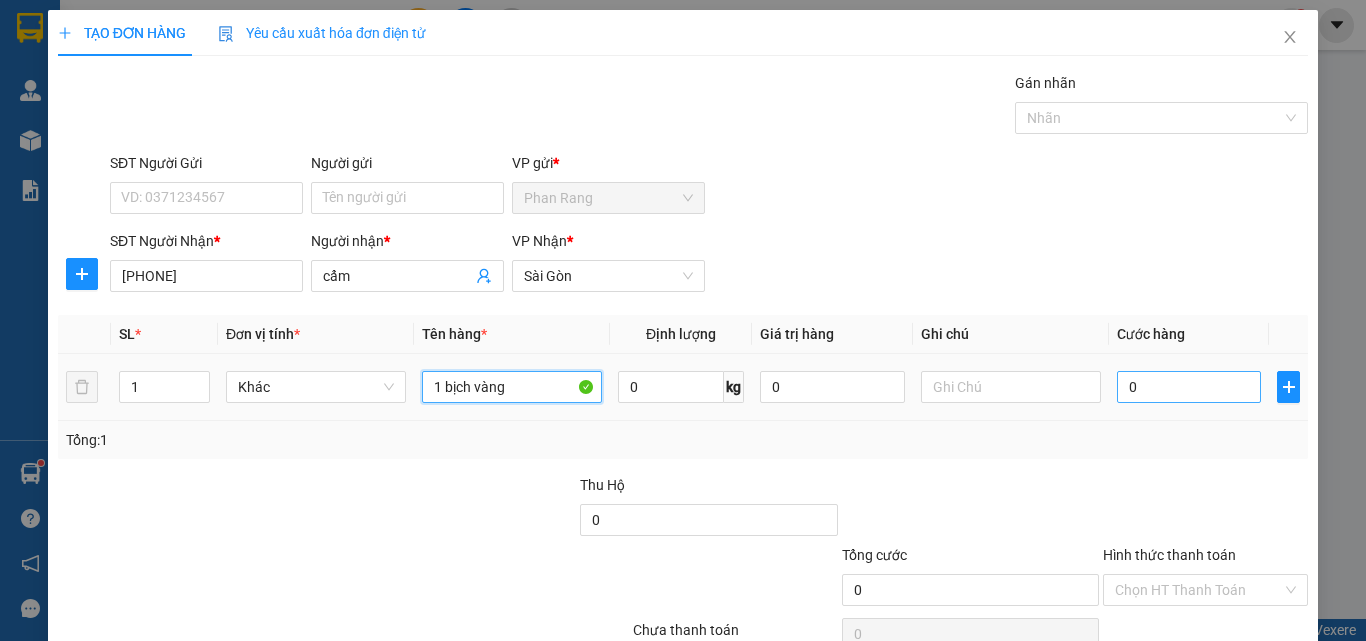 type on "1 bịch vàng" 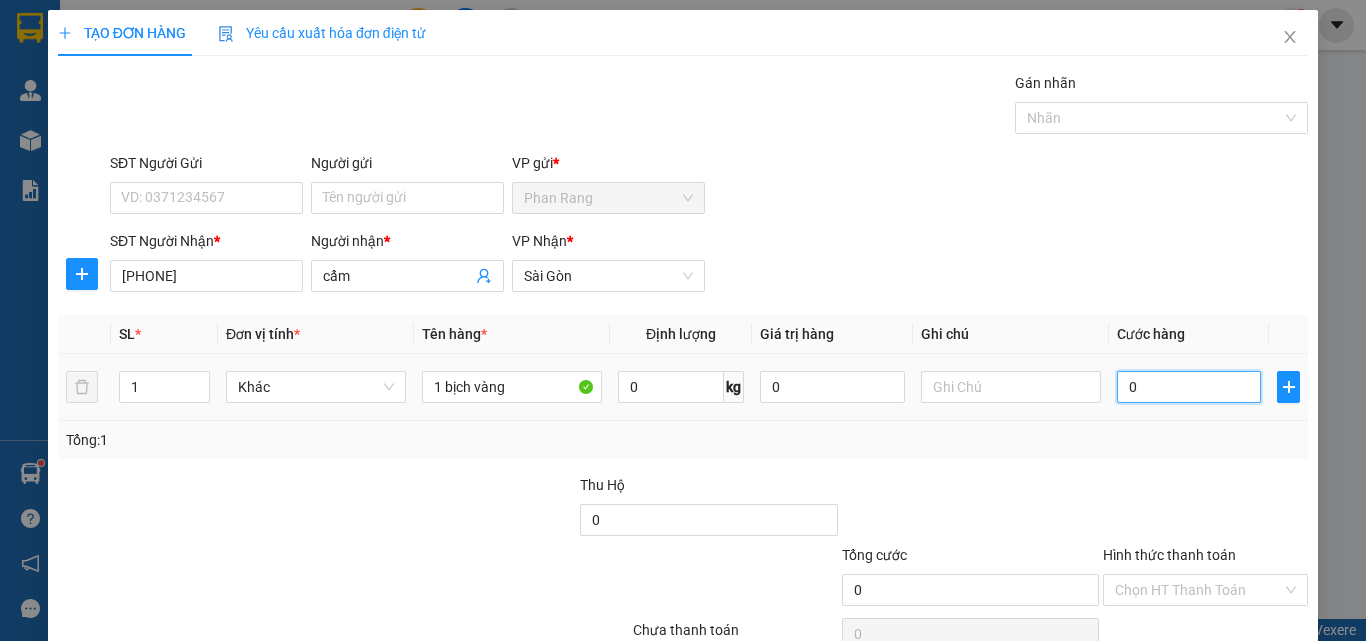 click on "0" at bounding box center [1189, 387] 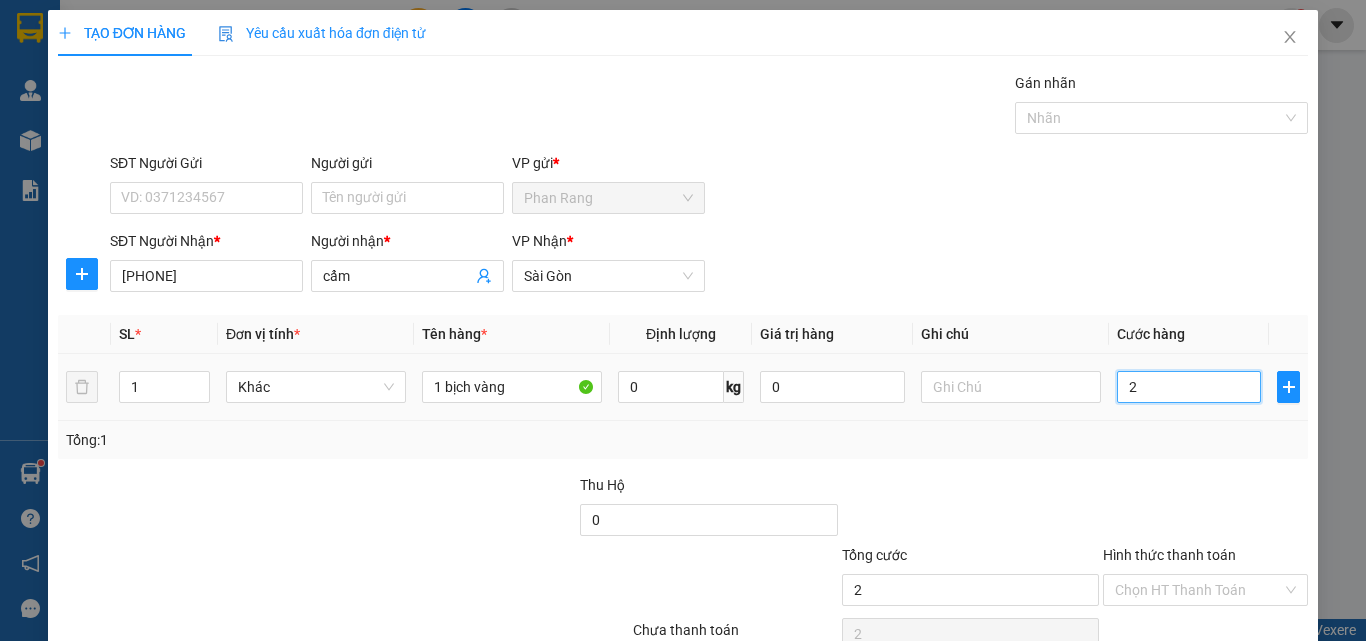 type on "20" 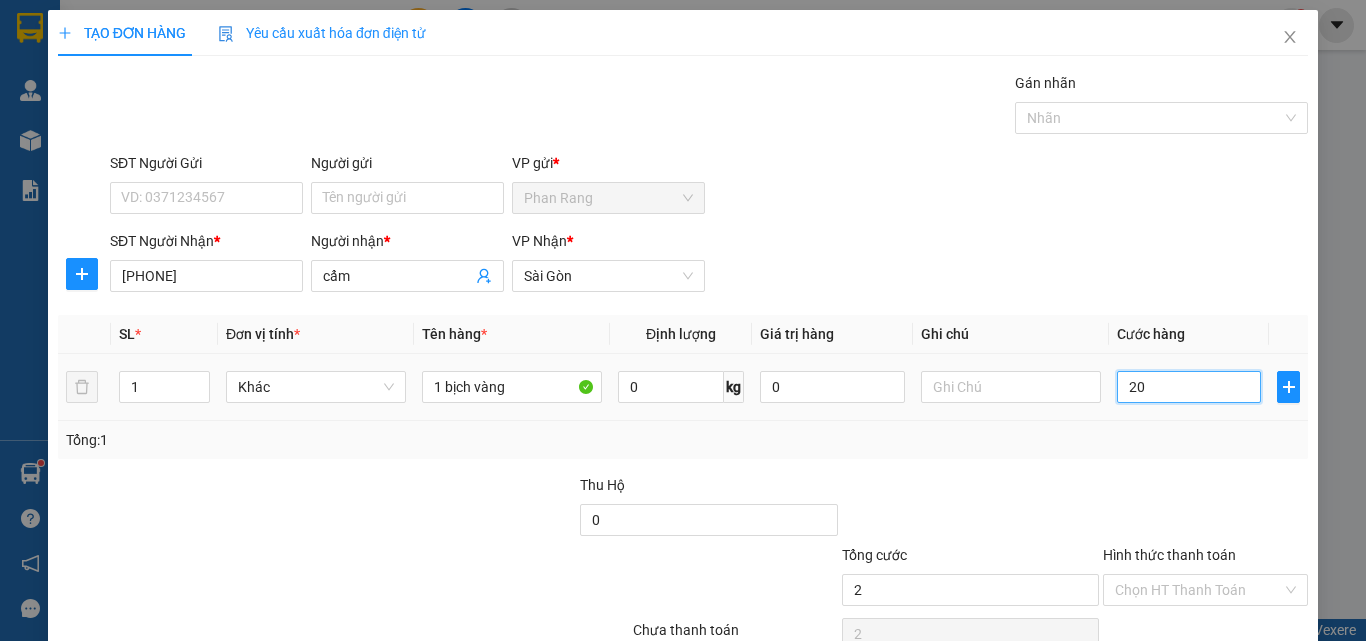 type on "20" 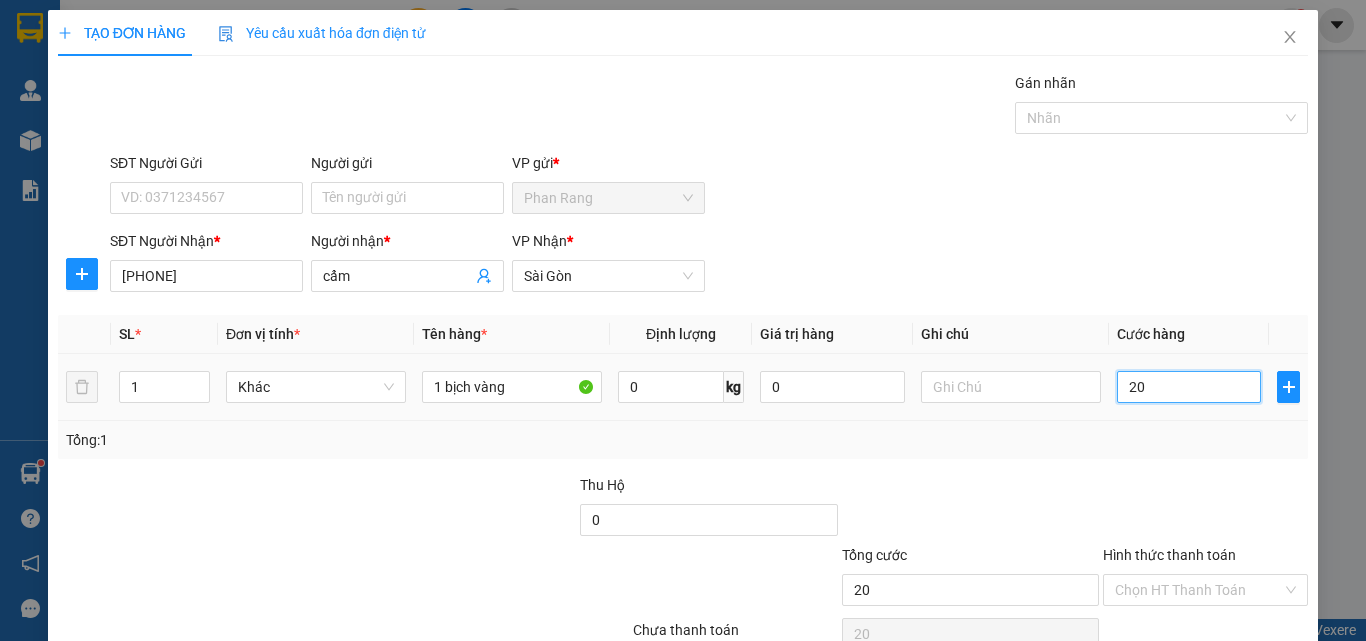 type on "200" 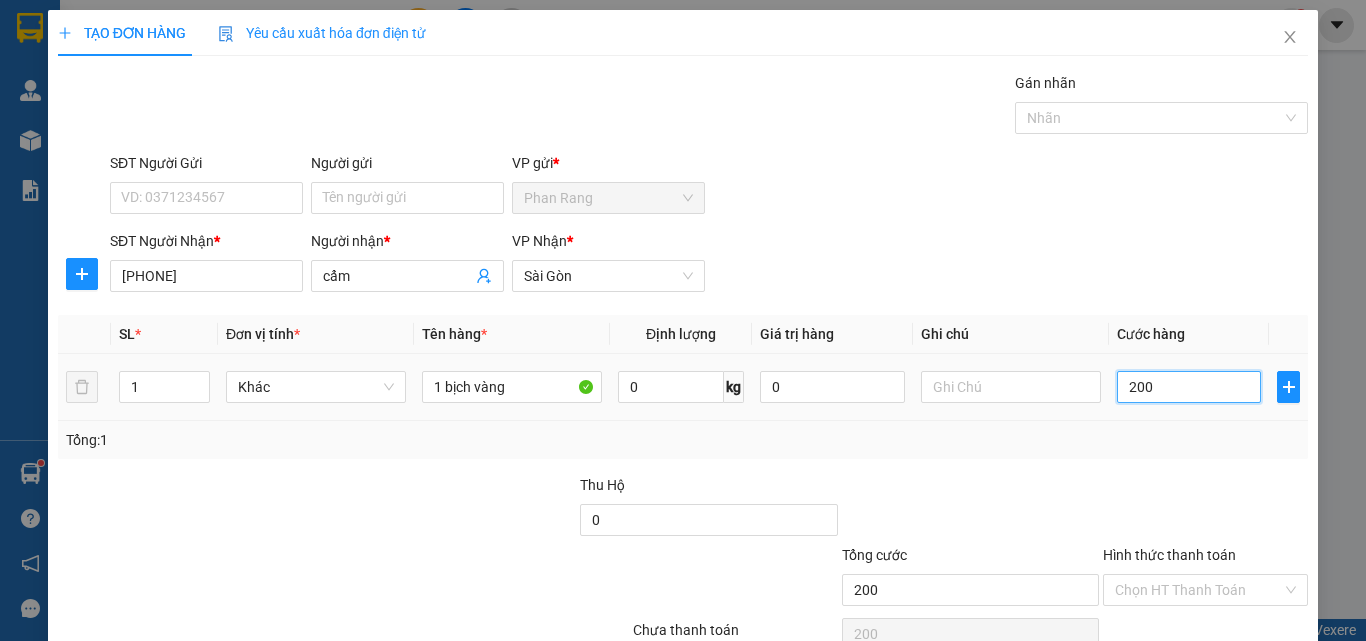 type on "2.000" 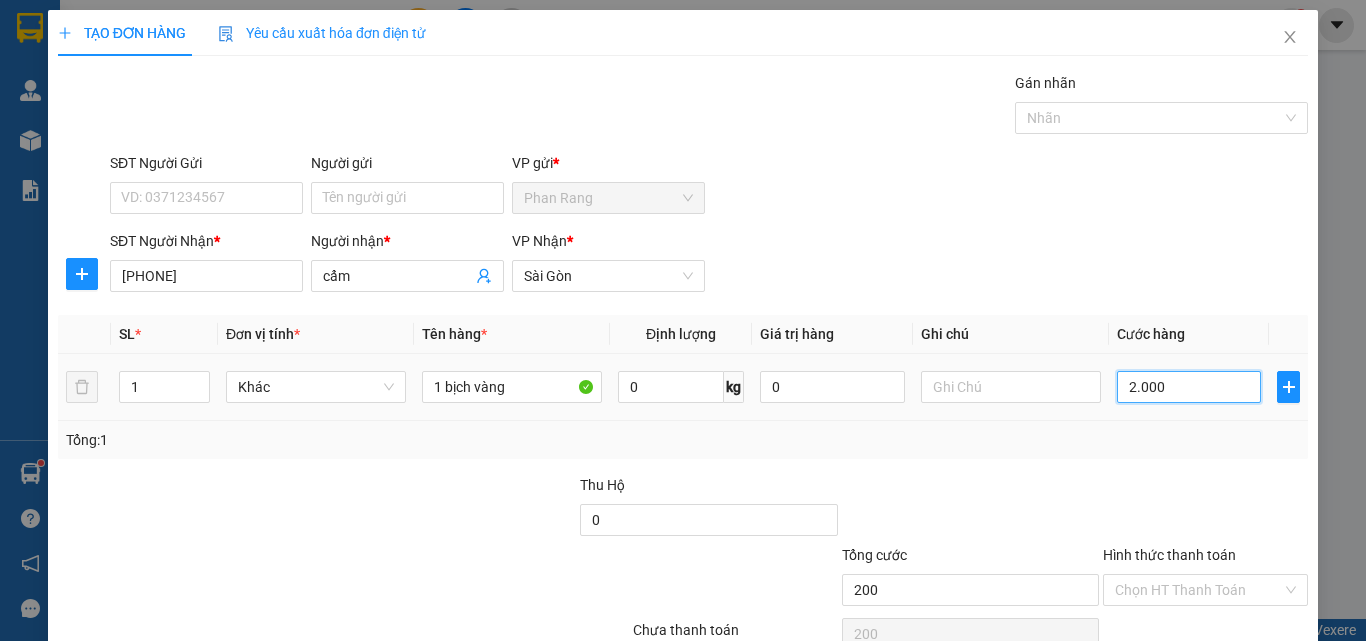 type on "2.000" 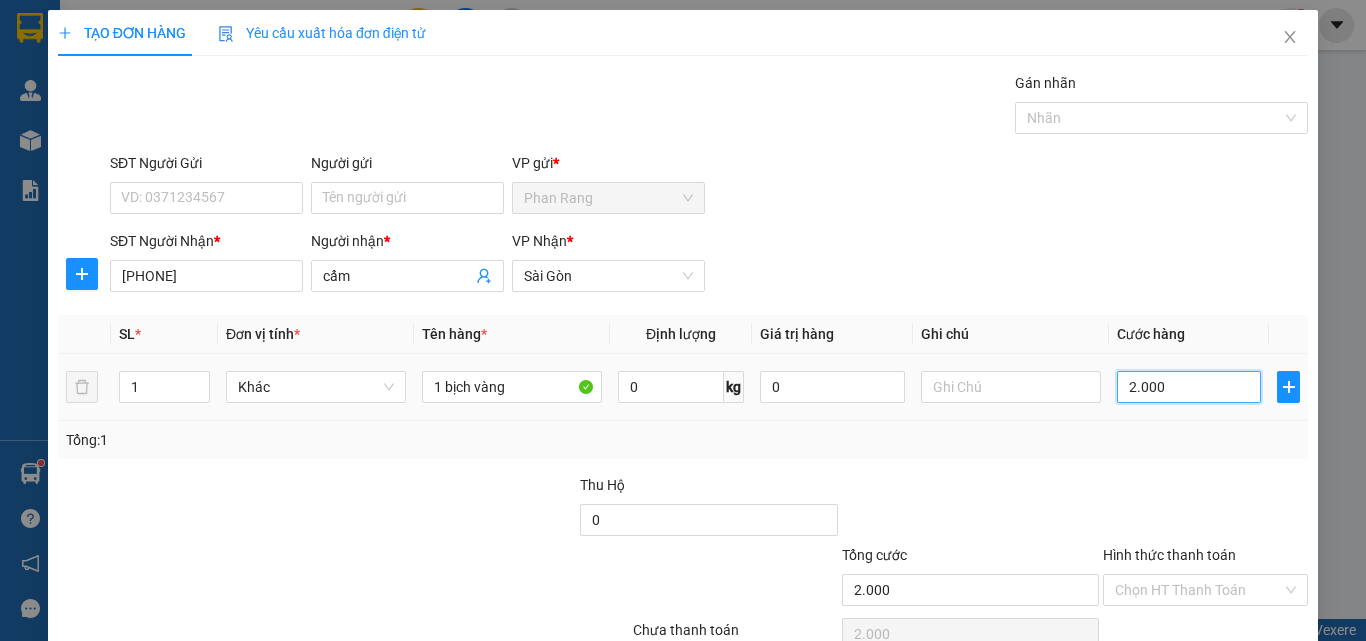 type on "20.000" 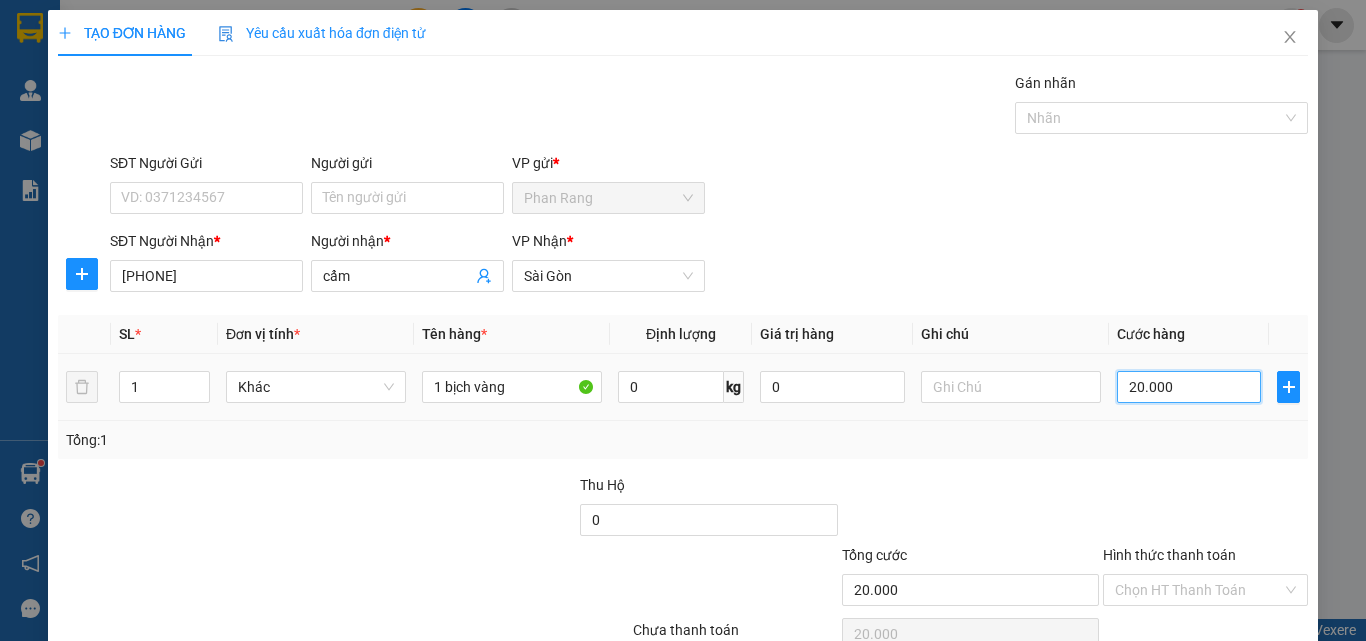scroll, scrollTop: 99, scrollLeft: 0, axis: vertical 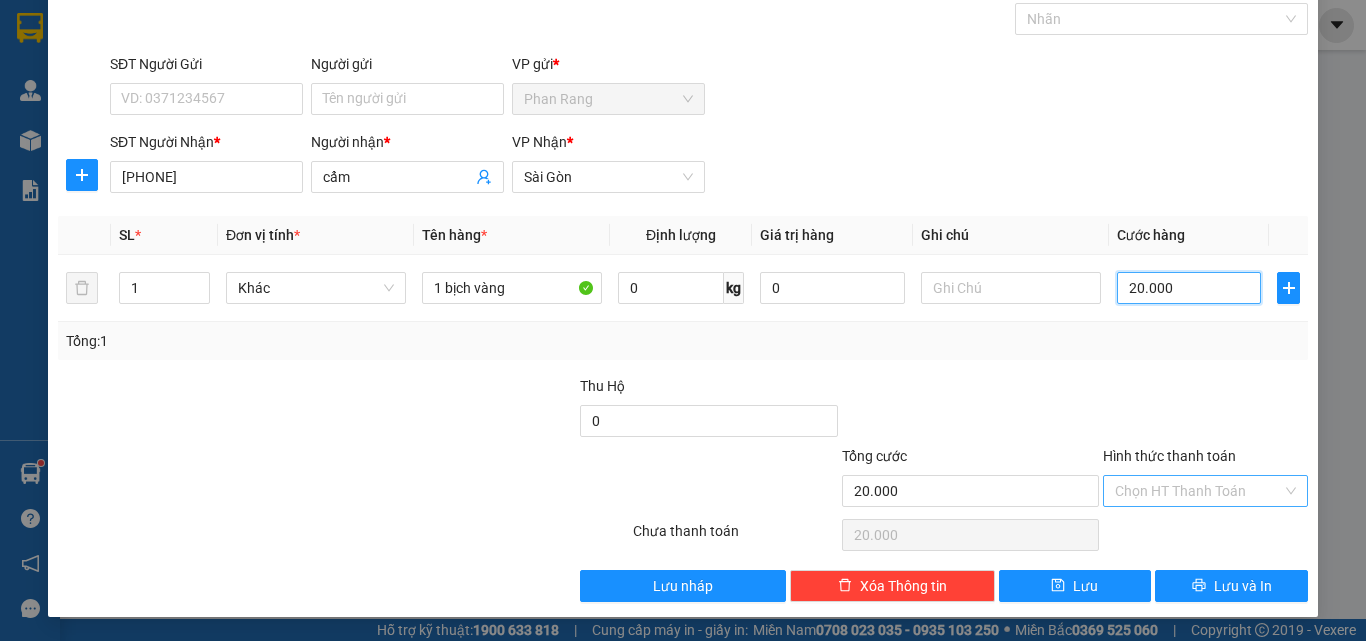 type on "20.000" 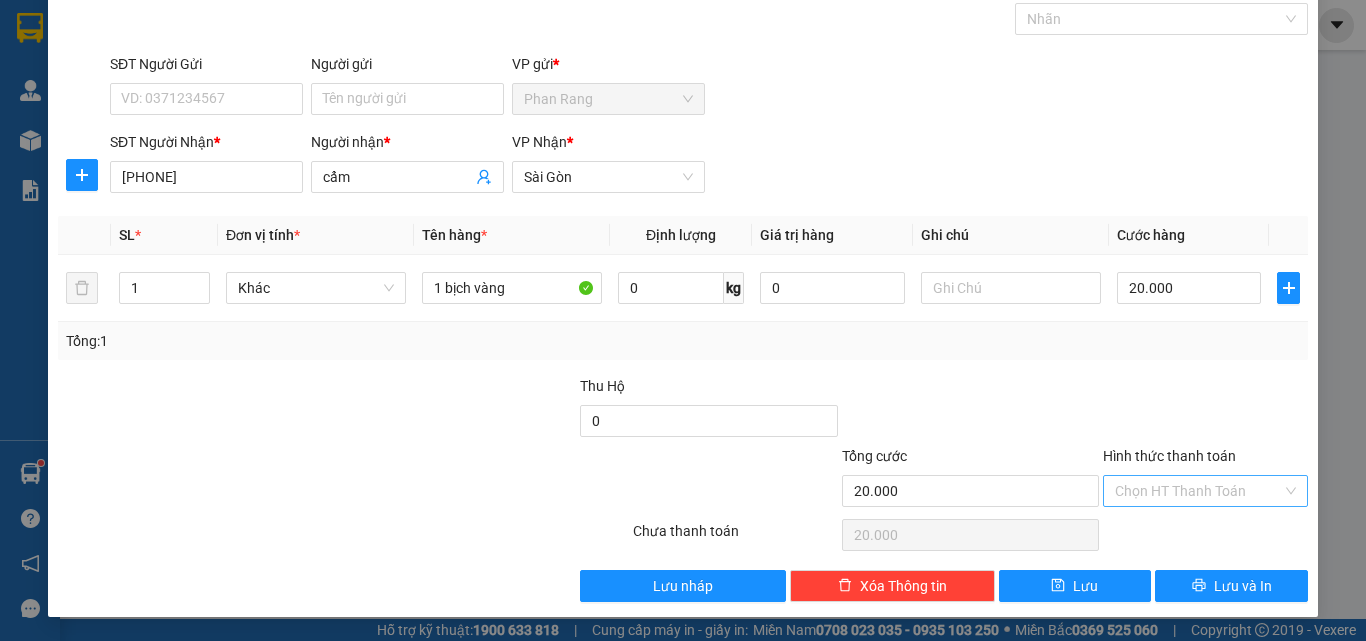 click on "Hình thức thanh toán" at bounding box center [1198, 491] 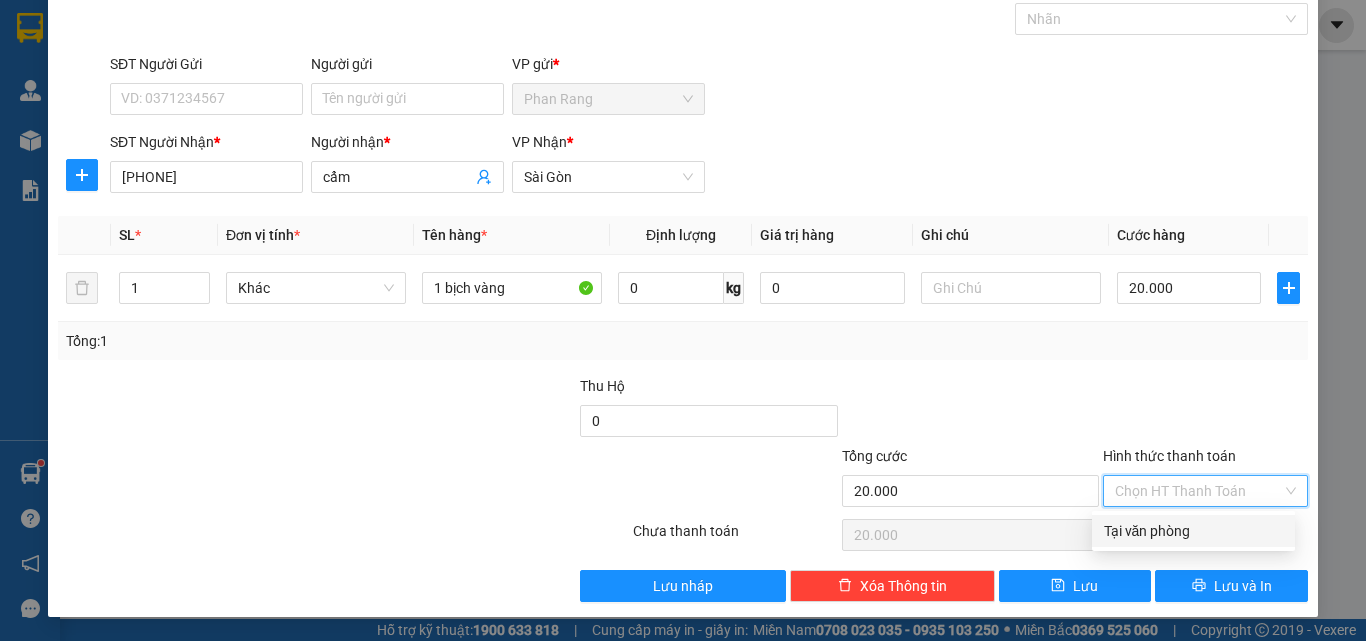 click on "Tại văn phòng" at bounding box center [1193, 531] 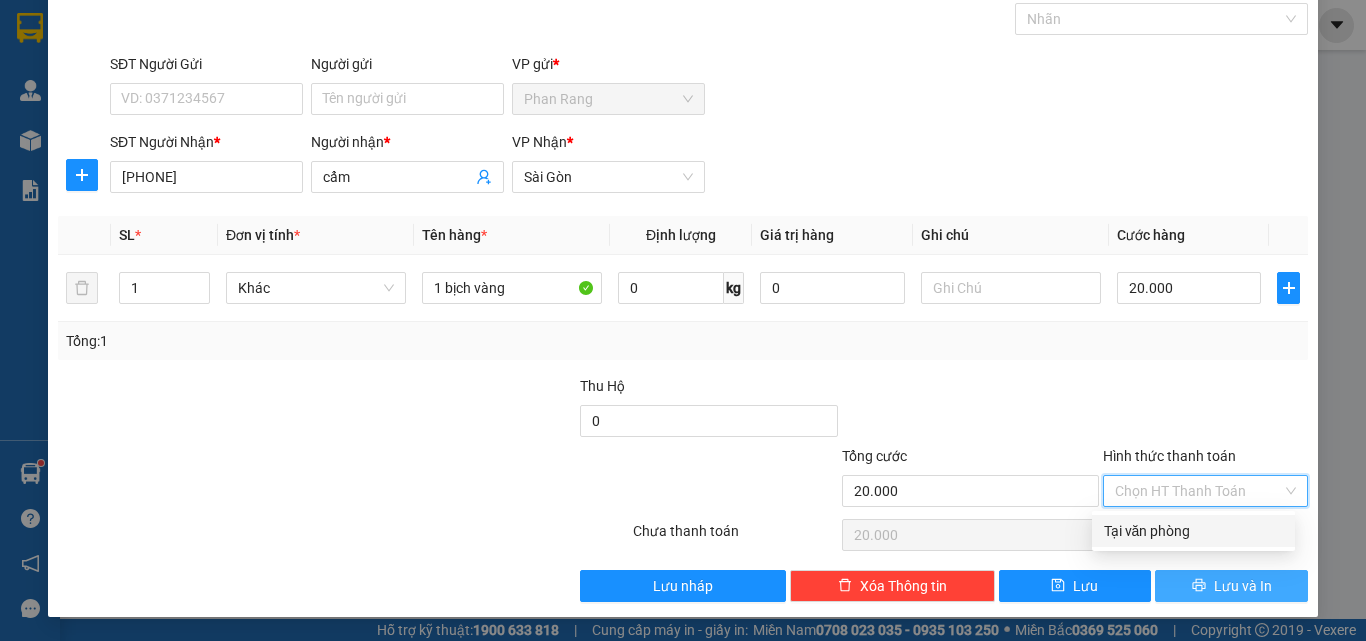 type on "0" 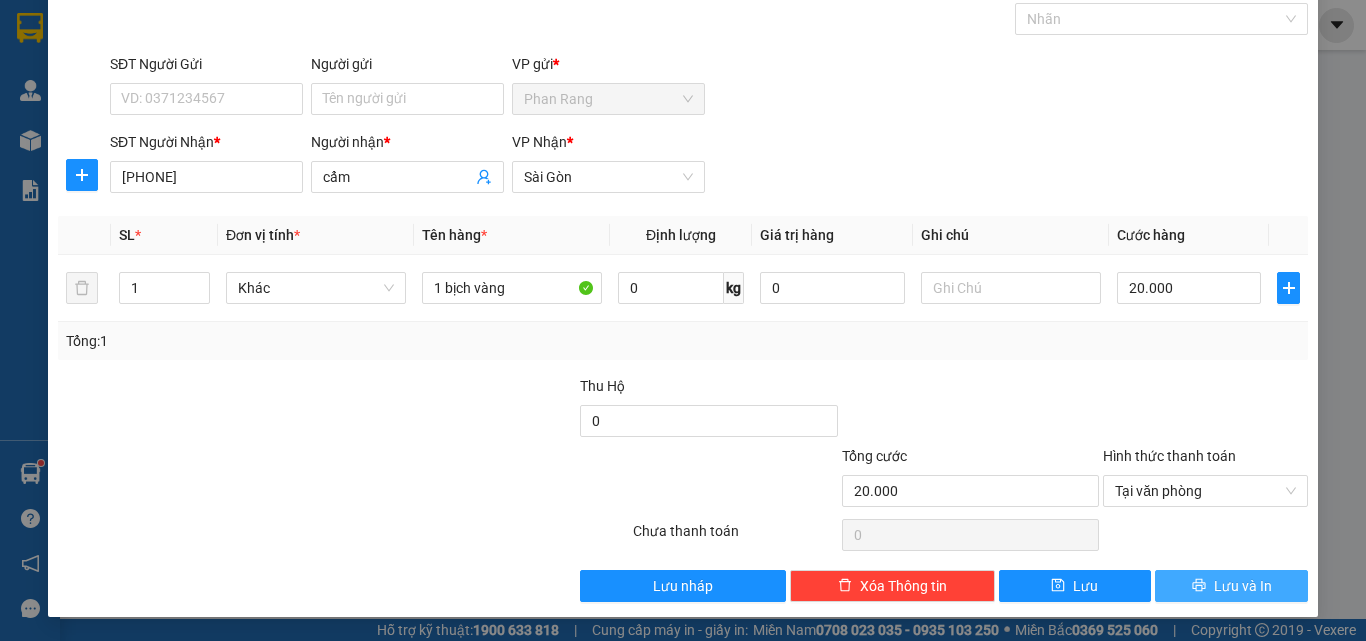 click 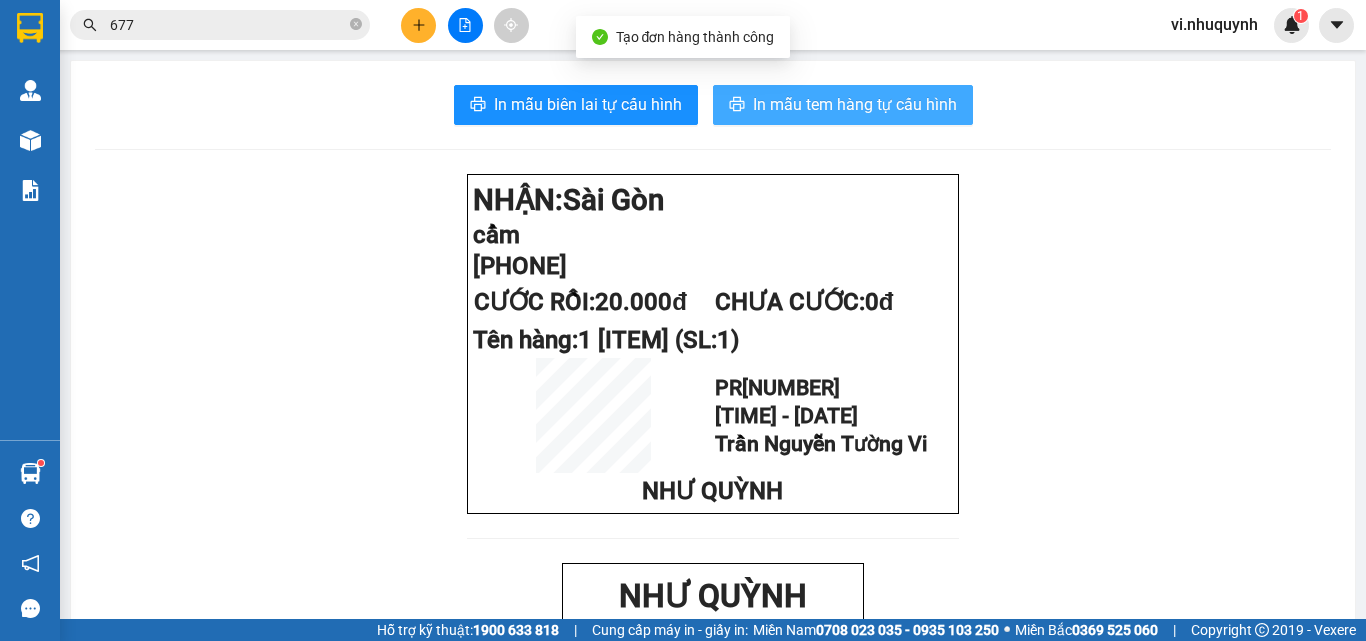 click on "In mẫu tem hàng tự cấu hình" at bounding box center [855, 104] 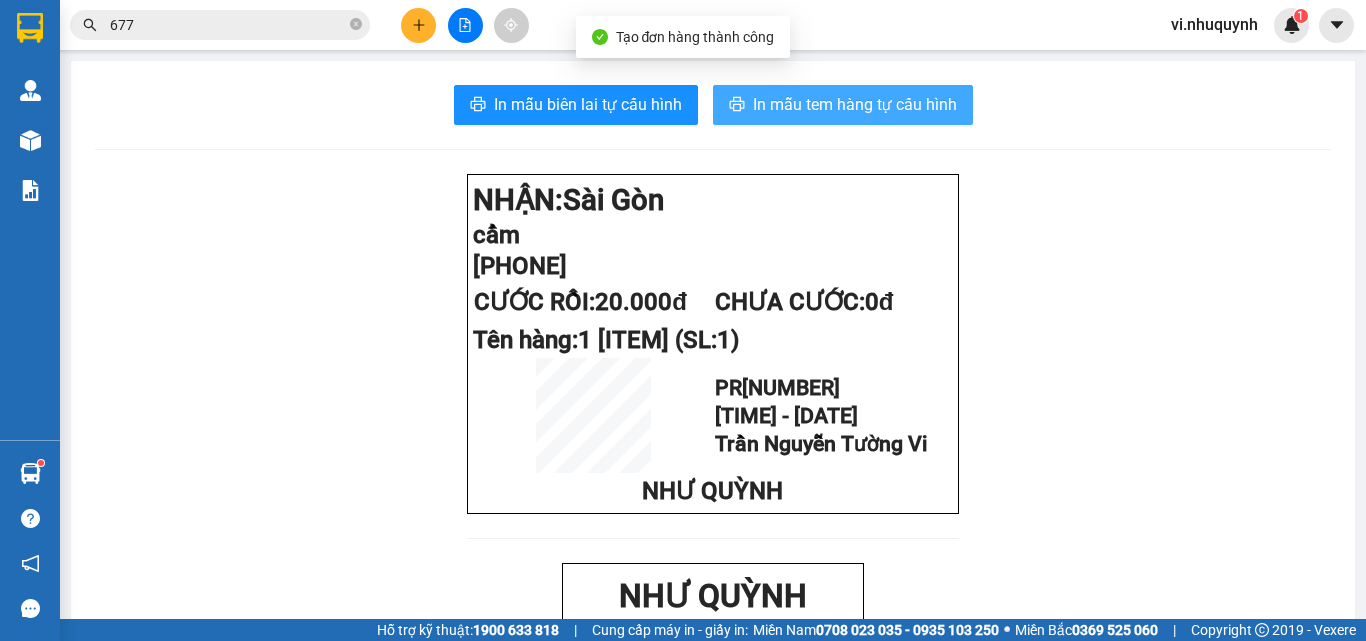 scroll, scrollTop: 0, scrollLeft: 0, axis: both 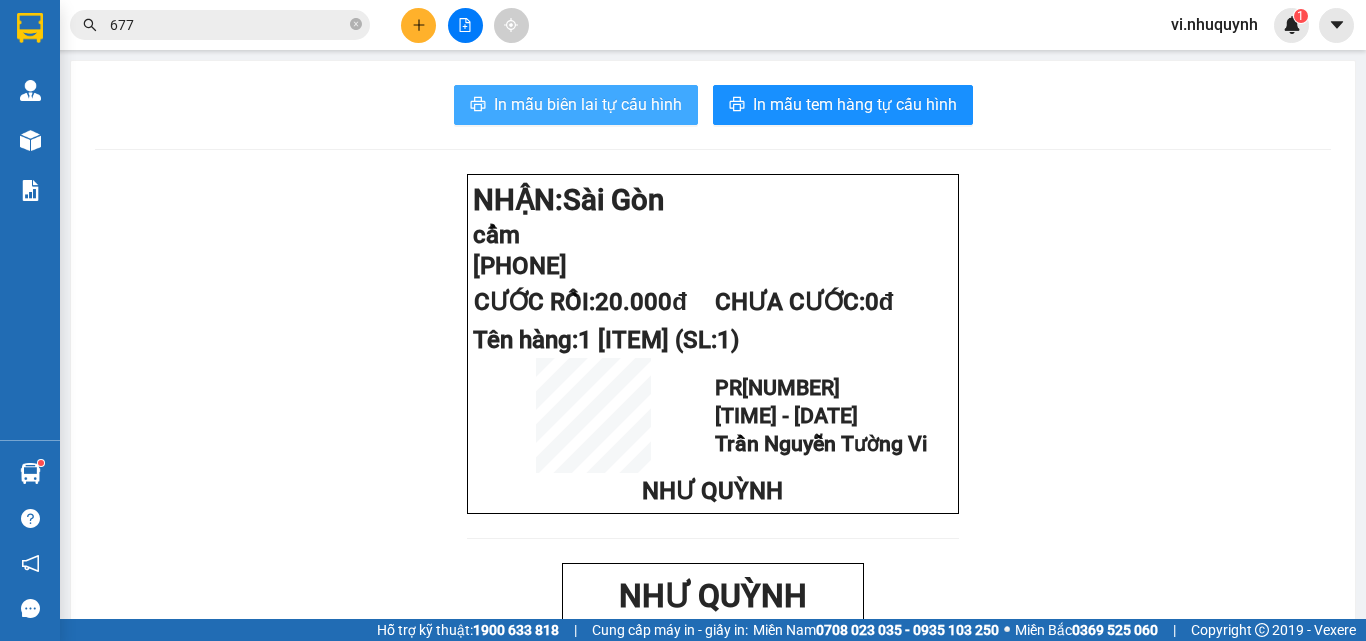 click on "In mẫu biên lai tự cấu hình" at bounding box center [588, 104] 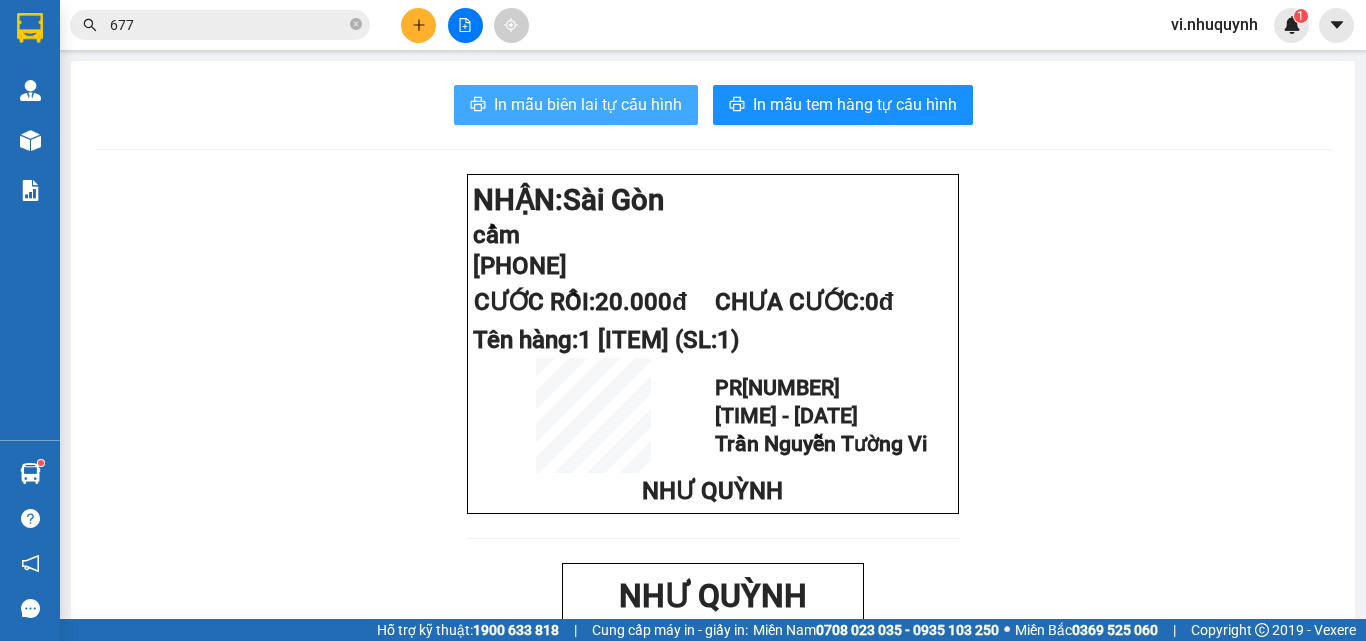 scroll, scrollTop: 0, scrollLeft: 0, axis: both 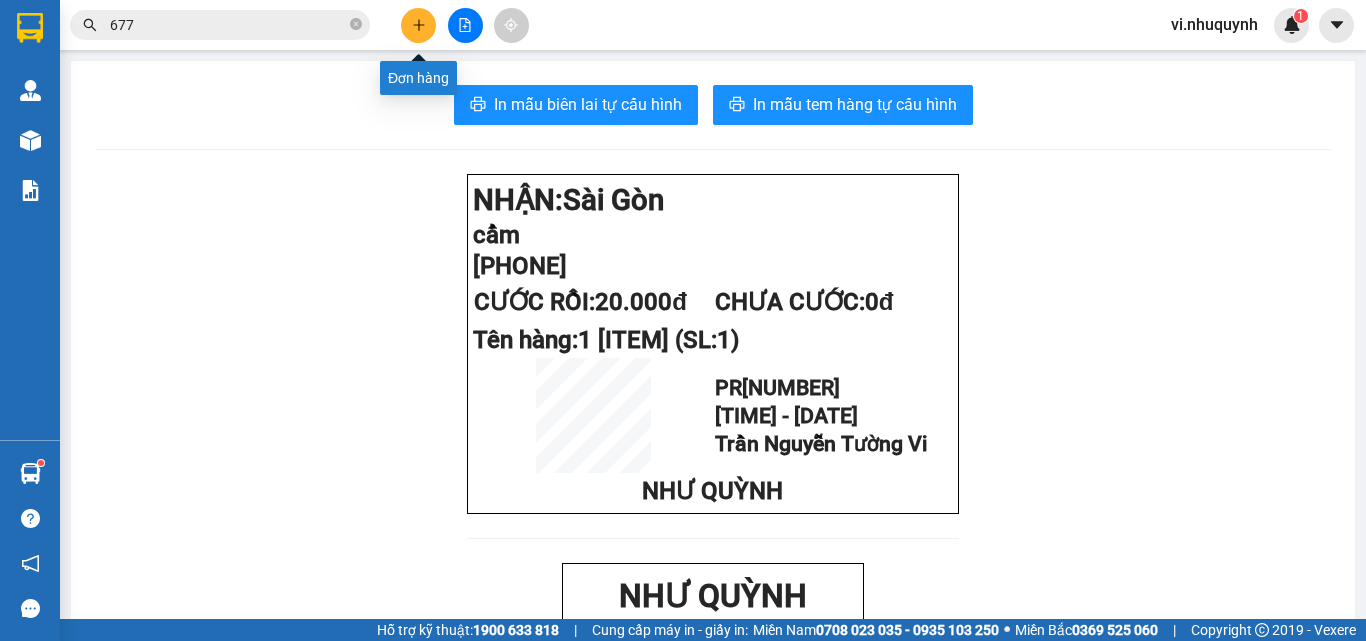 click 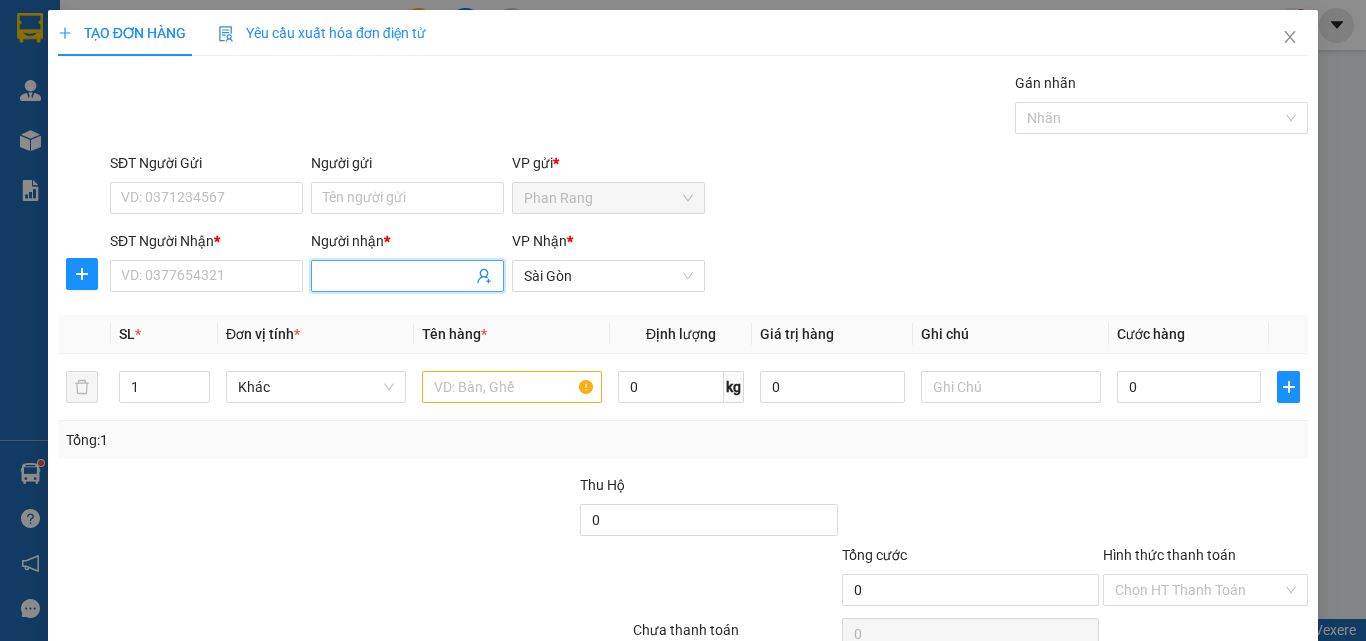 click on "Người nhận  *" at bounding box center (397, 276) 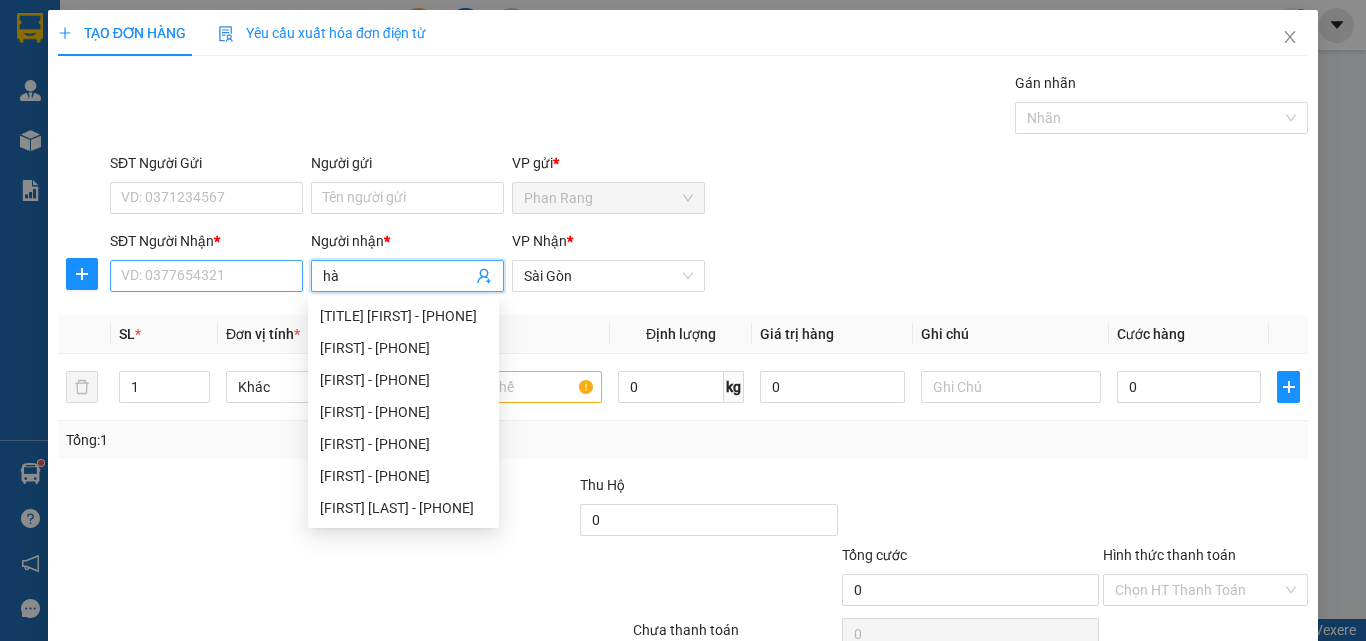 type on "hà" 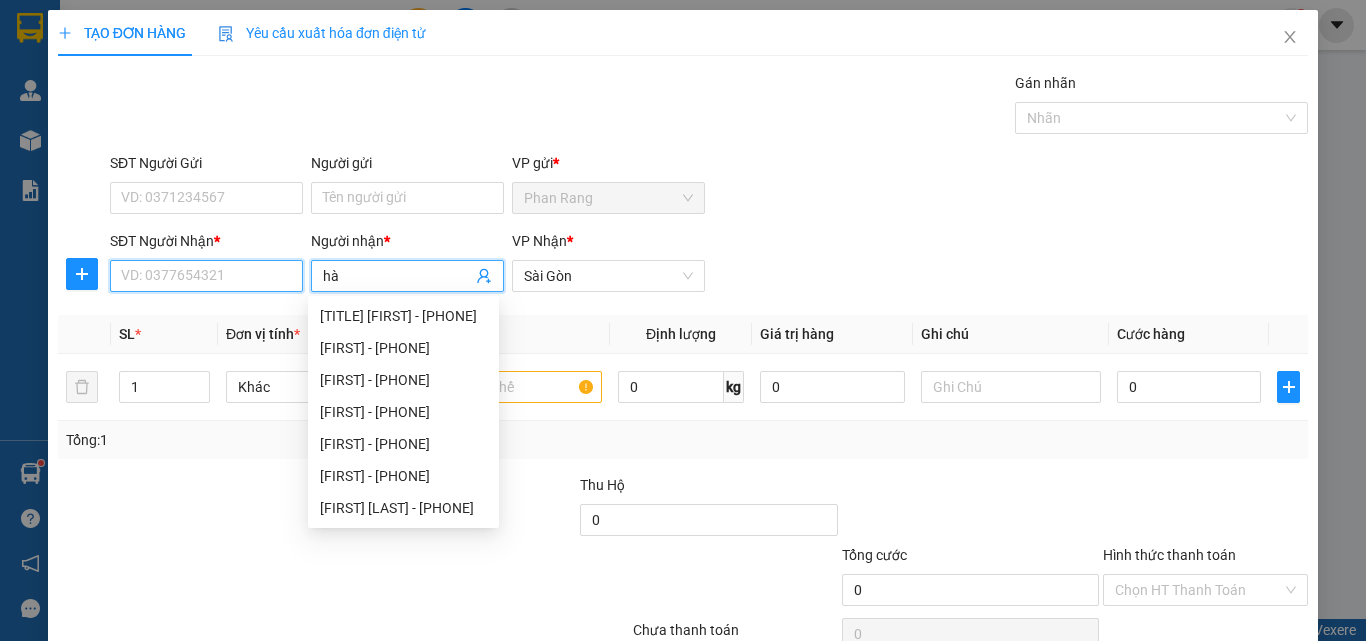 click on "SĐT Người Nhận  *" at bounding box center (206, 276) 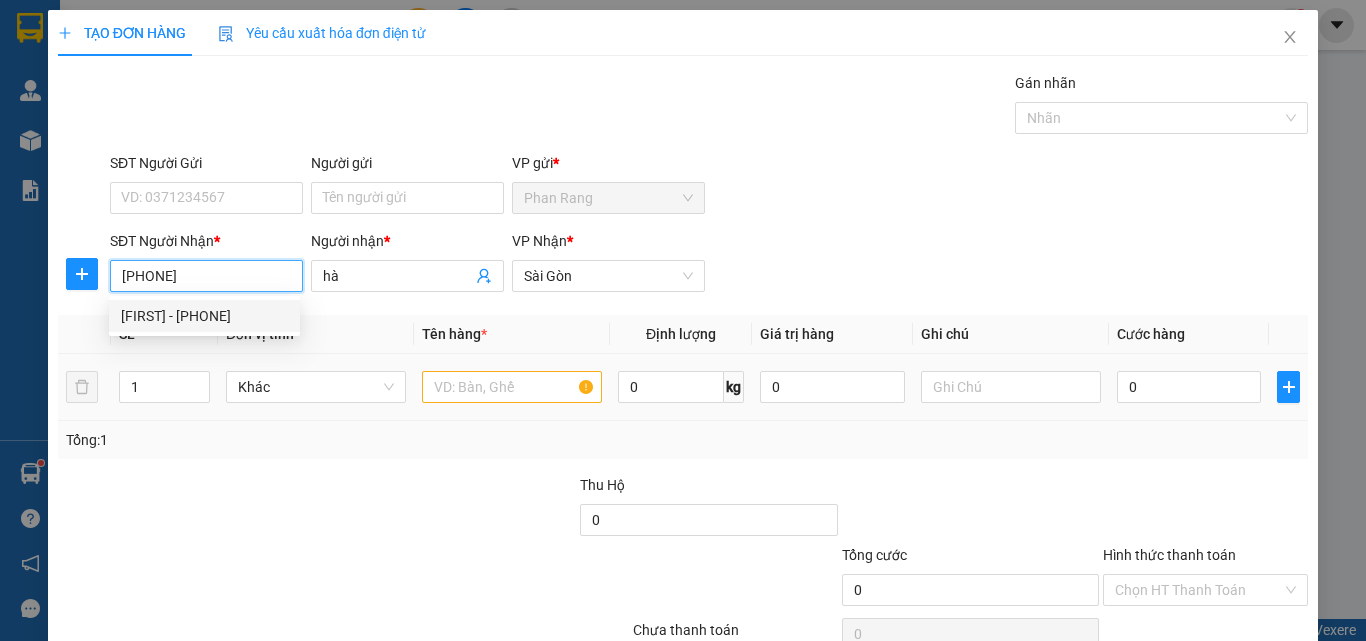 type on "0937737067" 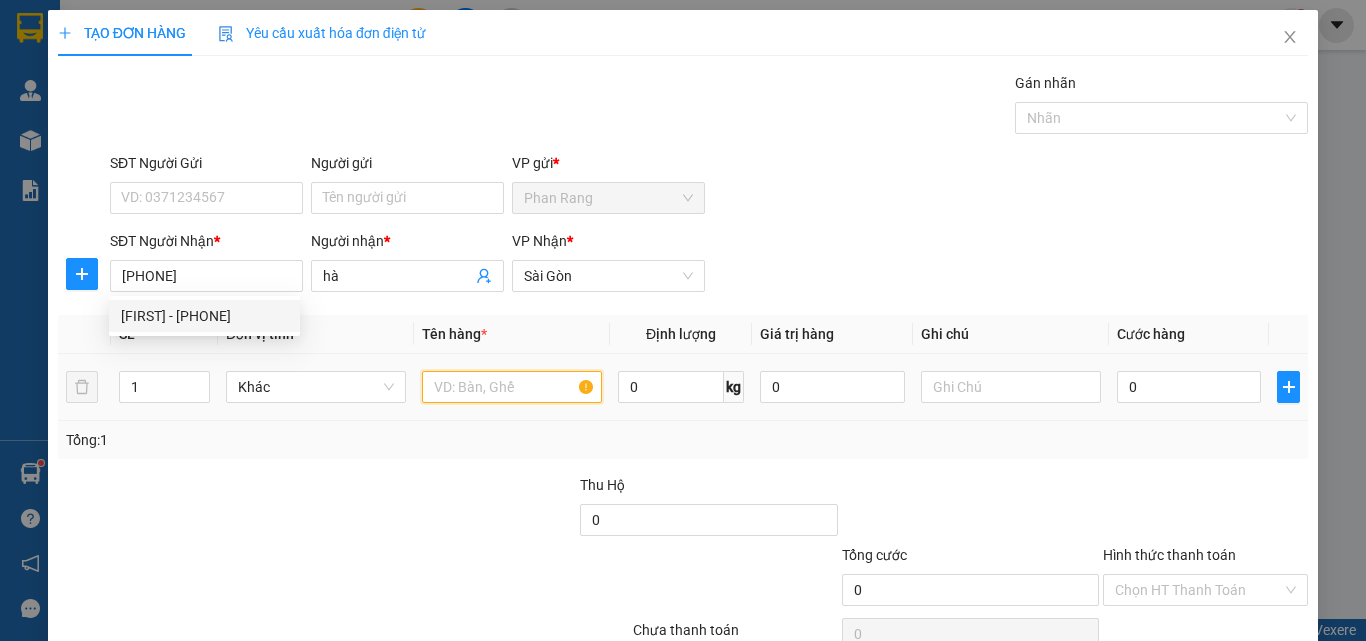 click at bounding box center (512, 387) 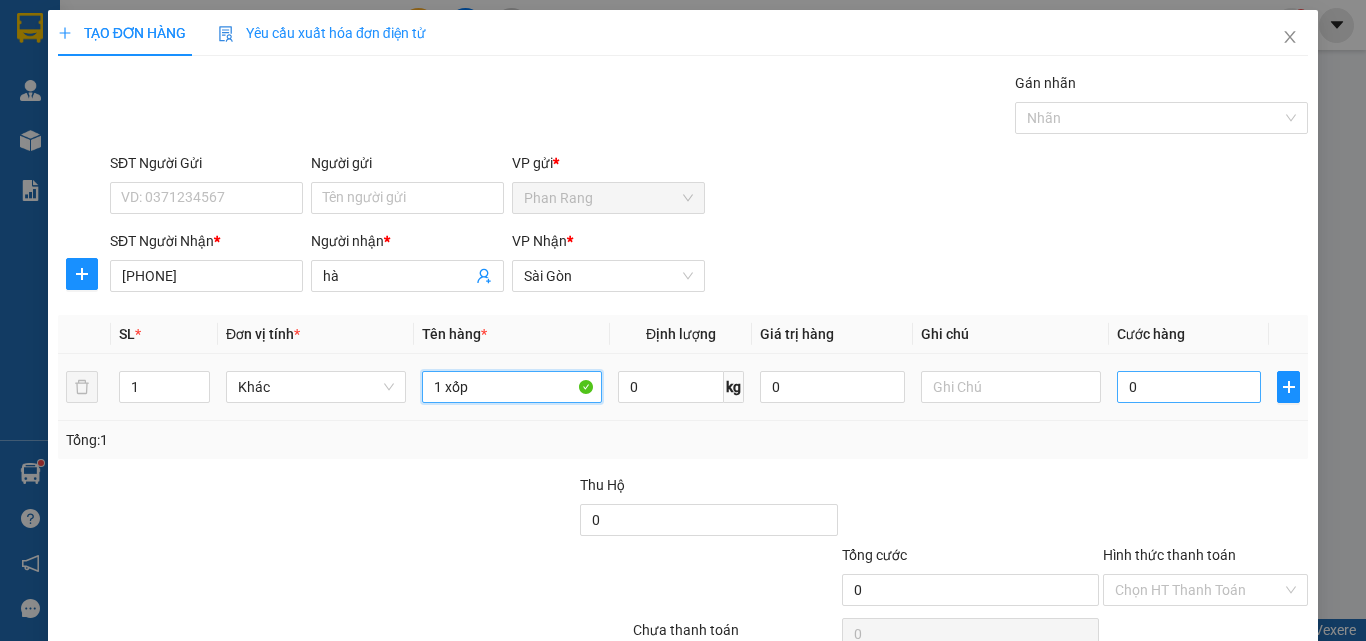 type on "1 xốp" 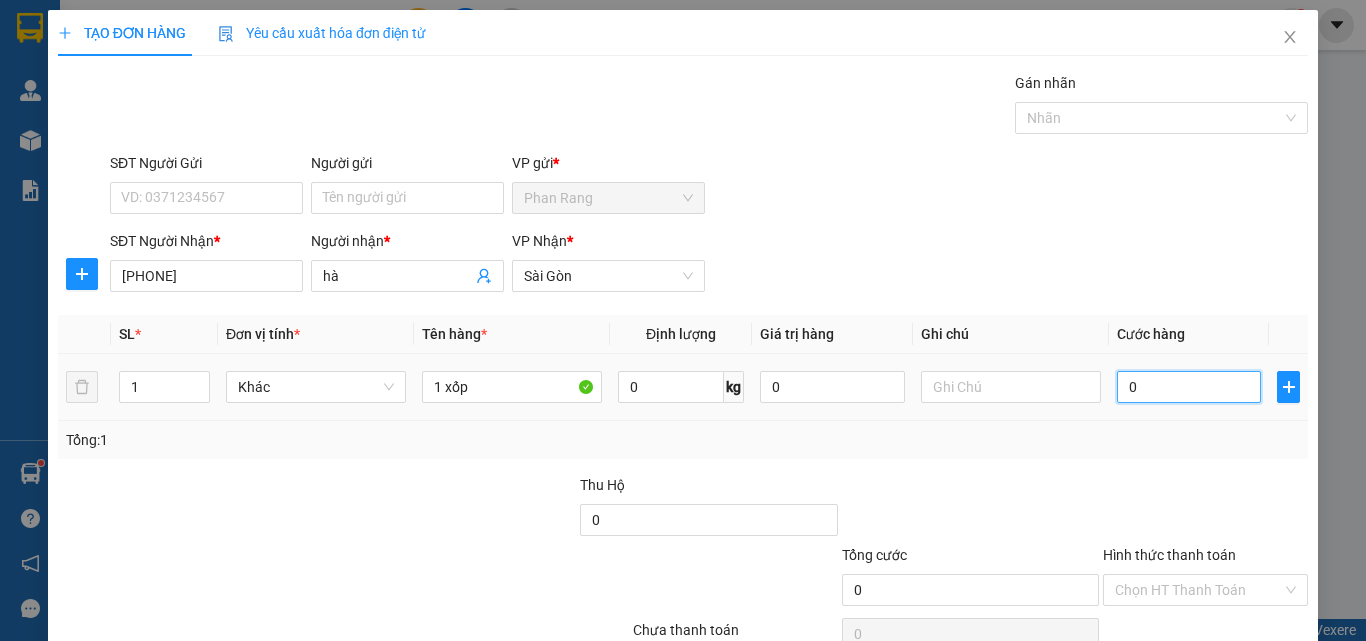 click on "0" at bounding box center (1189, 387) 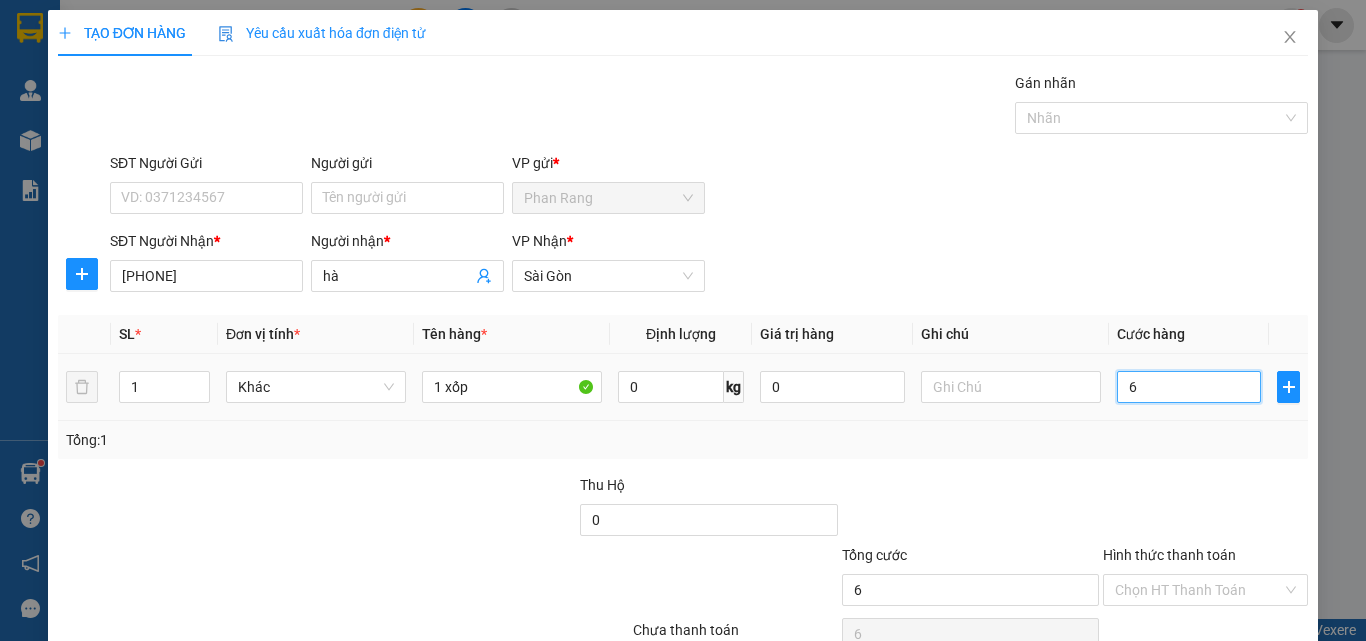 type on "60" 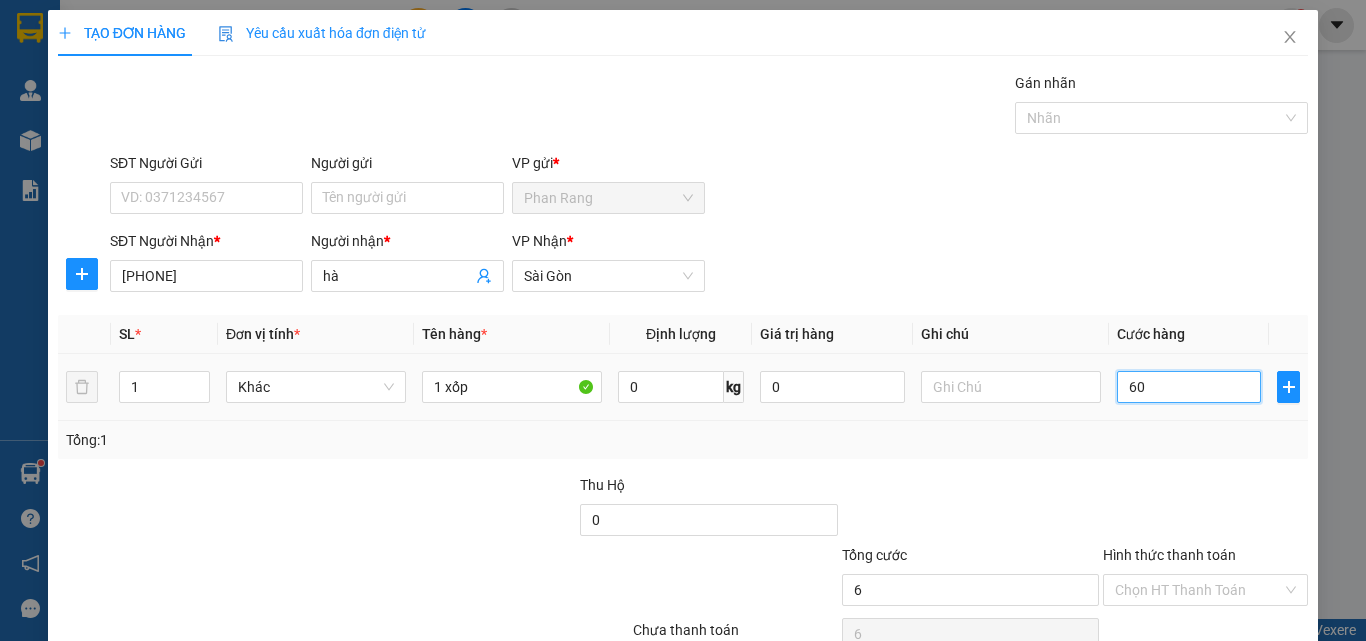 type on "60" 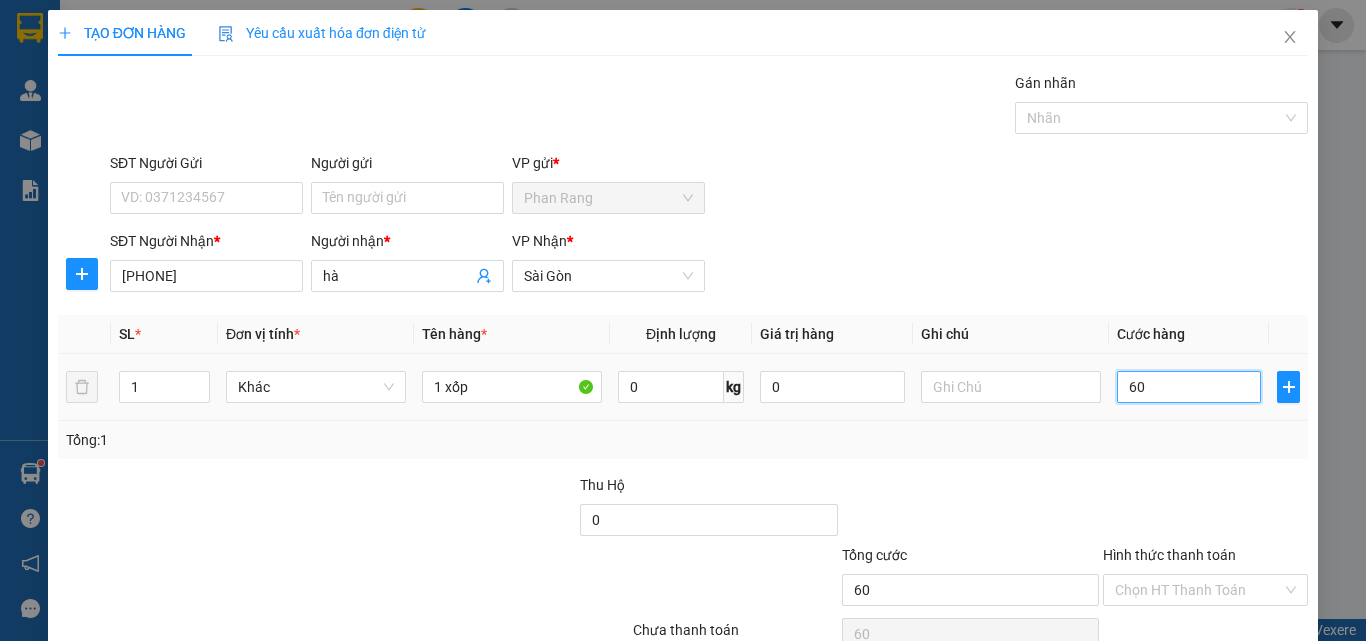 type on "600" 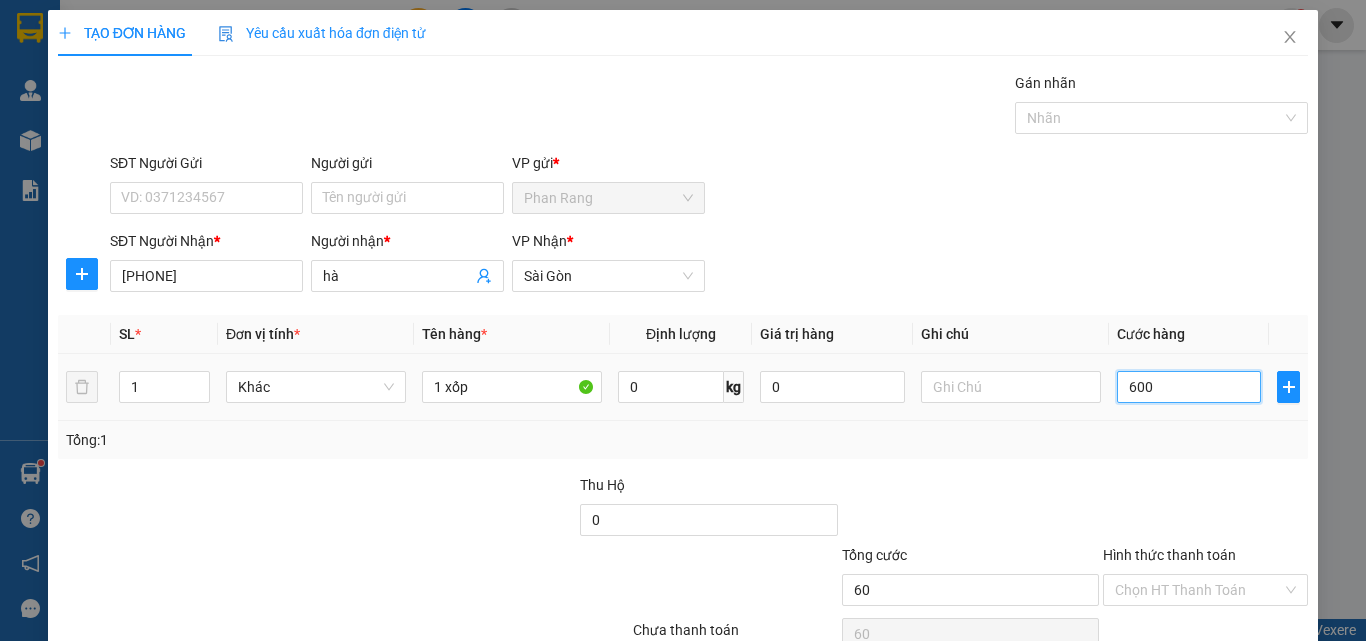 type on "600" 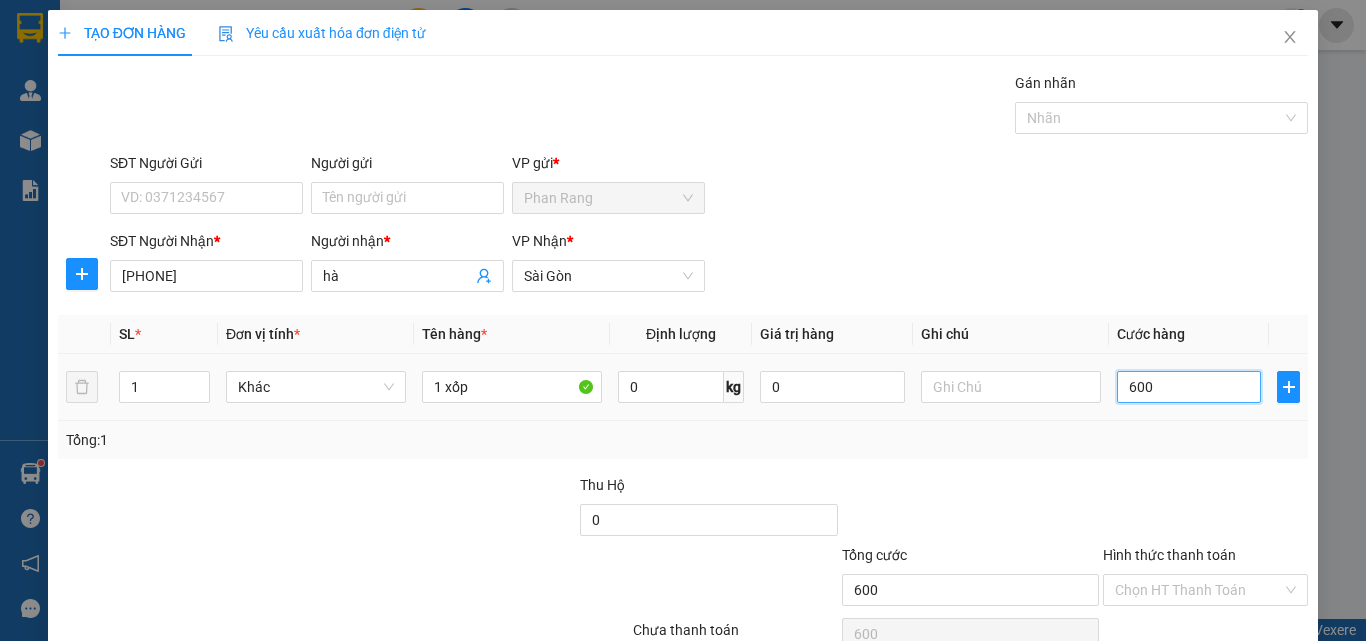 type on "6.000" 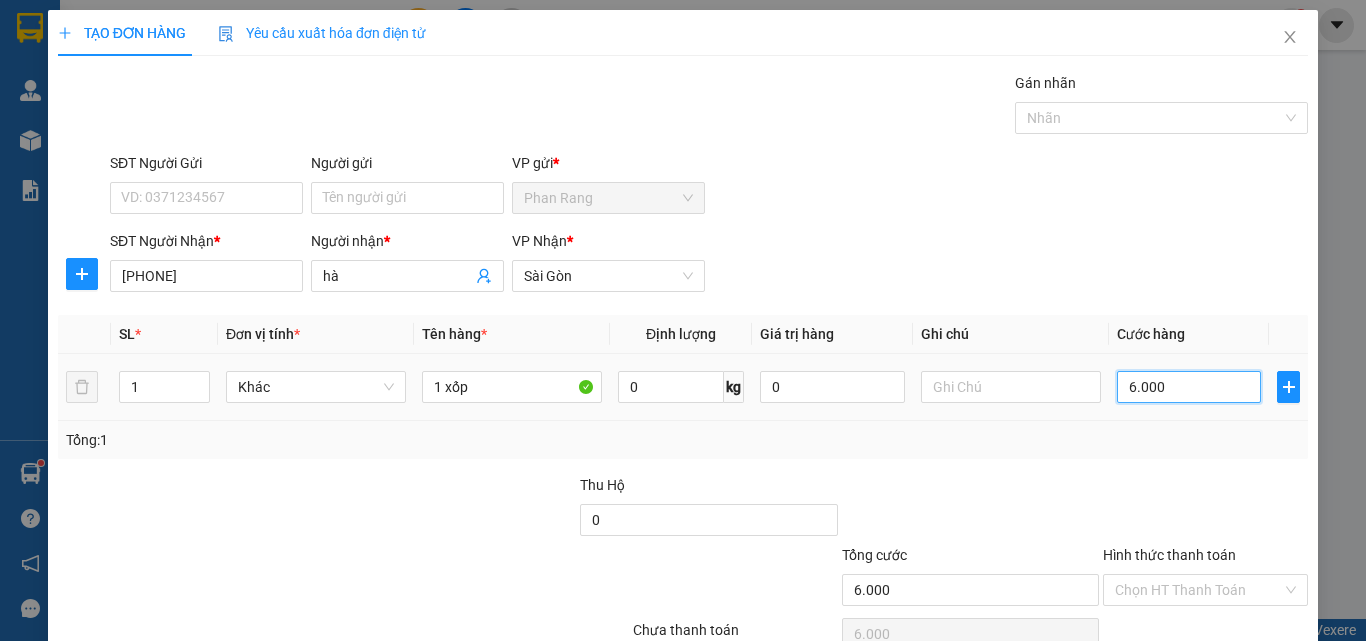 type on "60.000" 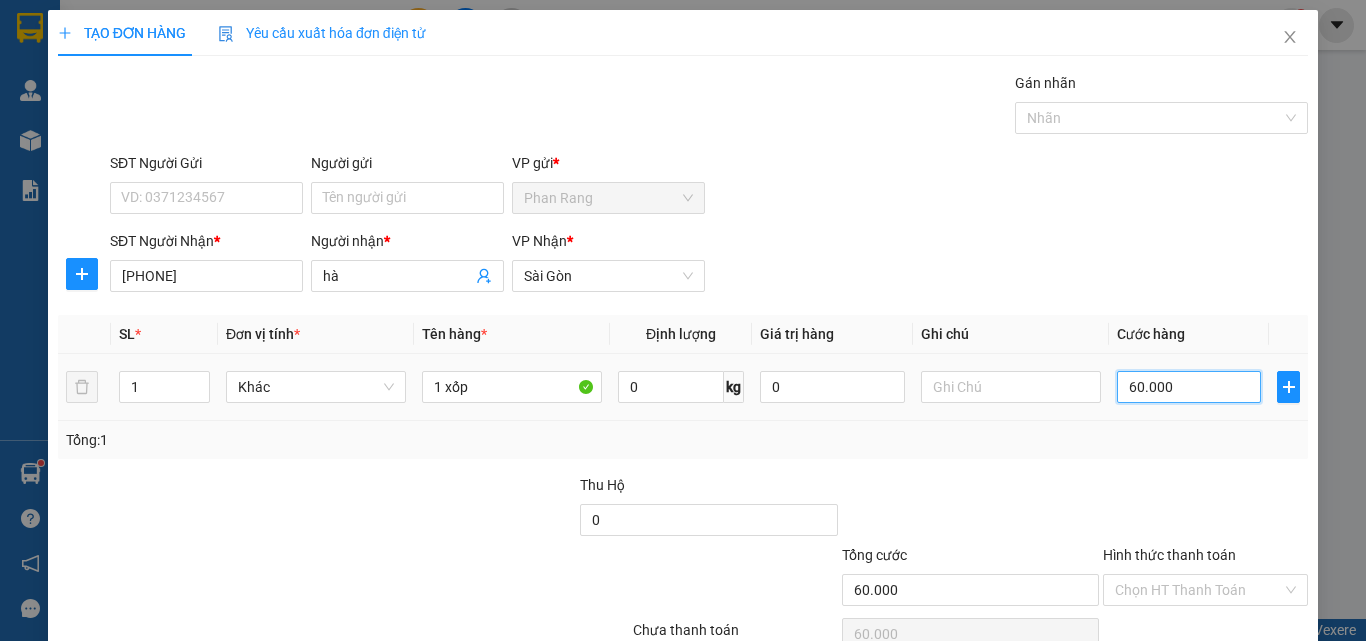 scroll, scrollTop: 99, scrollLeft: 0, axis: vertical 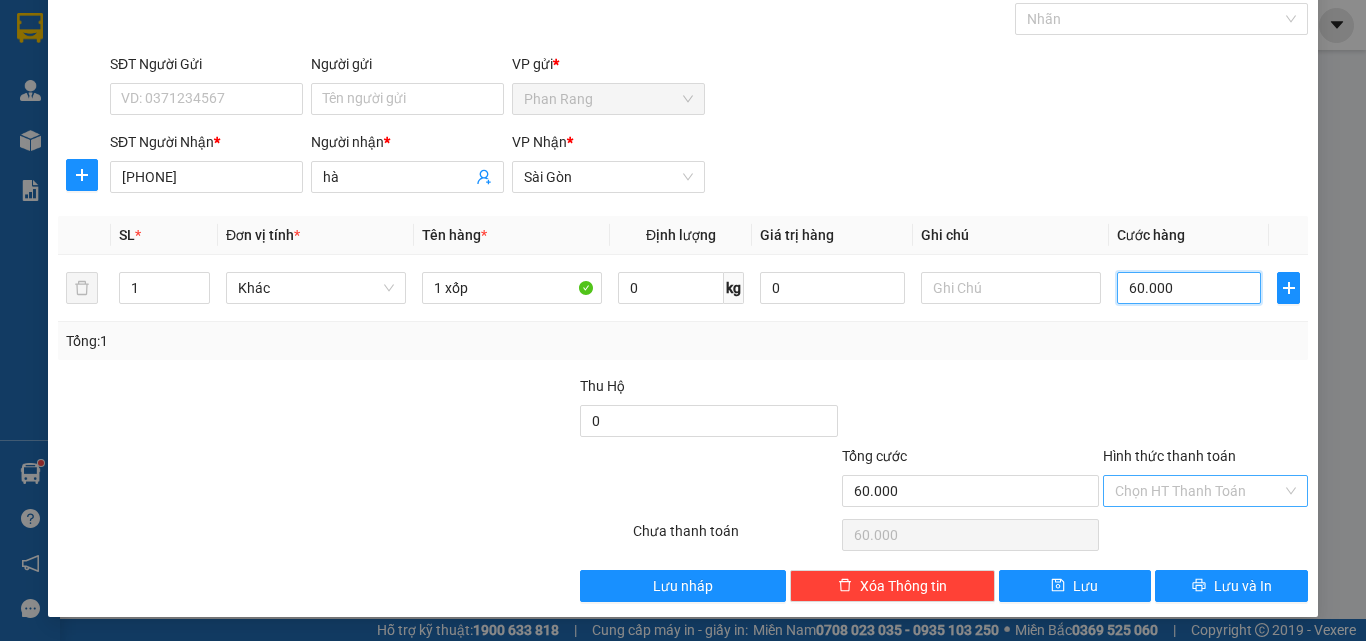 type on "60.000" 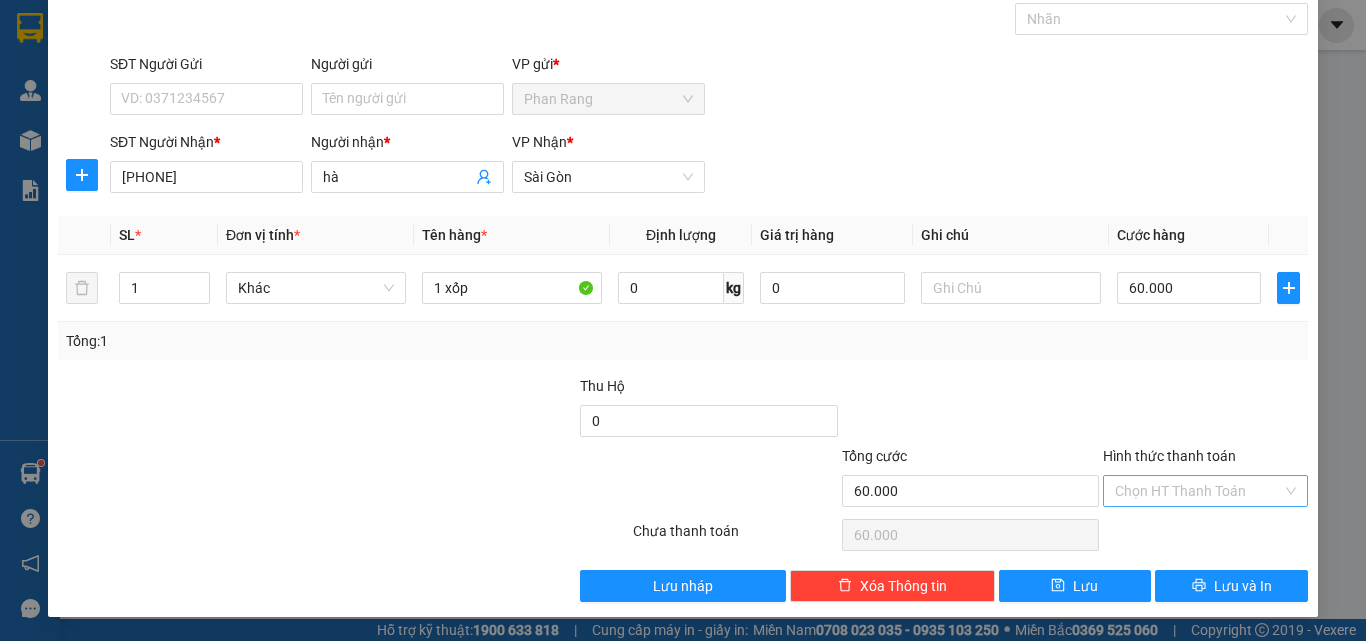 click on "Hình thức thanh toán" at bounding box center [1198, 491] 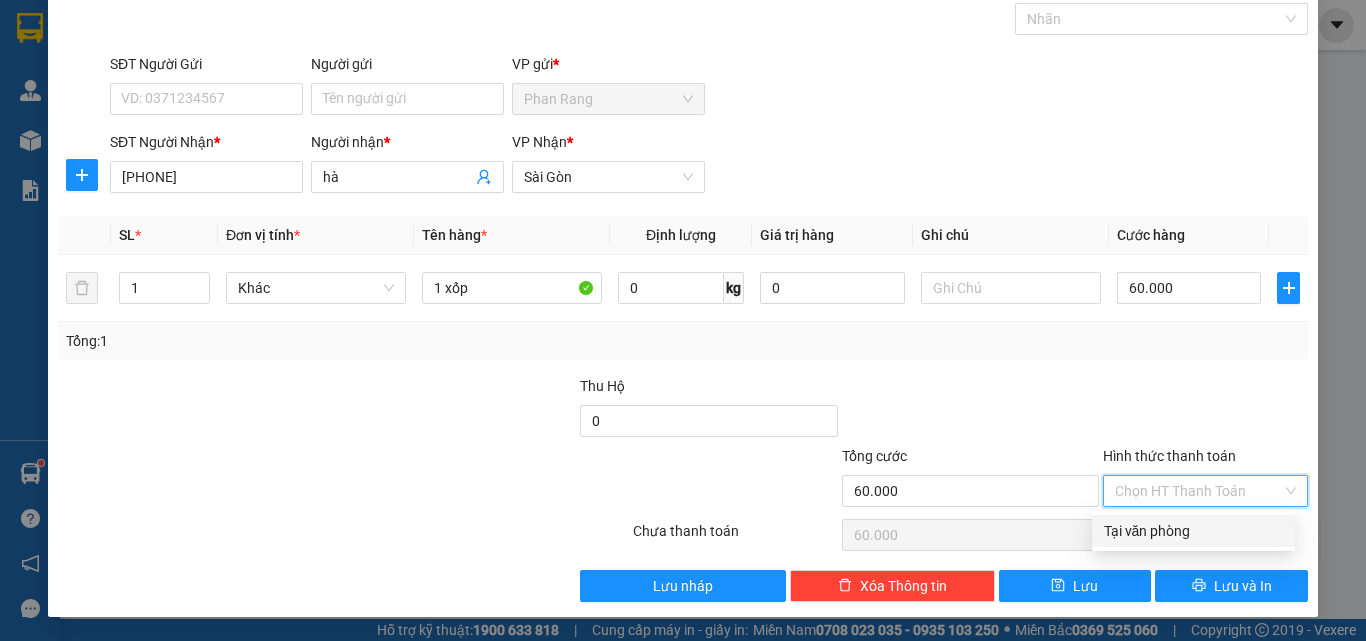 click on "Tại văn phòng" at bounding box center [1193, 531] 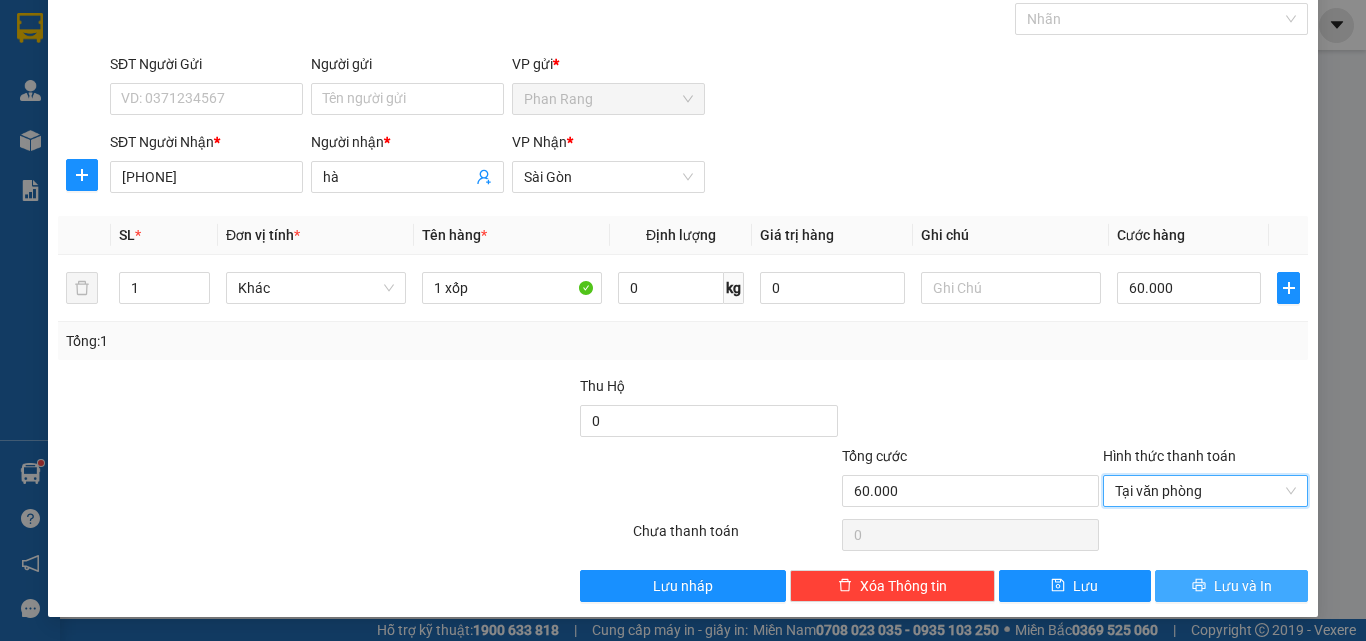 click on "Lưu và In" at bounding box center (1243, 586) 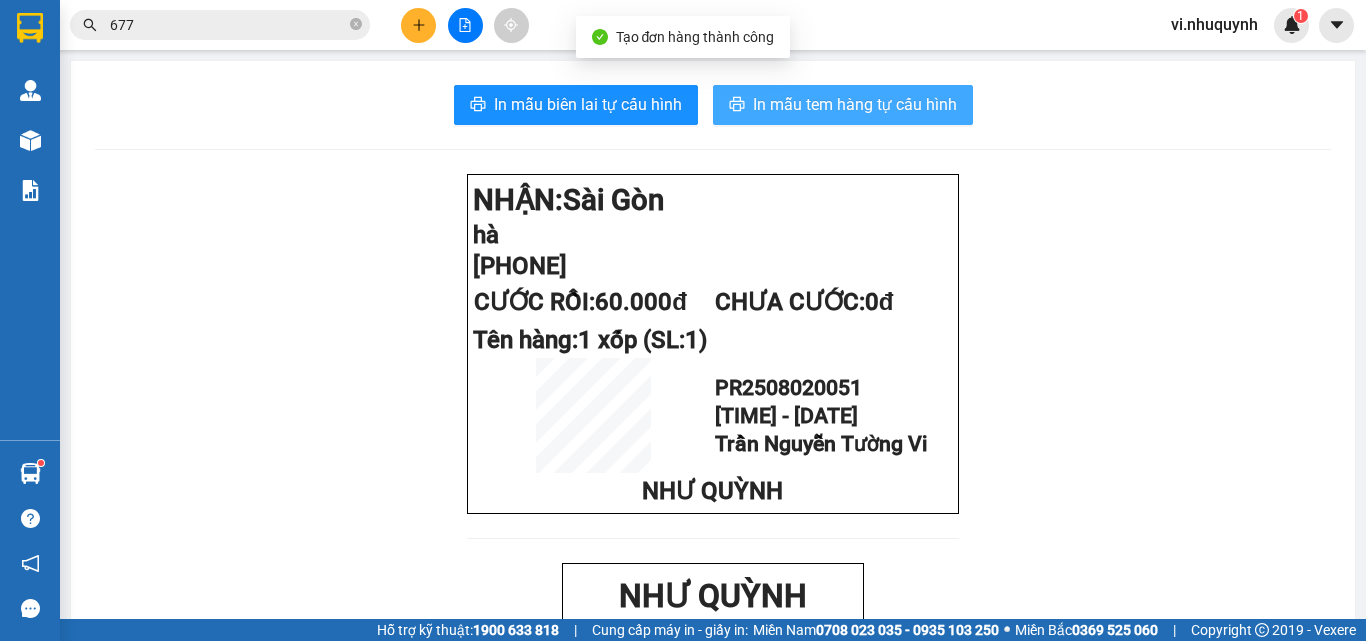 click on "In mẫu tem hàng tự cấu hình" at bounding box center [855, 104] 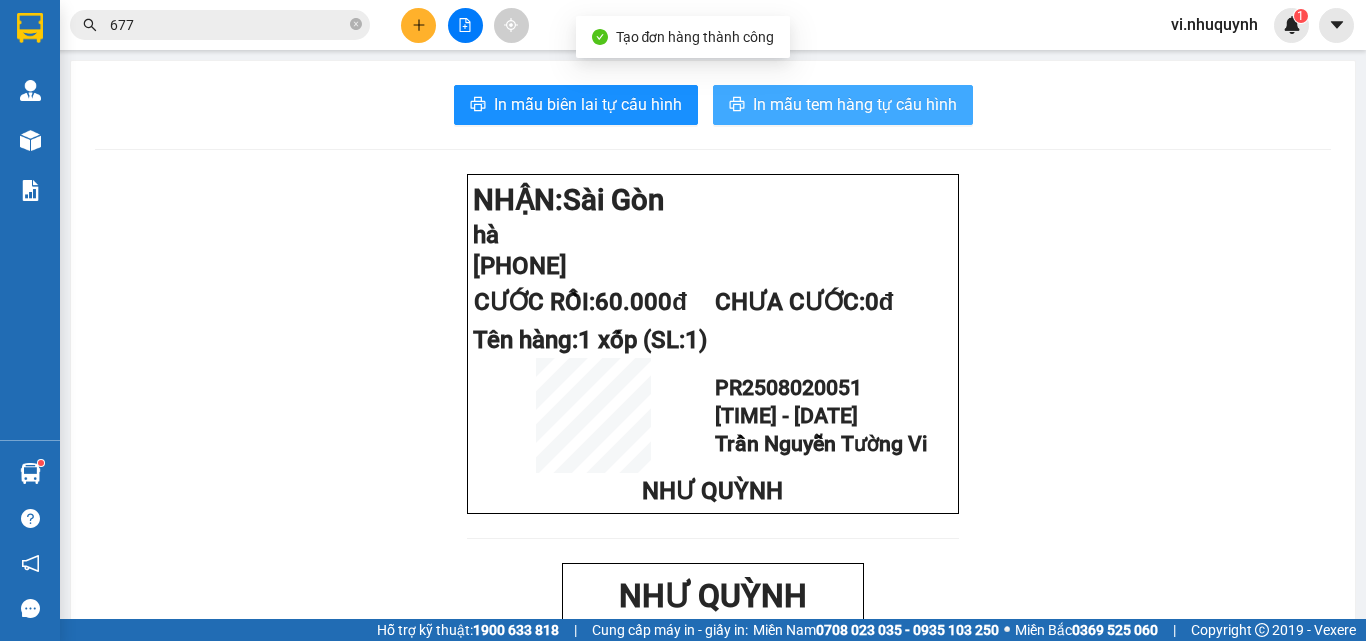 scroll, scrollTop: 0, scrollLeft: 0, axis: both 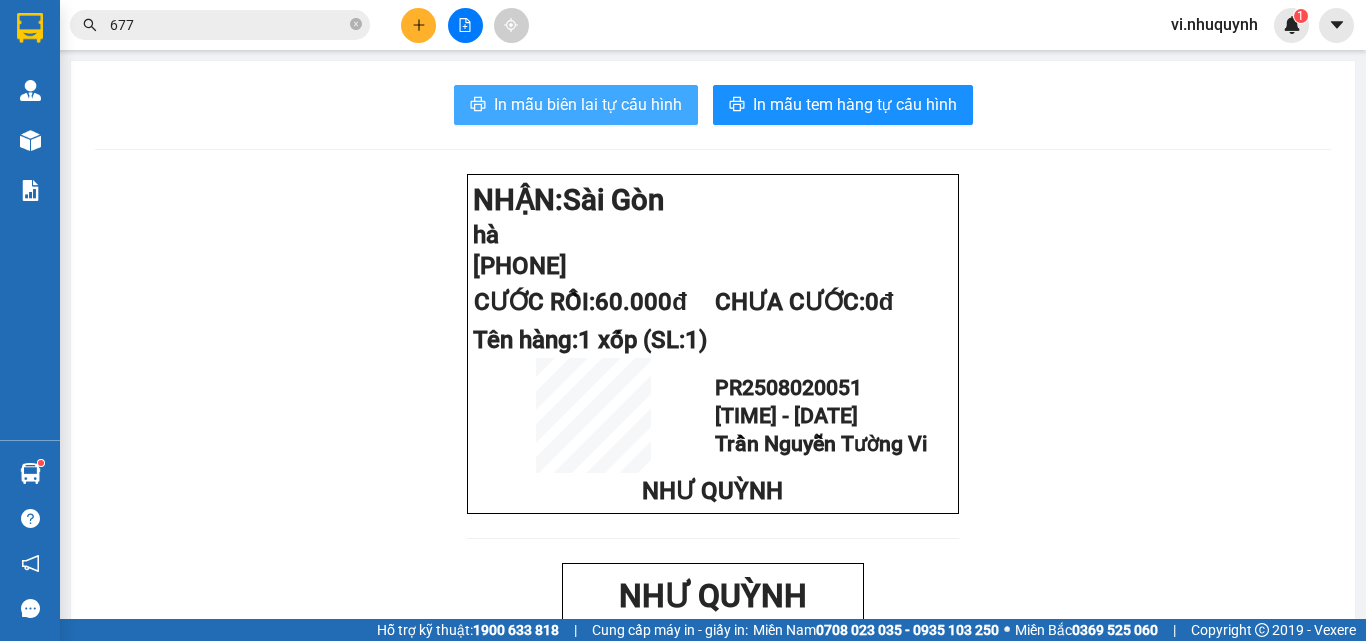 click on "In mẫu biên lai tự cấu hình" at bounding box center [588, 104] 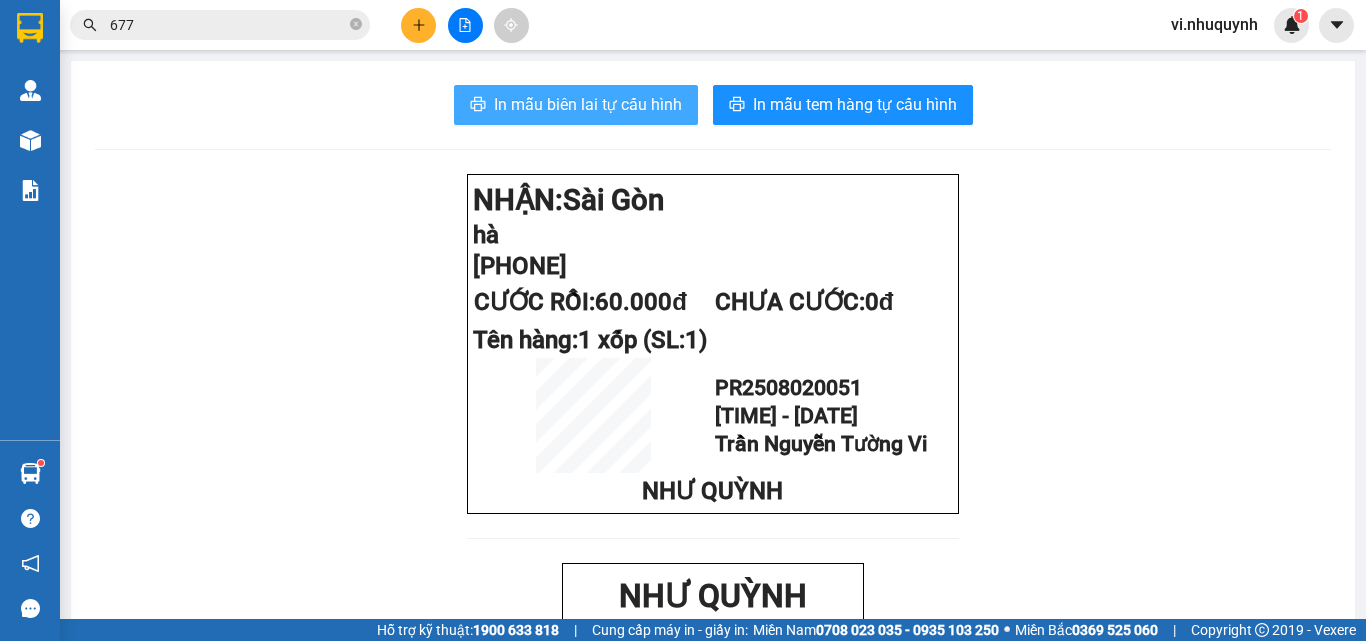 scroll, scrollTop: 0, scrollLeft: 0, axis: both 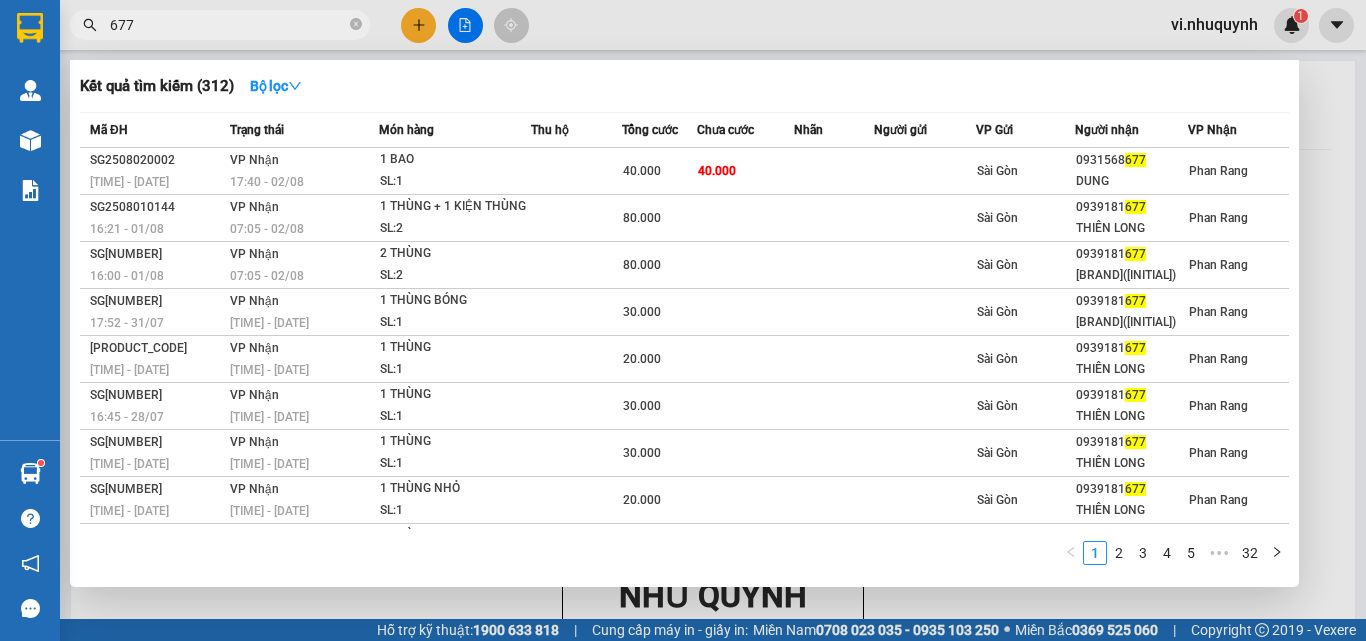 click on "677" at bounding box center [228, 25] 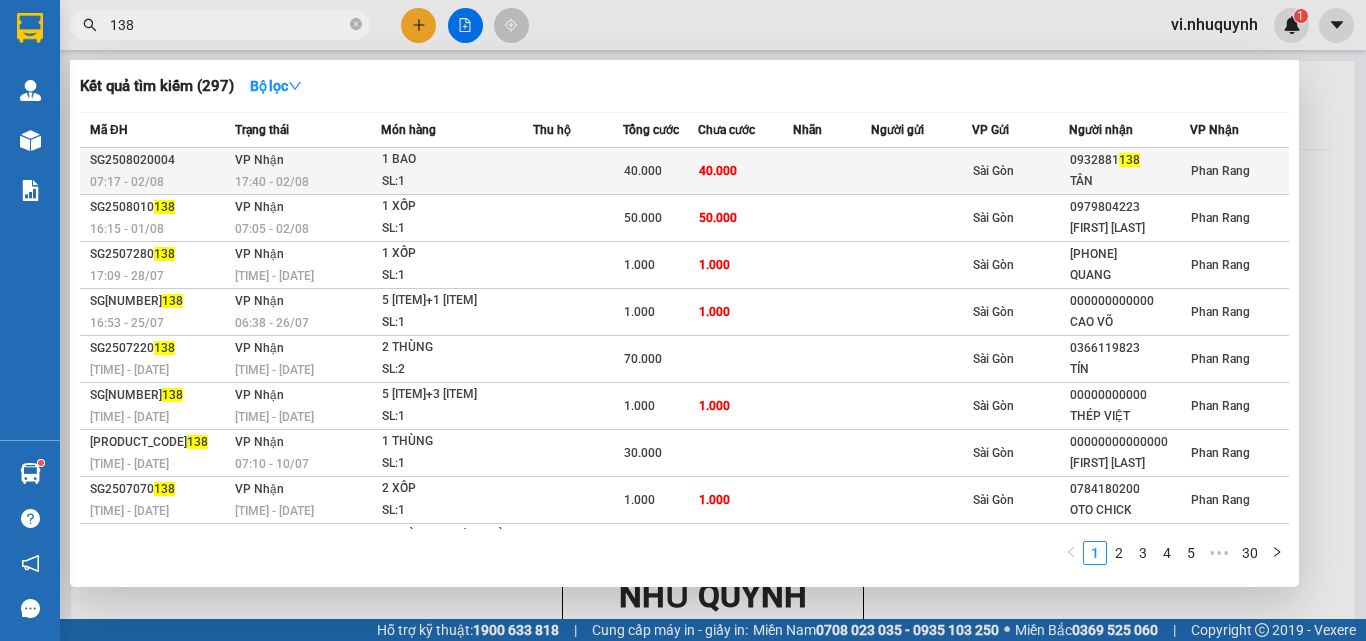 type on "138" 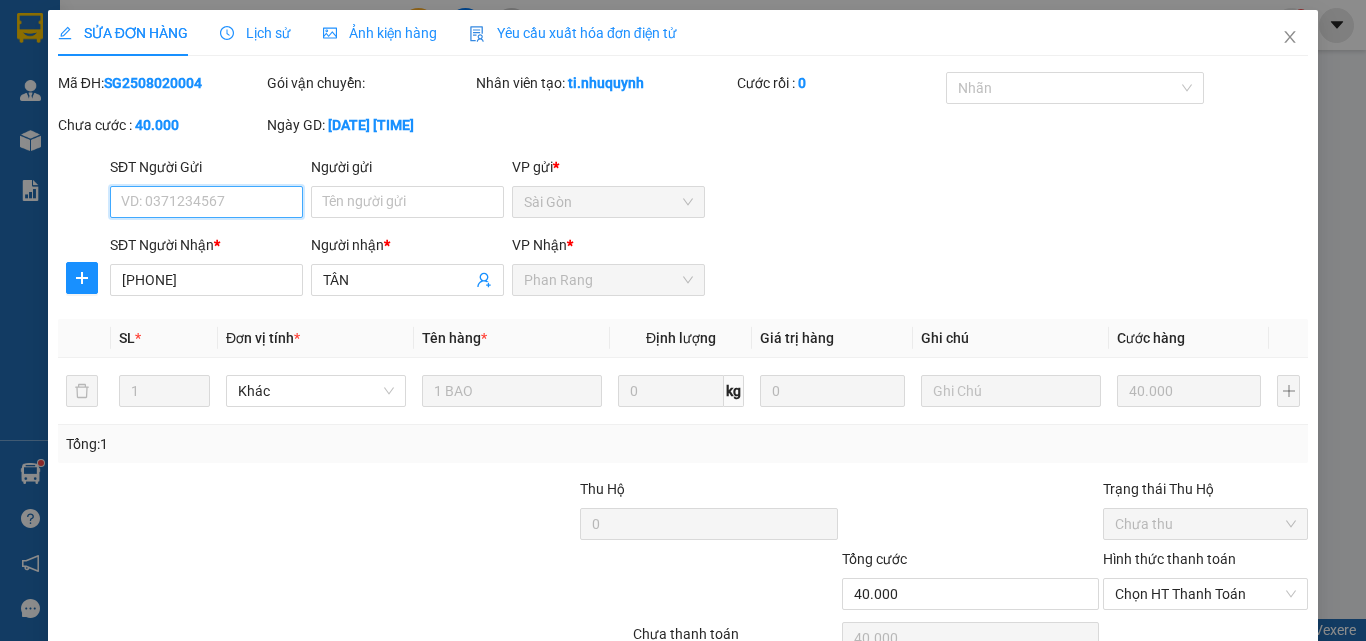type on "0932881138" 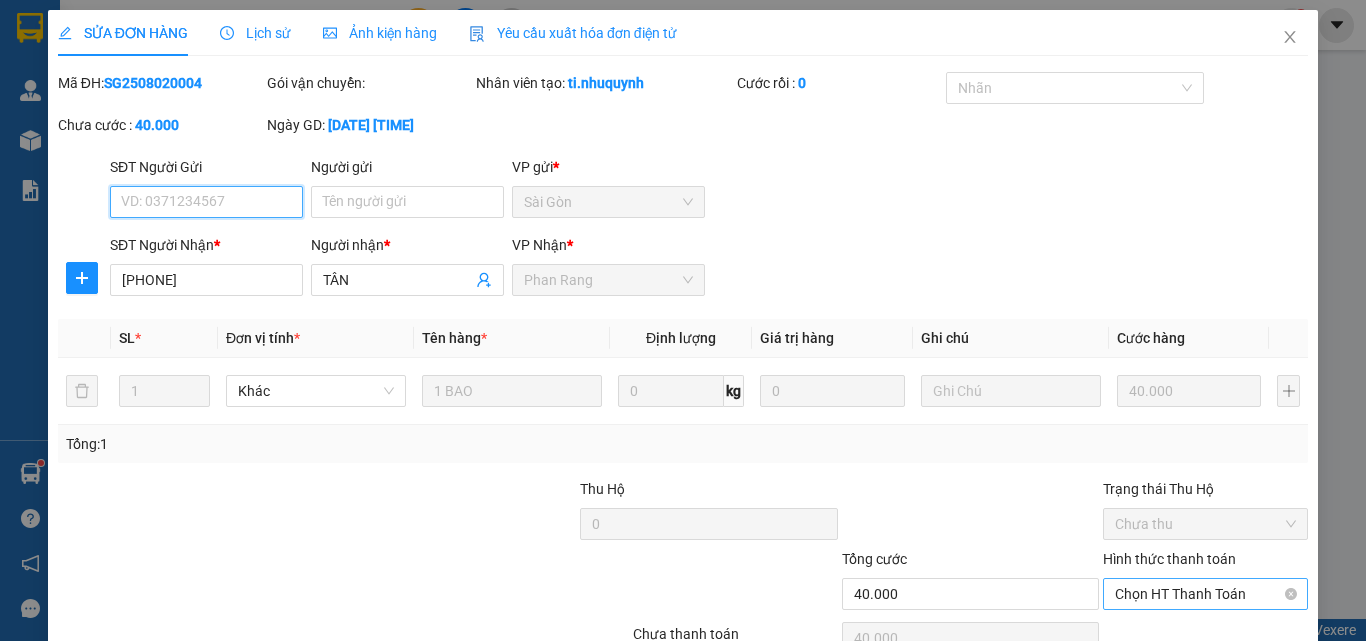 click on "Chọn HT Thanh Toán" at bounding box center [1205, 594] 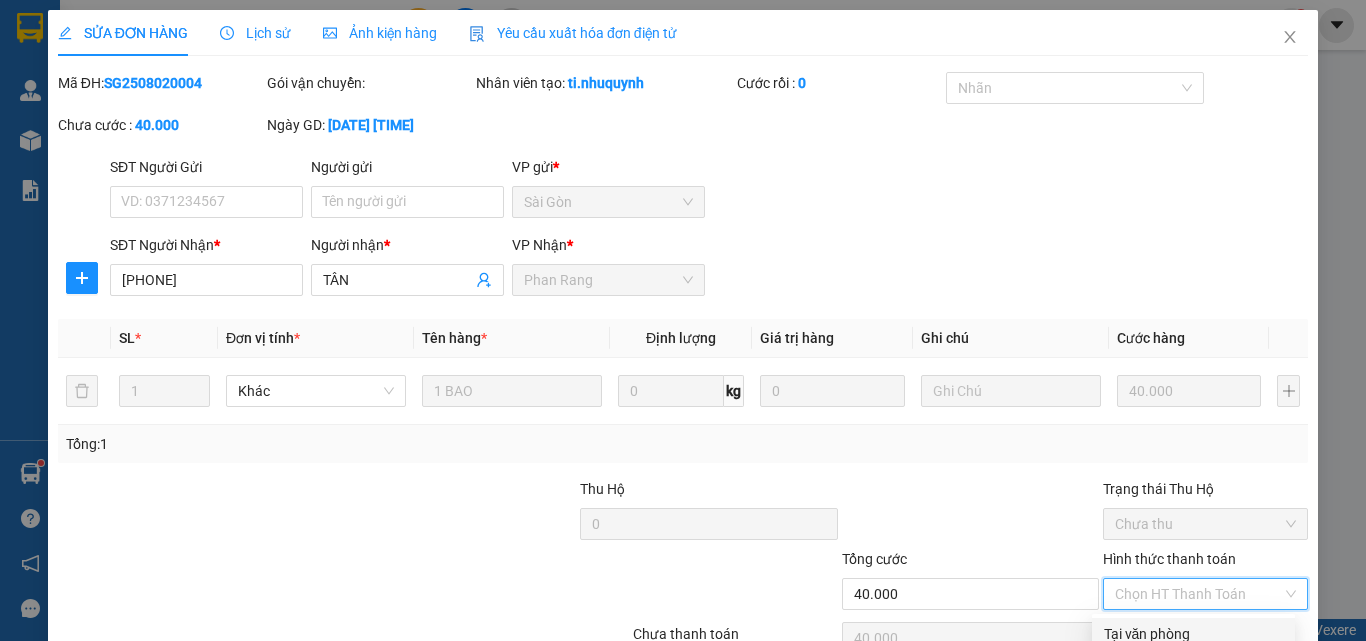 click on "Tại văn phòng" at bounding box center (1193, 634) 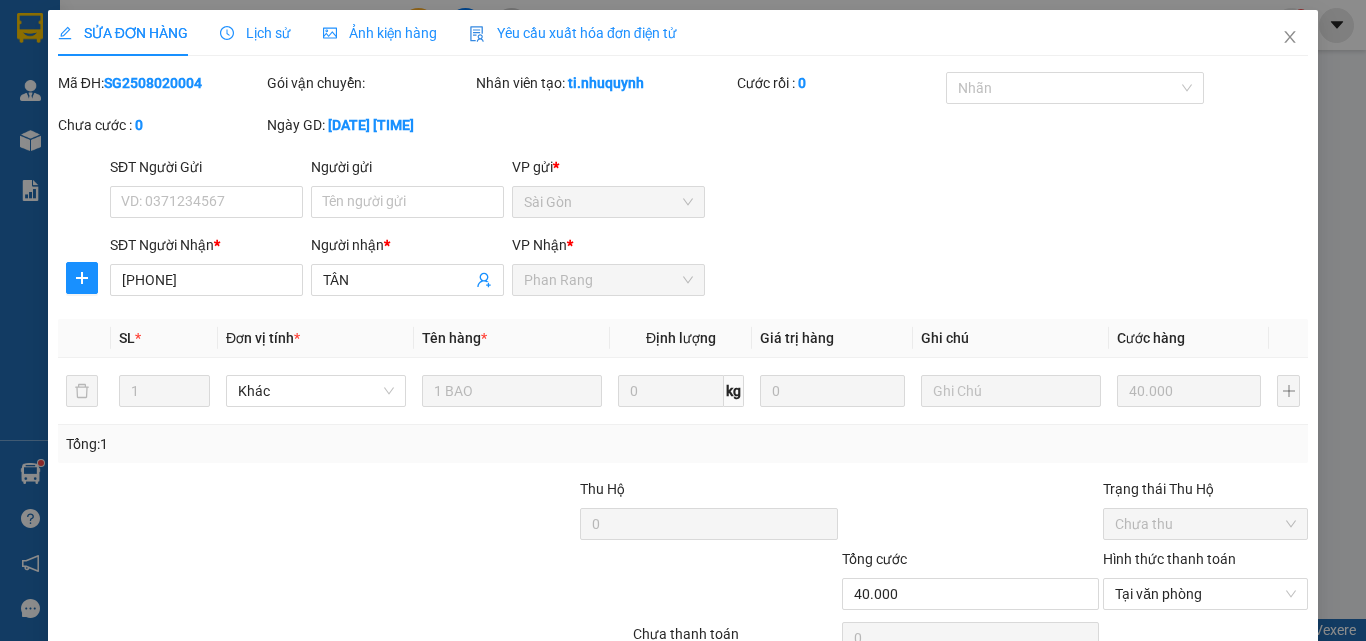 click on "Lưu và Giao hàng" at bounding box center (778, 689) 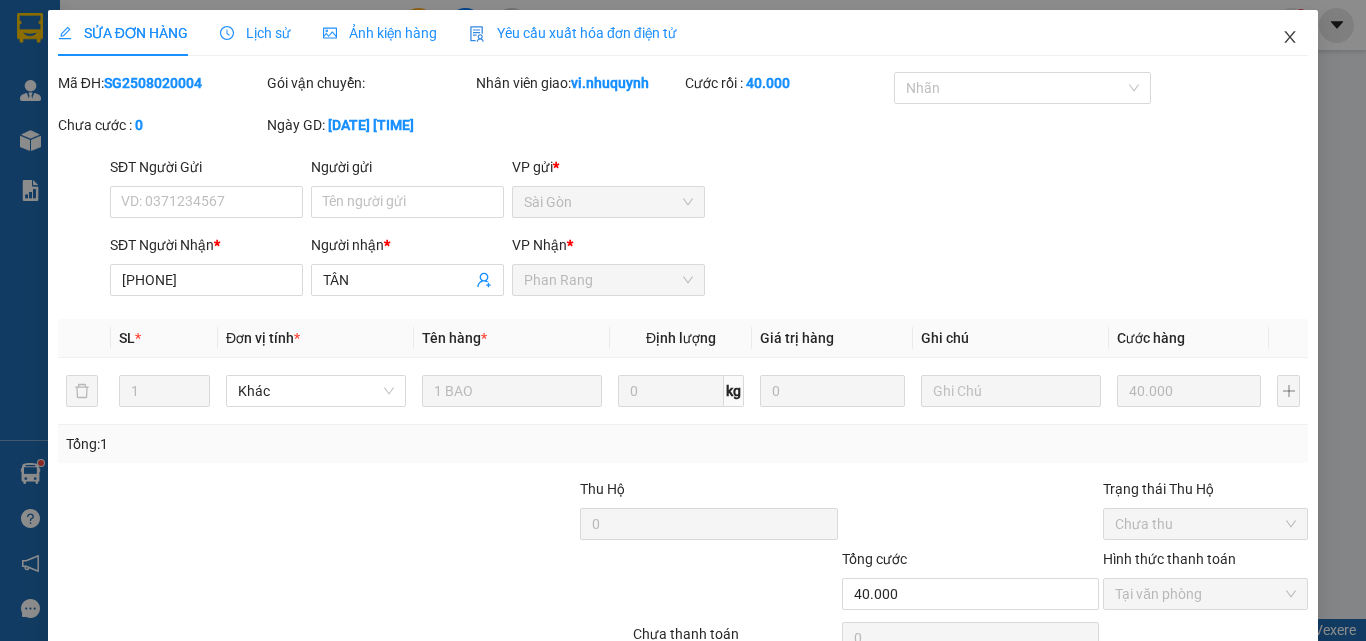 click 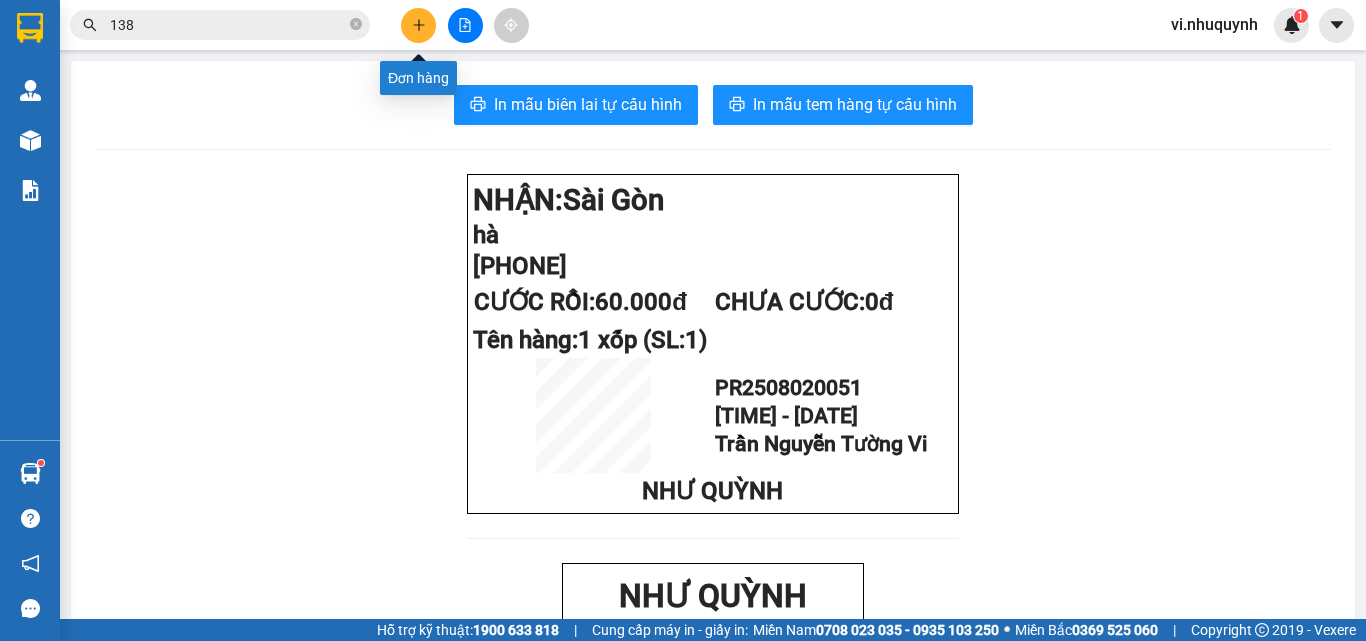 click 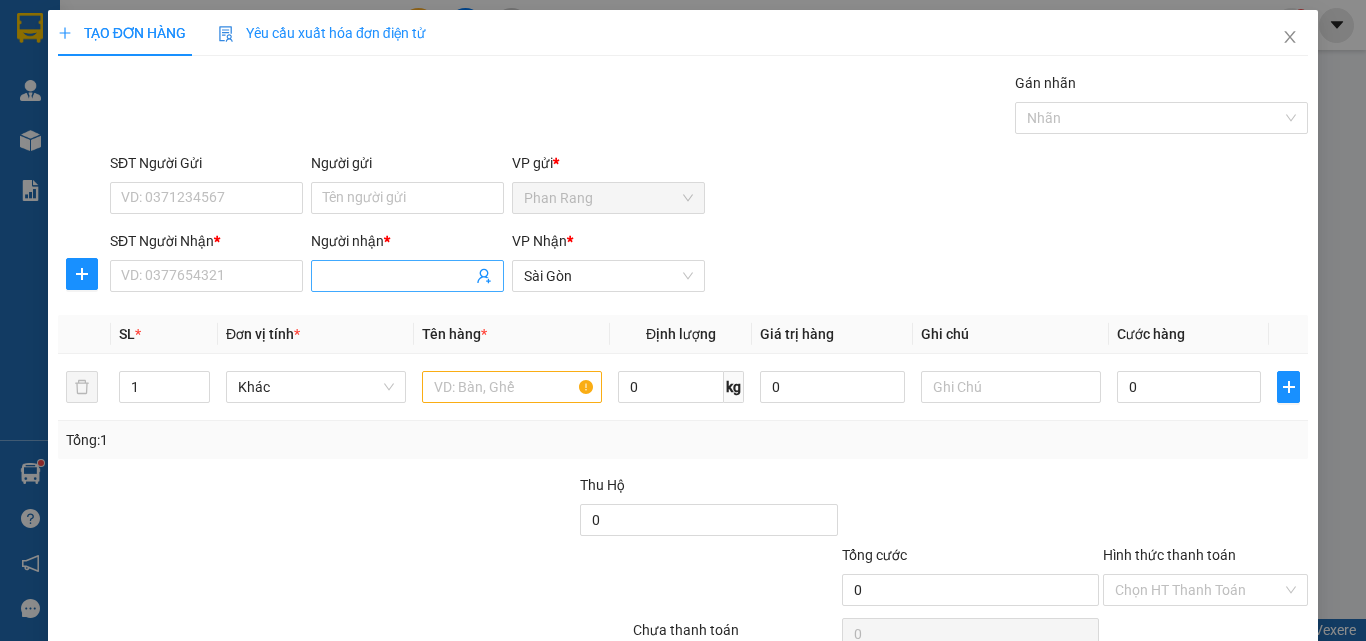click on "Người nhận  *" at bounding box center [397, 276] 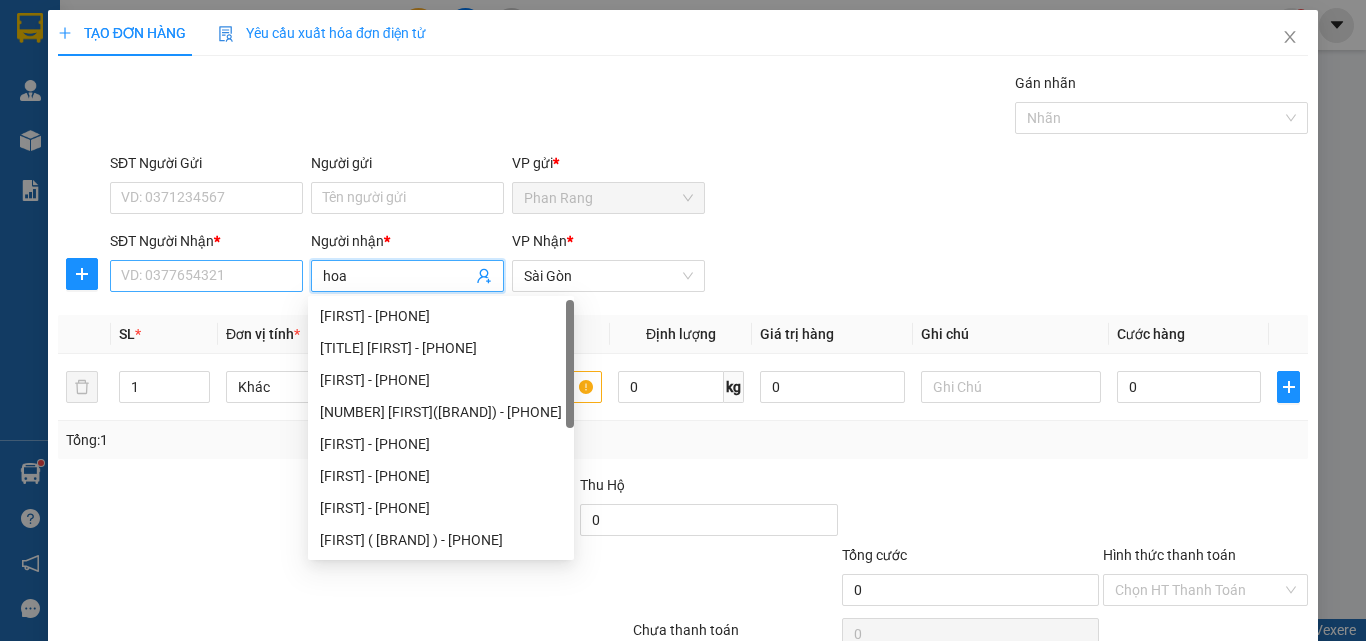 type on "hoa" 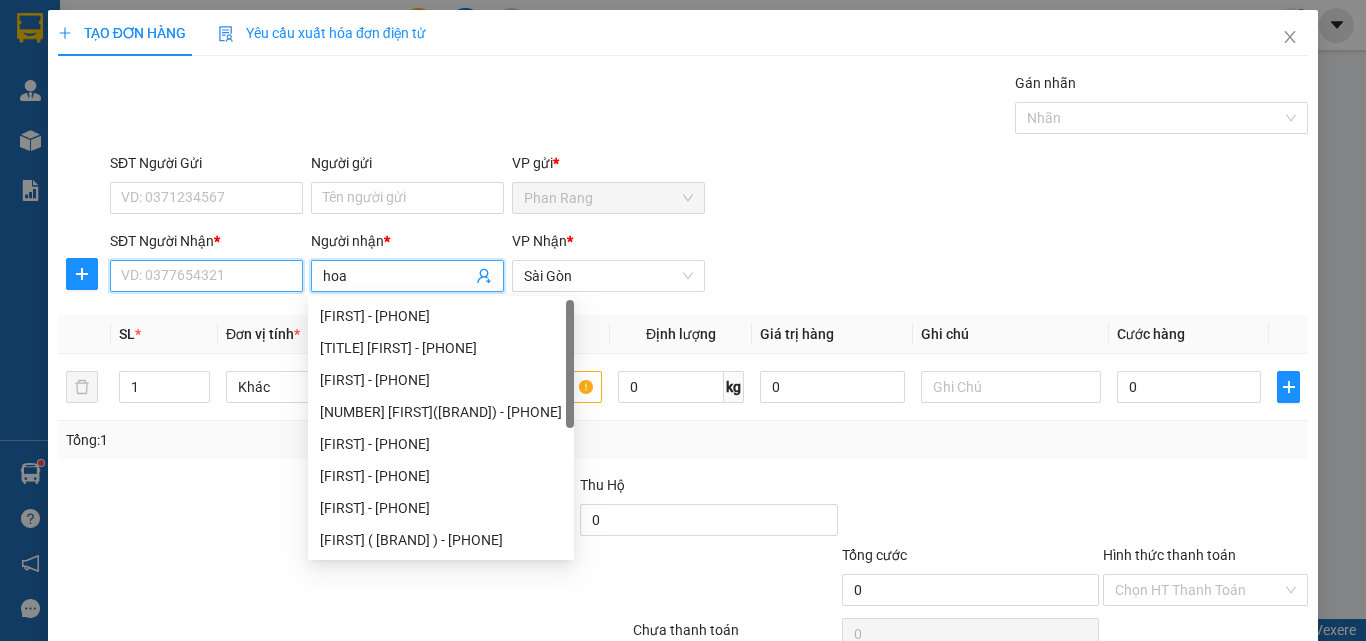 click on "SĐT Người Nhận  *" at bounding box center (206, 276) 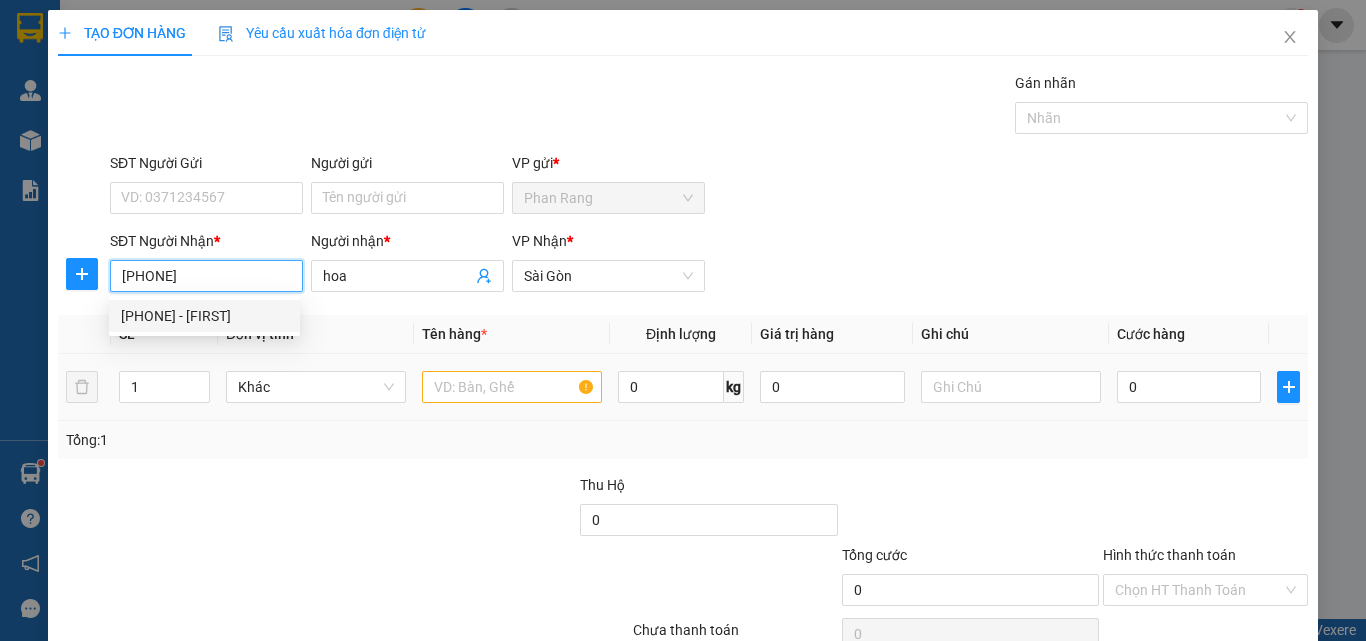 type on "0703492726" 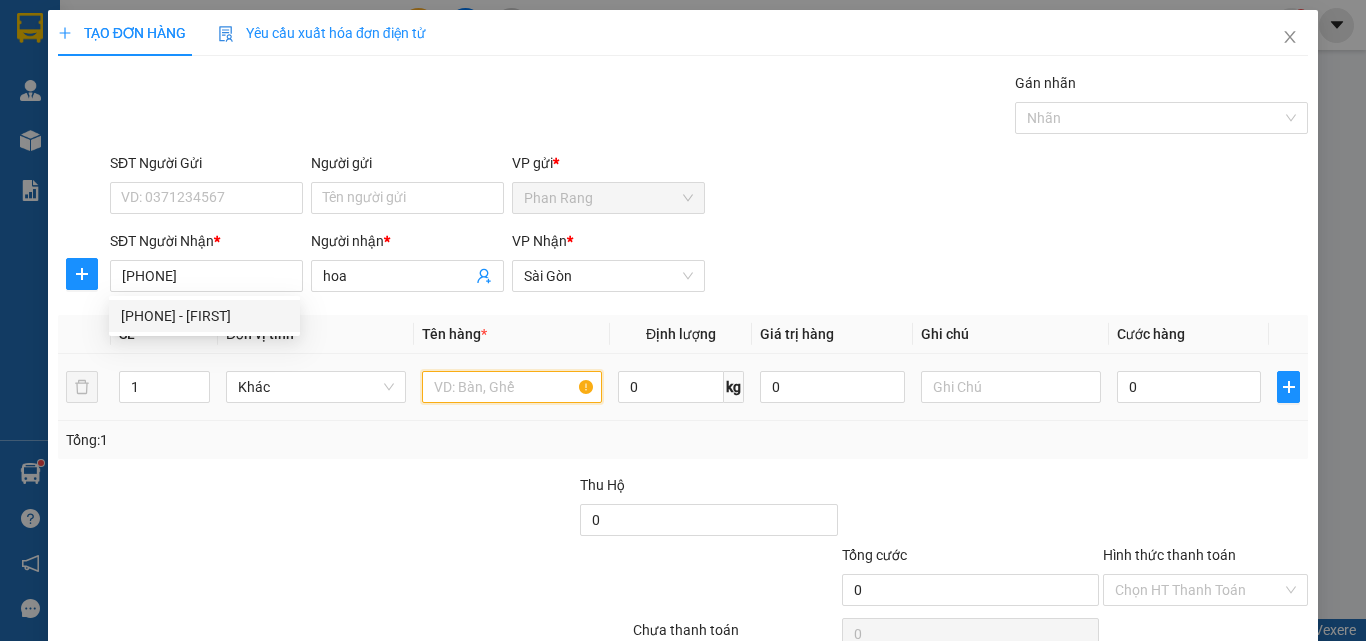 click at bounding box center (512, 387) 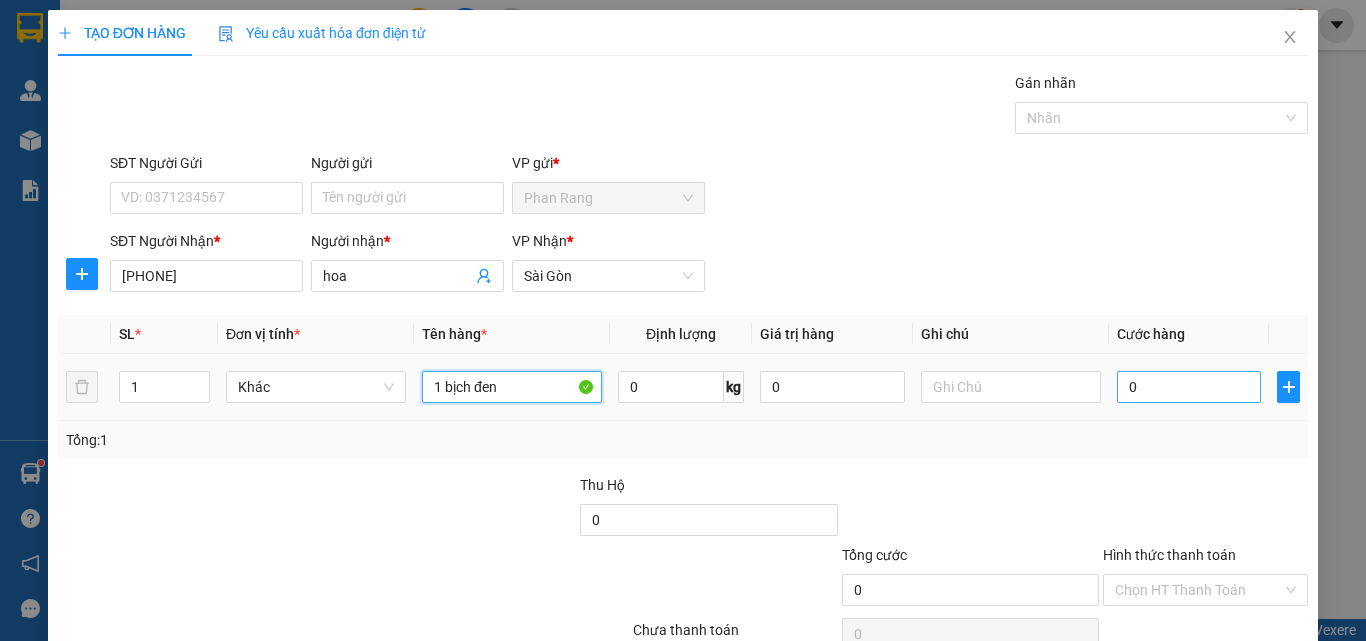 type on "1 bịch đen" 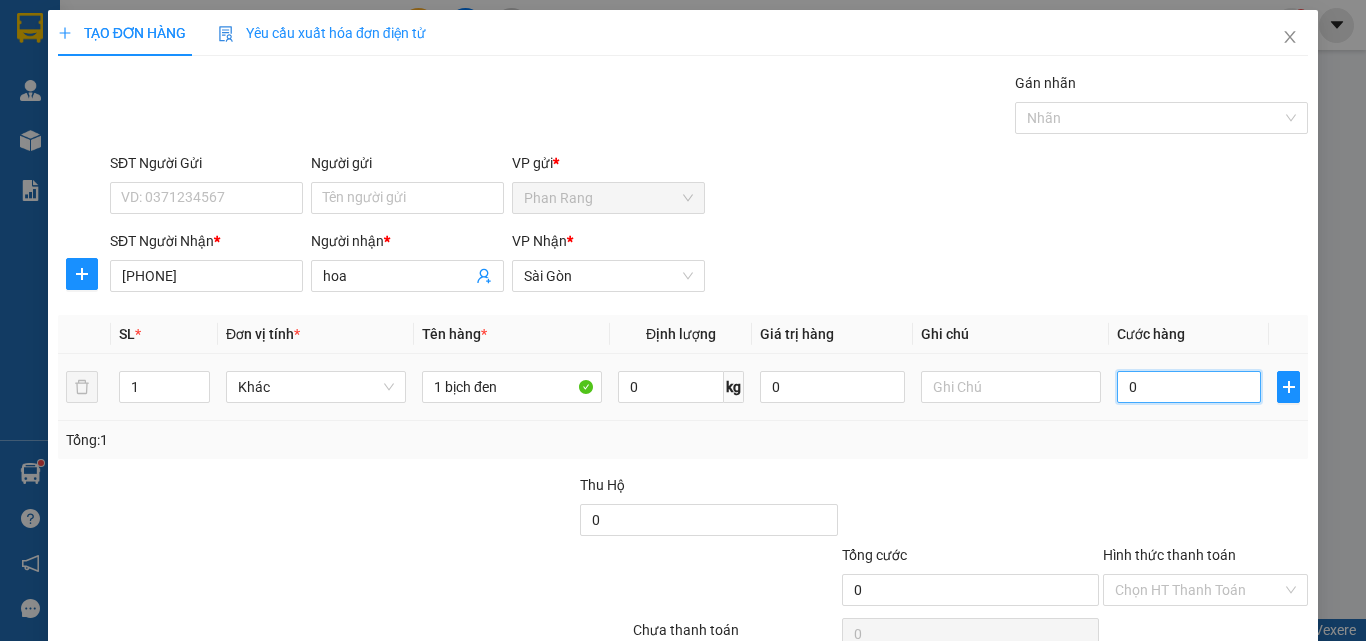click on "0" at bounding box center (1189, 387) 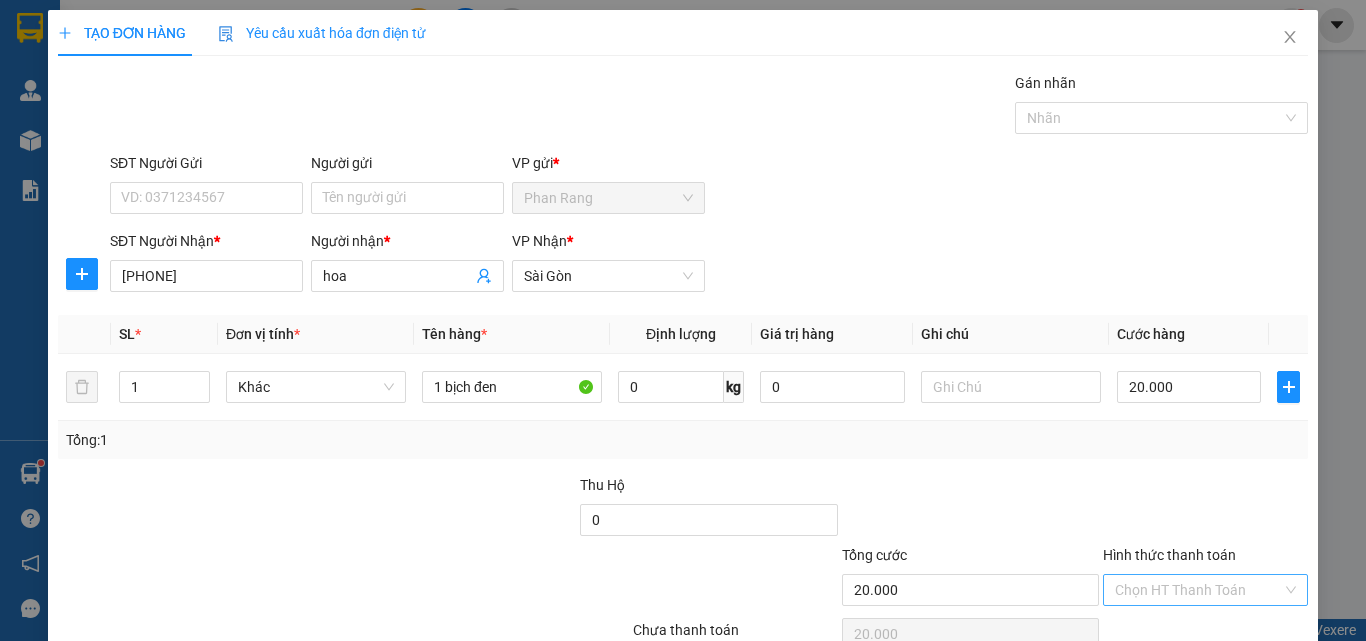 click on "Hình thức thanh toán" at bounding box center [1198, 590] 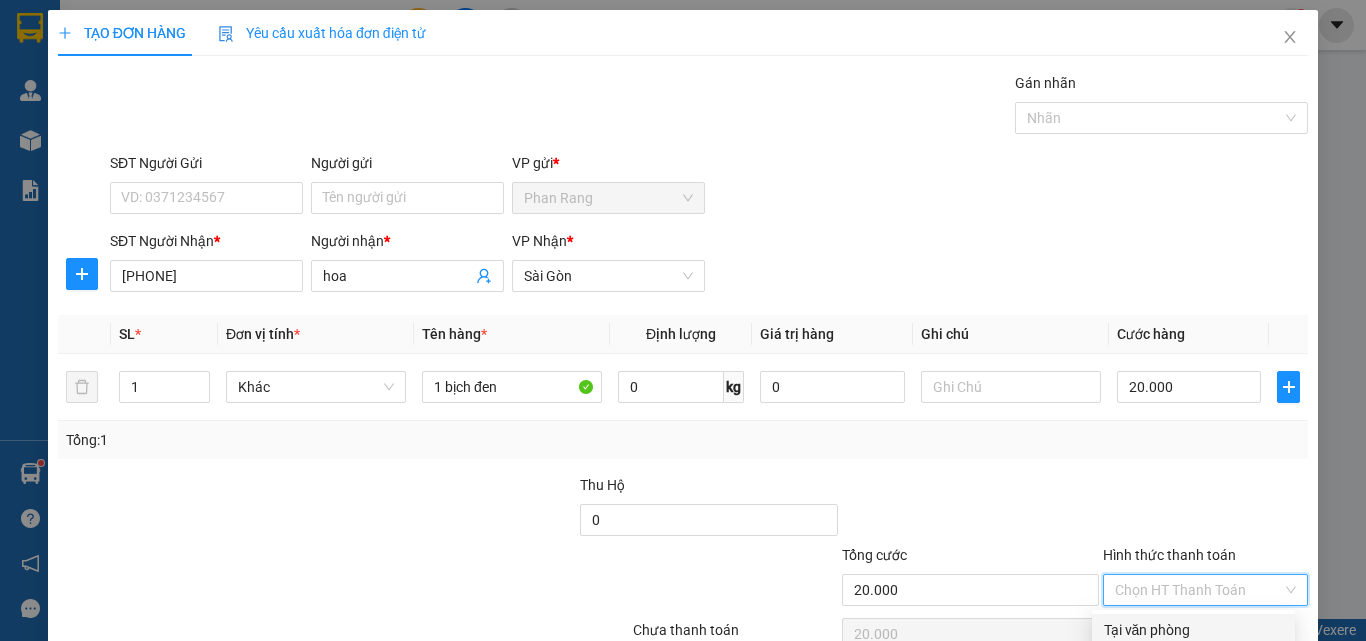 click on "Tại văn phòng" at bounding box center (1193, 630) 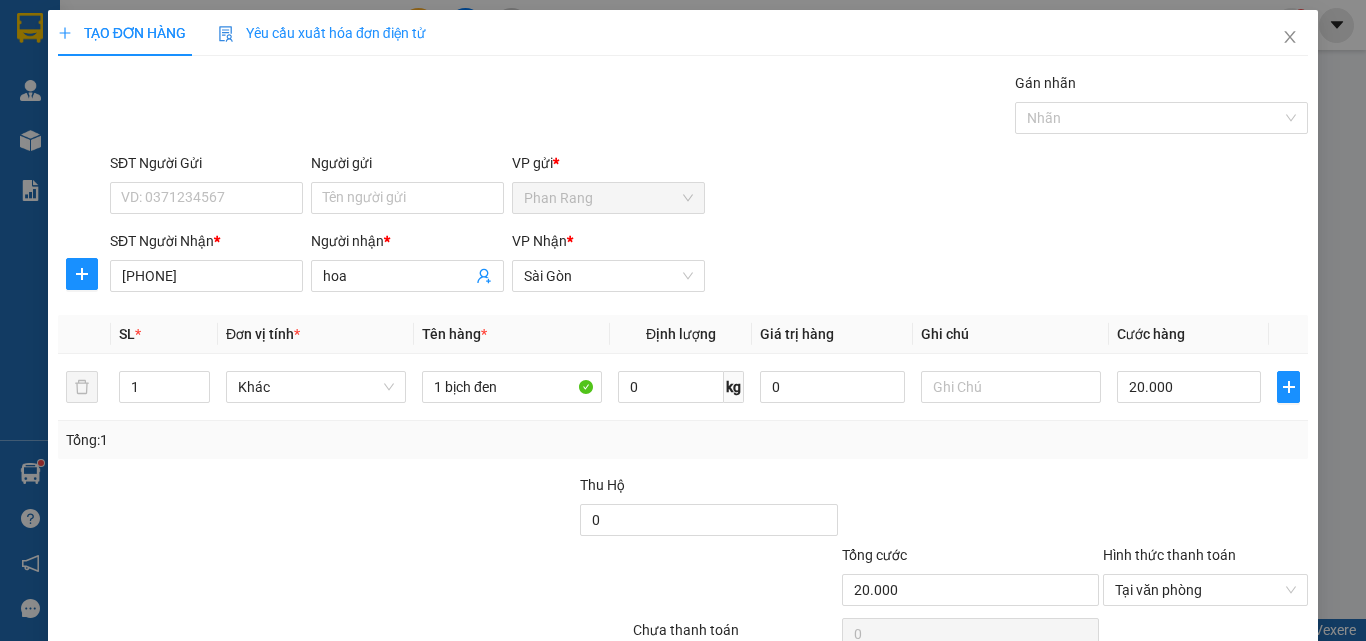 click on "Lưu và In" at bounding box center [1243, 685] 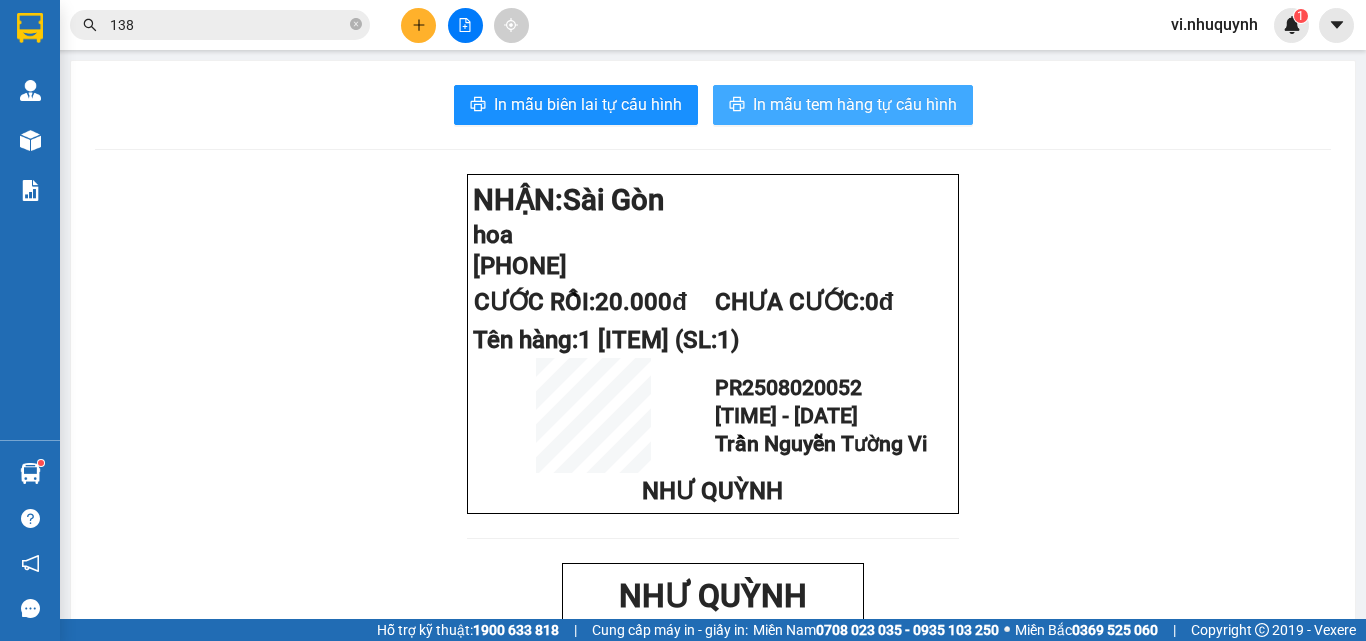 click on "In mẫu tem hàng tự cấu hình" at bounding box center [855, 104] 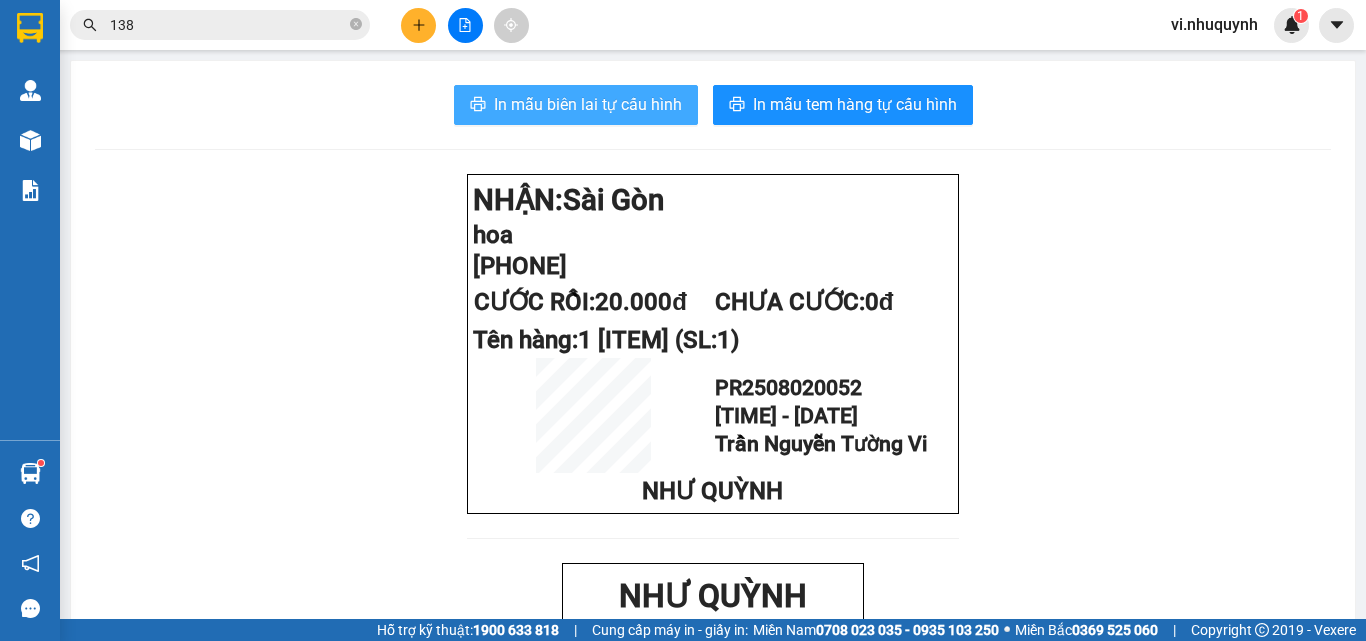 click on "In mẫu biên lai tự cấu hình" at bounding box center [588, 104] 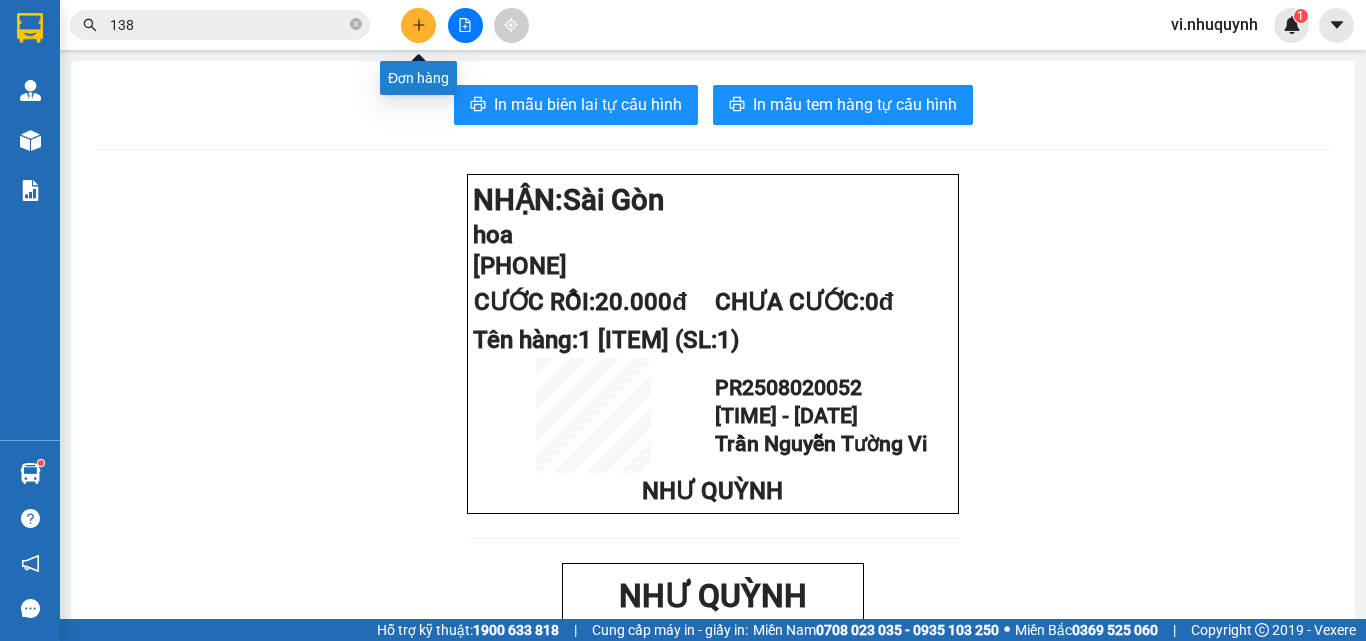 click at bounding box center (418, 25) 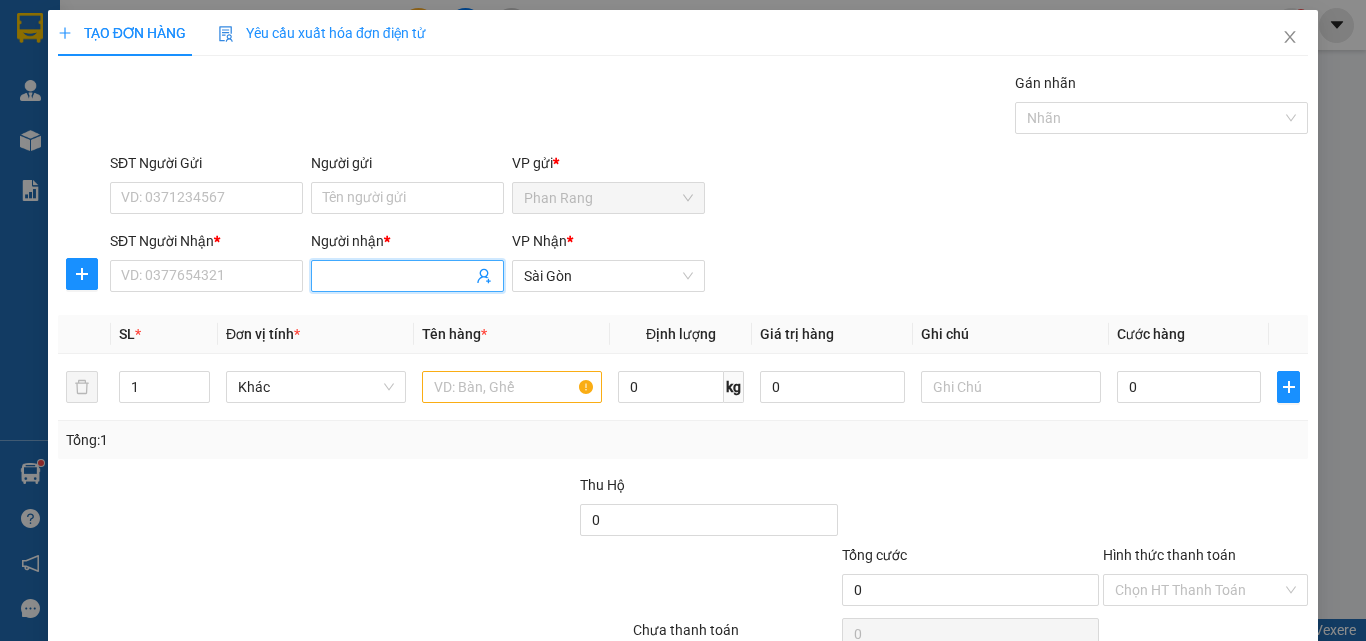 click on "Người nhận  *" at bounding box center (397, 276) 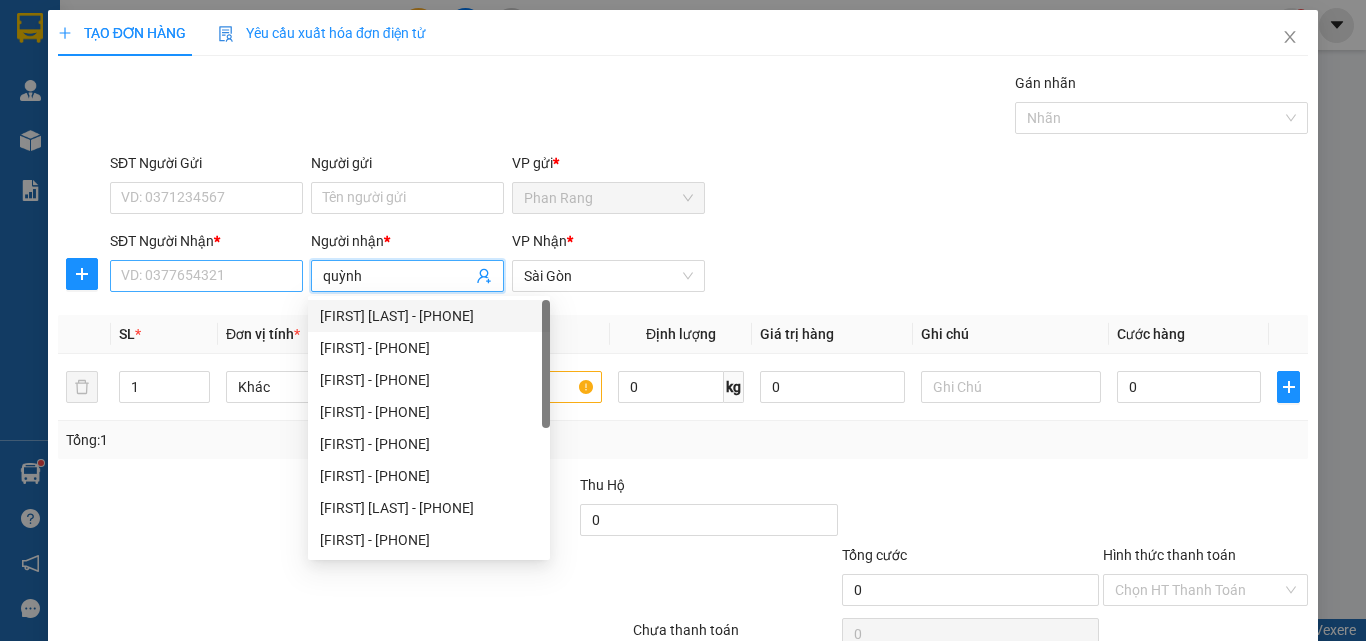 type on "quỳnh" 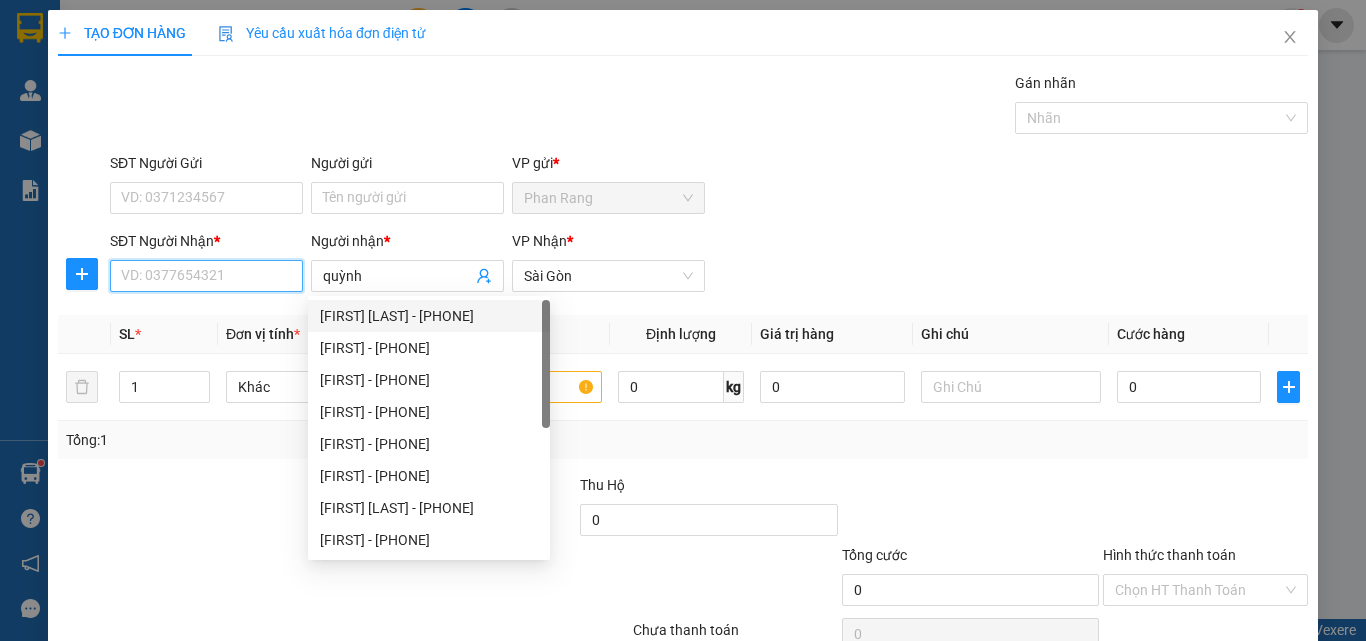 click on "SĐT Người Nhận  *" at bounding box center [206, 276] 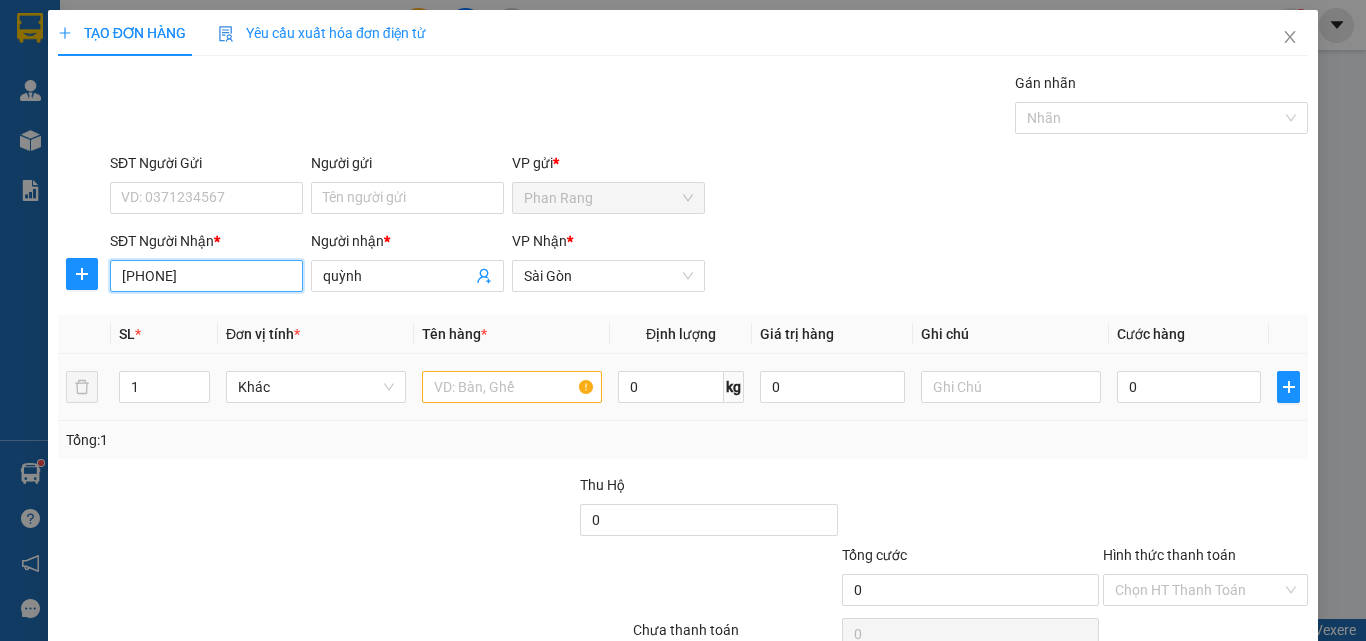 type on "0932340307" 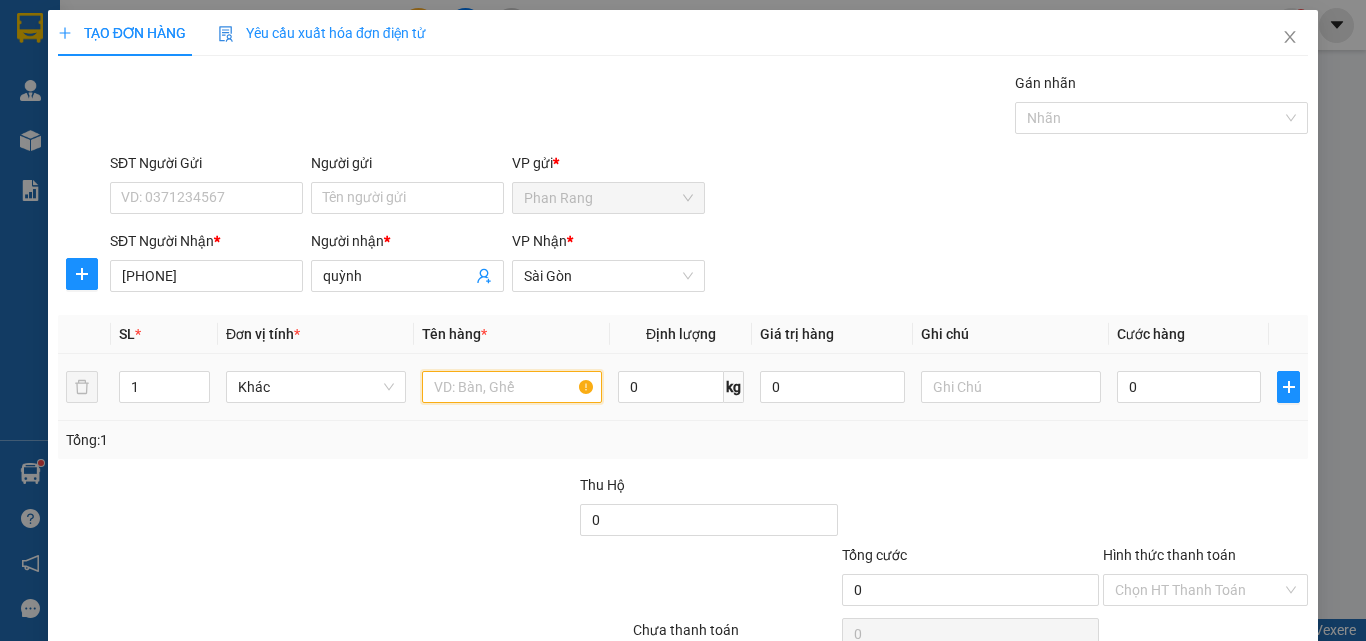 click at bounding box center [512, 387] 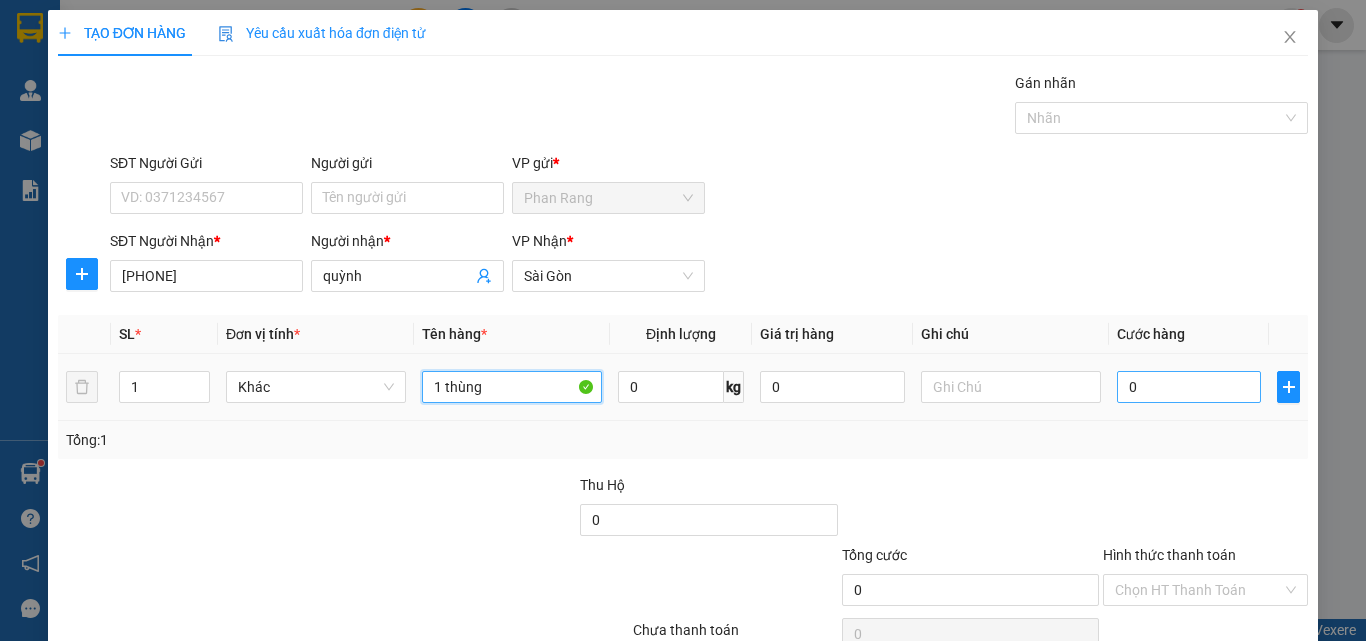 type on "1 thùng" 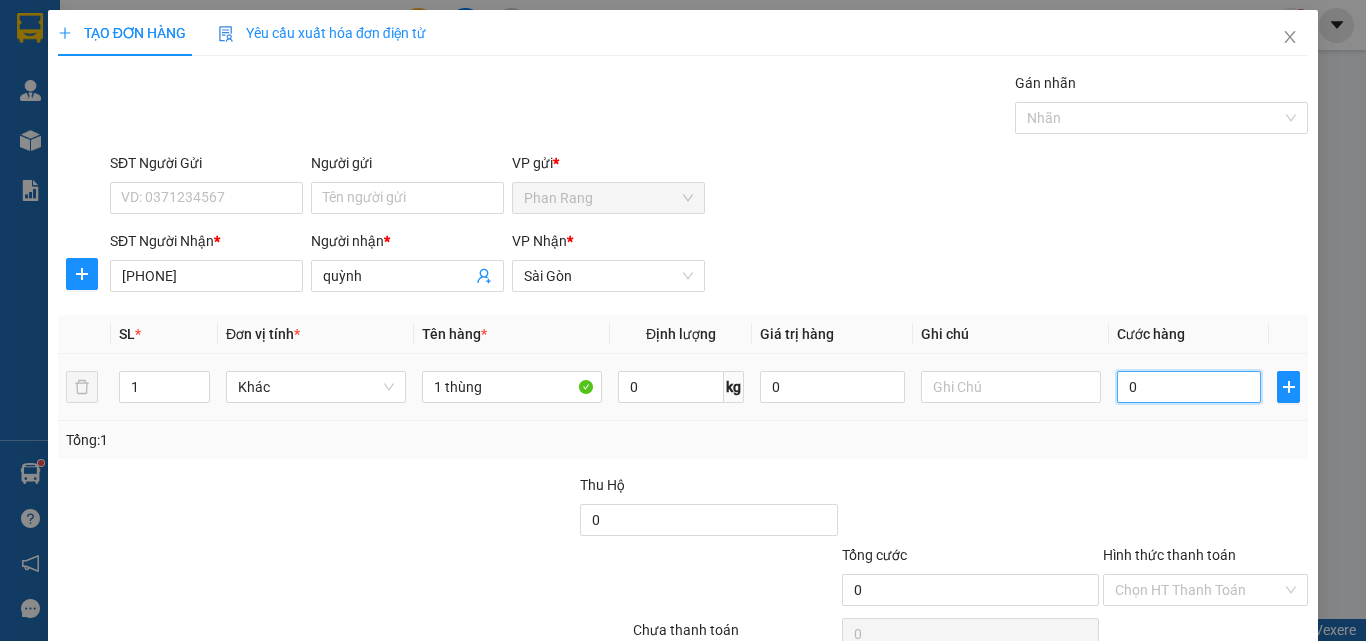click on "0" at bounding box center [1189, 387] 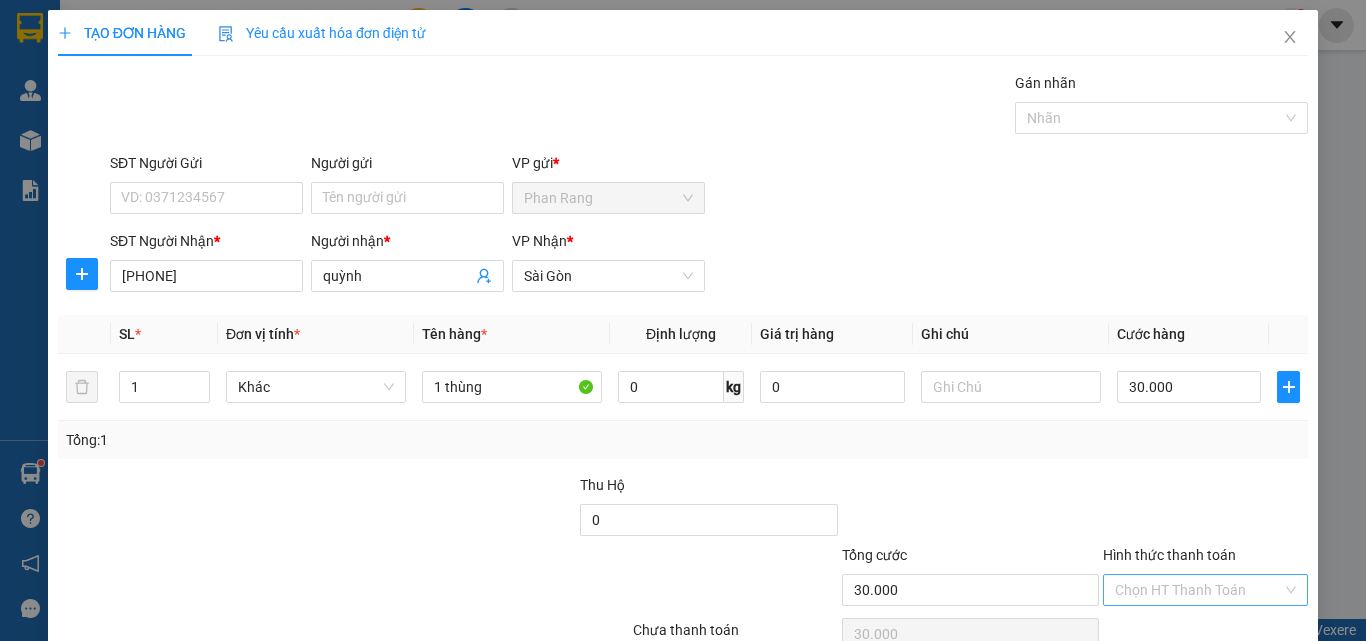 click on "Hình thức thanh toán" at bounding box center (1198, 590) 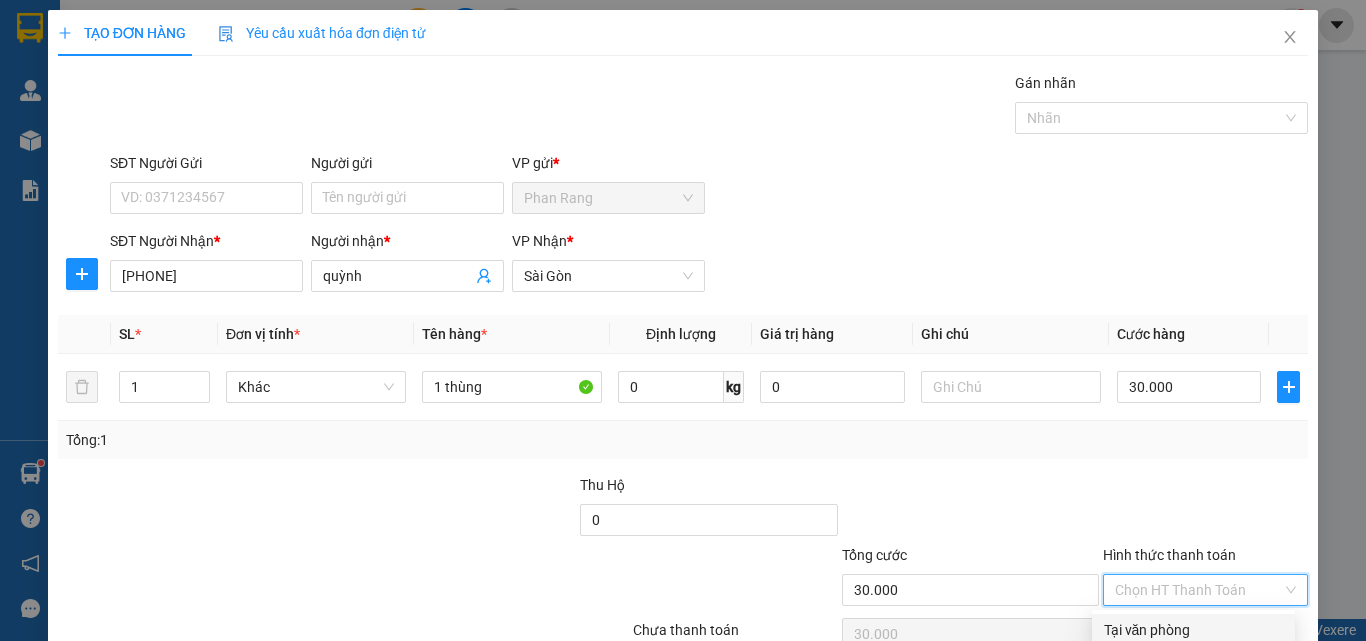click on "Tại văn phòng" at bounding box center (1193, 630) 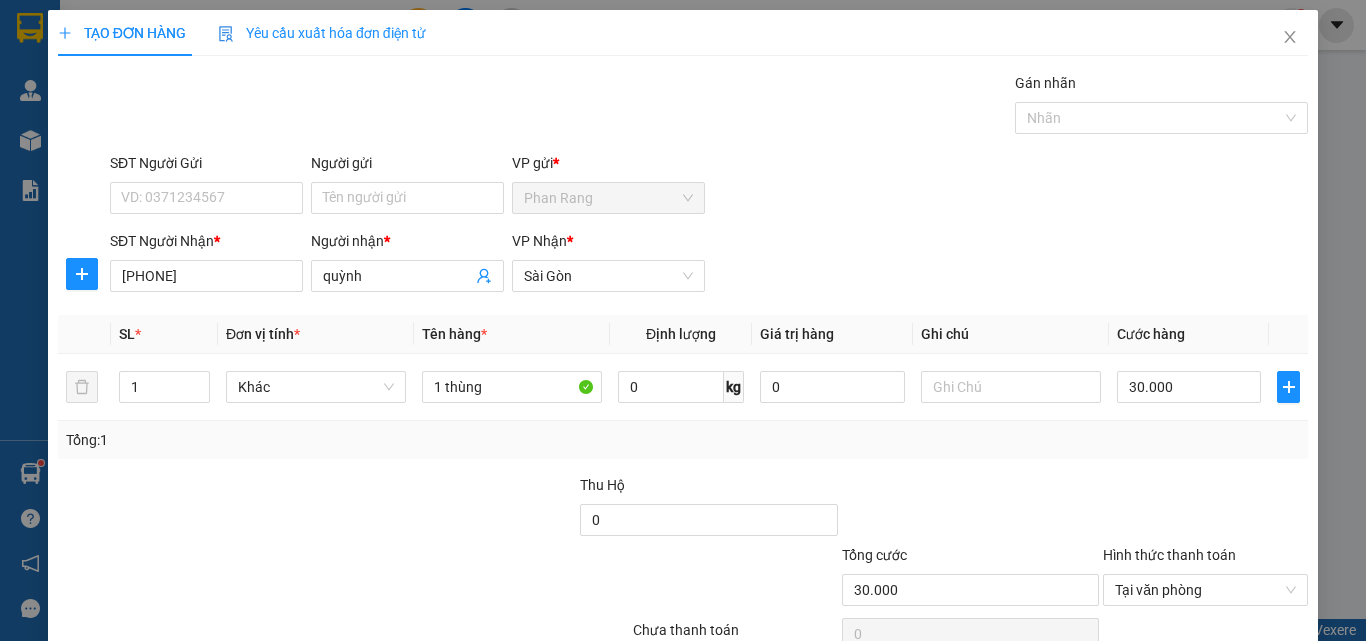 click on "Lưu và In" at bounding box center [1243, 685] 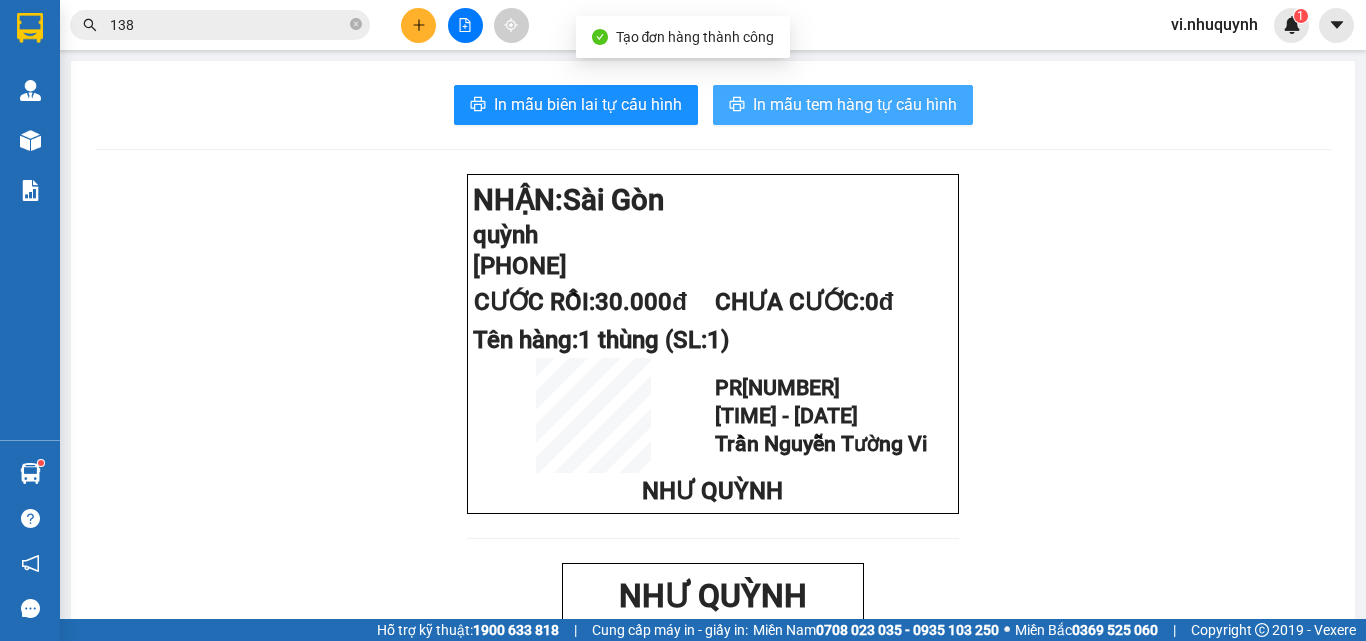 click on "In mẫu tem hàng tự cấu hình" at bounding box center (855, 104) 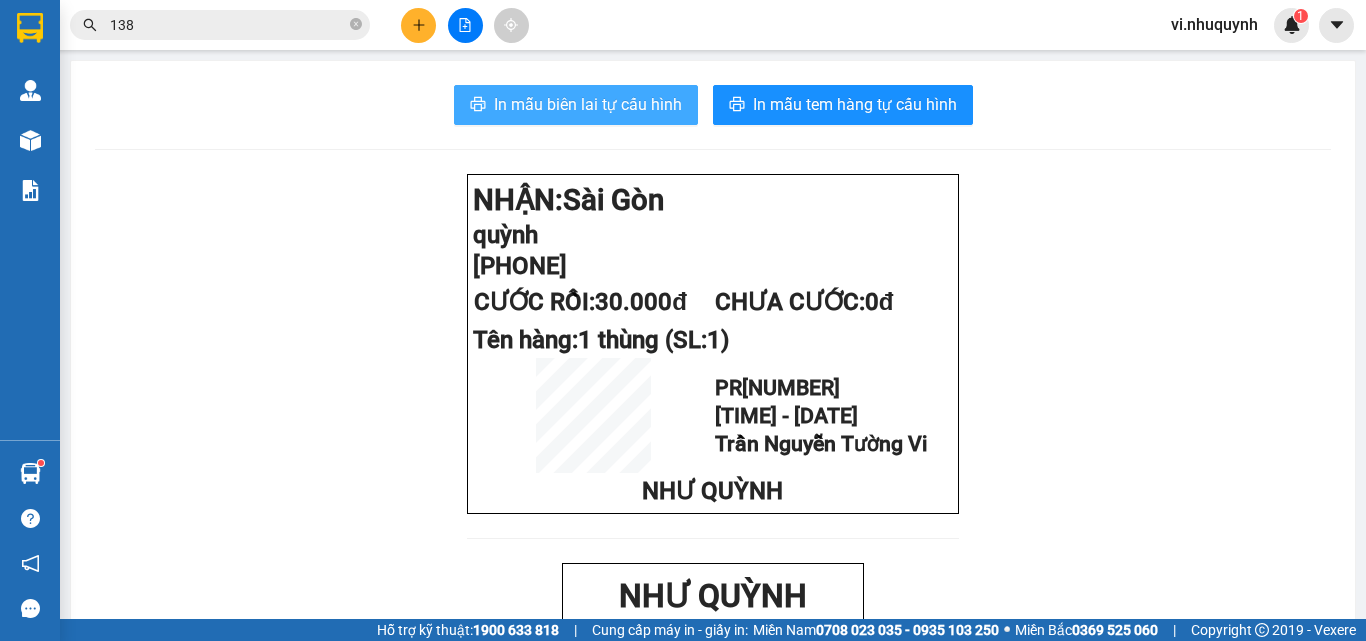 click on "In mẫu biên lai tự cấu hình" at bounding box center (588, 104) 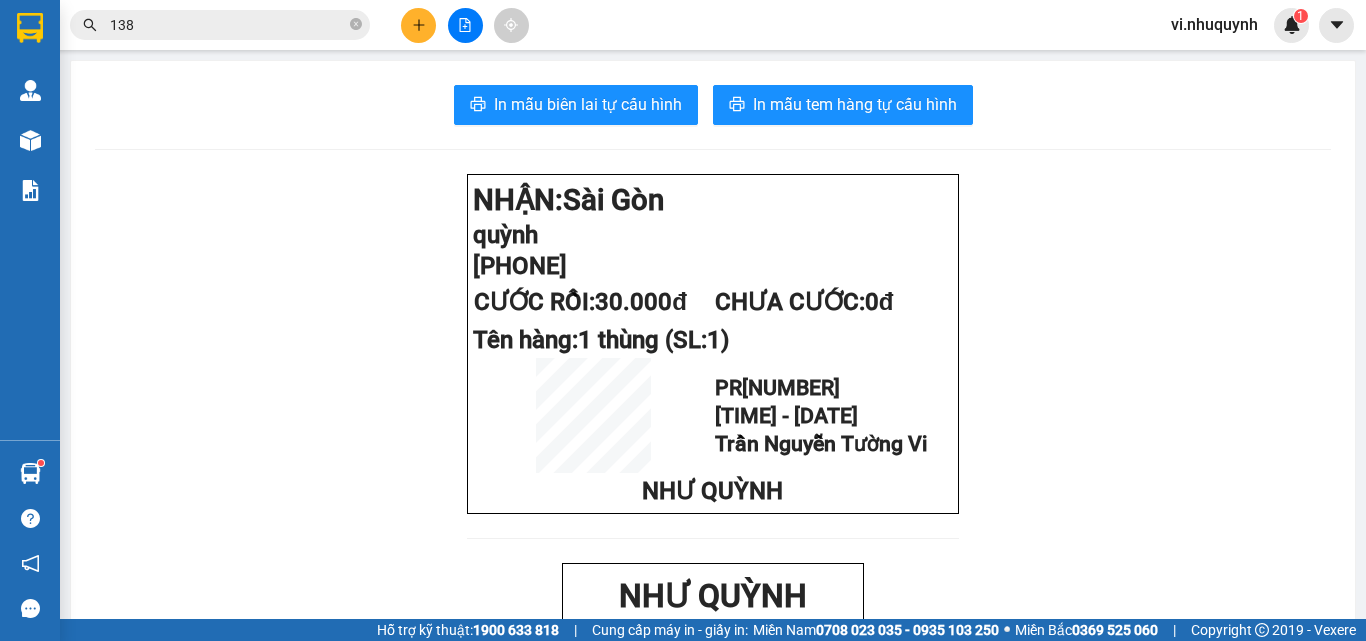 click 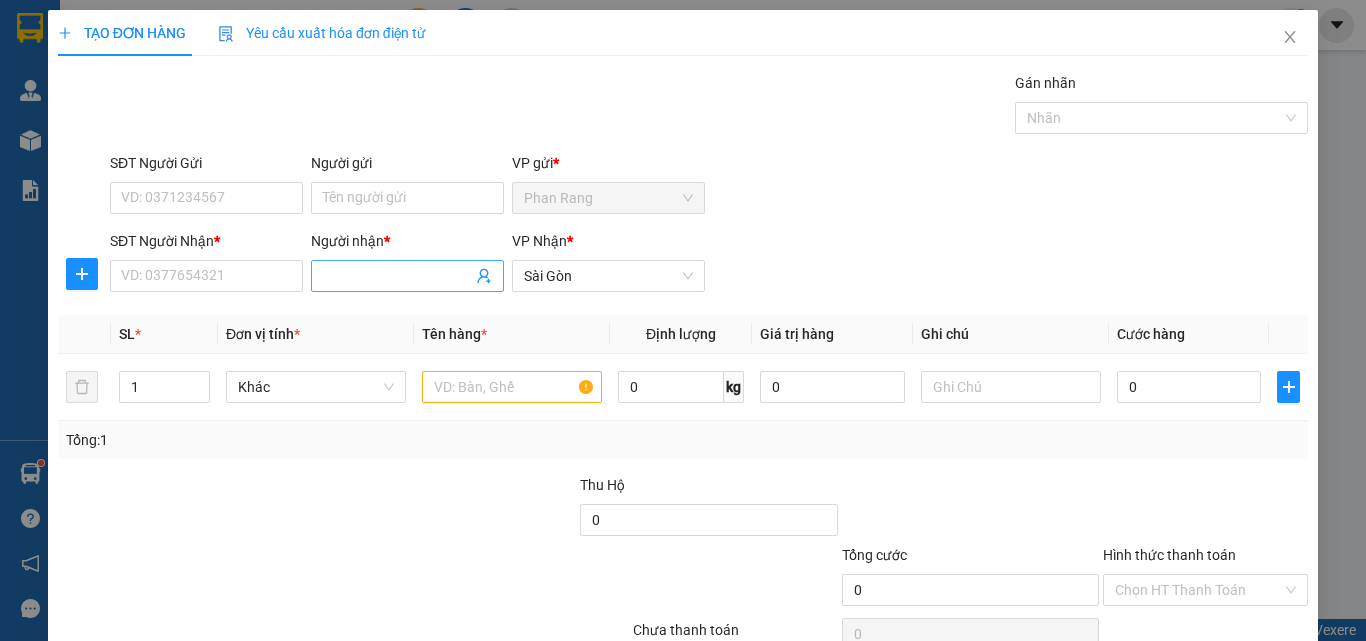click on "Người nhận  *" at bounding box center [397, 276] 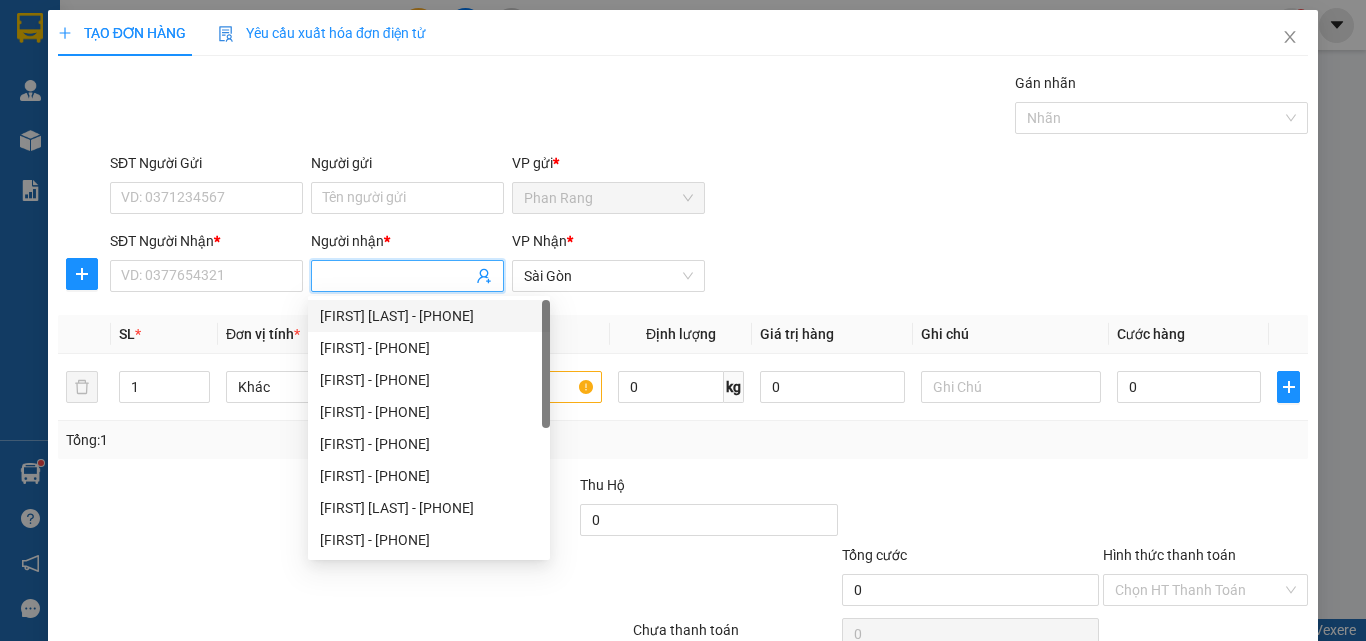 click on "SĐT Người Gửi VD: 0371234567 Người gửi Tên người gửi VP gửi  * Phan Rang" at bounding box center (709, 187) 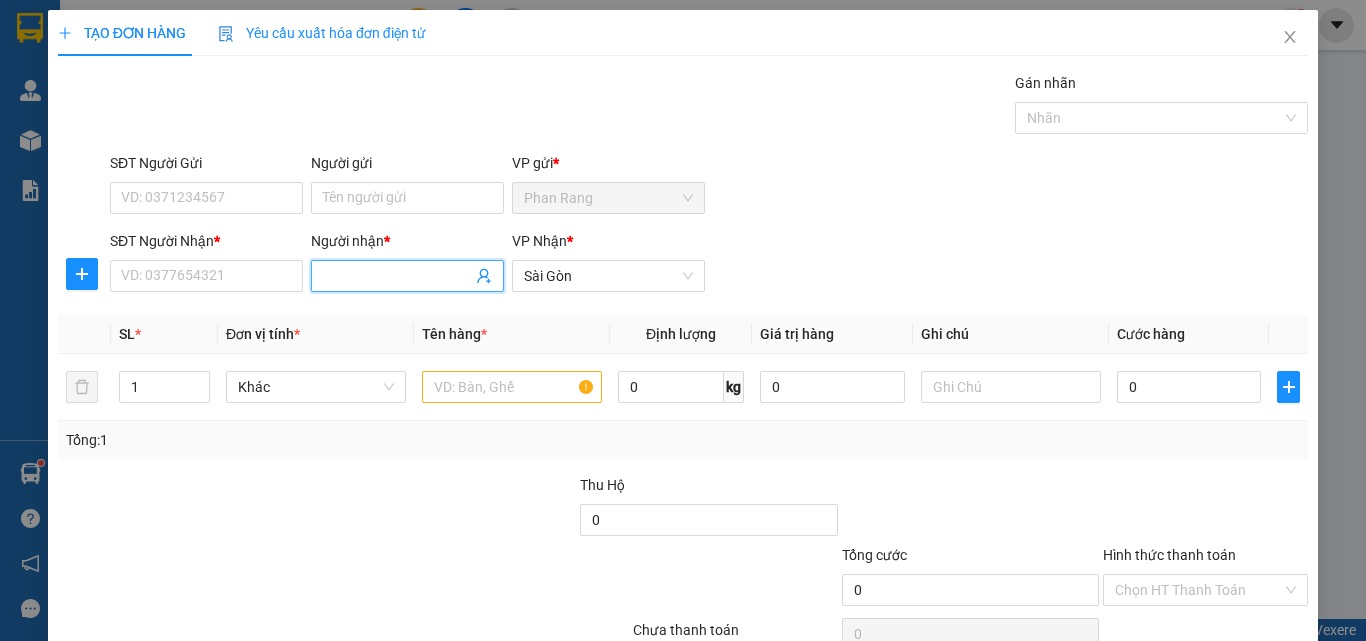click on "Người nhận  *" at bounding box center (397, 276) 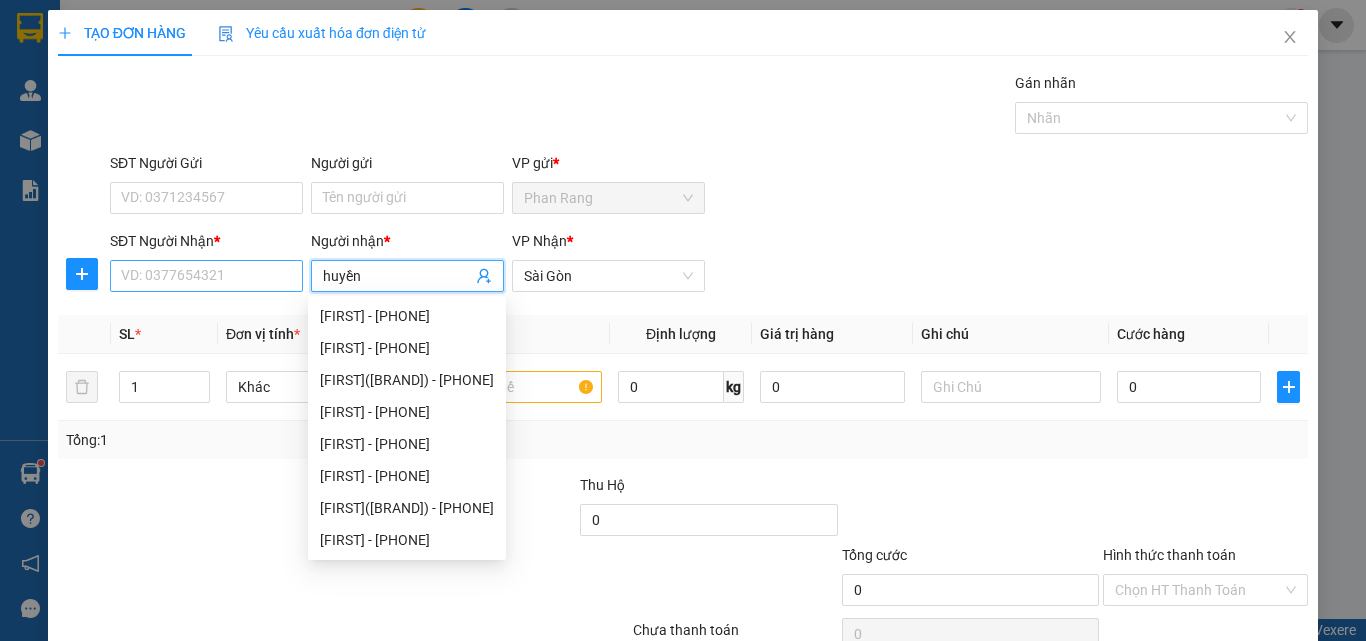 type on "huyền" 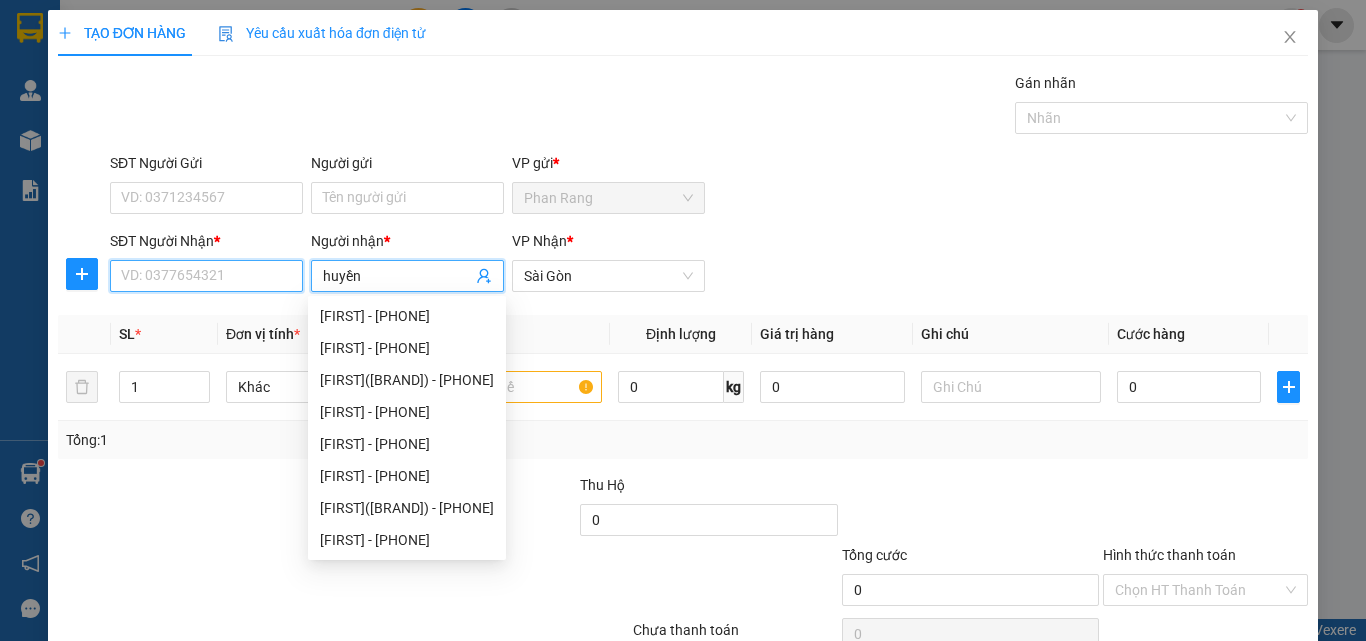 click on "SĐT Người Nhận  *" at bounding box center [206, 276] 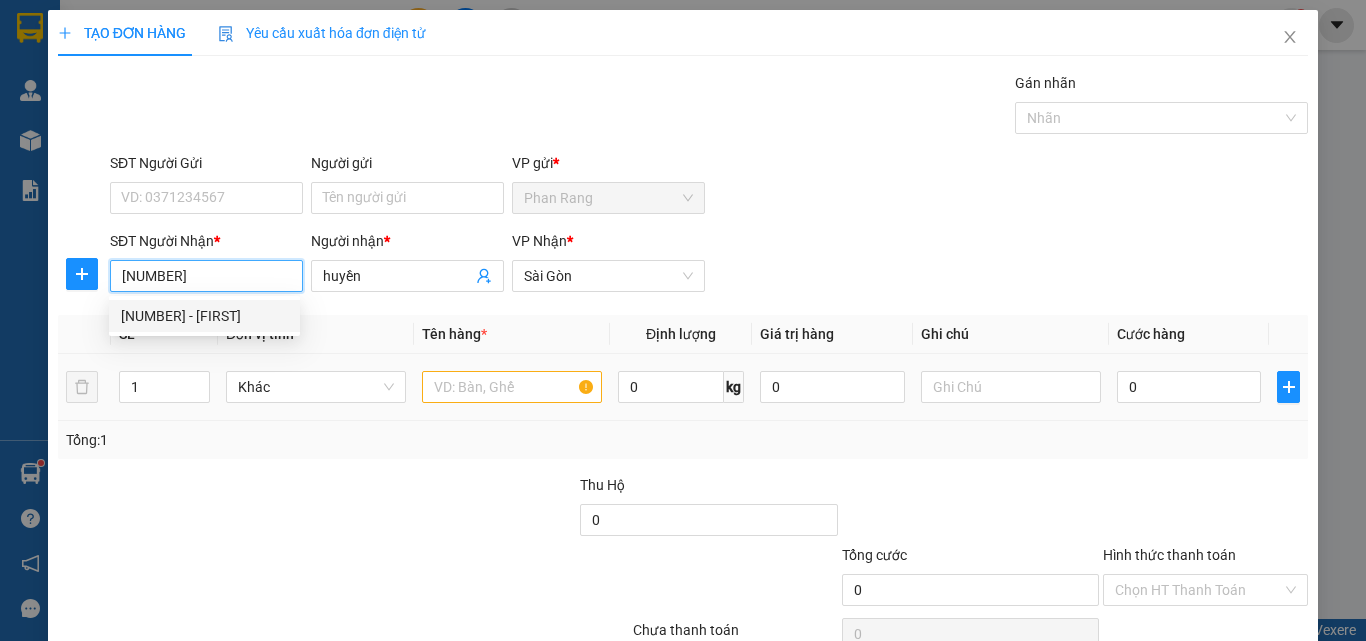 type on "0814983318" 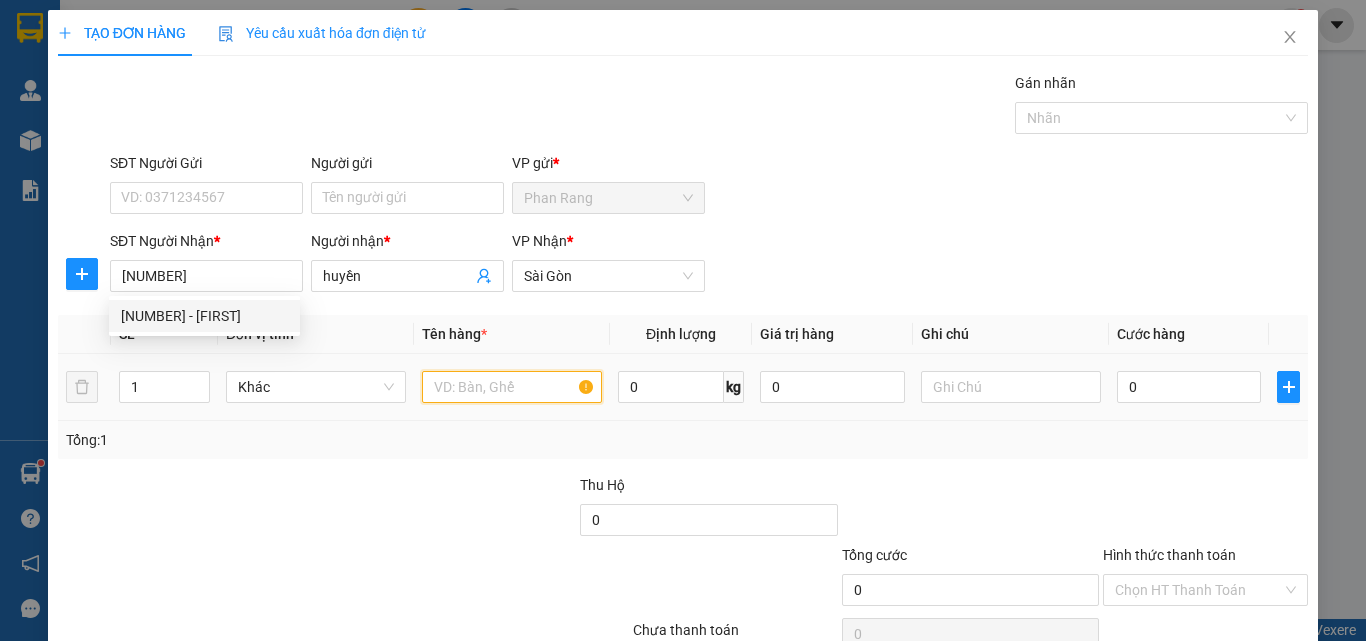 click at bounding box center [512, 387] 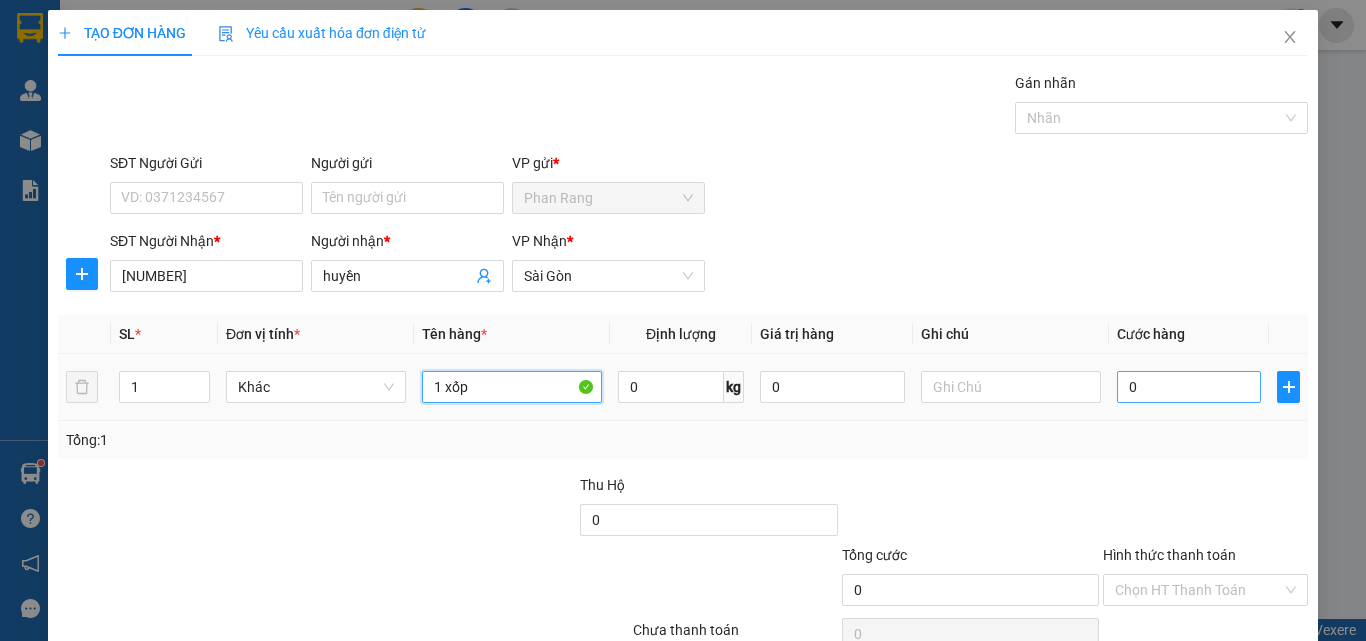 type on "1 xốp" 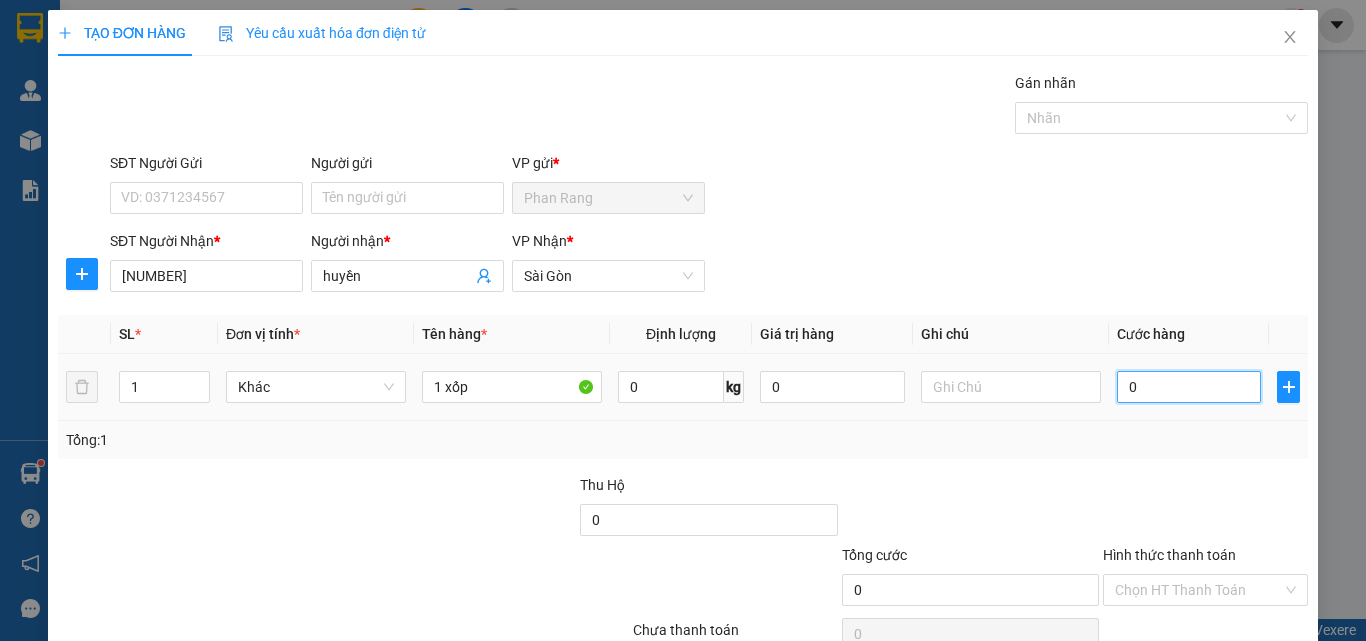 click on "0" at bounding box center (1189, 387) 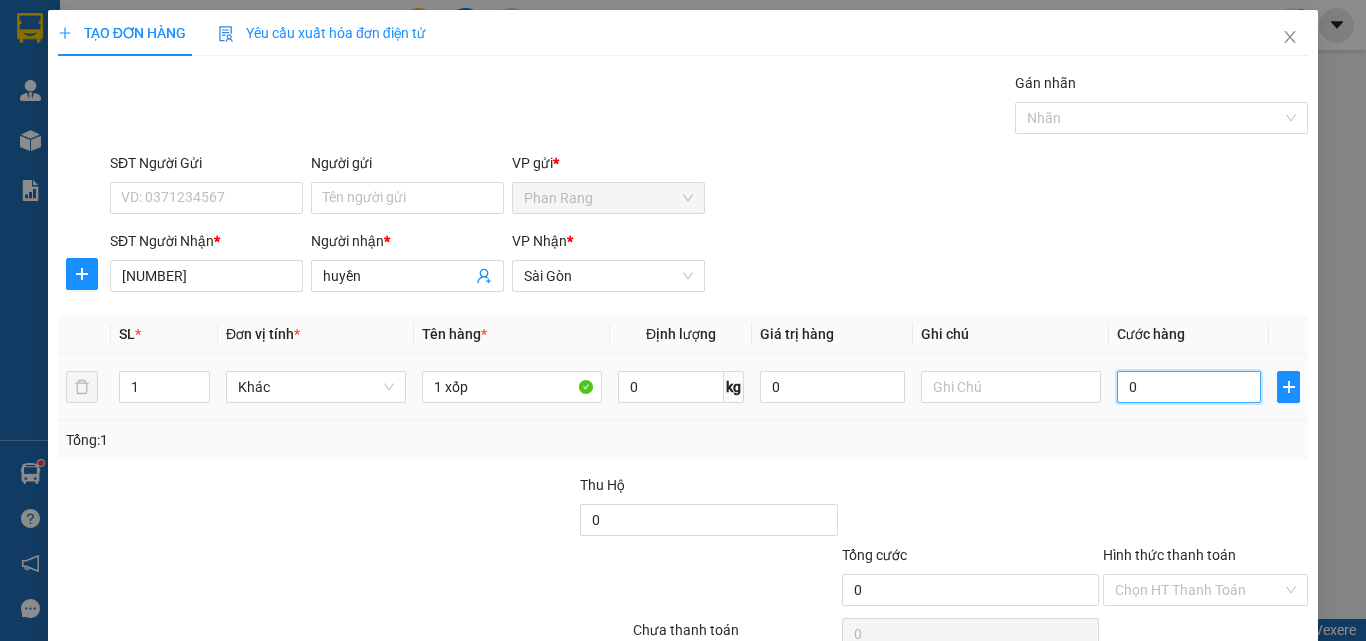 type on "4" 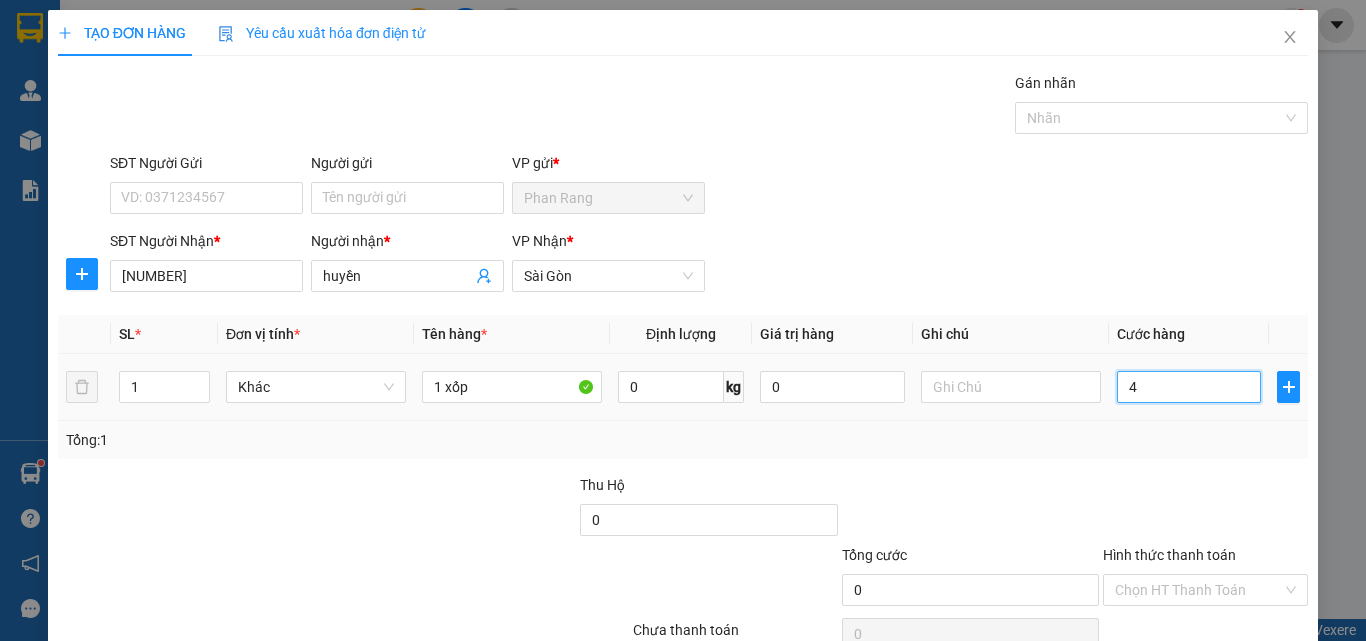type on "4" 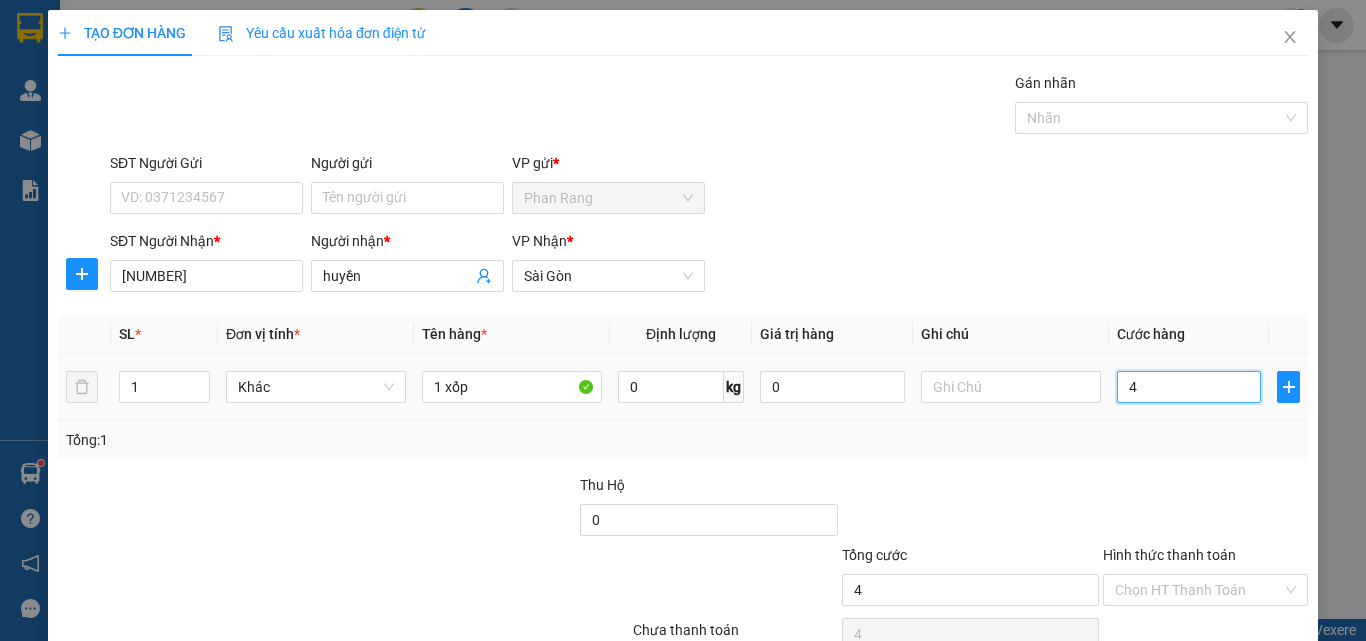 type on "40" 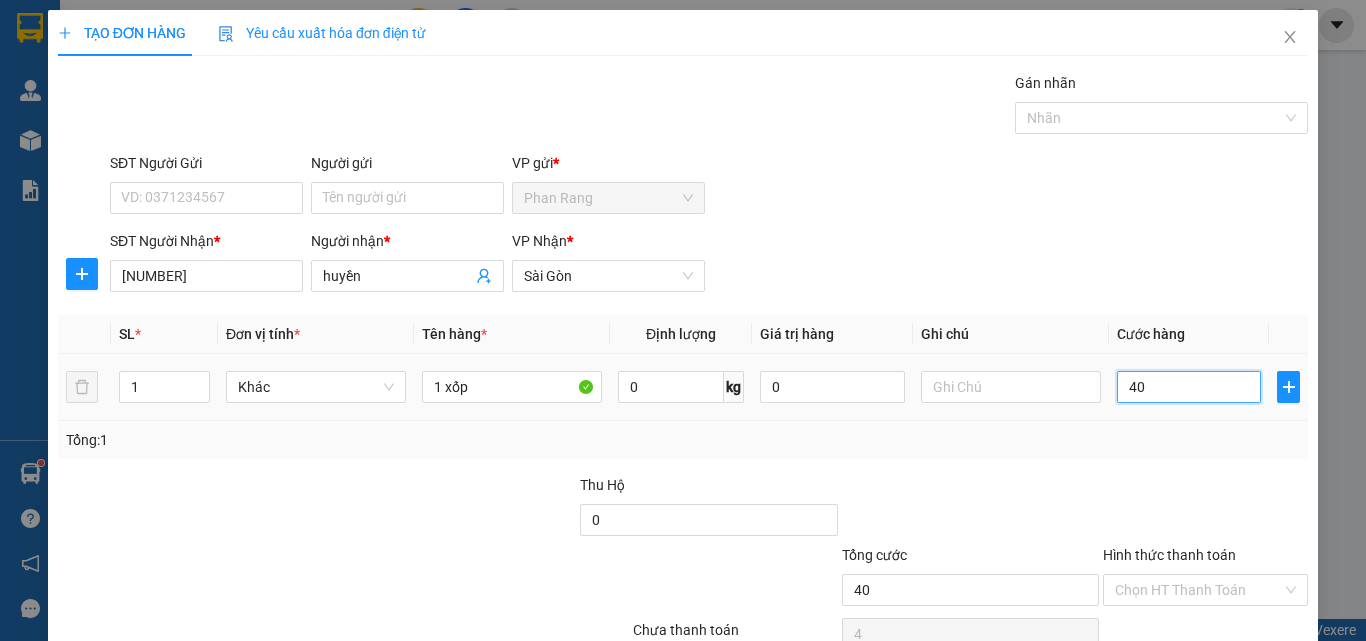 type on "40" 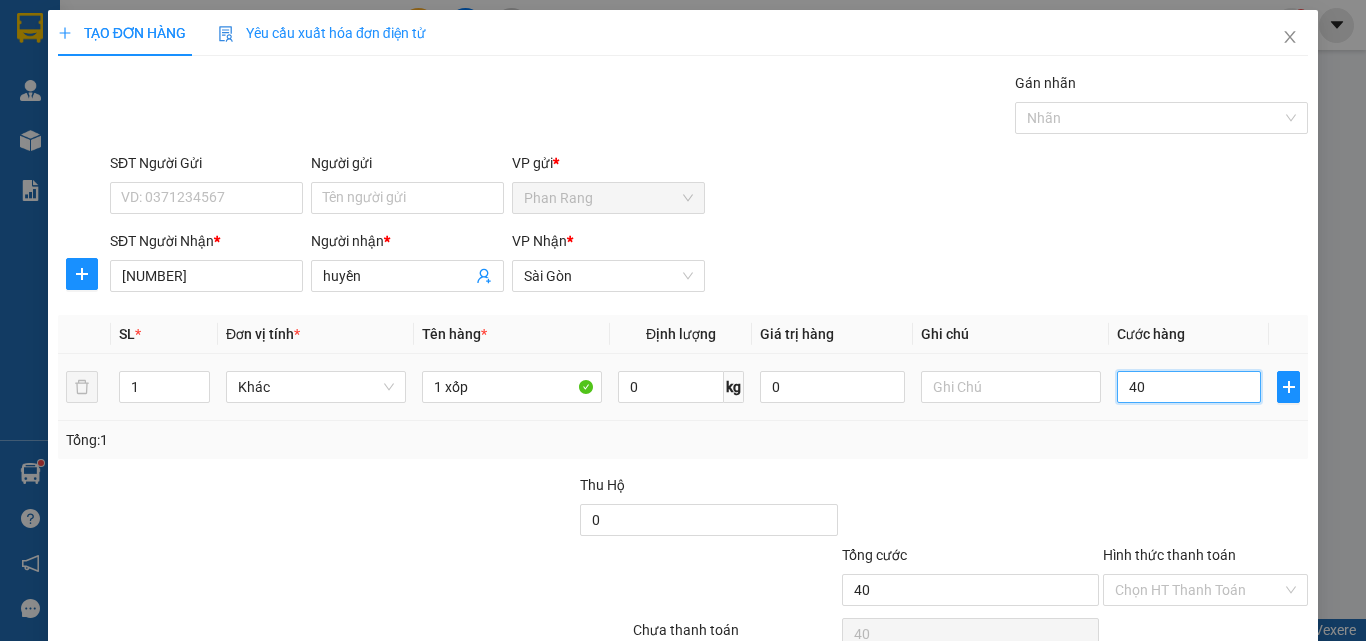 type on "400" 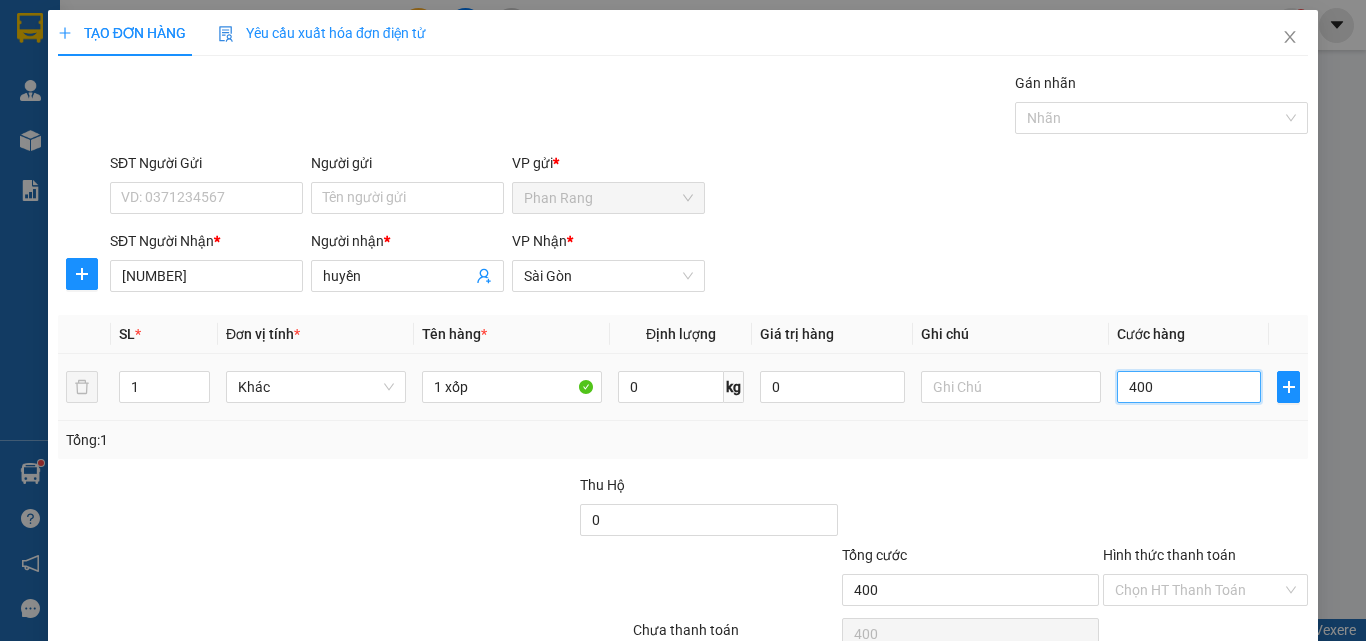 type on "4.000" 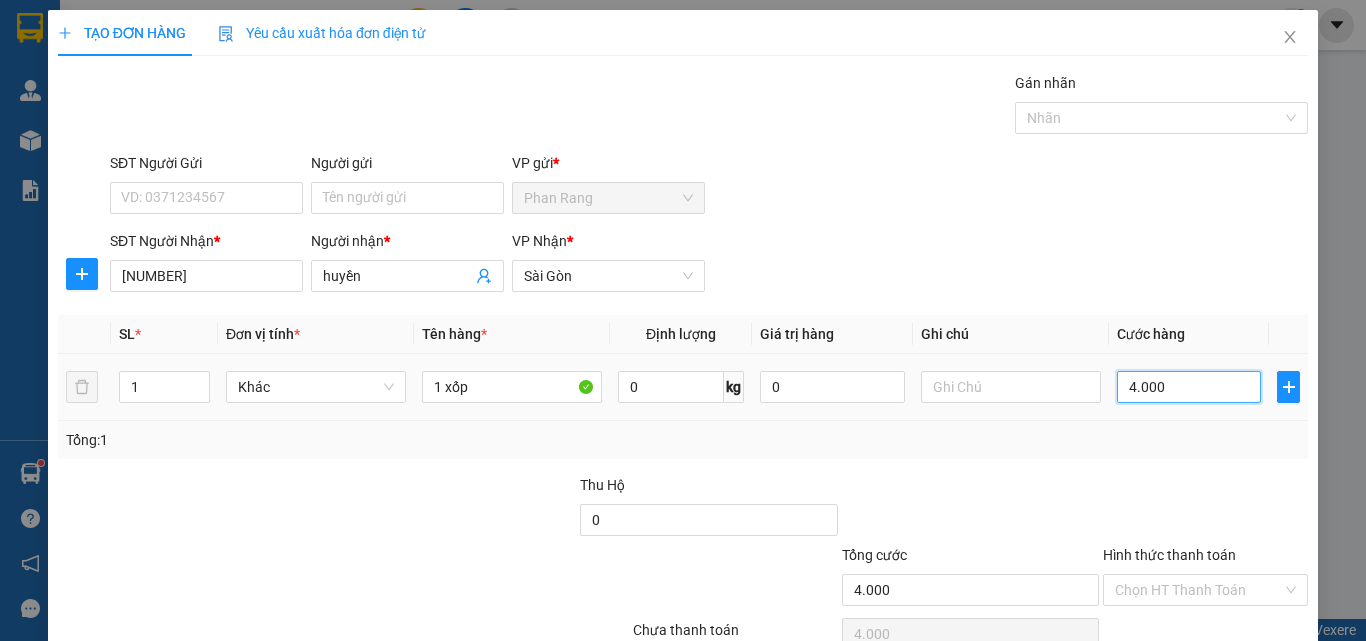 type on "40.000" 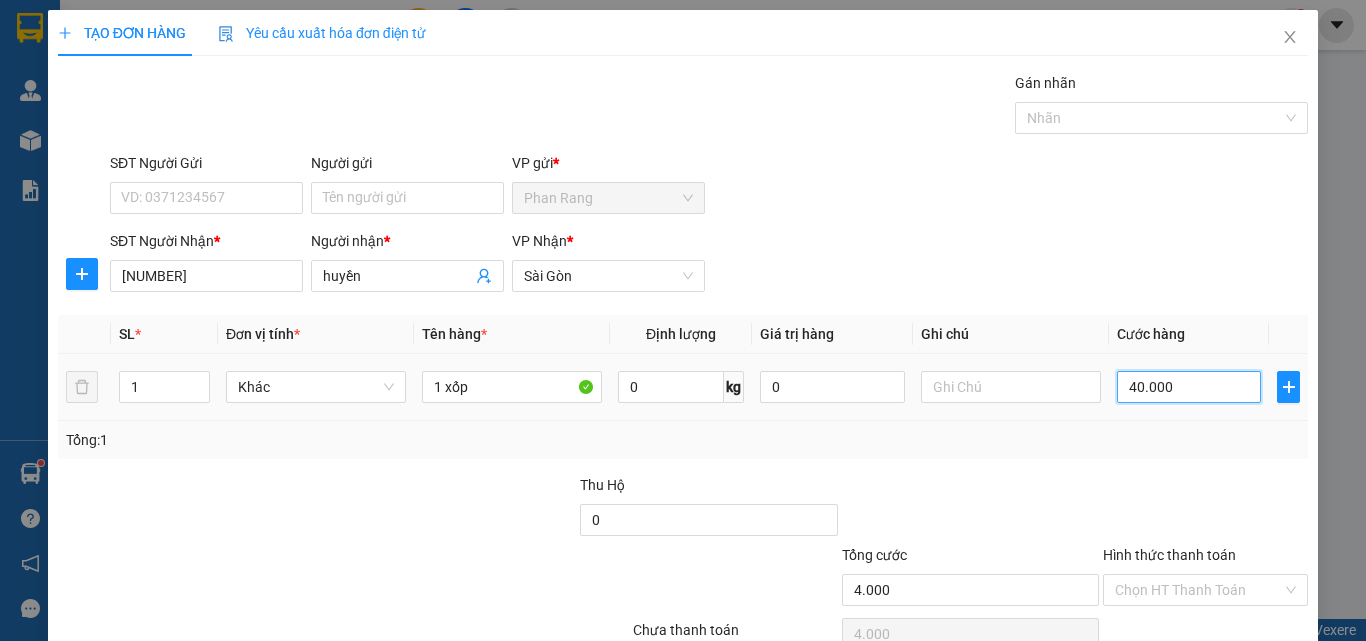 type on "40.000" 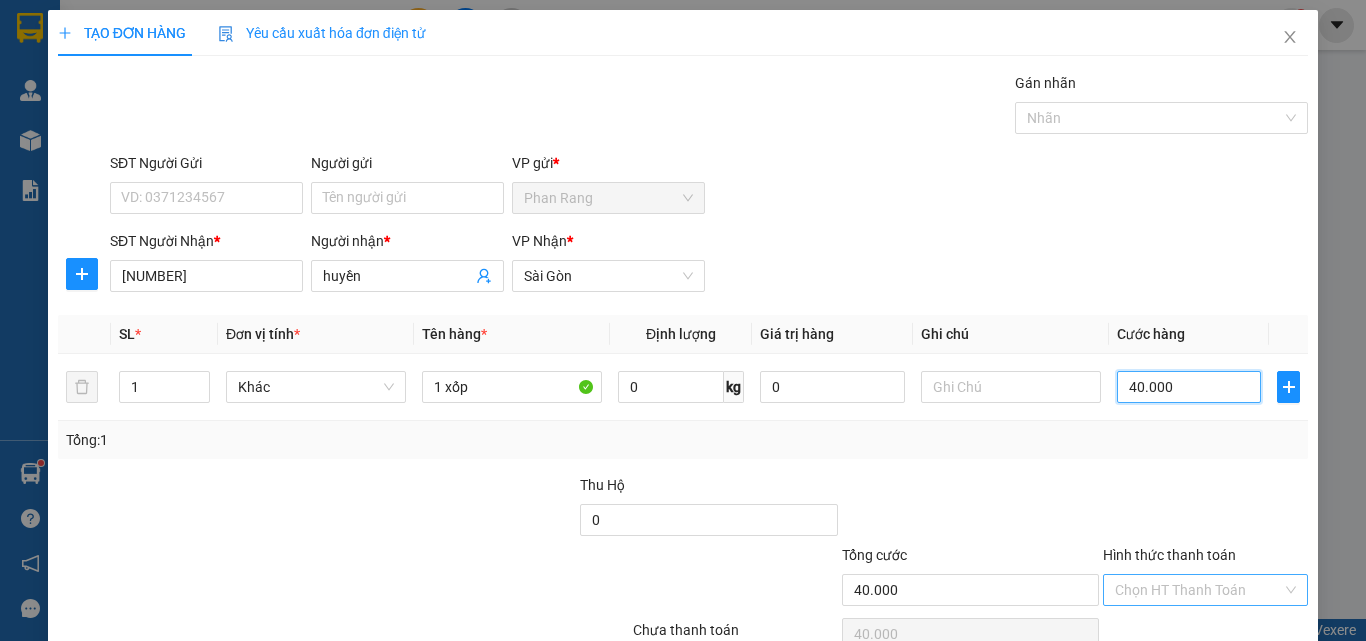 type on "40.000" 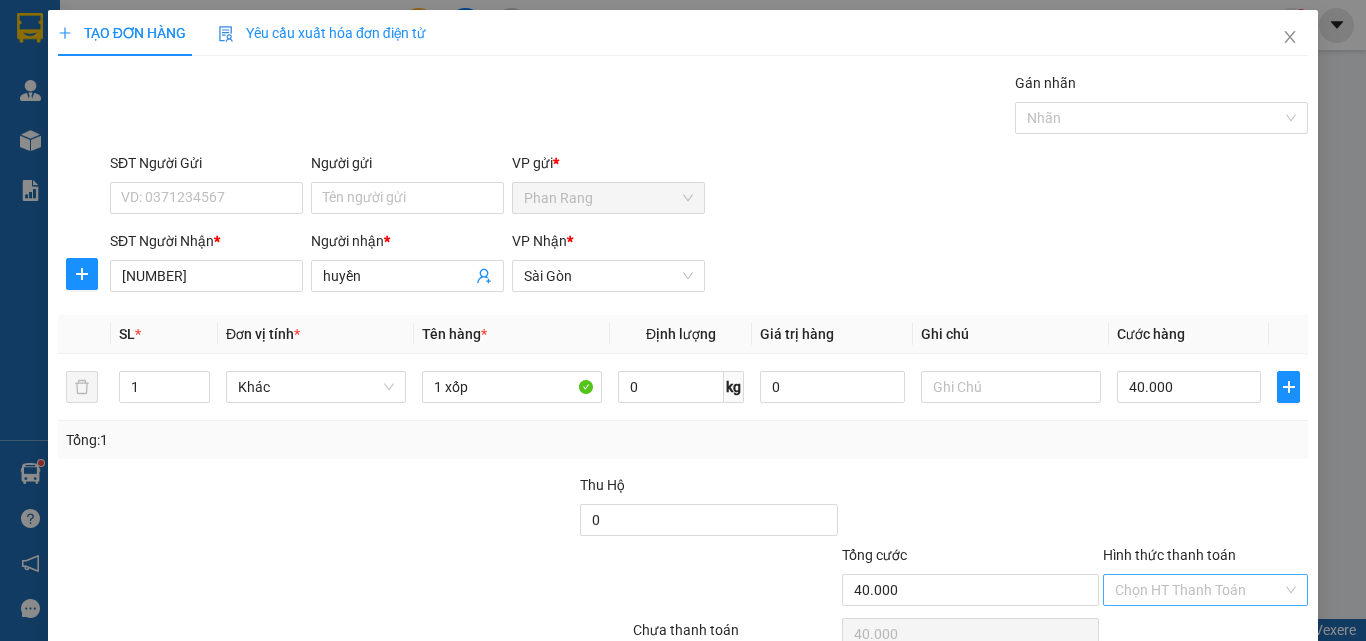 click on "Hình thức thanh toán" at bounding box center (1198, 590) 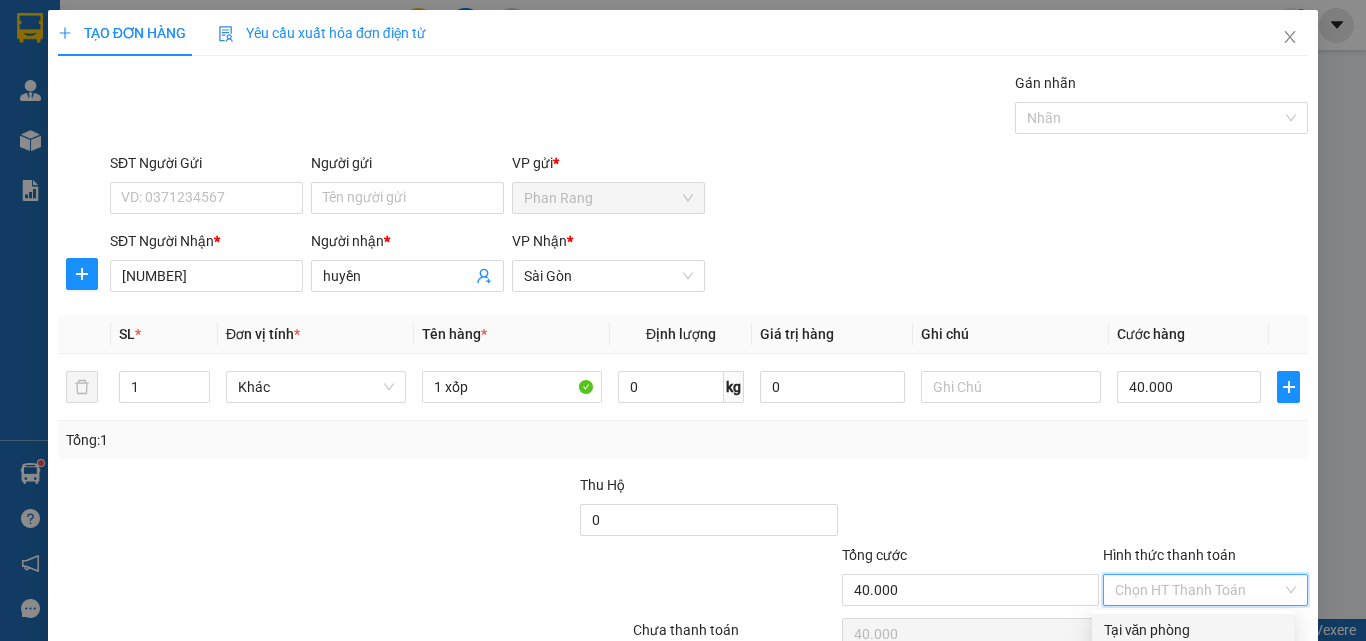 click on "Tại văn phòng" at bounding box center [1193, 630] 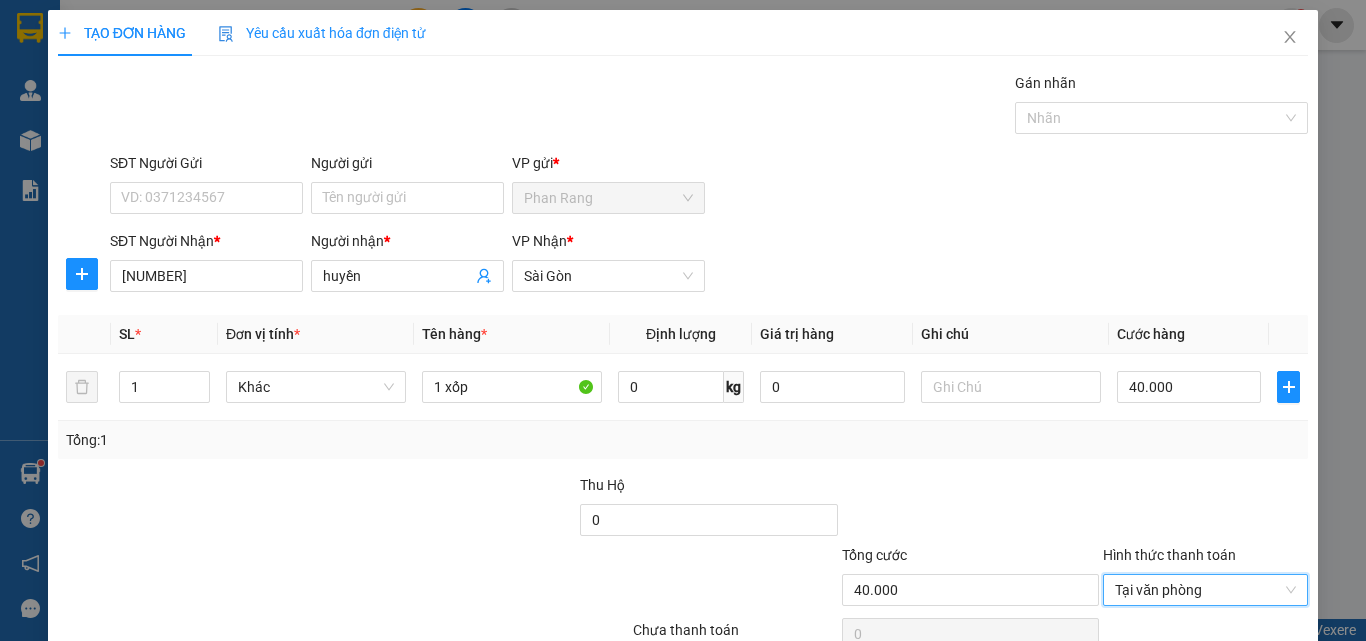 click on "Lưu và In" at bounding box center (1243, 685) 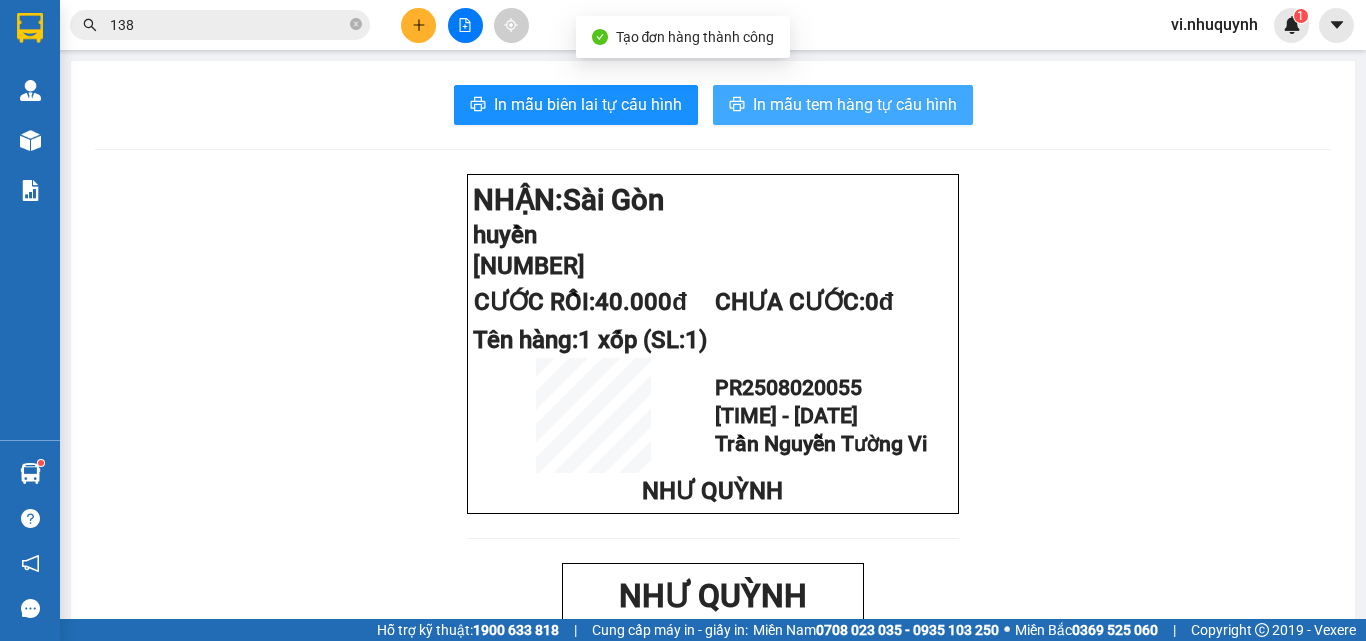 click on "In mẫu tem hàng tự cấu hình" at bounding box center (855, 104) 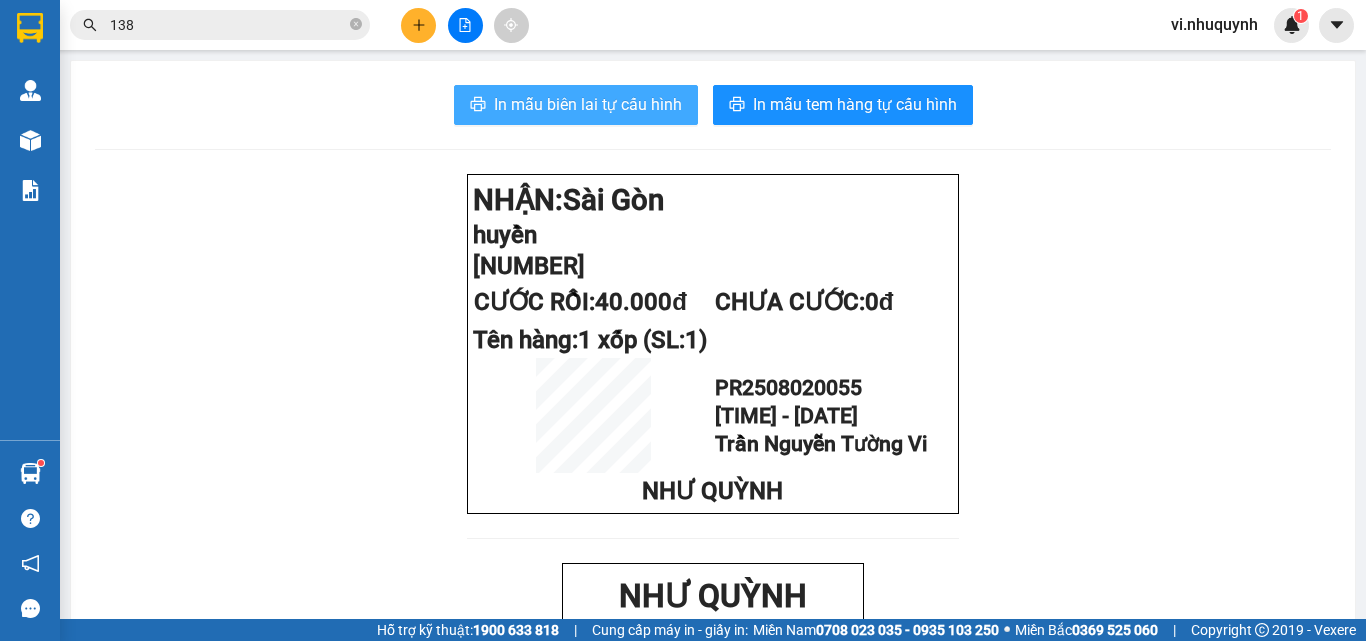 click on "In mẫu biên lai tự cấu hình" at bounding box center [588, 104] 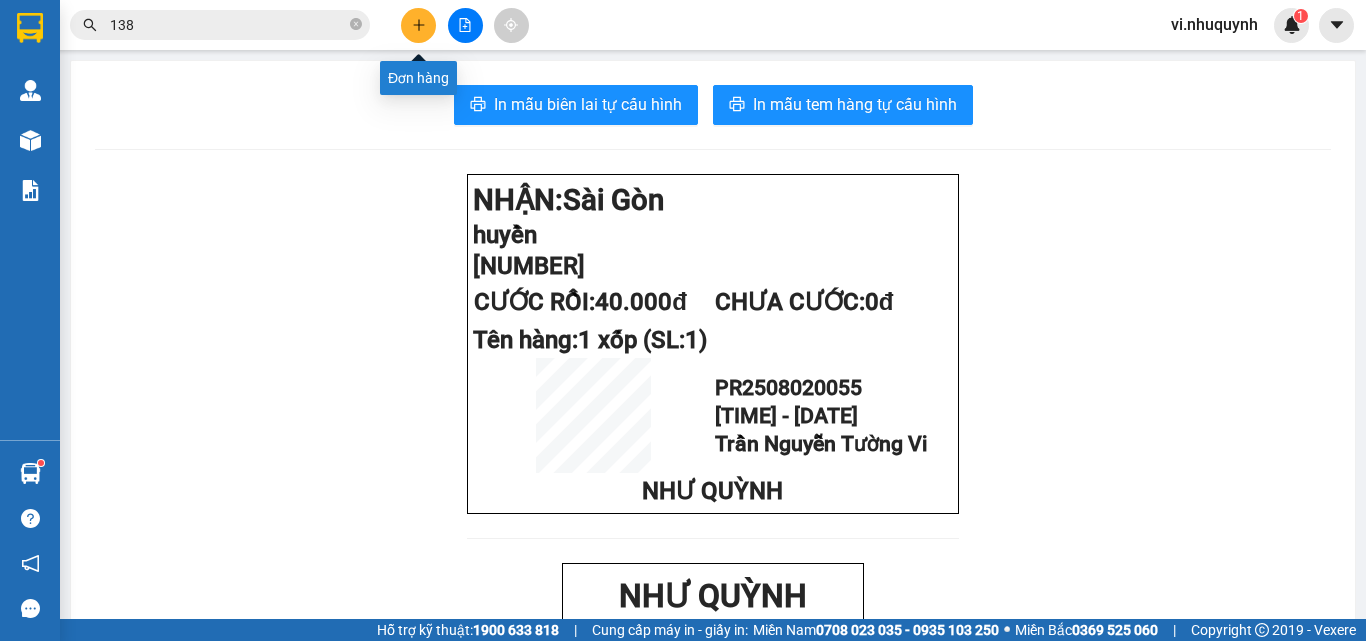 click 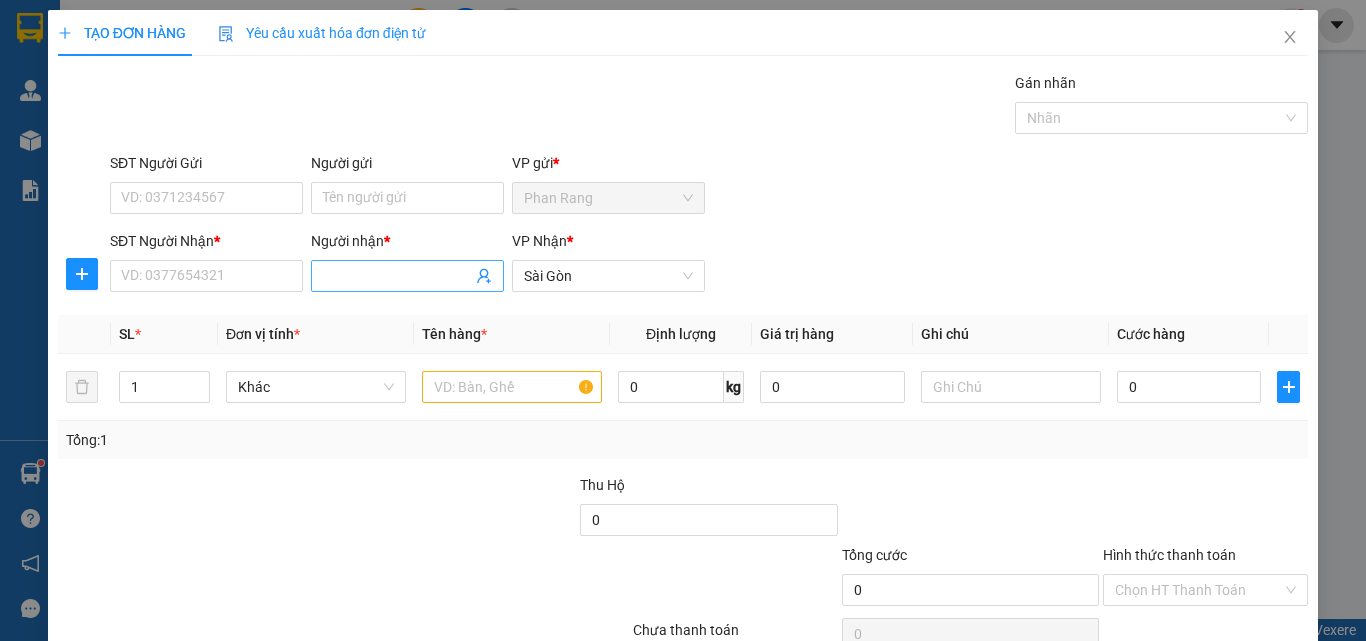 click on "Người nhận  *" at bounding box center (397, 276) 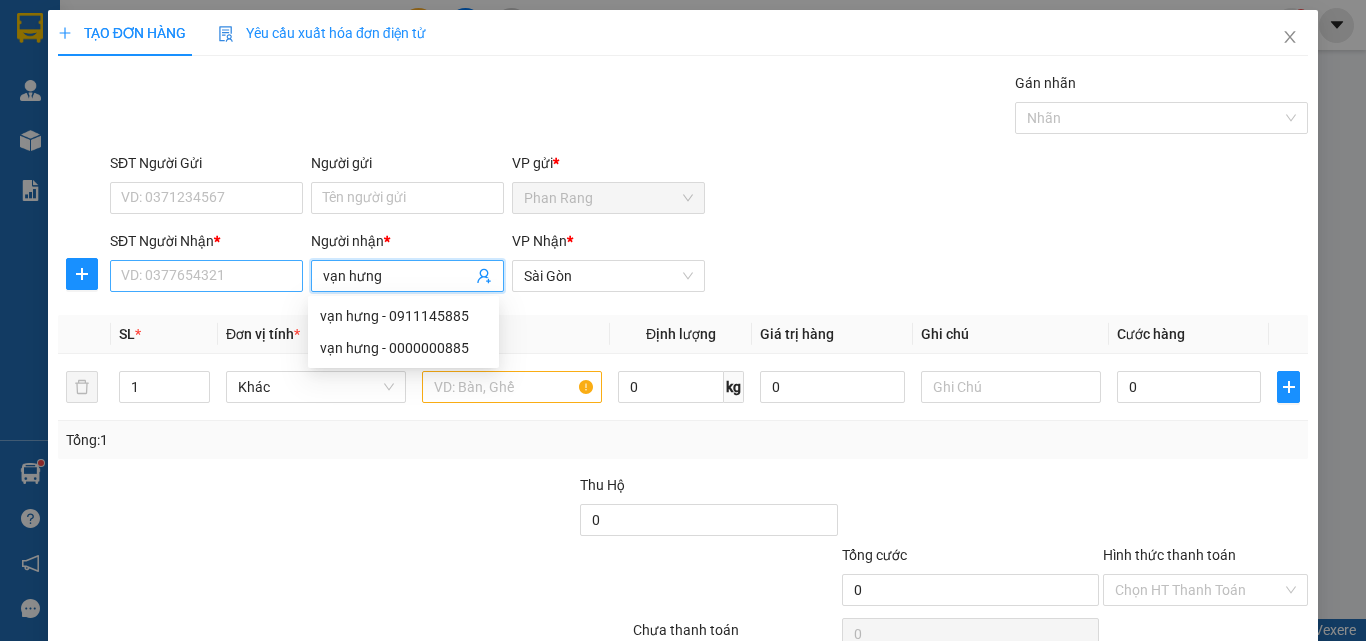 type on "vạn hưng" 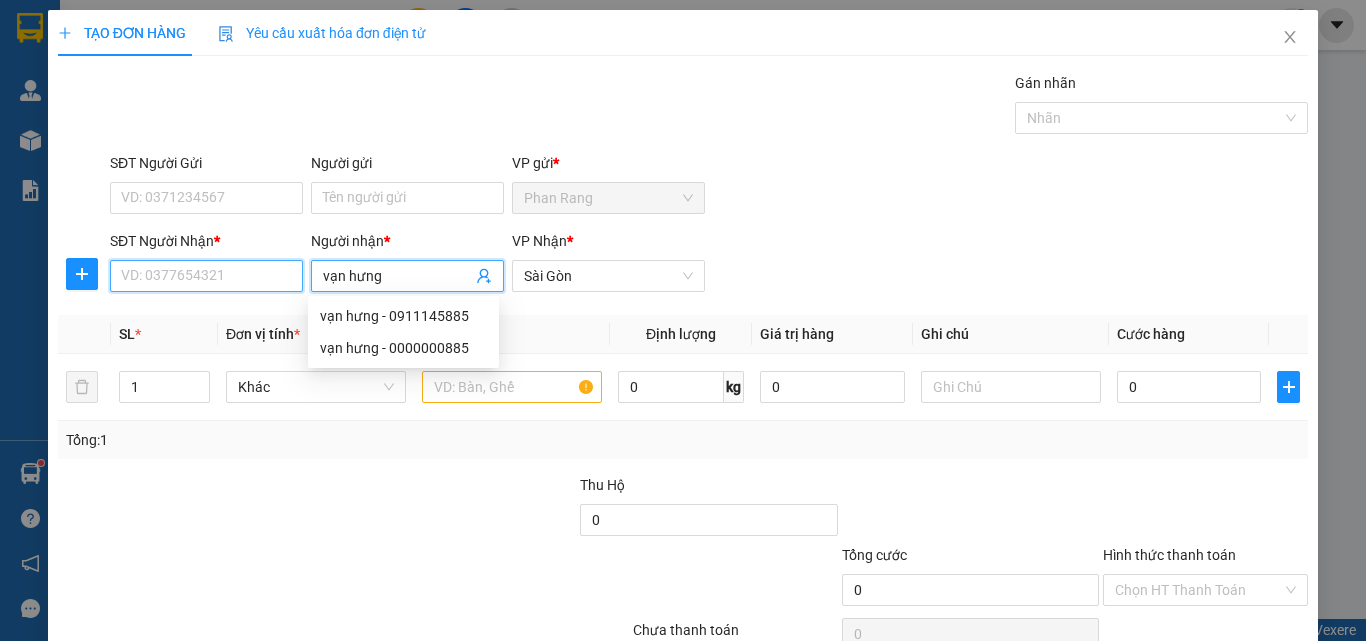 click on "SĐT Người Nhận  *" at bounding box center (206, 276) 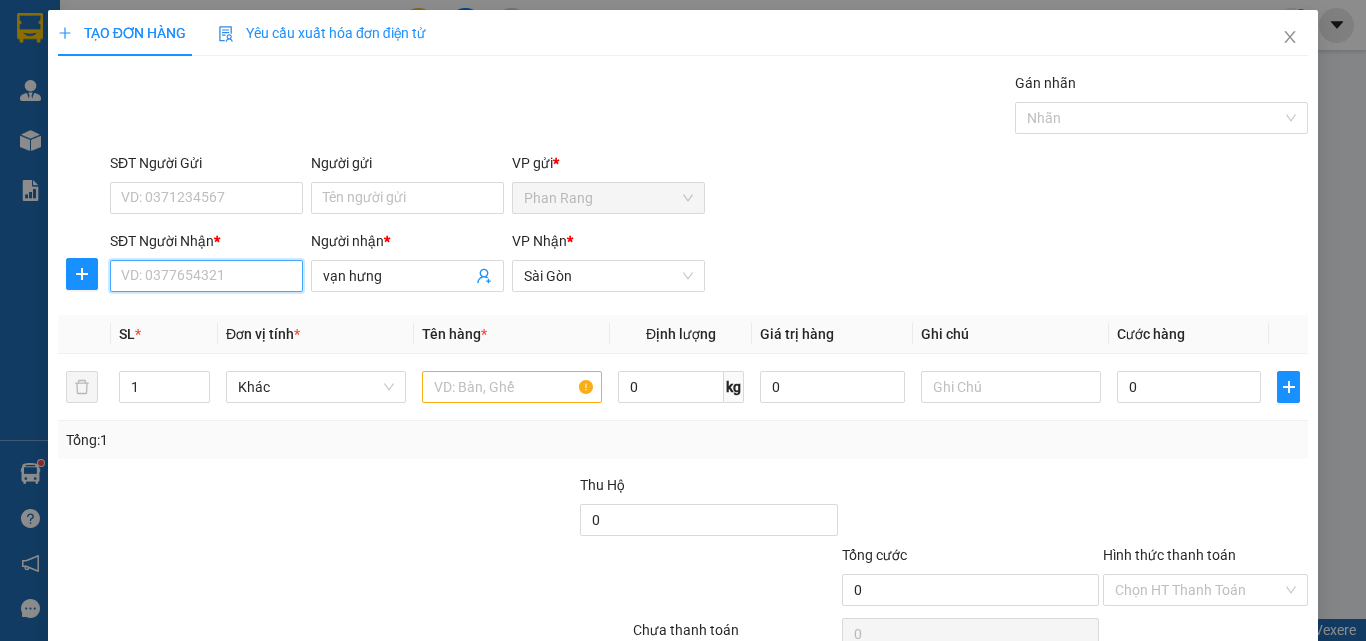 type on "0" 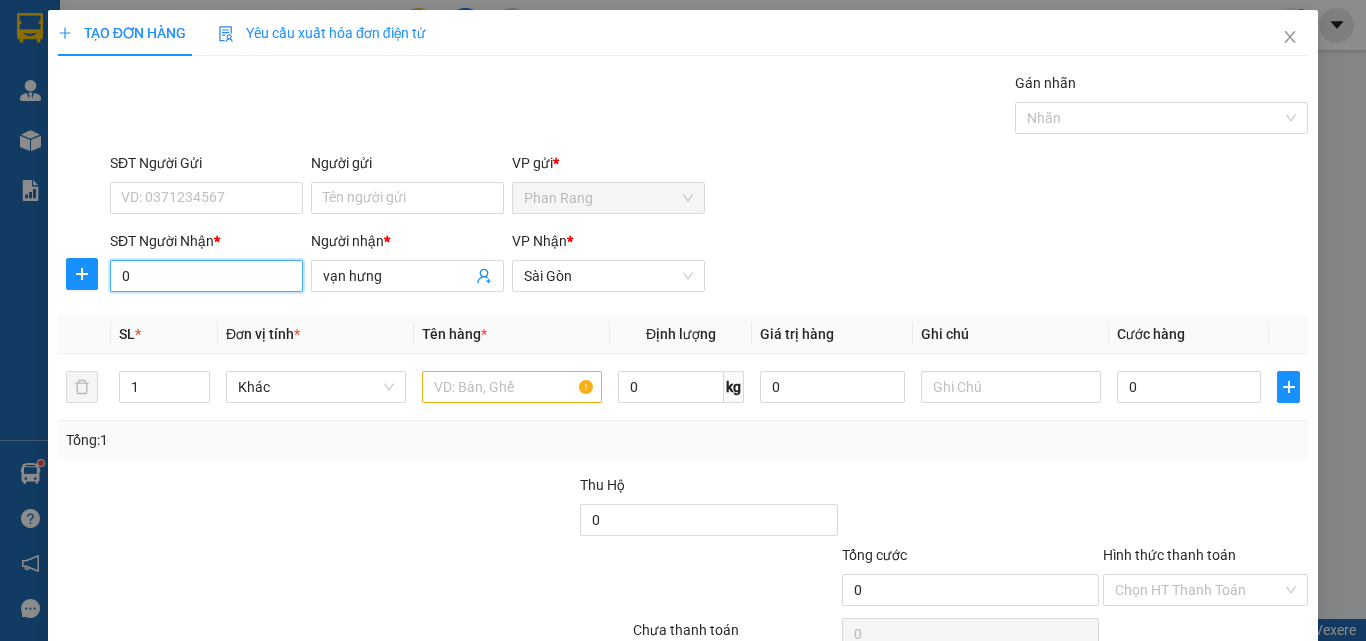 click on "0" at bounding box center [206, 276] 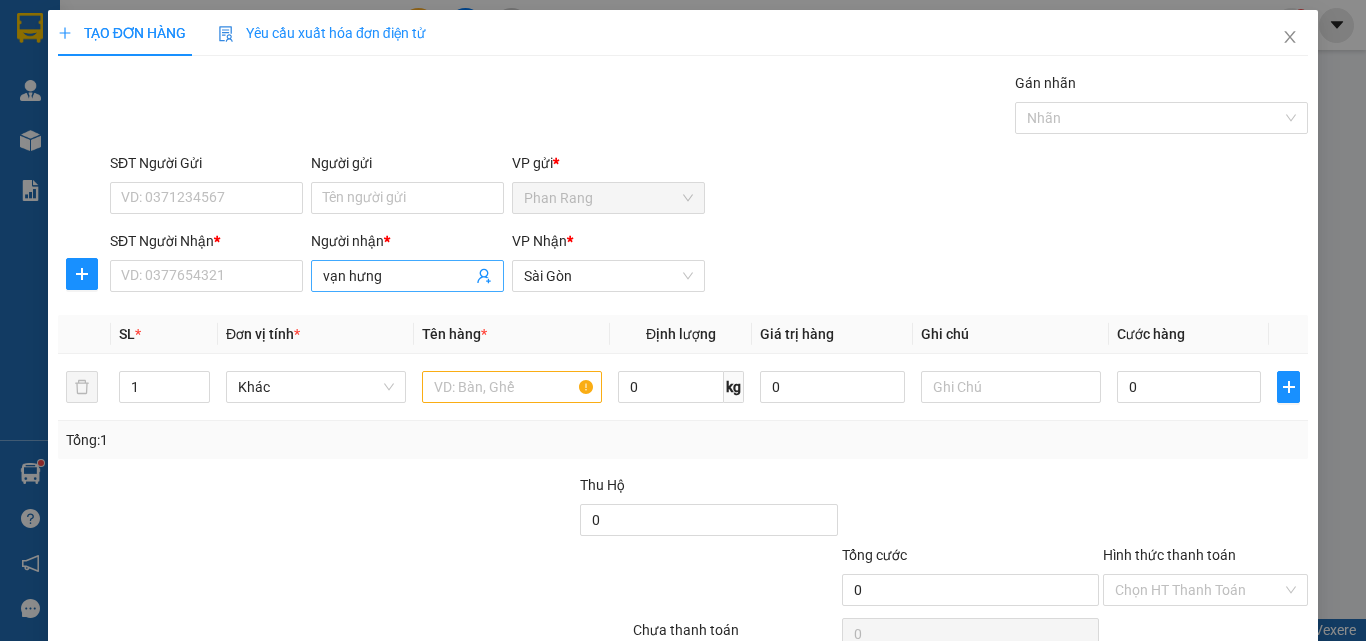 click on "vạn hưng" at bounding box center (397, 276) 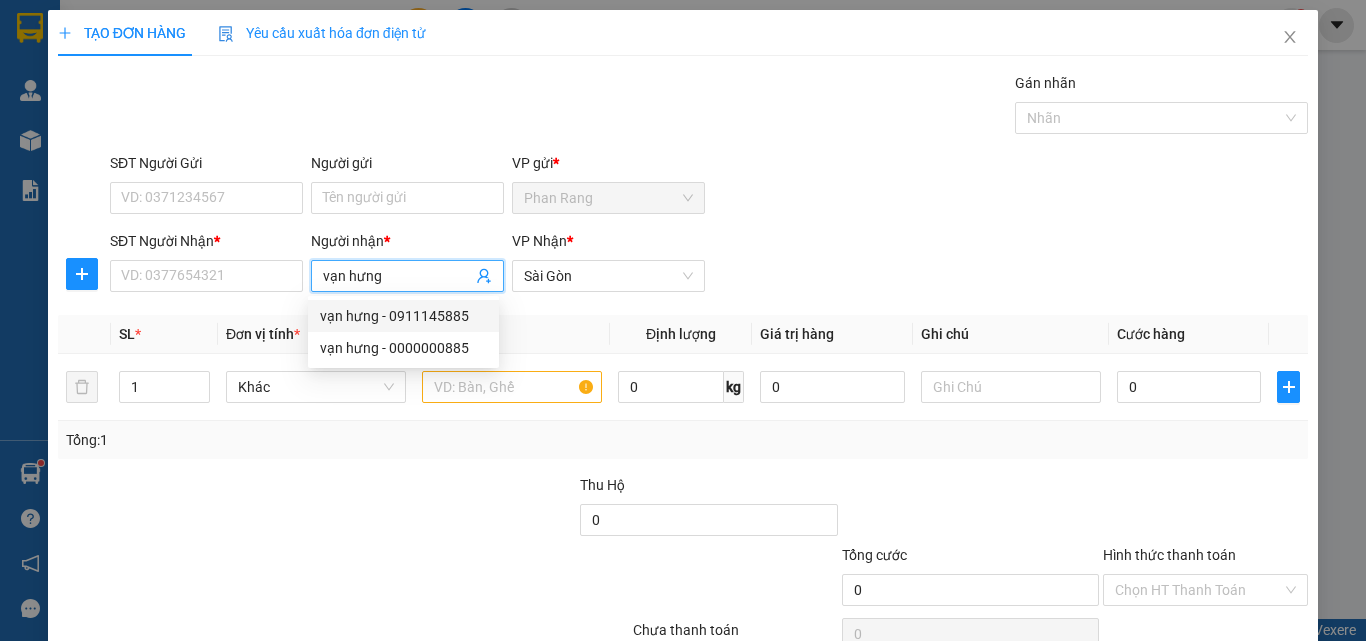 click on "vạn hưng - 0911145885" at bounding box center (403, 316) 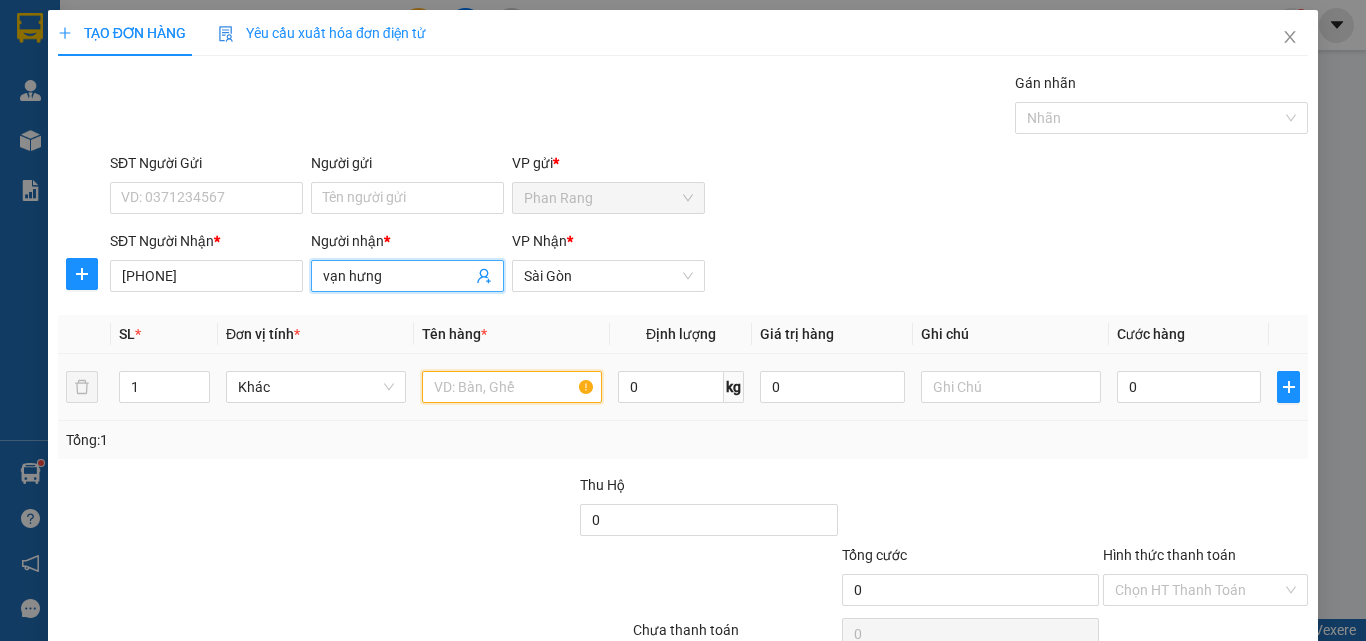 click at bounding box center [512, 387] 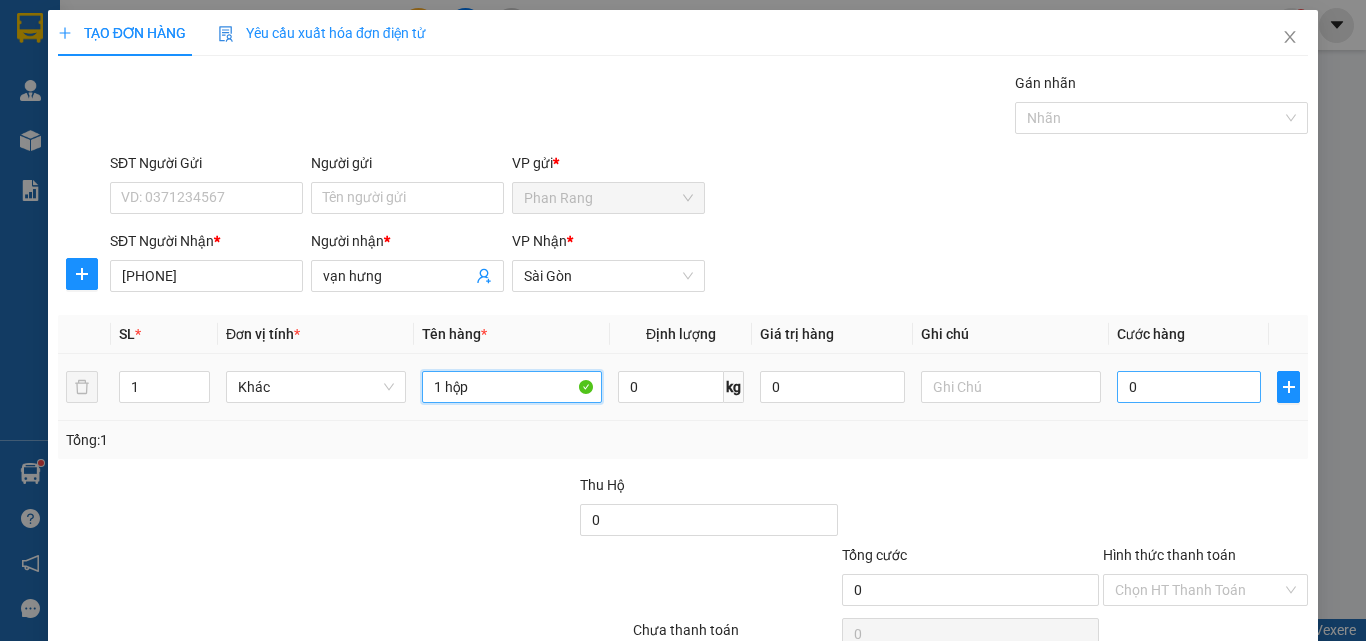 type on "1 hộp" 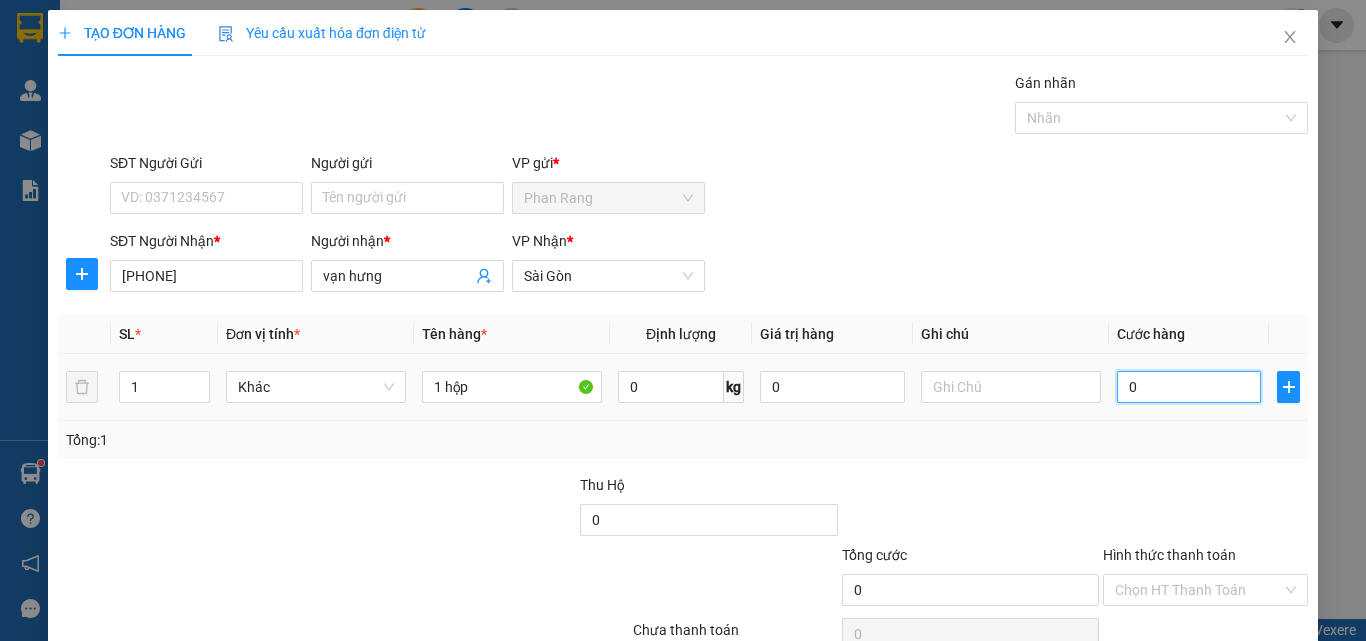 click on "0" at bounding box center (1189, 387) 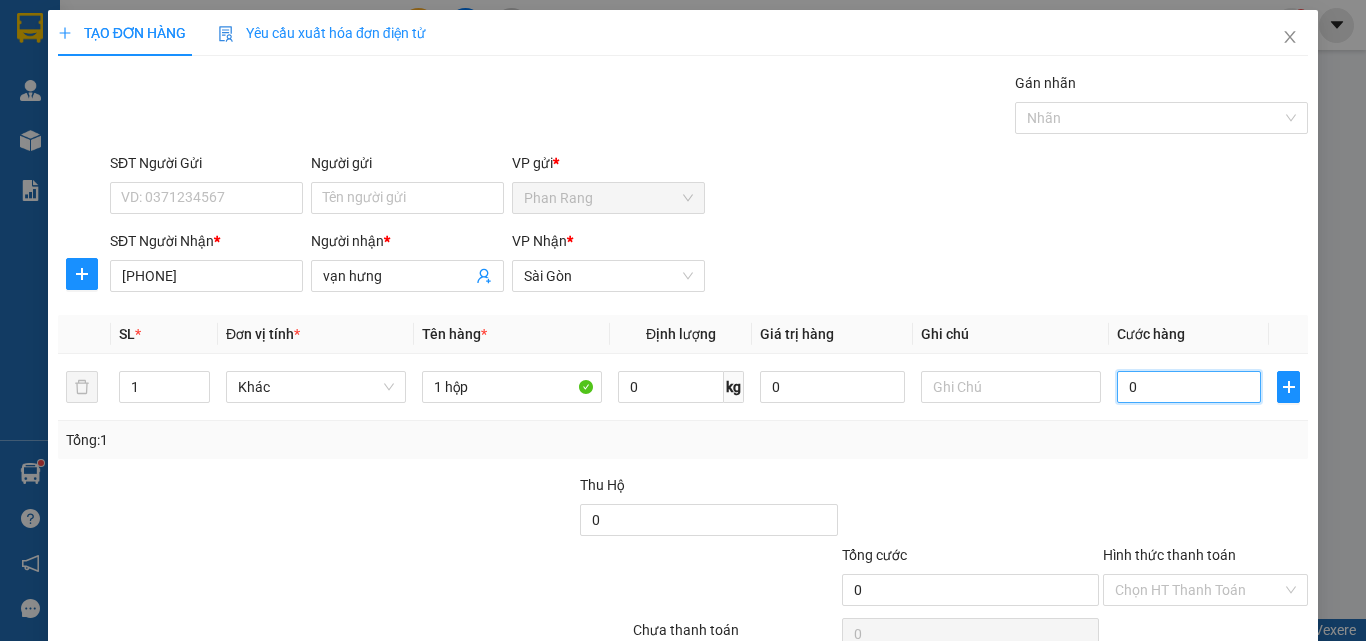 type on "2" 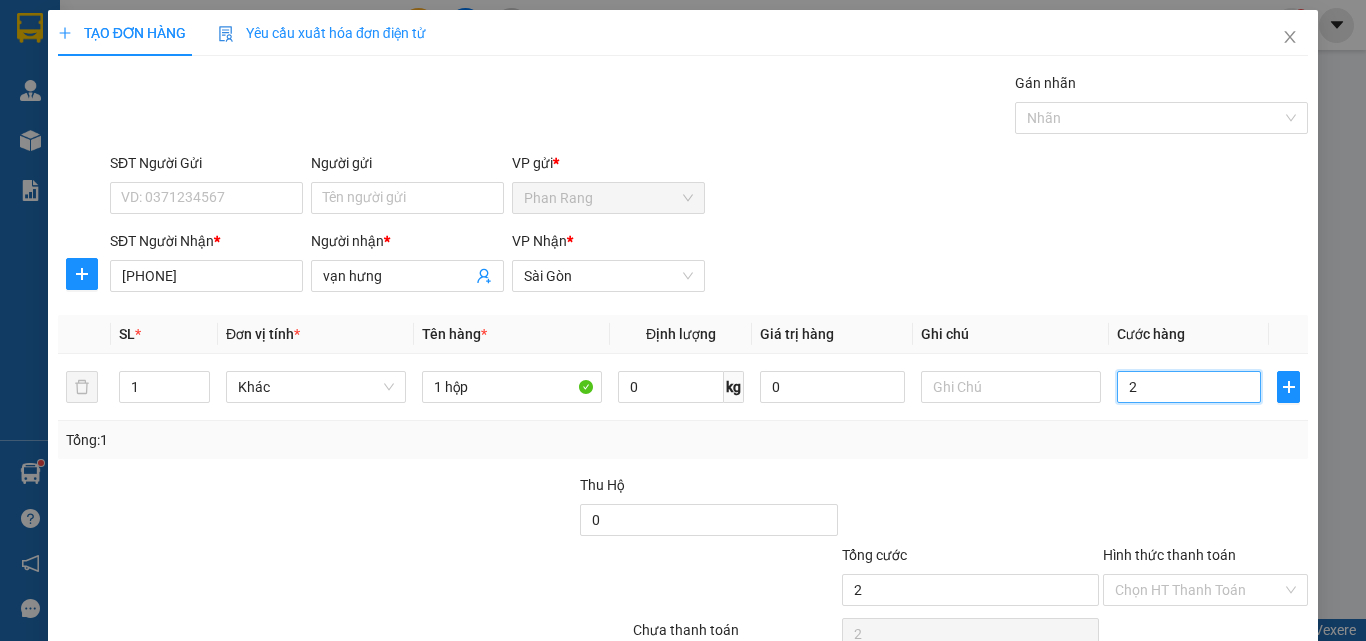 type on "20" 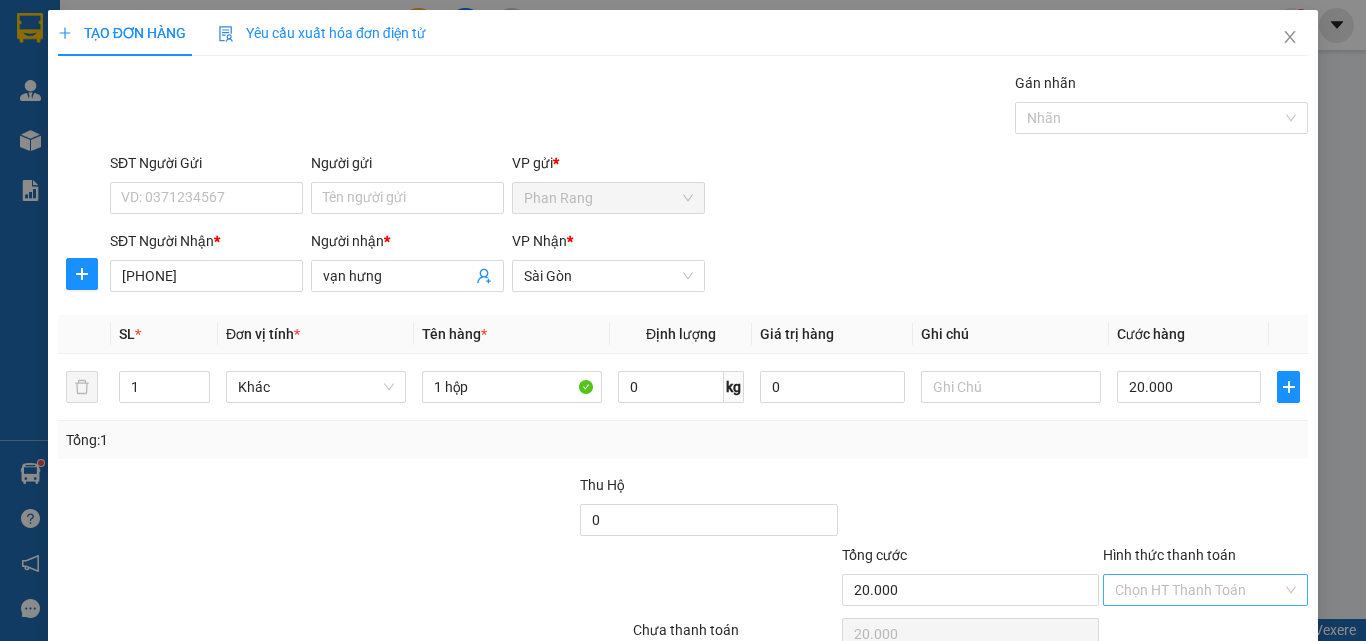 click on "Hình thức thanh toán" at bounding box center (1198, 590) 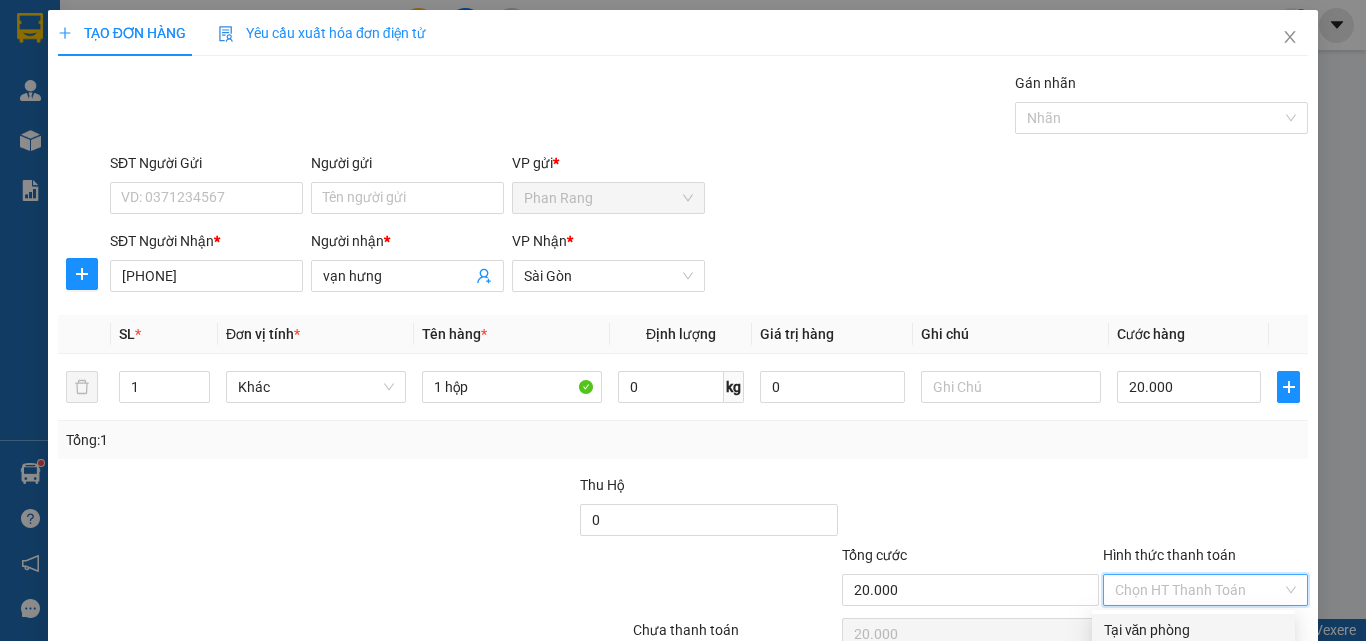 click on "Tại văn phòng" at bounding box center (1193, 630) 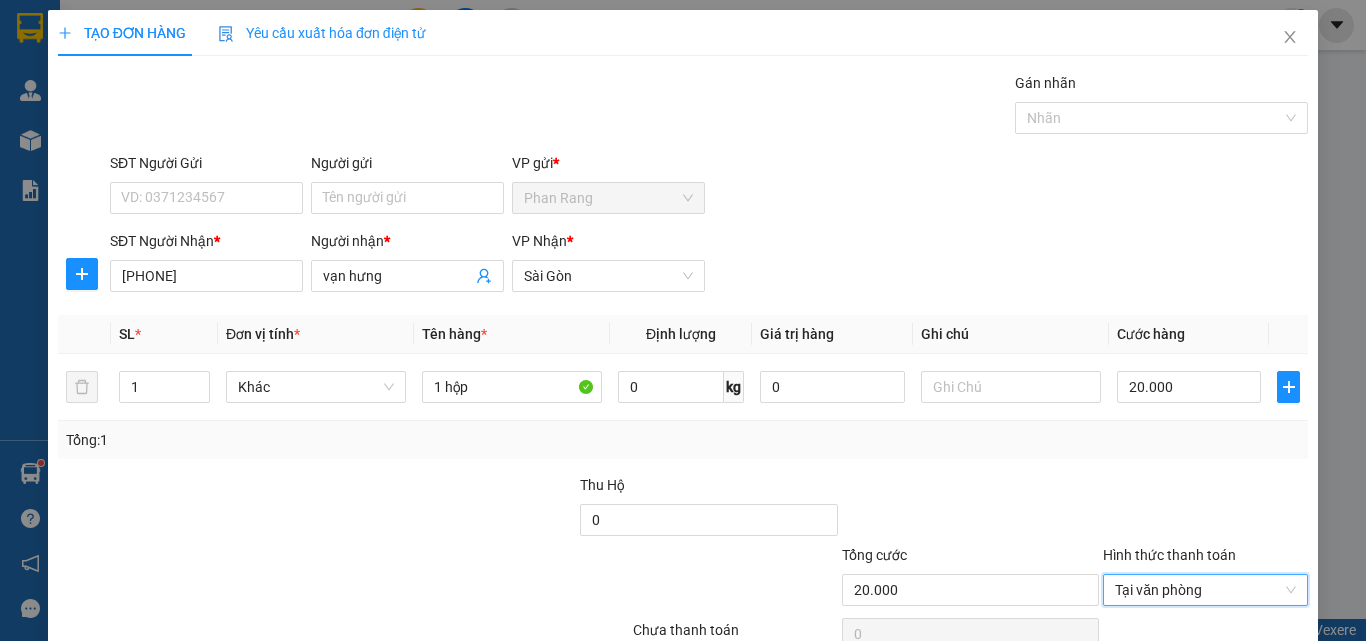 click on "Lưu và In" at bounding box center (1243, 685) 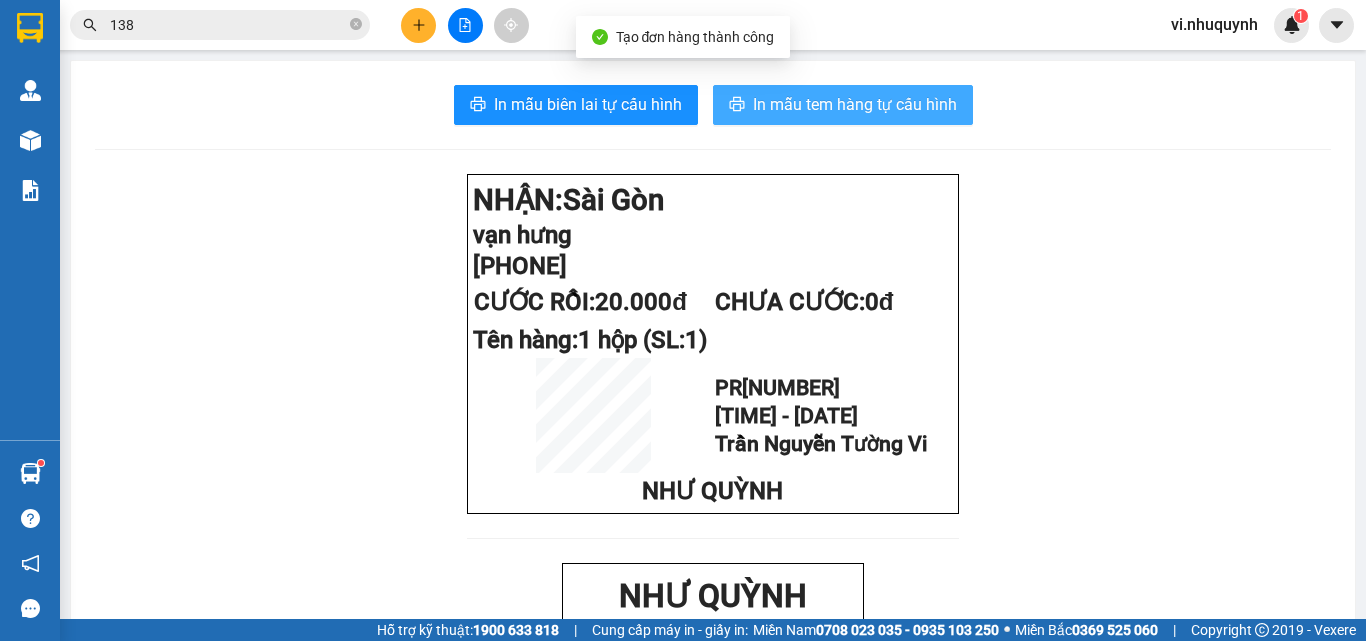 click on "In mẫu tem hàng tự cấu hình" at bounding box center (855, 104) 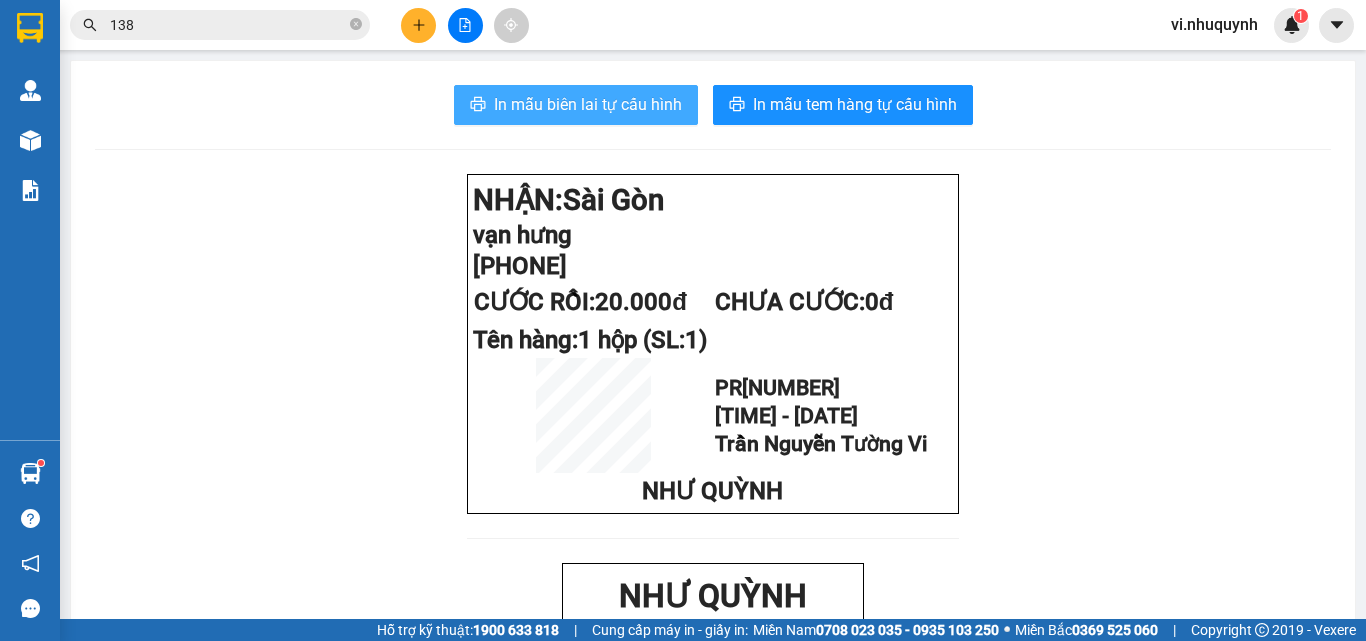click on "In mẫu biên lai tự cấu hình" at bounding box center [588, 104] 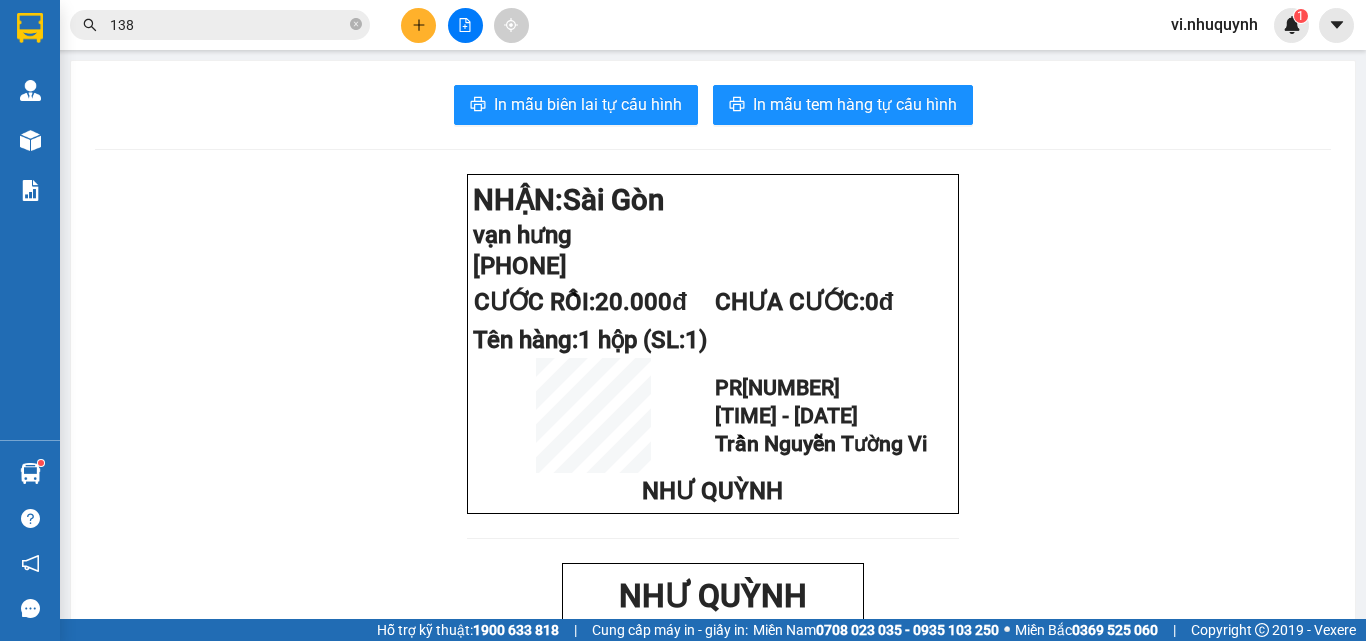 click at bounding box center (418, 25) 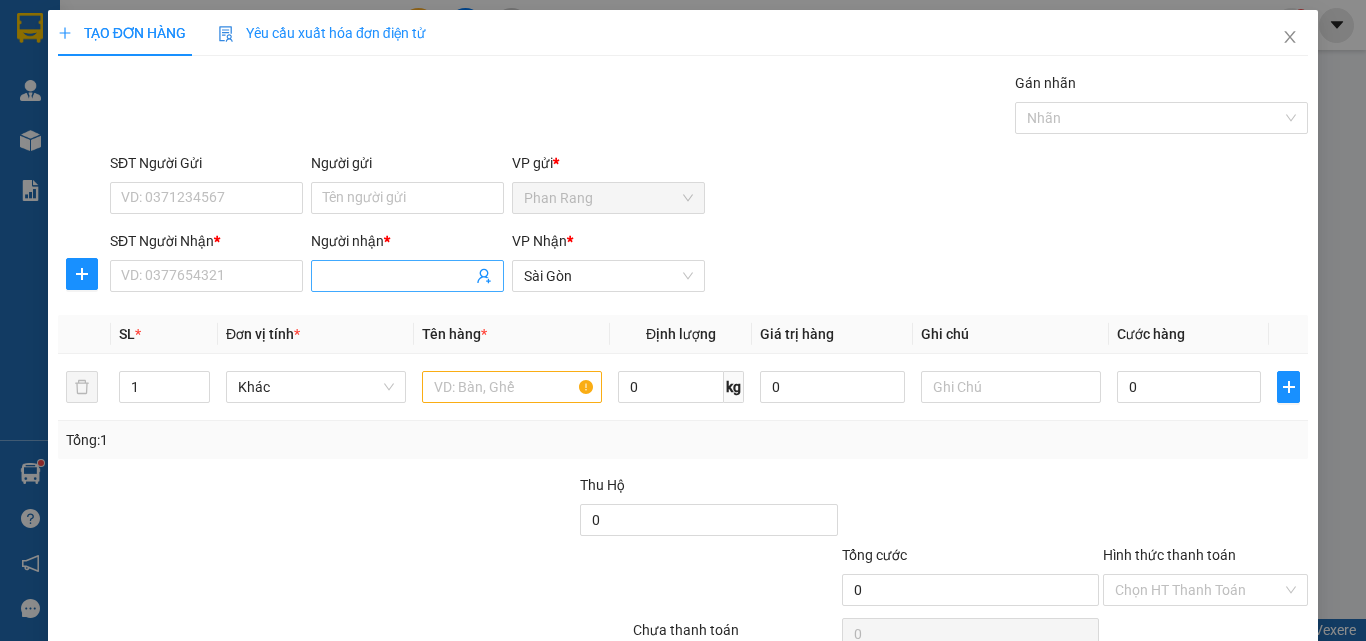 click on "Người nhận  *" at bounding box center (397, 276) 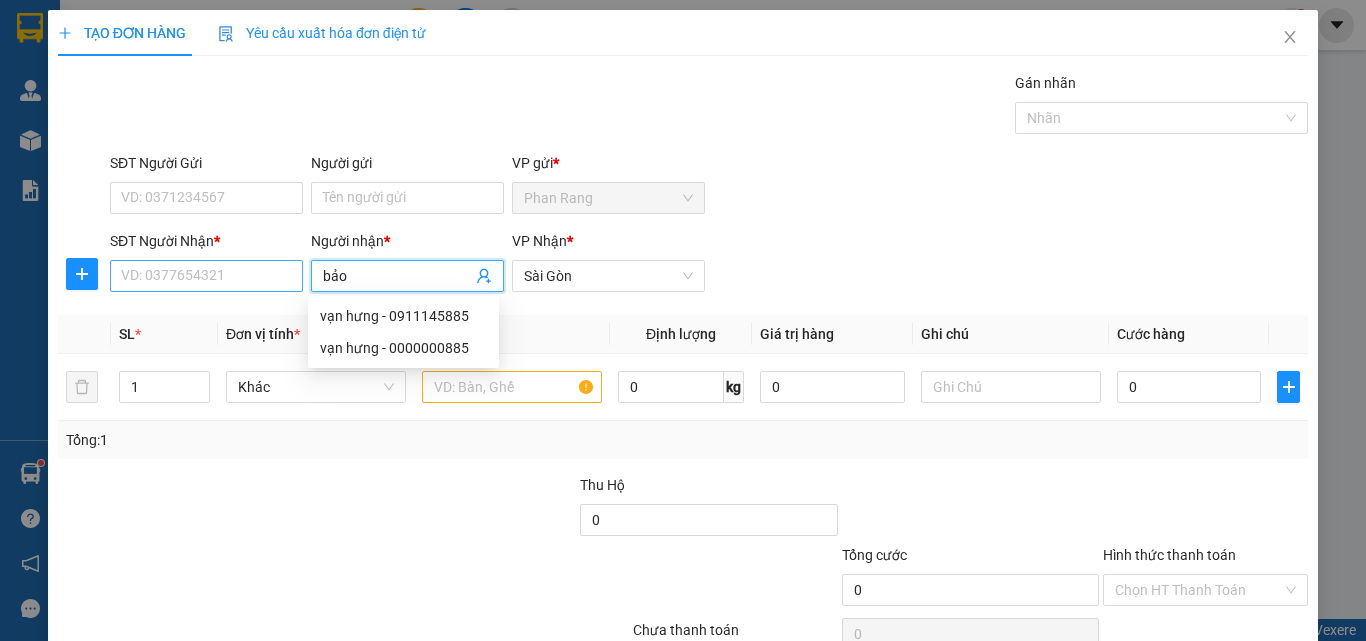 type 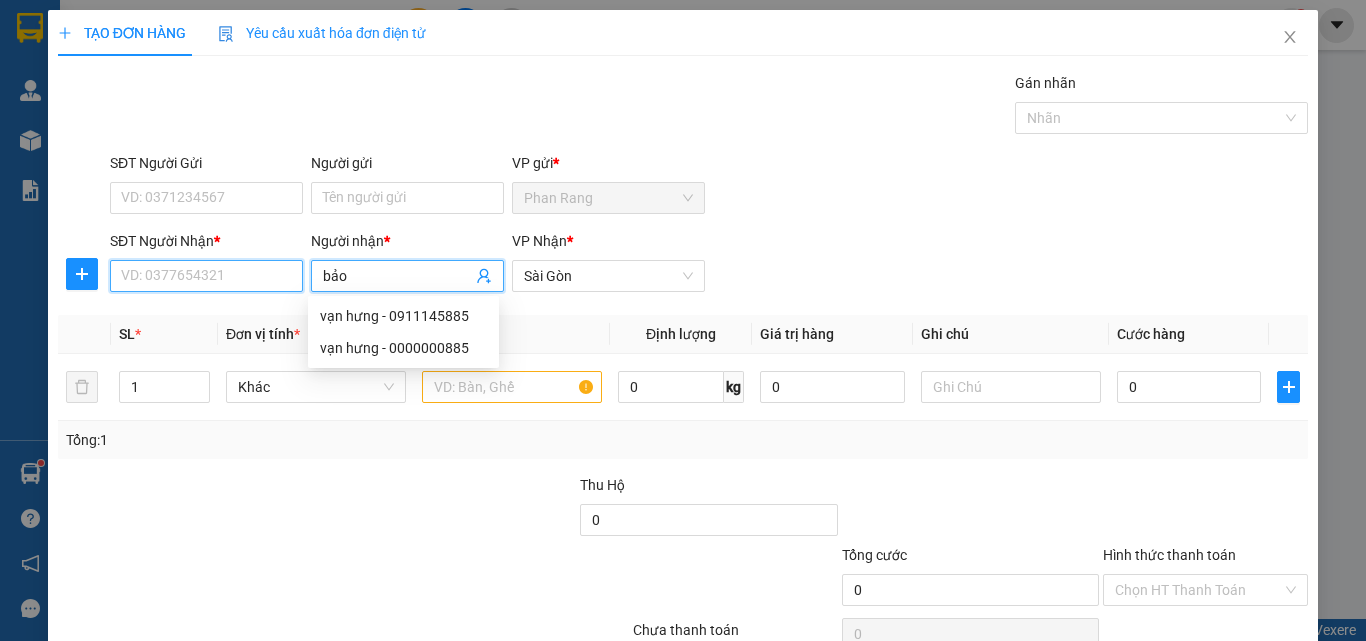 click on "SĐT Người Nhận  *" at bounding box center [206, 276] 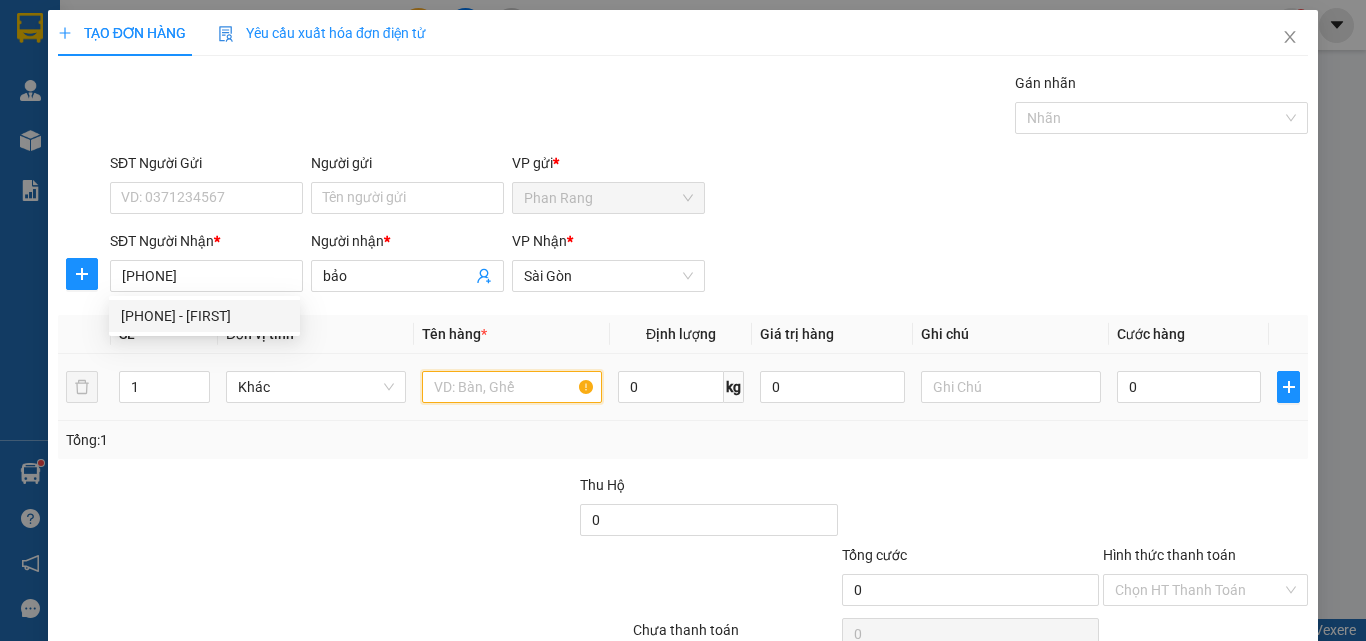 click at bounding box center (512, 387) 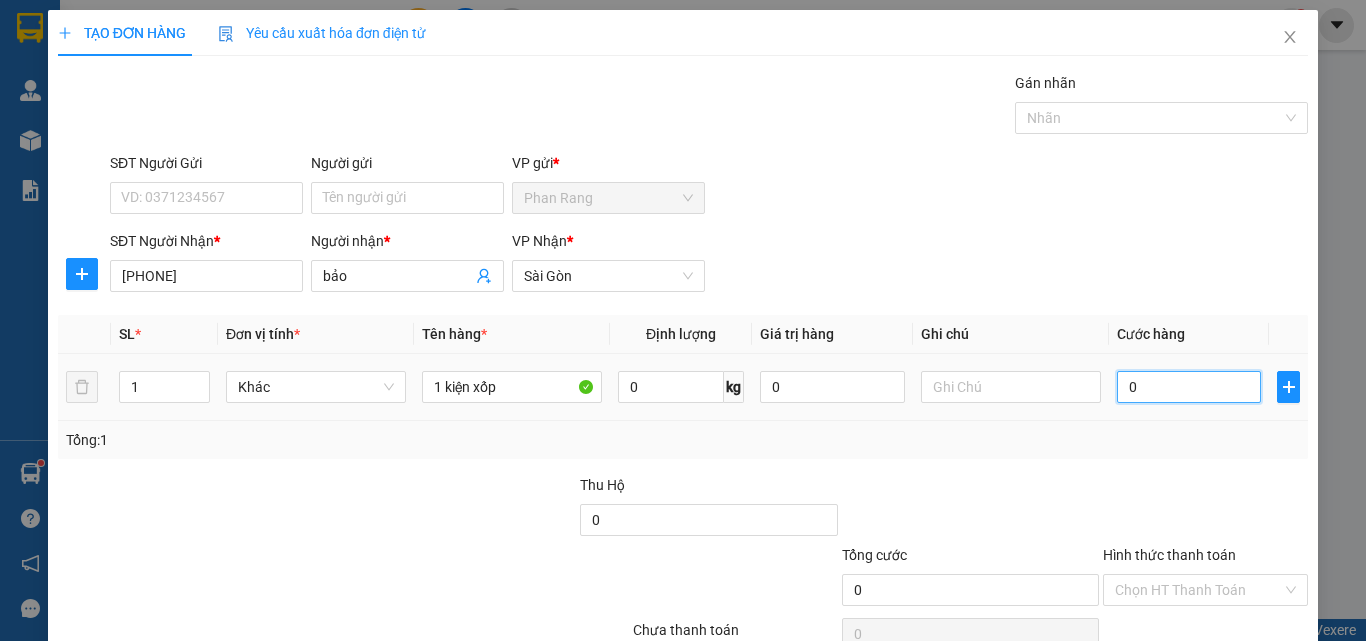 click on "0" at bounding box center [1189, 387] 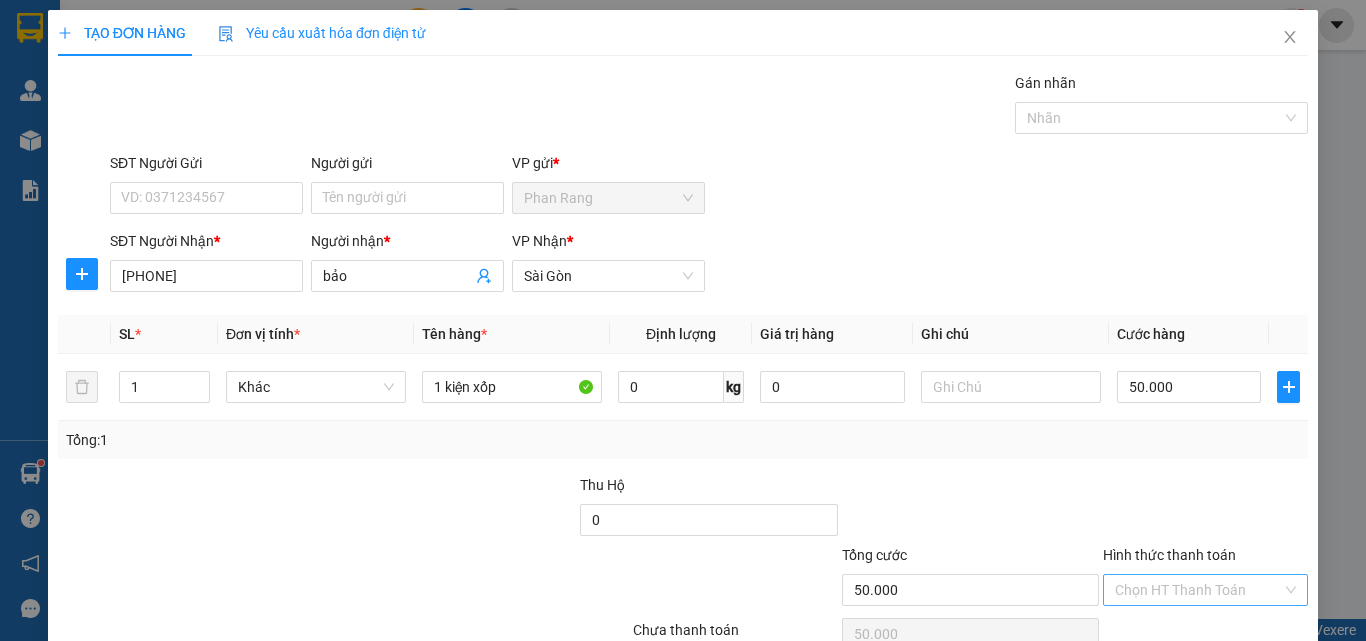 click on "Hình thức thanh toán" at bounding box center [1198, 590] 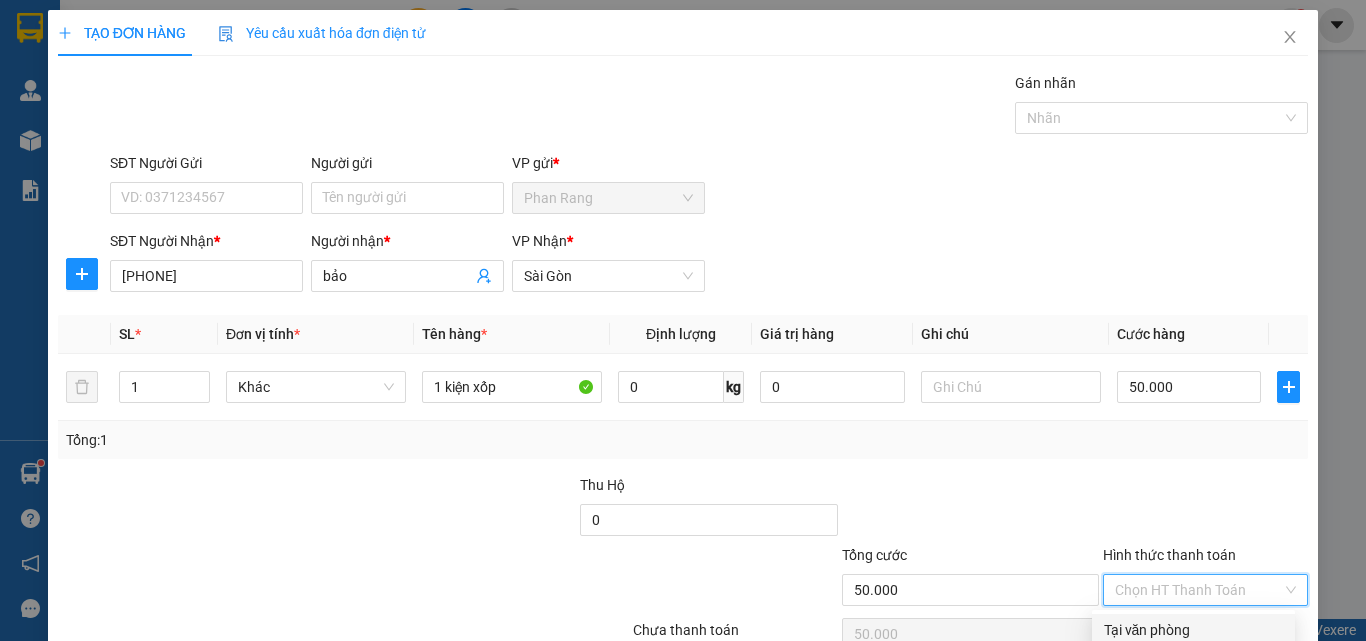 click on "Tại văn phòng" at bounding box center [1193, 630] 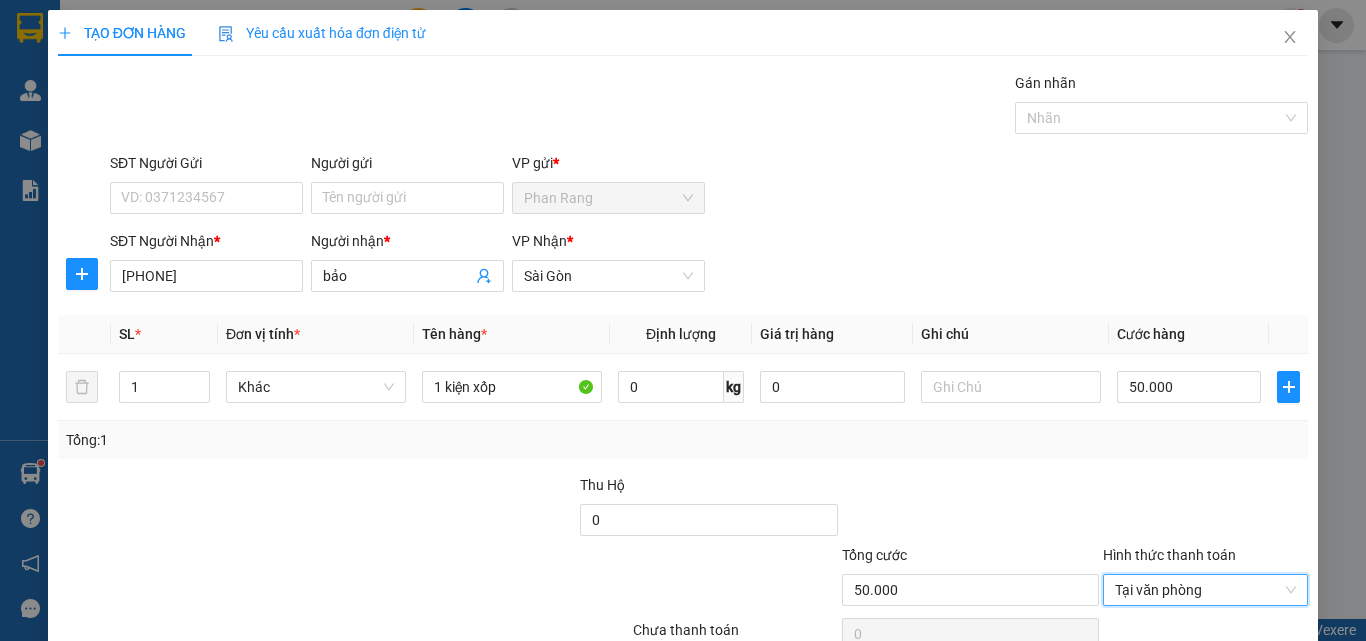 click on "Lưu và In" at bounding box center [1231, 685] 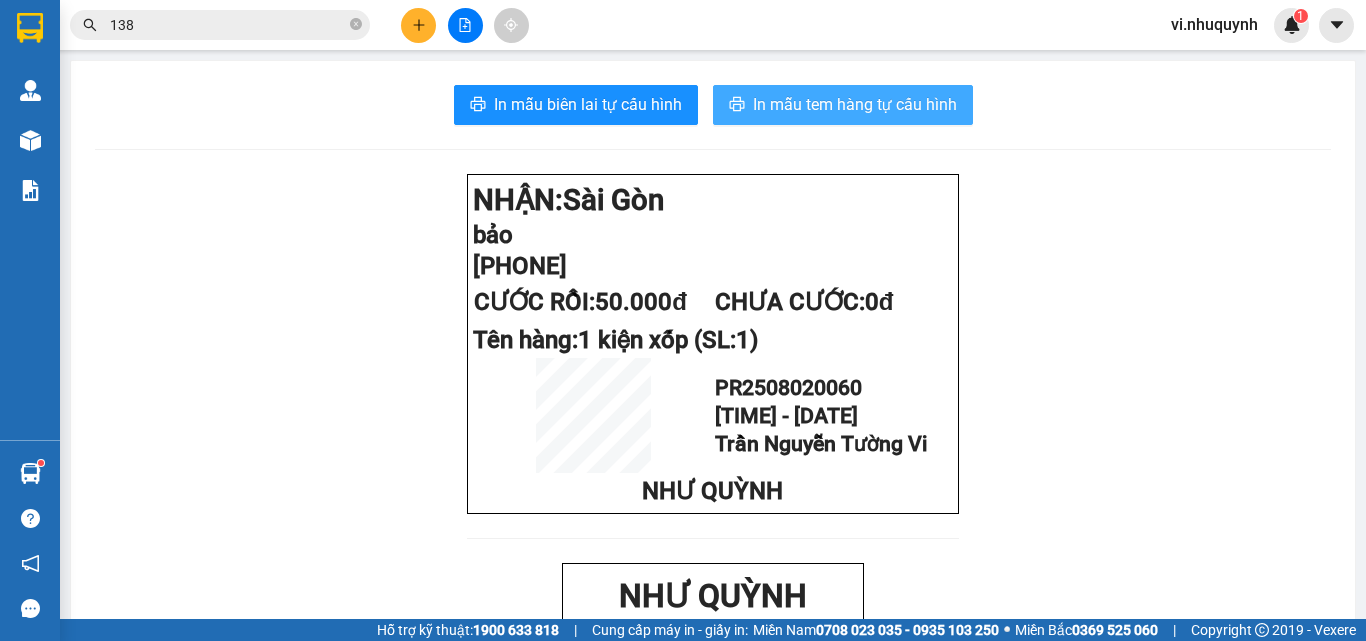 click on "In mẫu tem hàng tự cấu hình" at bounding box center [855, 104] 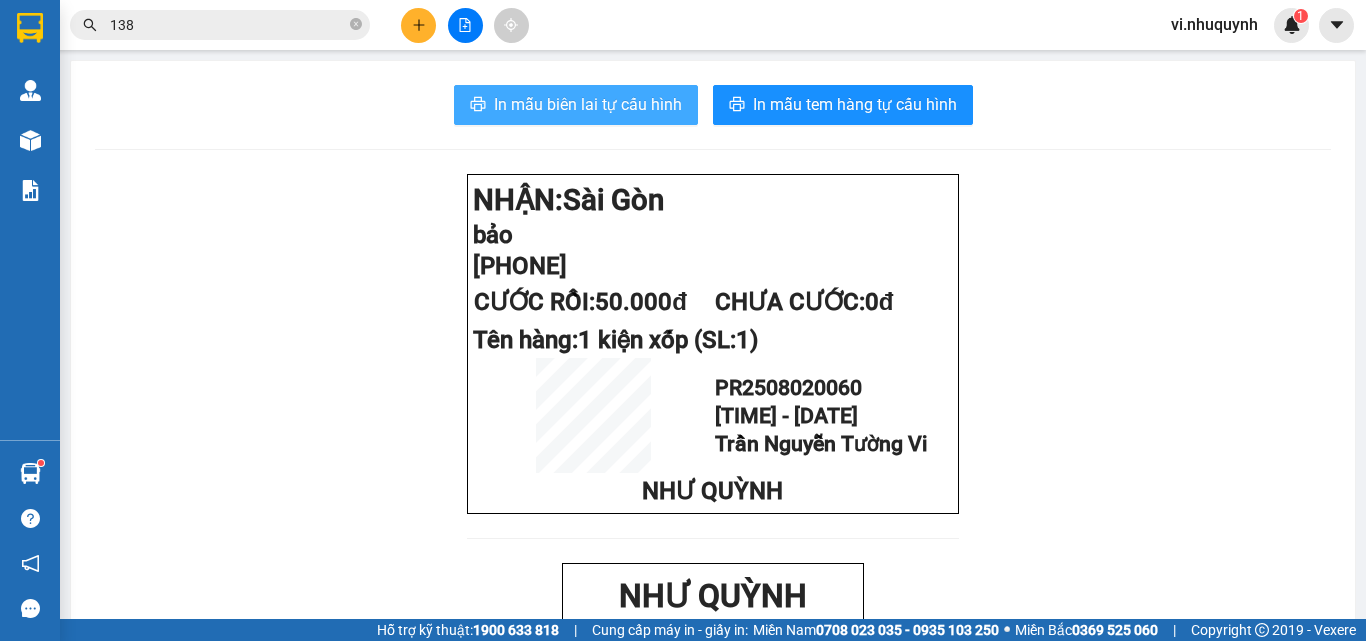 click on "In mẫu biên lai tự cấu hình" at bounding box center [588, 104] 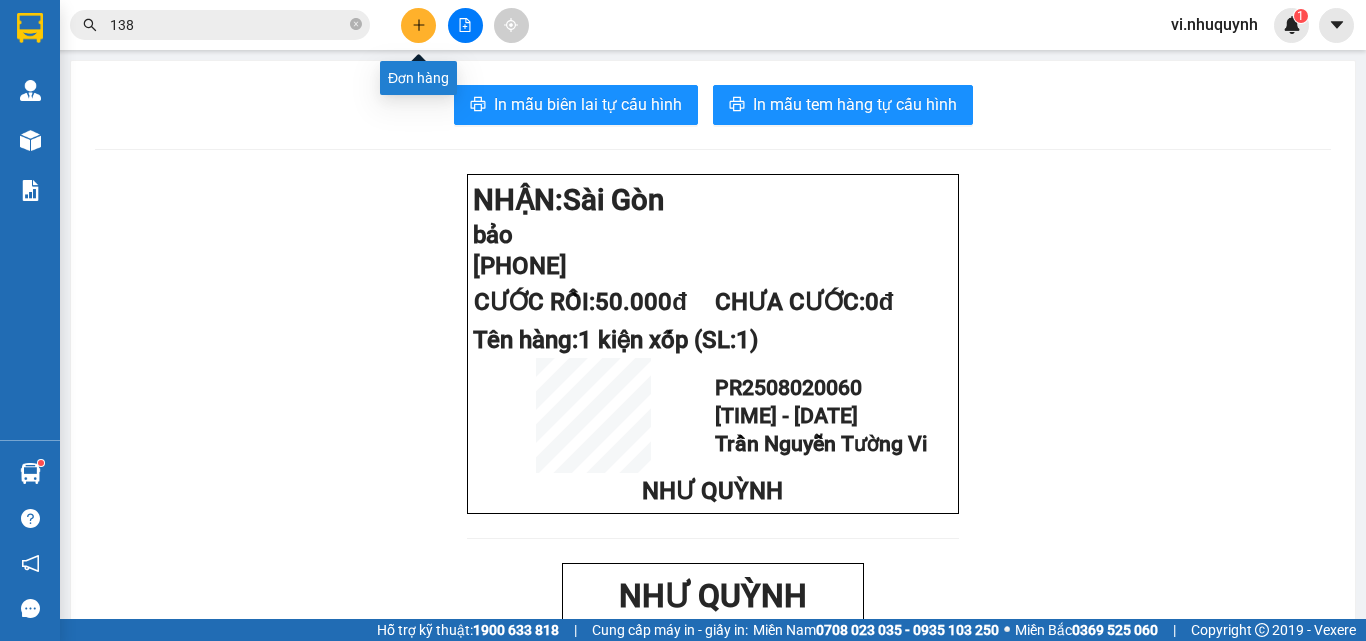 click 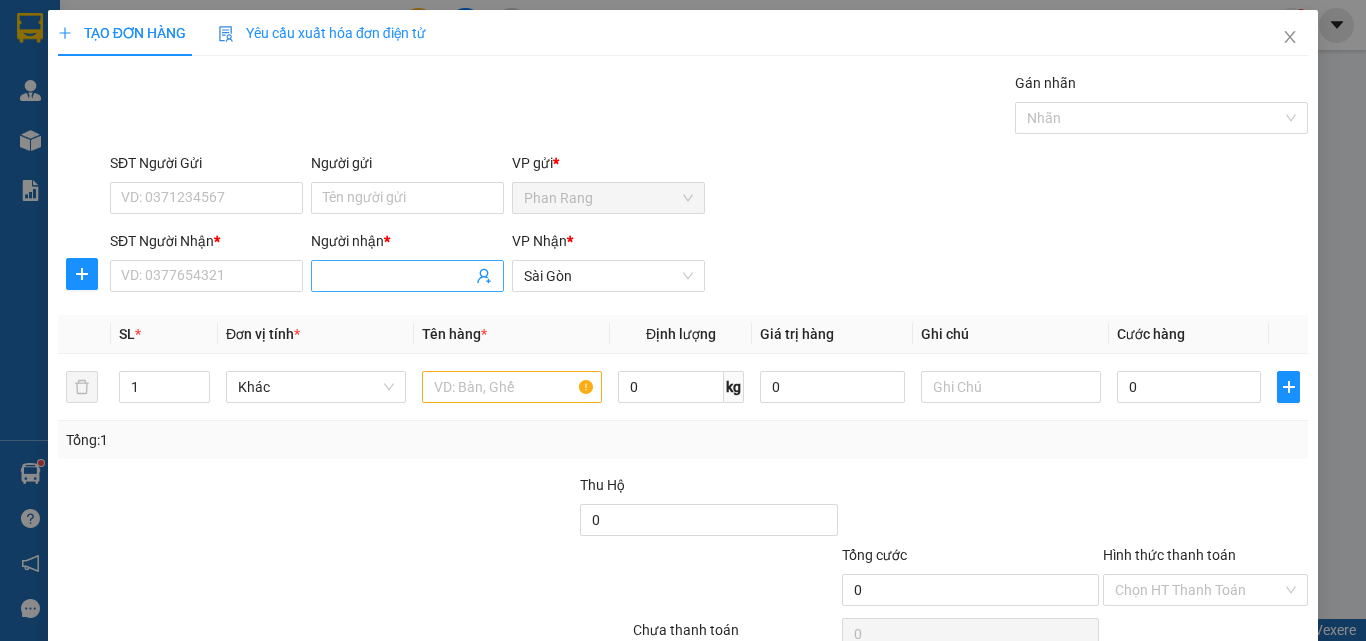 click on "Người nhận  *" at bounding box center (397, 276) 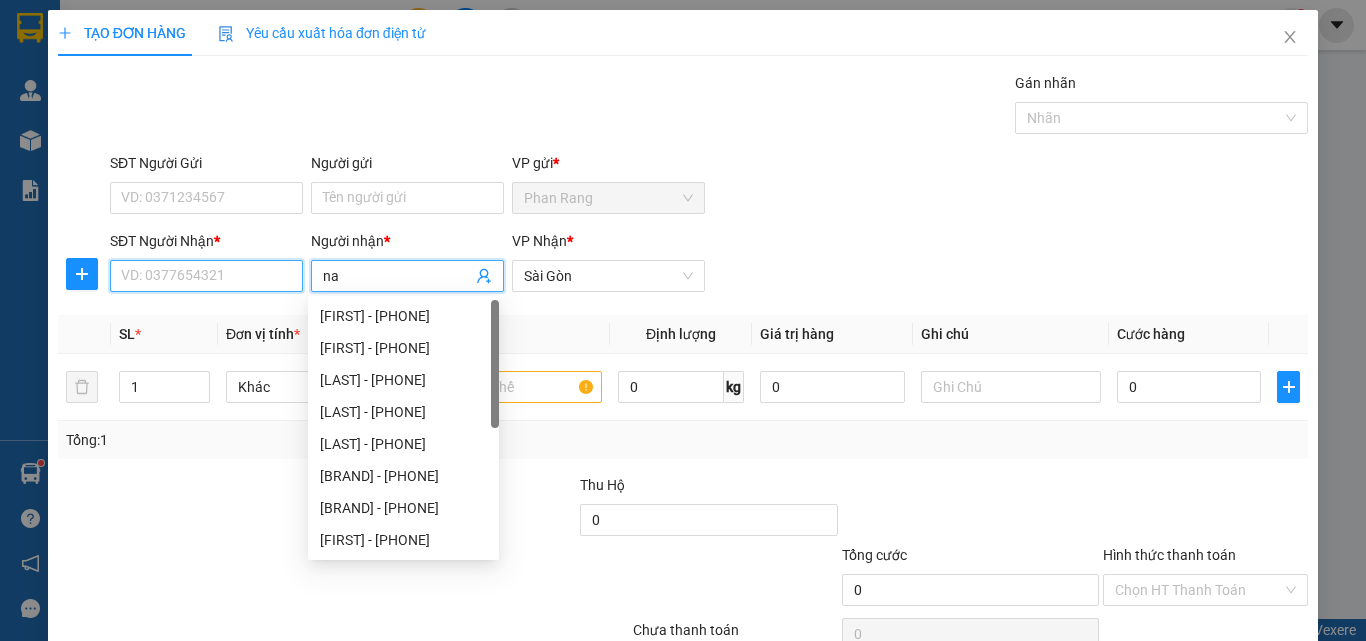 click on "SĐT Người Nhận  *" at bounding box center (206, 276) 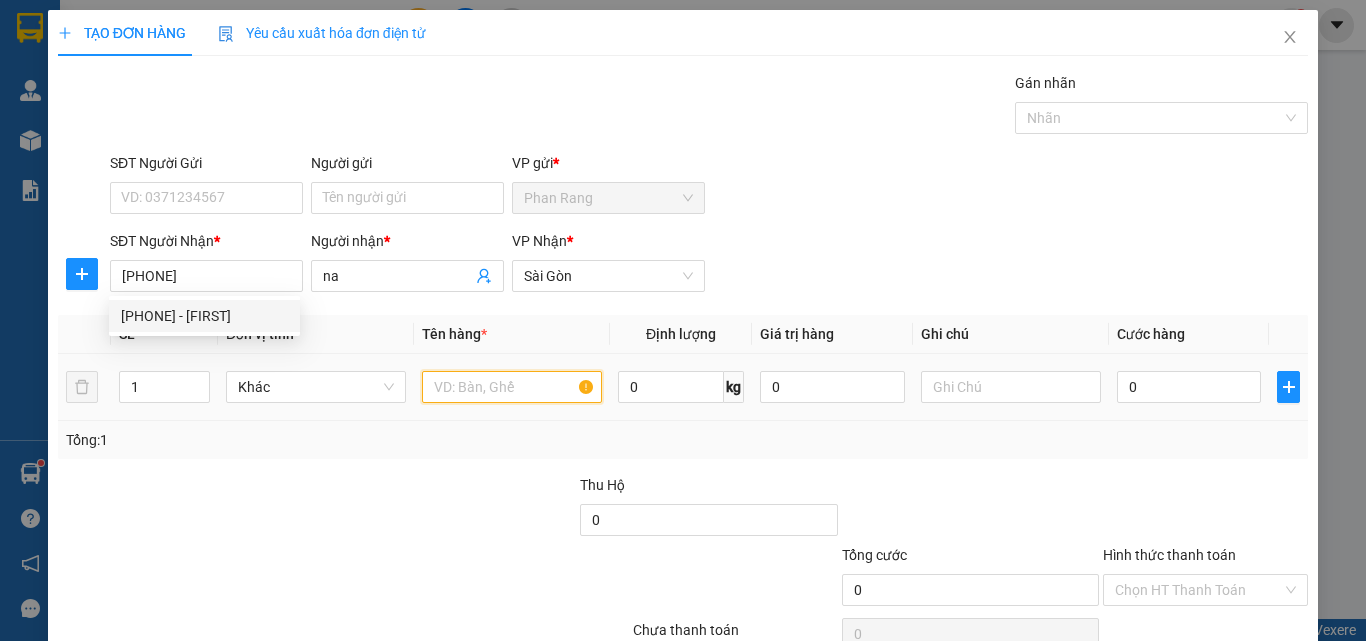 click at bounding box center [512, 387] 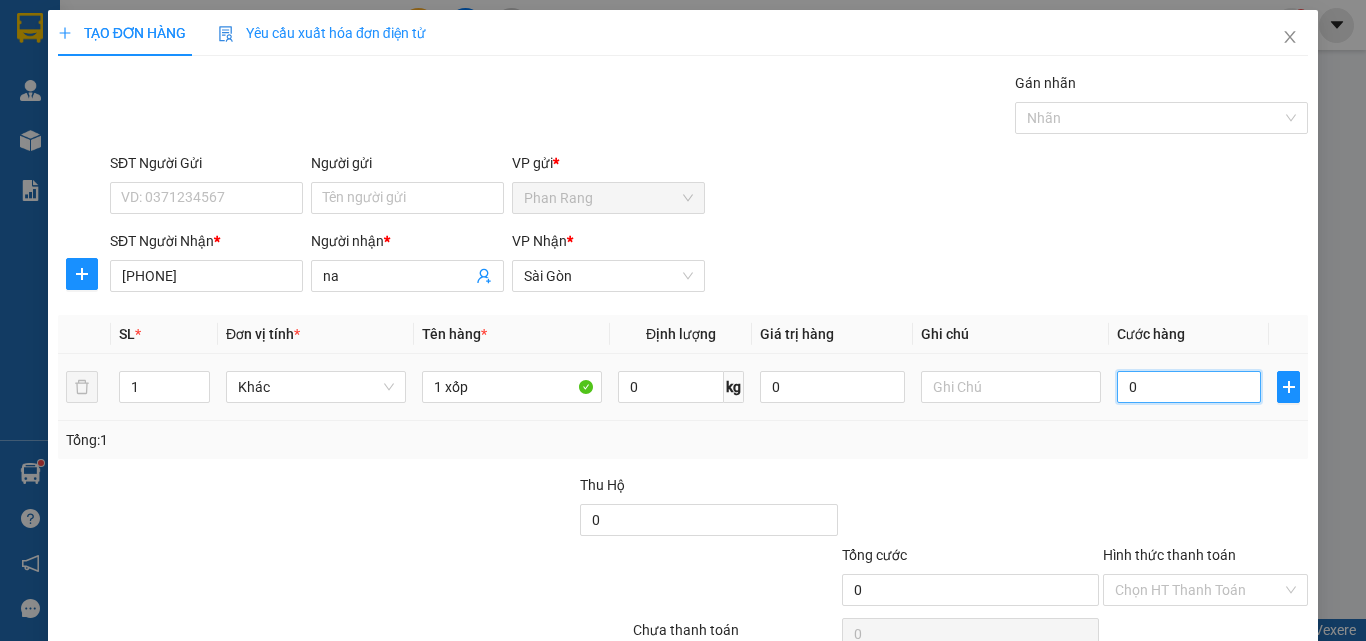 click on "0" at bounding box center [1189, 387] 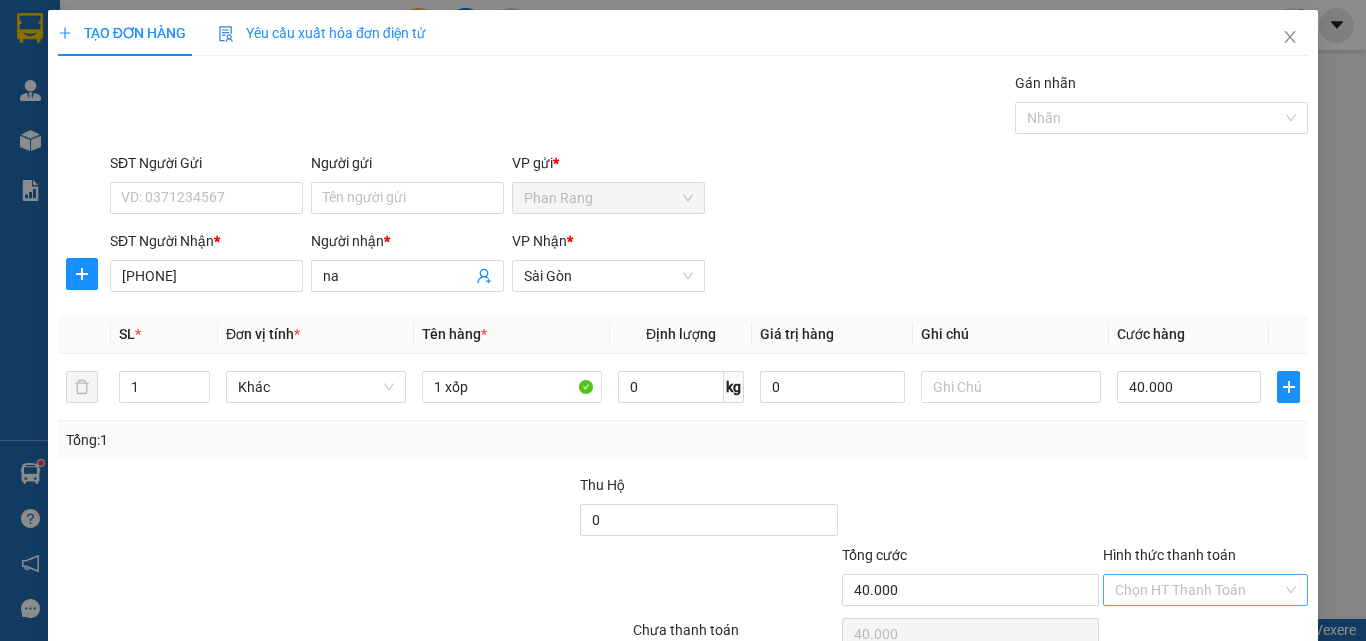 click on "Hình thức thanh toán" at bounding box center [1198, 590] 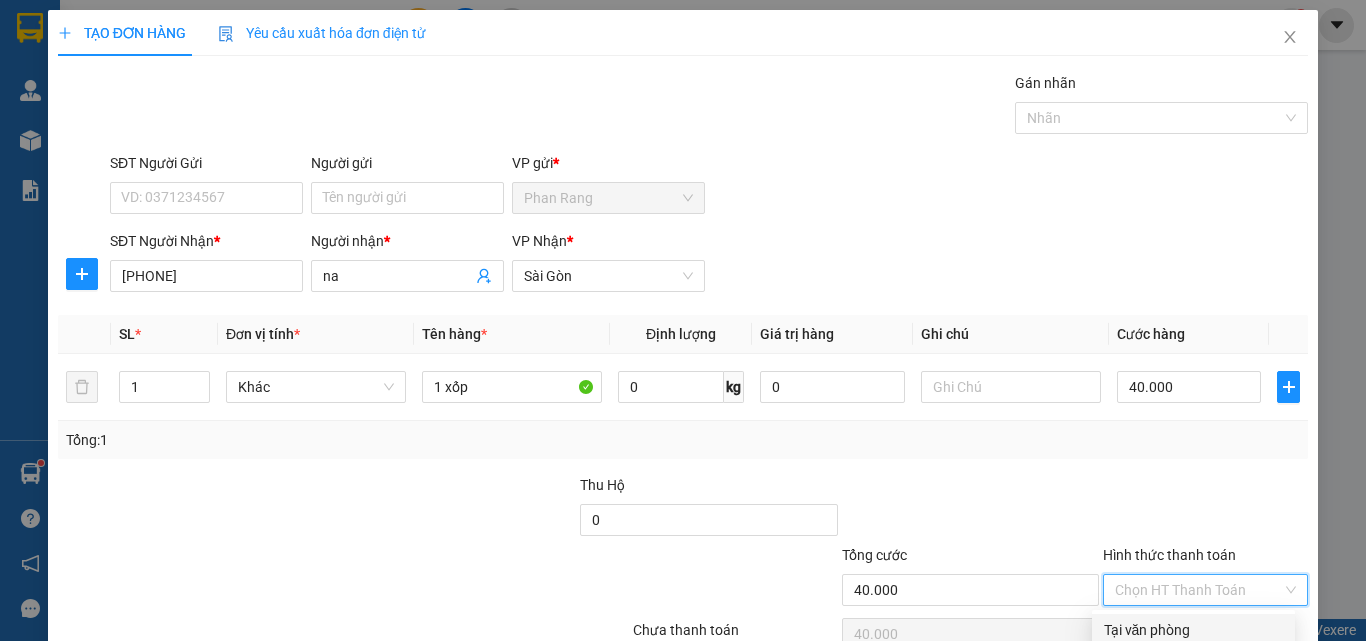 click on "Tại văn phòng" at bounding box center (1193, 630) 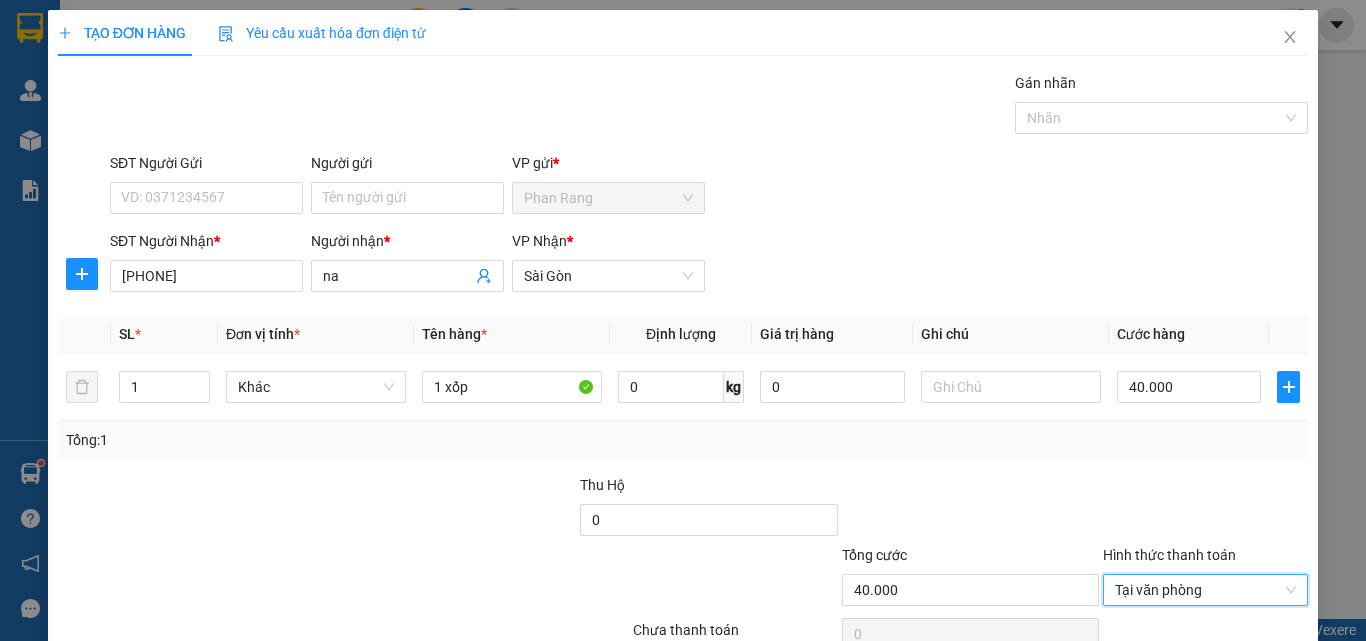click on "Lưu và In" at bounding box center [1243, 685] 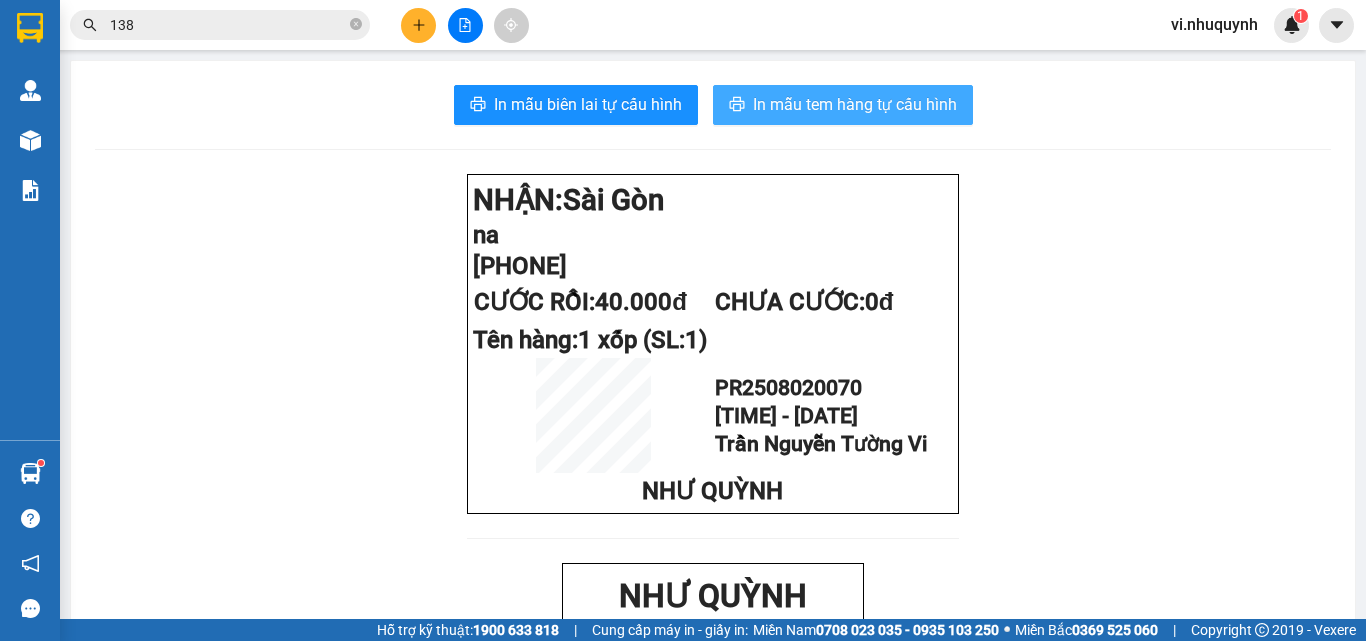click on "In mẫu tem hàng tự cấu hình" at bounding box center [843, 105] 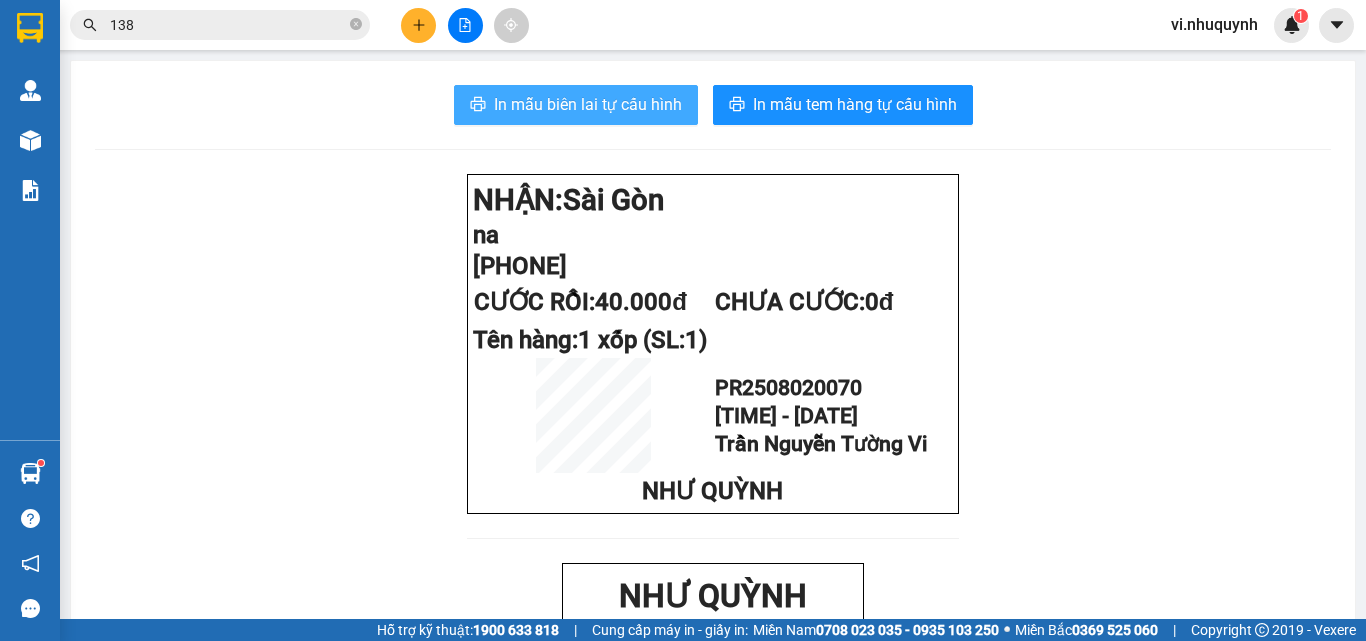 click on "In mẫu biên lai tự cấu hình" at bounding box center [588, 104] 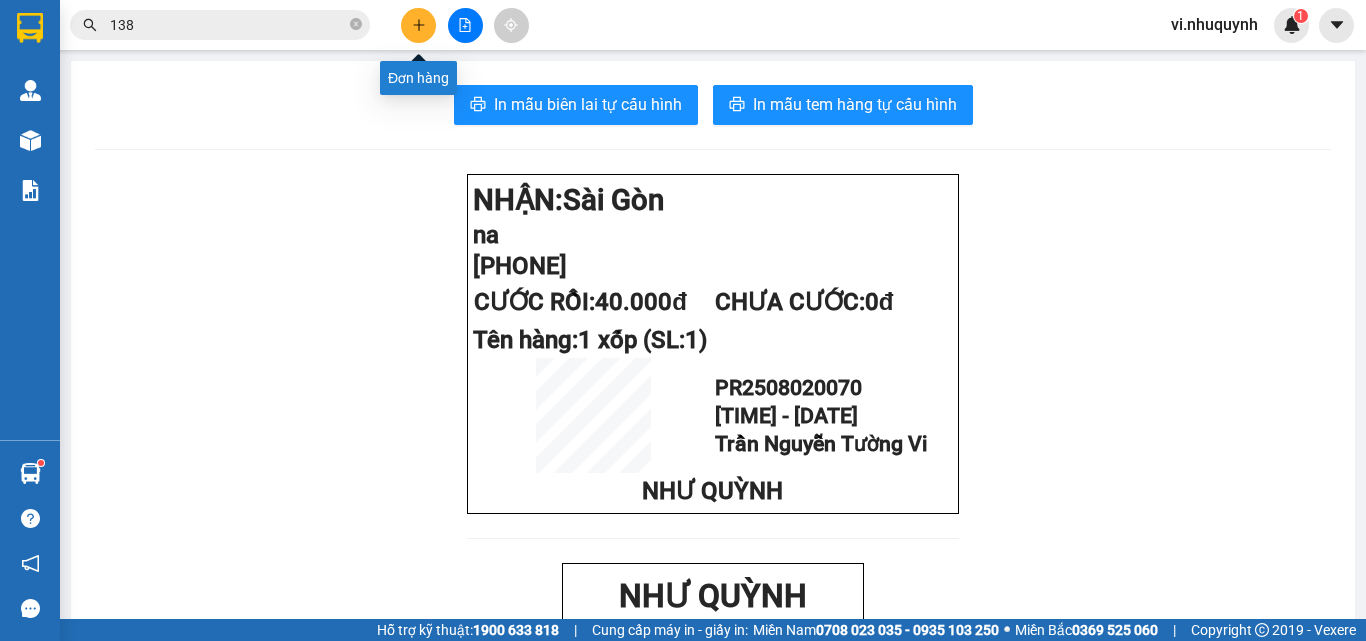 click 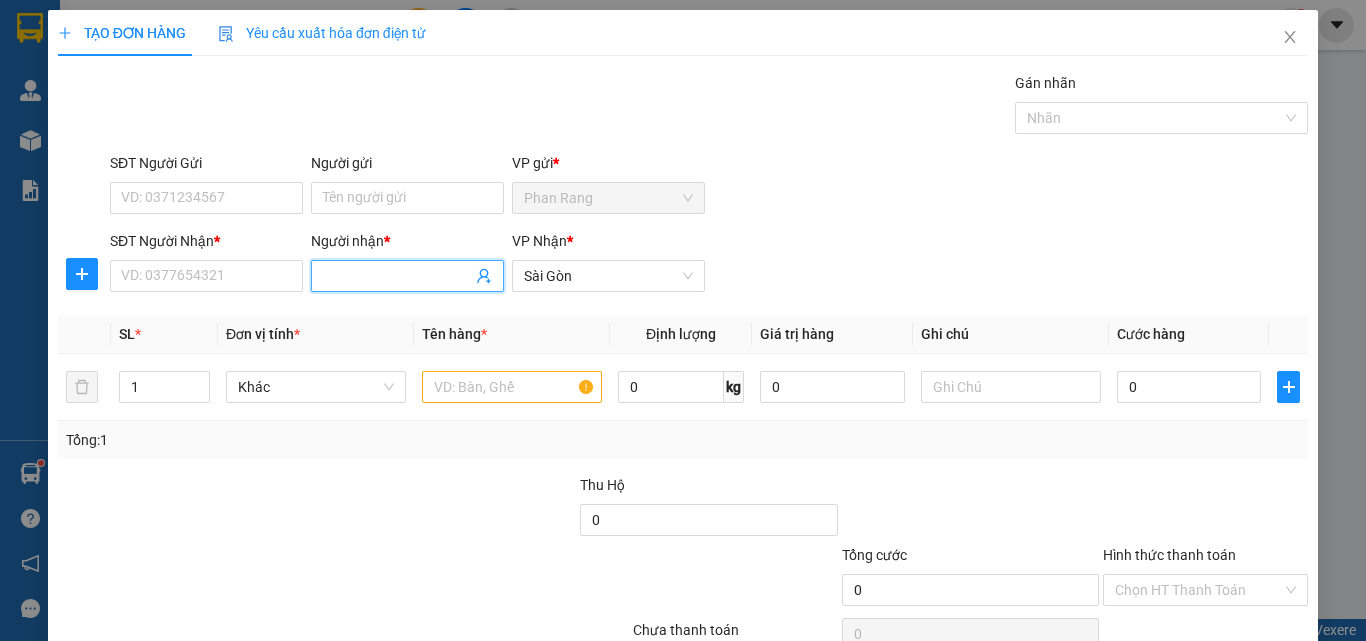 click on "Người nhận  *" at bounding box center (397, 276) 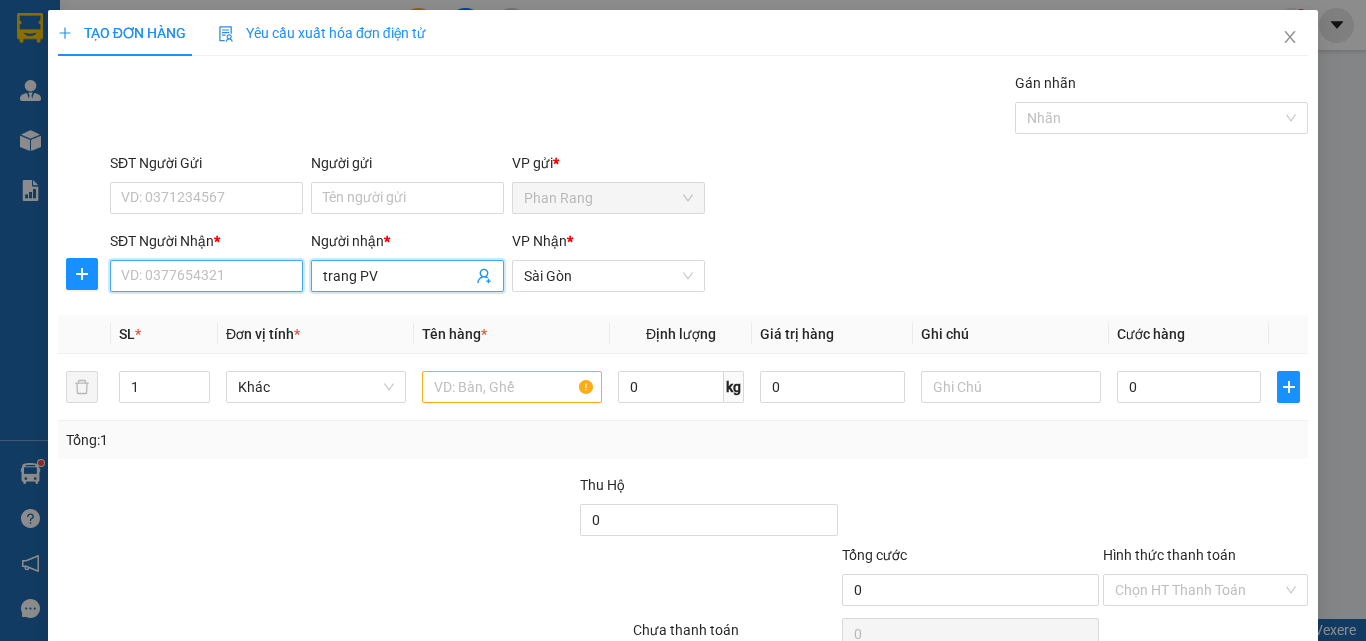 click on "SĐT Người Nhận  *" at bounding box center (206, 276) 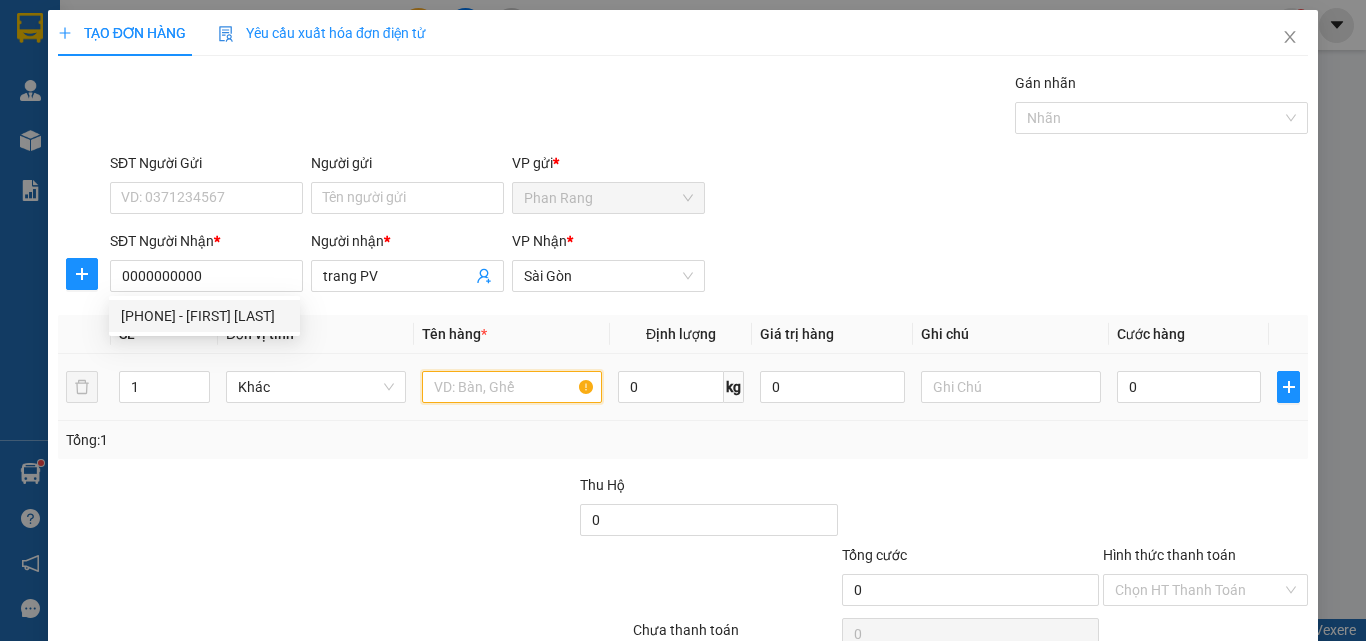 click at bounding box center (512, 387) 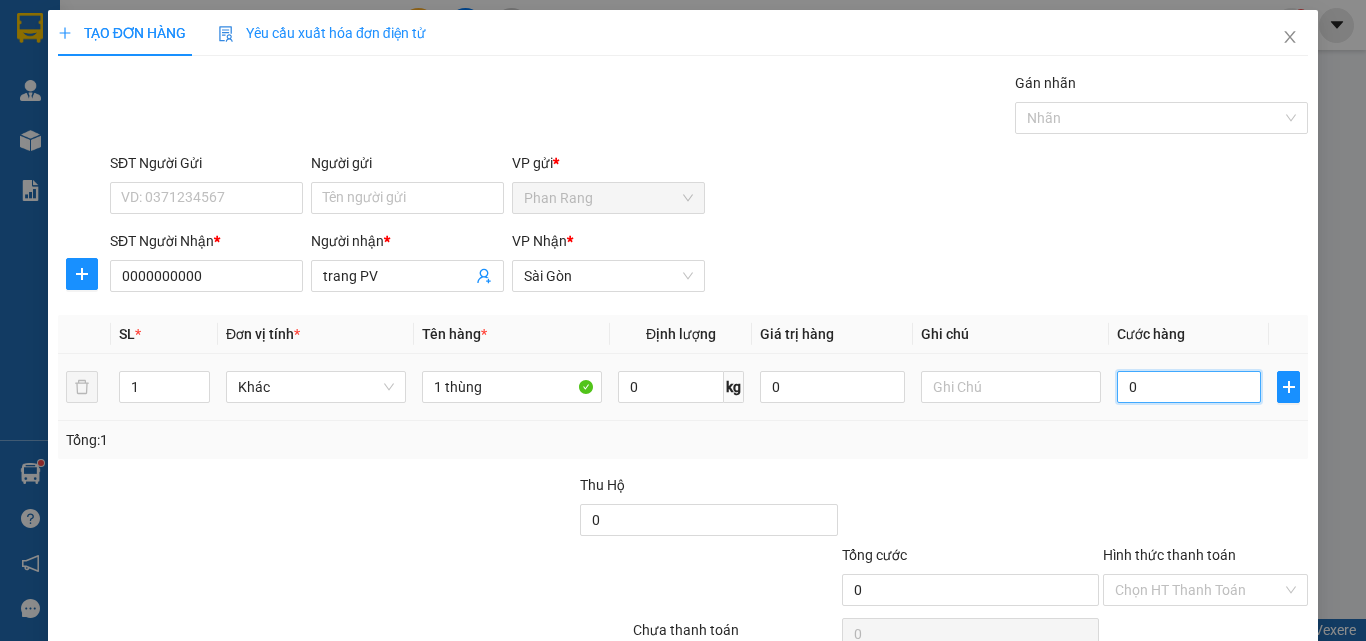 click on "0" at bounding box center [1189, 387] 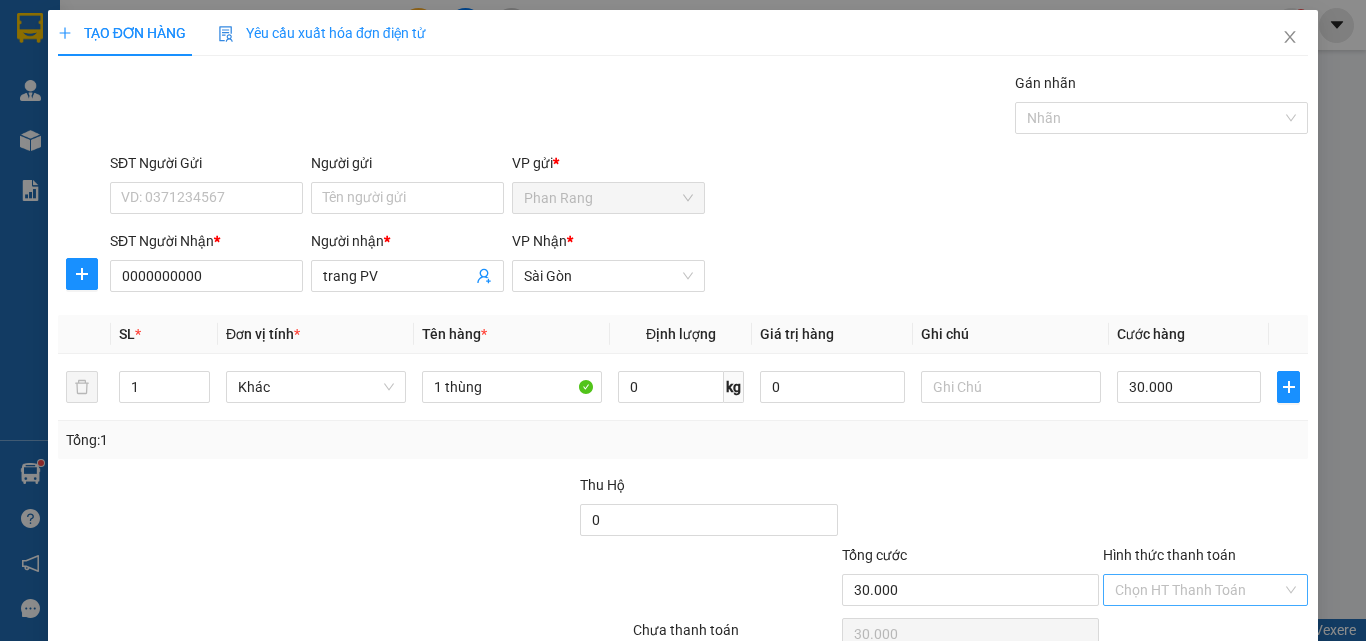 click on "Hình thức thanh toán" at bounding box center (1198, 590) 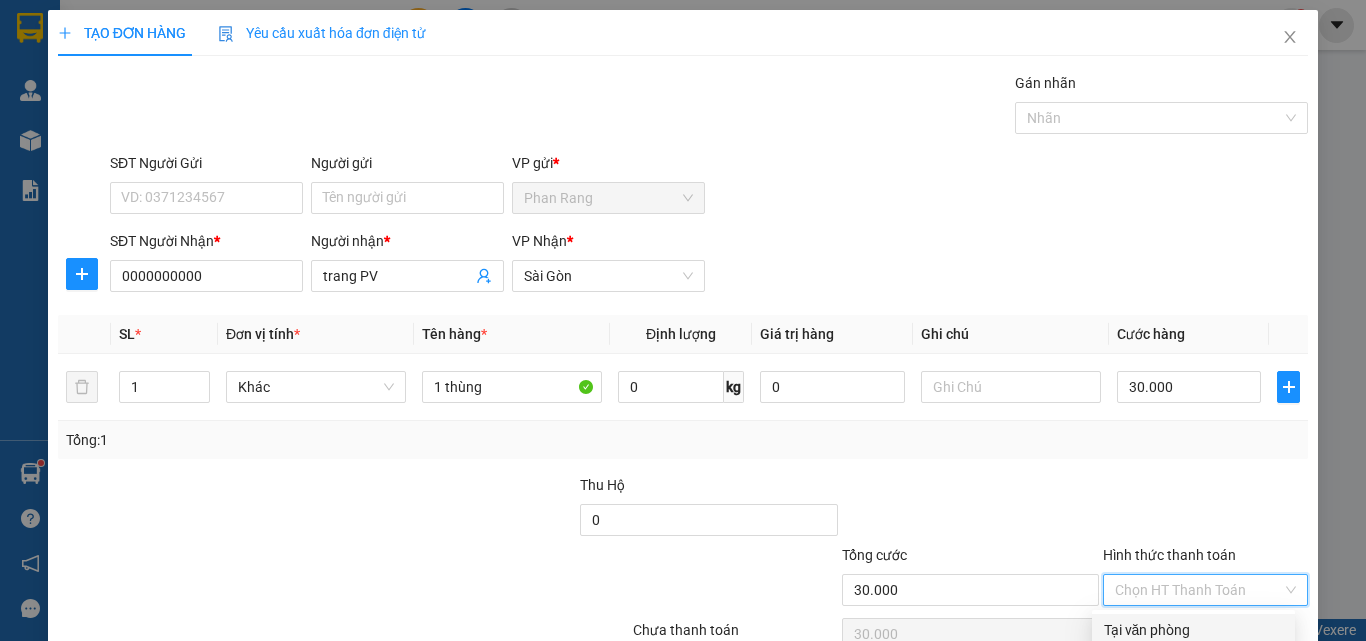 drag, startPoint x: 1160, startPoint y: 527, endPoint x: 1188, endPoint y: 549, distance: 35.608986 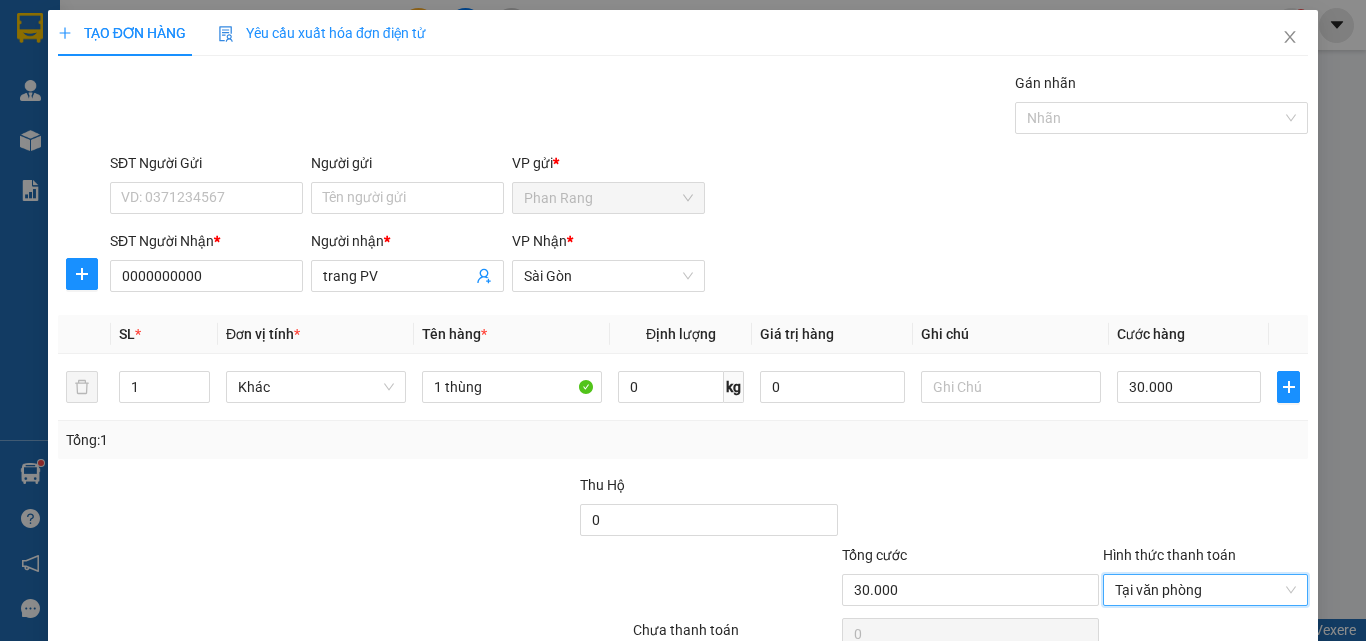 click on "Lưu và In" at bounding box center (1243, 685) 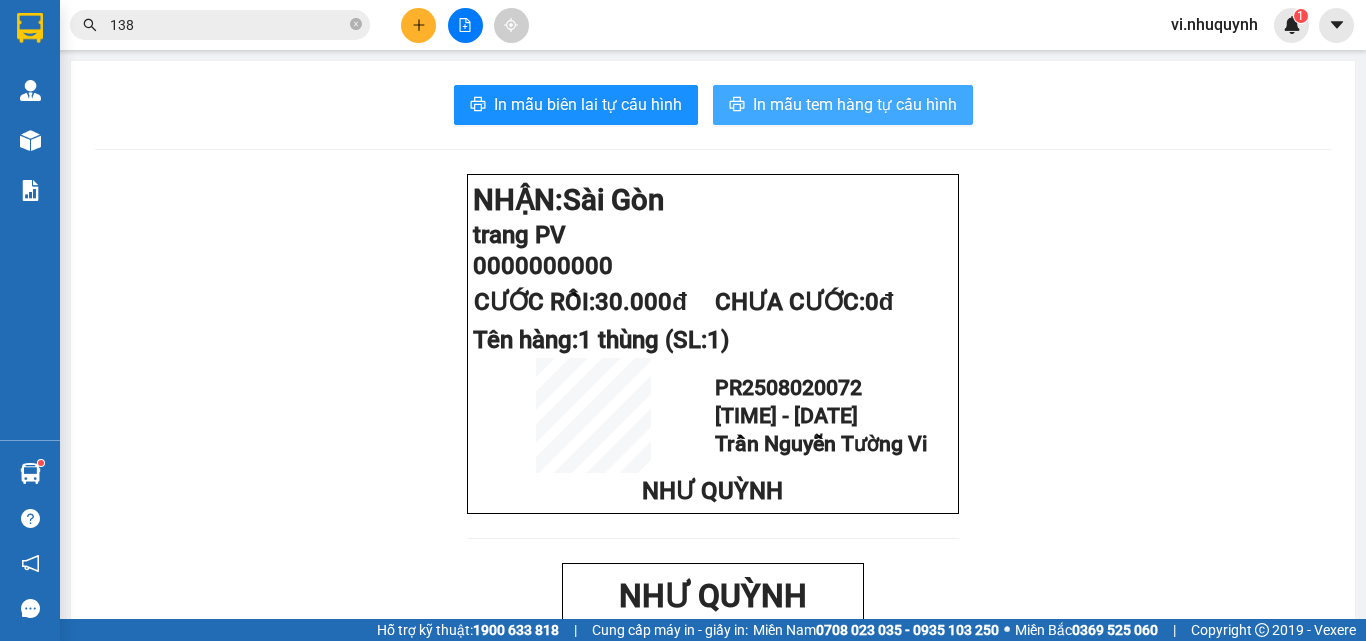 click on "In mẫu tem hàng tự cấu hình" at bounding box center [855, 104] 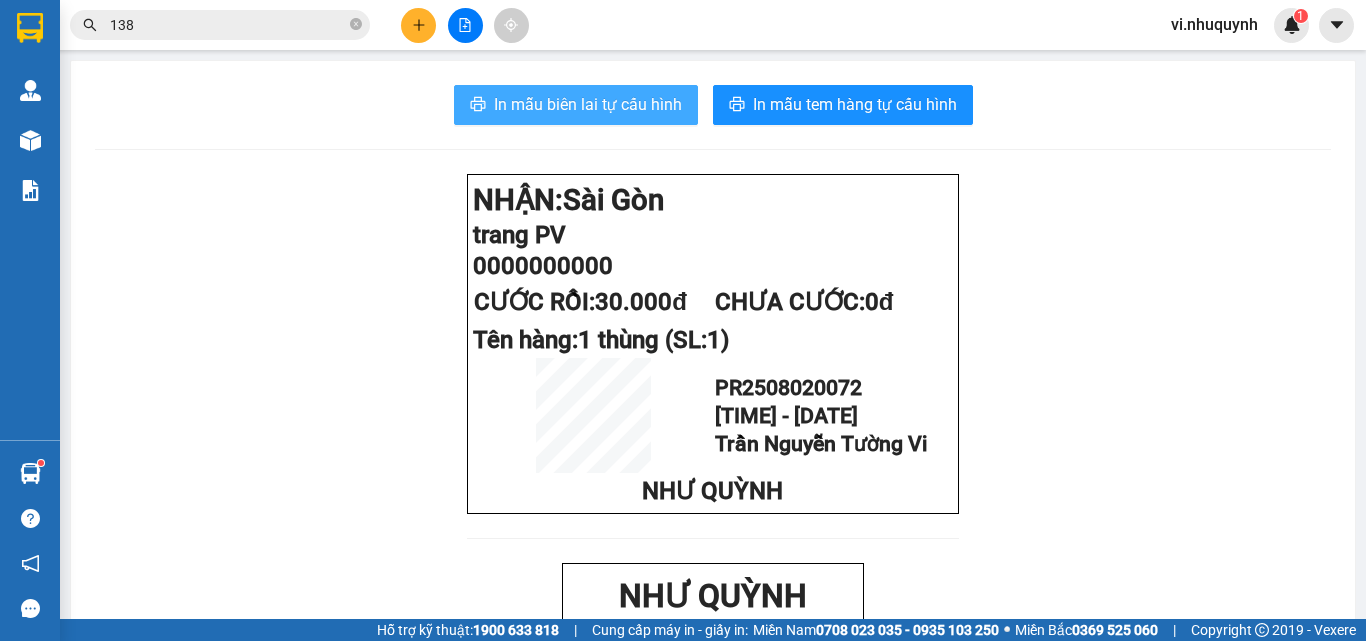 click on "In mẫu biên lai tự cấu hình" at bounding box center (588, 104) 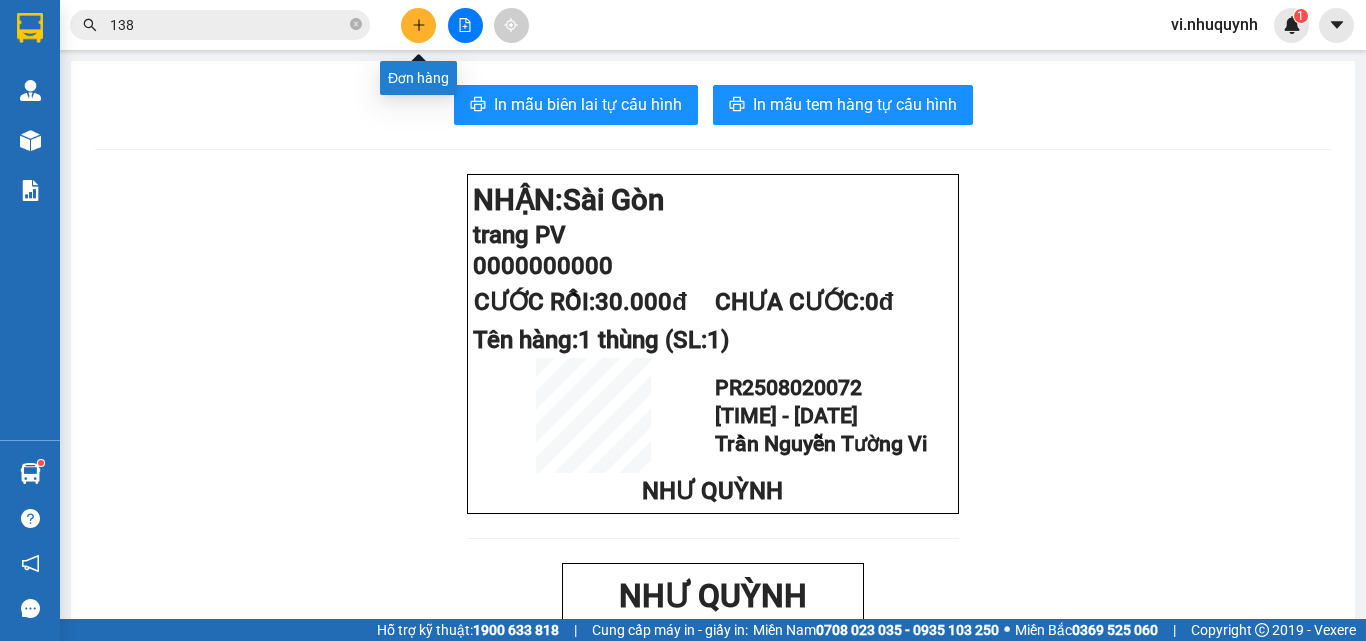 click 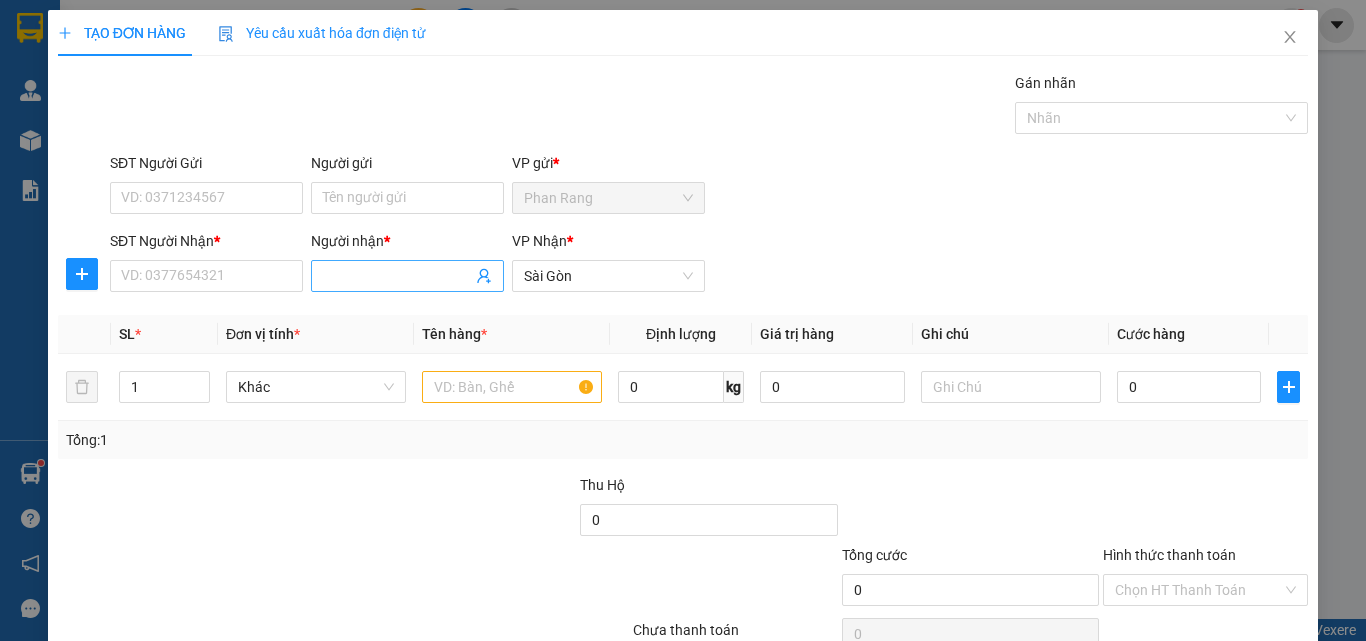 click on "Người nhận  *" at bounding box center (397, 276) 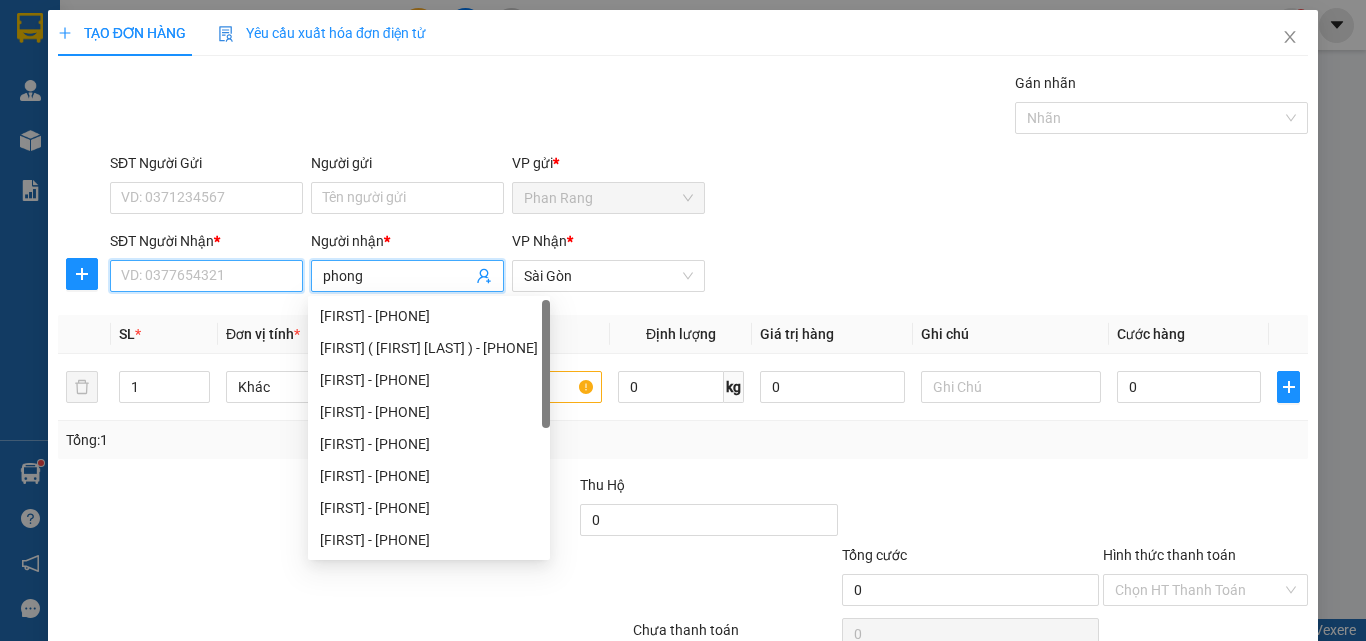 click on "SĐT Người Nhận  *" at bounding box center (206, 276) 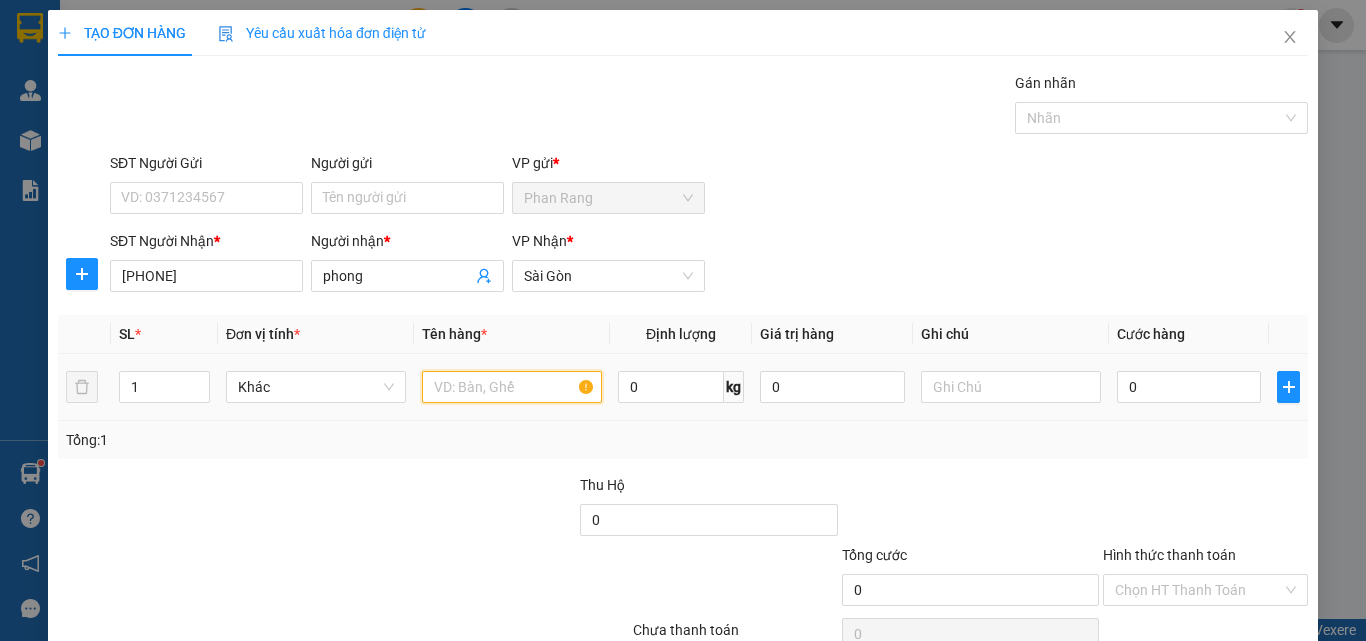 click at bounding box center (512, 387) 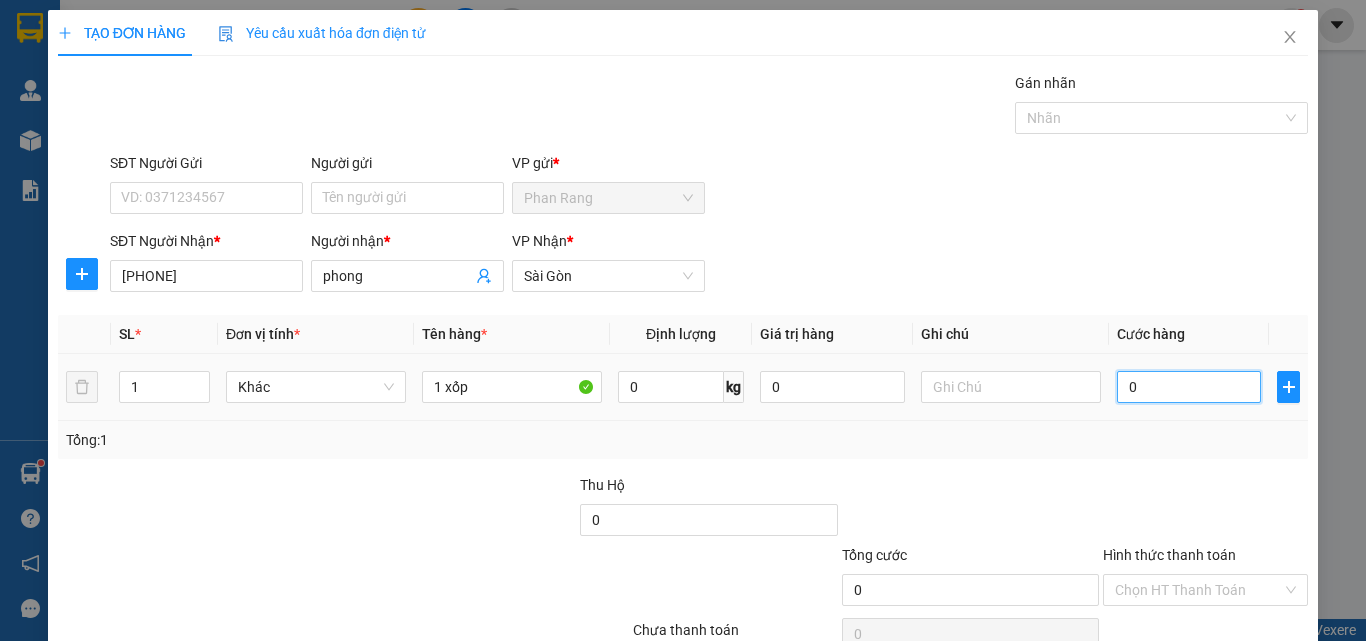 click on "0" at bounding box center (1189, 387) 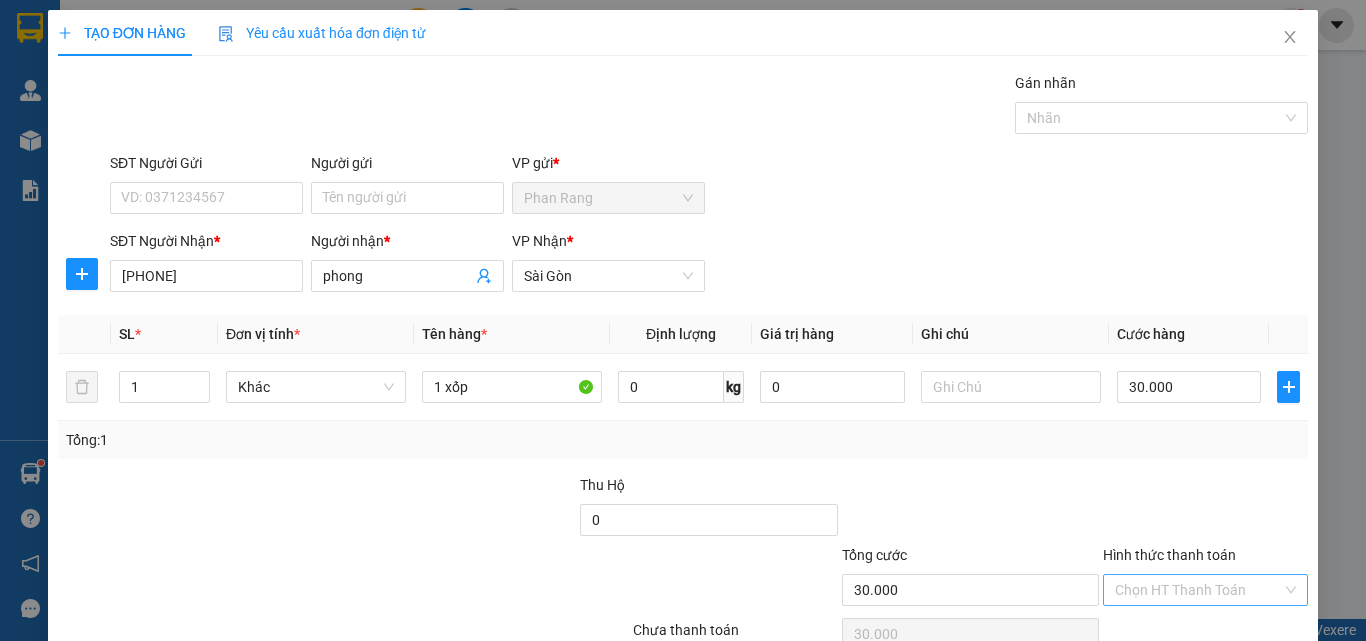 click on "Hình thức thanh toán" at bounding box center (1198, 590) 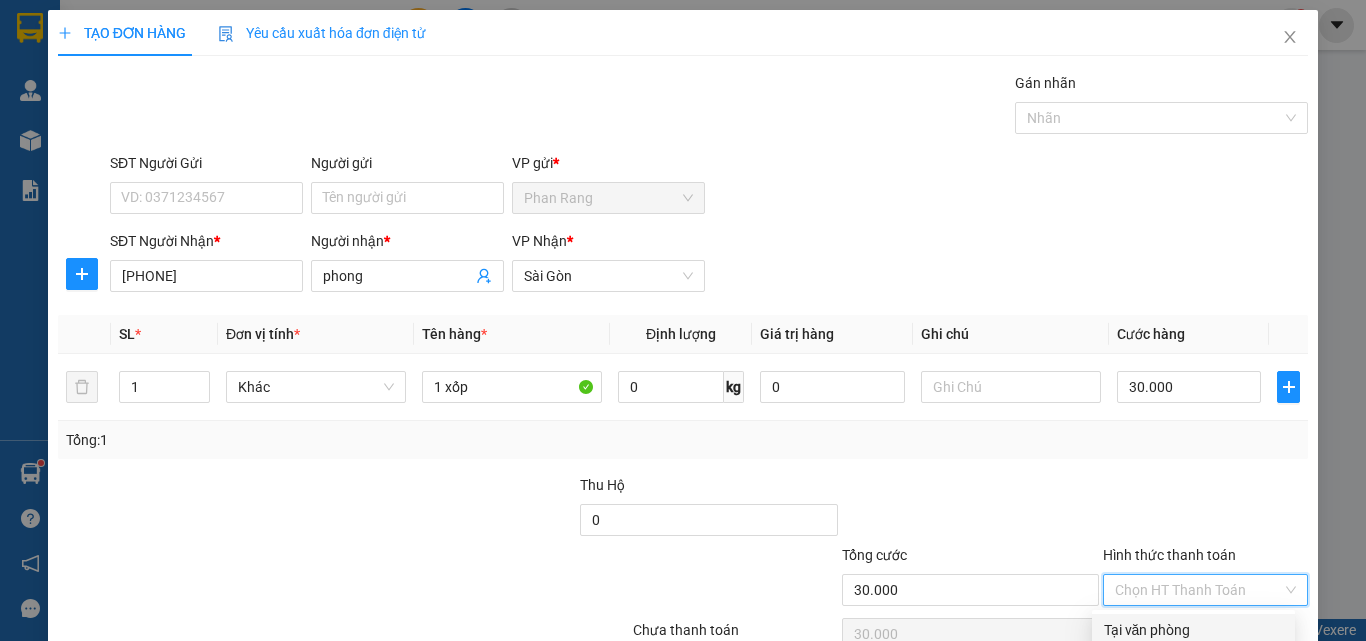 click on "Tại văn phòng" at bounding box center (1193, 630) 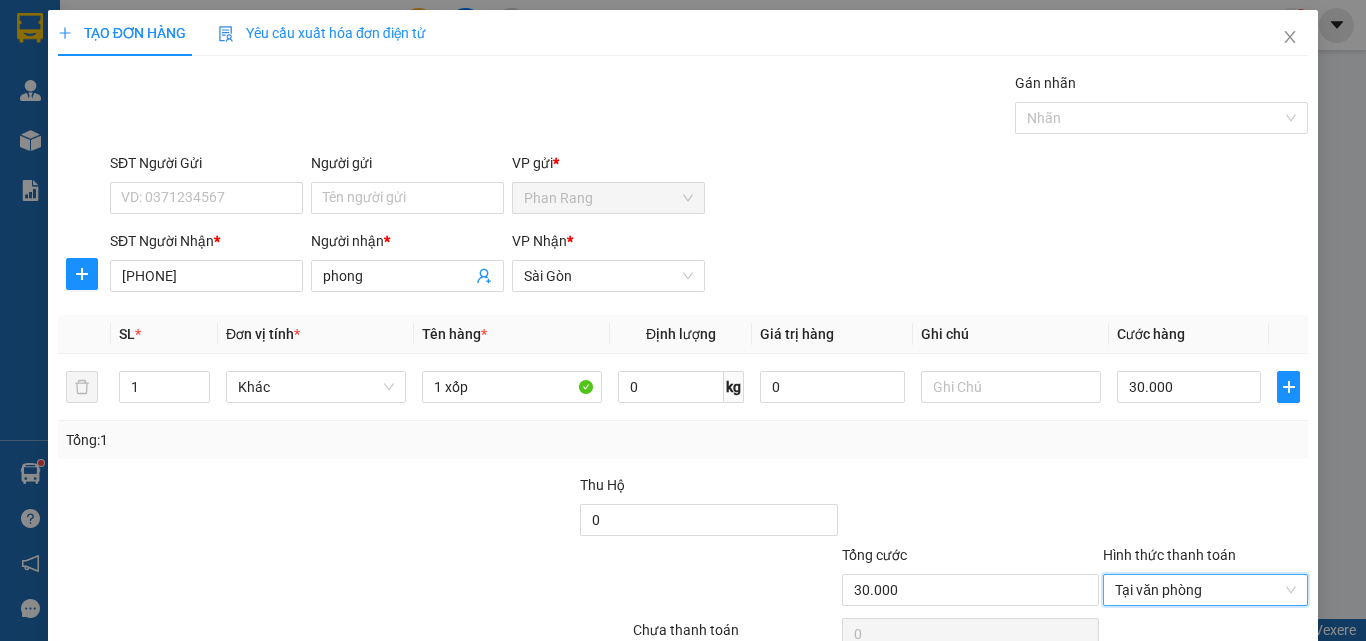 click on "Lưu và In" at bounding box center [1231, 685] 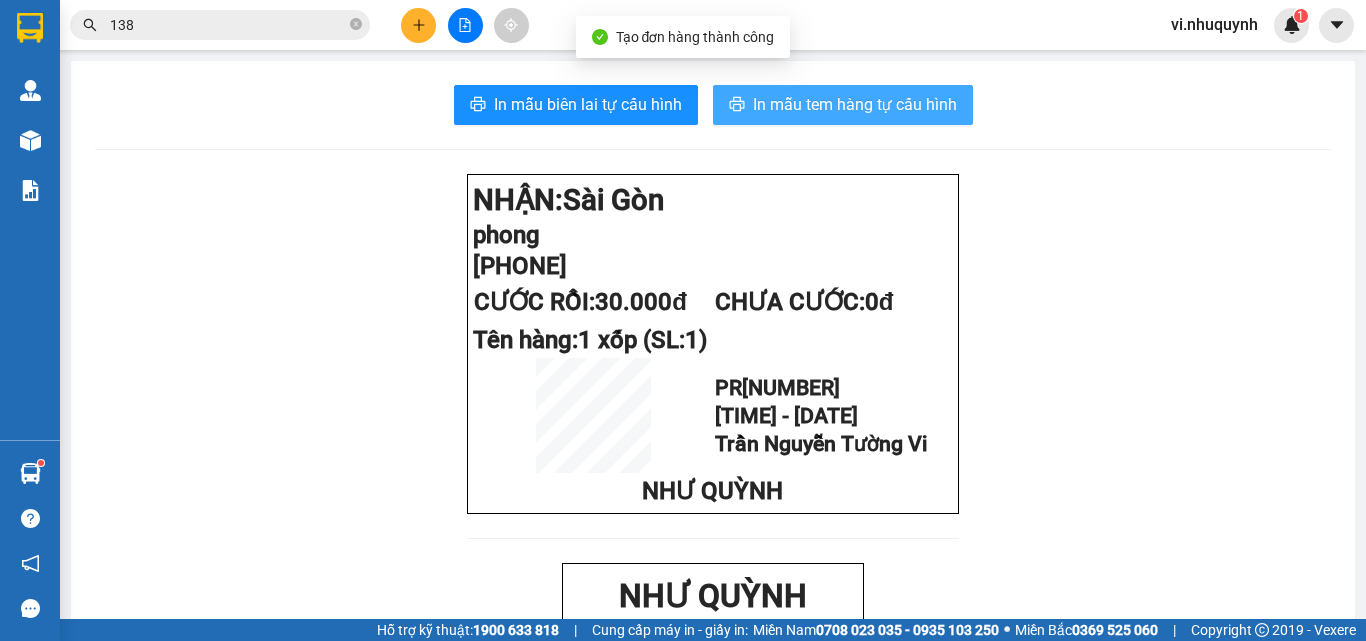 click on "In mẫu tem hàng tự cấu hình" at bounding box center (855, 104) 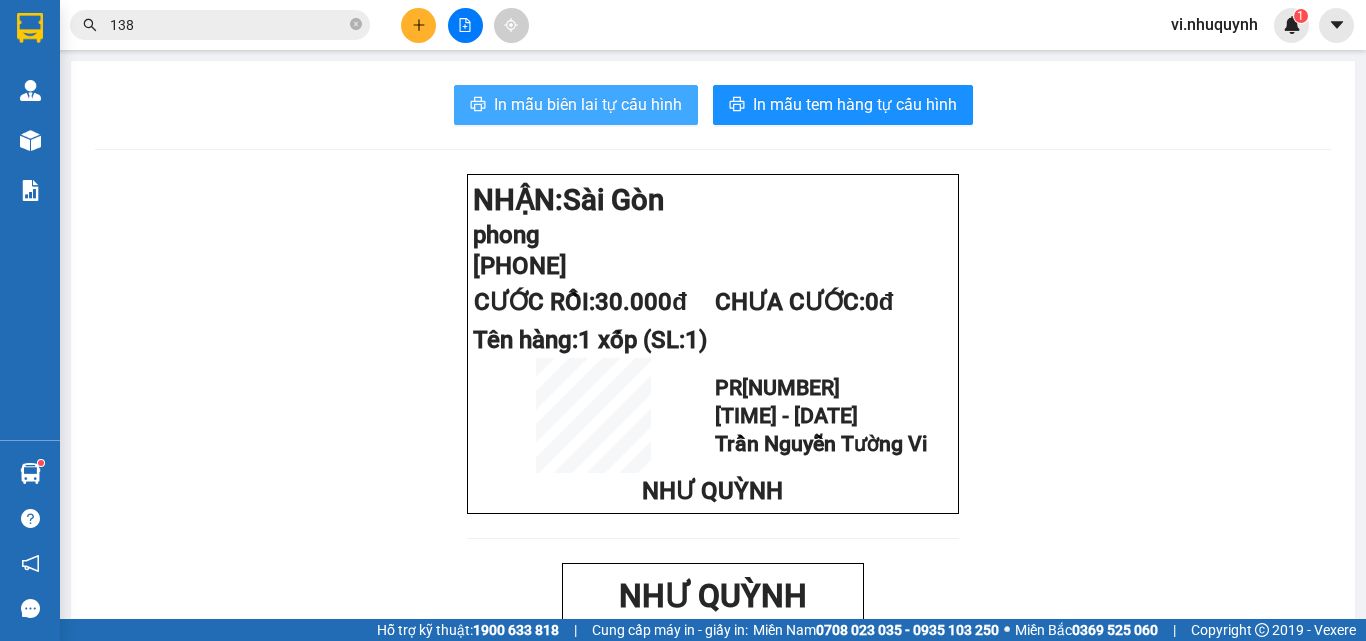 click on "In mẫu biên lai tự cấu hình" at bounding box center [588, 104] 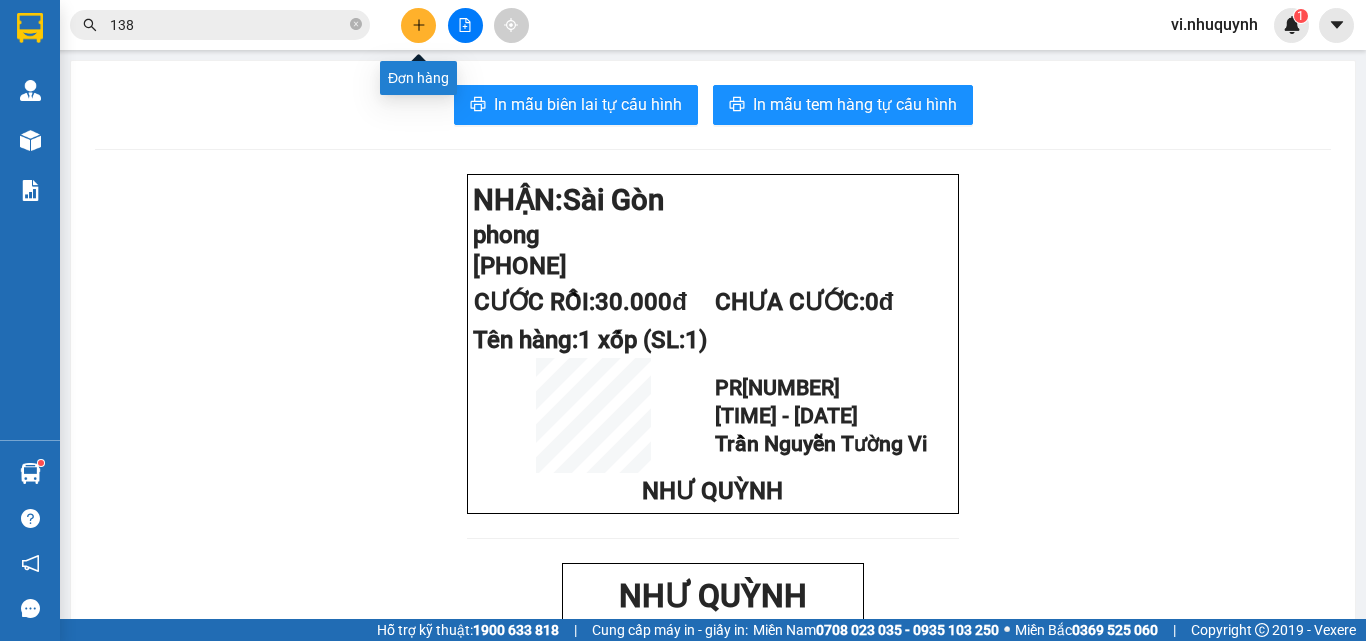 click 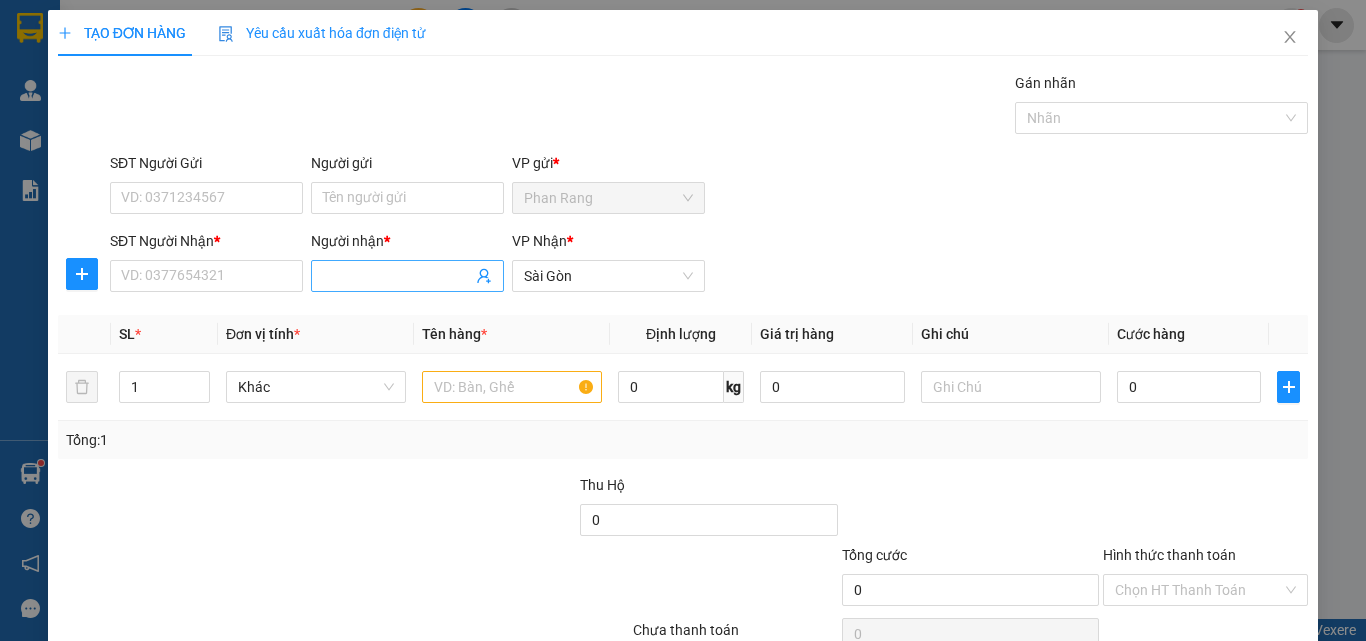 click on "Người nhận  *" at bounding box center (397, 276) 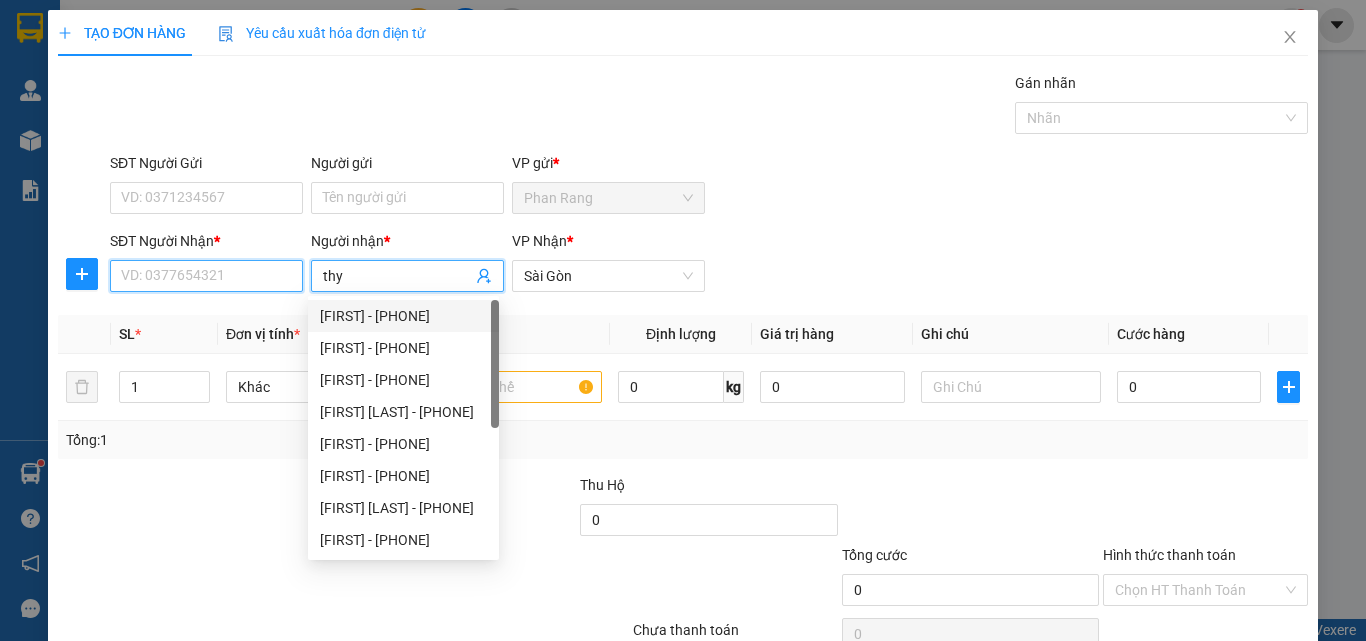 click on "SĐT Người Nhận  *" at bounding box center (206, 276) 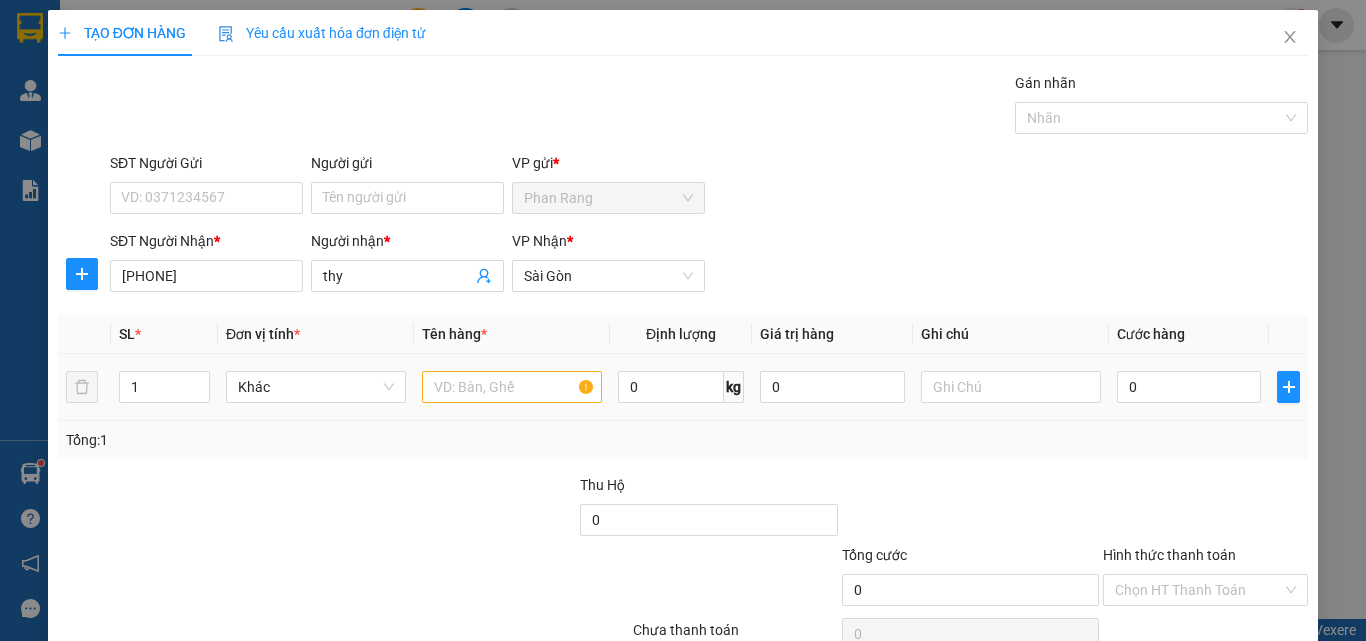 drag, startPoint x: 491, startPoint y: 452, endPoint x: 502, endPoint y: 461, distance: 14.21267 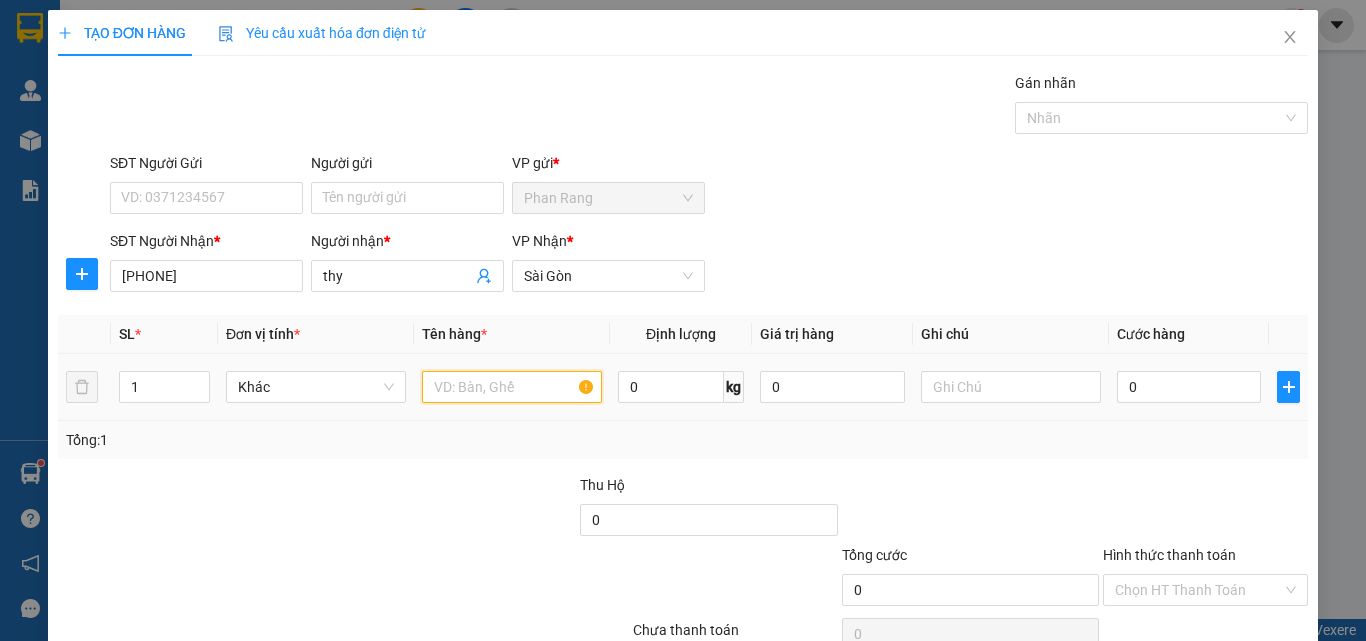 click at bounding box center (512, 387) 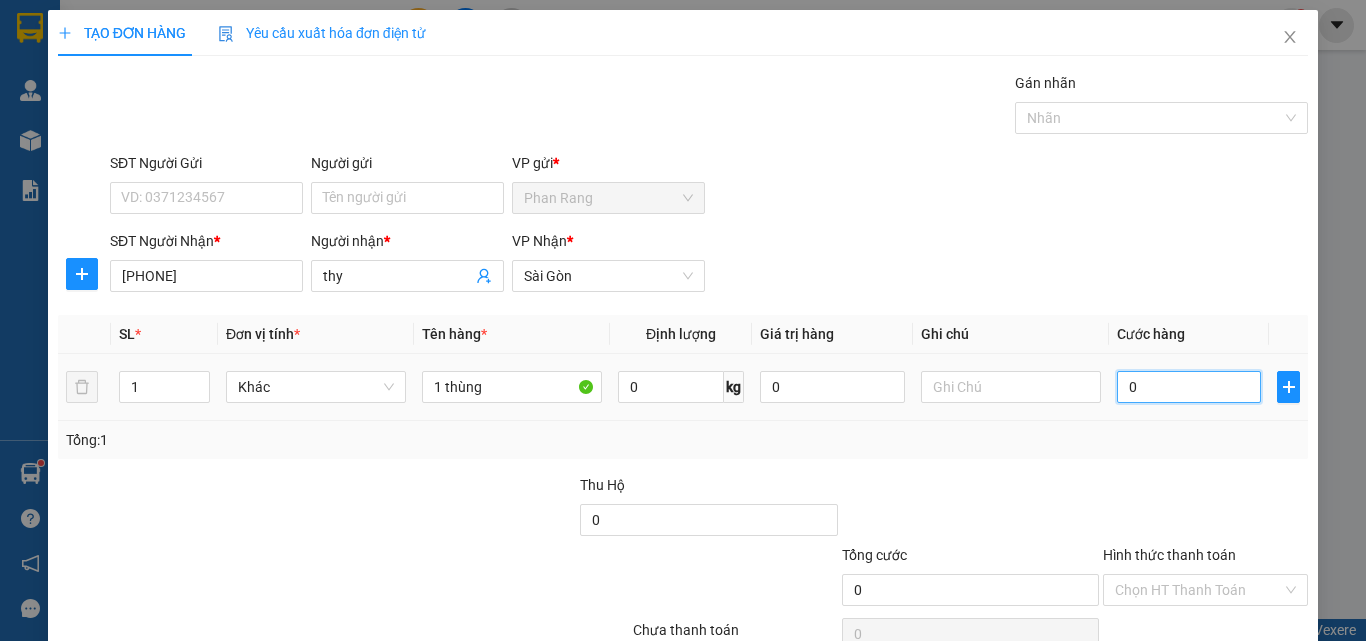 click on "0" at bounding box center (1189, 387) 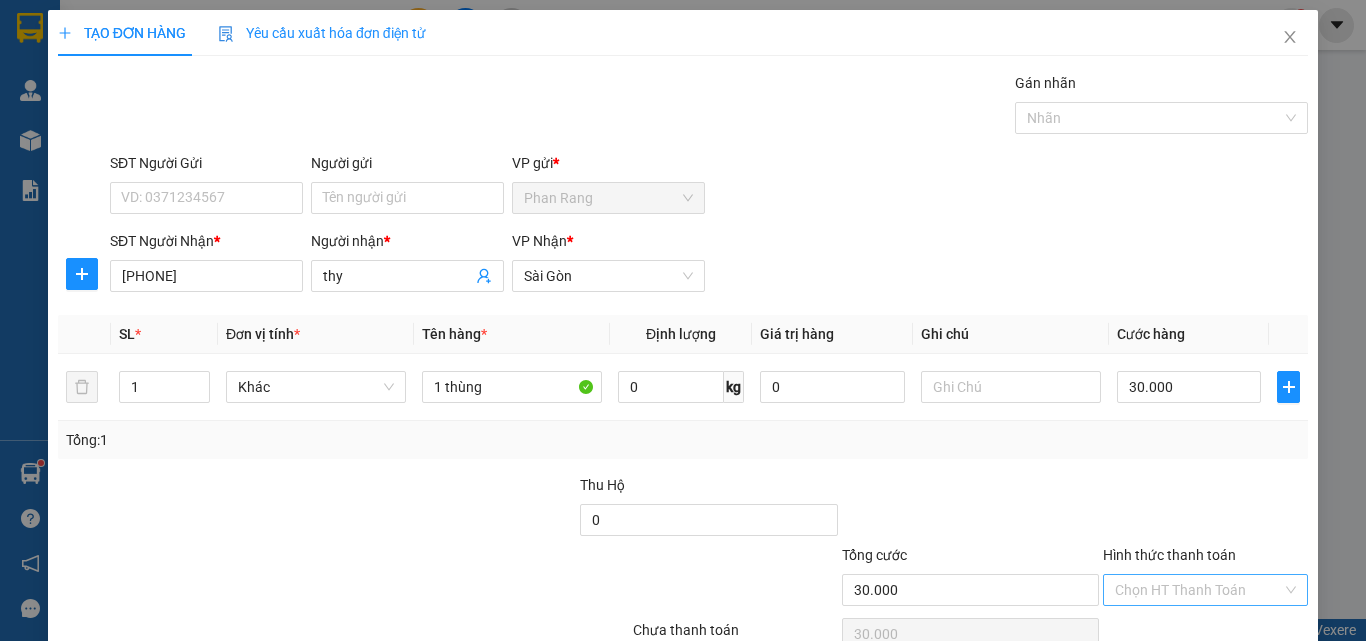 click on "Hình thức thanh toán" at bounding box center (1198, 590) 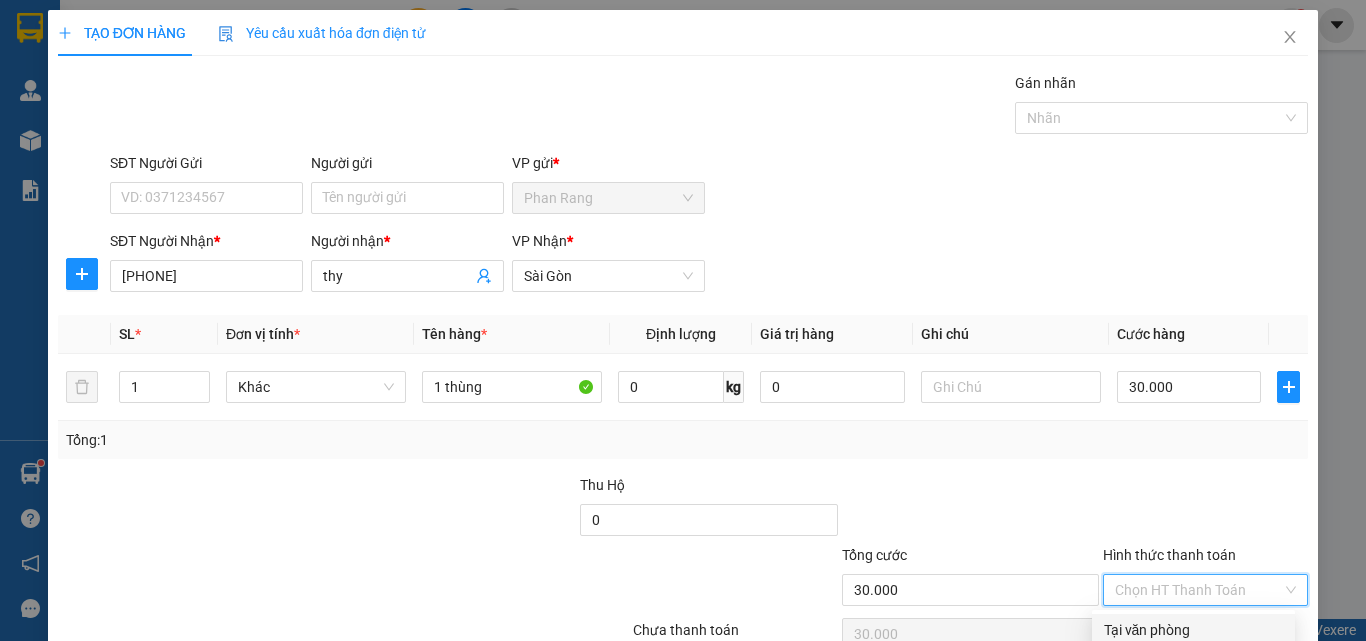 click on "Tại văn phòng" at bounding box center [1193, 630] 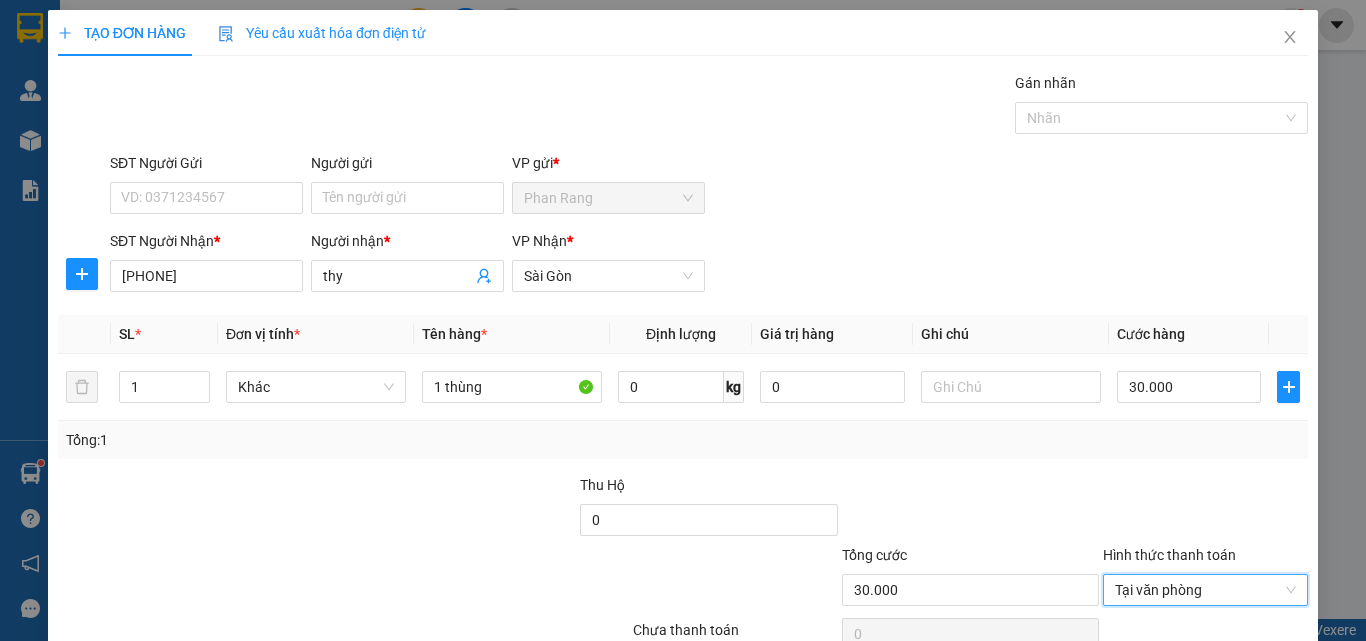 click on "Lưu và In" at bounding box center [1231, 685] 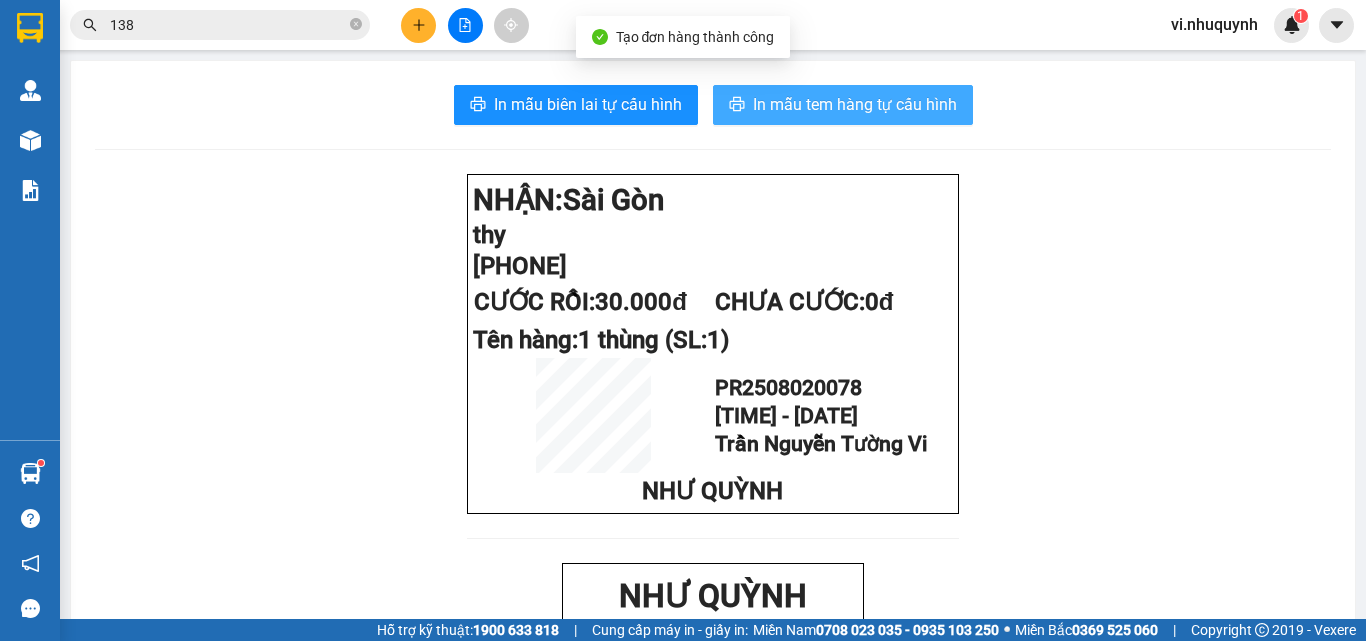 click on "In mẫu tem hàng tự cấu hình" at bounding box center [855, 104] 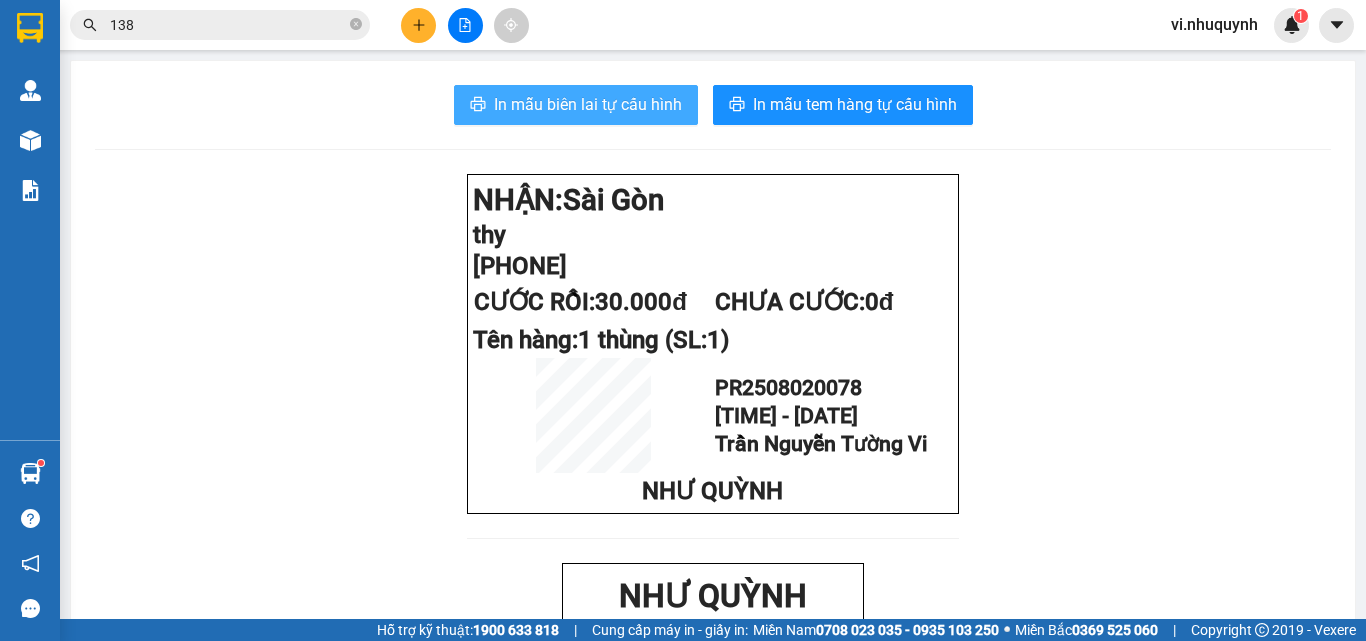 click on "In mẫu biên lai tự cấu hình" at bounding box center [588, 104] 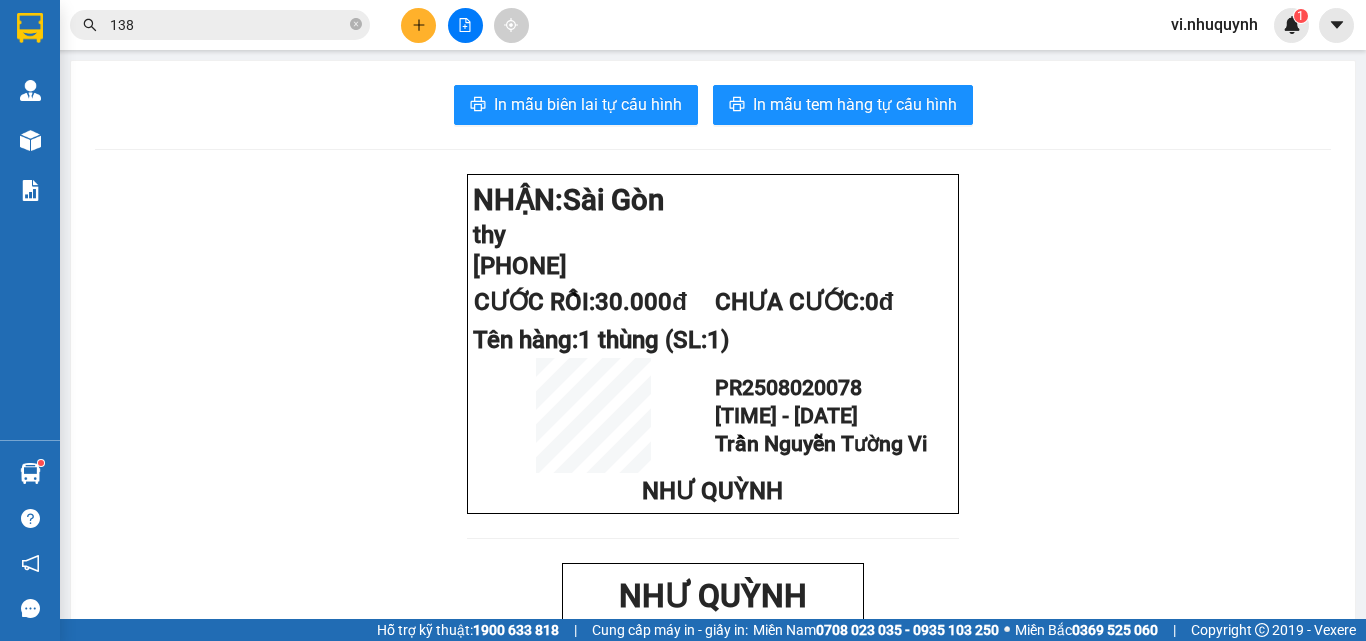 click 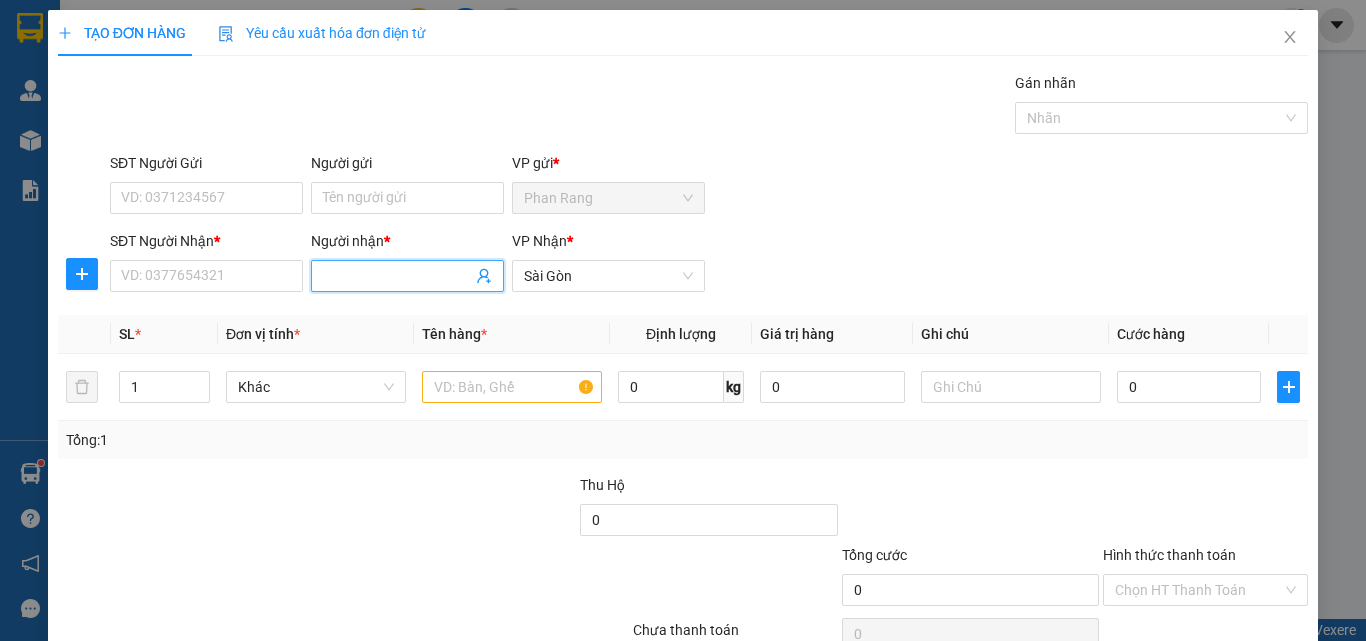 click on "Người nhận  *" at bounding box center (397, 276) 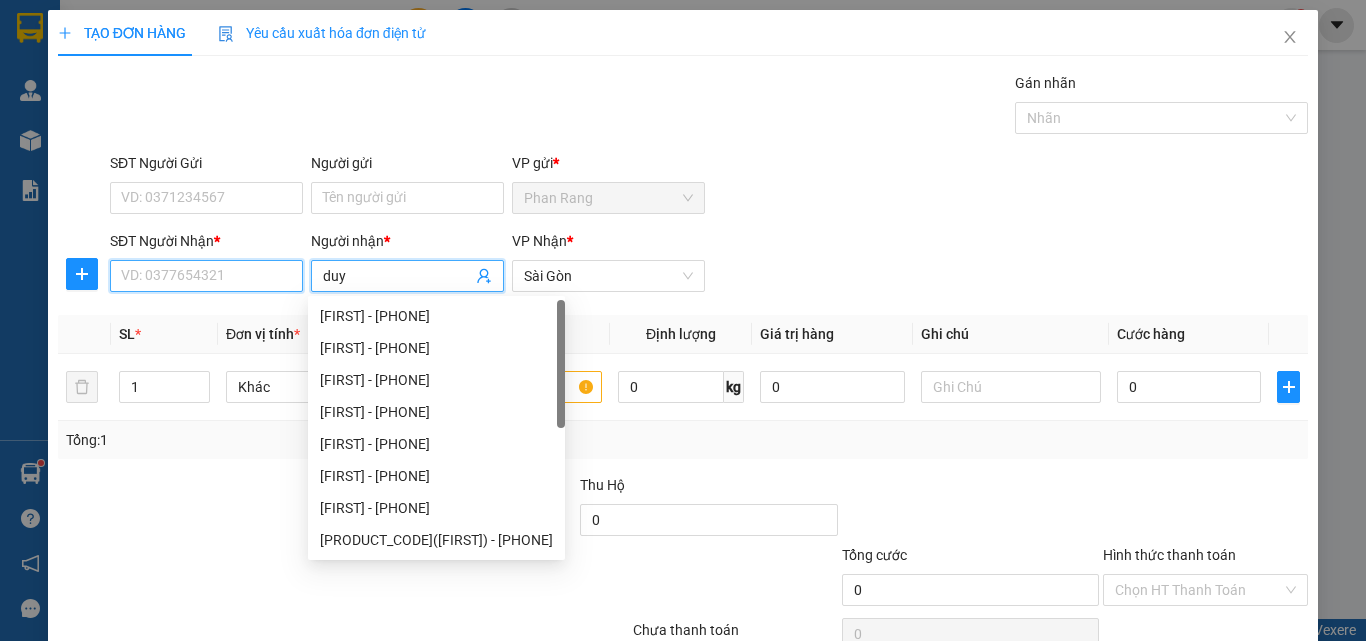 click on "SĐT Người Nhận  *" at bounding box center (206, 276) 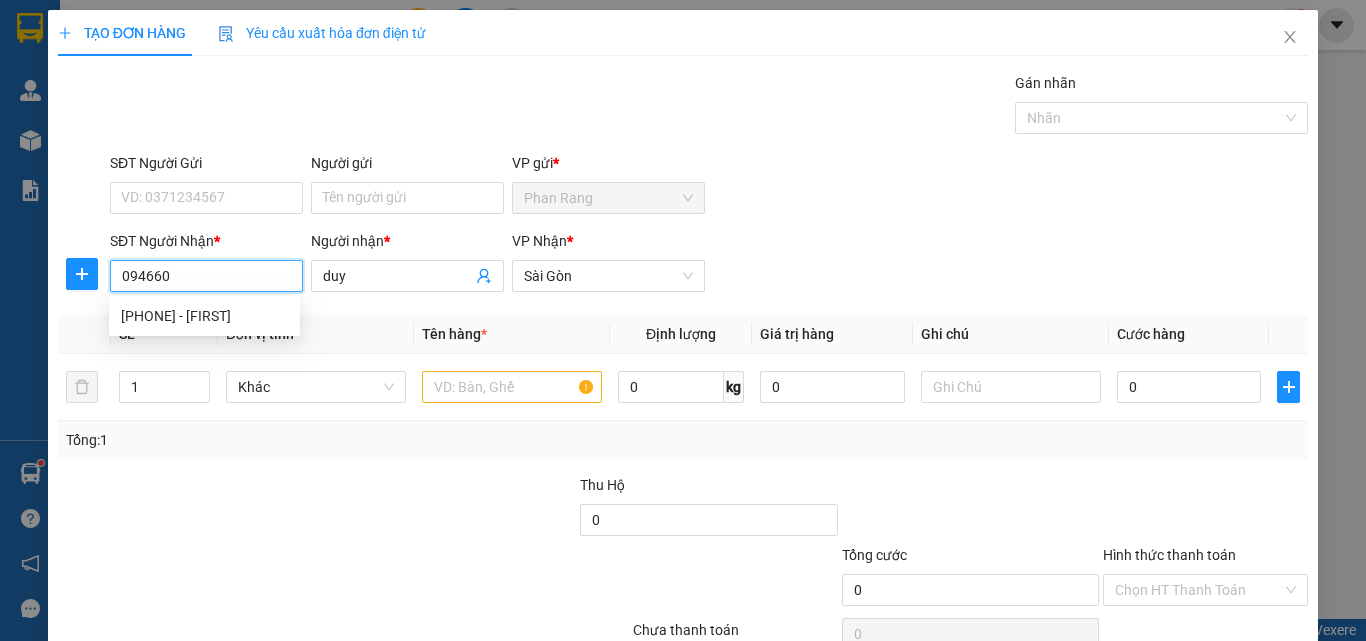 click on "094660" at bounding box center [206, 276] 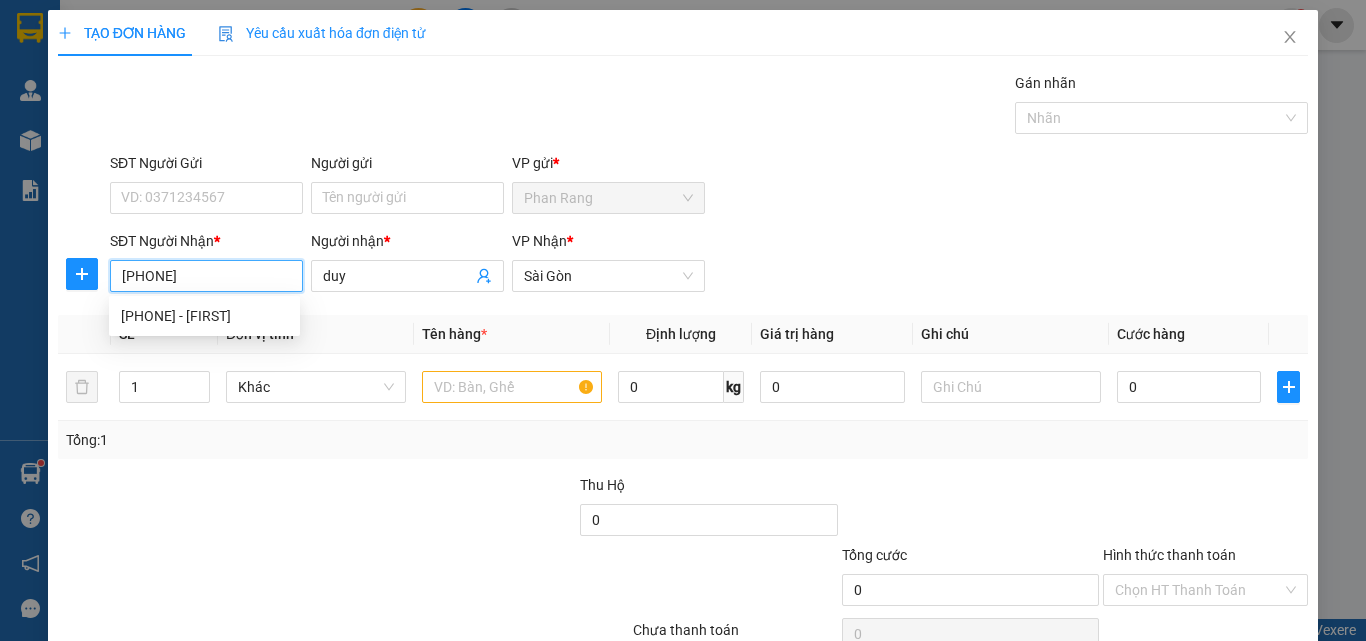click on "0946960" at bounding box center [206, 276] 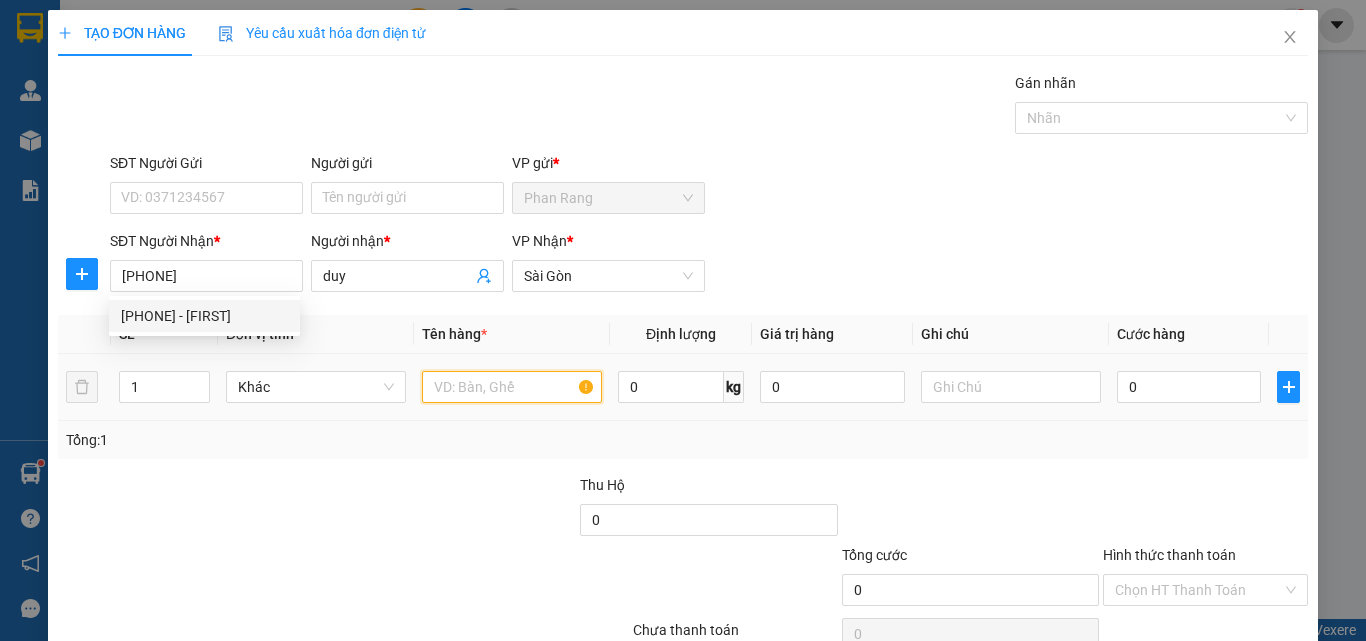click at bounding box center (512, 387) 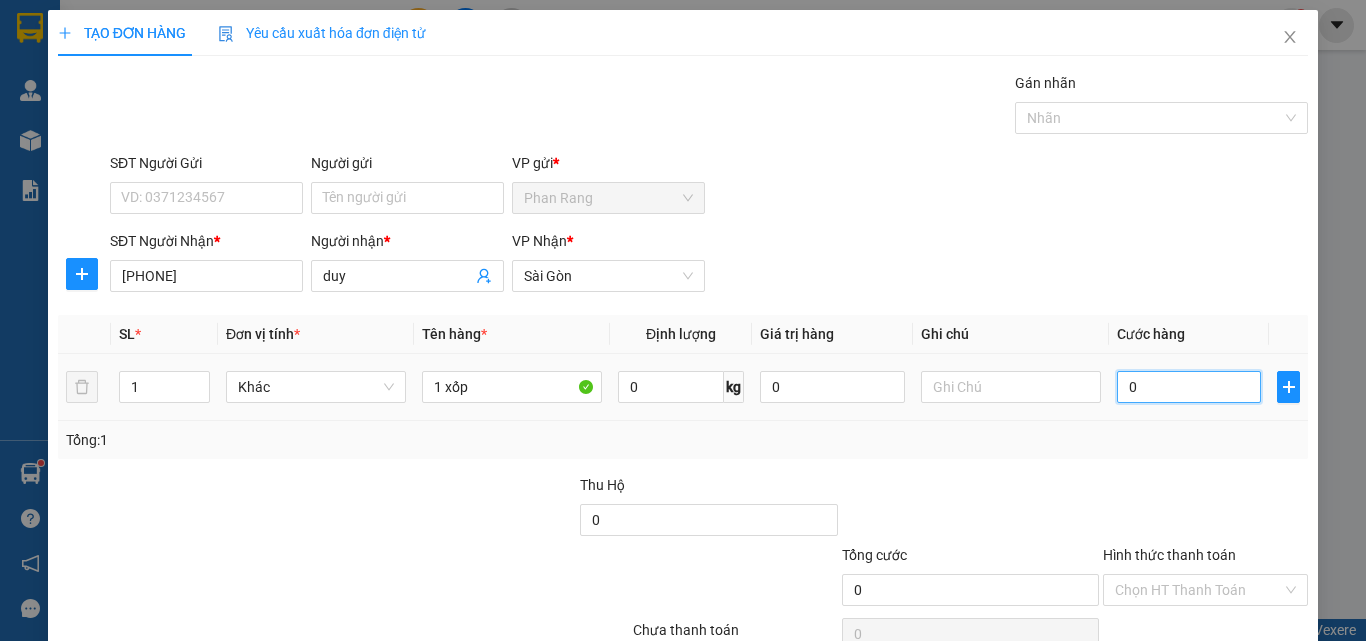click on "0" at bounding box center [1189, 387] 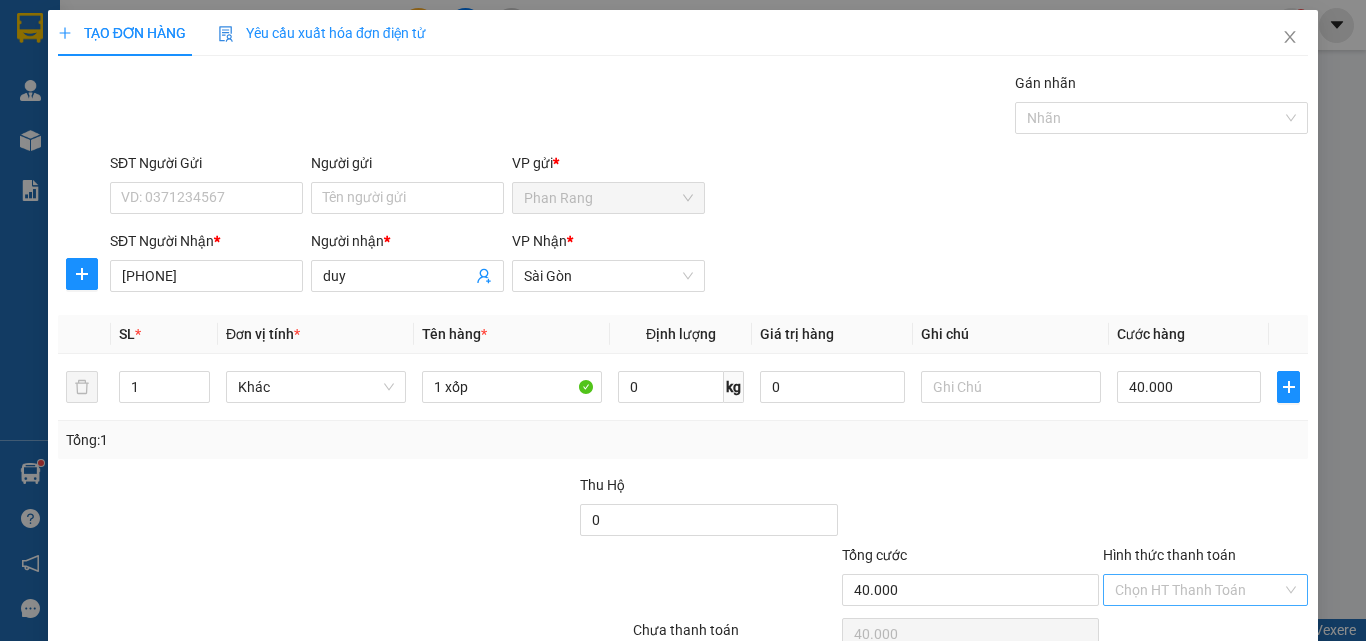 click on "Hình thức thanh toán" at bounding box center [1198, 590] 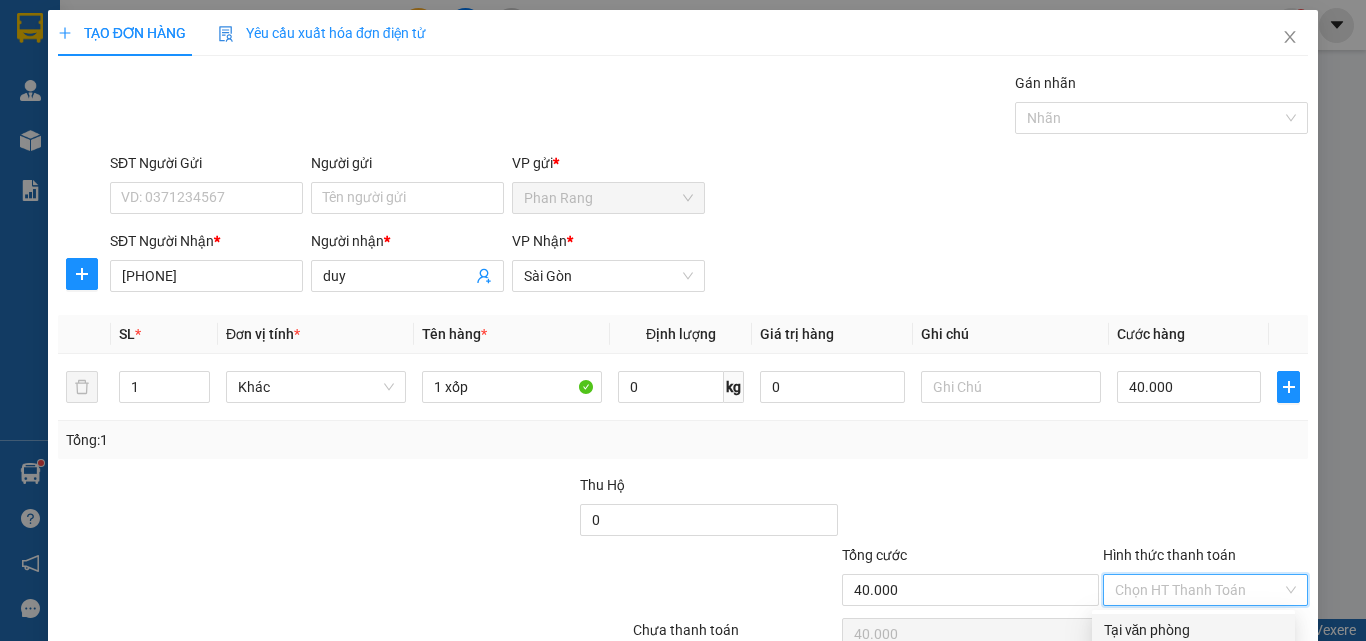click on "Tại văn phòng" at bounding box center (1193, 630) 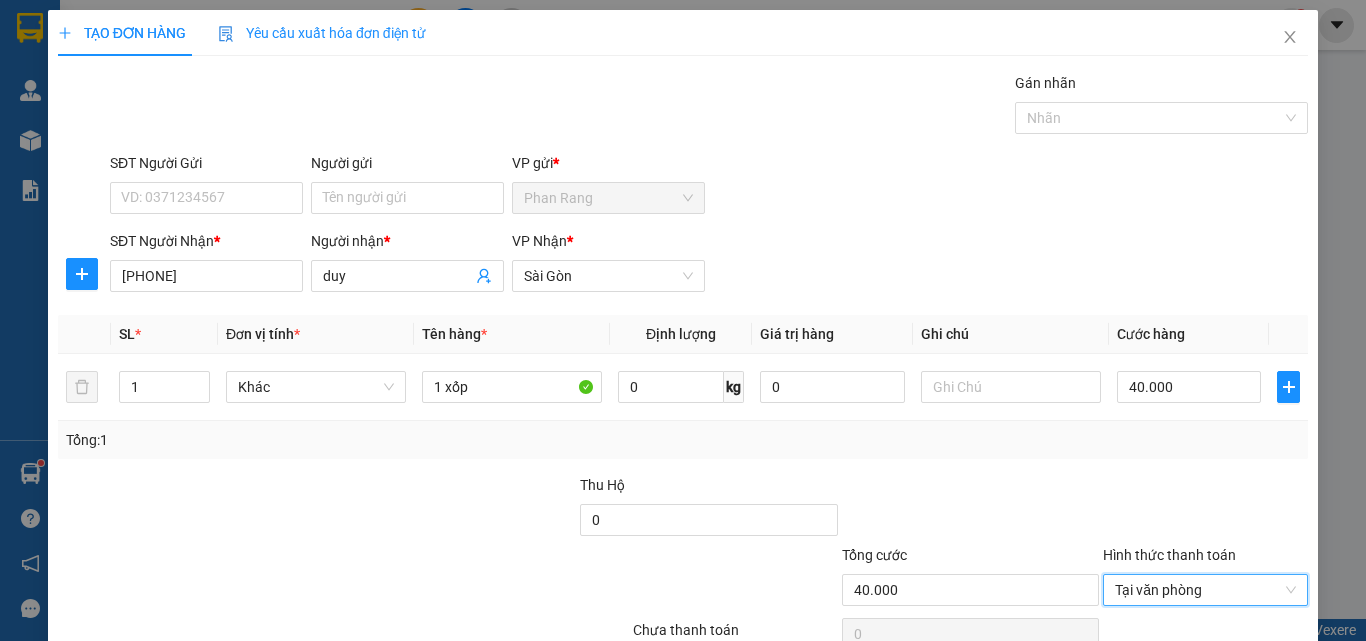 click 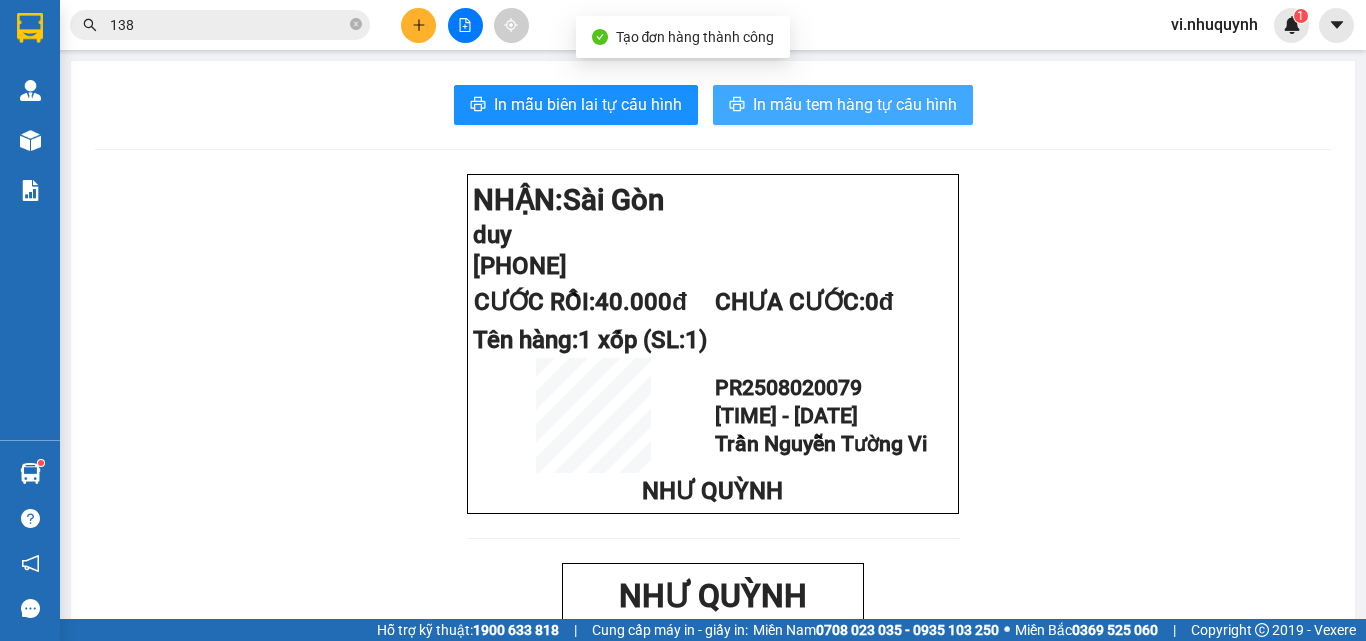 click on "In mẫu tem hàng tự cấu hình" at bounding box center (855, 104) 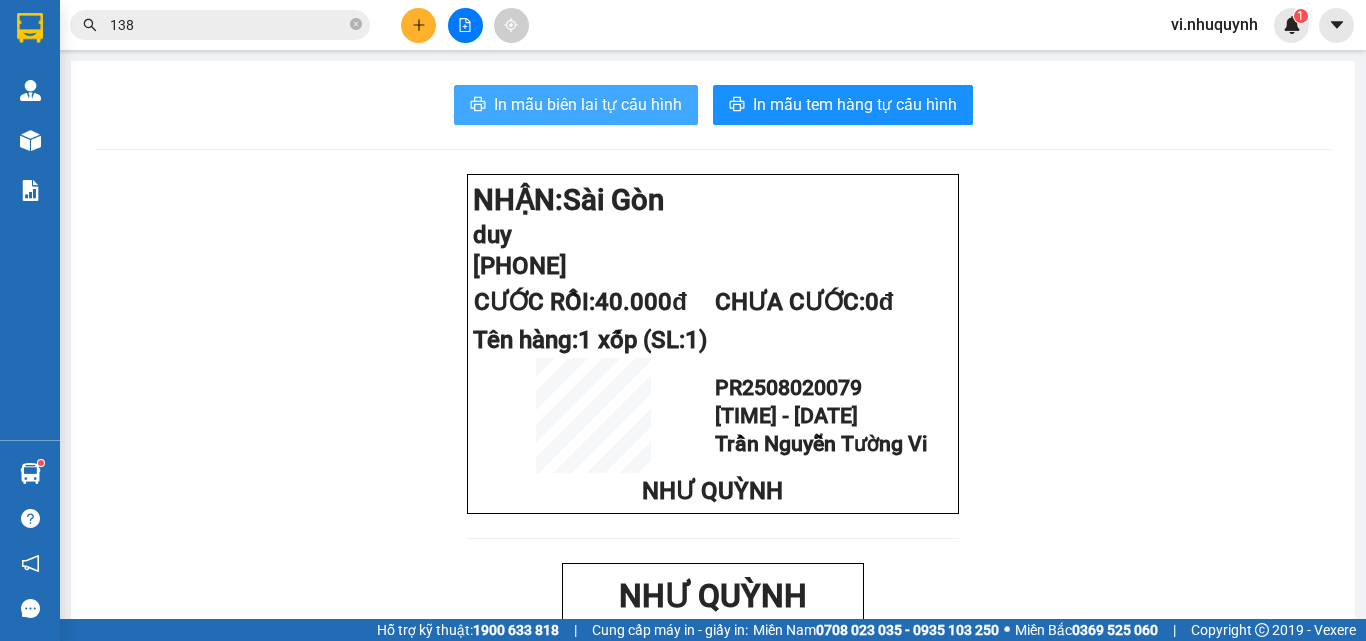 click on "In mẫu biên lai tự cấu hình" at bounding box center [588, 104] 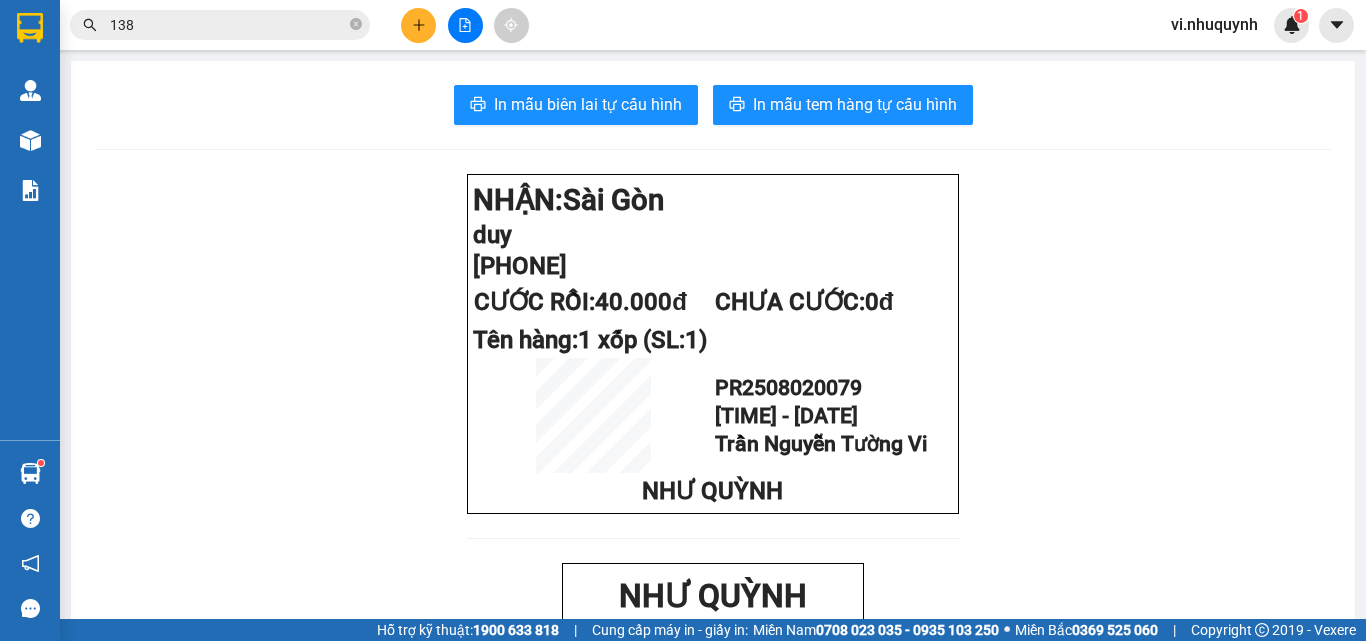 click on "vi.nhuquynh" at bounding box center [1214, 24] 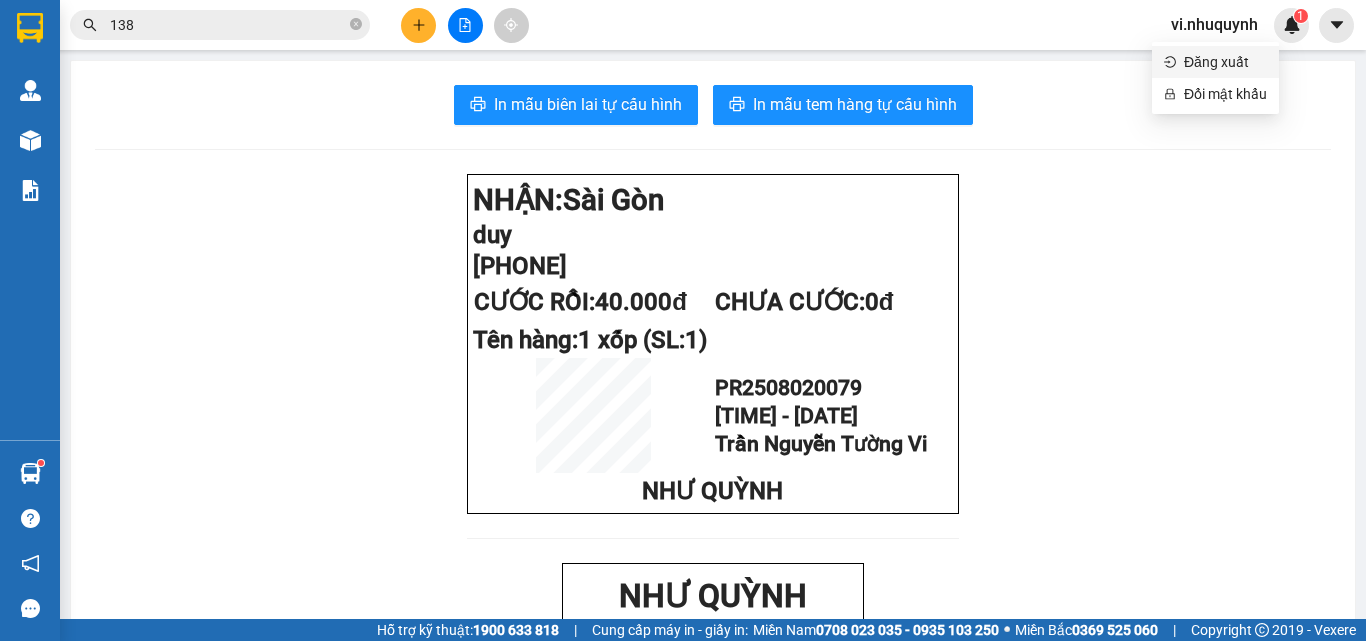 click on "Đăng xuất" at bounding box center (1225, 62) 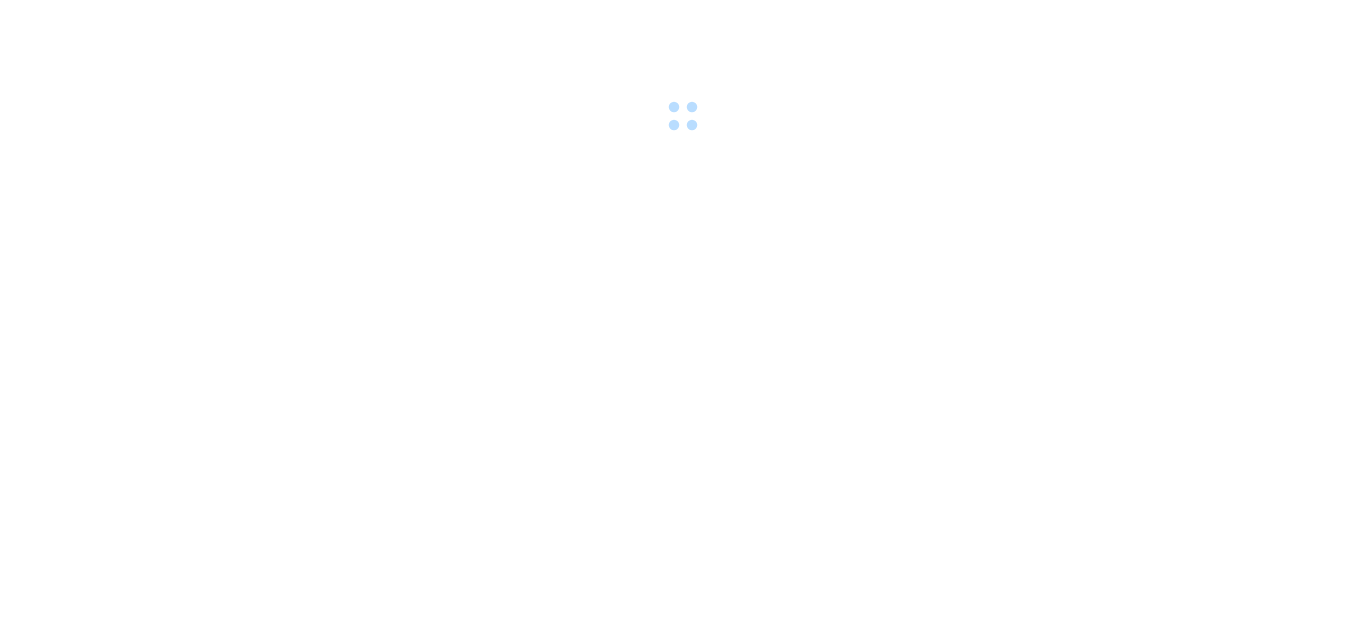 scroll, scrollTop: 0, scrollLeft: 0, axis: both 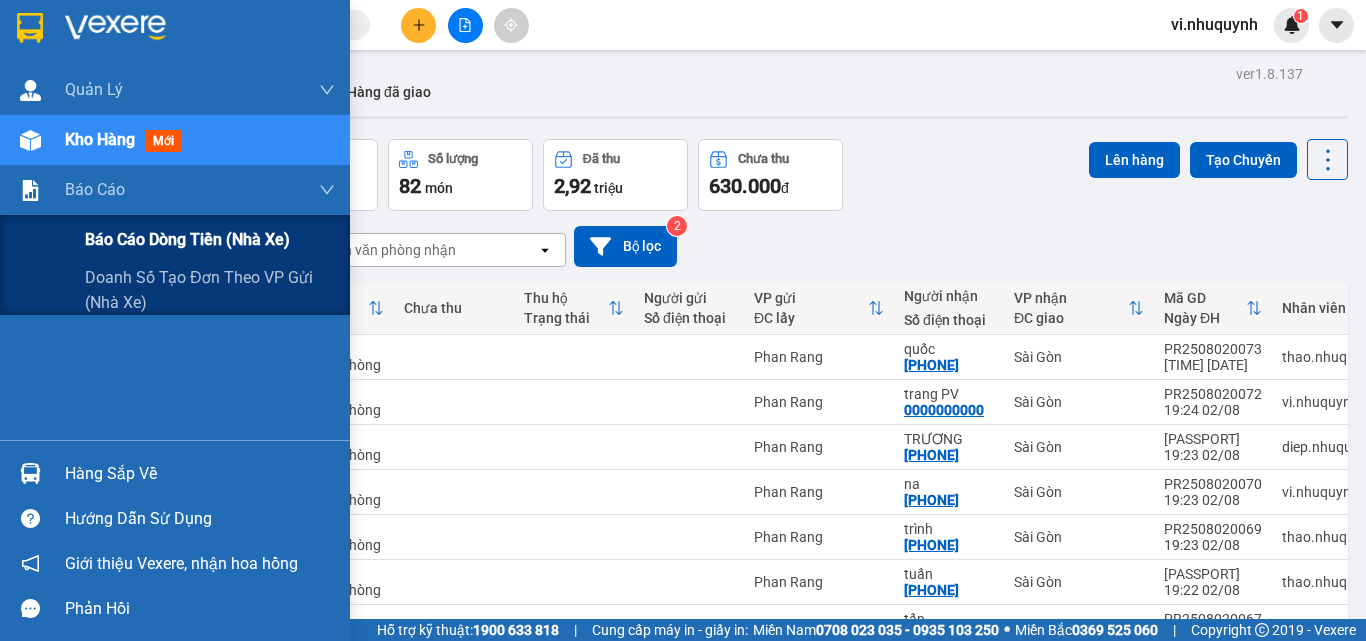 click on "Báo cáo dòng tiền (nhà xe)" at bounding box center [187, 239] 